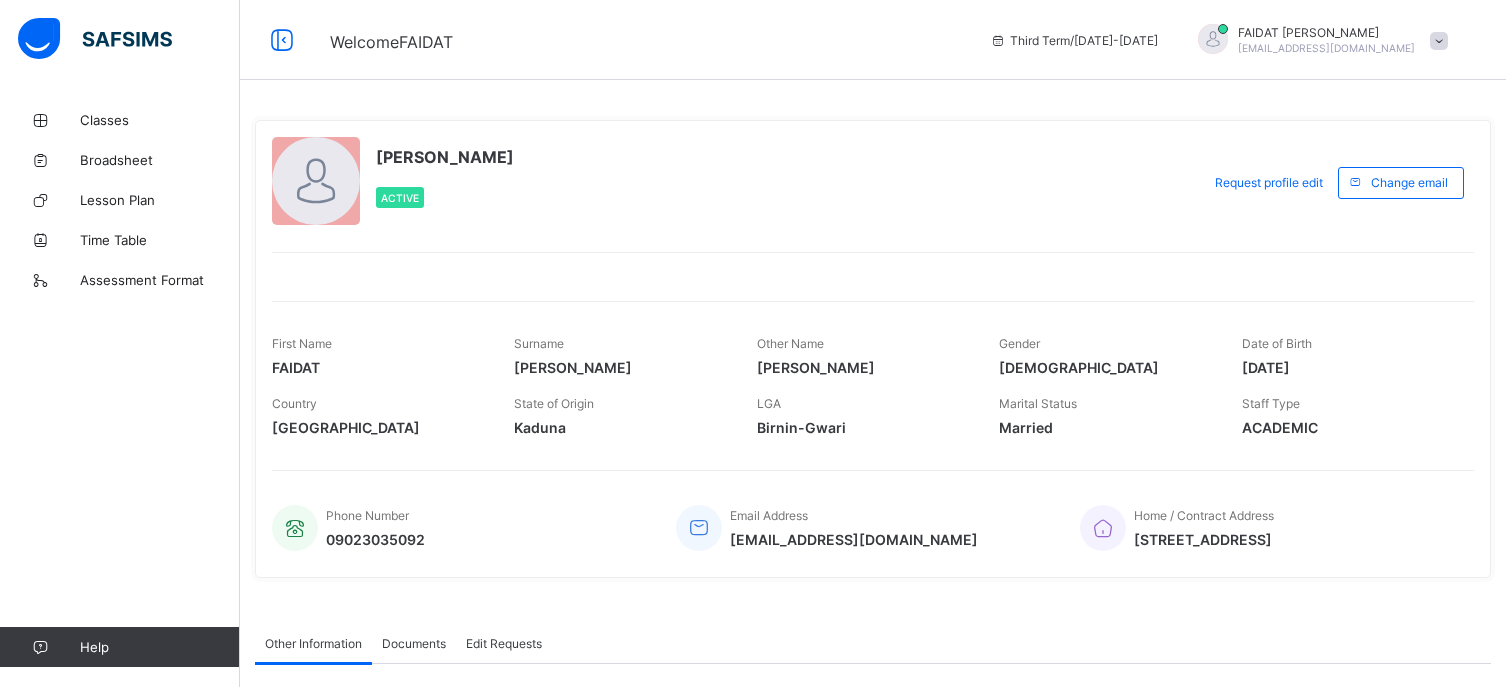 scroll, scrollTop: 0, scrollLeft: 0, axis: both 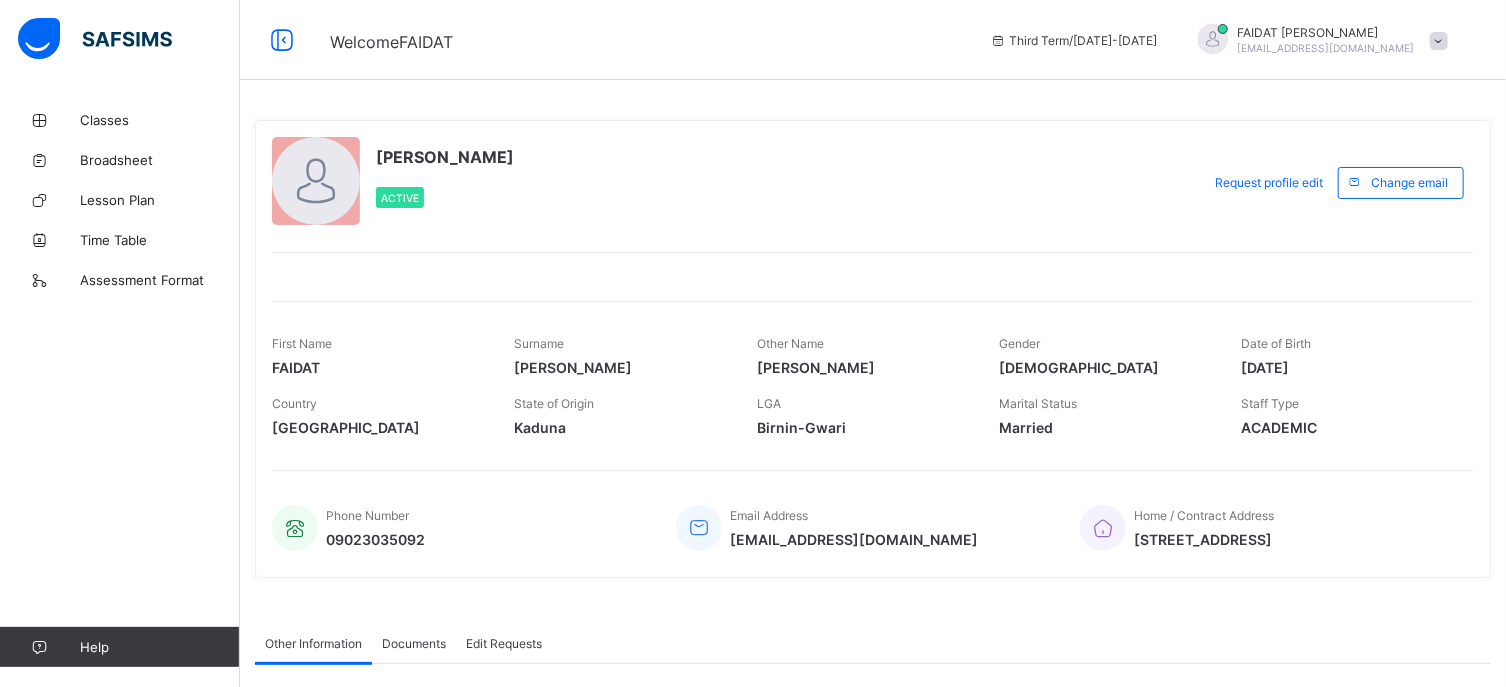 click on "[EMAIL_ADDRESS][DOMAIN_NAME]" at bounding box center [1326, 48] 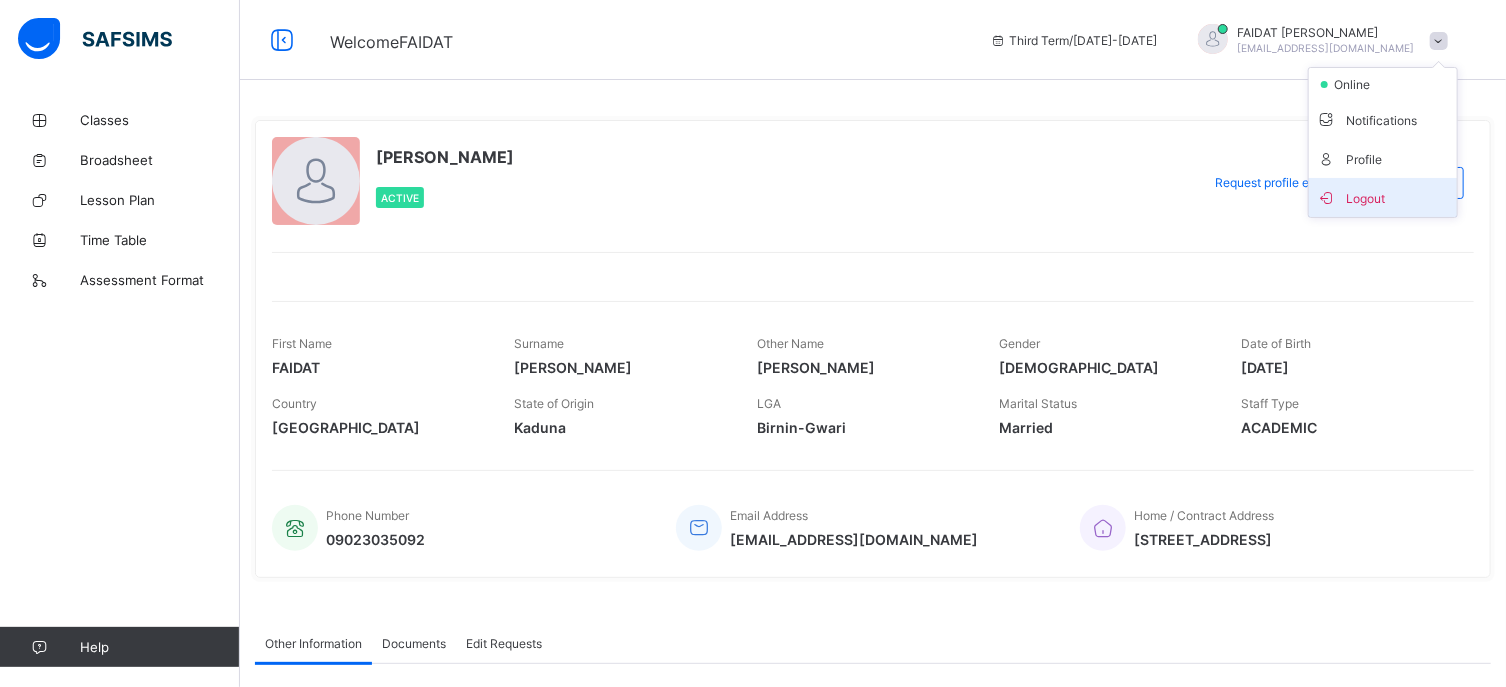 click on "Logout" at bounding box center [1383, 197] 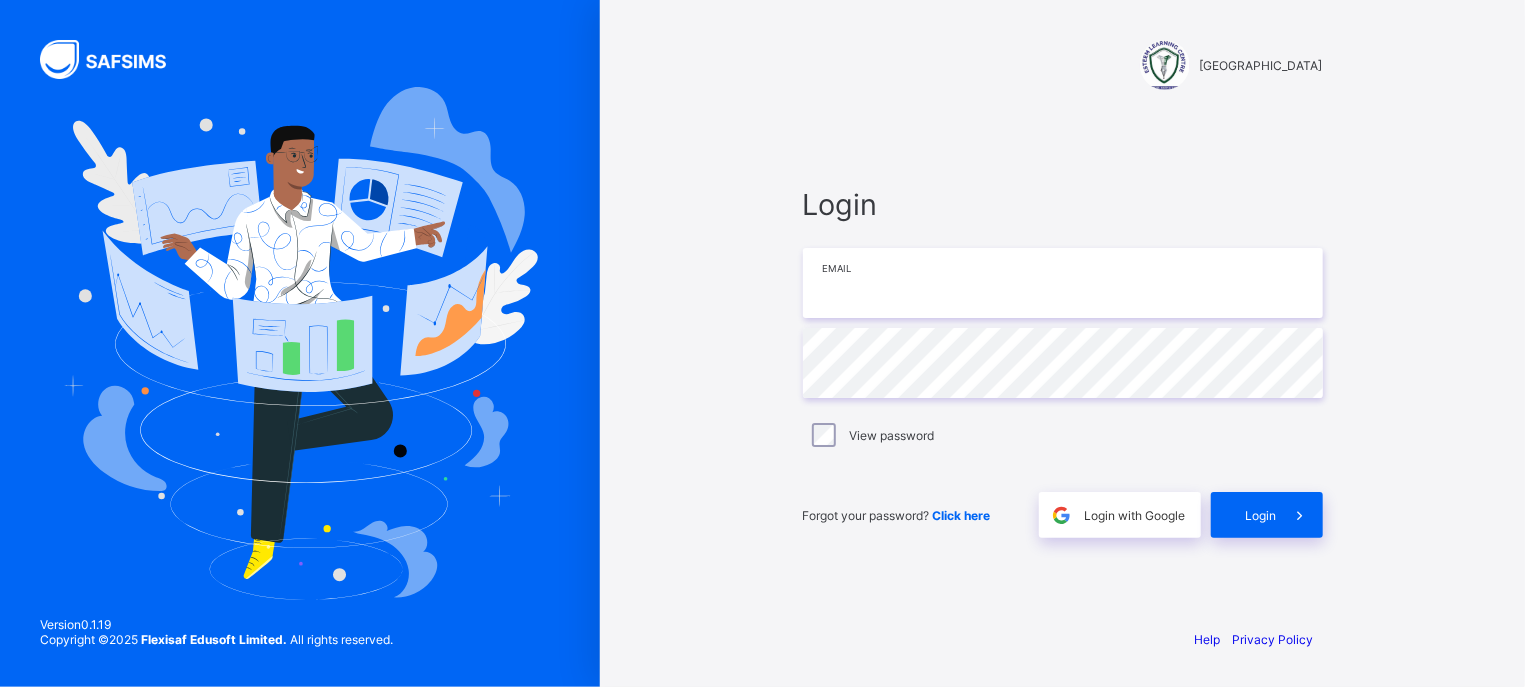 click at bounding box center [1063, 283] 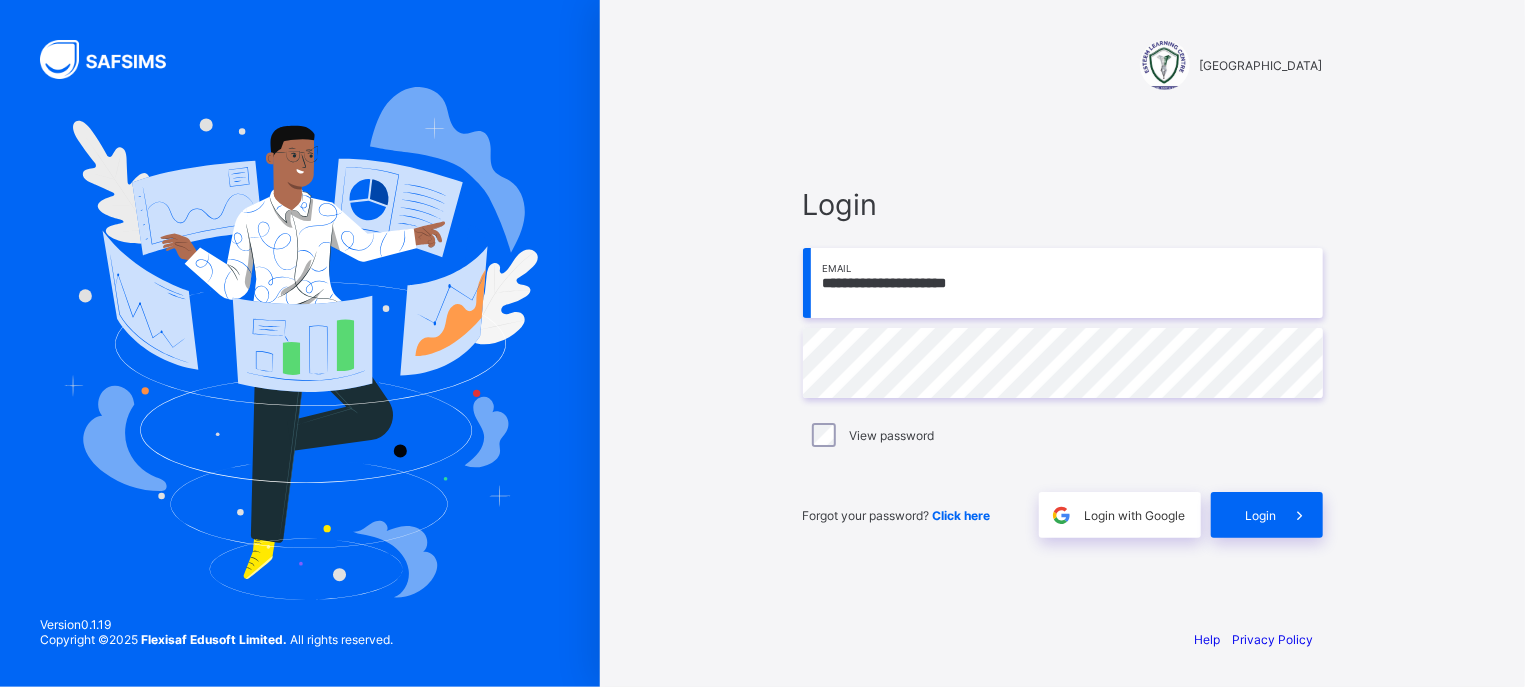 type on "**********" 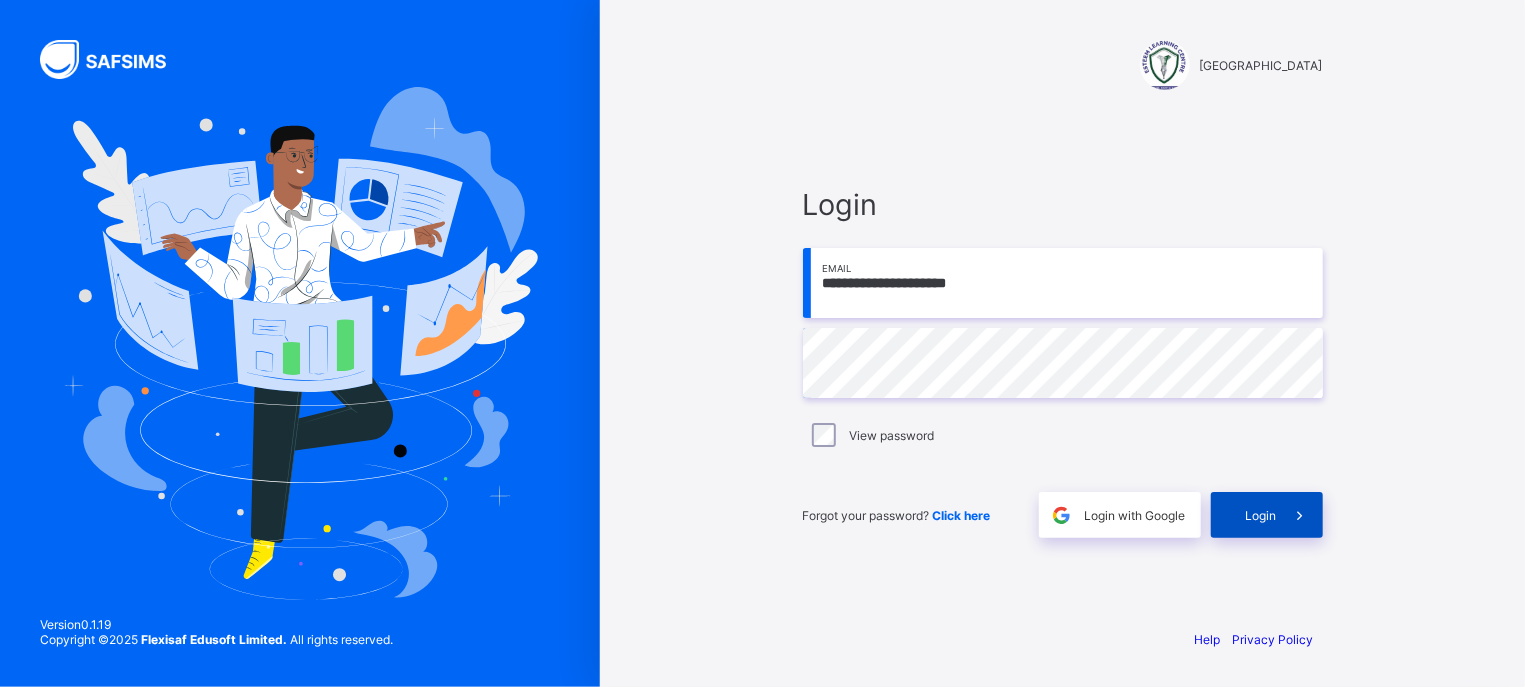 click on "Login" at bounding box center [1267, 515] 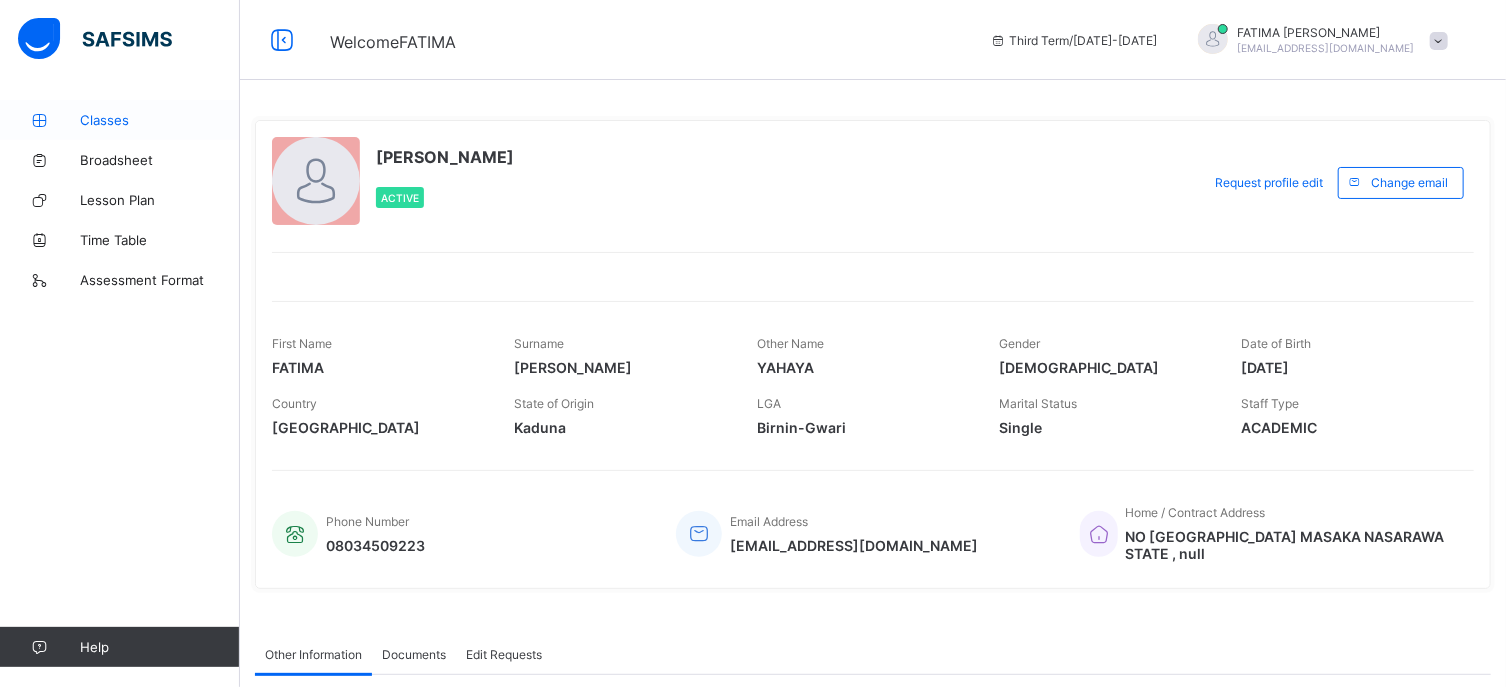 click on "Classes" at bounding box center [160, 120] 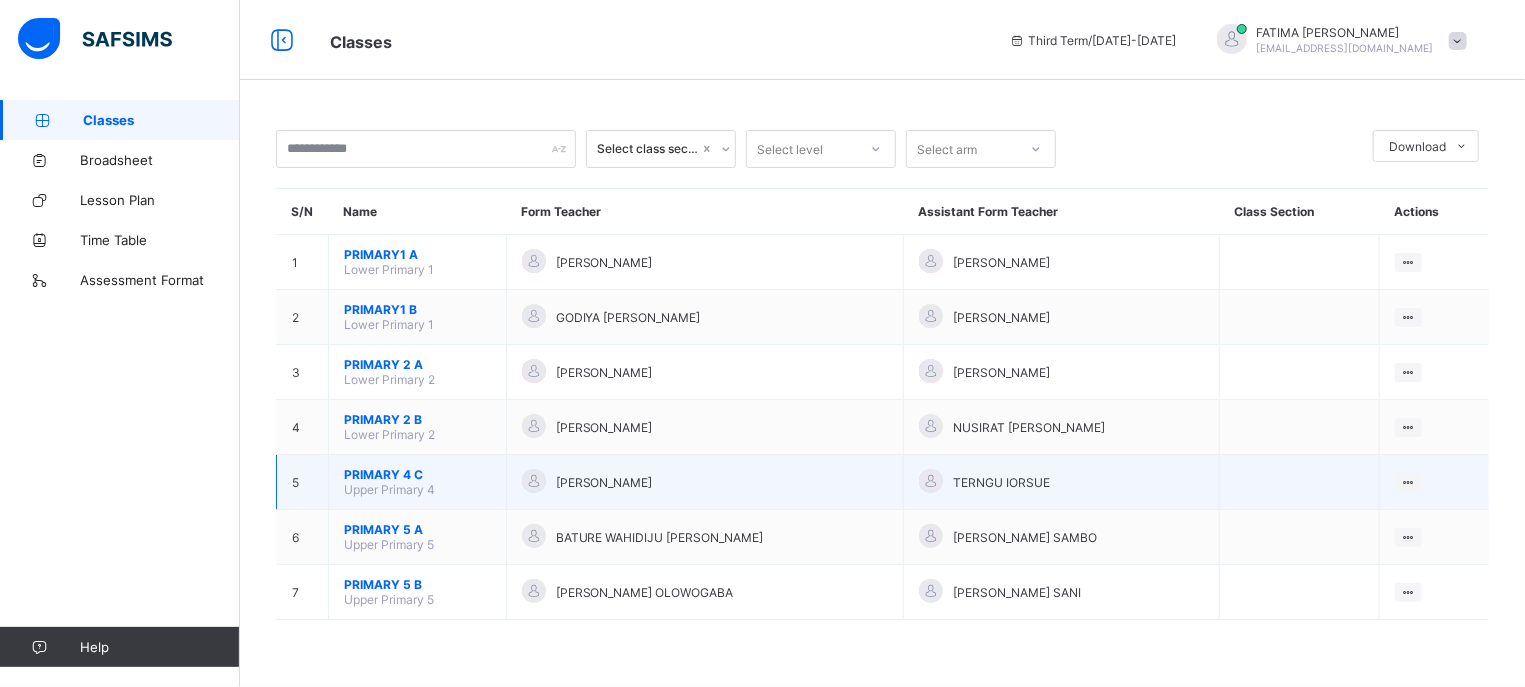 click on "PRIMARY 4   C   Upper Primary 4" at bounding box center (418, 482) 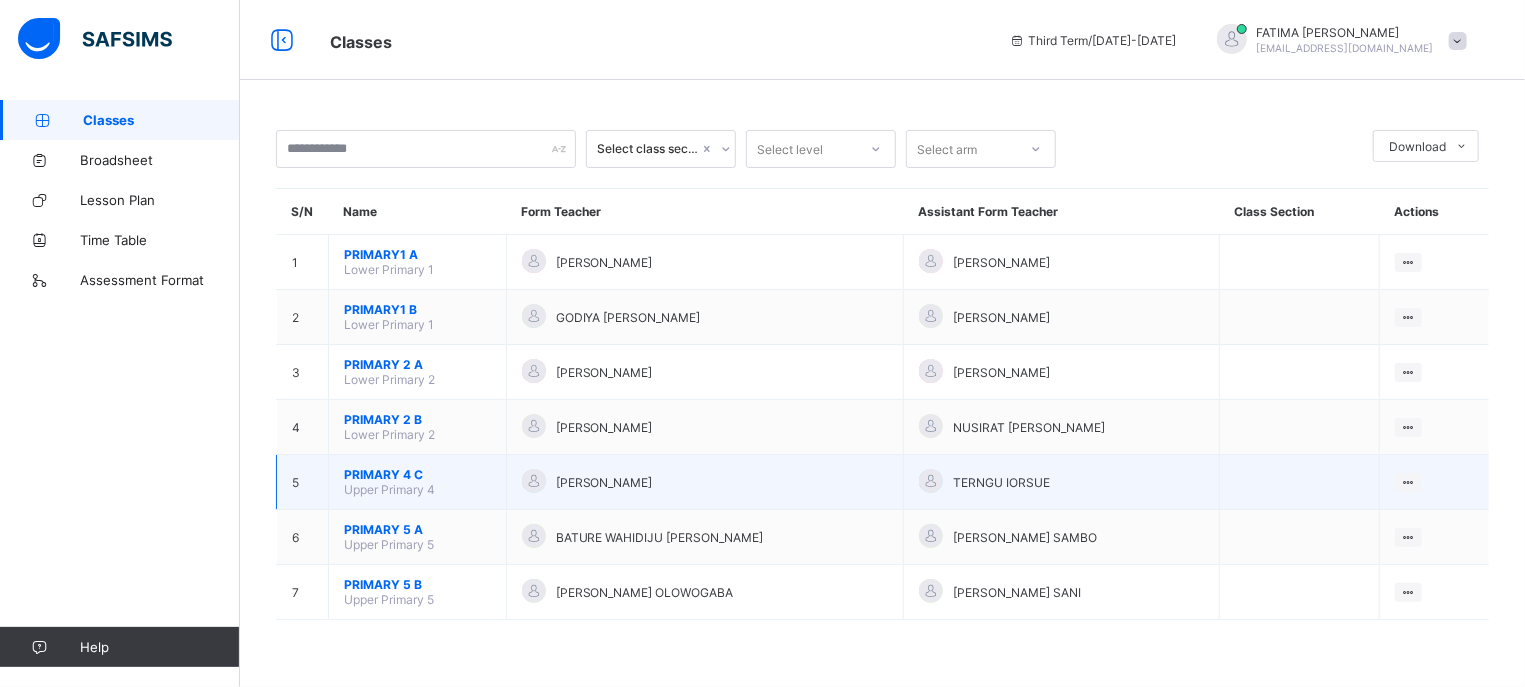 click on "Upper Primary 4" at bounding box center [389, 489] 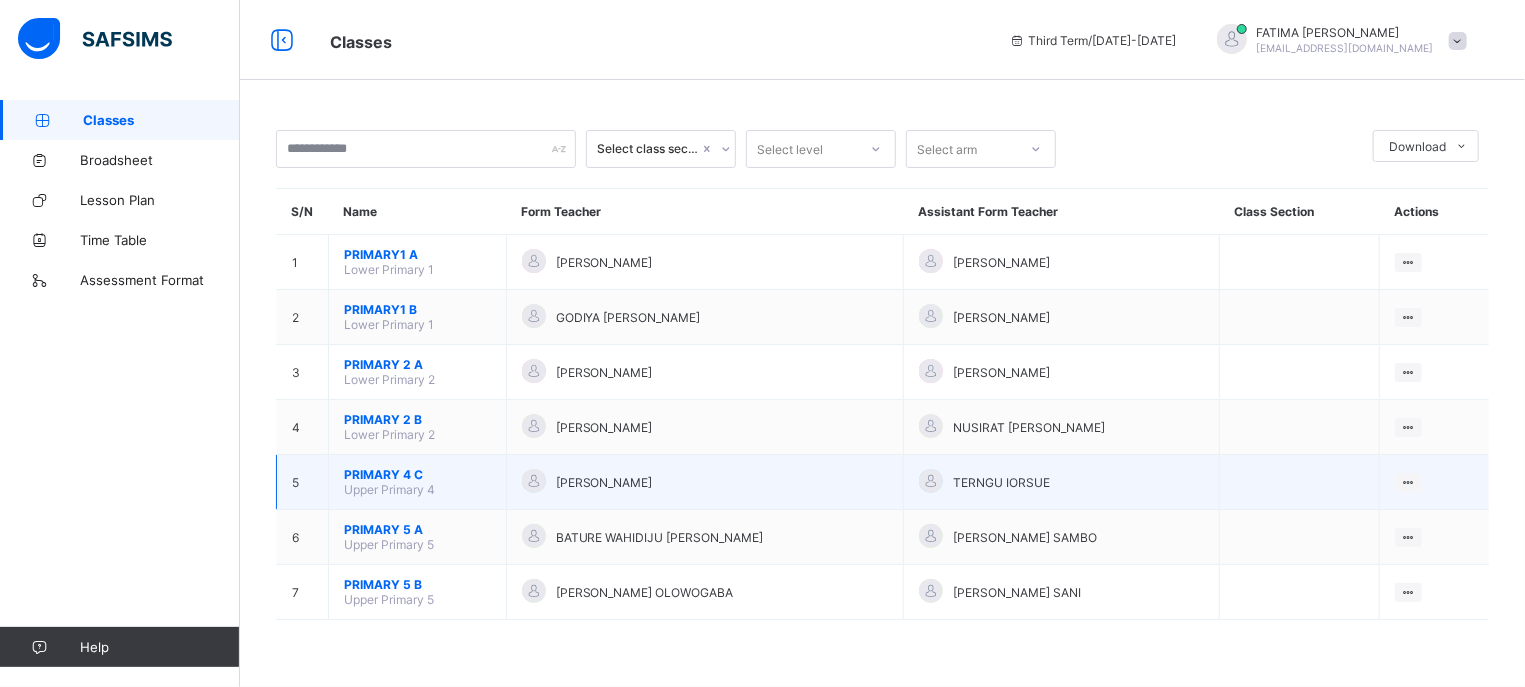 click on "PRIMARY 4   C   Upper Primary 4" at bounding box center [418, 482] 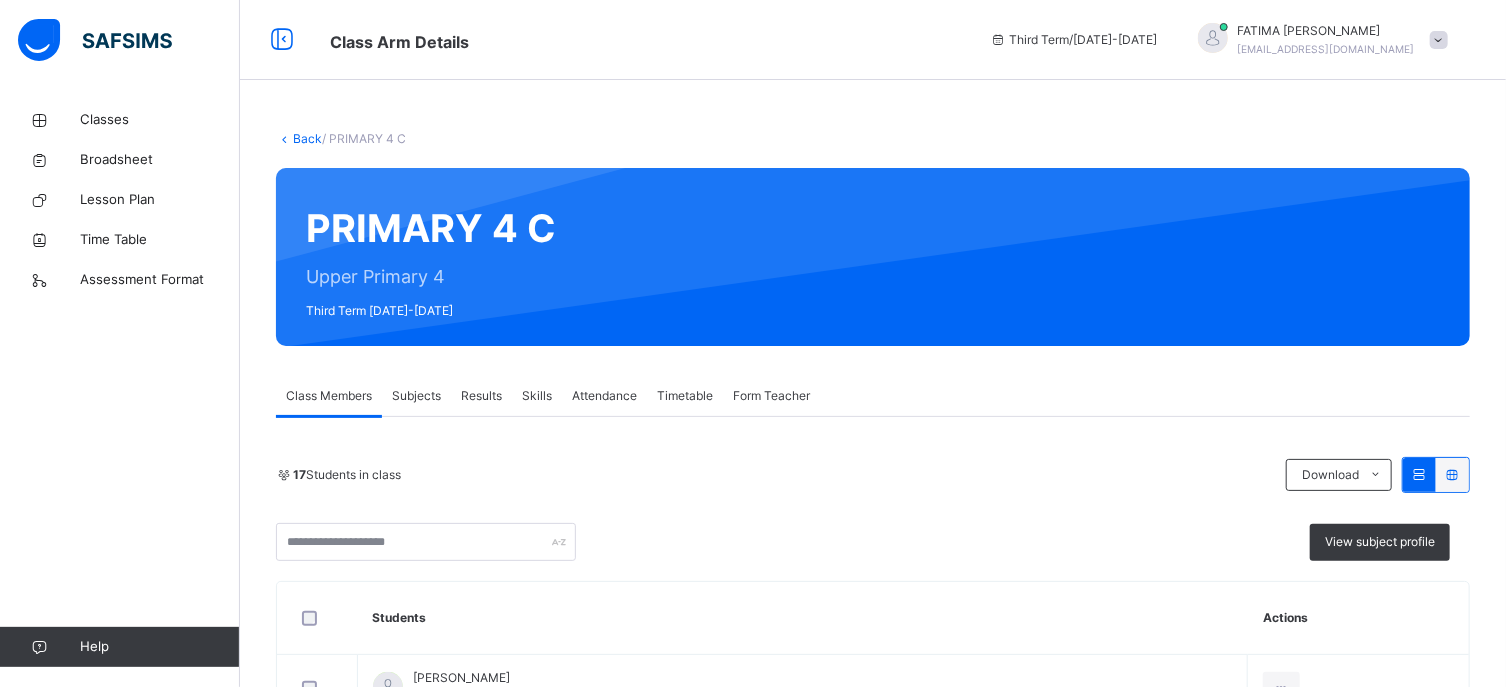 click on "Class Members Subjects Results Skills Attendance Timetable Form Teacher Class Members More Options   17  Students in class Download Pdf Report Excel Report View subject profile ESTEEM LEARNING CENTRE Date: 14th Jul 2025, 10:02:46 am Class Members Class:  PRIMARY 4 C Total no. of Students:  17 Term:  Third Term Session:  2024-2025 S/NO Admission No. Last Name First Name Other Name 1 2073 ABDULWAHAB MUHAMMAD USMAN 2 2074 ABUBAKAR MUHAMMAD NAZIR 3 2751 ADAMU MUHAMMAD JIBIRILLA 4 2446 AHMAD MARYAM INUWA 5 2054 AHMED AISHA AMINU 6 2065 ALIYU NASIR ALIYU 7 2047 BABANGIDA MUHAMMAD BALA 8 2031 GOLD AYISHA IBILOLA 9 2096 IBRAHIM AISHA 10 2394 IBRAHIM KHALEEL USMAN 11 2306 ISMAIL NEEMAT KASSIM 12 2178 MOHAMMED ABDULKARIM ALI 13 2617 MUSA MUHAMMAD-SANI OGAH 14 2120 MUSTAPHA ISAH JAMIL 15 2186 SHAMSUDDEN MUHAMMAD 16 2159 USMAN KHALIFA ALIYU 17 2561 YUSUF AISHA ISHAQ Students Actions Abdulwahab Muhammad Usman 2073 Abubakar Muhammad Nazir 2074 Adamu Muhammad Jibirilla  2751 Ahmad Maryam Inuwa 2446 Ahmed Aisha Aminu 2054 ×" at bounding box center [873, 1115] 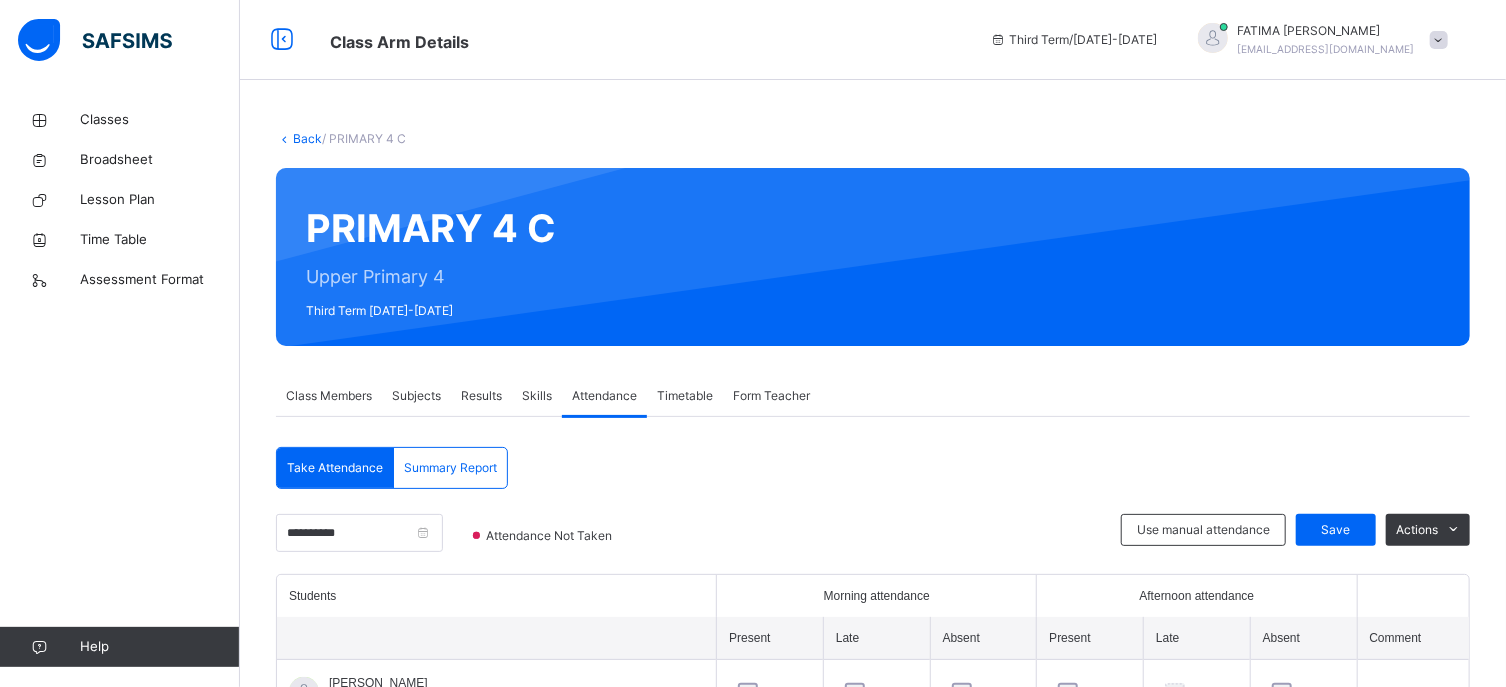 click on "Attendance" at bounding box center (604, 396) 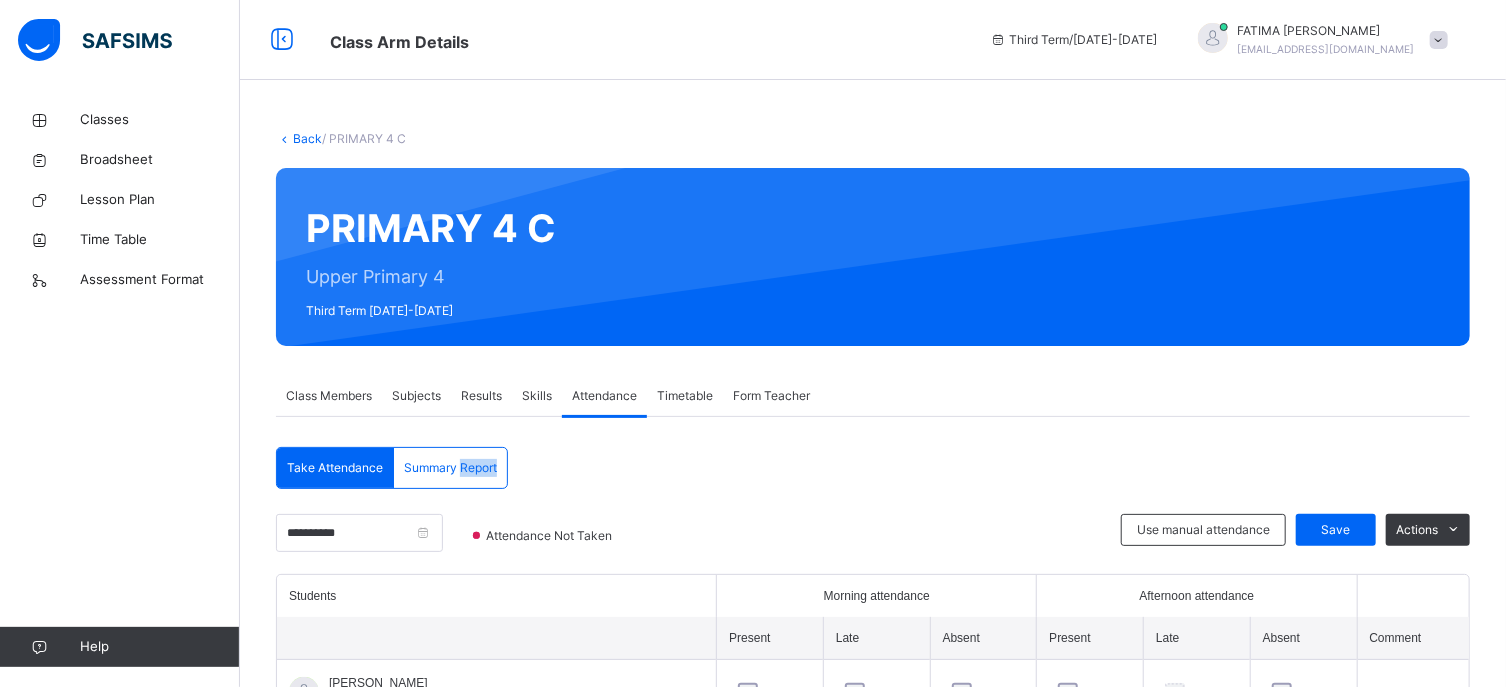 click on "Attendance" at bounding box center (604, 396) 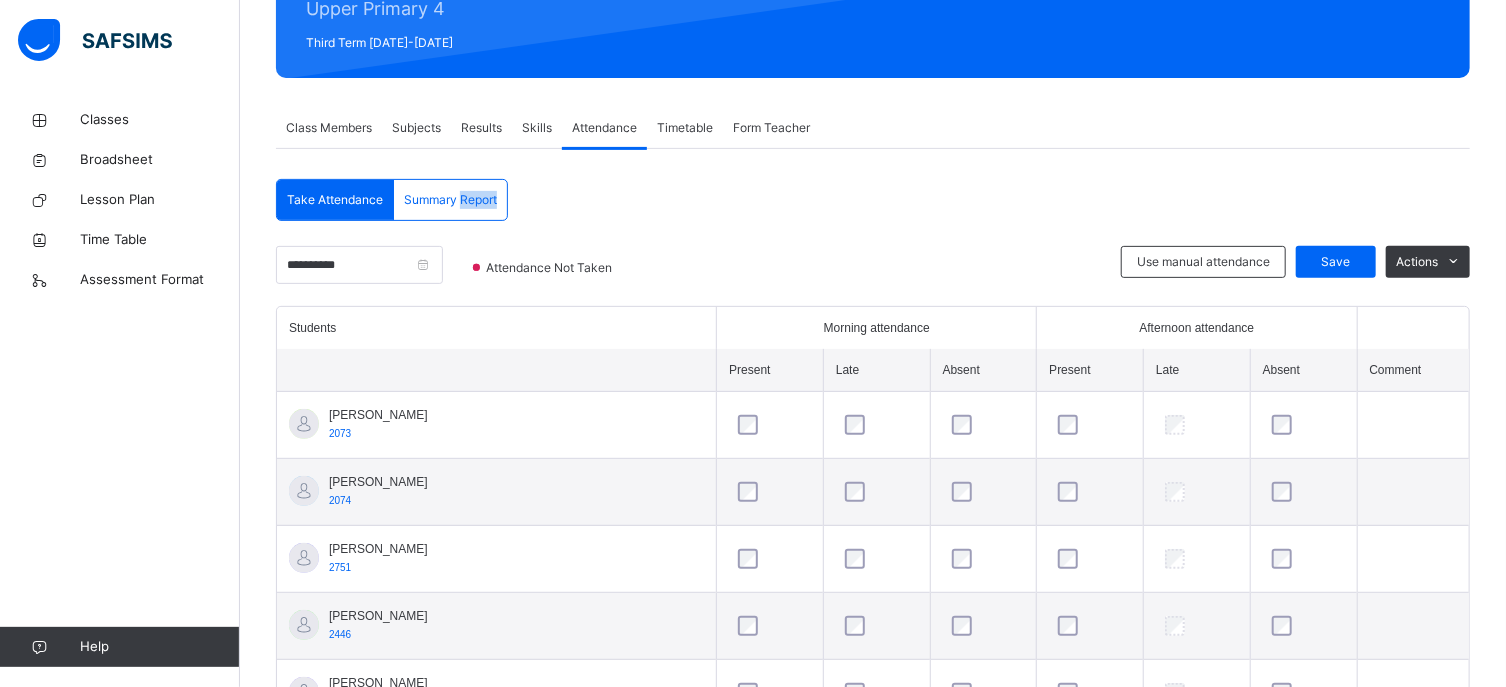 scroll, scrollTop: 321, scrollLeft: 0, axis: vertical 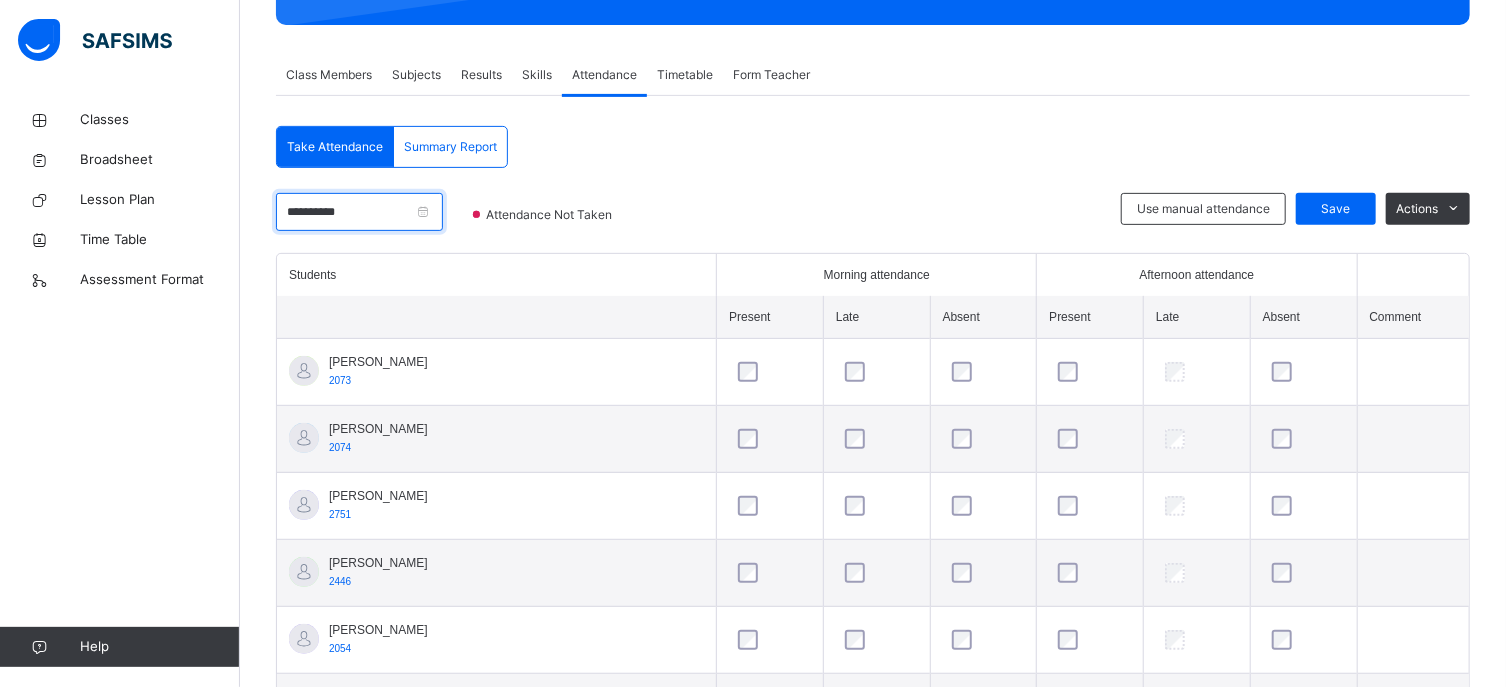 click on "**********" at bounding box center [359, 212] 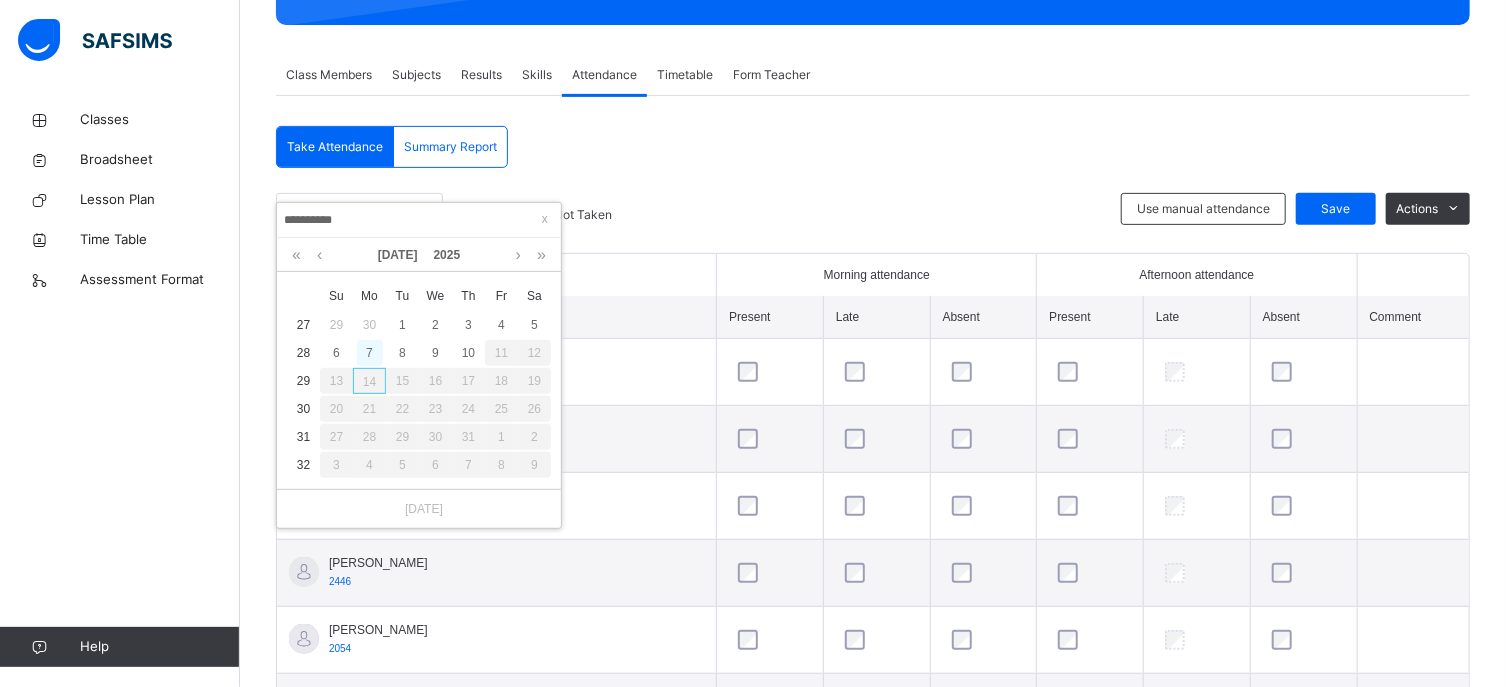 click on "7" at bounding box center (370, 353) 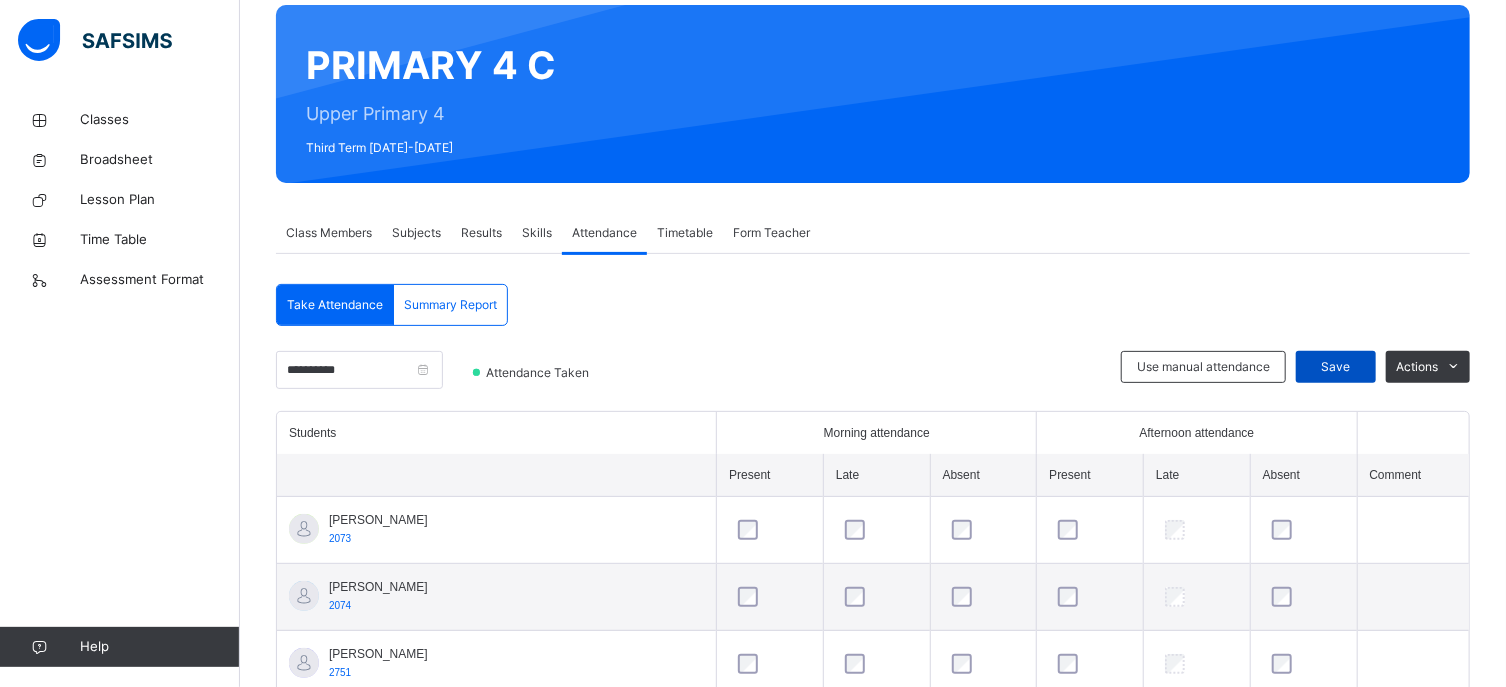 click on "Save" at bounding box center (1336, 367) 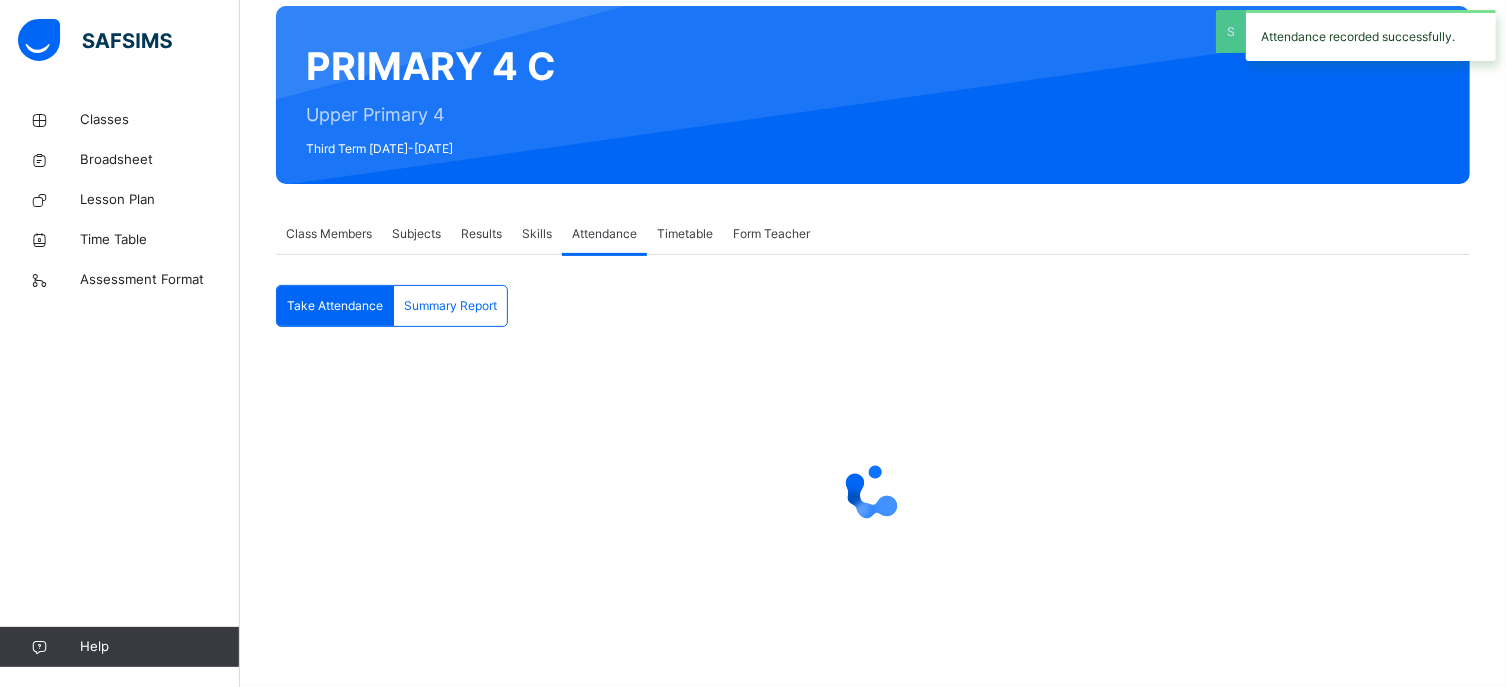 click at bounding box center [873, 492] 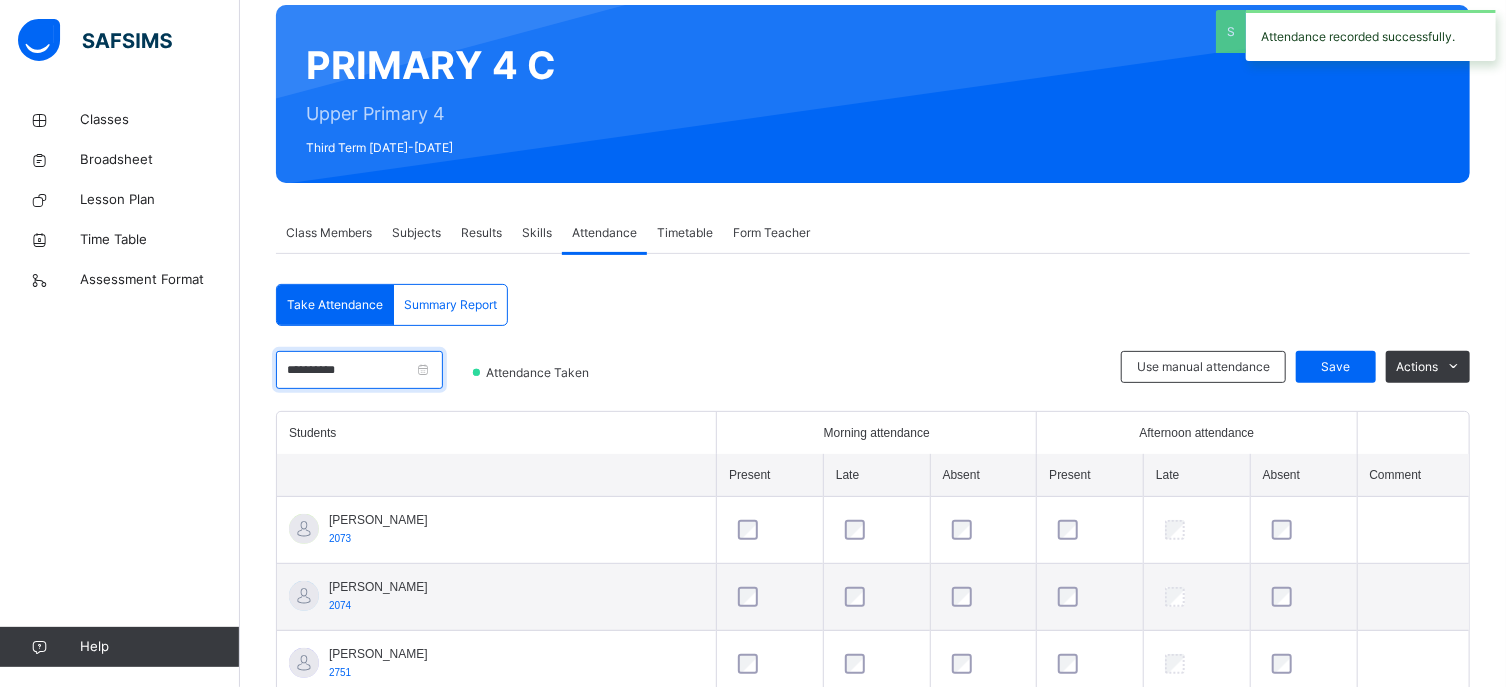 click on "**********" at bounding box center (359, 370) 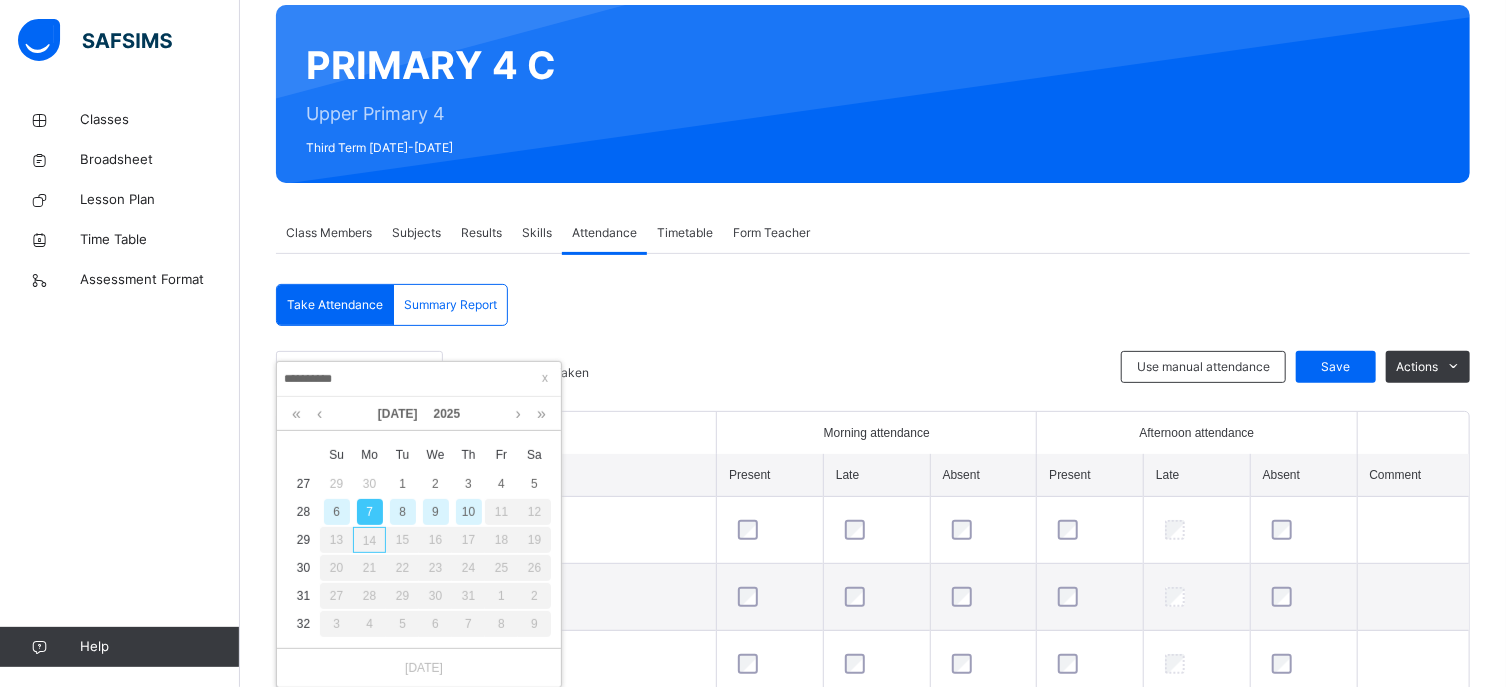 click on "**********" at bounding box center (419, 379) 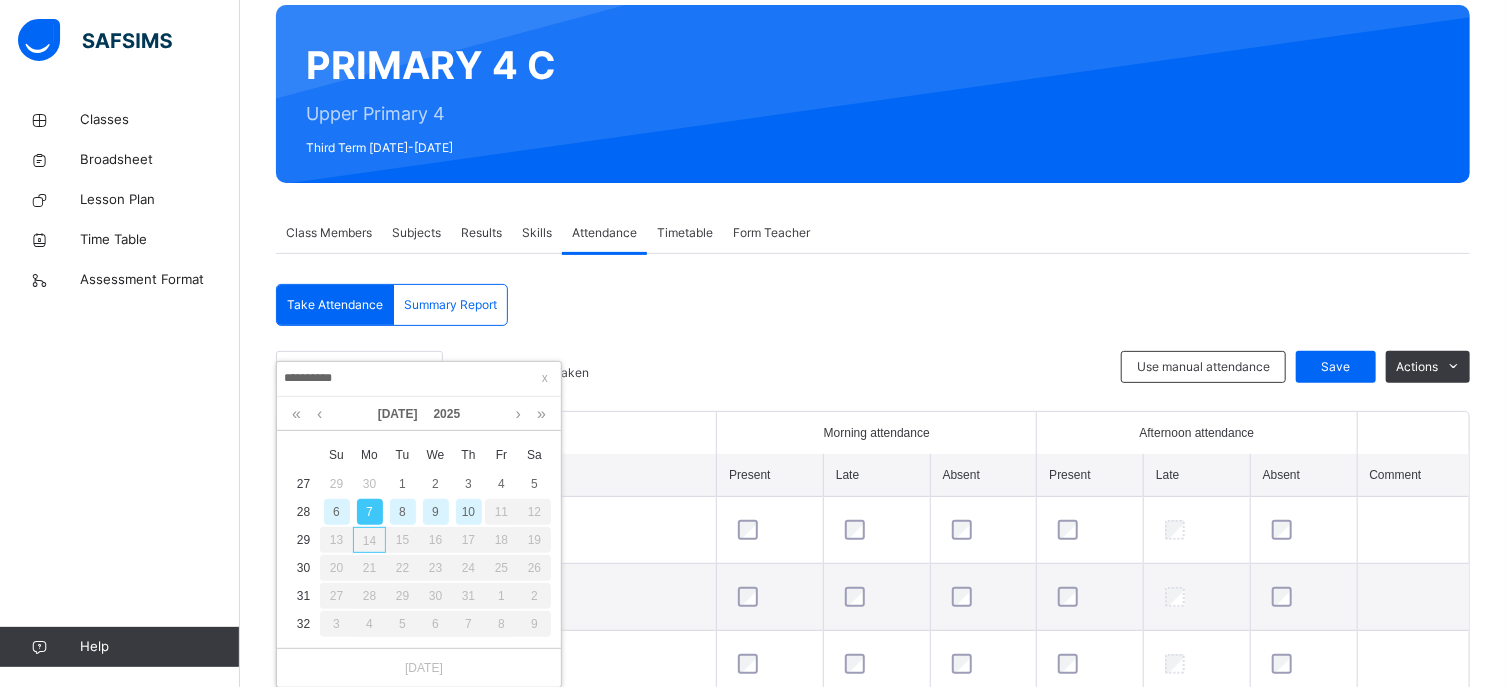 click on "8" at bounding box center (403, 512) 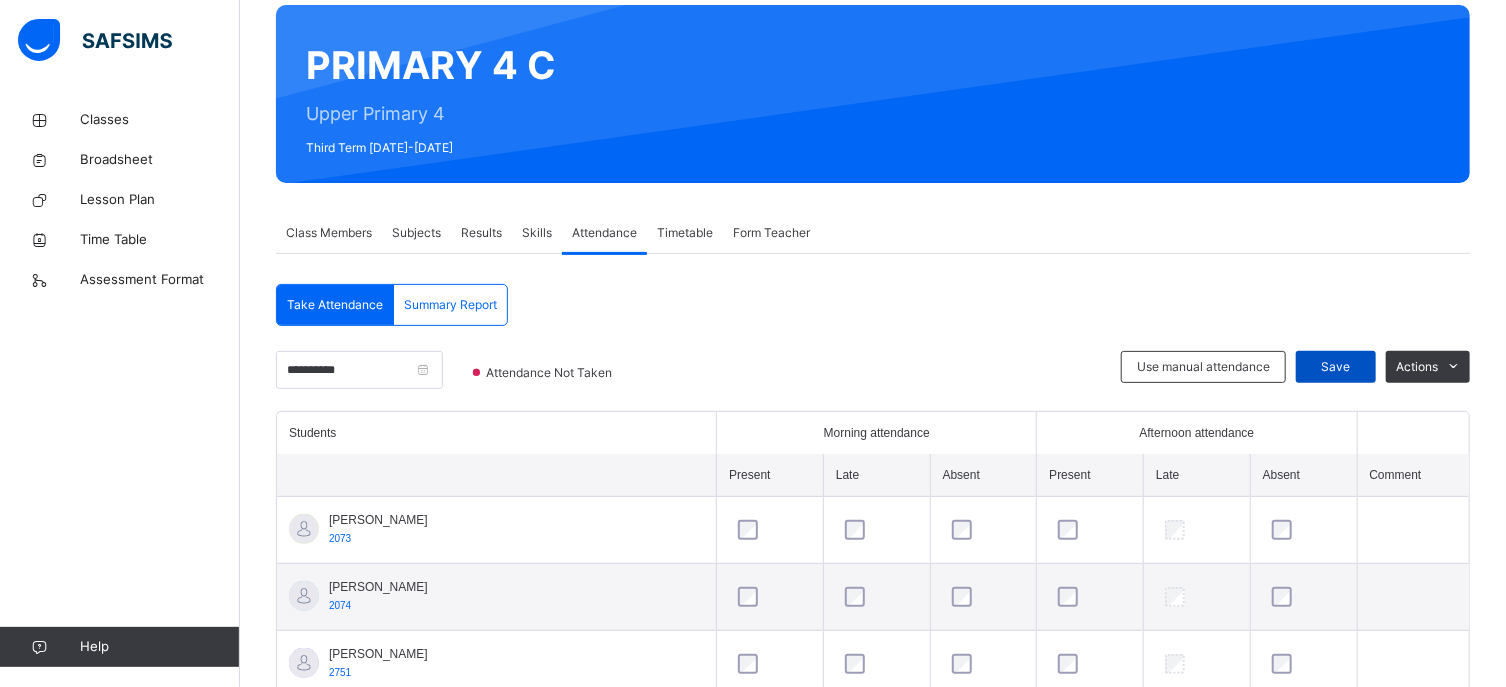 click on "Save" at bounding box center (1336, 367) 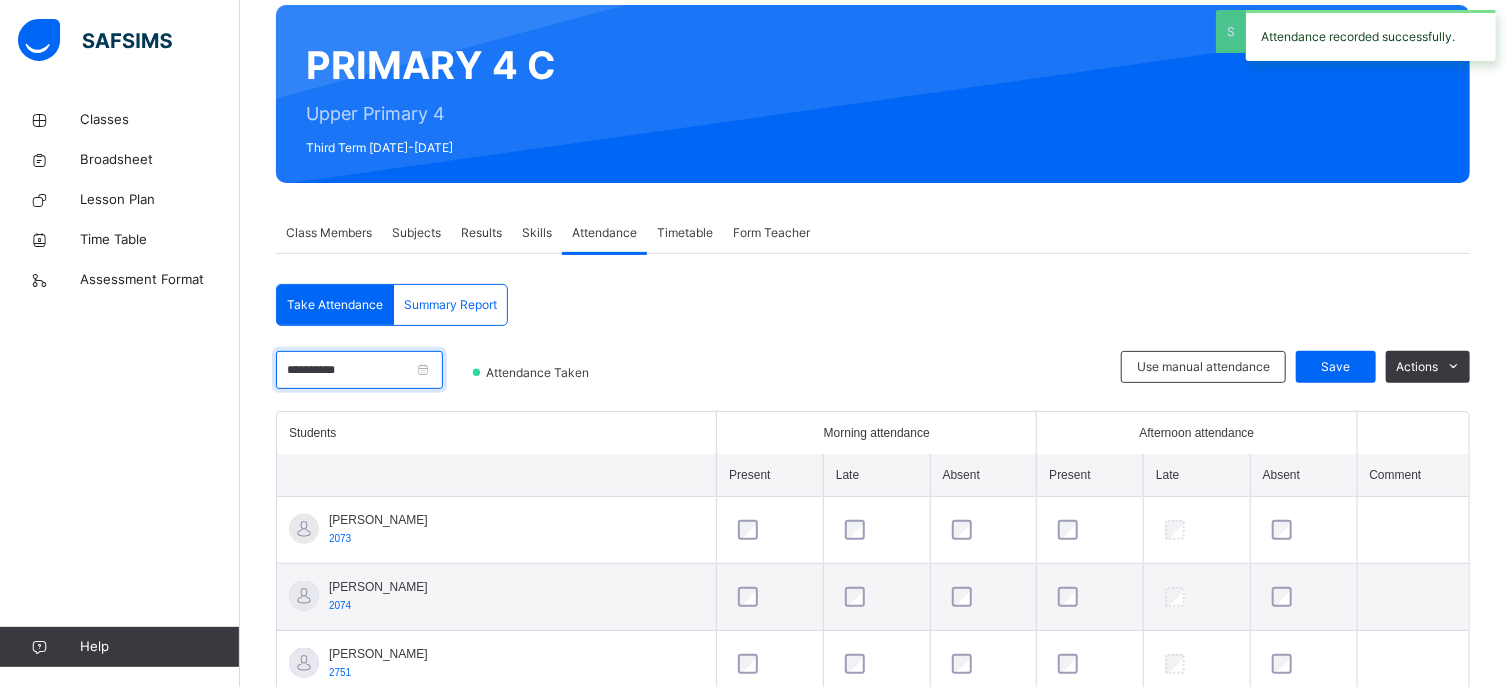 click on "**********" at bounding box center [359, 370] 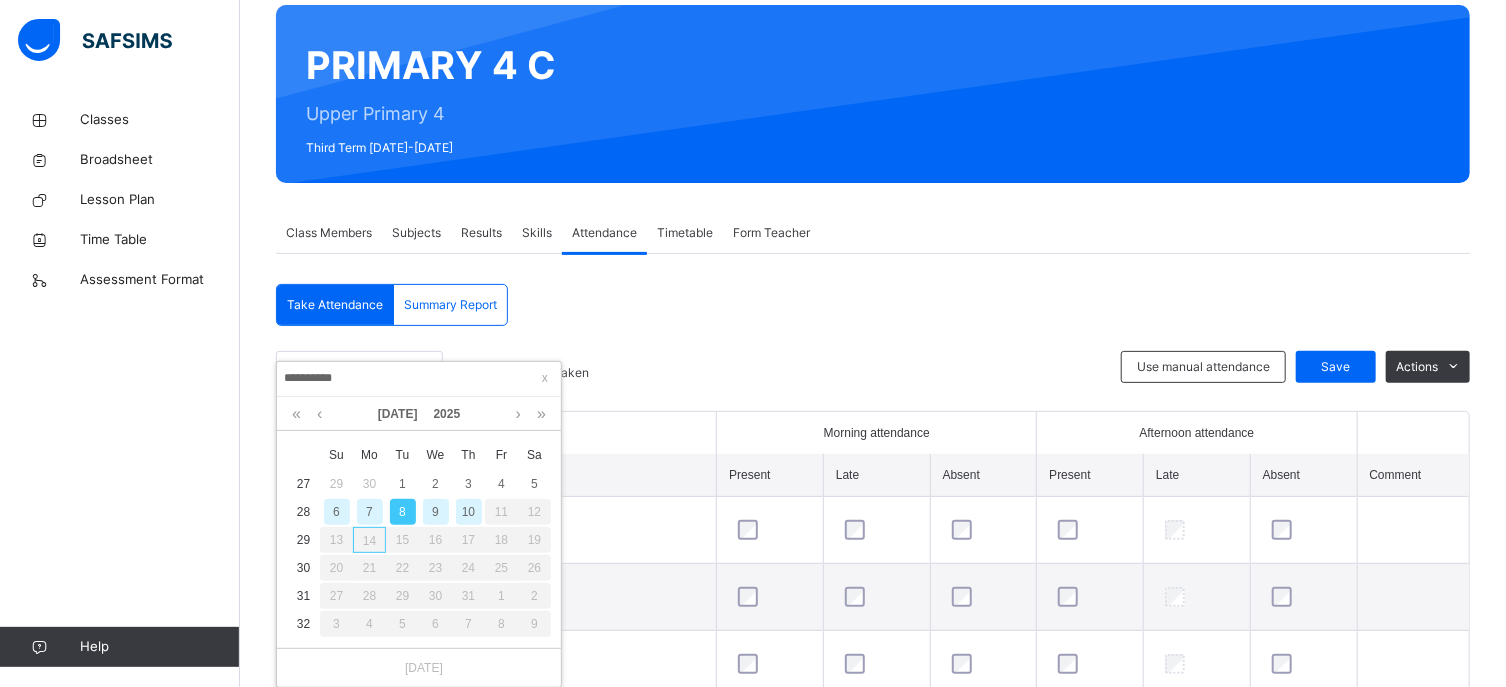 click on "9" at bounding box center [436, 512] 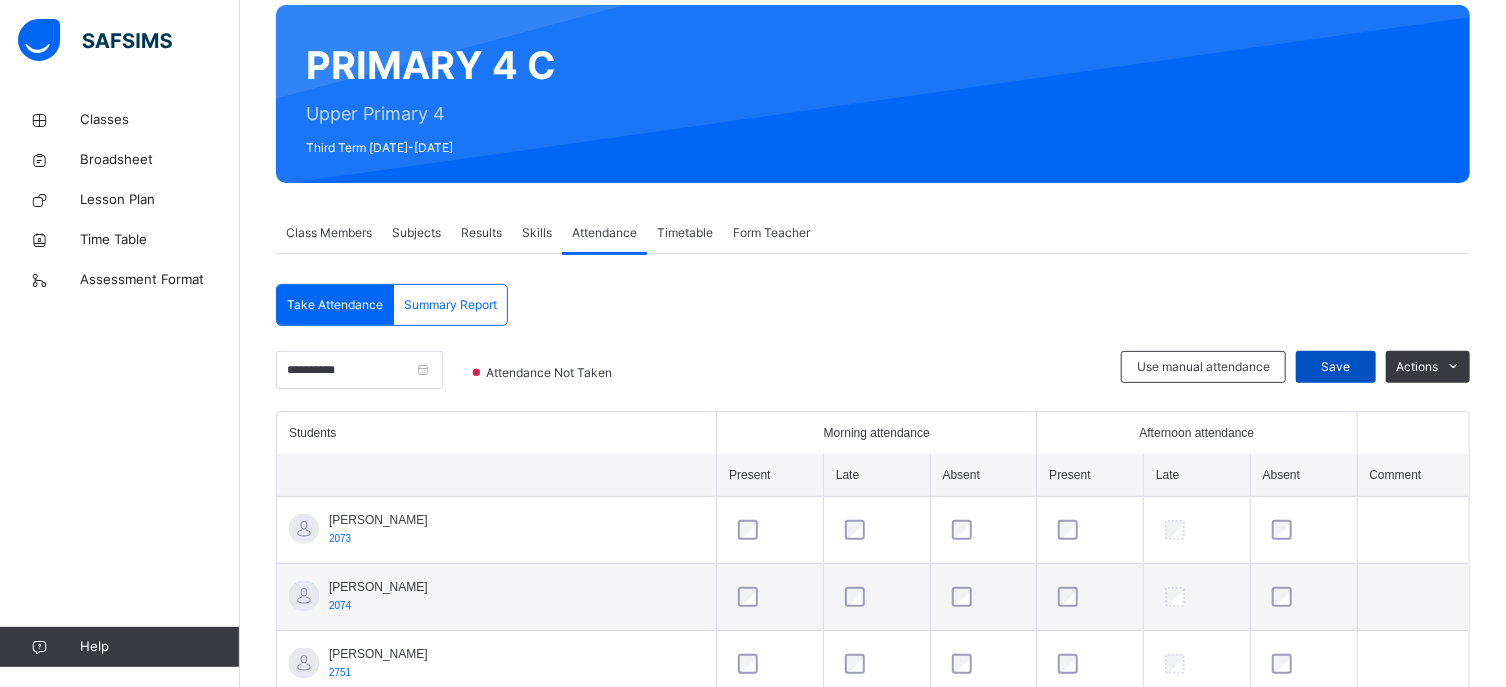 click on "Save" at bounding box center [1336, 367] 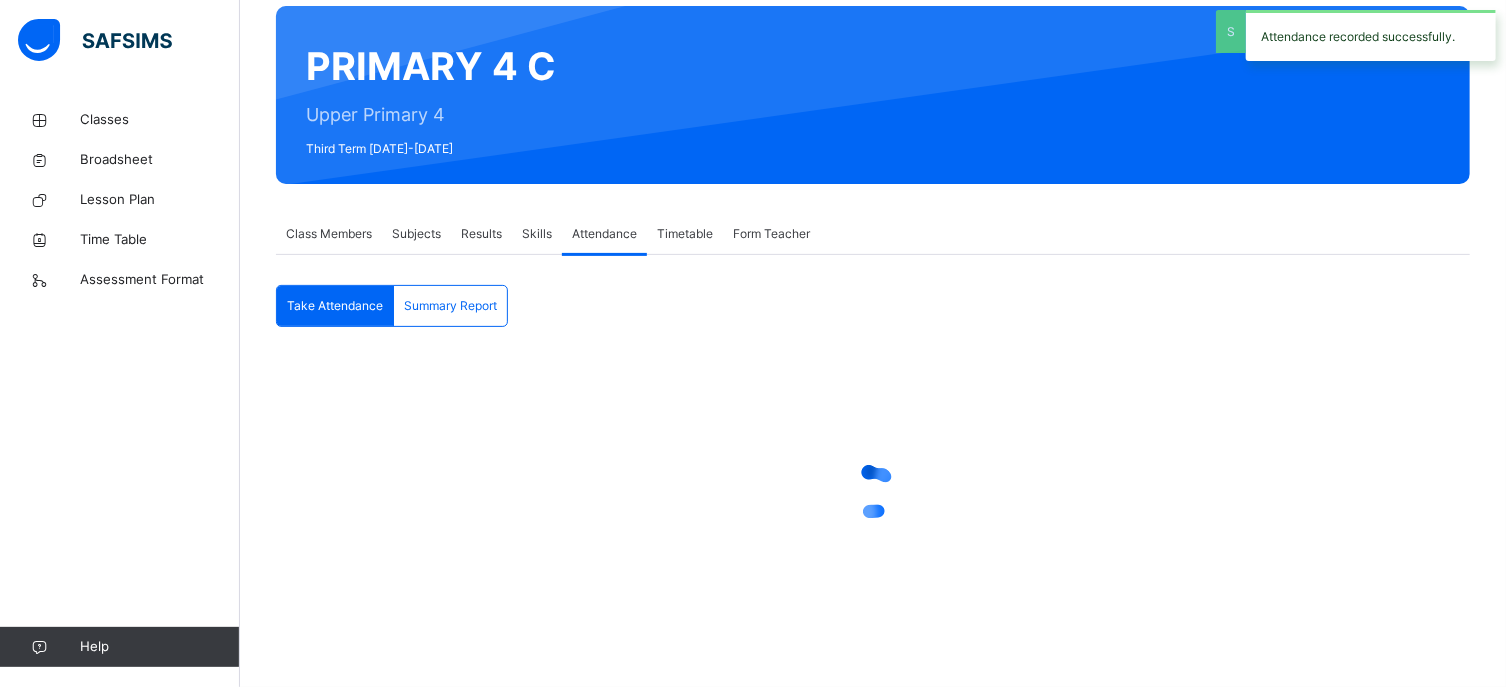 click at bounding box center (873, 492) 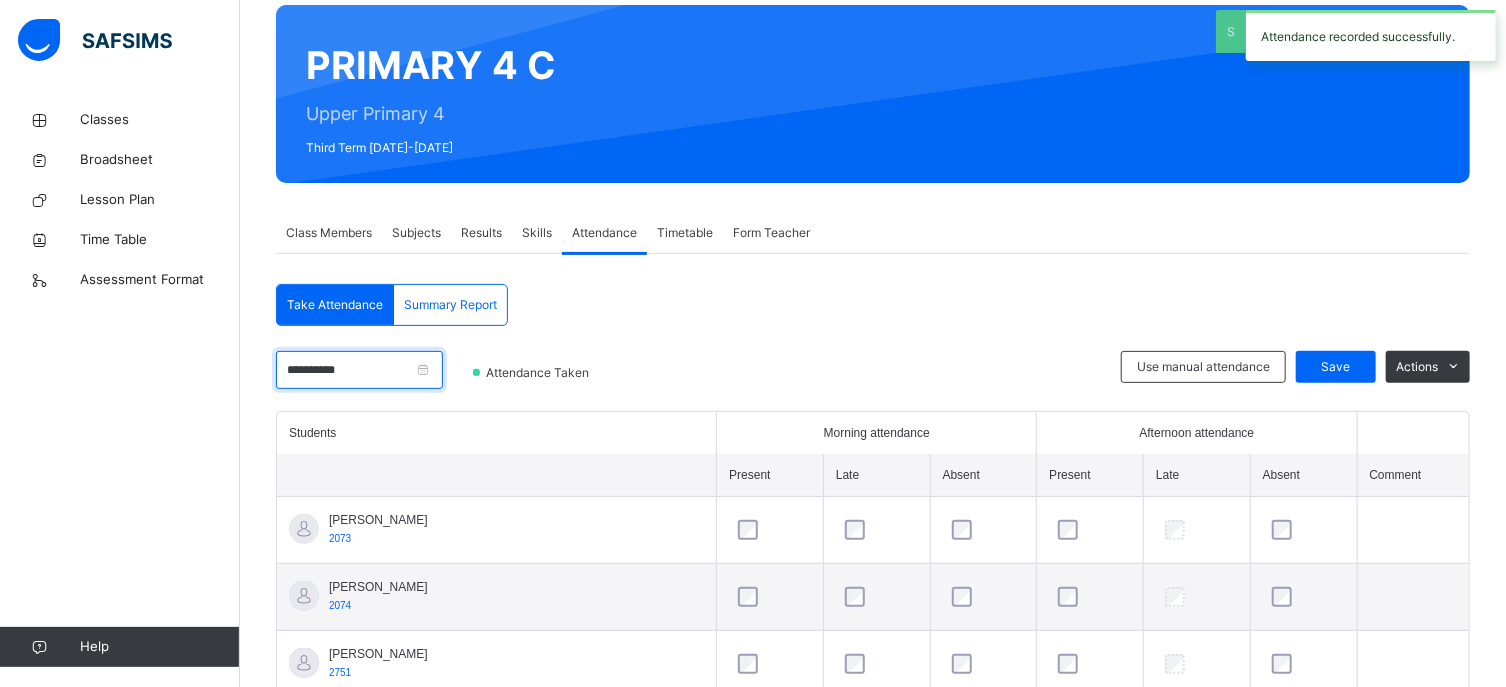 click on "**********" at bounding box center (359, 370) 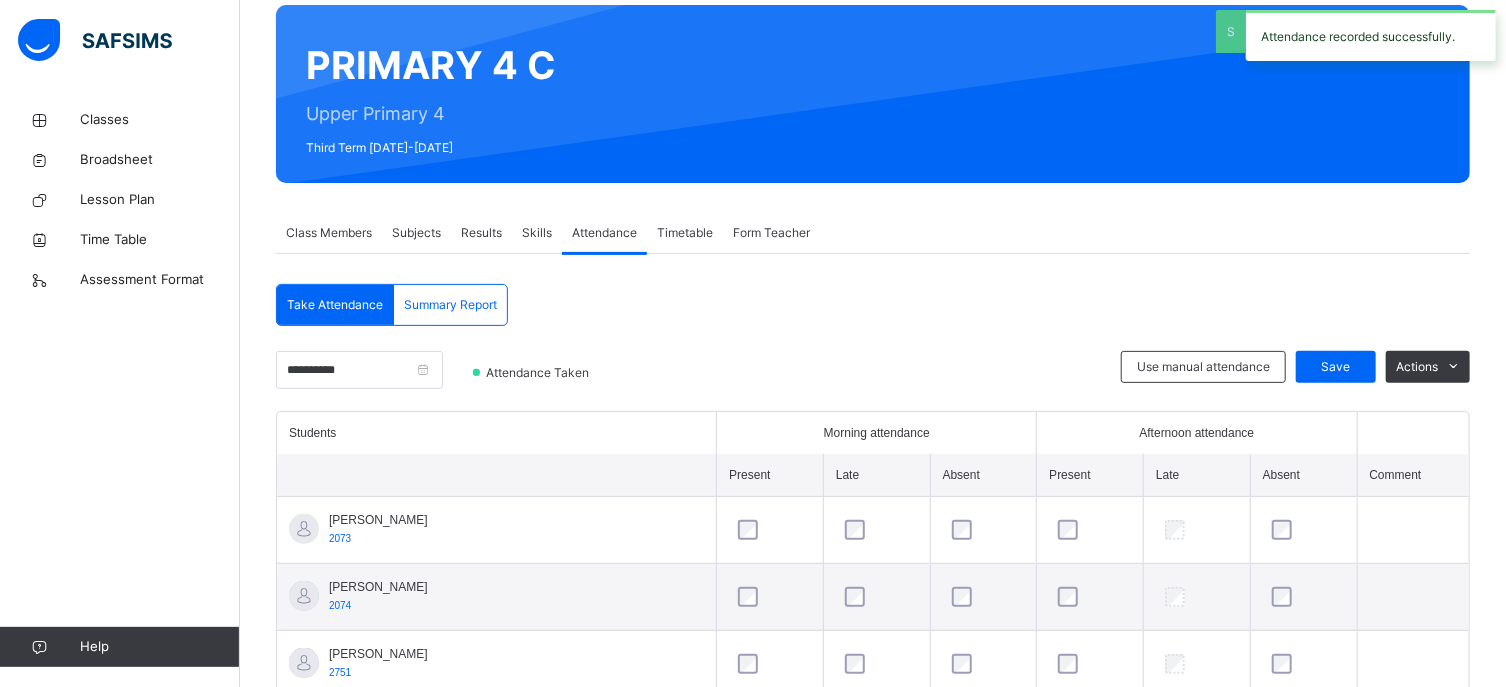 click on "**********" at bounding box center [419, 379] 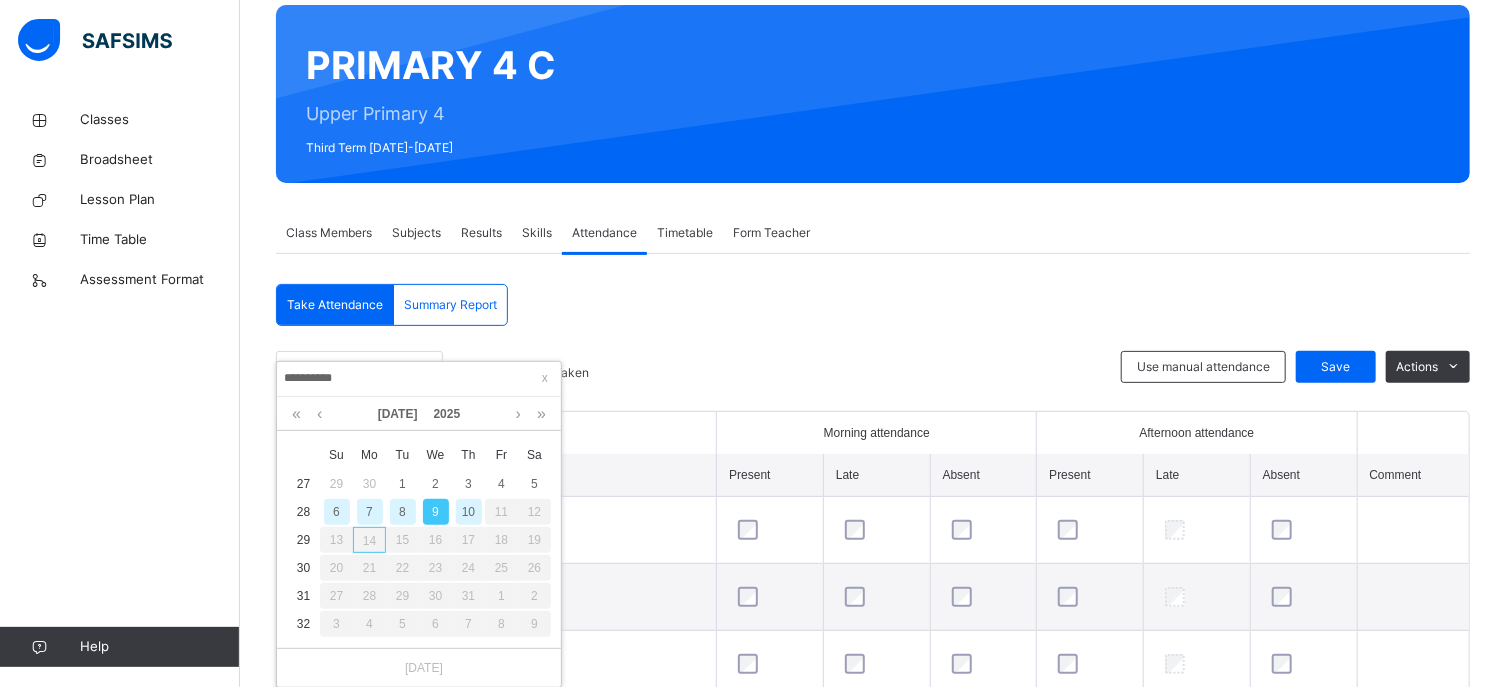 click on "10" at bounding box center [469, 512] 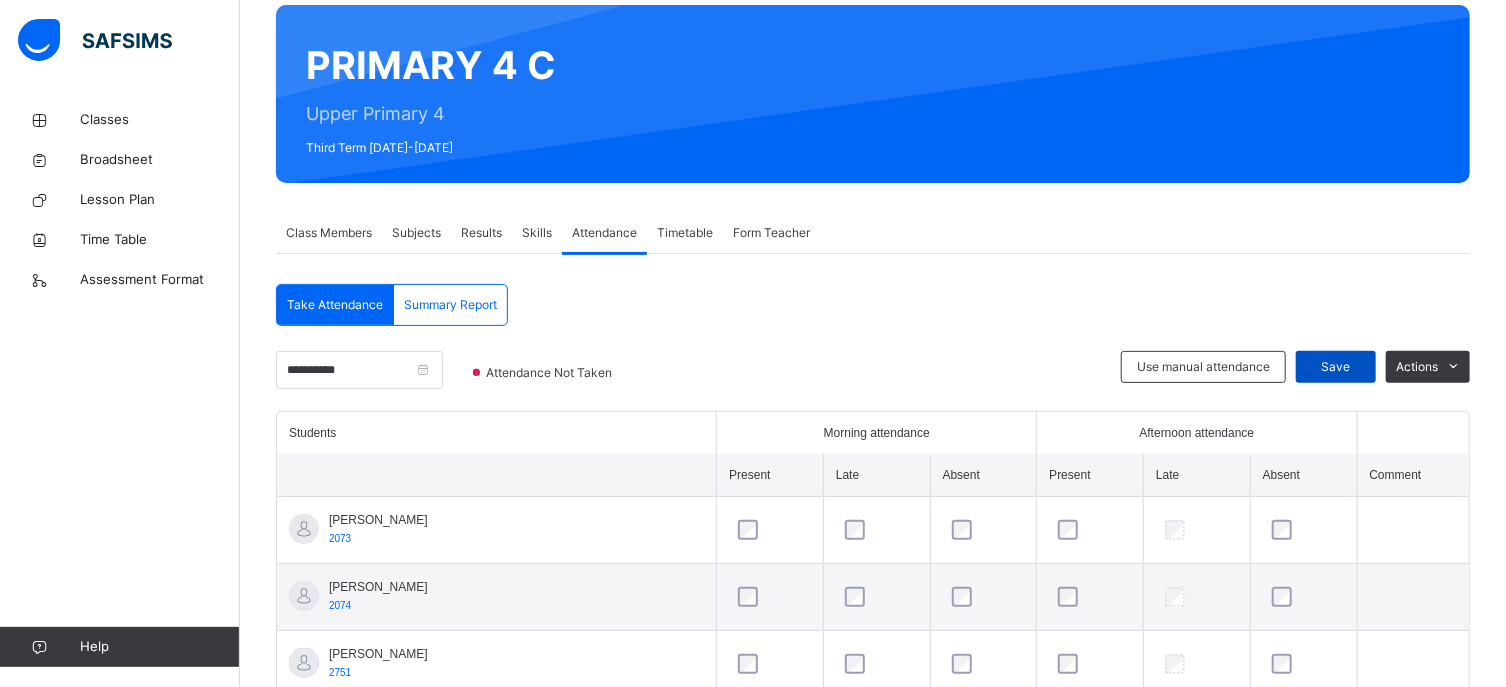 click on "Save" at bounding box center [1336, 367] 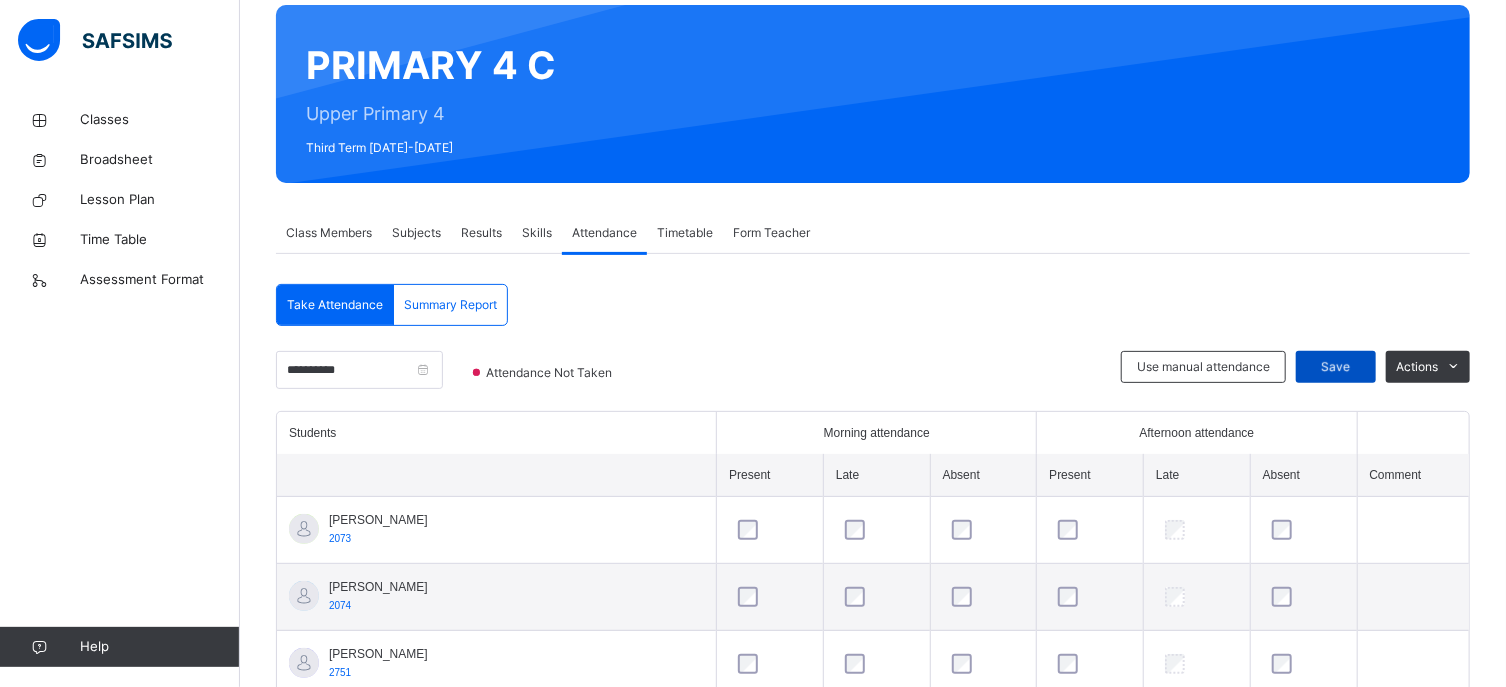 click on "Save" at bounding box center [1336, 367] 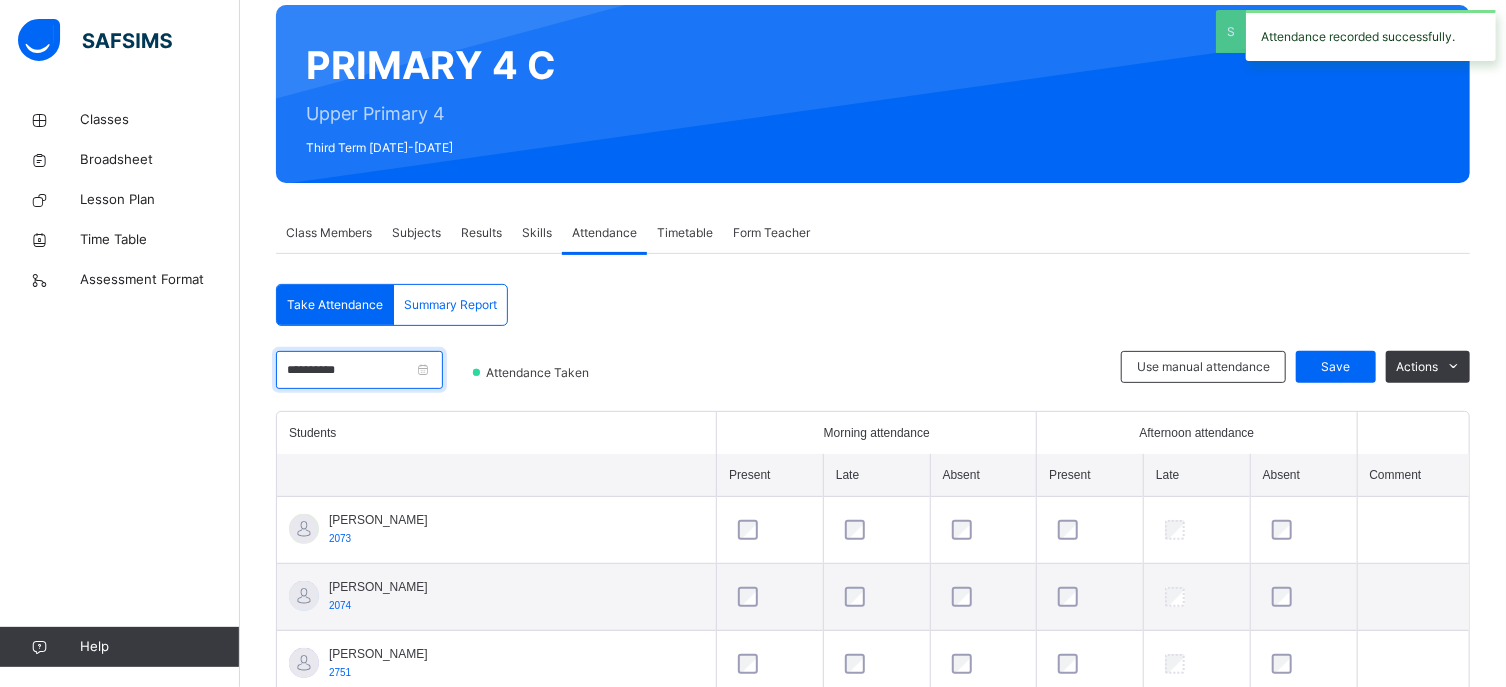 click on "**********" at bounding box center [359, 370] 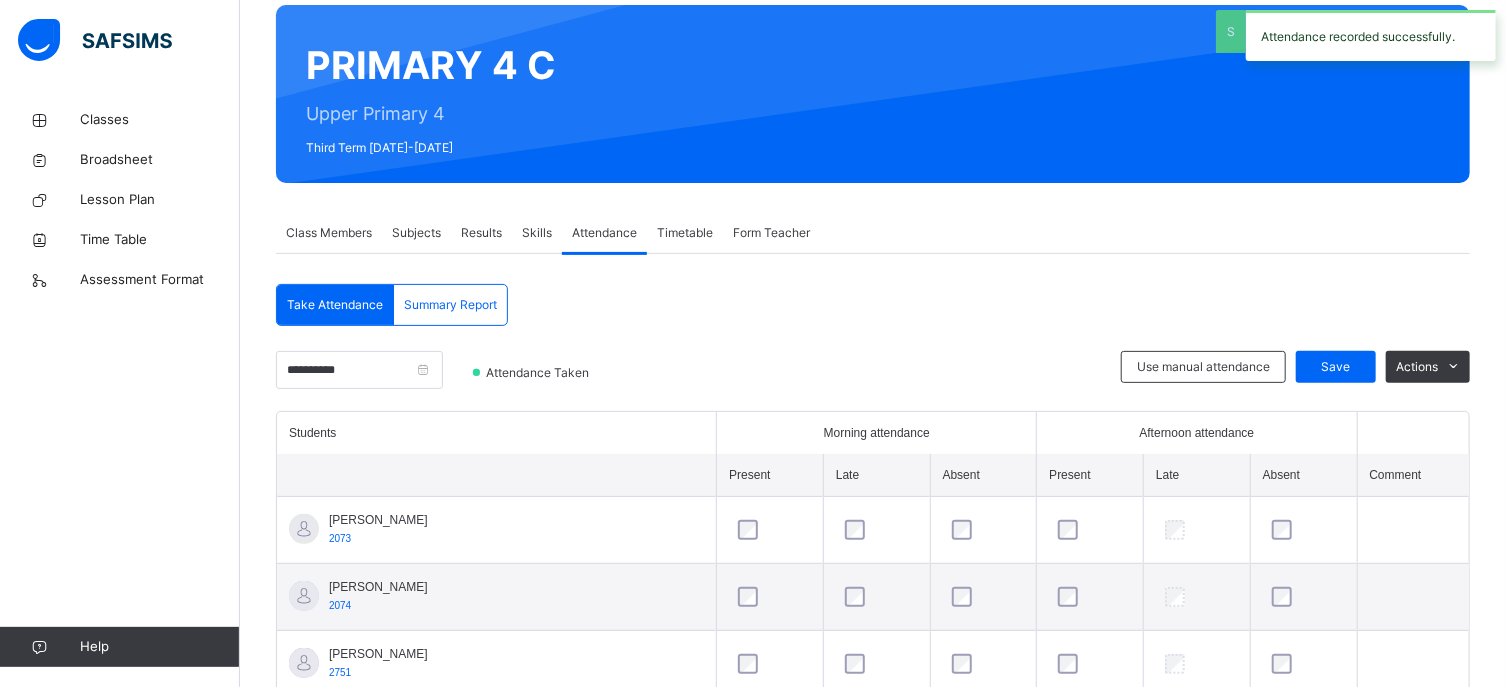 click on "**********" at bounding box center (419, 379) 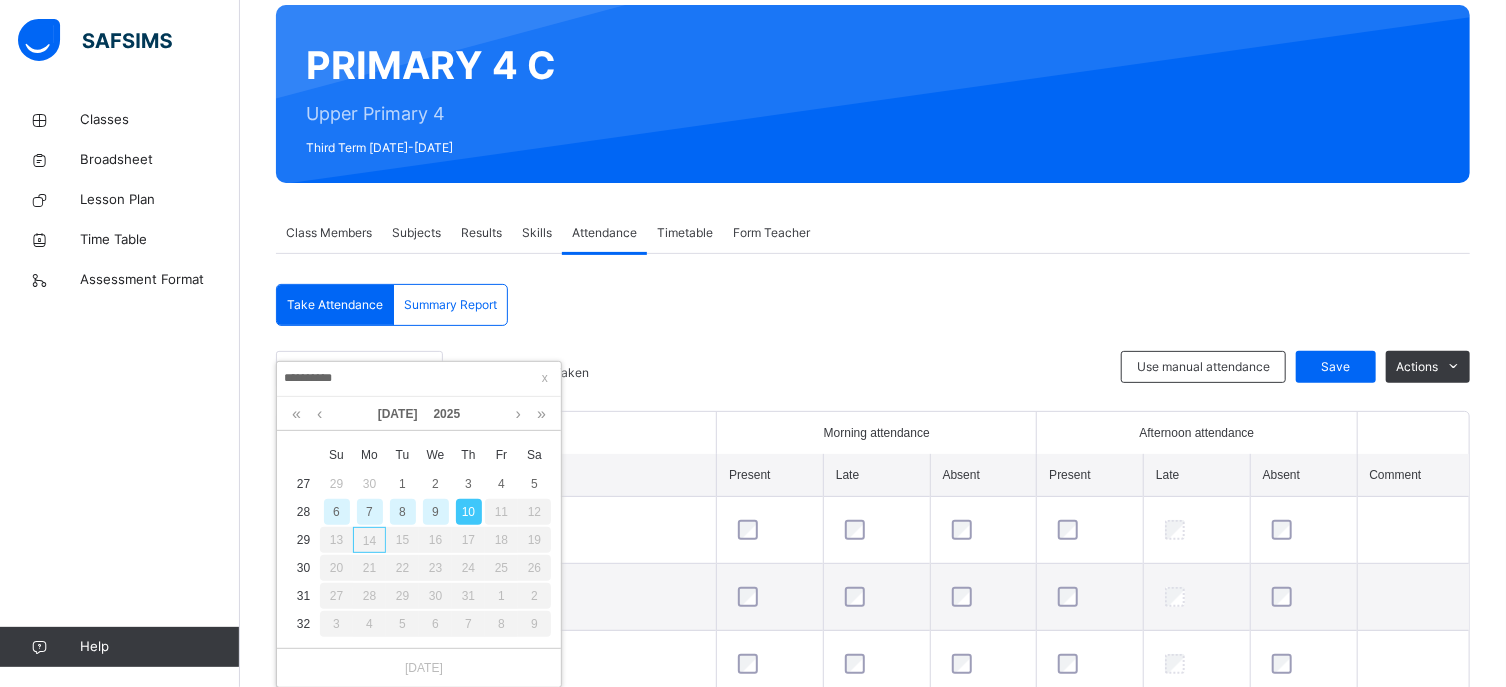 click on "11" at bounding box center [501, 512] 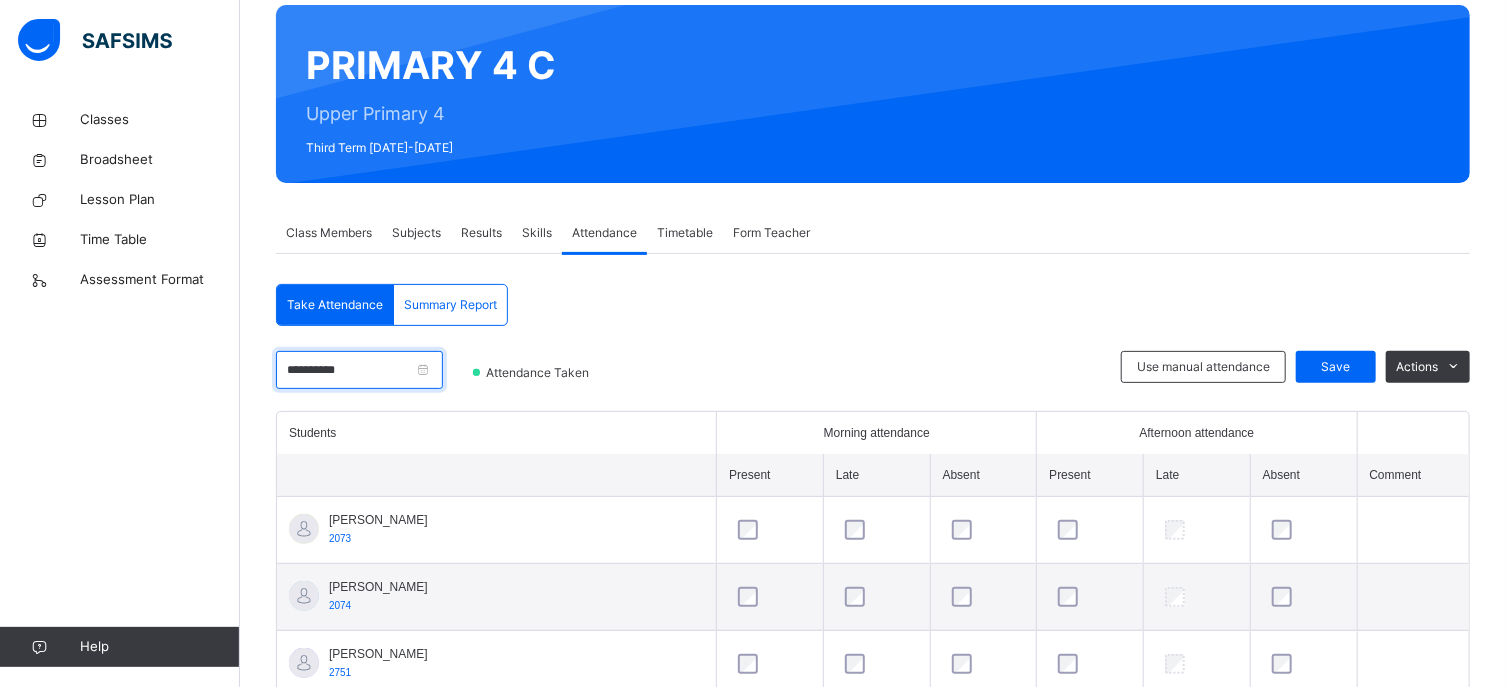 click on "**********" at bounding box center [359, 370] 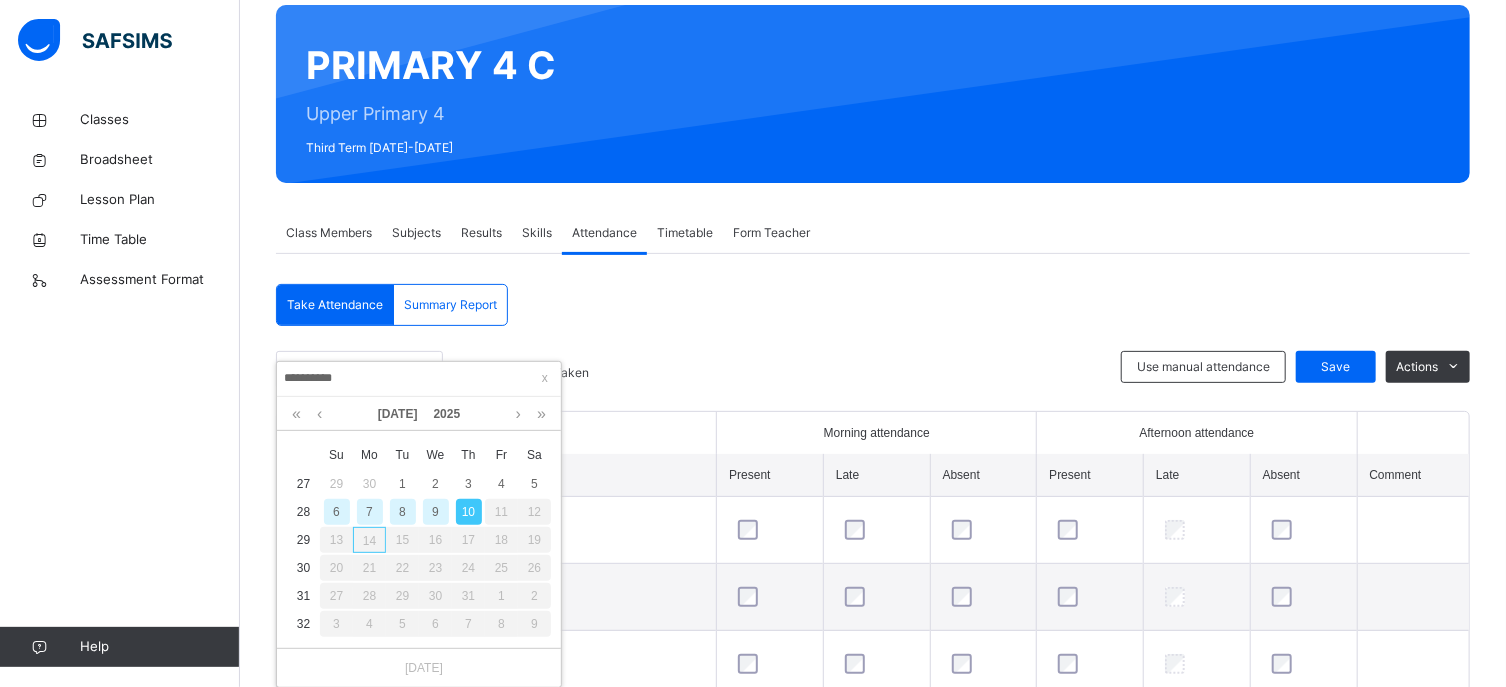 click on "11" at bounding box center (501, 512) 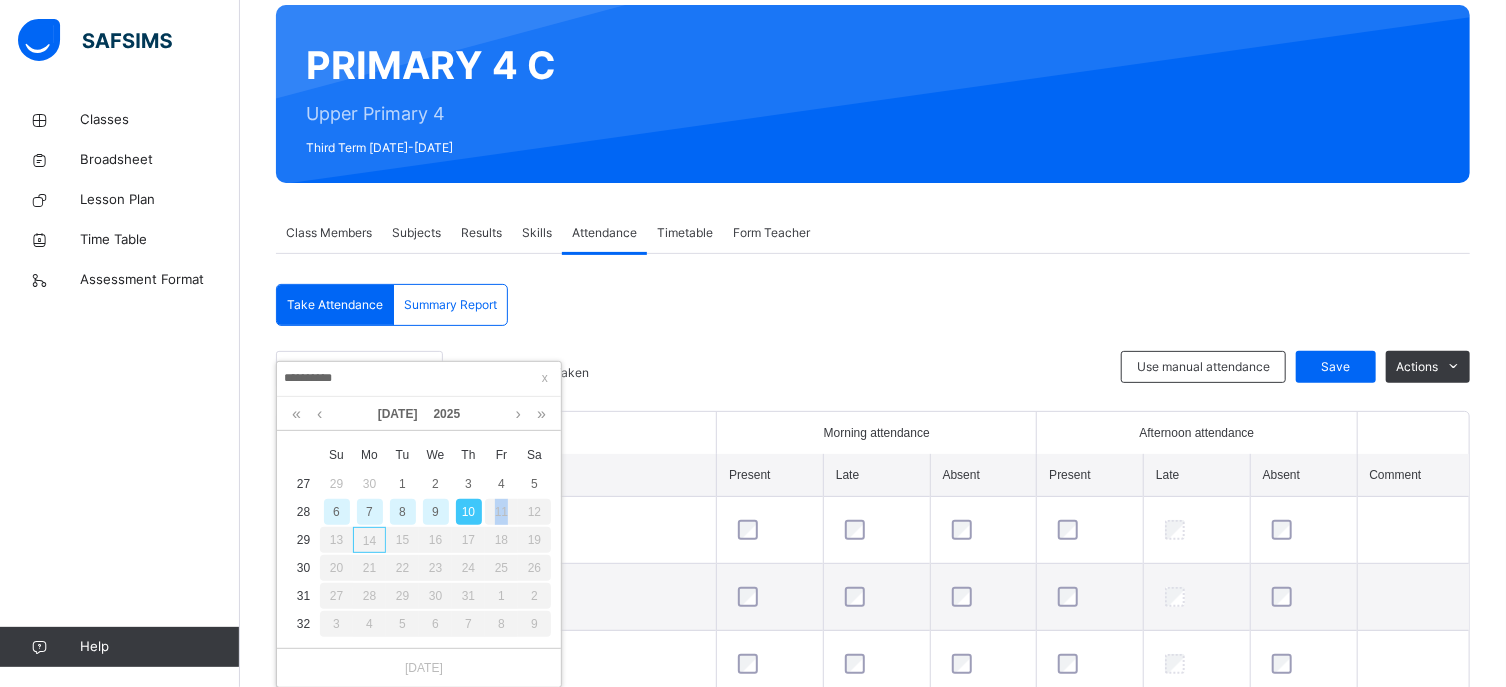 click on "11" at bounding box center [501, 512] 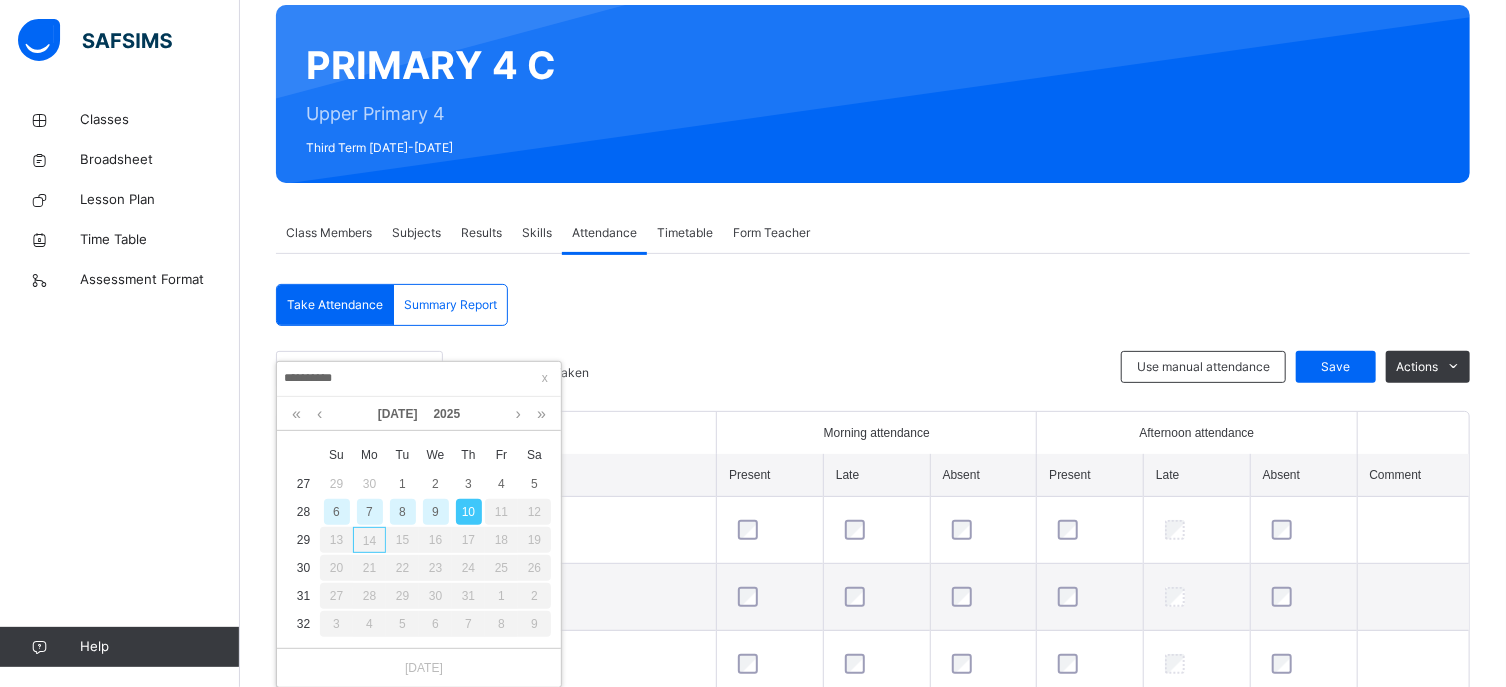 click on "11" at bounding box center (501, 512) 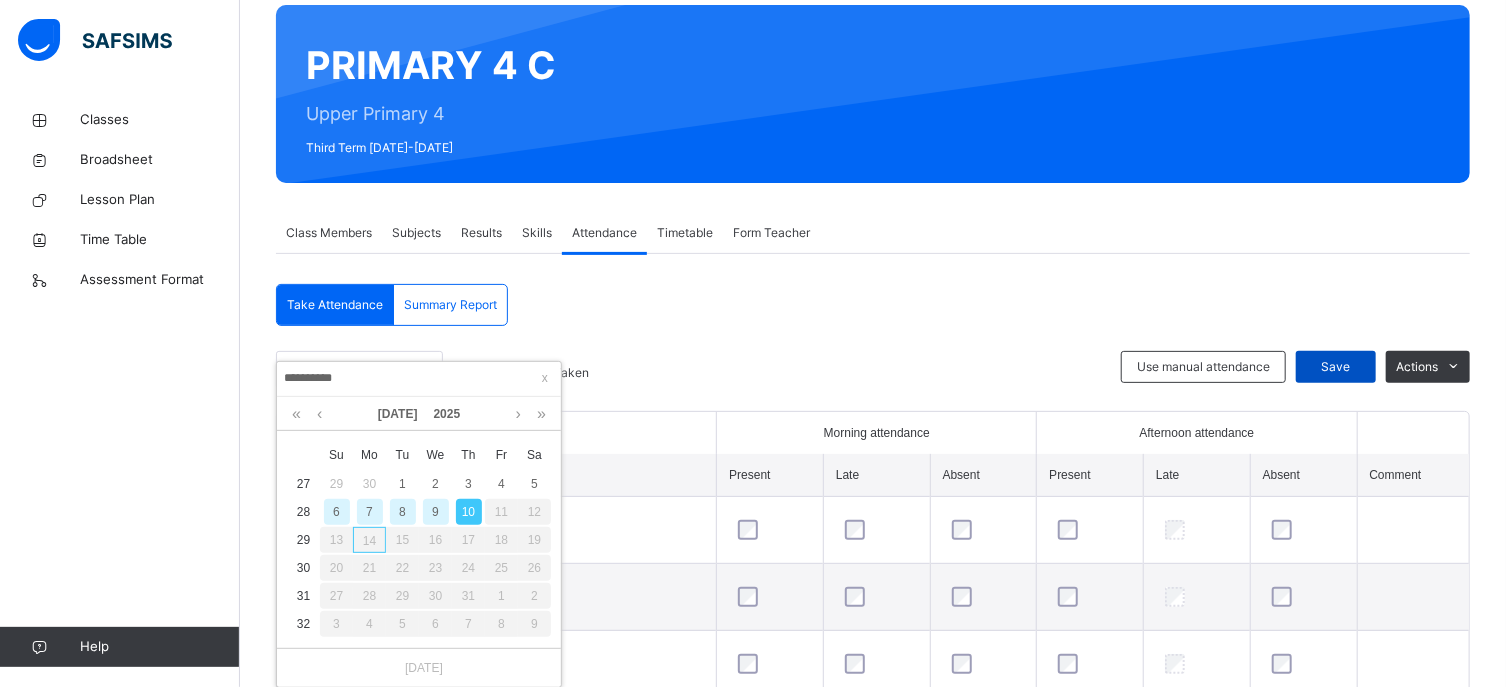 click on "Save" at bounding box center (1336, 367) 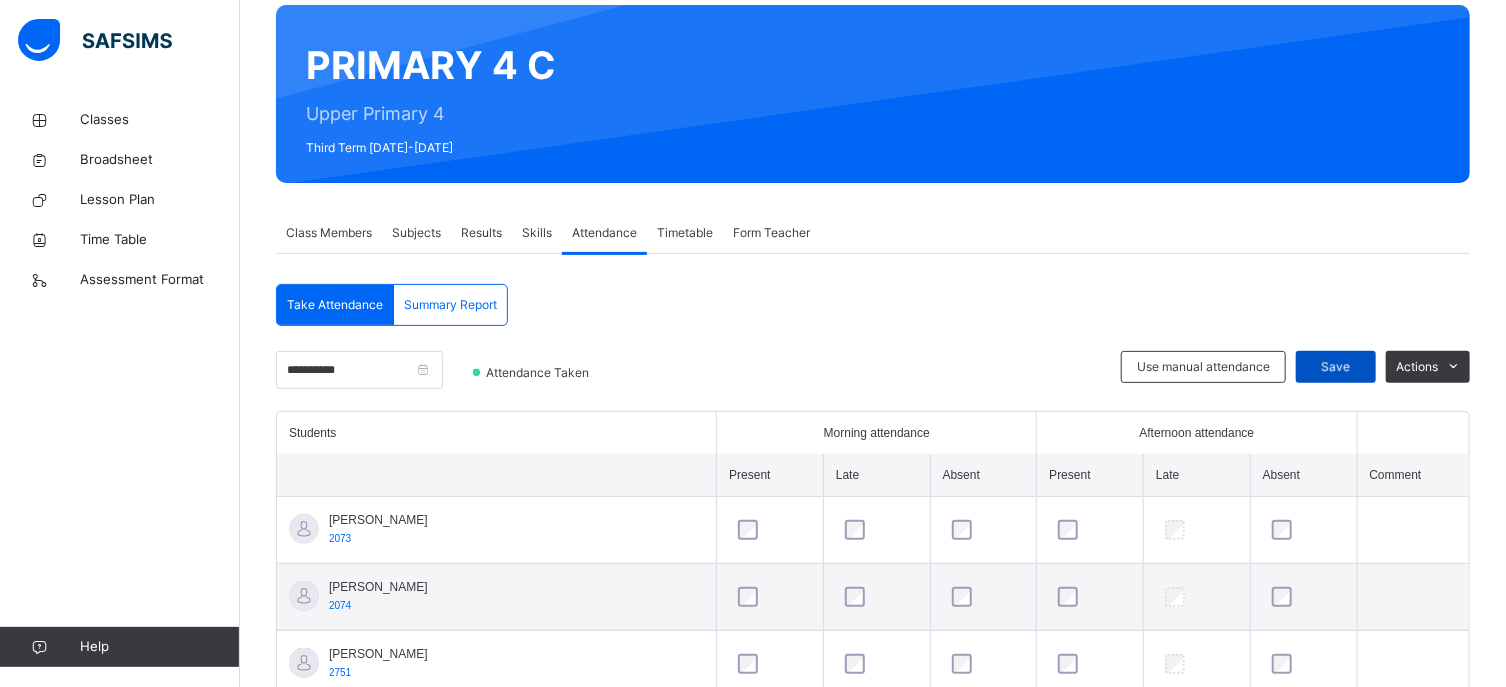 click on "Save" at bounding box center (1336, 367) 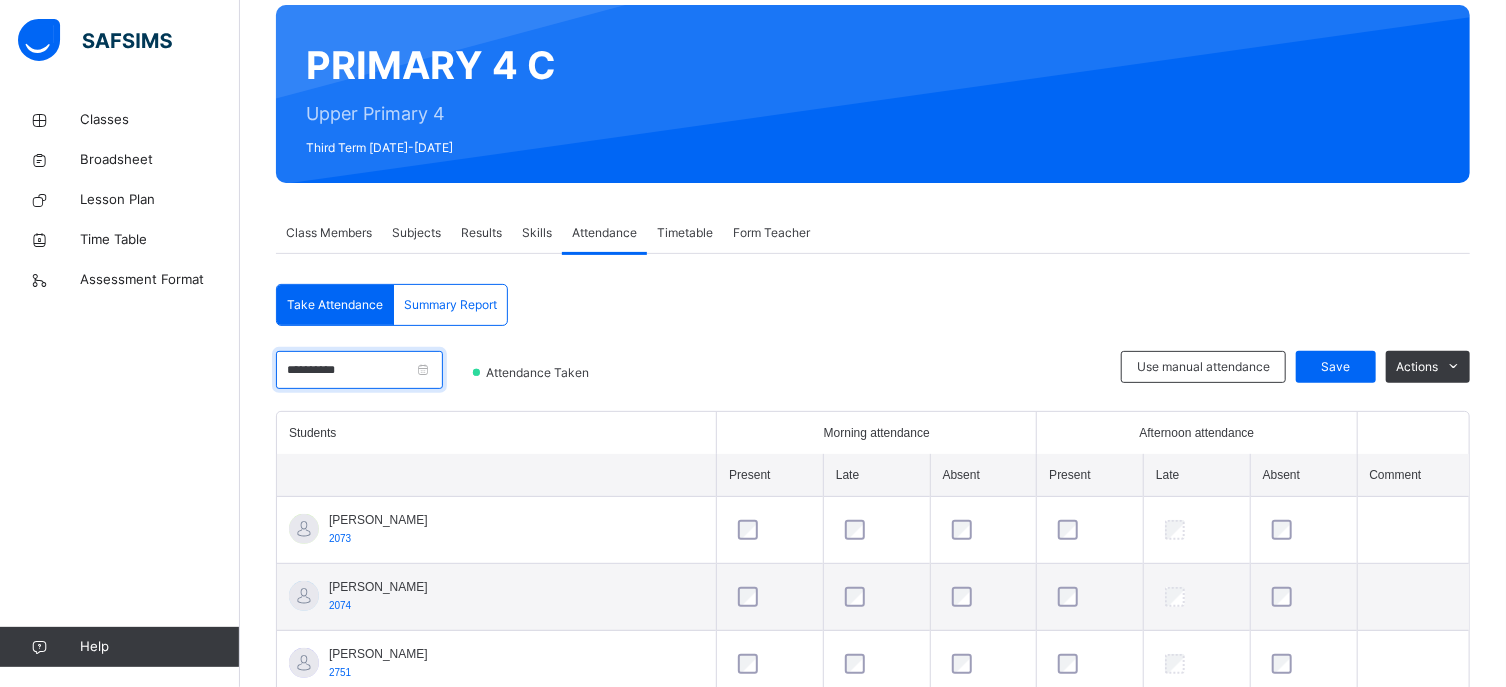 click on "**********" at bounding box center [359, 370] 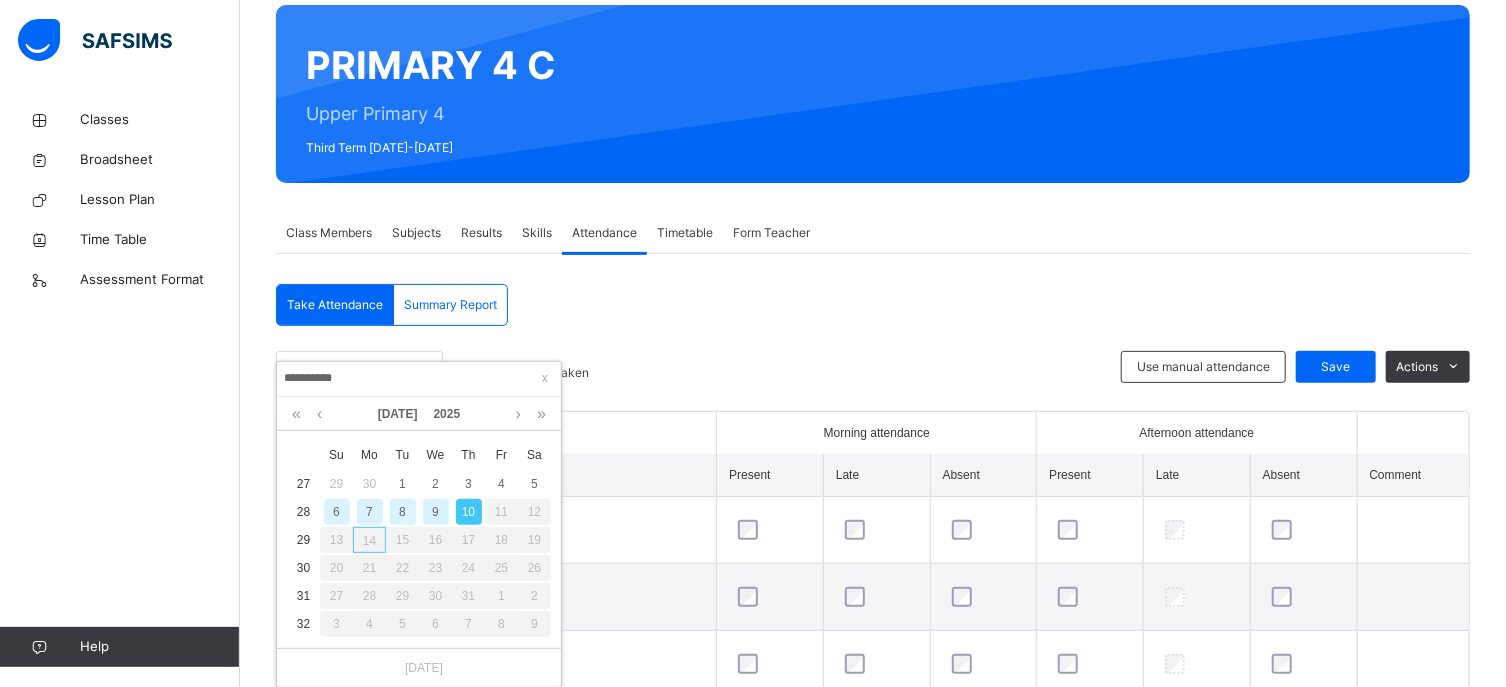 click on "11" at bounding box center (501, 512) 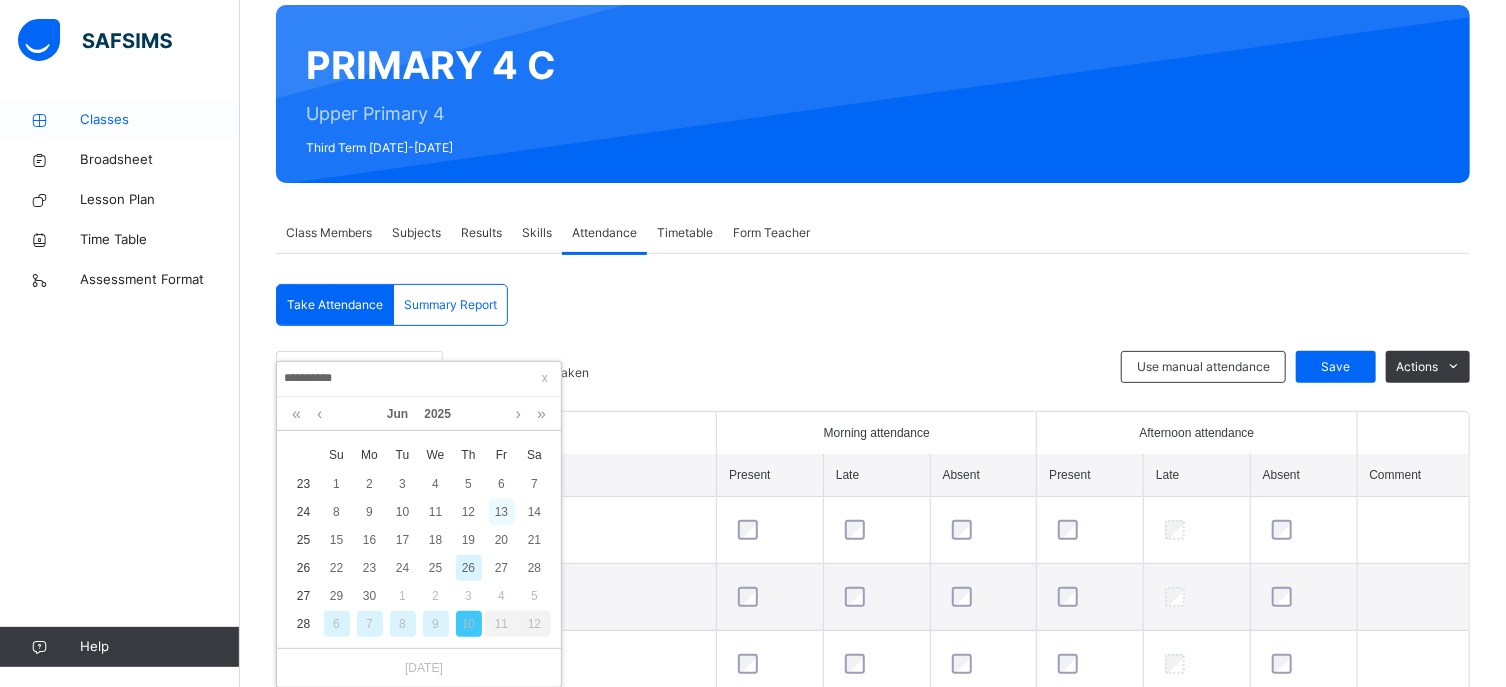 click on "Classes" at bounding box center [120, 120] 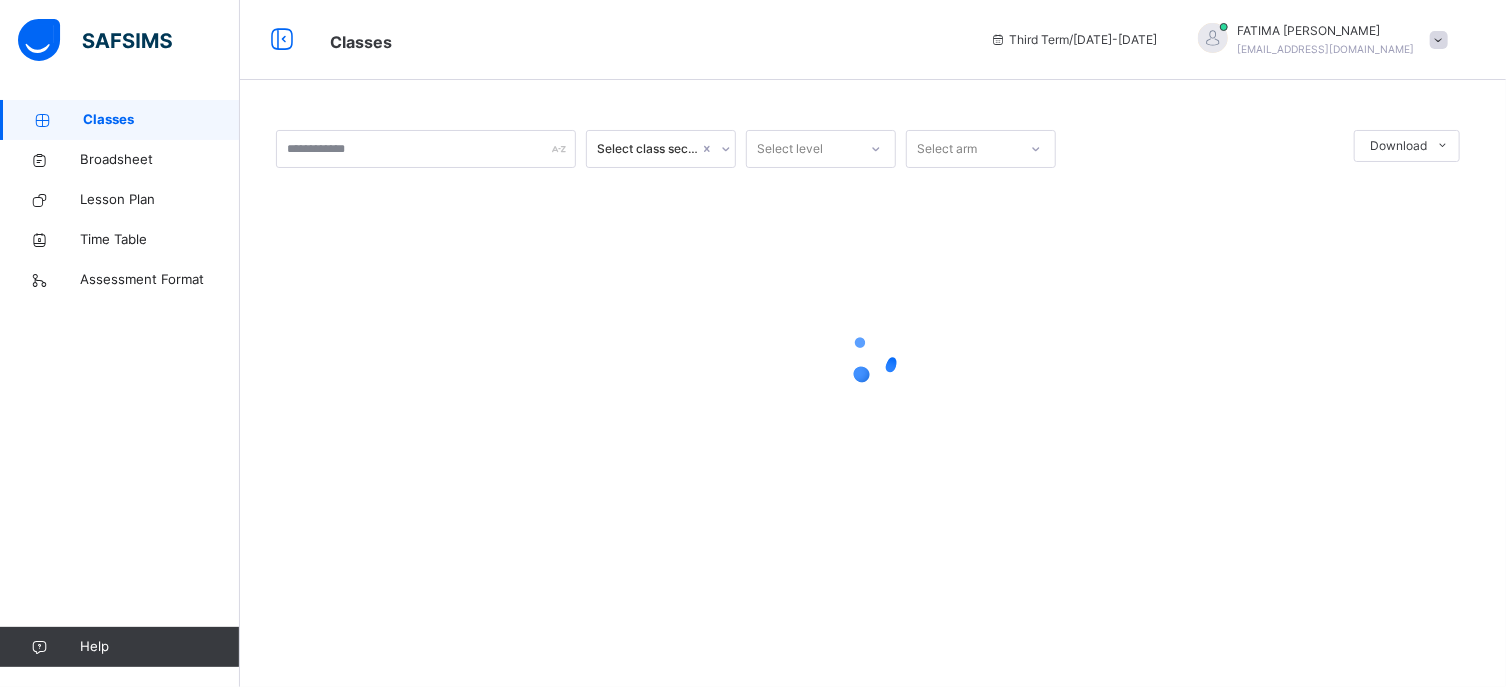 scroll, scrollTop: 0, scrollLeft: 0, axis: both 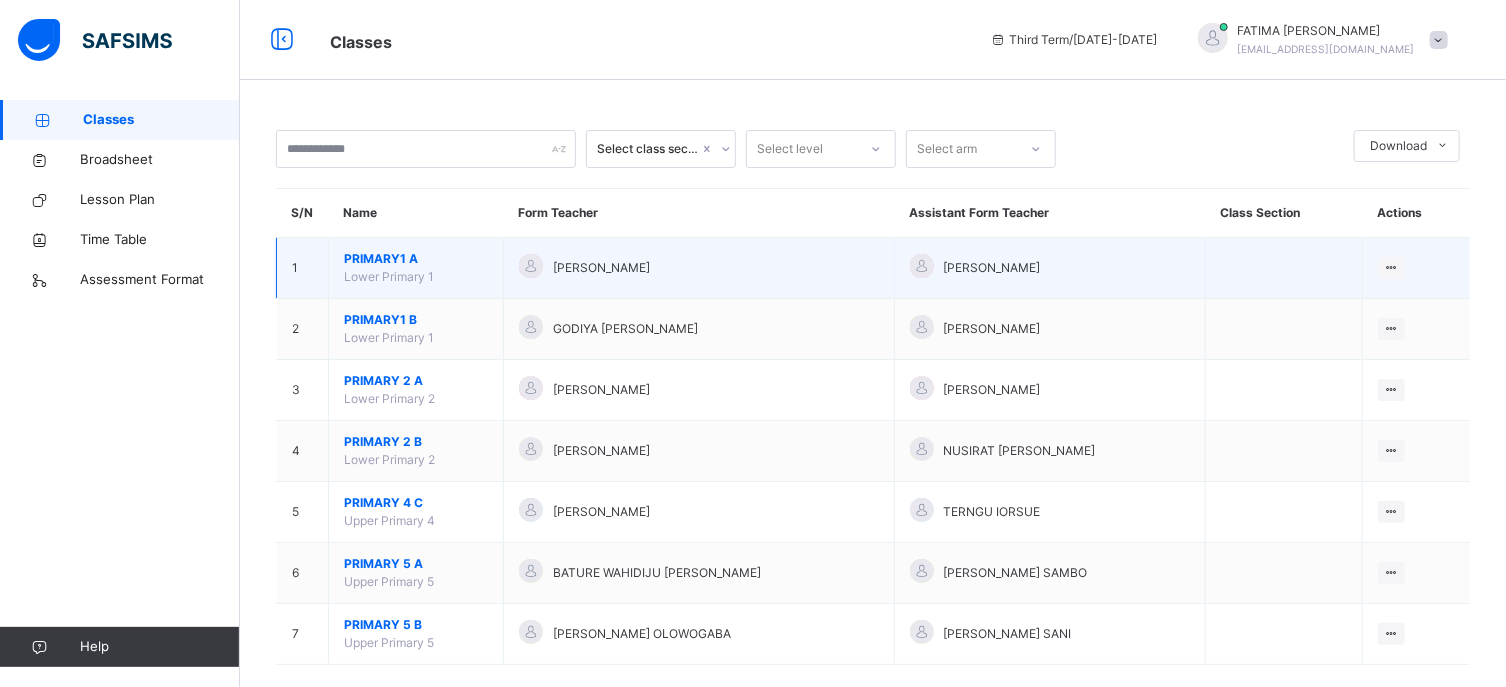 click on "PRIMARY1   A" at bounding box center [416, 259] 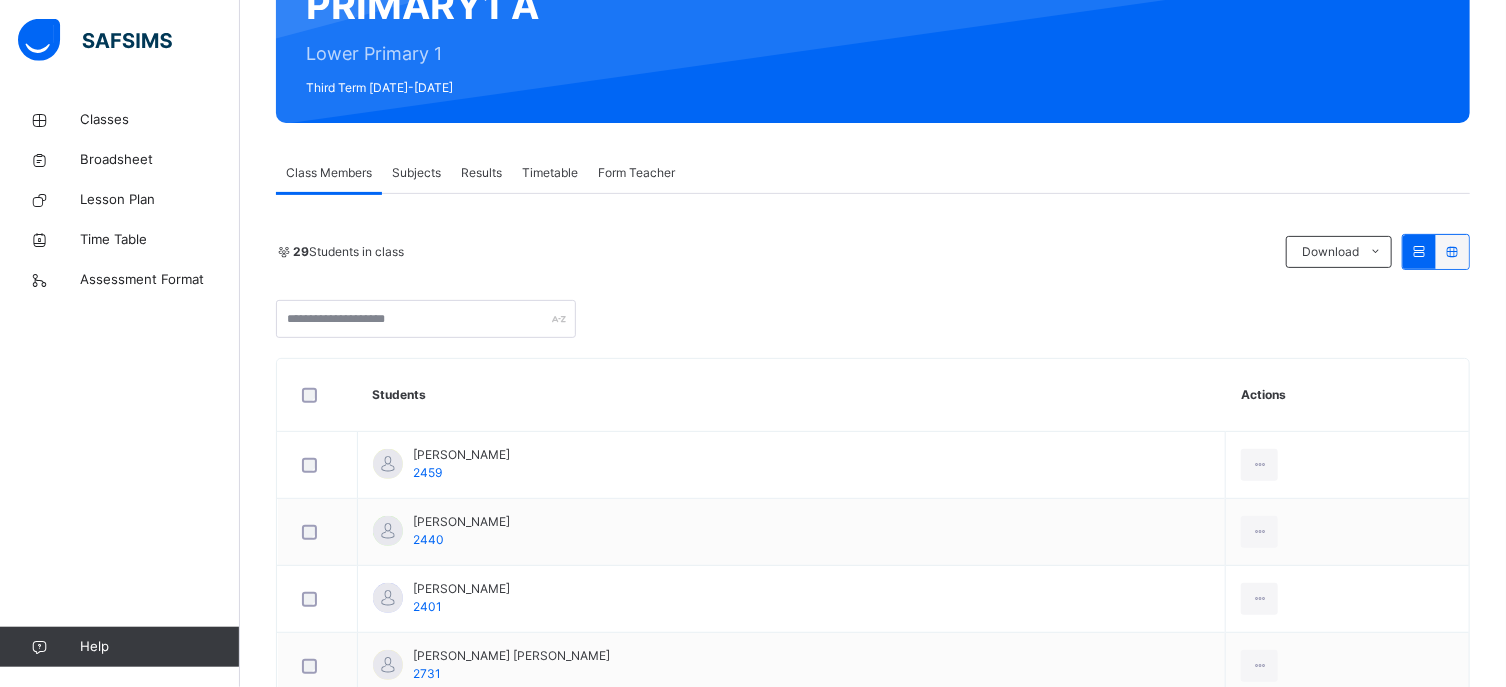scroll, scrollTop: 214, scrollLeft: 0, axis: vertical 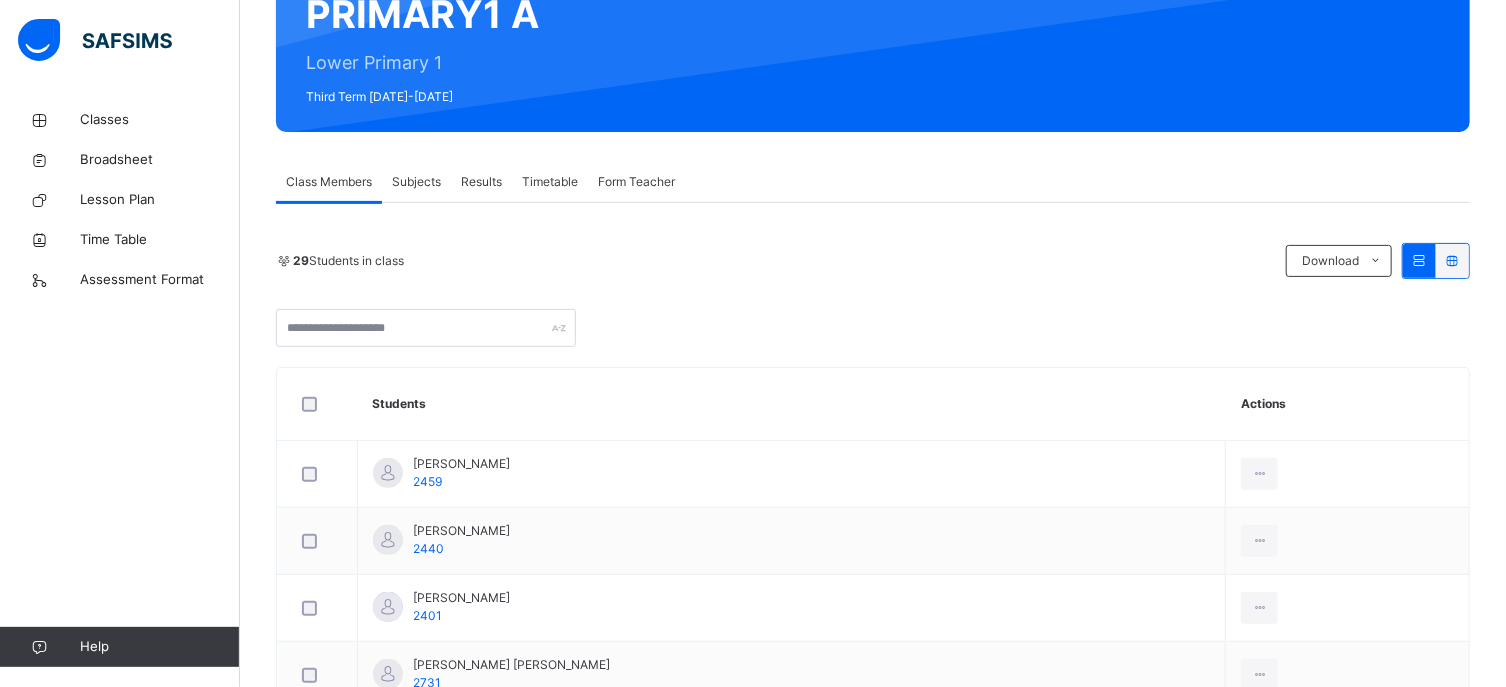 click on "Subjects" at bounding box center (416, 182) 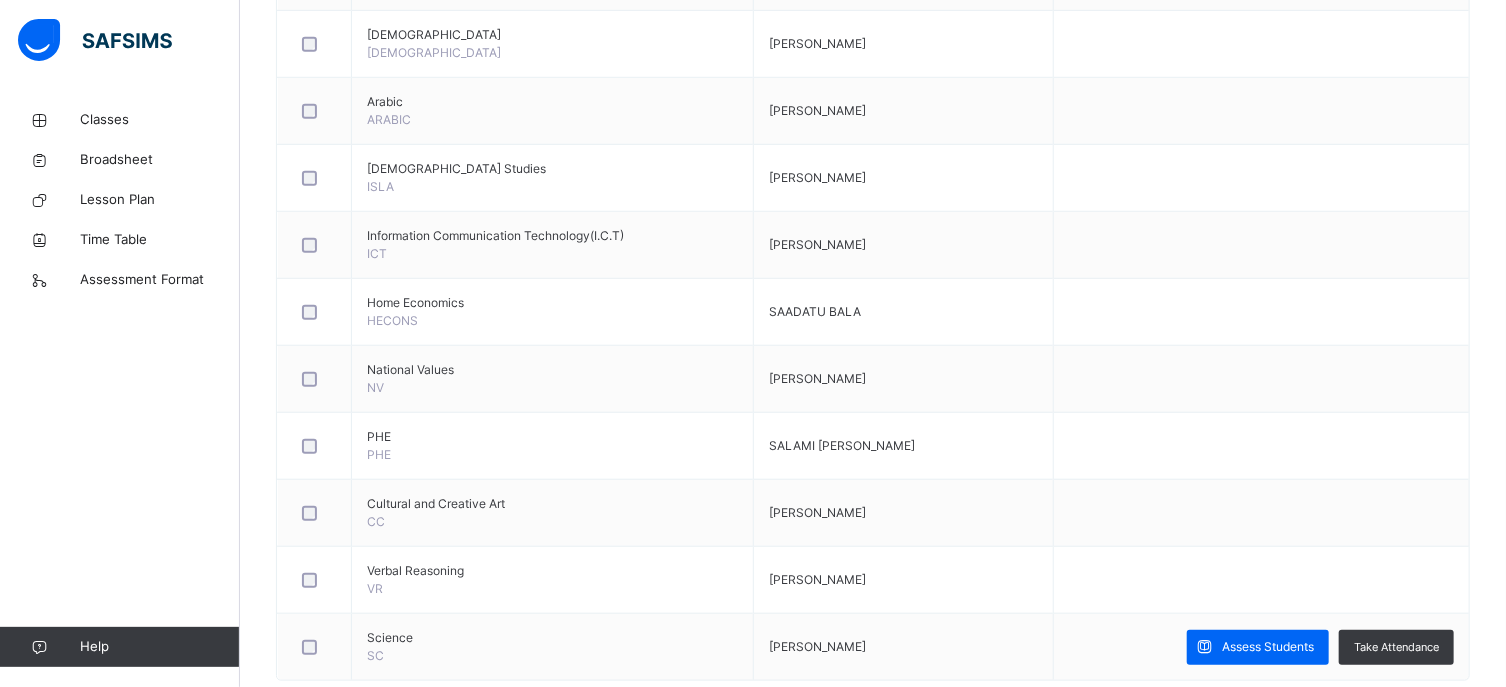 scroll, scrollTop: 741, scrollLeft: 0, axis: vertical 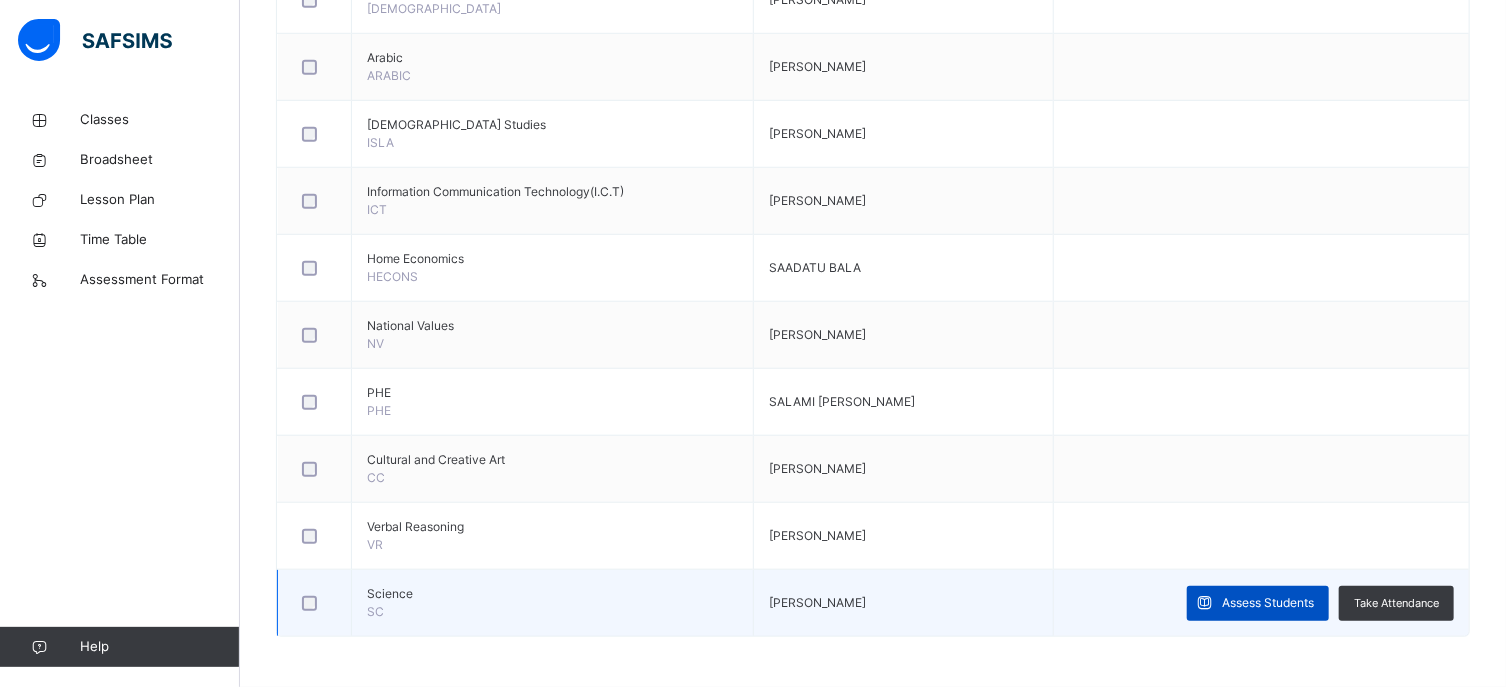 click on "Assess Students" at bounding box center (1258, 603) 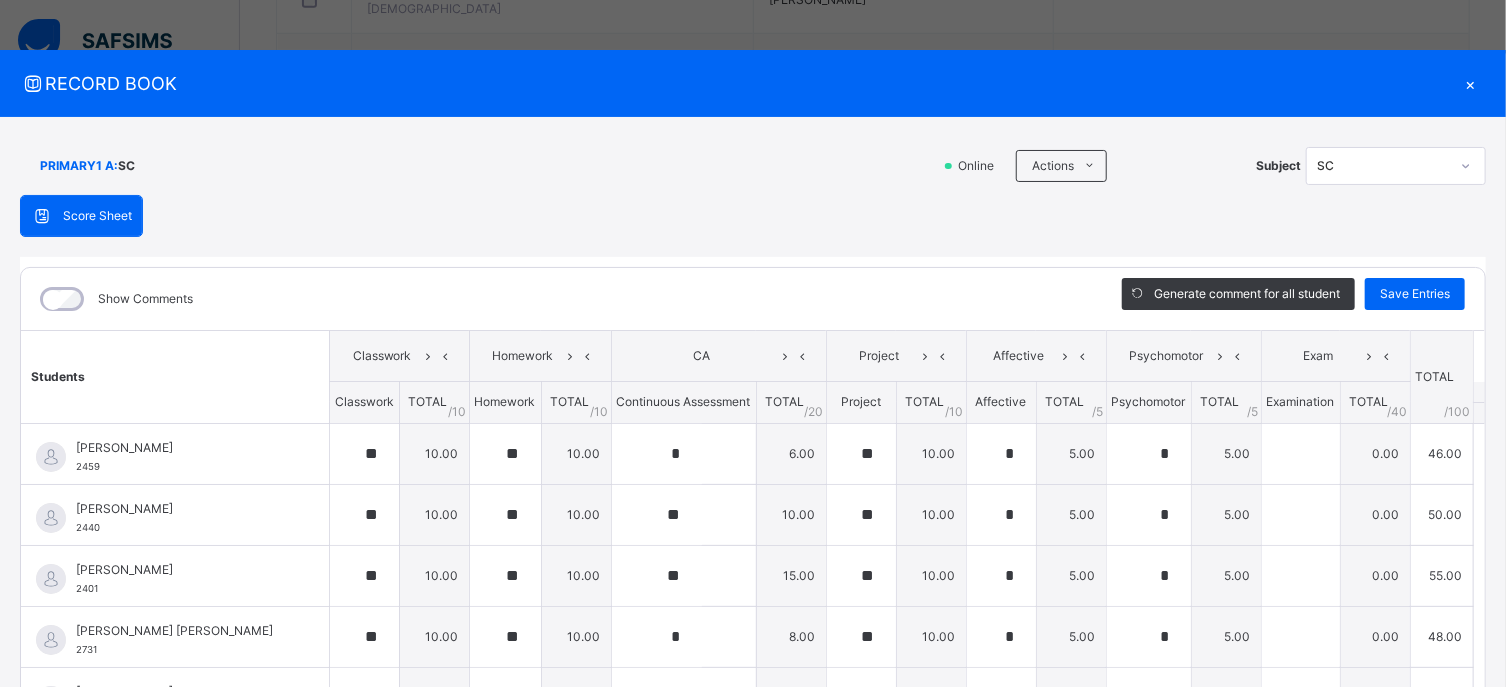 type on "**" 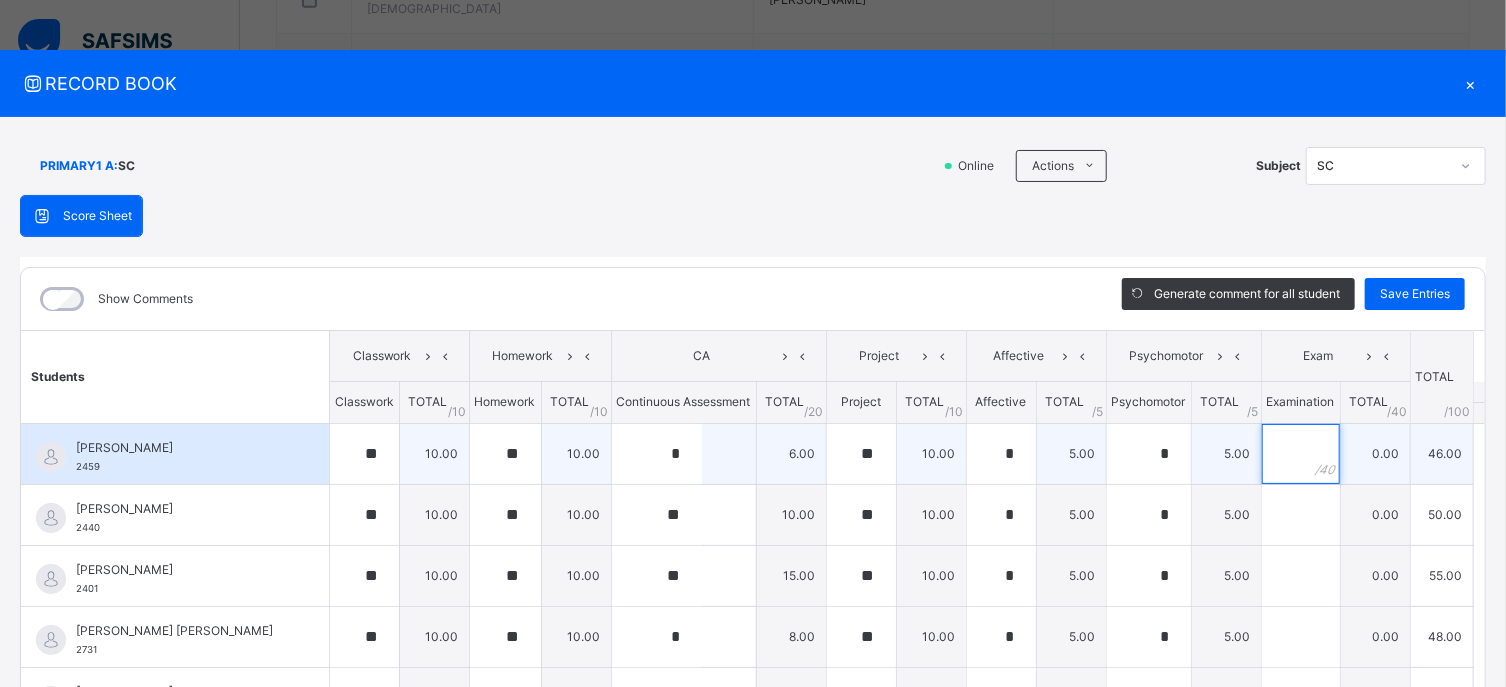 click at bounding box center [1301, 454] 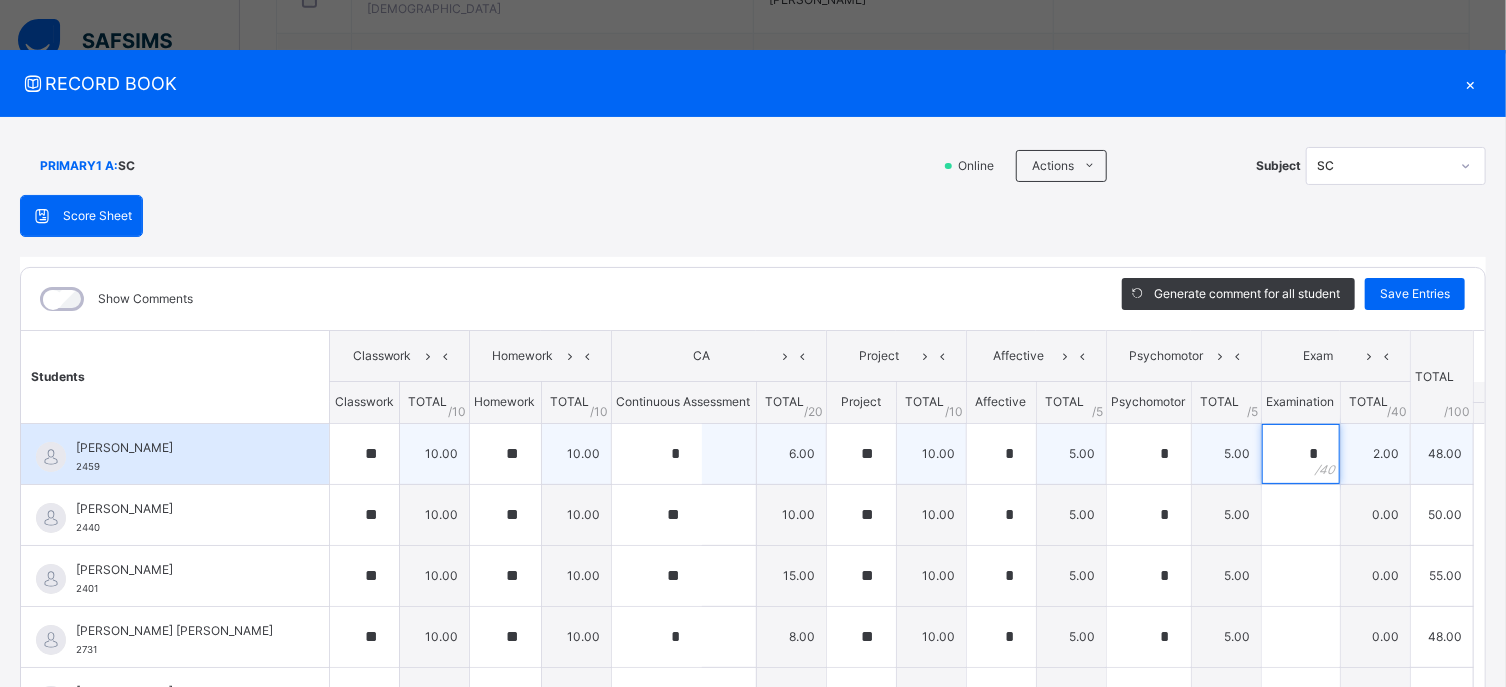 type on "**" 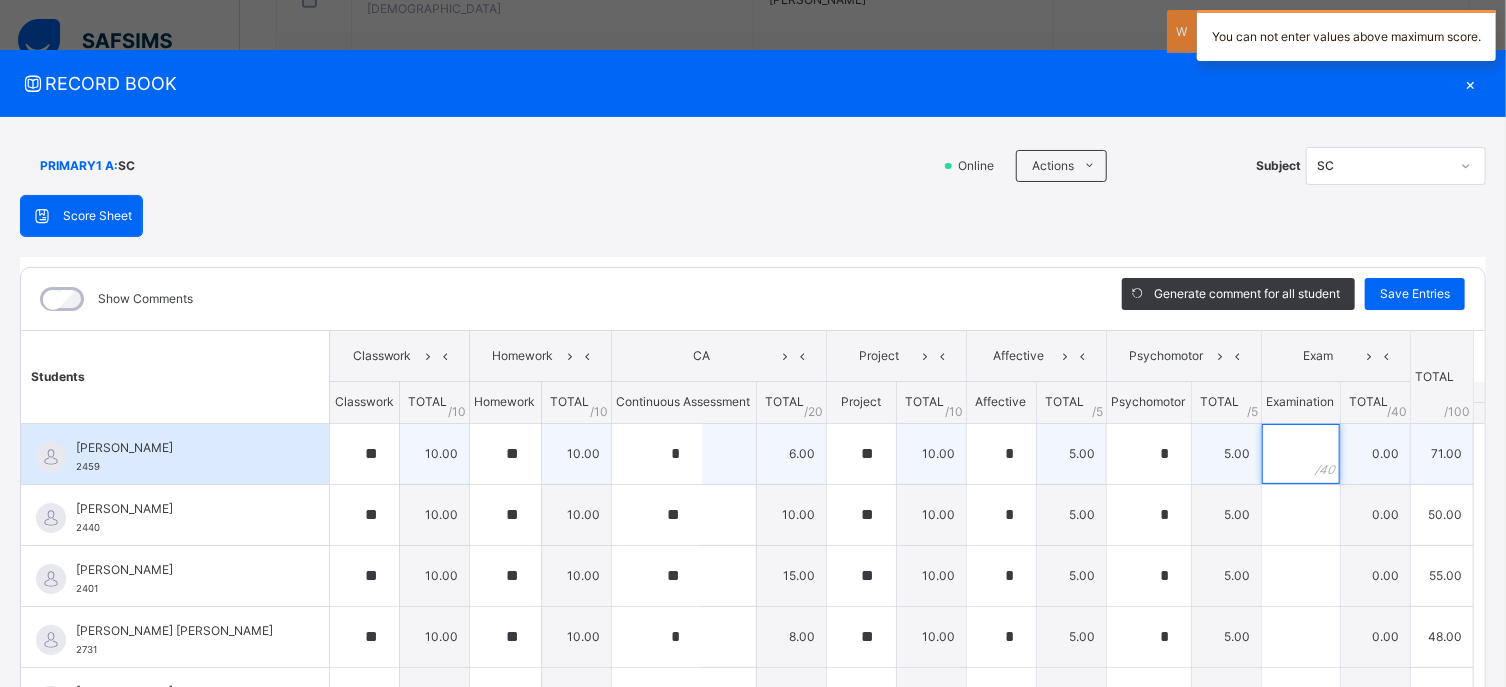 type on "*" 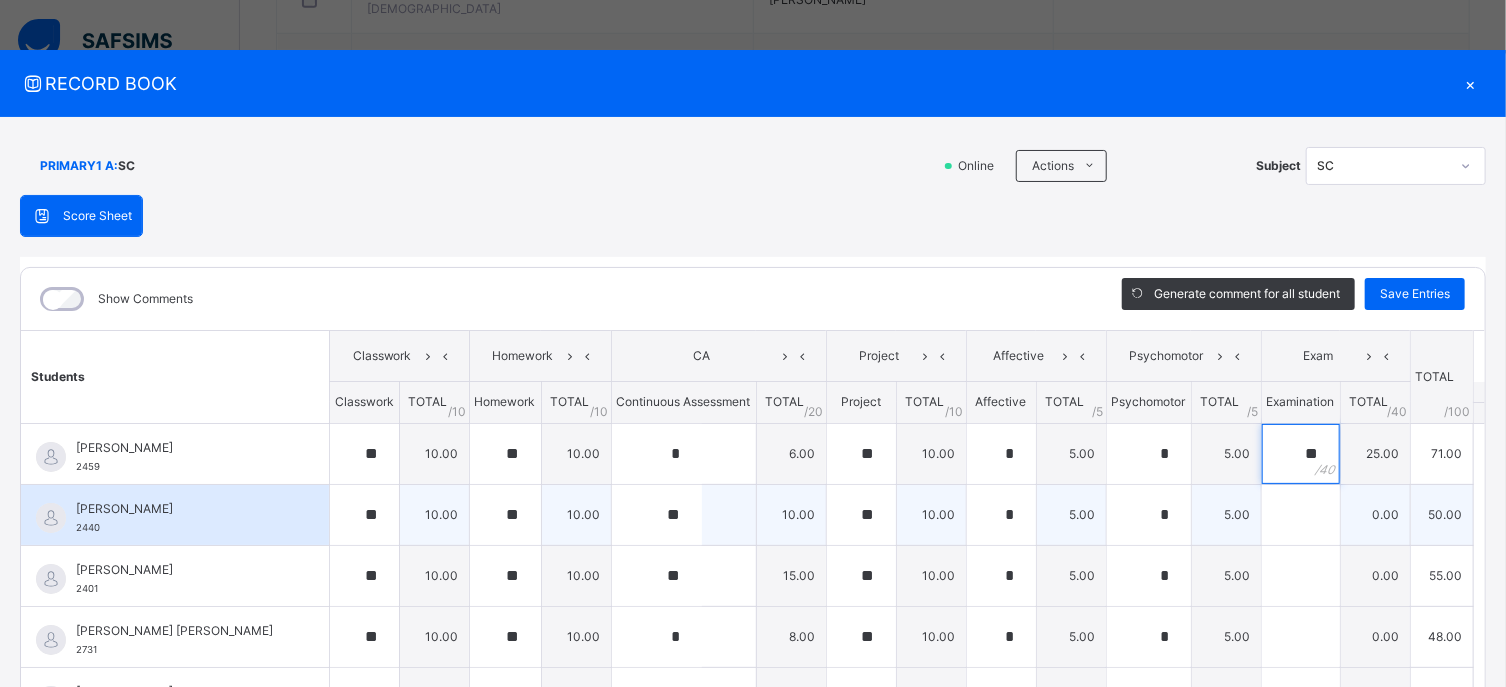 type on "**" 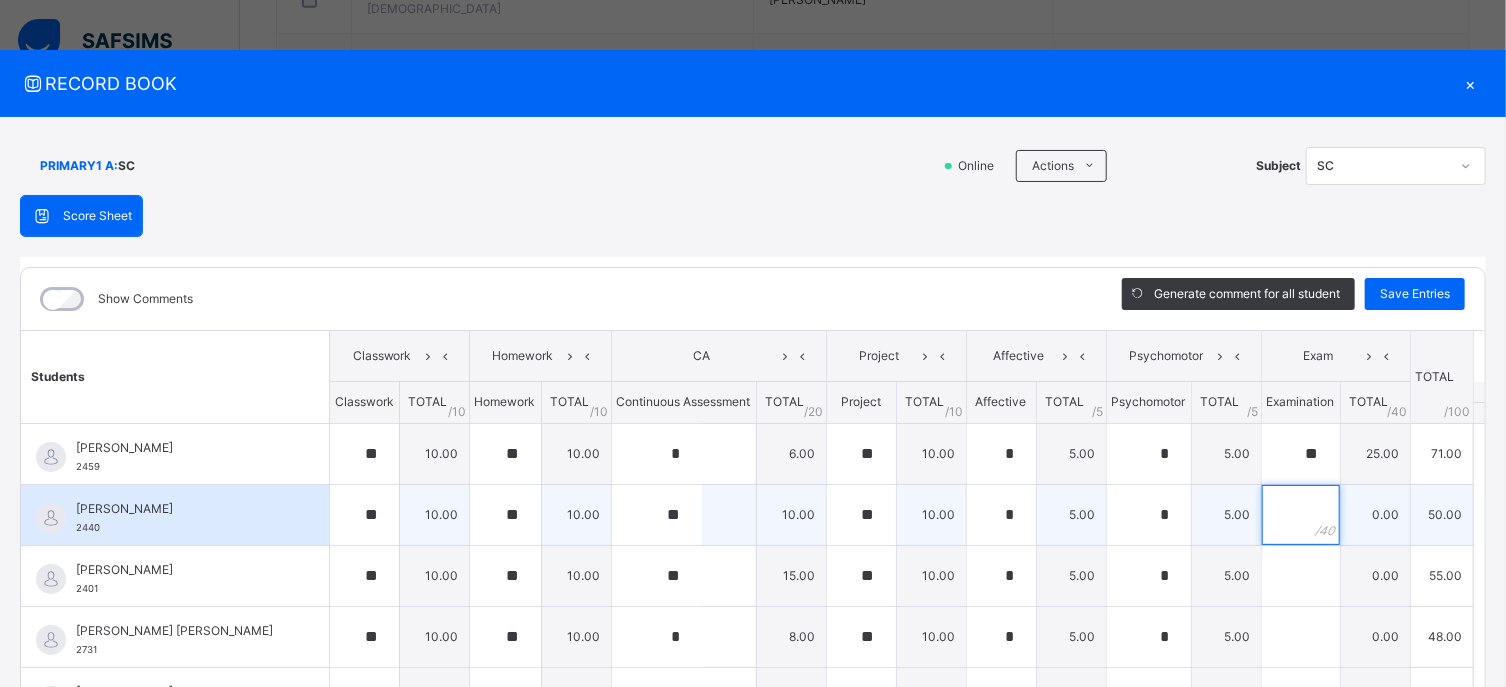 click at bounding box center (1301, 515) 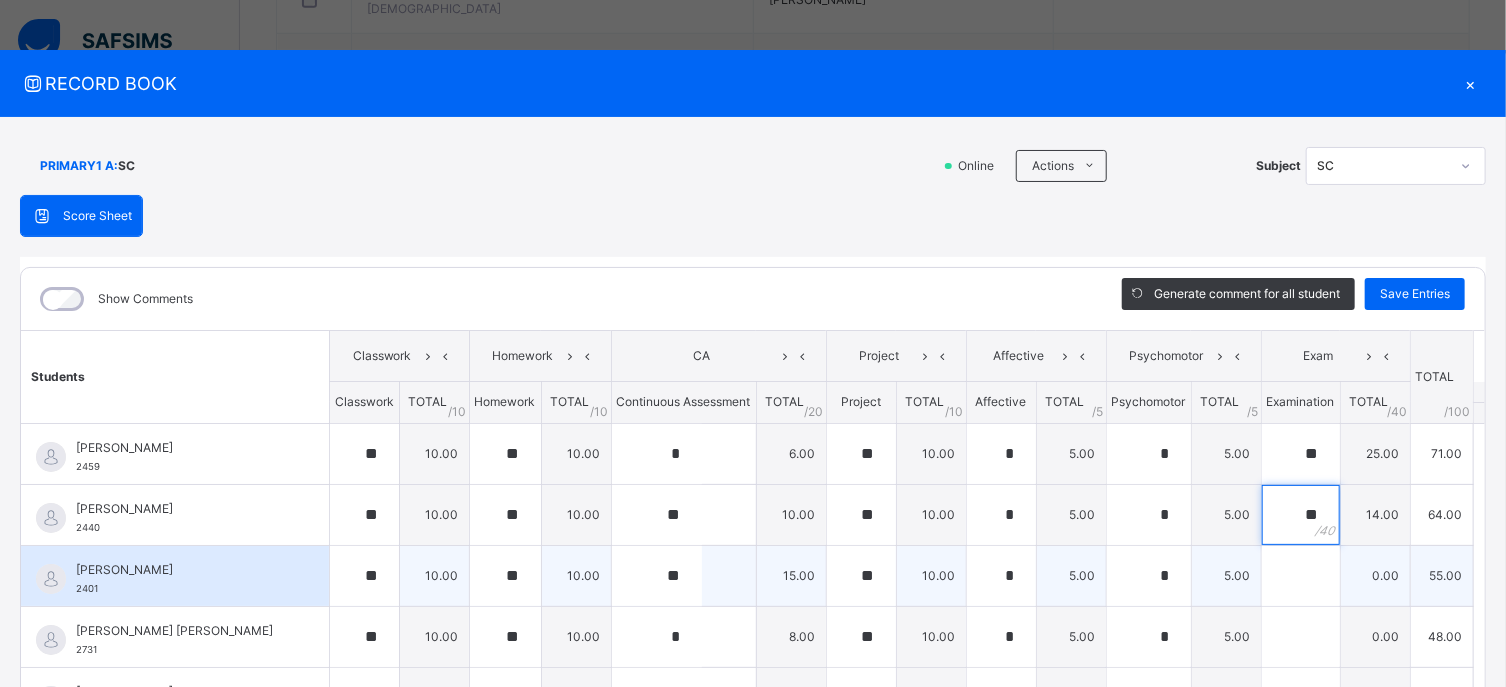 type on "**" 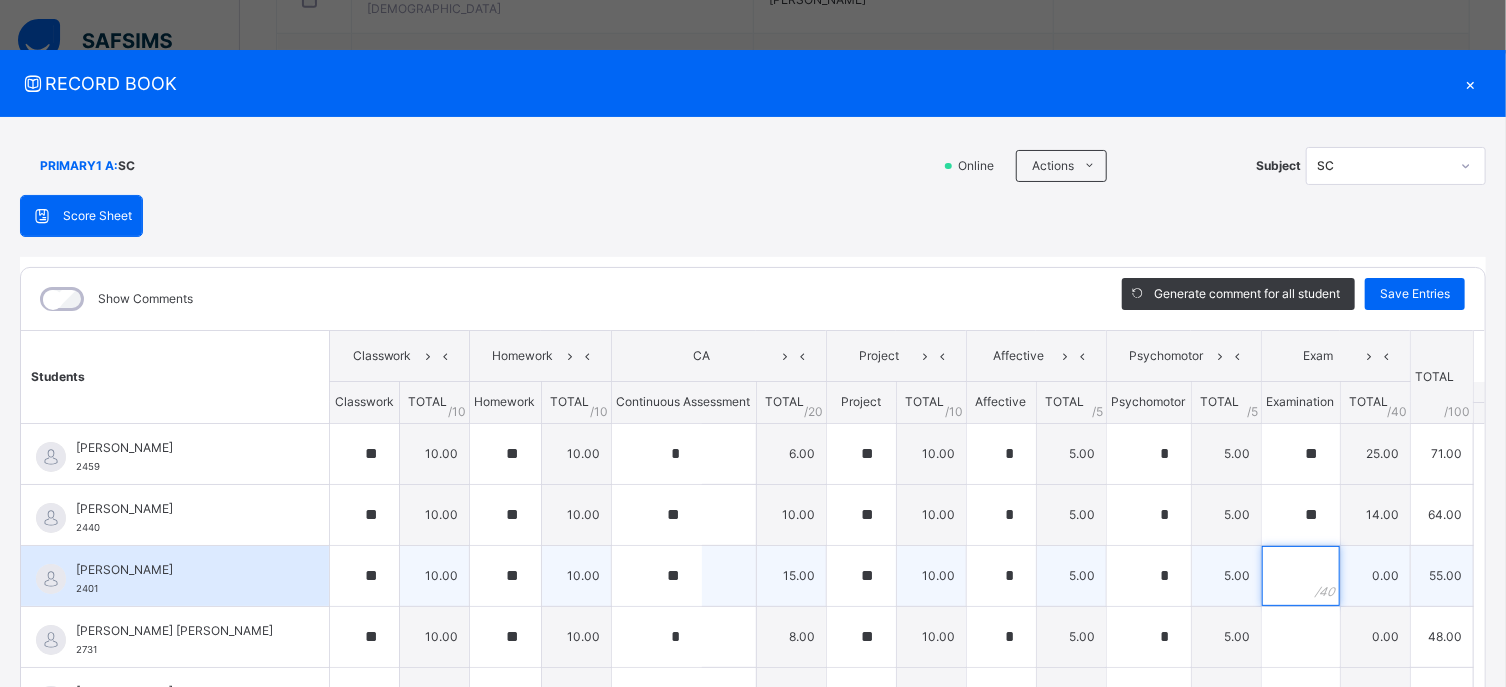 click at bounding box center (1301, 576) 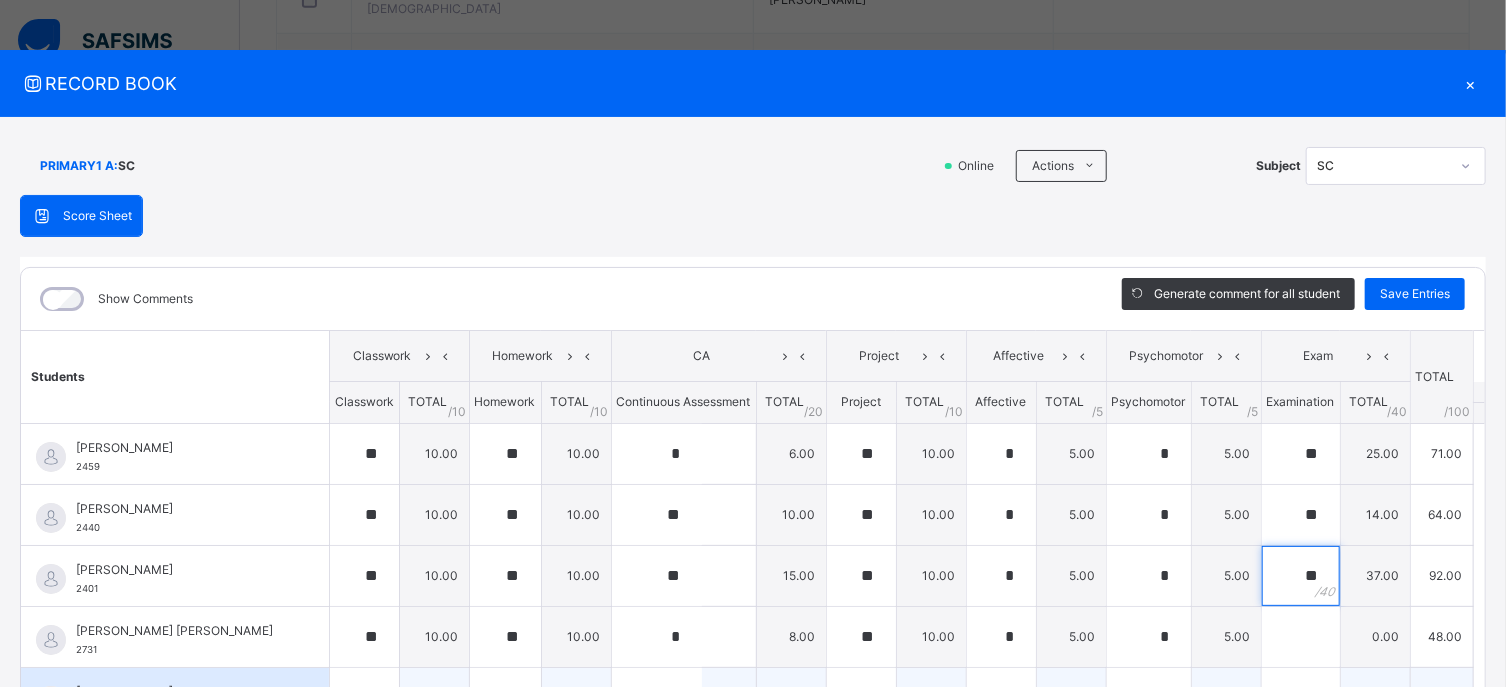 type on "**" 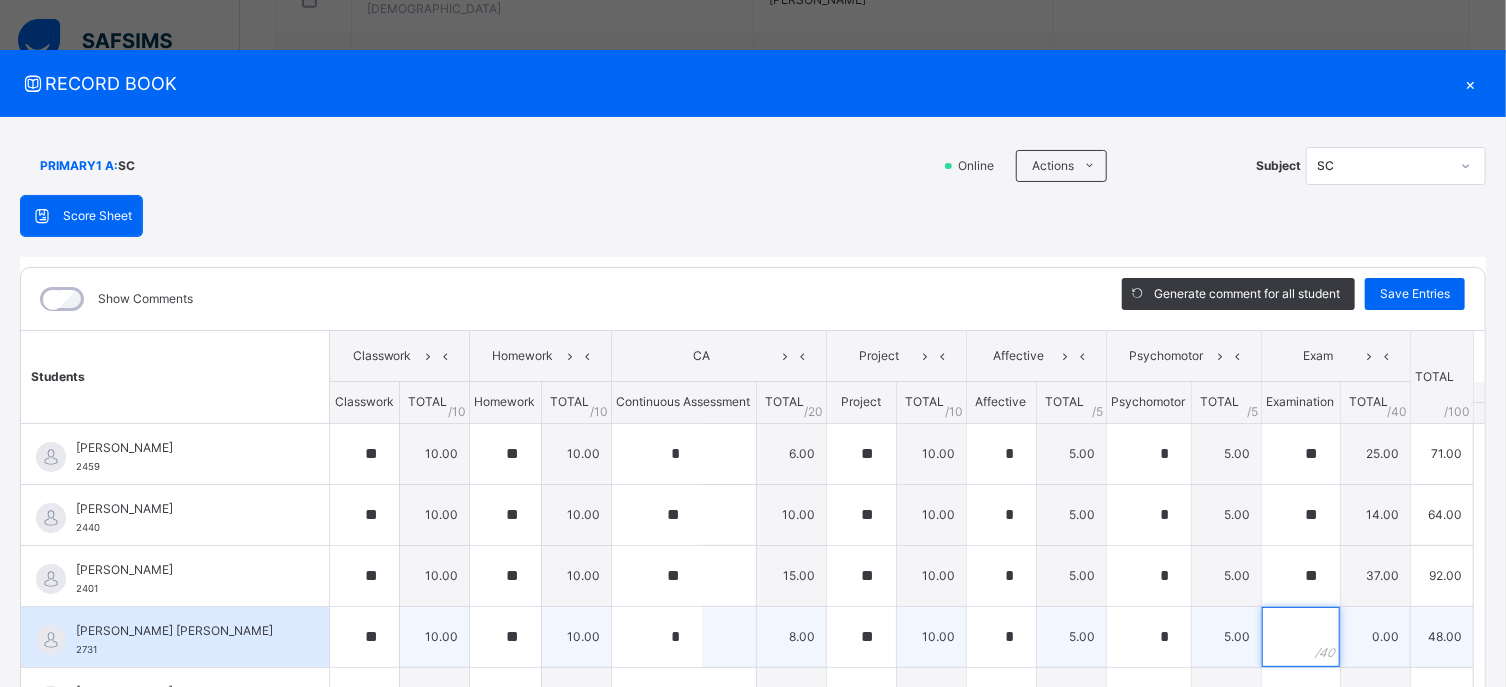 click at bounding box center (1301, 637) 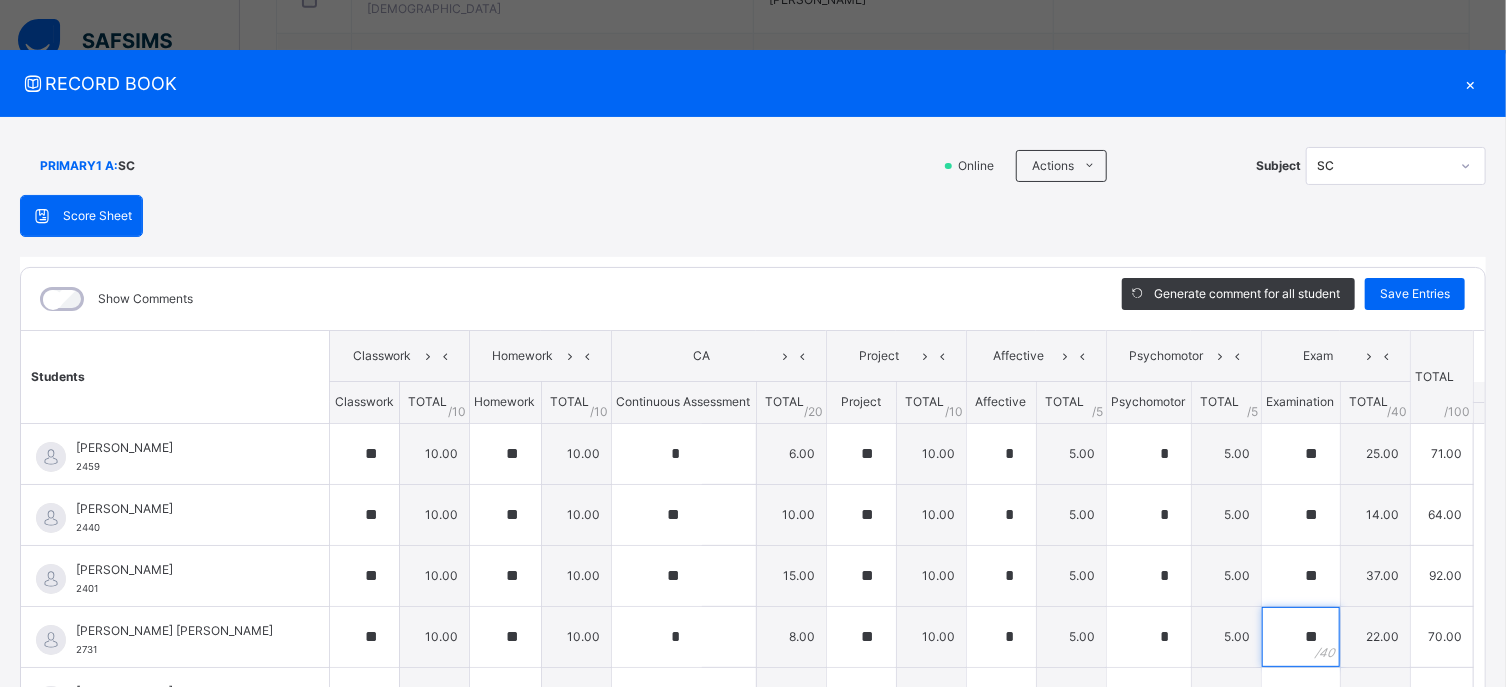 type on "**" 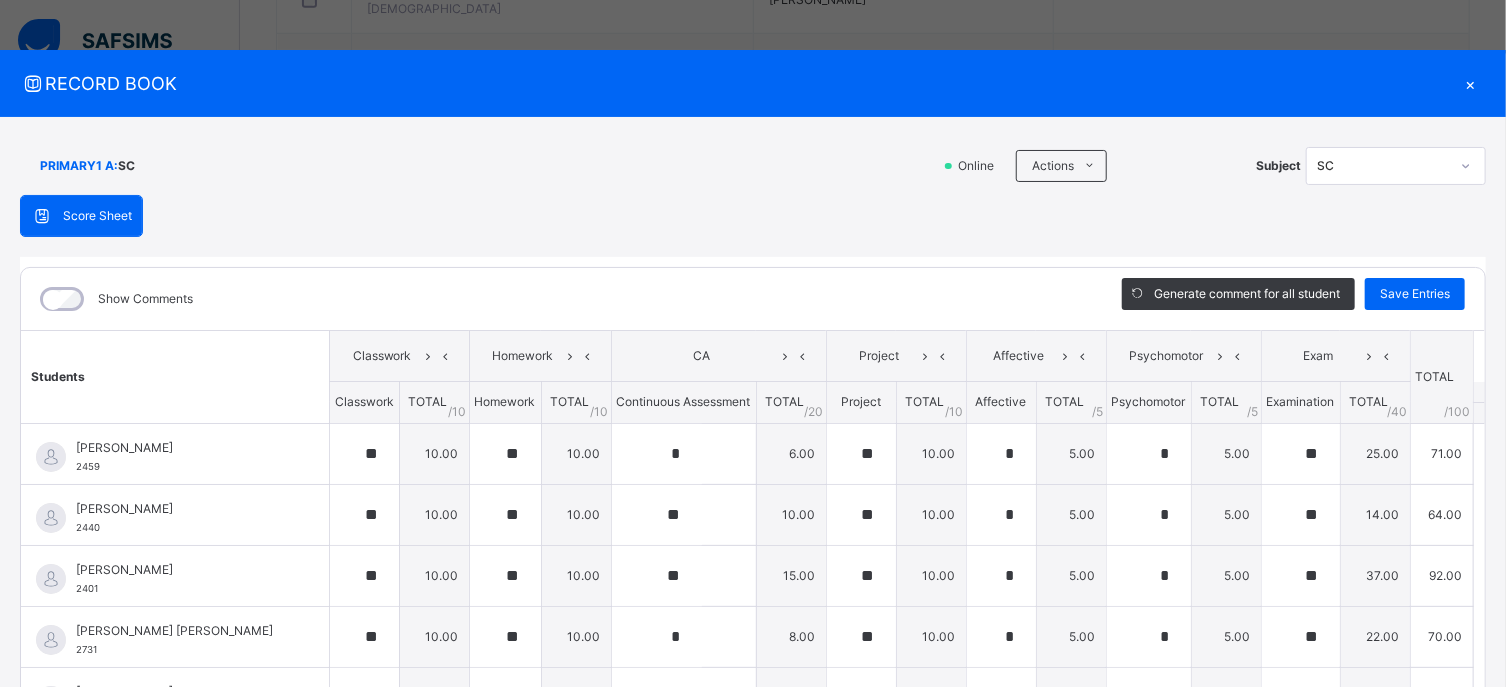 click on "Generate comment for all student   Save Entries" at bounding box center (1293, 299) 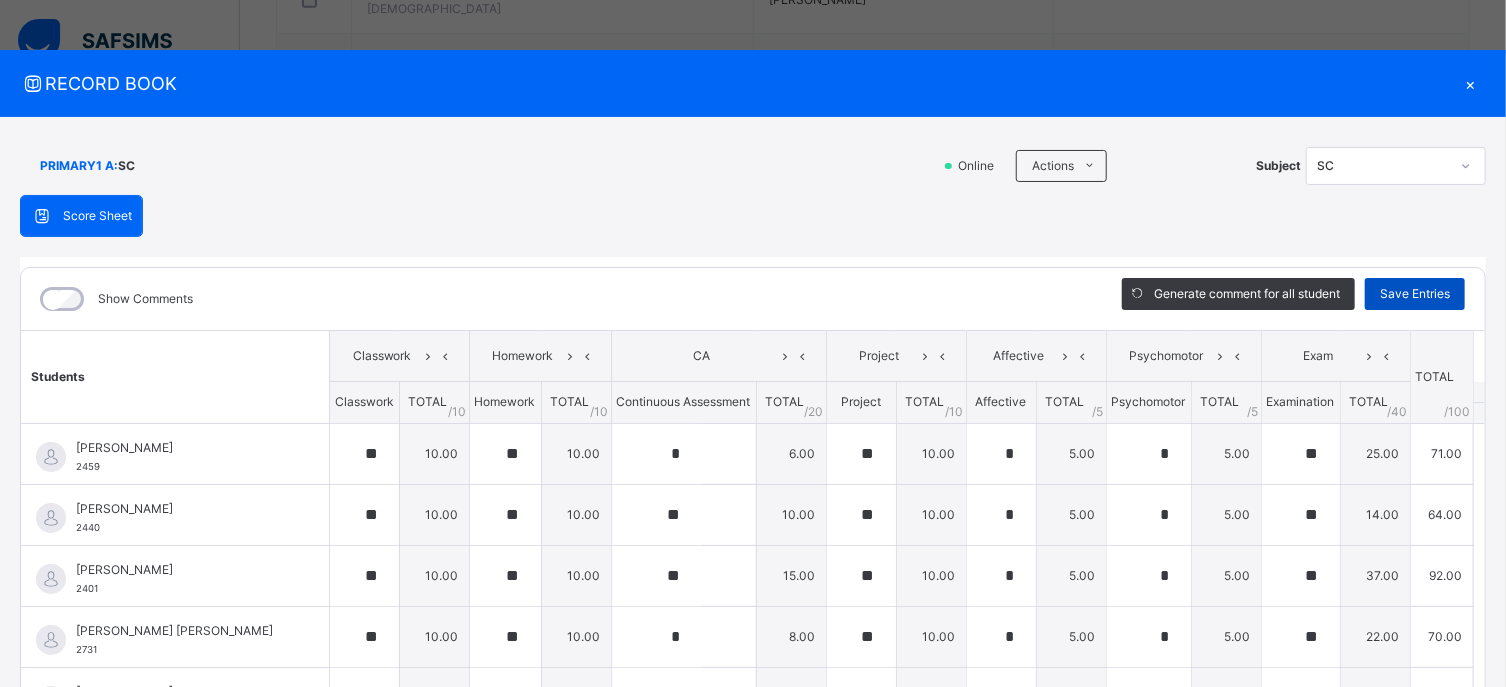 click on "Save Entries" at bounding box center [1415, 294] 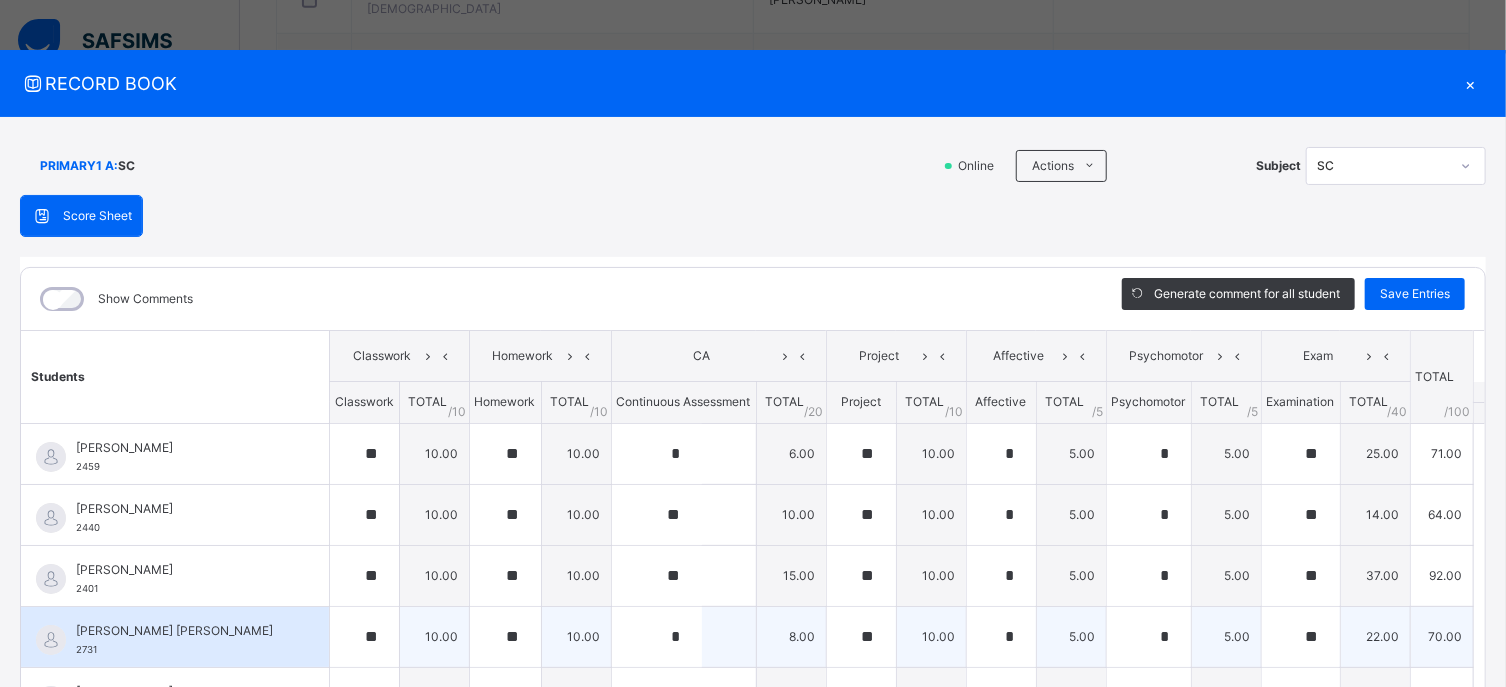 click on "ABUBAKAR IBRAHIM NYASS ISAH 2731" at bounding box center (175, 637) 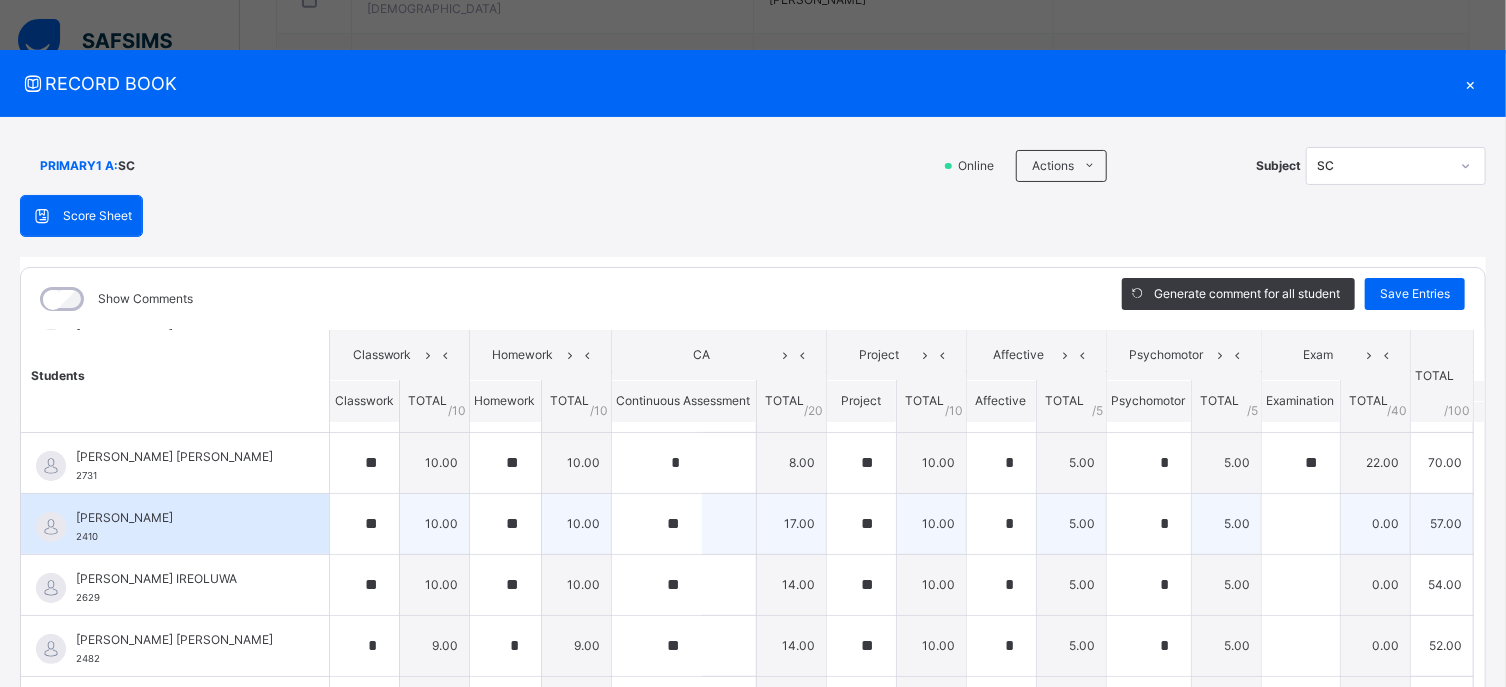 scroll, scrollTop: 218, scrollLeft: 0, axis: vertical 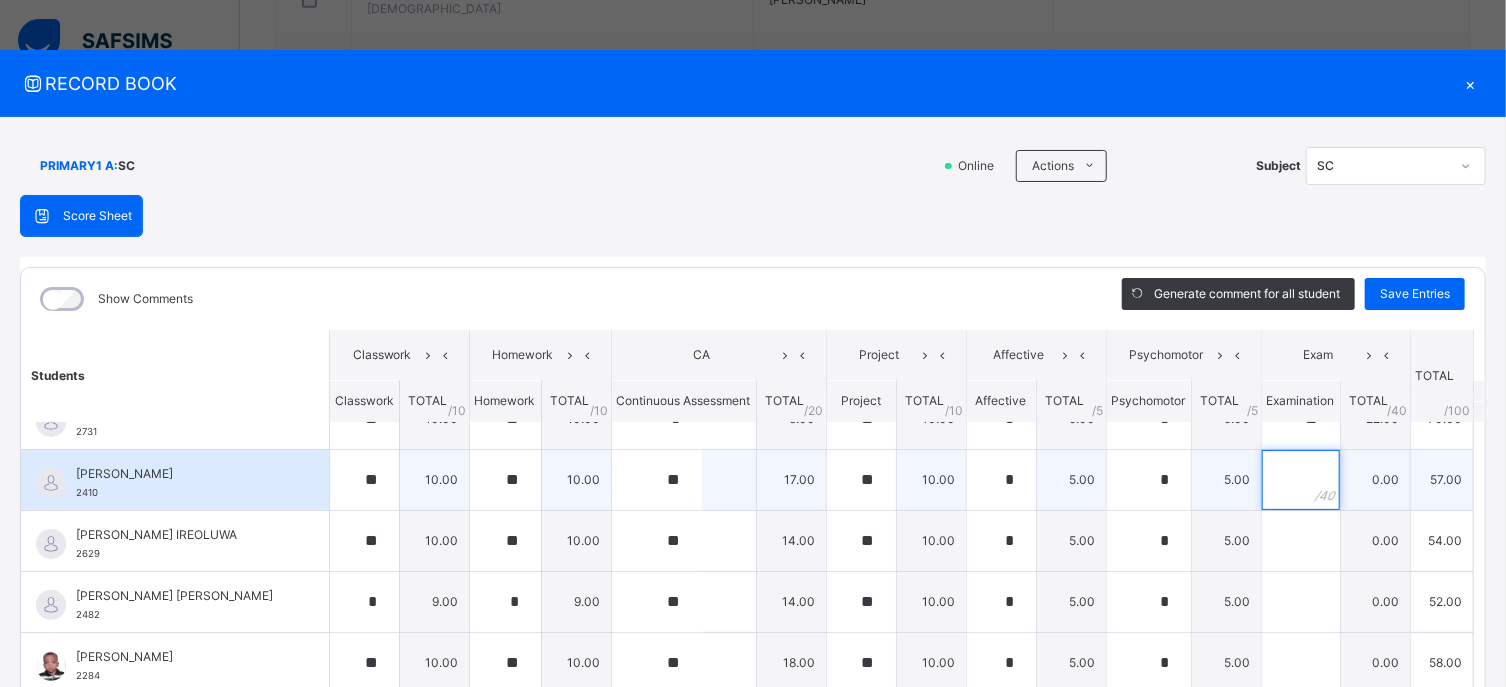 click at bounding box center (1301, 480) 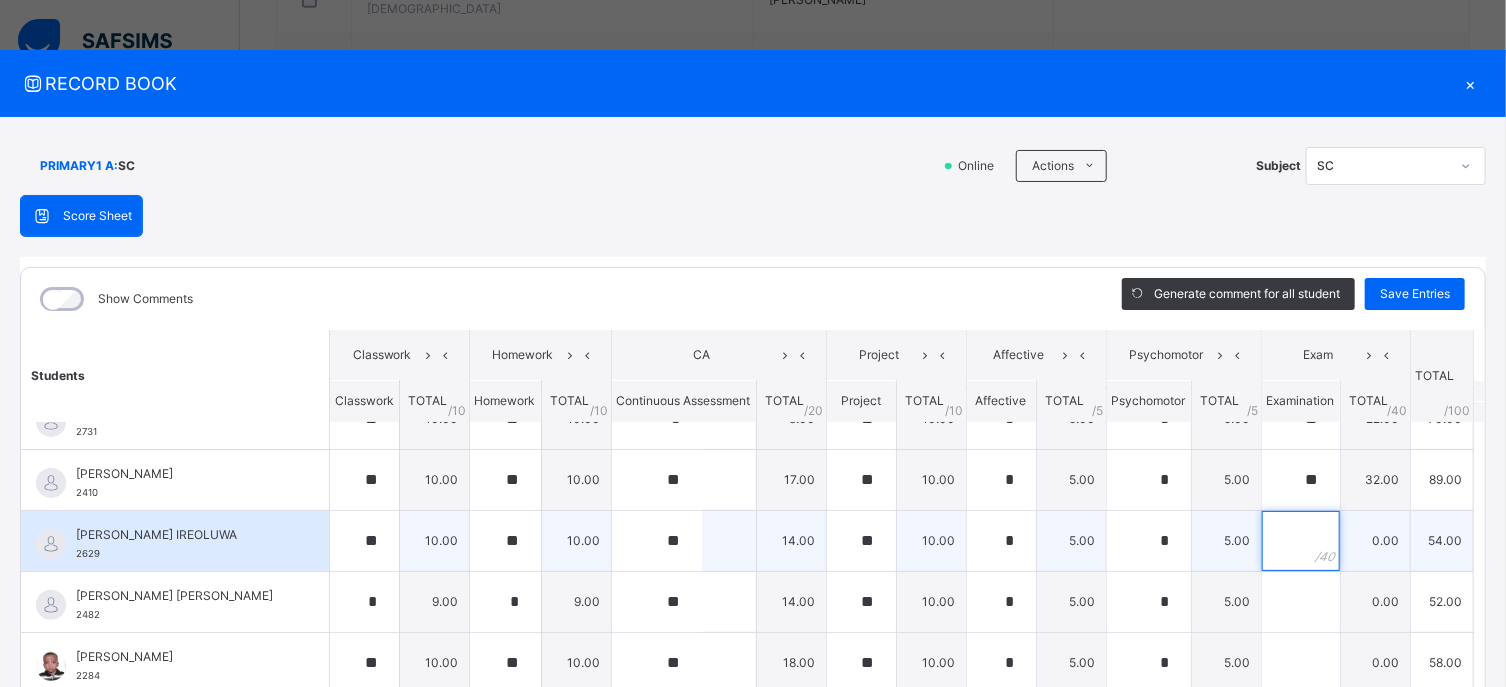 click at bounding box center (1301, 541) 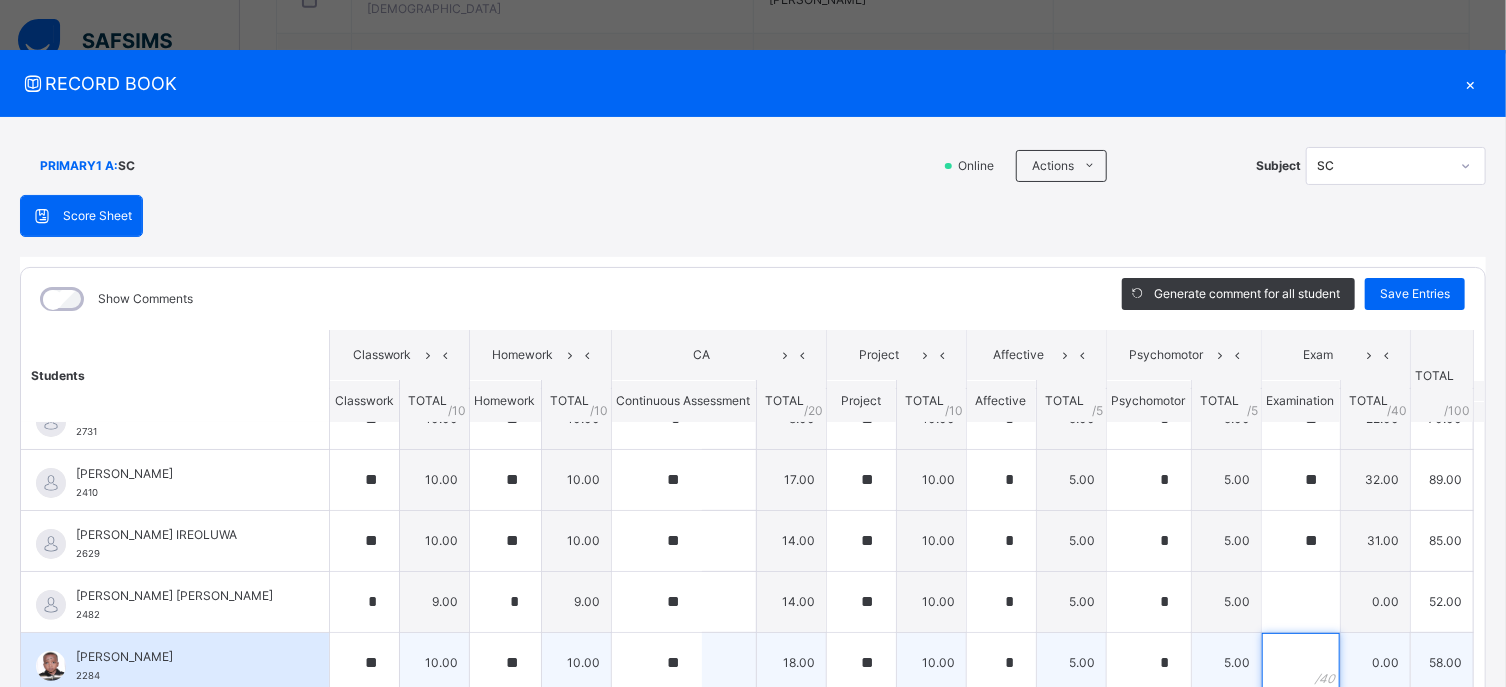 drag, startPoint x: 1277, startPoint y: 648, endPoint x: 1273, endPoint y: 661, distance: 13.601471 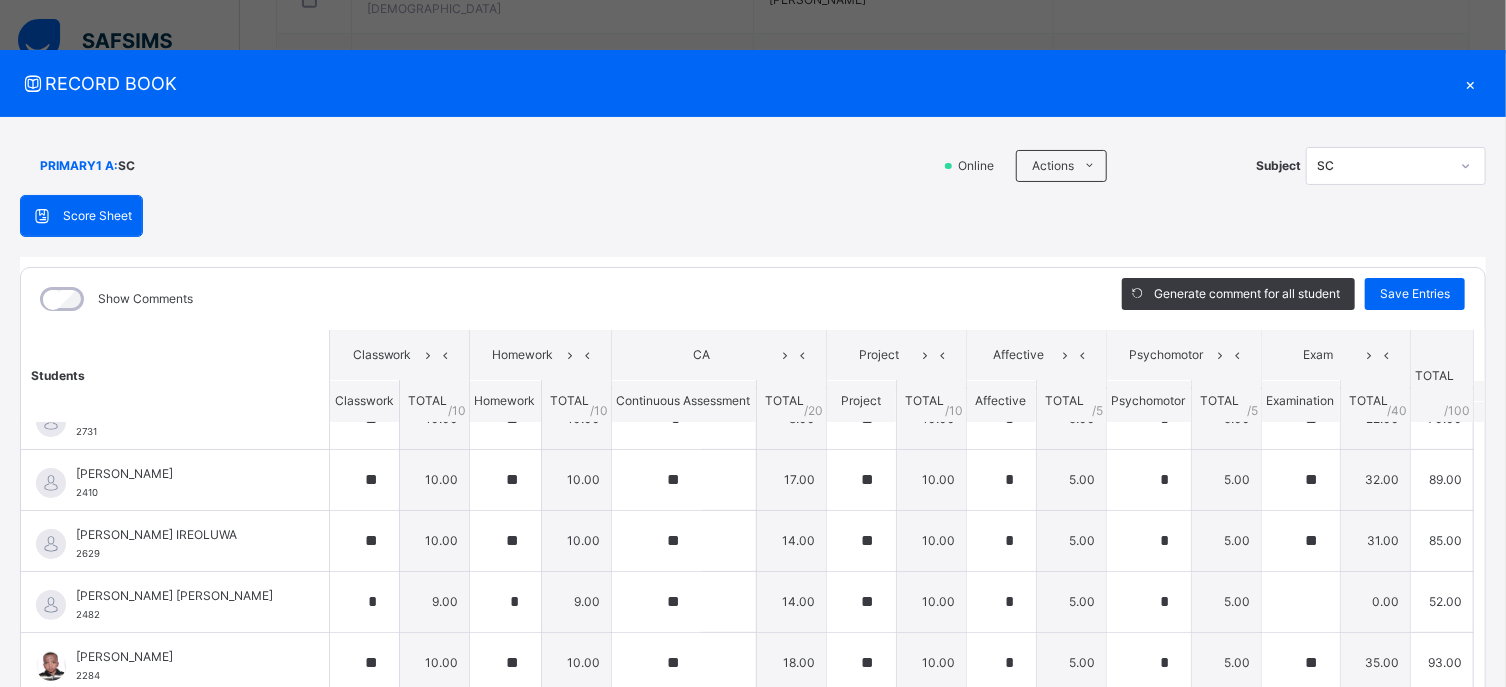 click on "Generate comment for all student   Save Entries" at bounding box center [1293, 299] 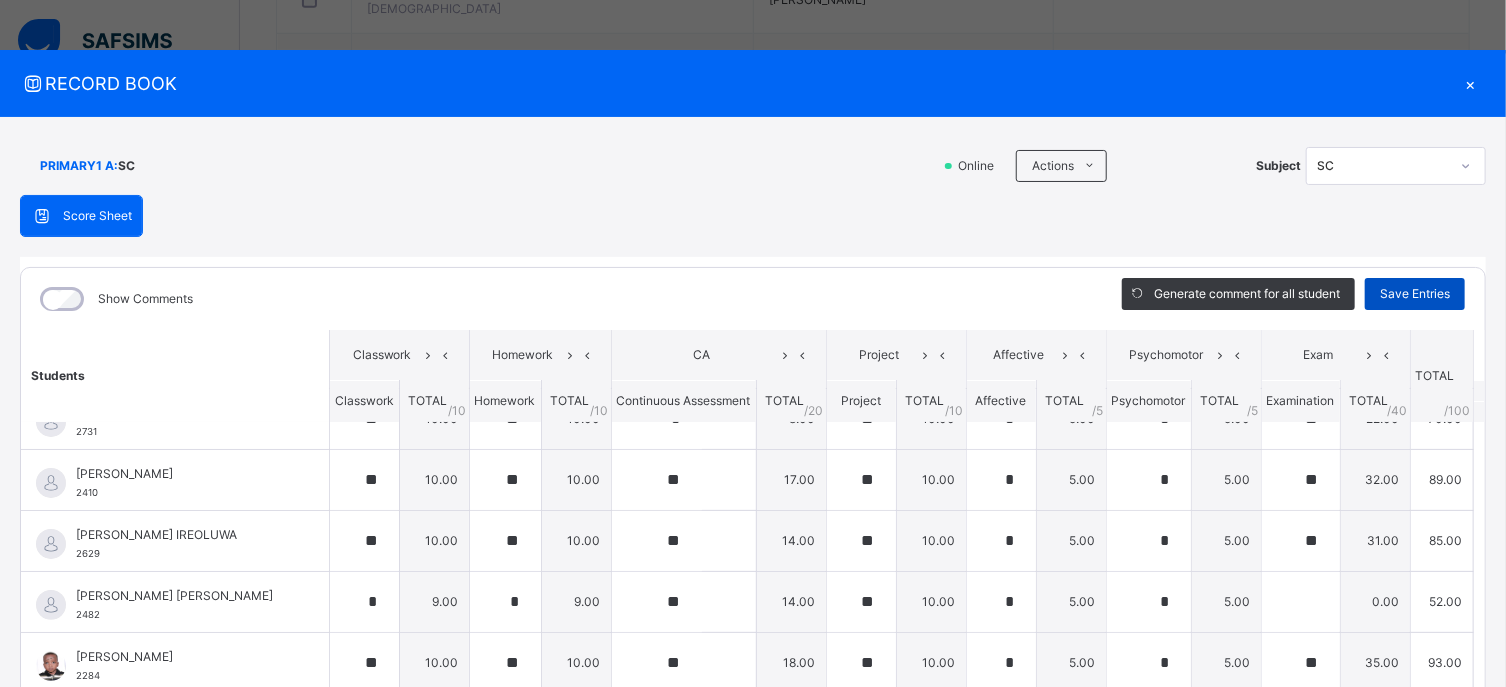 click on "Save Entries" at bounding box center [1415, 294] 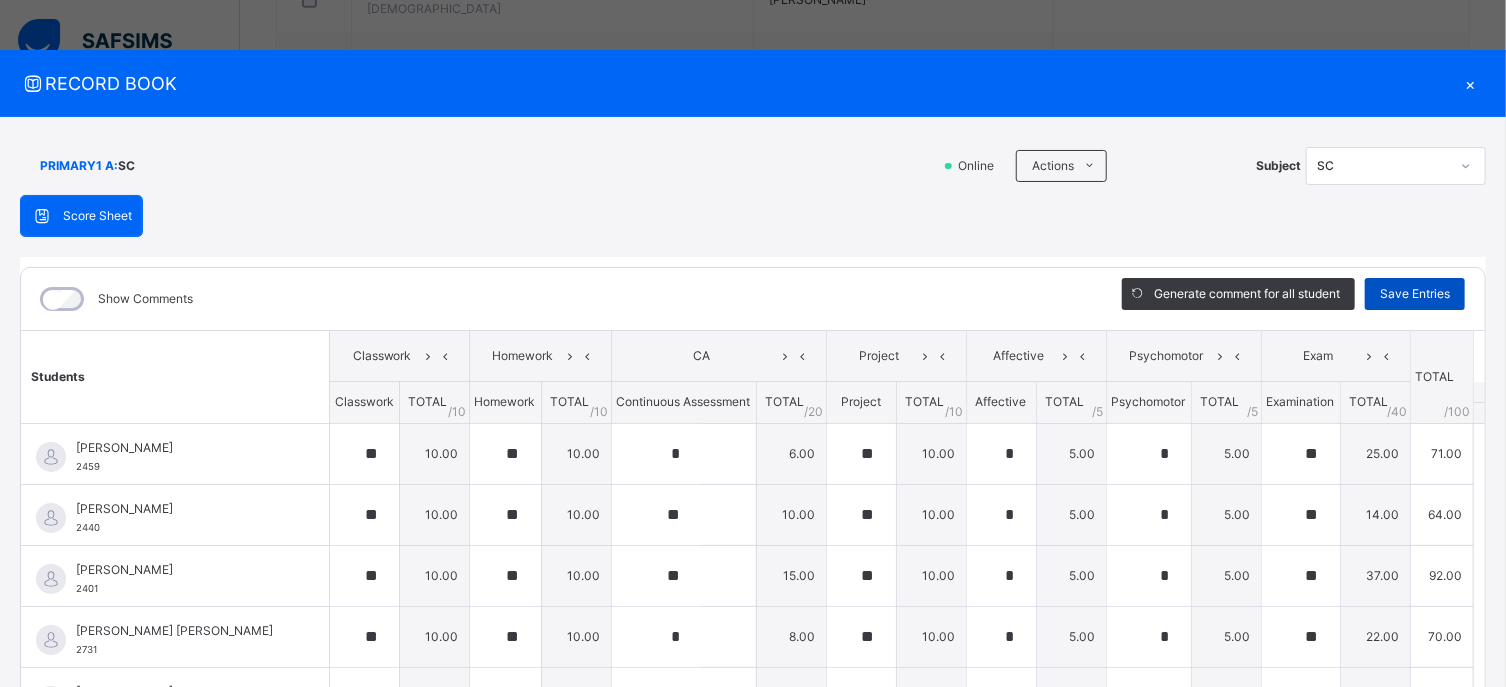 click on "Save Entries" at bounding box center (1415, 294) 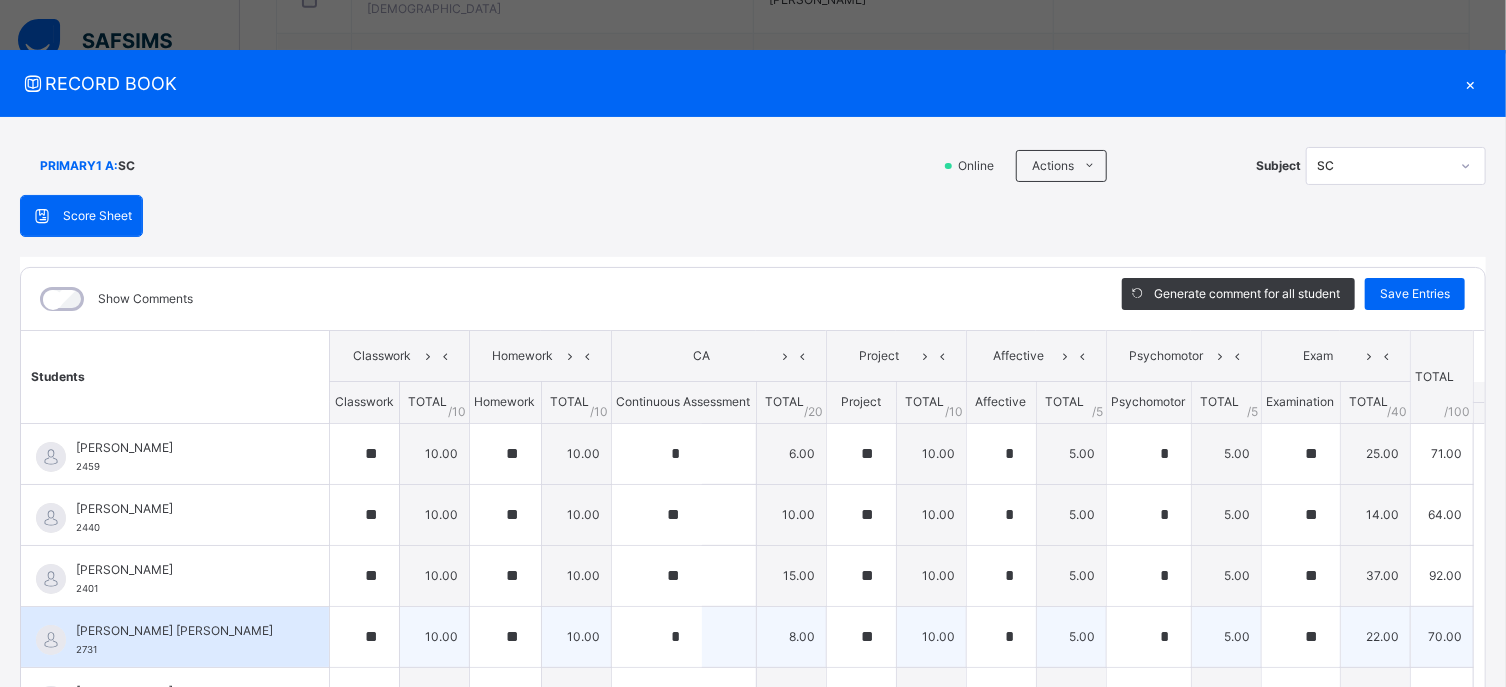 click on "ABUBAKAR IBRAHIM NYASS ISAH 2731" at bounding box center [175, 637] 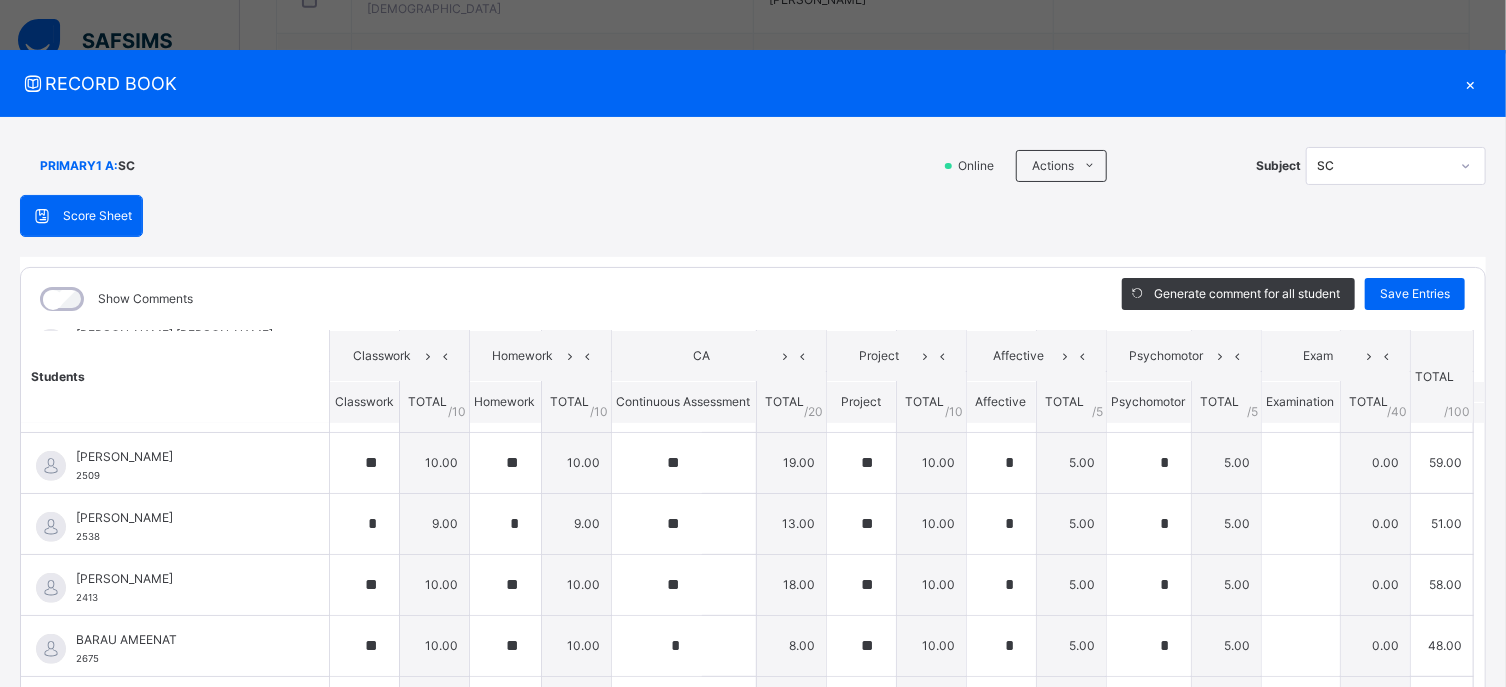 scroll, scrollTop: 436, scrollLeft: 0, axis: vertical 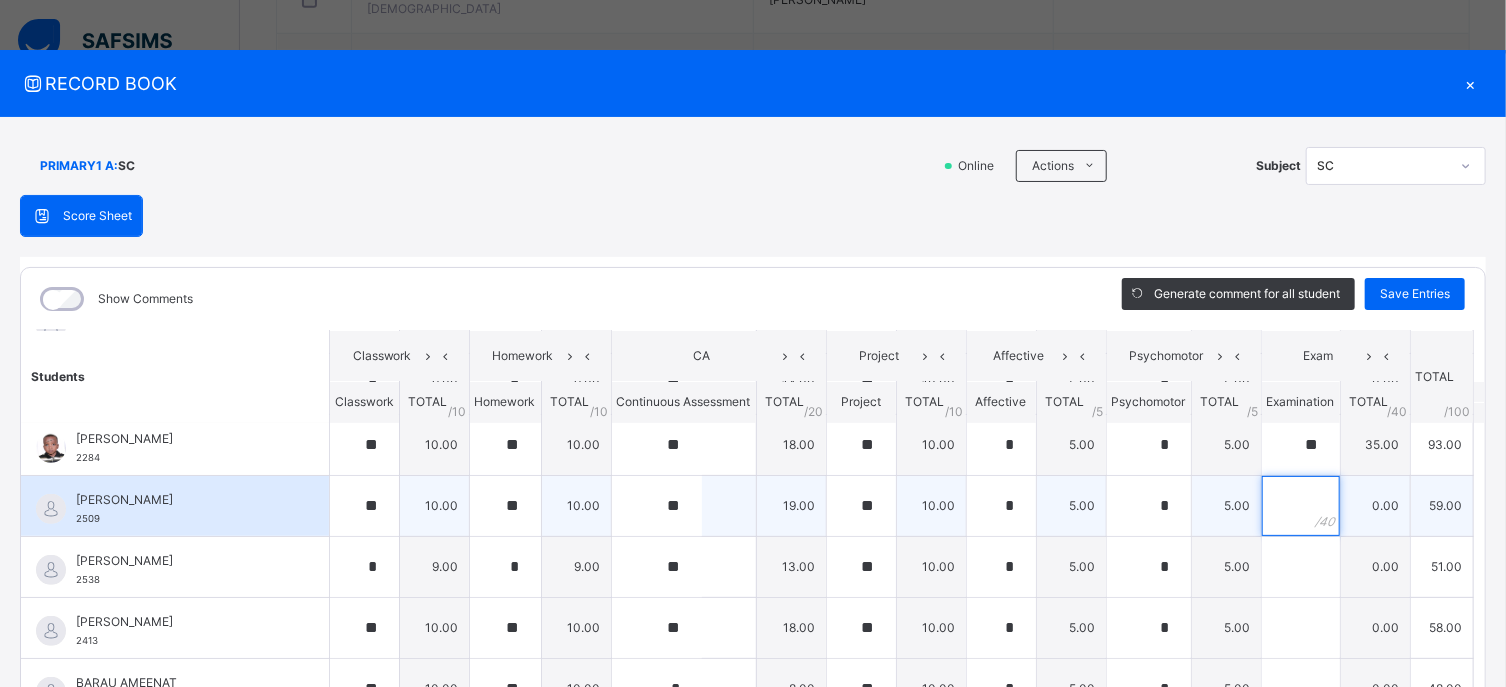 click at bounding box center (1301, 506) 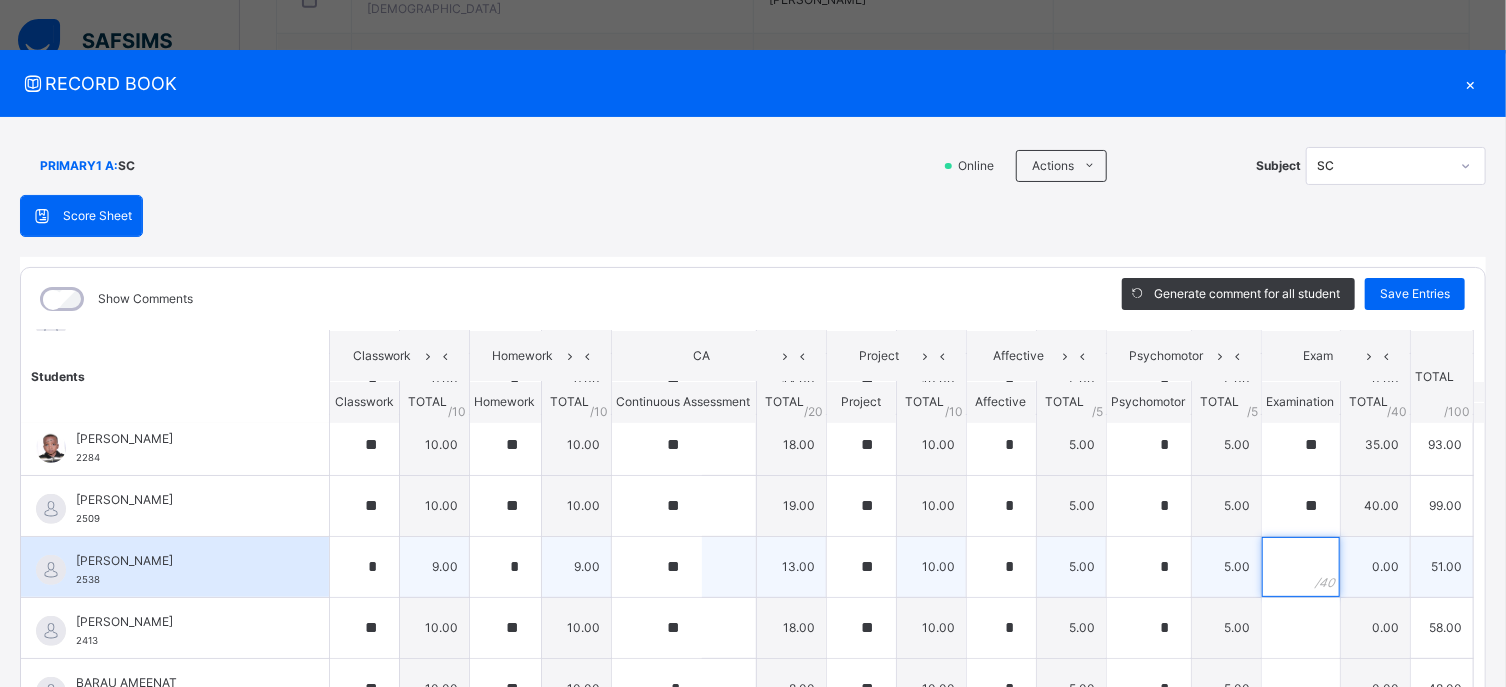 click at bounding box center [1301, 567] 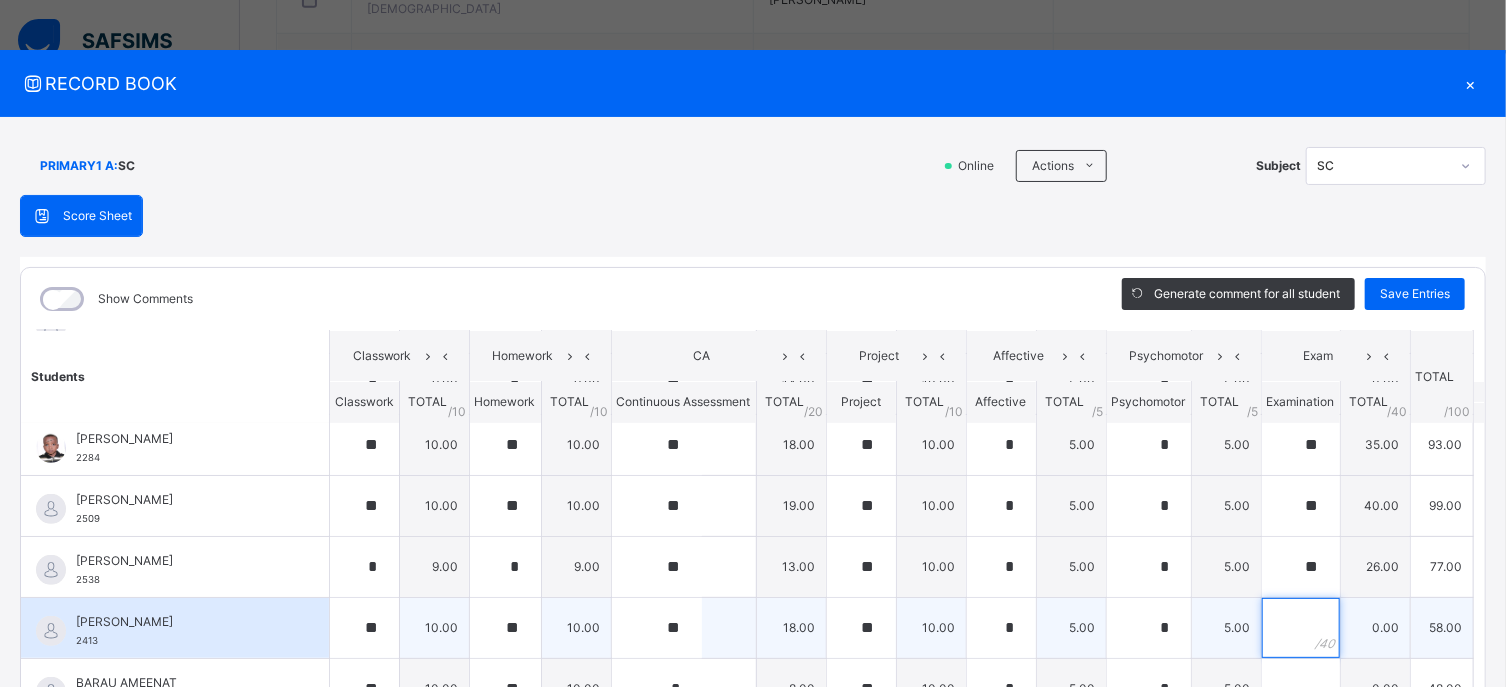 click at bounding box center (1301, 628) 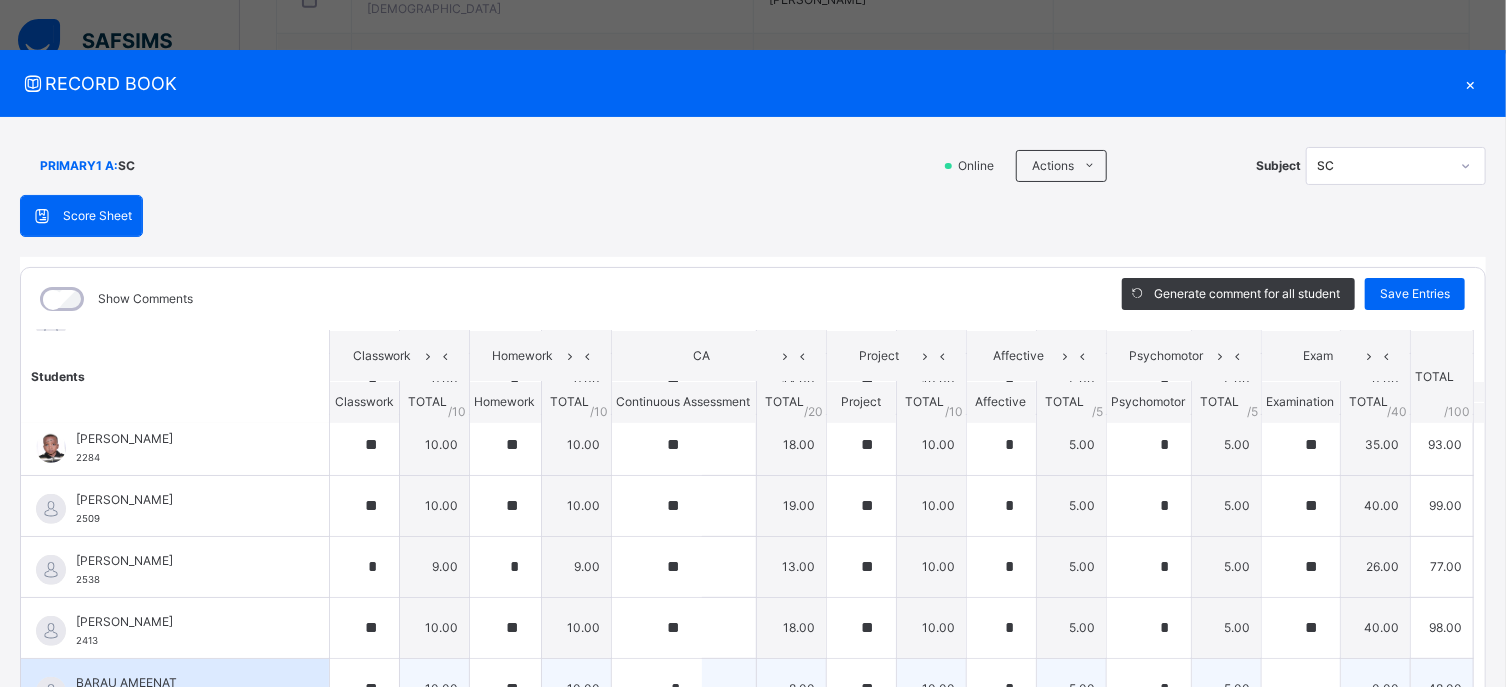 click at bounding box center (1300, 688) 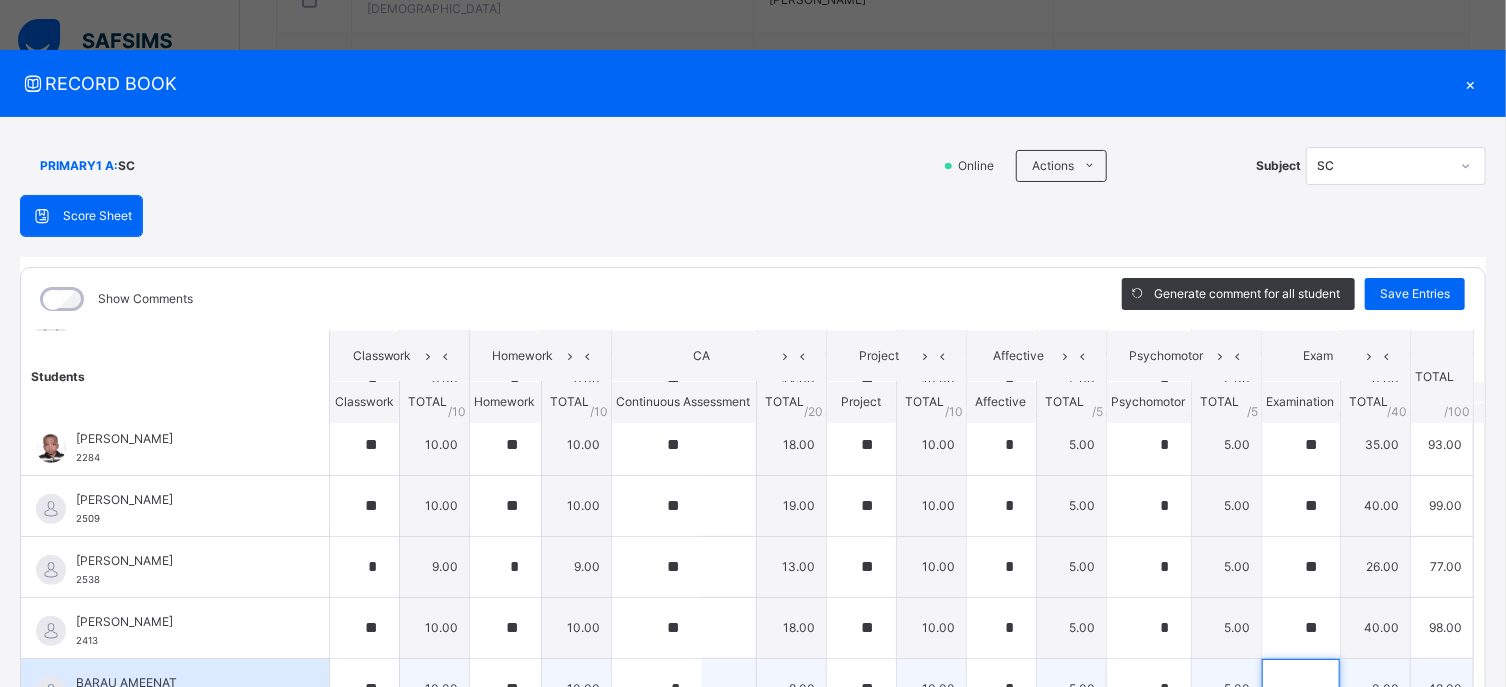 click at bounding box center (1301, 689) 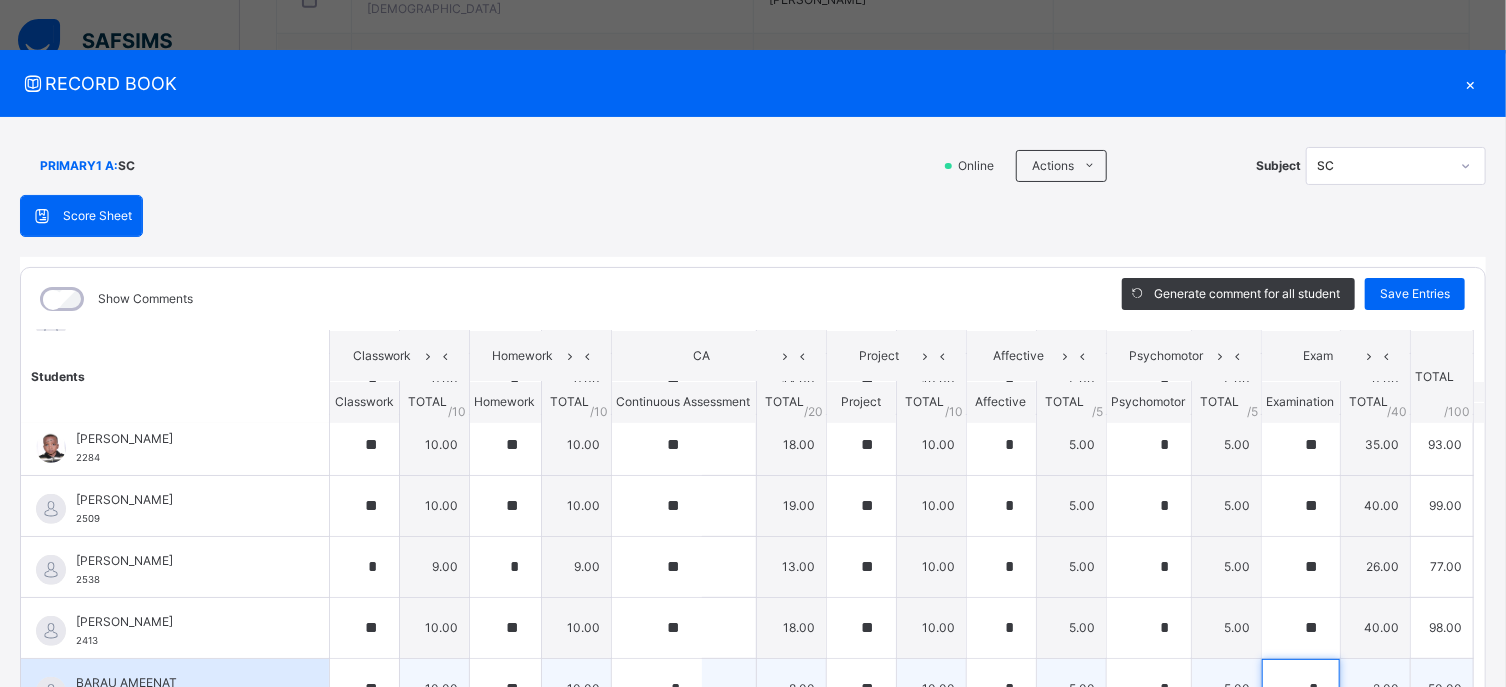 scroll, scrollTop: 15, scrollLeft: 0, axis: vertical 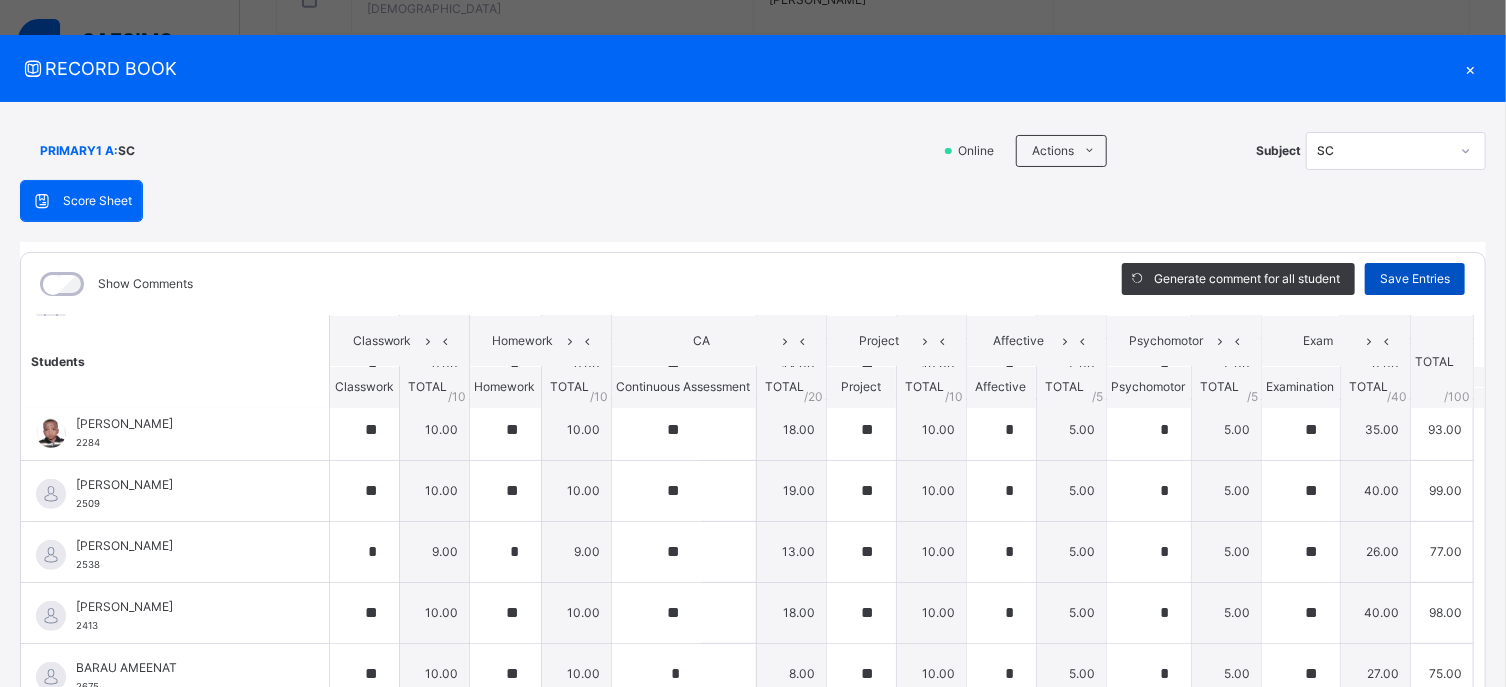 click on "Save Entries" at bounding box center (1415, 279) 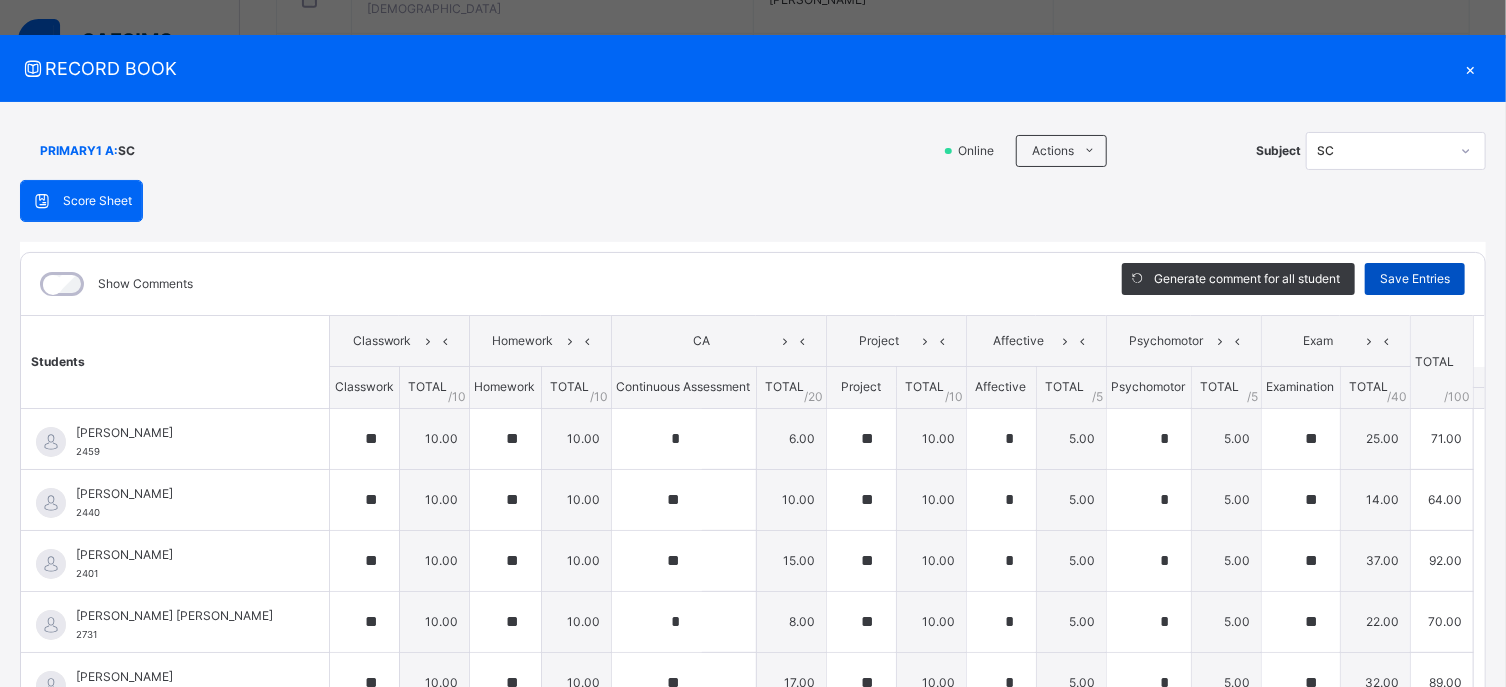 click on "Save Entries" at bounding box center [1415, 279] 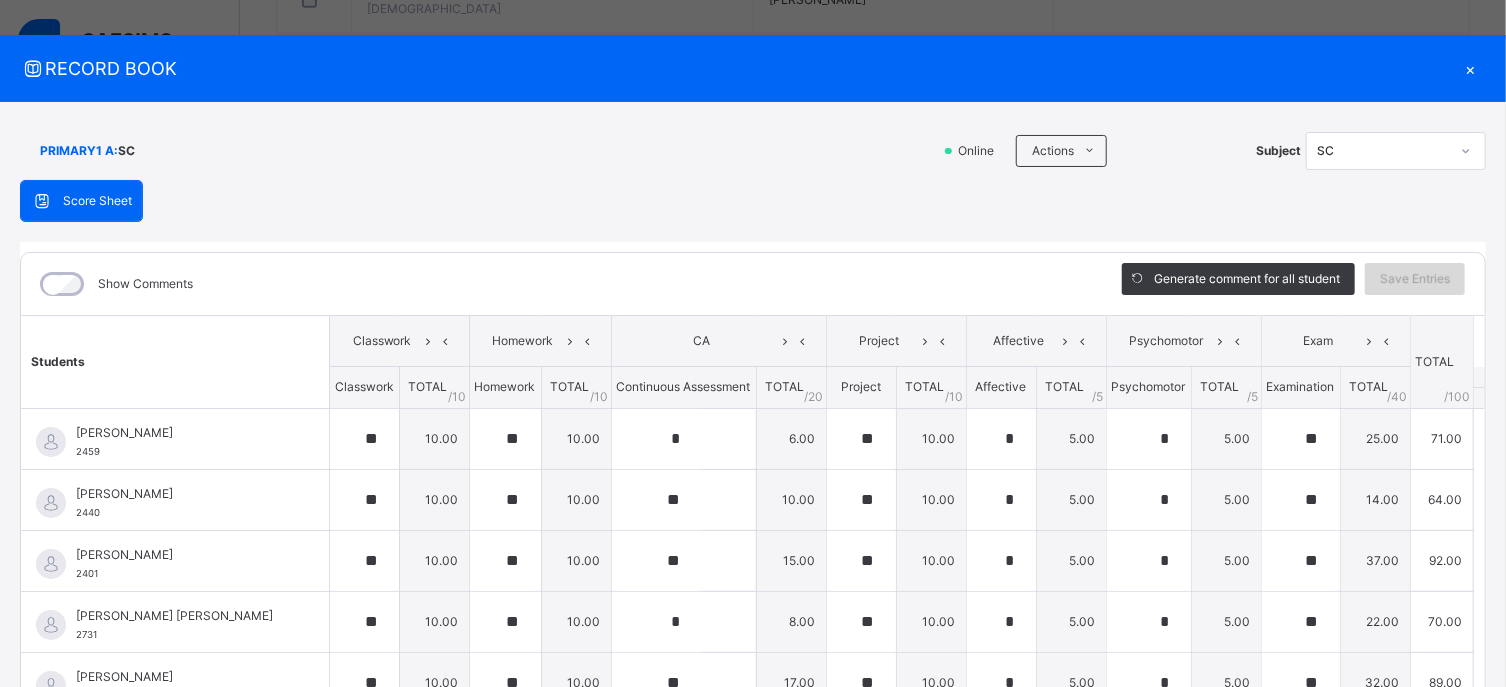 click on "Save Entries" at bounding box center [1415, 279] 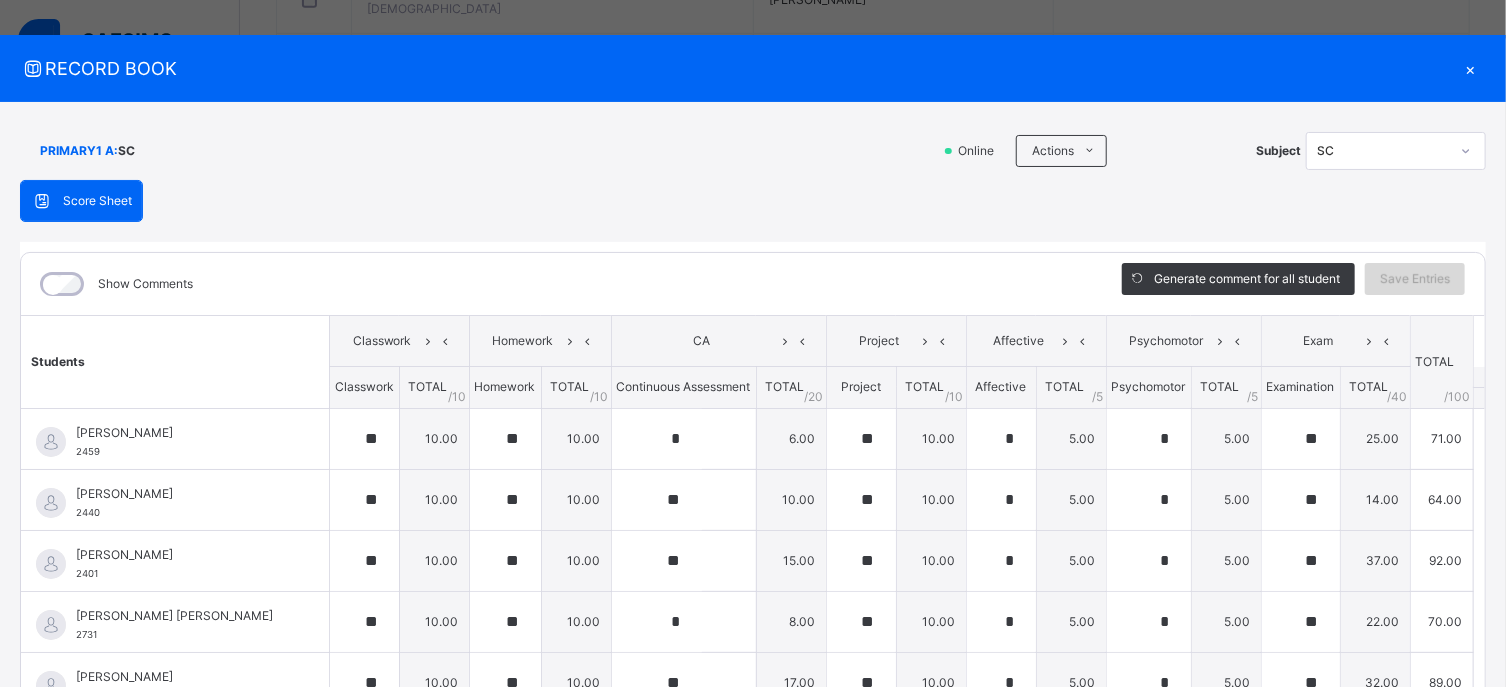 click on "Save Entries" at bounding box center (1415, 279) 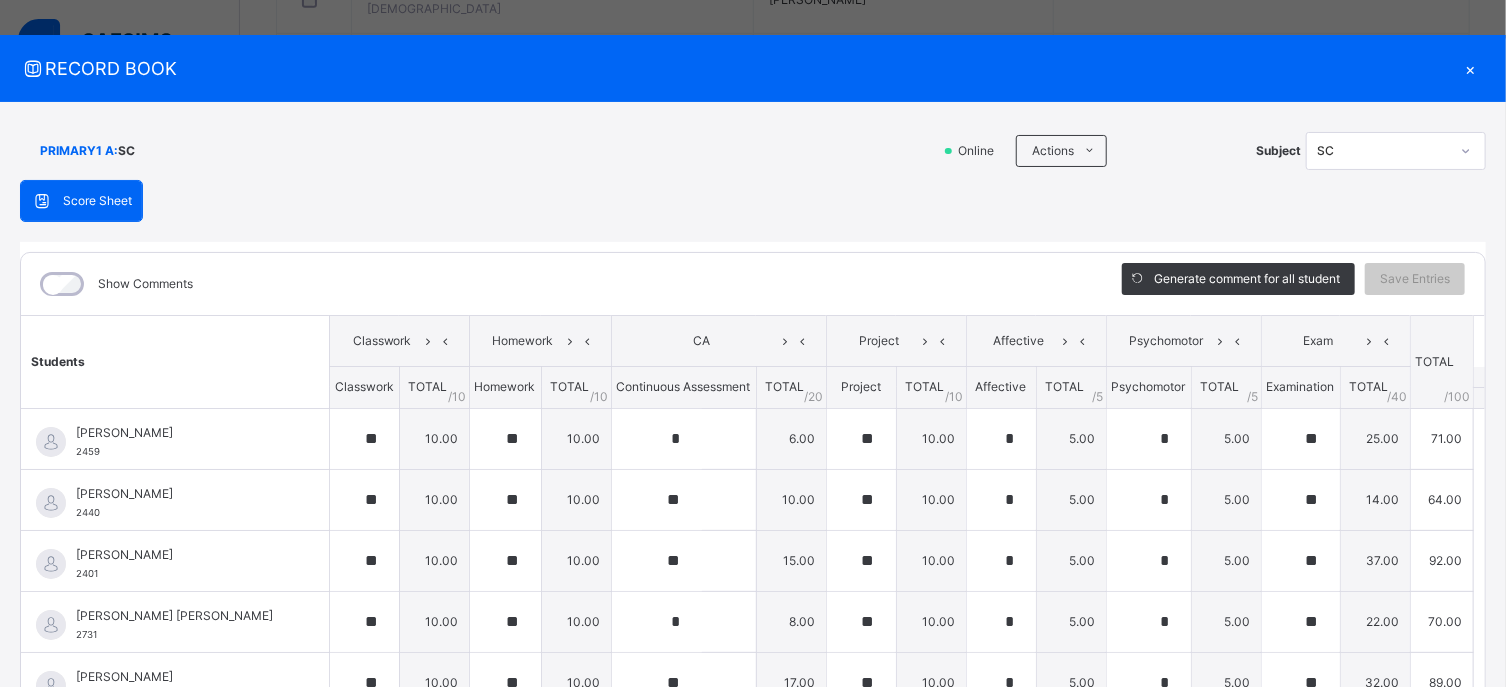 click on "Score Sheet Score Sheet Show Comments   Generate comment for all student   Save Entries Class Level:  PRIMARY1   A Subject:  SC Session:  2024/2025 Session Session:  Third Term Students Classwork Homework CA Project Affective Psychomotor Exam TOTAL /100 Comment Classwork TOTAL / 10 Homework TOTAL / 10 Continuous Assessment TOTAL / 20 Project TOTAL / 10 Affective TOTAL / 5 Psychomotor TOTAL / 5 Examination TOTAL / 40 ABDULKADIR JAMAL  2459 ABDULKADIR JAMAL  2459 ** 10.00 ** 10.00 * 6.00 ** 10.00 * 5.00 * 5.00 ** 25.00 71.00 Generate comment 0 / 250   ×   Subject Teacher’s Comment Generate and see in full the comment developed by the AI with an option to regenerate the comment JS ABDULKADIR JAMAL    2459   Total 71.00  / 100.00 Sims Bot   Regenerate     Use this comment   ABDULLAHI SAKINA YAKUBU 2440 ABDULLAHI SAKINA YAKUBU 2440 ** 10.00 ** 10.00 ** 10.00 ** 10.00 * 5.00 * 5.00 ** 14.00 64.00 Generate comment 0 / 250   ×   Subject Teacher’s Comment JS ABDULLAHI SAKINA YAKUBU   2440   Total 64.00  / 100.00" at bounding box center [753, 503] 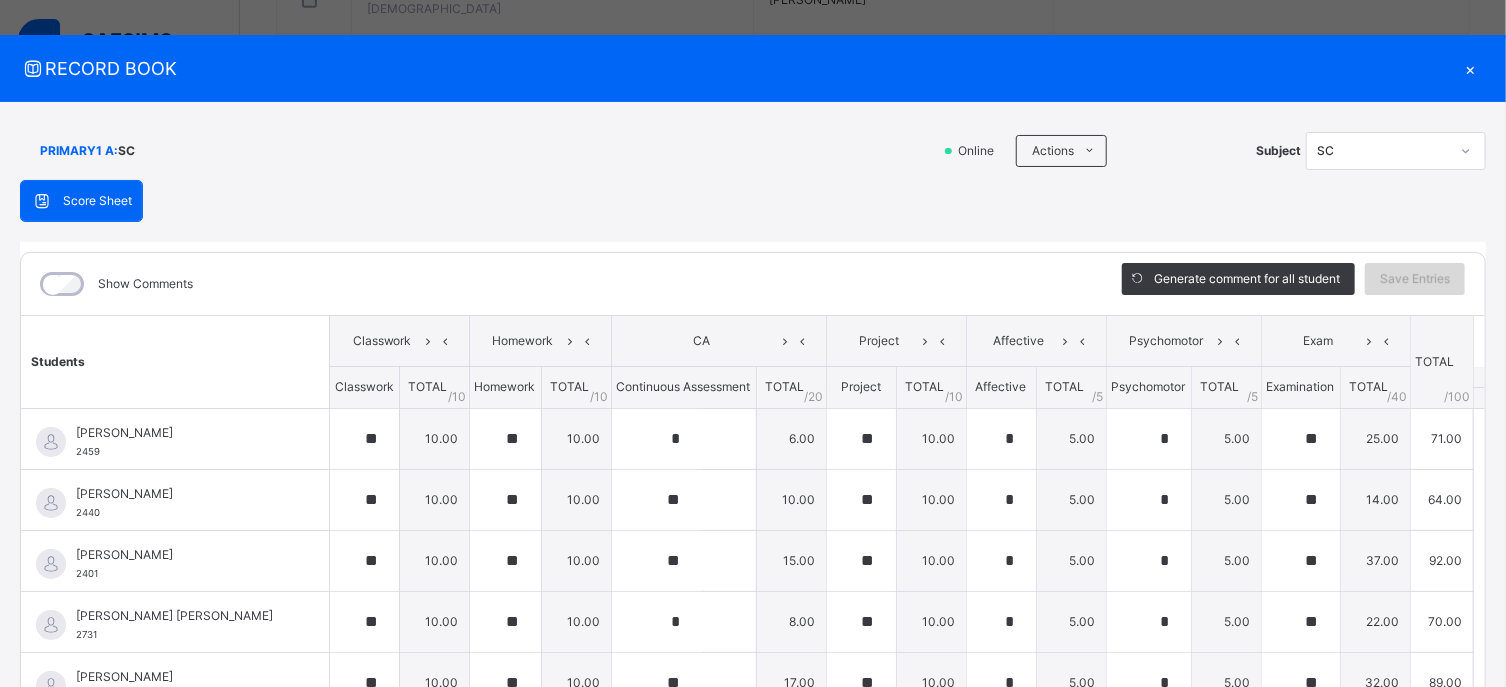 click on "Save Entries" at bounding box center (1415, 279) 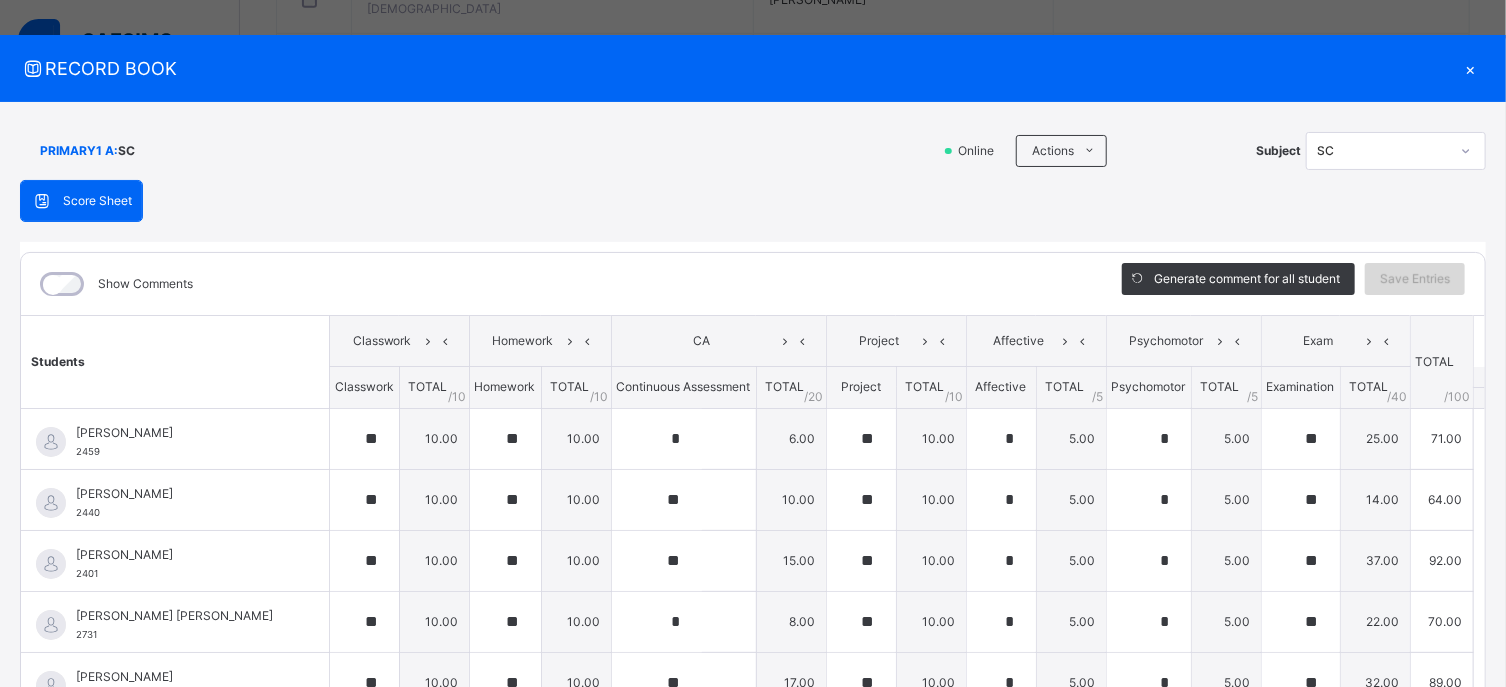 click on "Save Entries" at bounding box center [1415, 279] 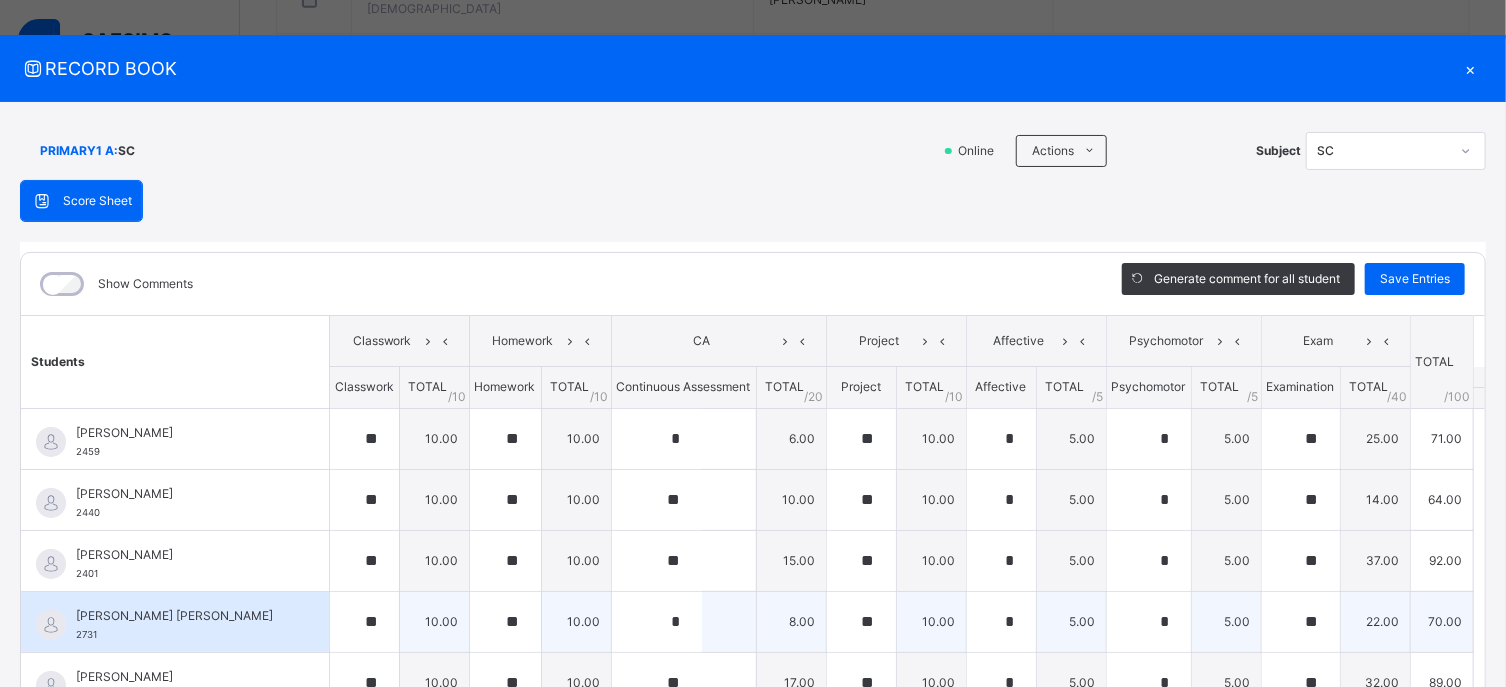 click on "ABUBAKAR IBRAHIM NYASS ISAH 2731" at bounding box center (175, 622) 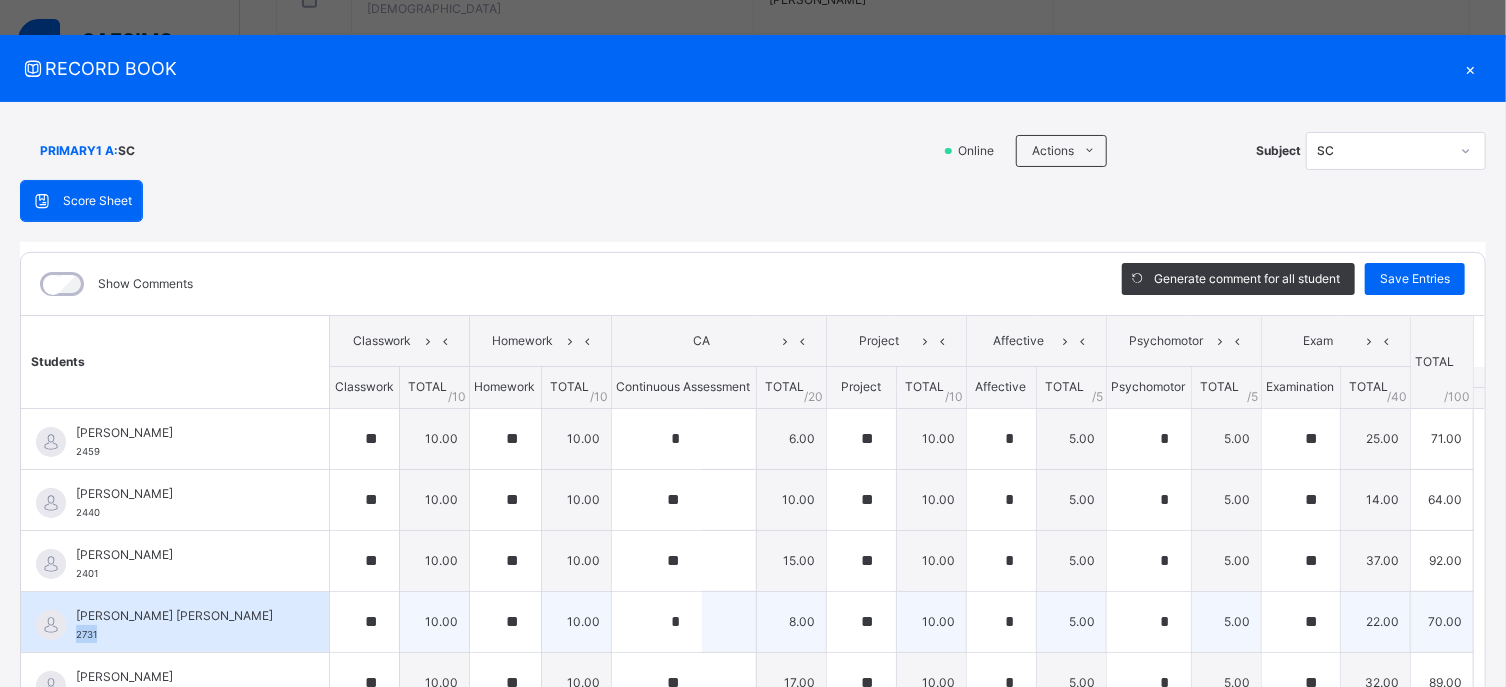 click on "ABUBAKAR IBRAHIM NYASS ISAH 2731" at bounding box center [175, 622] 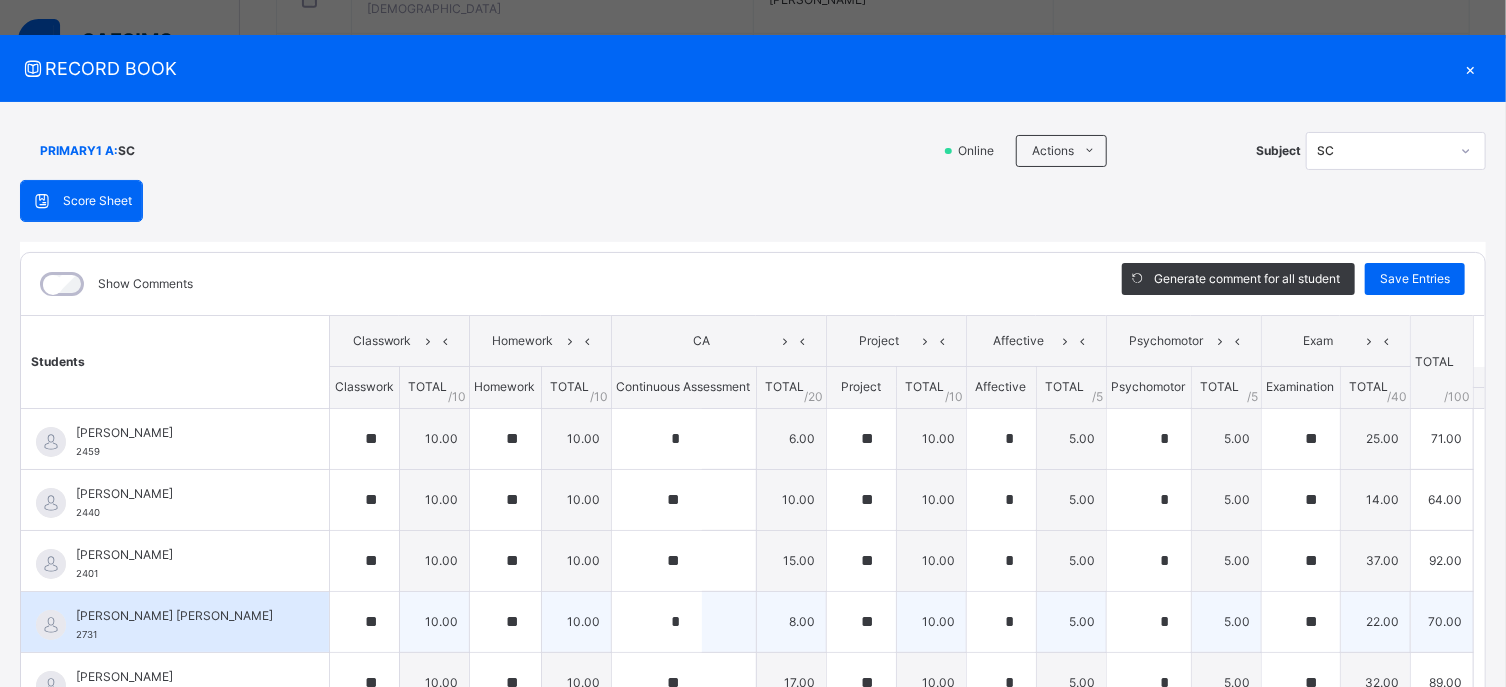 click on "ABUBAKAR IBRAHIM NYASS ISAH 2731" at bounding box center [175, 622] 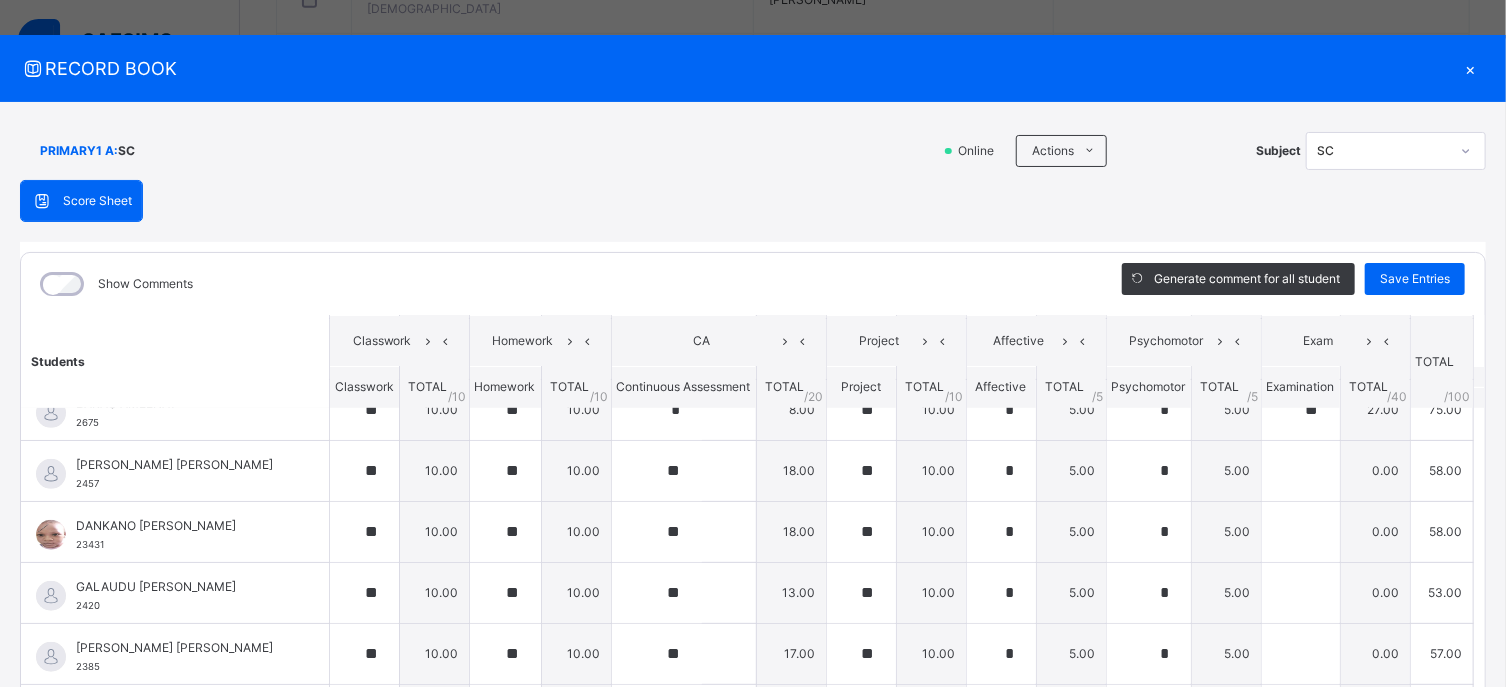 scroll, scrollTop: 697, scrollLeft: 0, axis: vertical 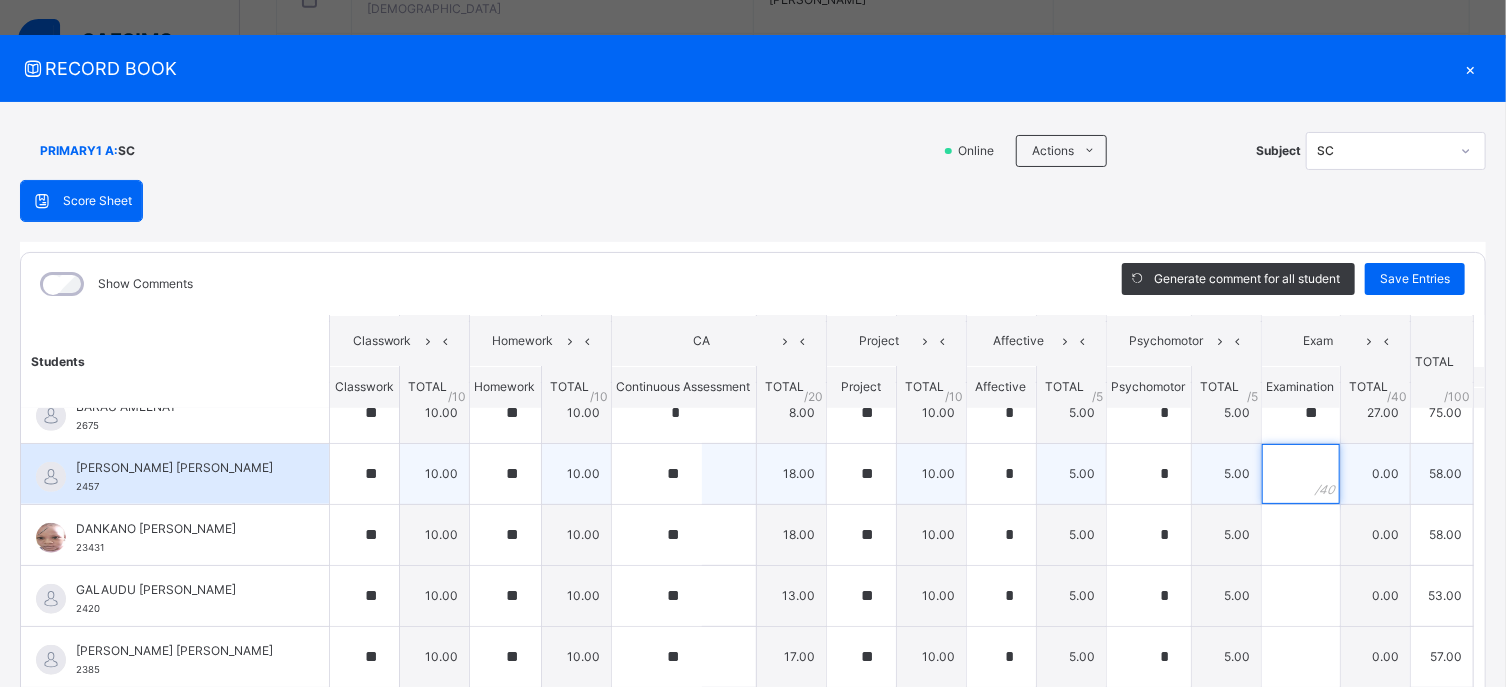 click at bounding box center (1301, 474) 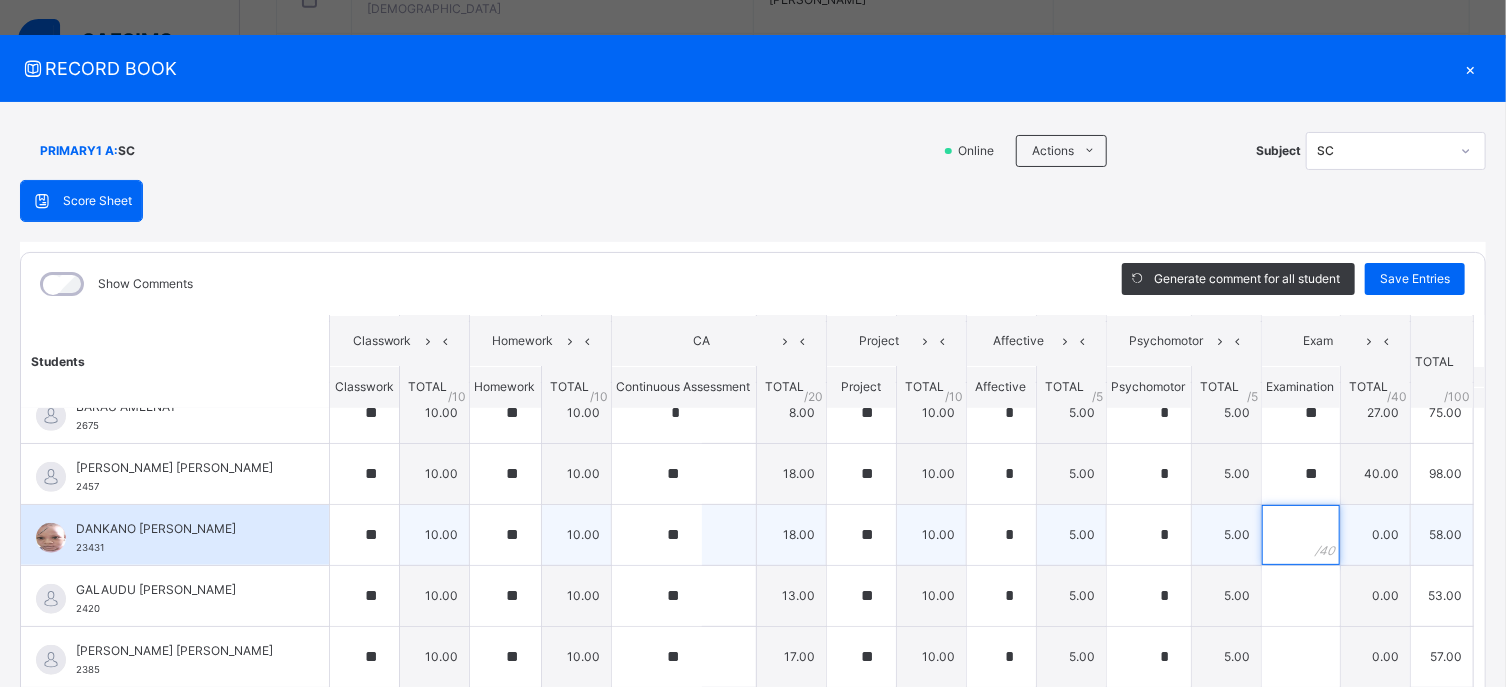 click at bounding box center (1301, 535) 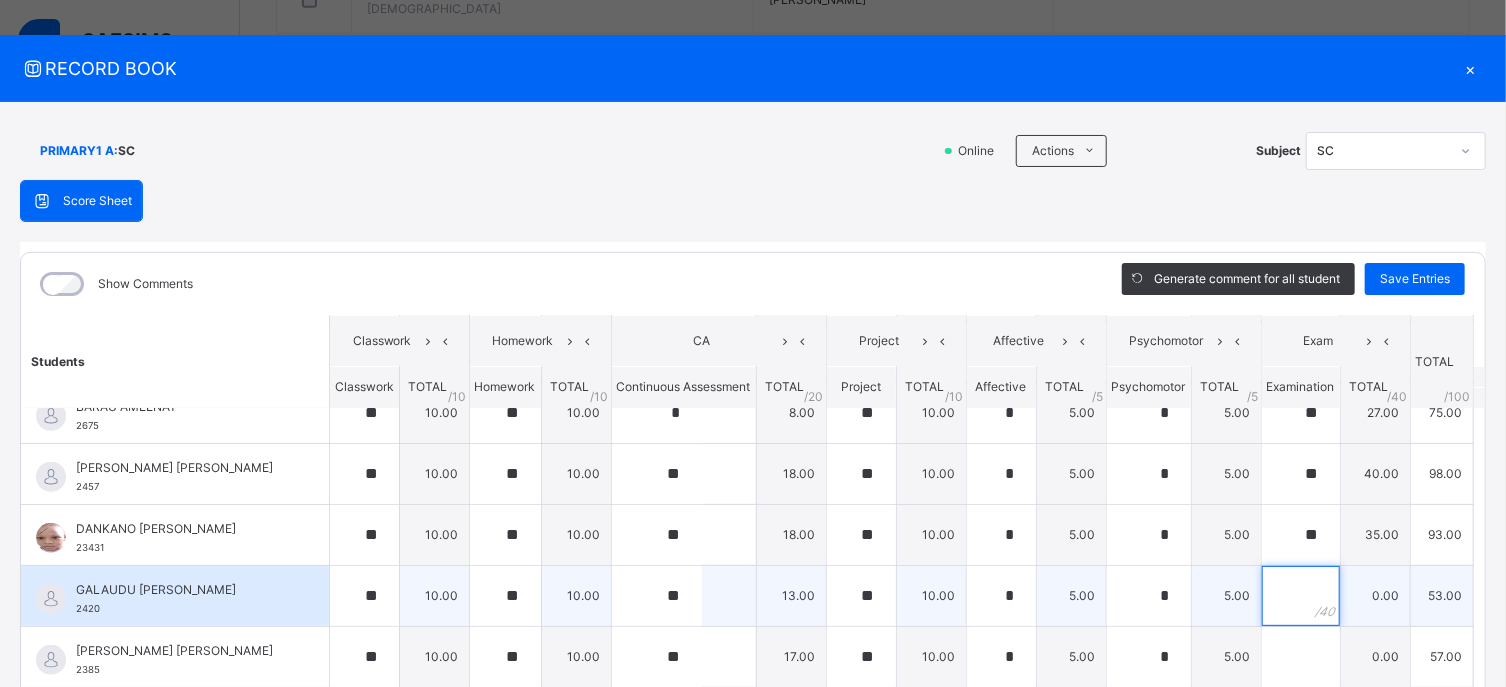 click at bounding box center [1301, 596] 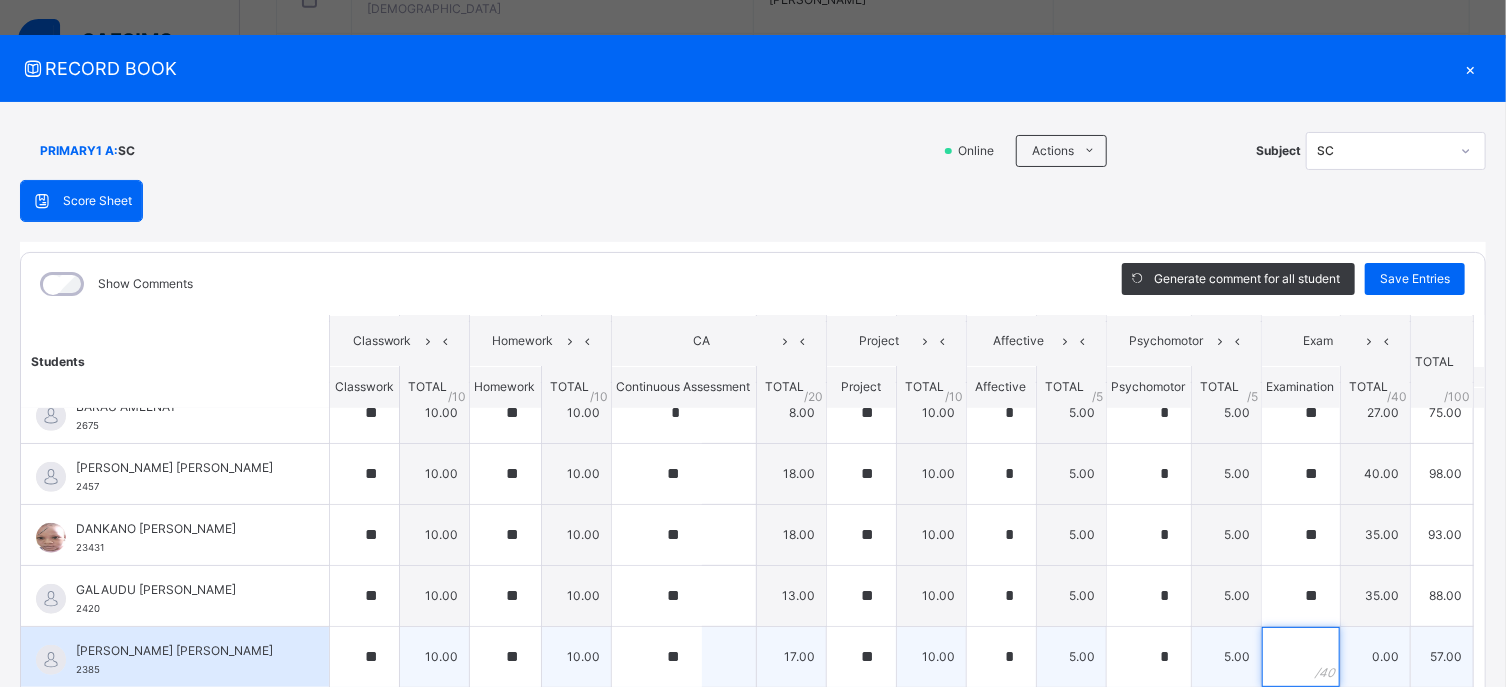 click at bounding box center (1301, 657) 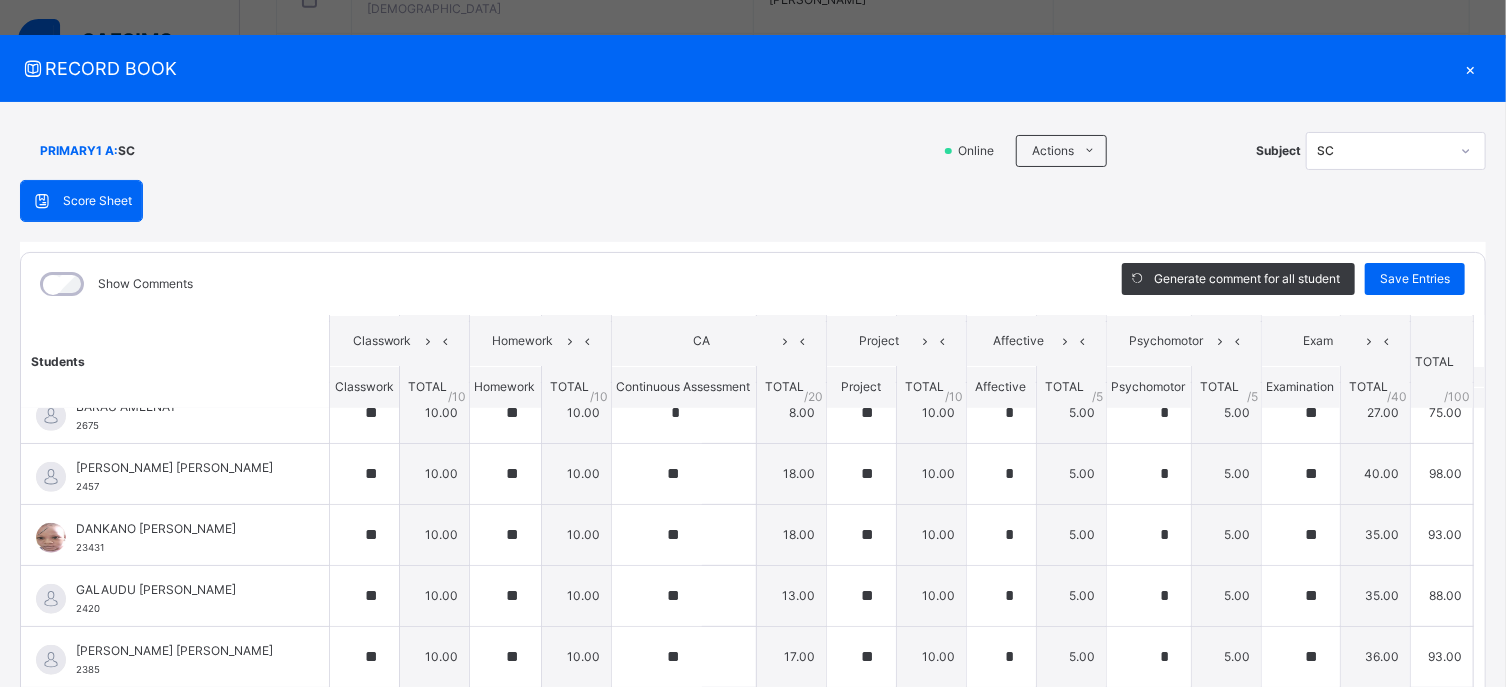 click on "Generate comment for all student   Save Entries" at bounding box center (1293, 284) 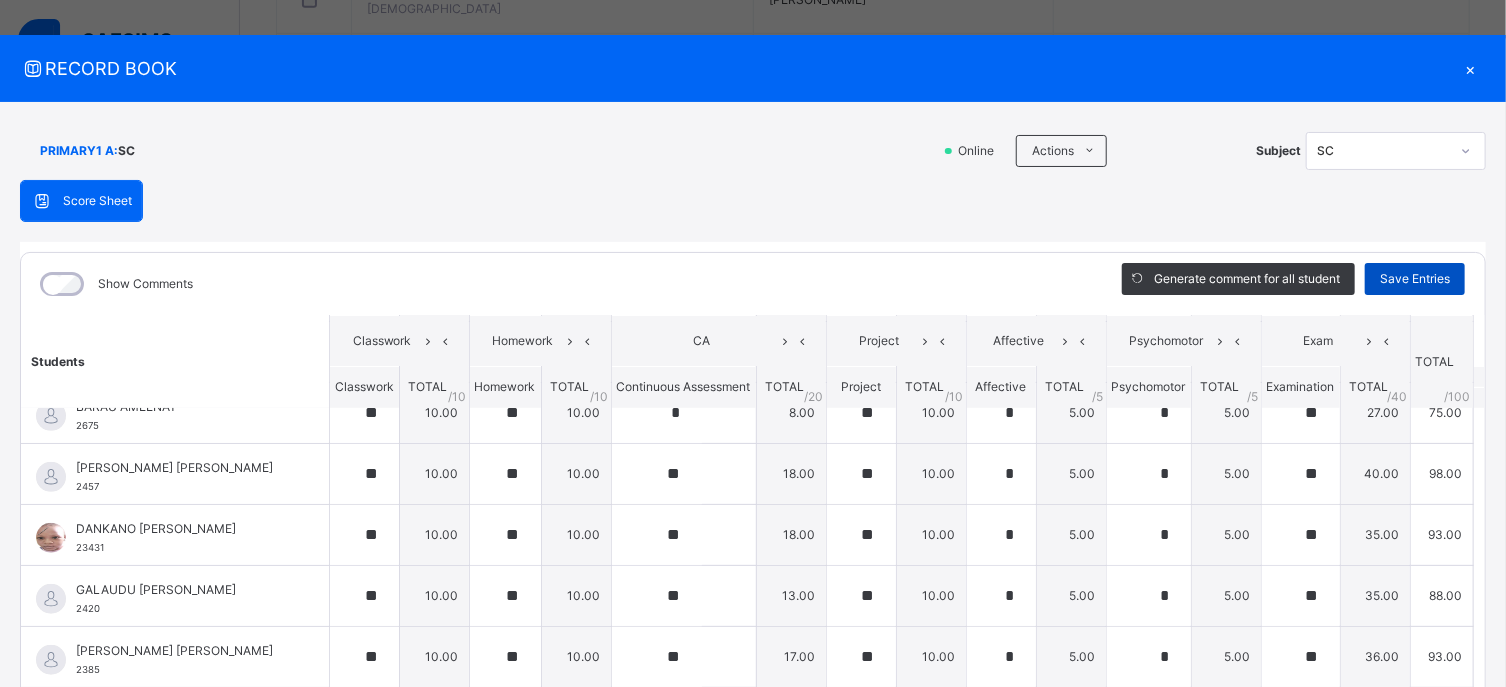 click on "Save Entries" at bounding box center [1415, 279] 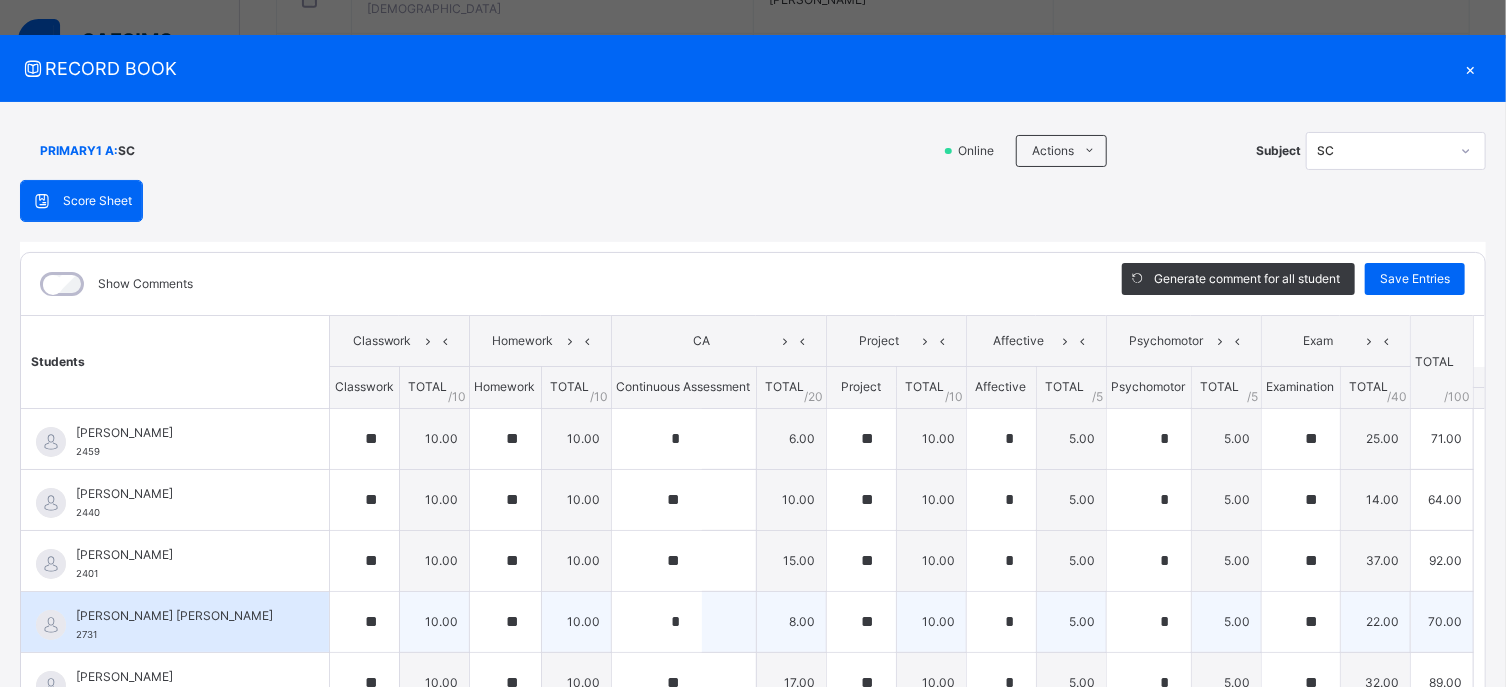 click on "ABUBAKAR IBRAHIM NYASS ISAH 2731" at bounding box center [180, 625] 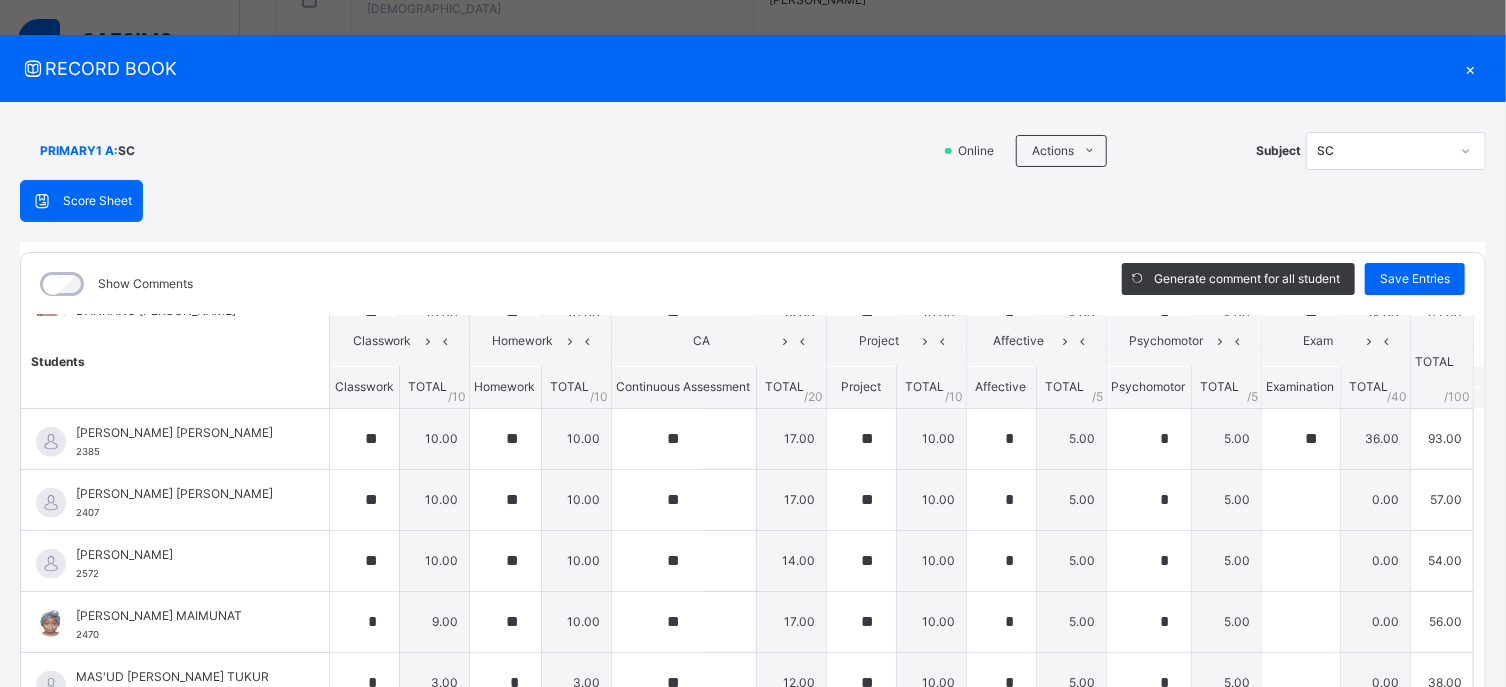 scroll, scrollTop: 1002, scrollLeft: 0, axis: vertical 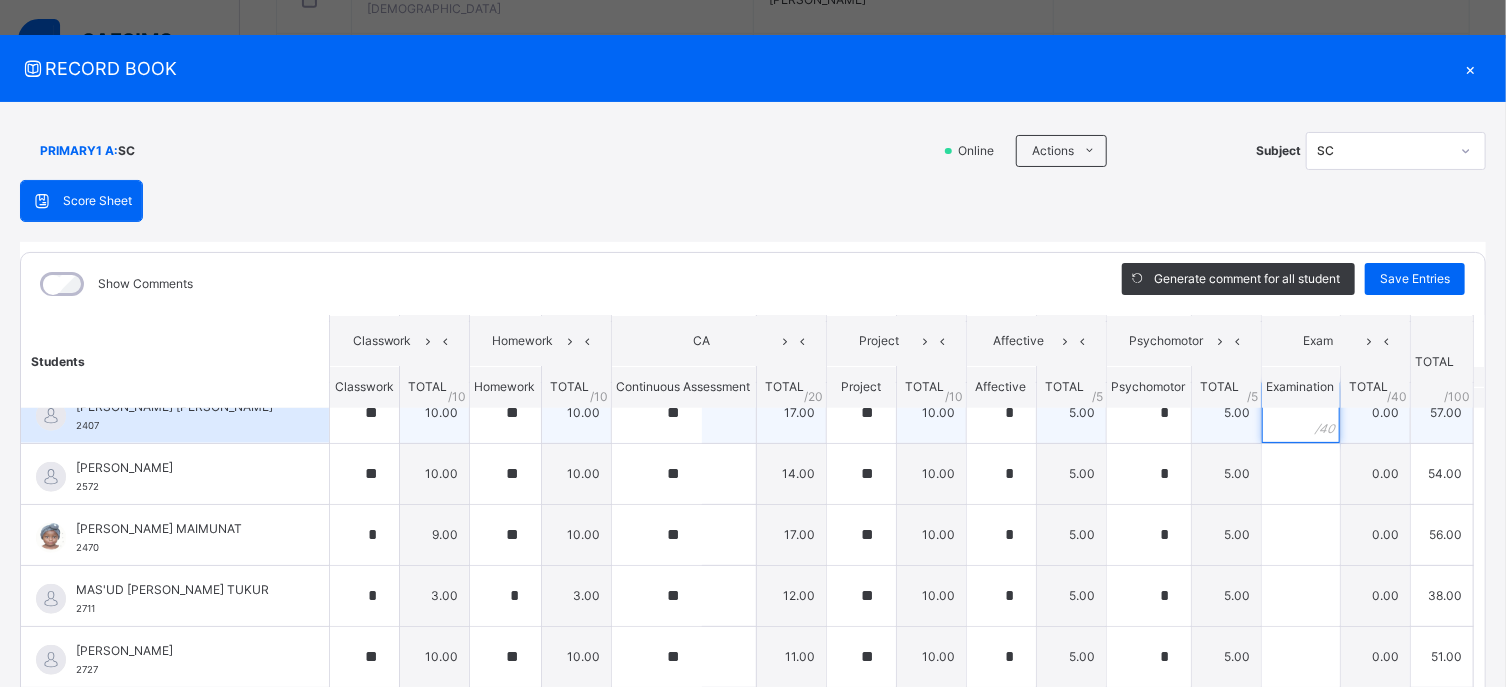 click at bounding box center [1301, 413] 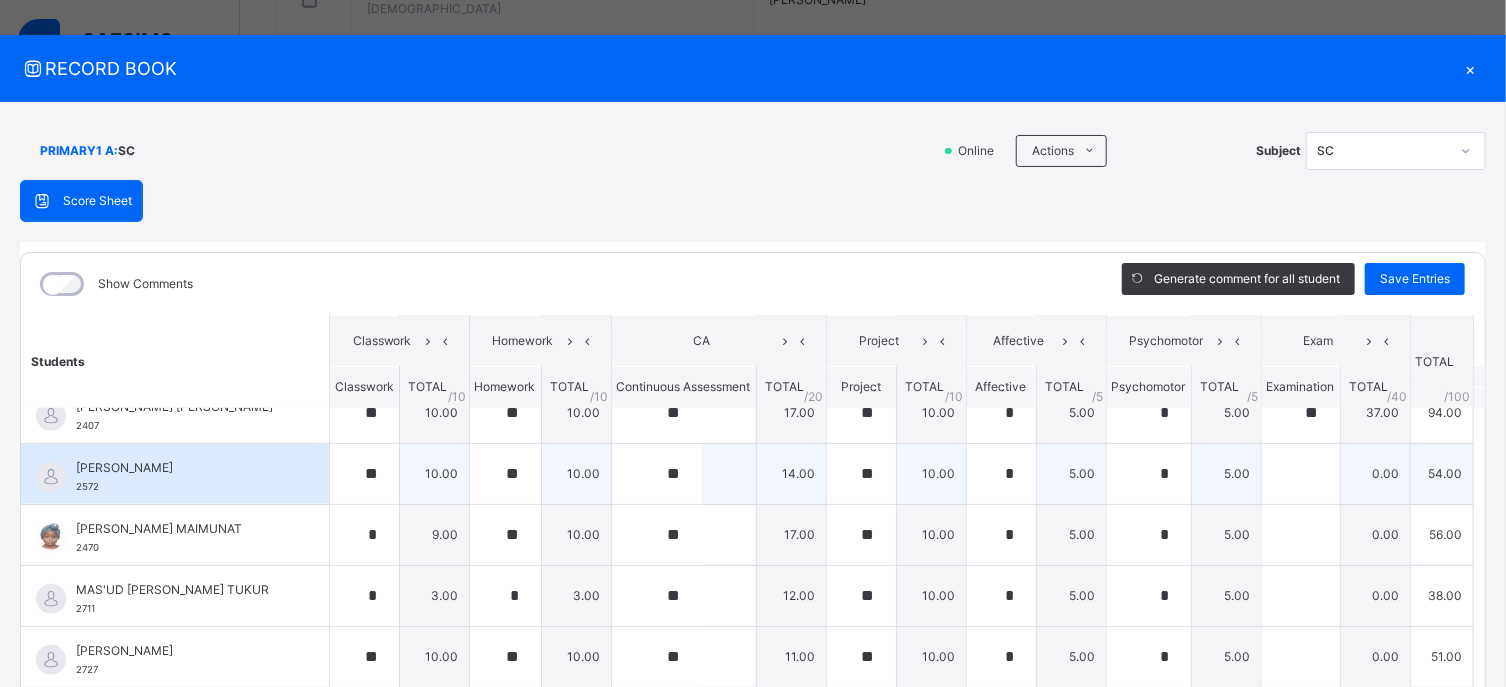 click at bounding box center [1300, 473] 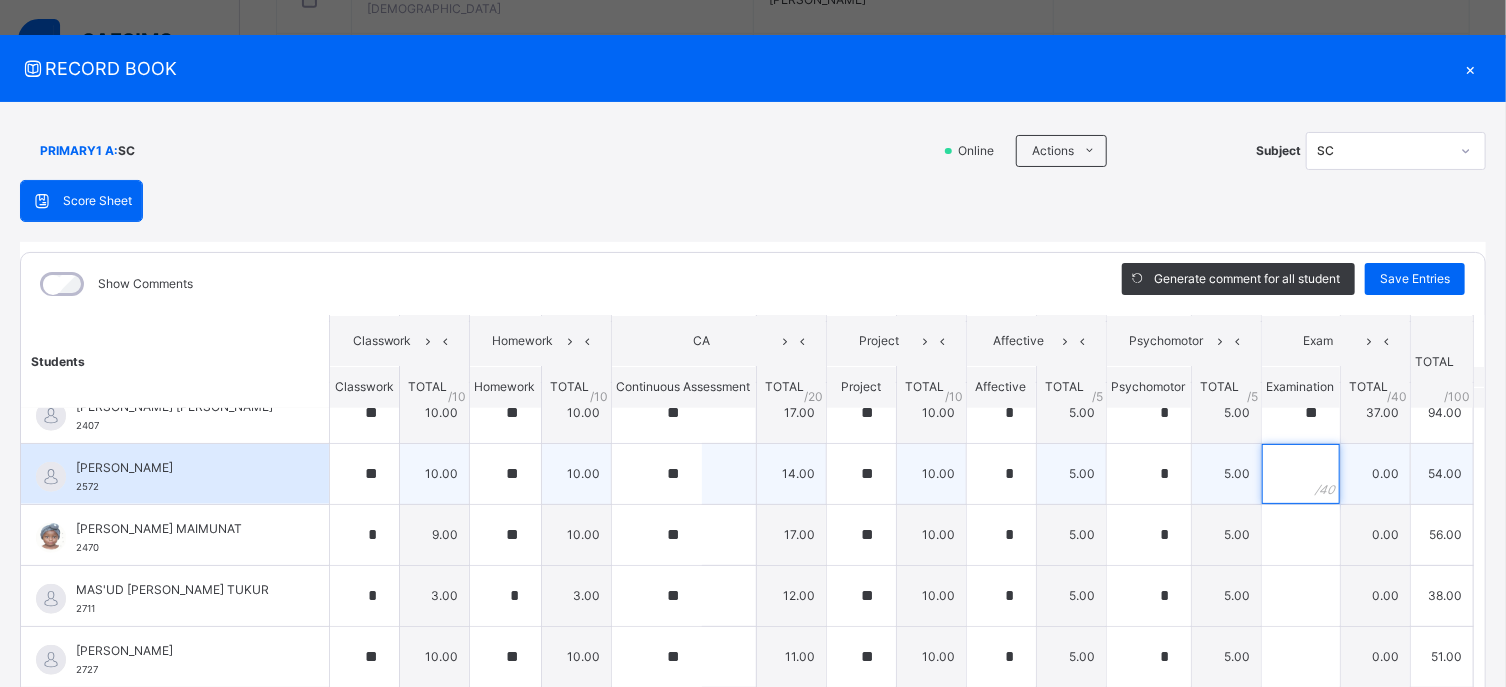 click at bounding box center [1301, 474] 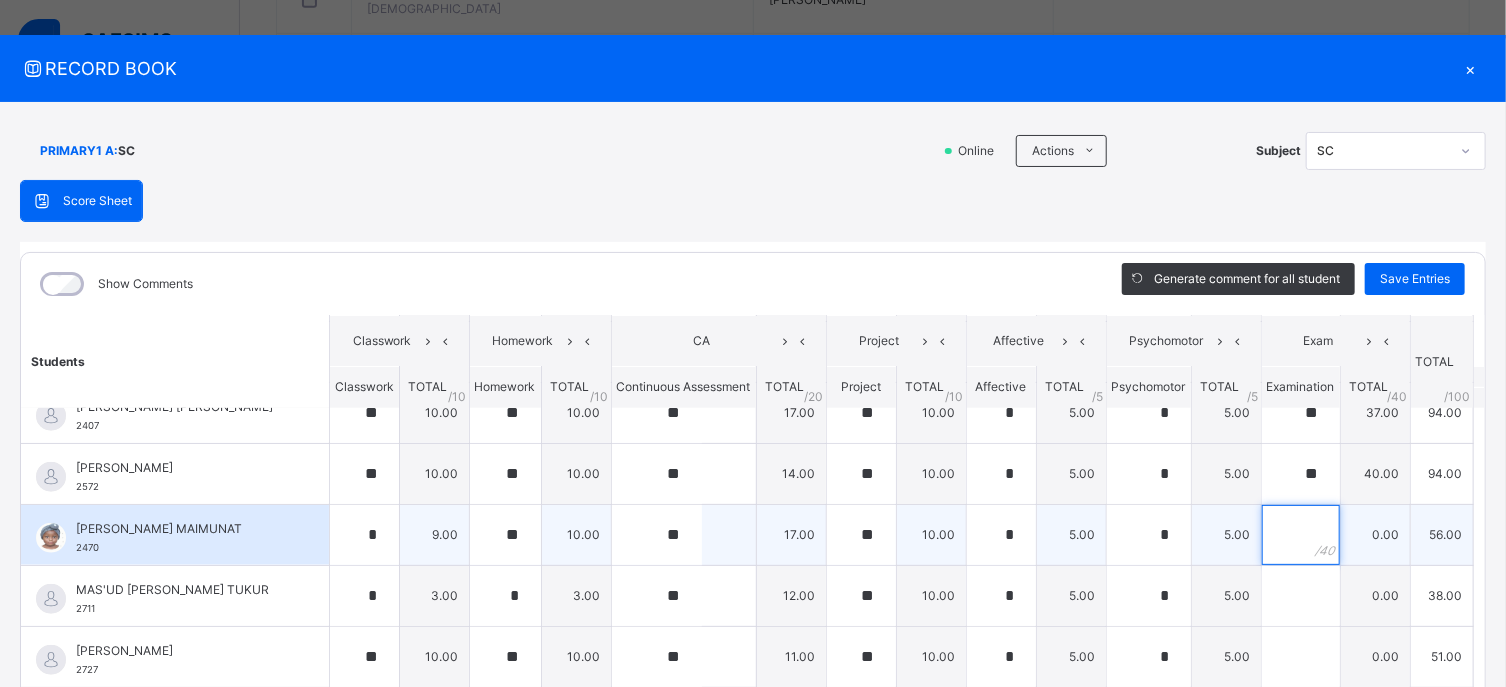 click at bounding box center (1301, 535) 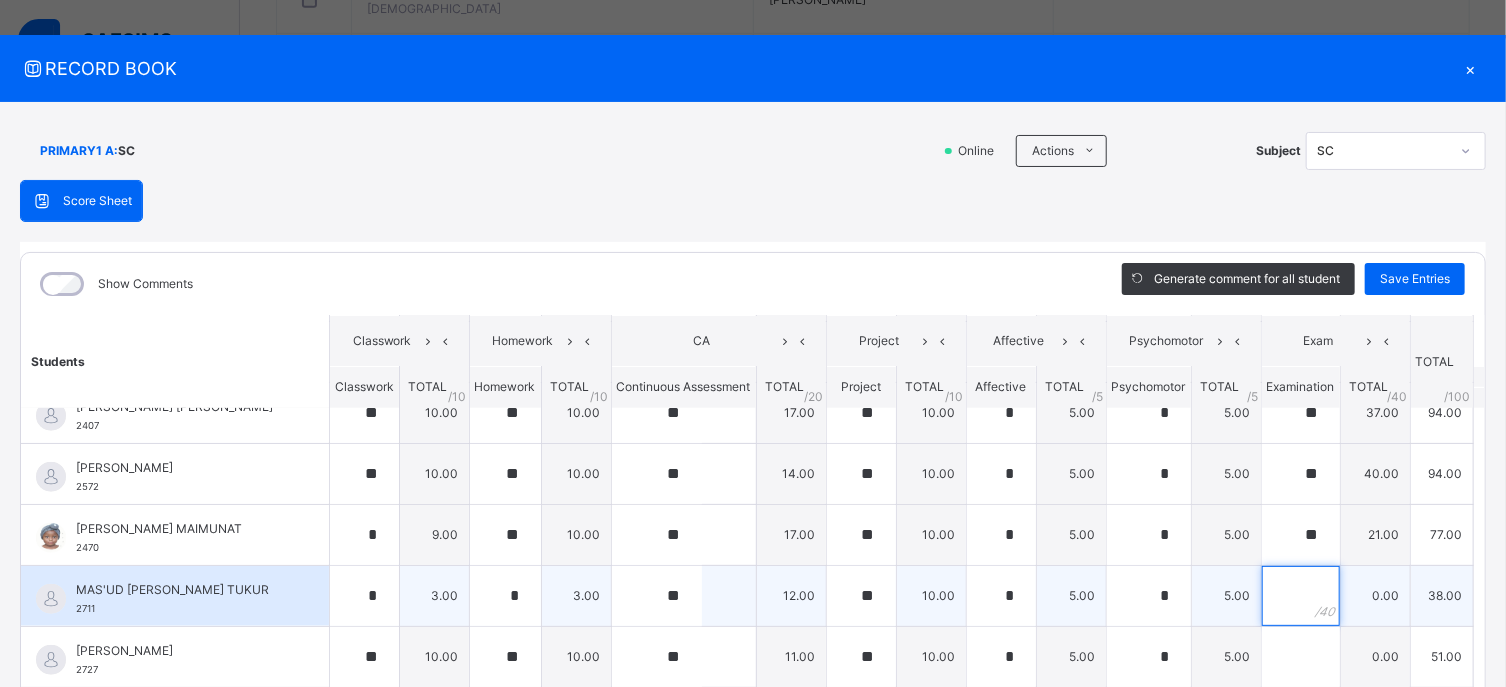 click at bounding box center [1301, 596] 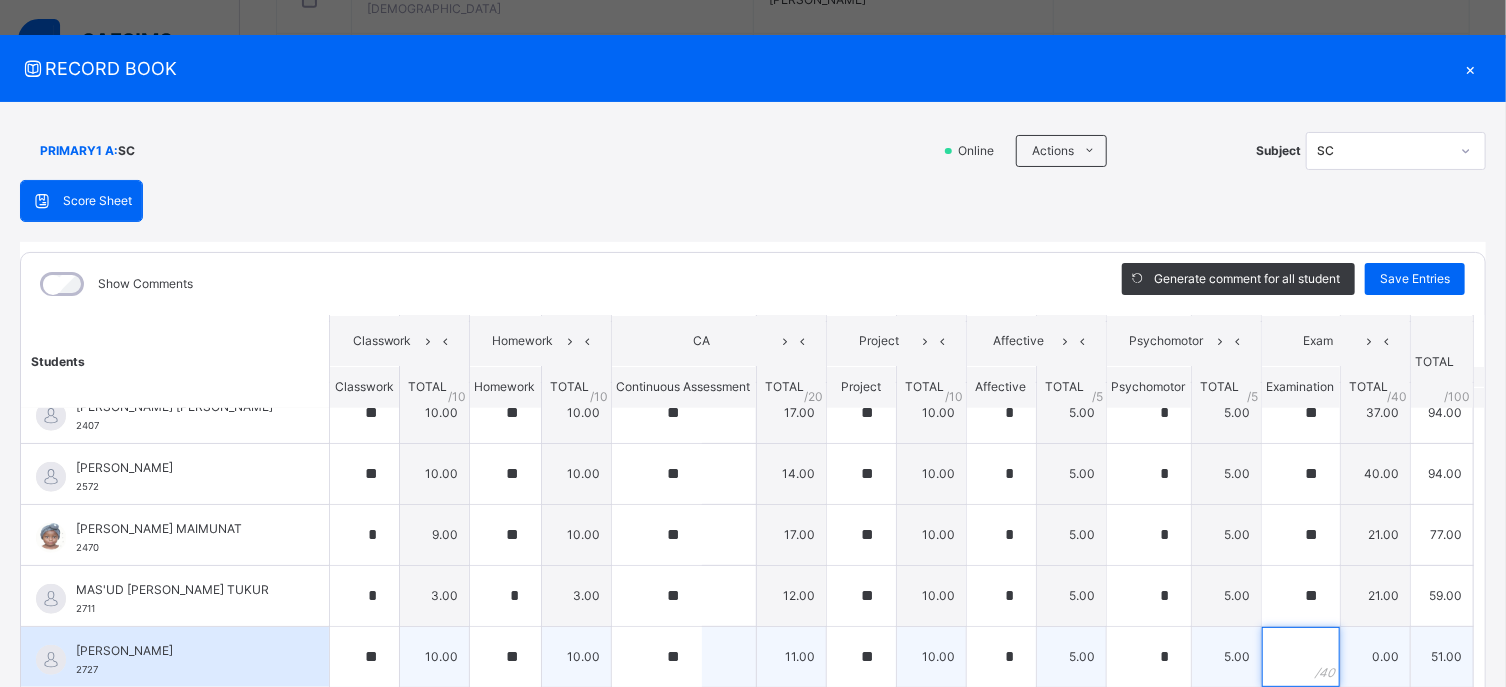click at bounding box center [1301, 657] 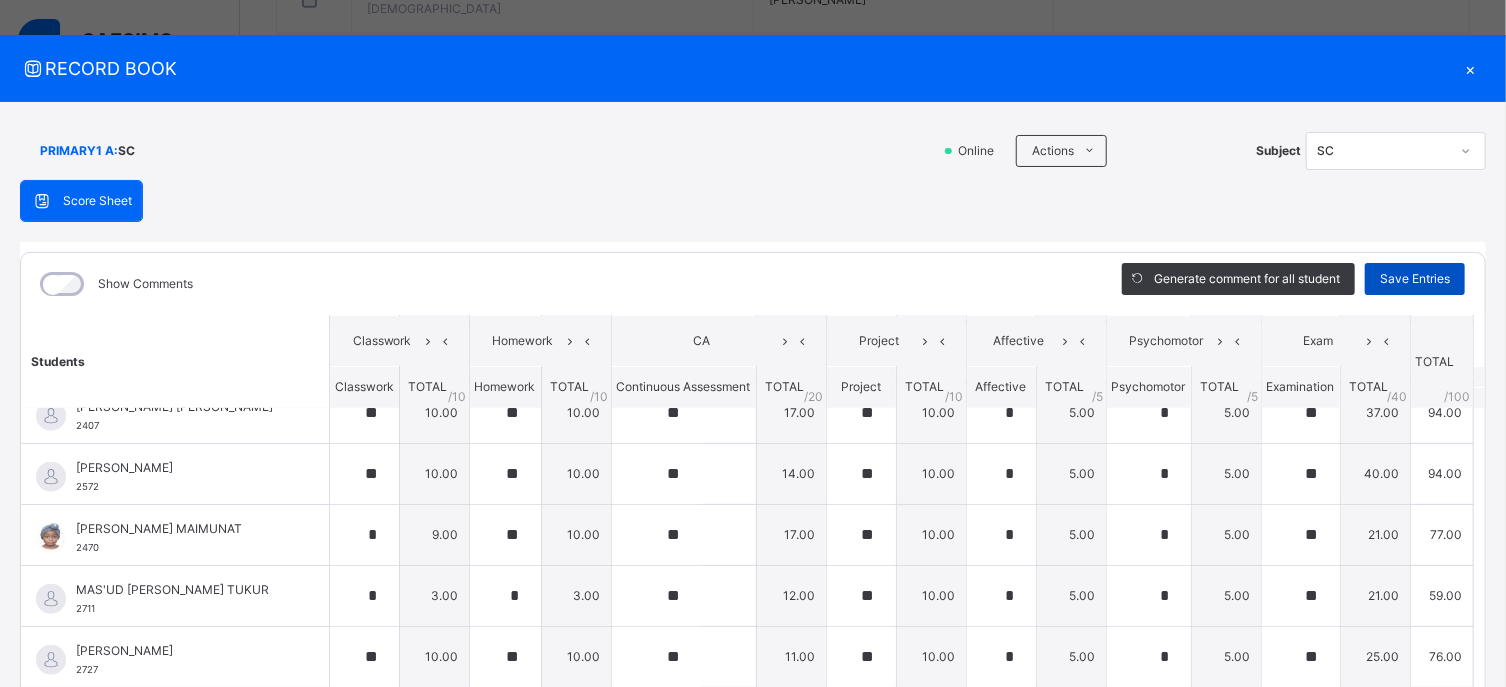 click on "Save Entries" at bounding box center (1415, 279) 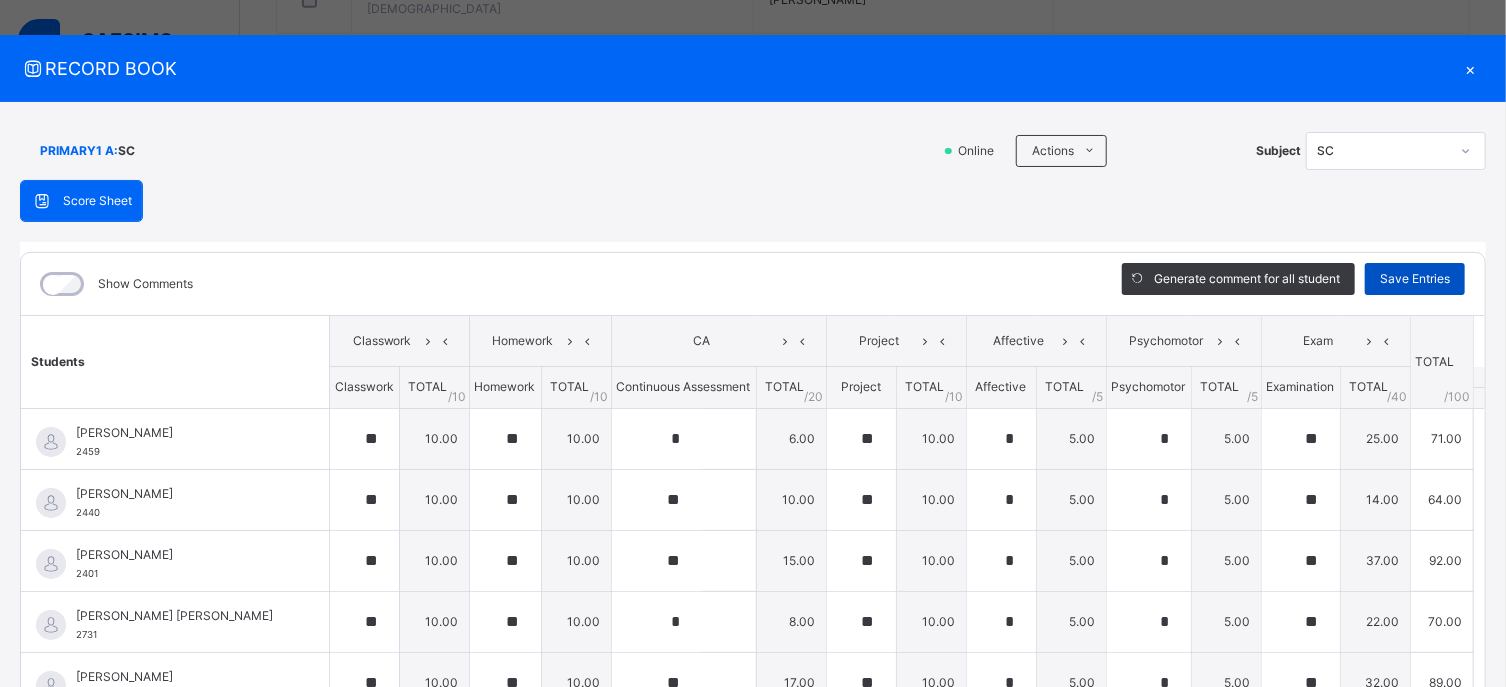 click on "Save Entries" at bounding box center [1415, 279] 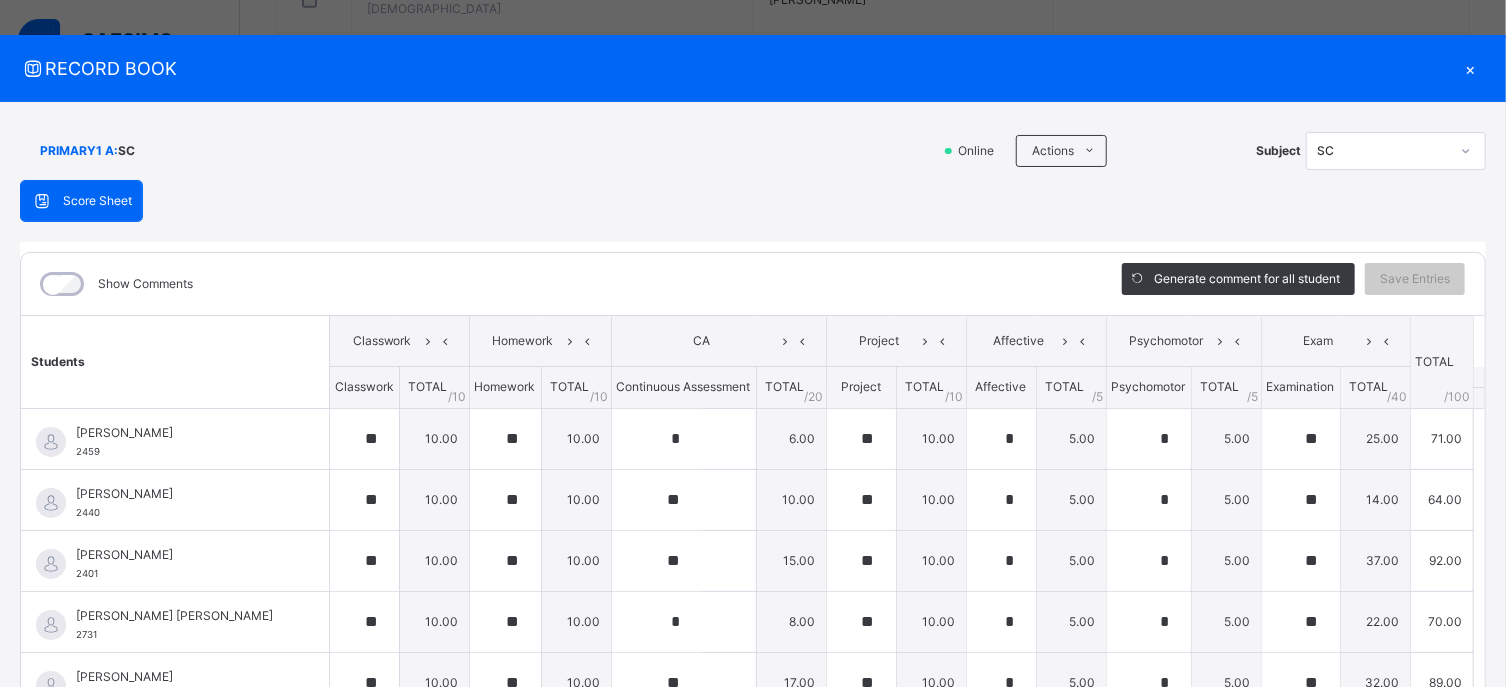 click on "Generate comment for all student   Save Entries" at bounding box center [1293, 284] 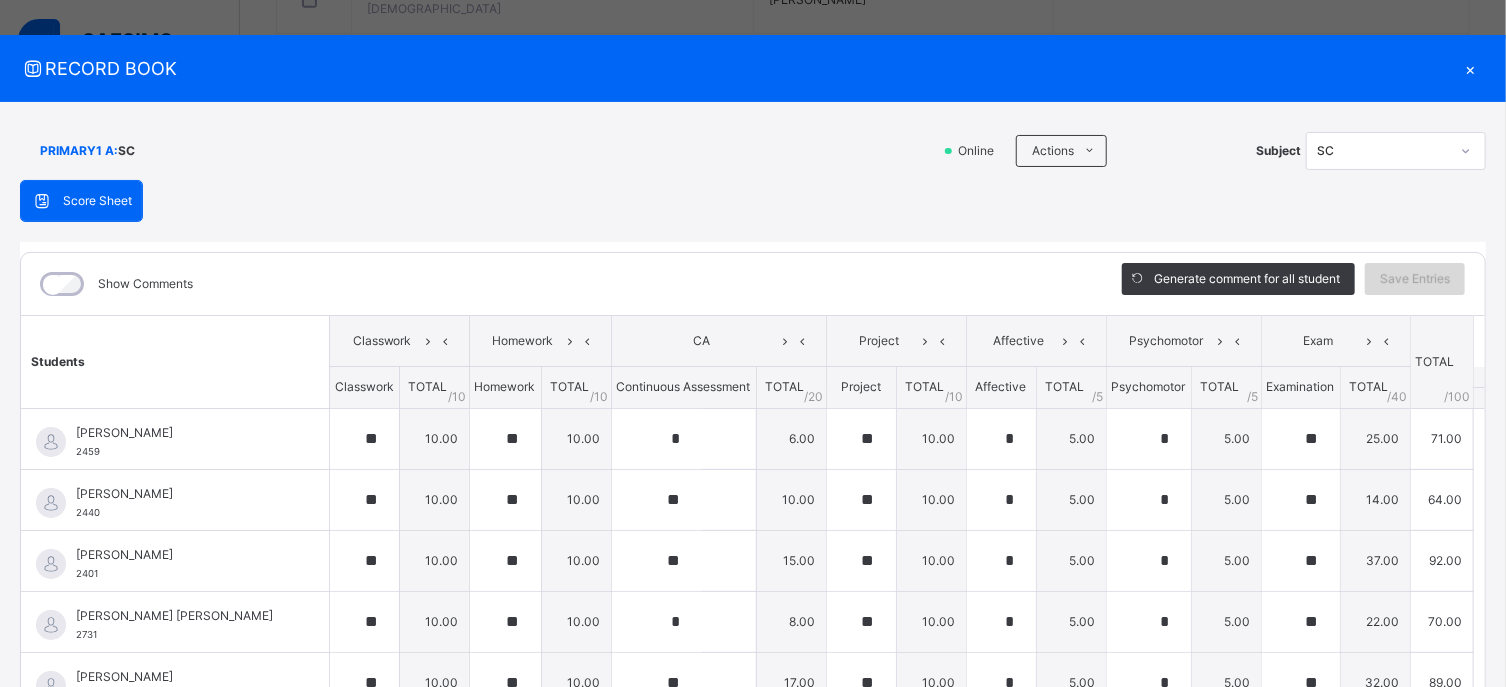 click on "Save Entries" at bounding box center [1415, 279] 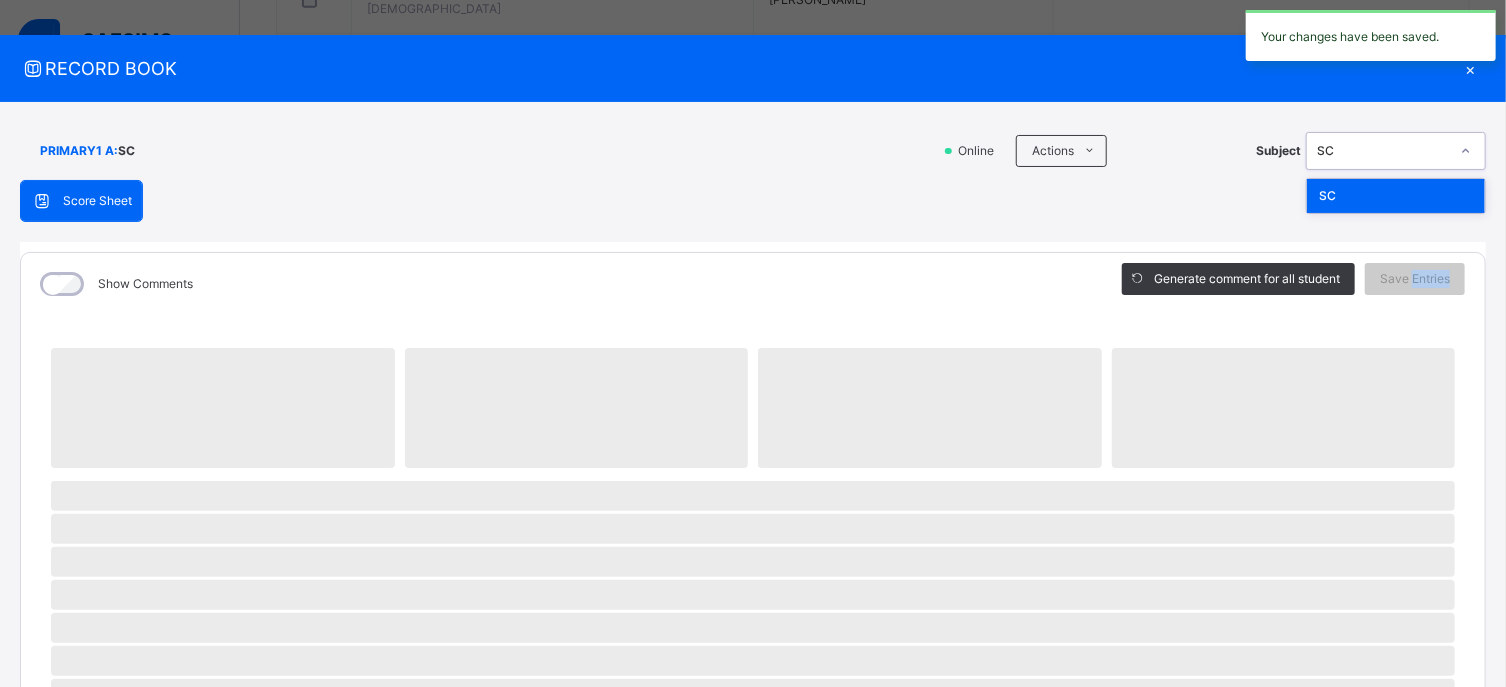 click on "SC" at bounding box center [1396, 151] 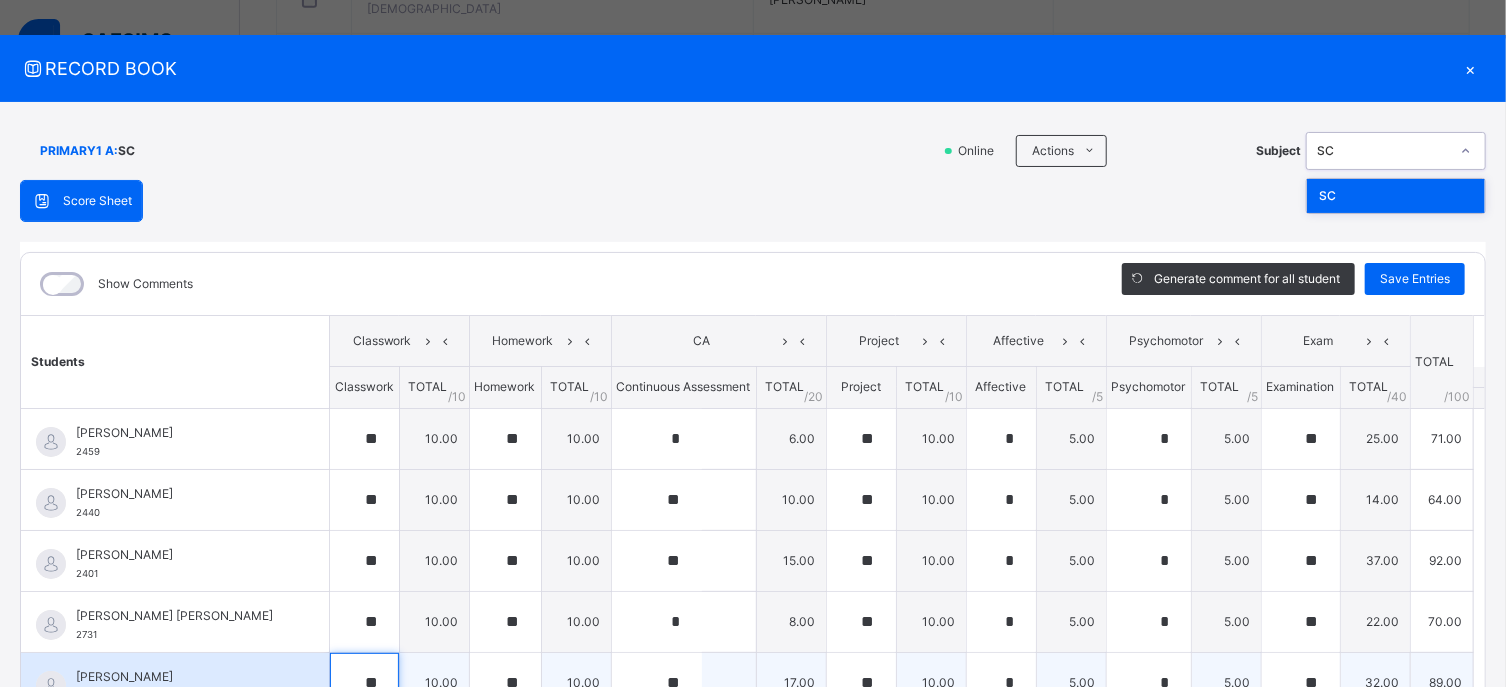 click on "**" at bounding box center [364, 683] 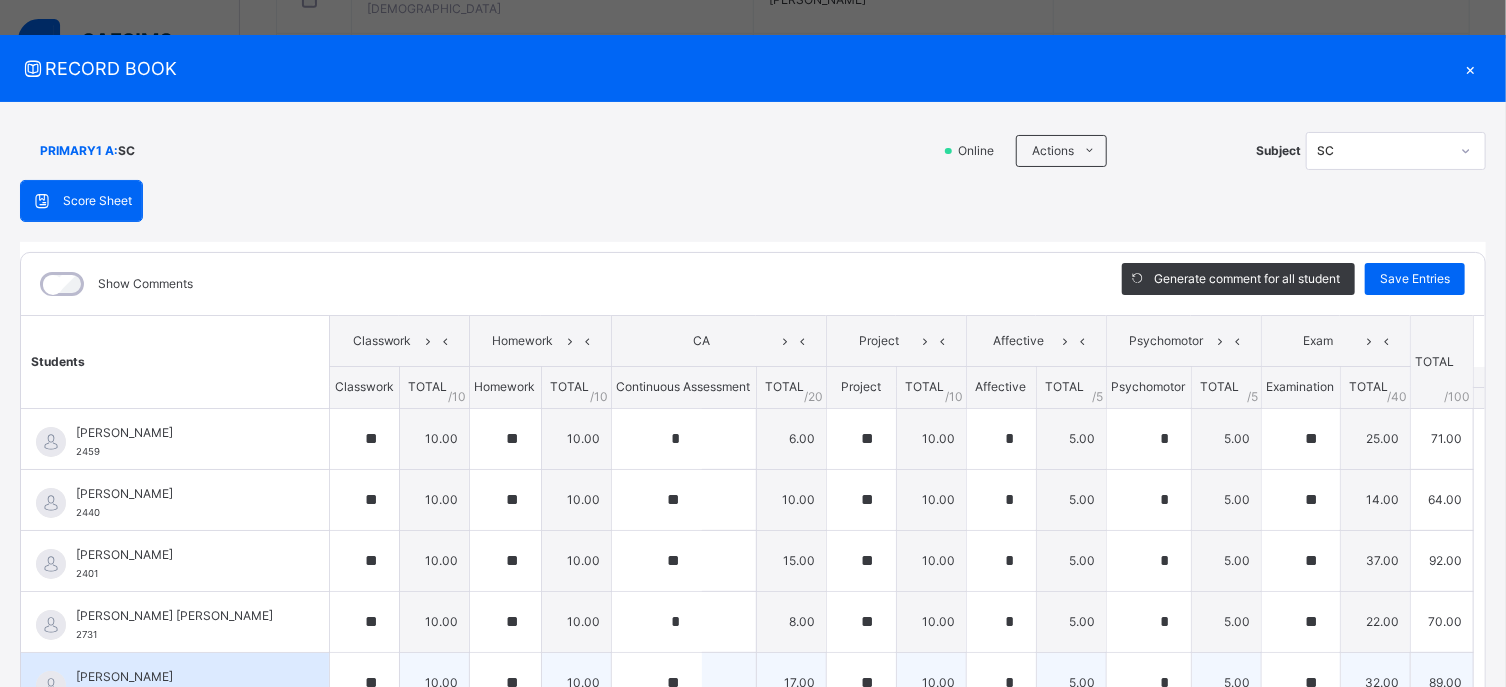 click on "[PERSON_NAME]" at bounding box center [180, 677] 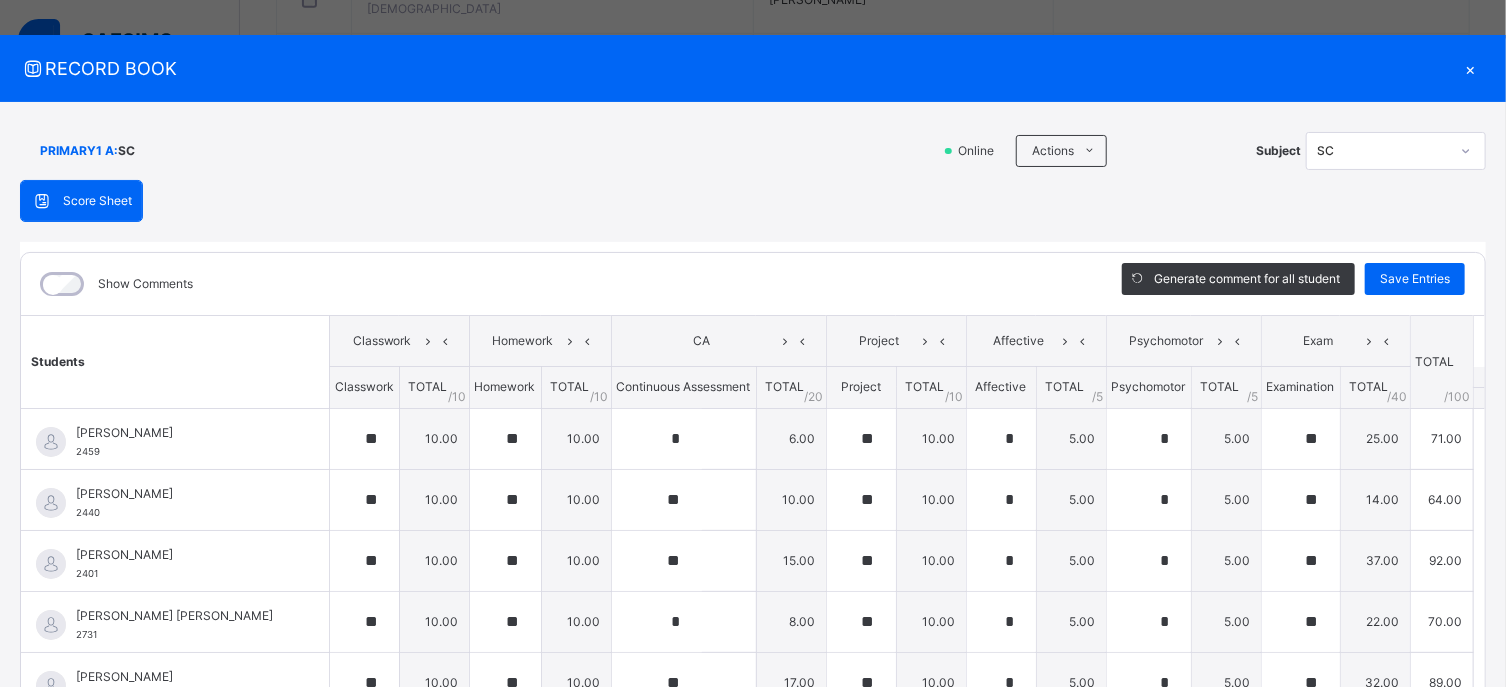 click on "Score Sheet Score Sheet Show Comments   Generate comment for all student   Save Entries Class Level:  PRIMARY1   A Subject:  SC Session:  2024/2025 Session Session:  Third Term Students Classwork Homework CA Project Affective Psychomotor Exam TOTAL /100 Comment Classwork TOTAL / 10 Homework TOTAL / 10 Continuous Assessment TOTAL / 20 Project TOTAL / 10 Affective TOTAL / 5 Psychomotor TOTAL / 5 Examination TOTAL / 40 ABDULKADIR JAMAL  2459 ABDULKADIR JAMAL  2459 ** 10.00 ** 10.00 * 6.00 ** 10.00 * 5.00 * 5.00 ** 25.00 71.00 Generate comment 0 / 250   ×   Subject Teacher’s Comment Generate and see in full the comment developed by the AI with an option to regenerate the comment JS ABDULKADIR JAMAL    2459   Total 71.00  / 100.00 Sims Bot   Regenerate     Use this comment   ABDULLAHI SAKINA YAKUBU 2440 ABDULLAHI SAKINA YAKUBU 2440 ** 10.00 ** 10.00 ** 10.00 ** 10.00 * 5.00 * 5.00 ** 14.00 64.00 Generate comment 0 / 250   ×   Subject Teacher’s Comment JS ABDULLAHI SAKINA YAKUBU   2440   Total 64.00  / 100.00" at bounding box center [753, 503] 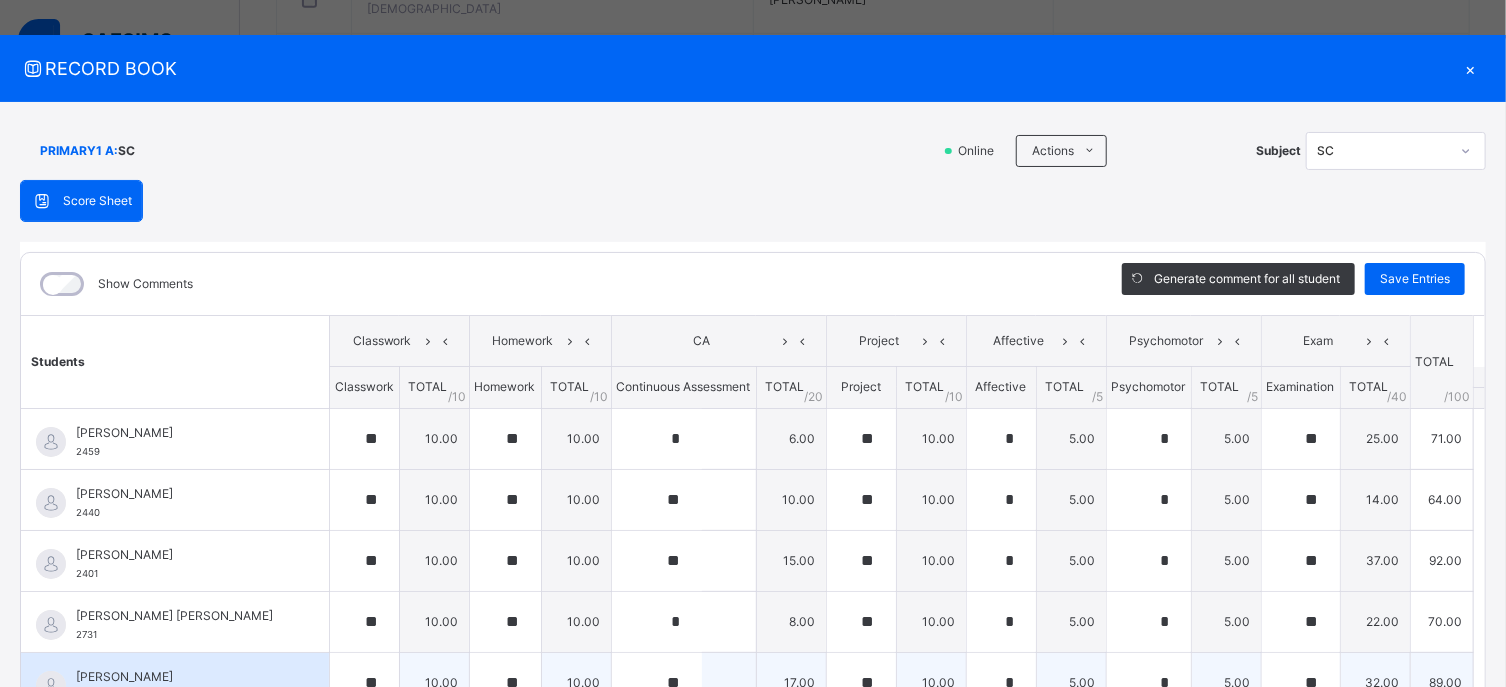 click on "ABUBAKAR SULAIMAN RAYHAN 2410" at bounding box center (175, 683) 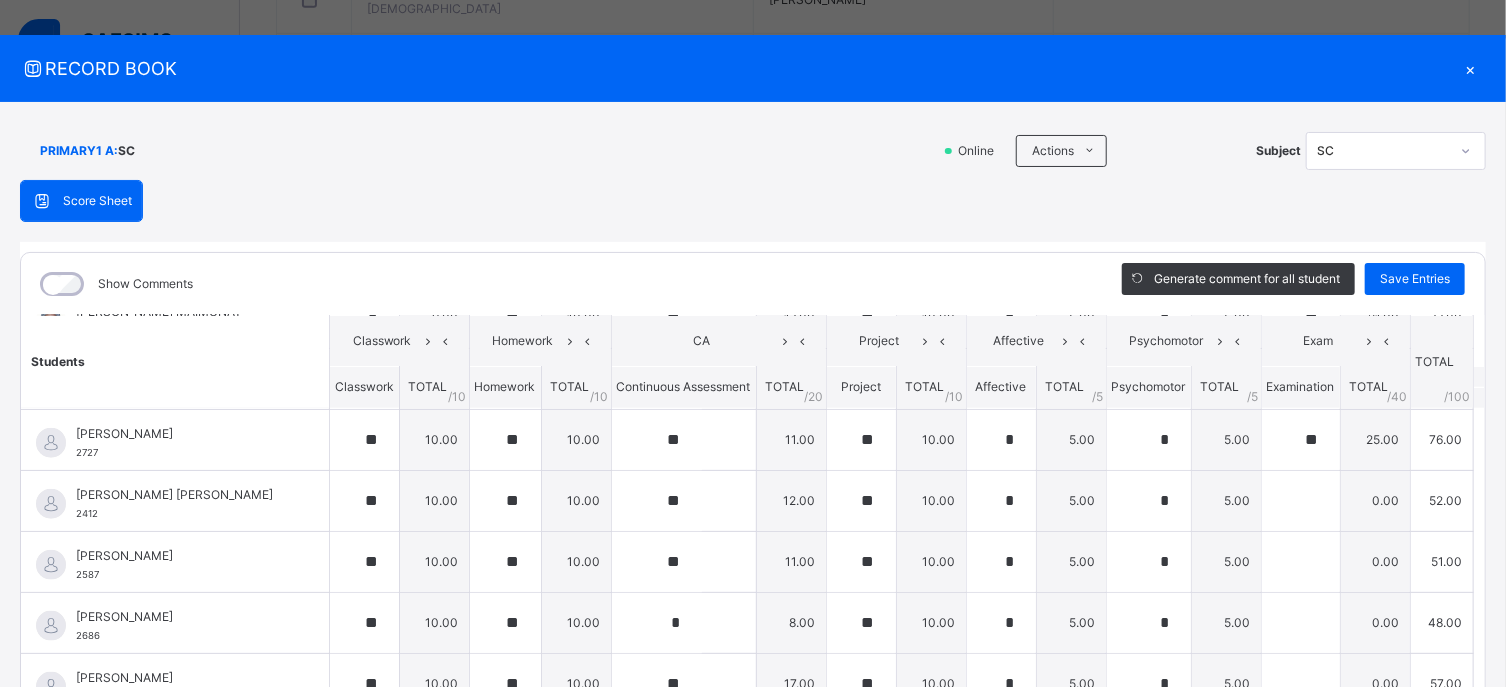 scroll, scrollTop: 1263, scrollLeft: 0, axis: vertical 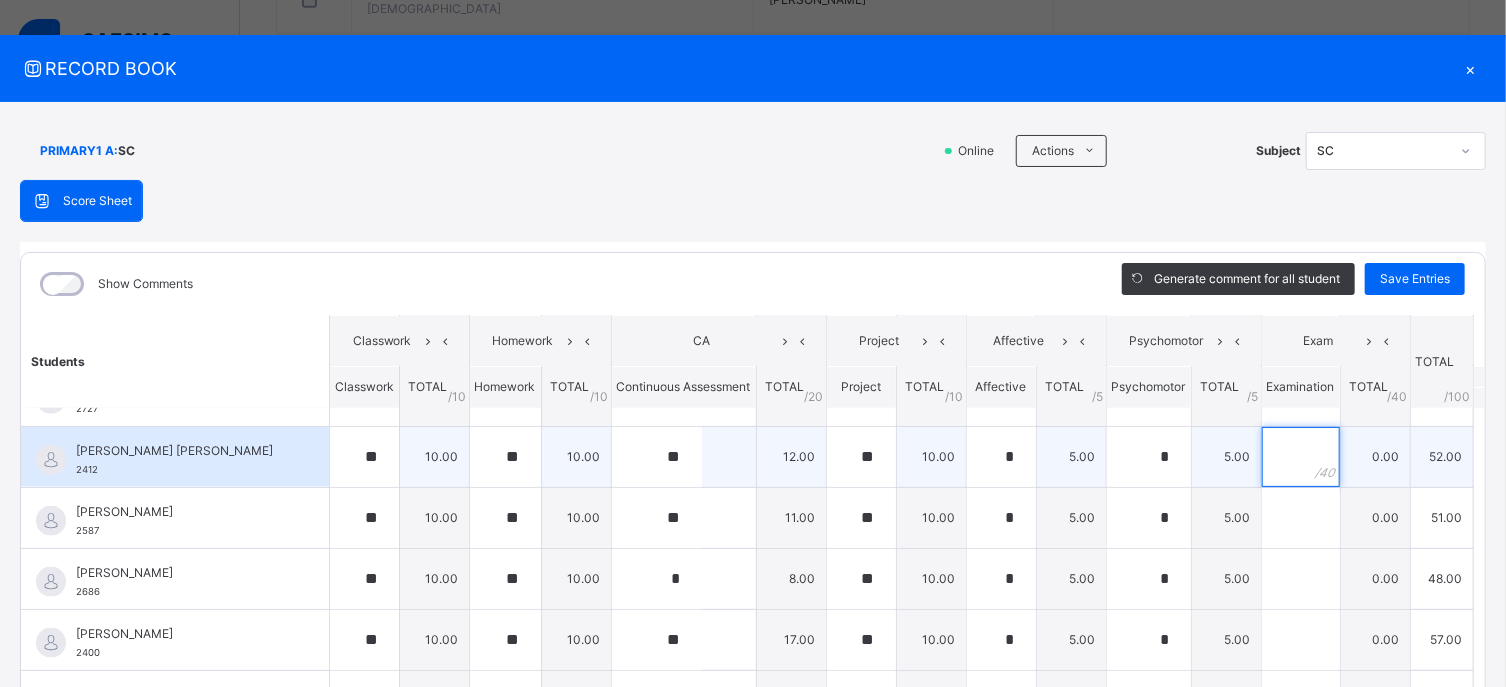 click at bounding box center (1301, 457) 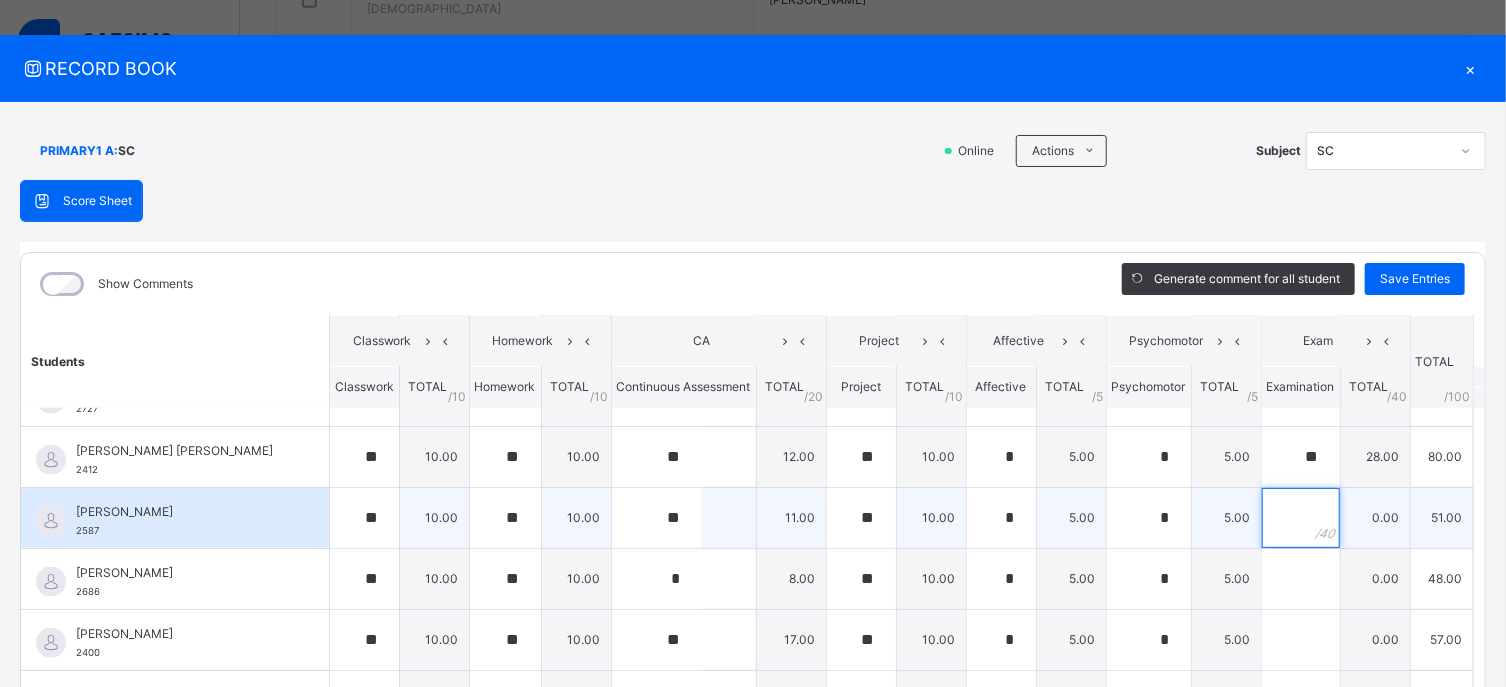 click at bounding box center (1301, 518) 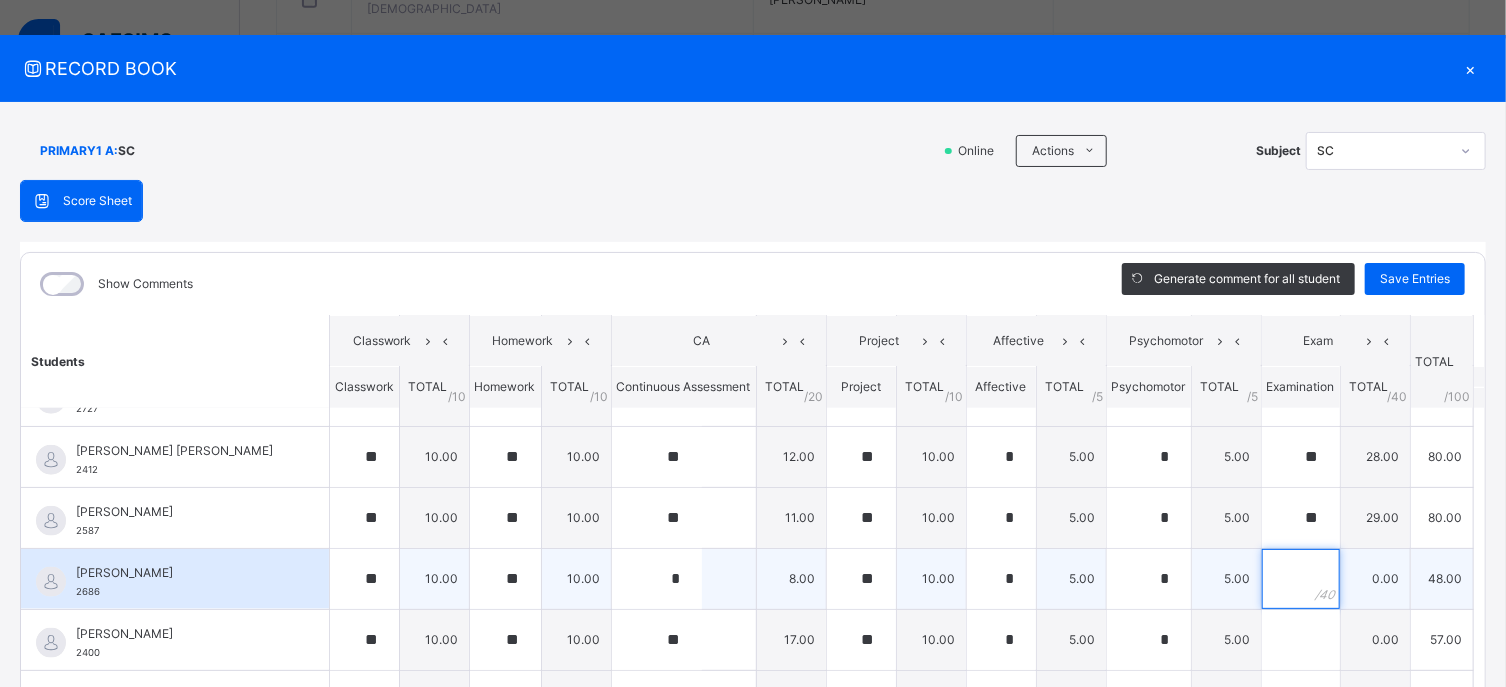 click at bounding box center (1301, 579) 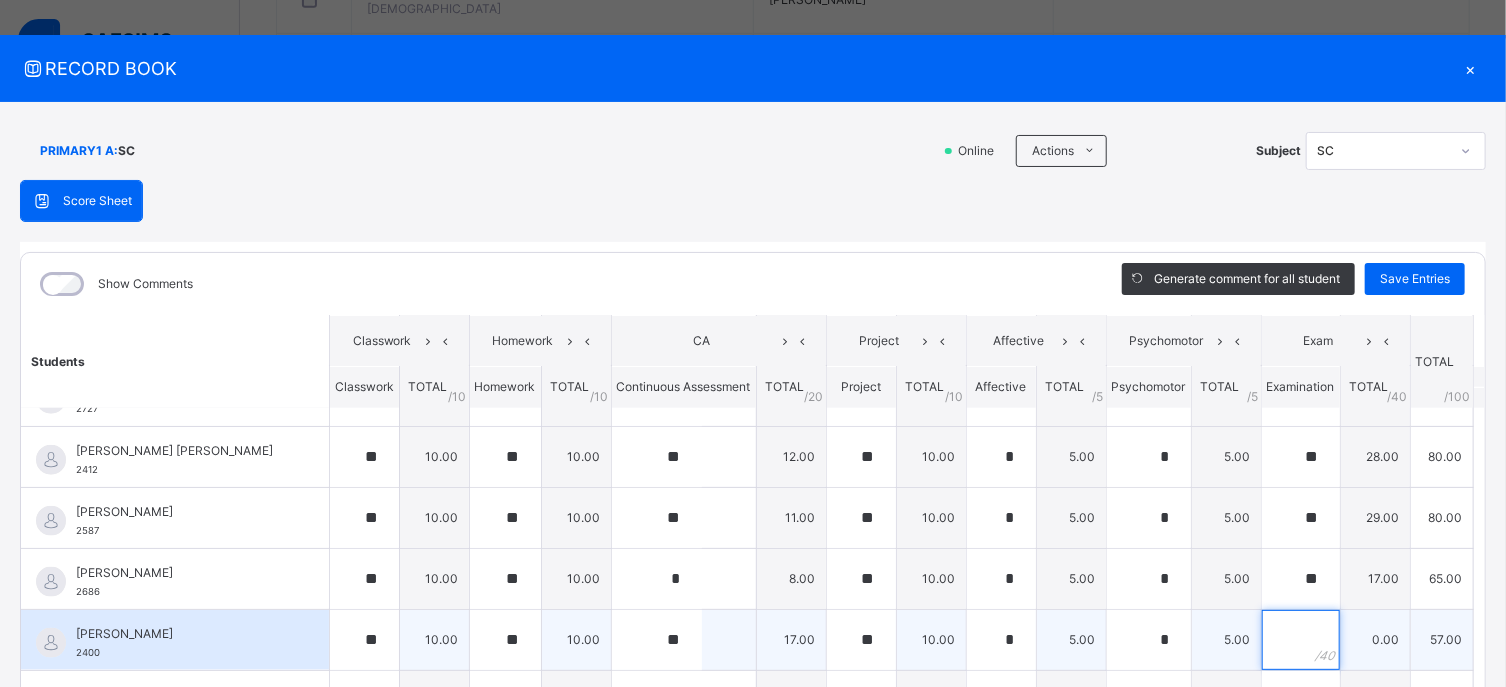 click at bounding box center (1301, 640) 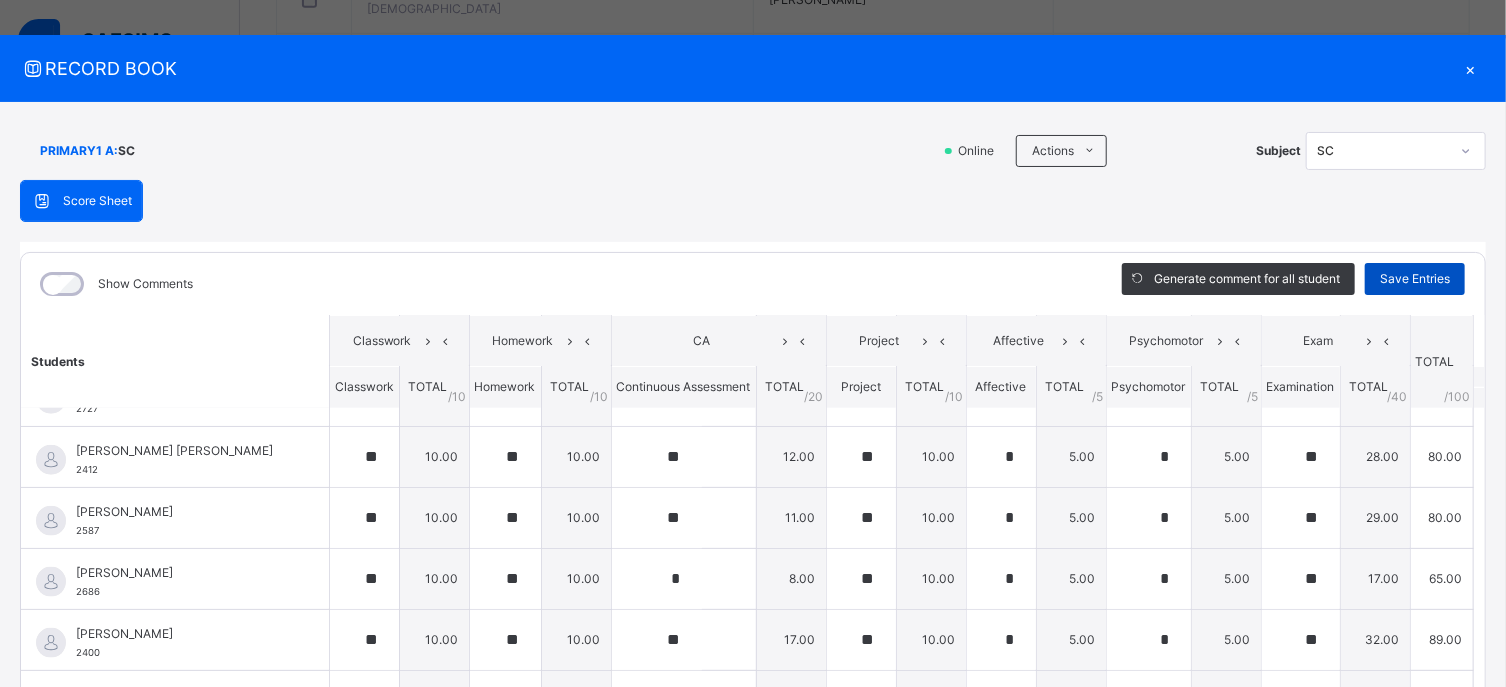 click on "Score Sheet Score Sheet Show Comments   Generate comment for all student   Save Entries Class Level:  PRIMARY1   A Subject:  SC Session:  2024/2025 Session Session:  Third Term Students Classwork Homework CA Project Affective Psychomotor Exam TOTAL /100 Comment Classwork TOTAL / 10 Homework TOTAL / 10 Continuous Assessment TOTAL / 20 Project TOTAL / 10 Affective TOTAL / 5 Psychomotor TOTAL / 5 Examination TOTAL / 40 ABDULKADIR JAMAL  2459 ABDULKADIR JAMAL  2459 ** 10.00 ** 10.00 * 6.00 ** 10.00 * 5.00 * 5.00 ** 25.00 71.00 Generate comment 0 / 250   ×   Subject Teacher’s Comment Generate and see in full the comment developed by the AI with an option to regenerate the comment JS ABDULKADIR JAMAL    2459   Total 71.00  / 100.00 Sims Bot   Regenerate     Use this comment   ABDULLAHI SAKINA YAKUBU 2440 ABDULLAHI SAKINA YAKUBU 2440 ** 10.00 ** 10.00 ** 10.00 ** 10.00 * 5.00 * 5.00 ** 14.00 64.00 Generate comment 0 / 250   ×   Subject Teacher’s Comment JS ABDULLAHI SAKINA YAKUBU   2440   Total 64.00  / 100.00" at bounding box center (753, 503) 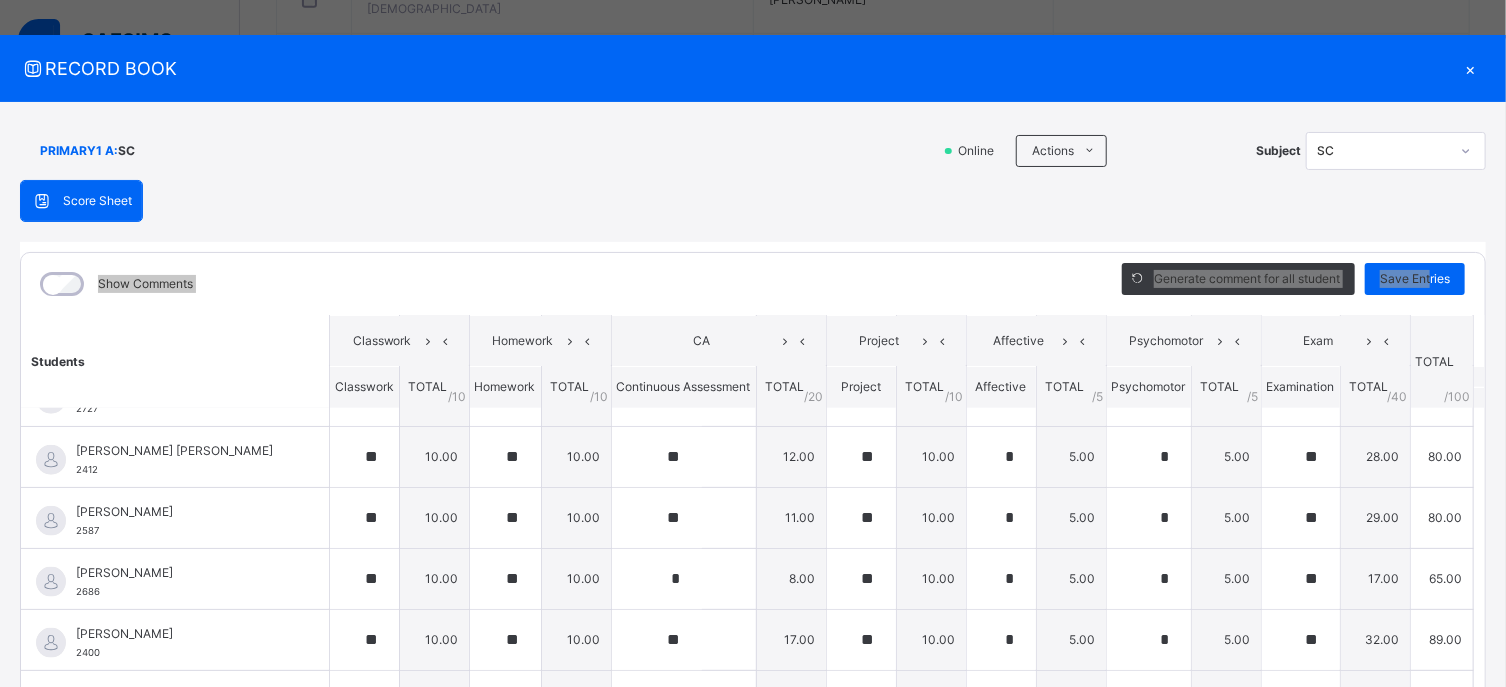 click on "Score Sheet Score Sheet Show Comments   Generate comment for all student   Save Entries Class Level:  PRIMARY1   A Subject:  SC Session:  2024/2025 Session Session:  Third Term Students Classwork Homework CA Project Affective Psychomotor Exam TOTAL /100 Comment Classwork TOTAL / 10 Homework TOTAL / 10 Continuous Assessment TOTAL / 20 Project TOTAL / 10 Affective TOTAL / 5 Psychomotor TOTAL / 5 Examination TOTAL / 40 ABDULKADIR JAMAL  2459 ABDULKADIR JAMAL  2459 ** 10.00 ** 10.00 * 6.00 ** 10.00 * 5.00 * 5.00 ** 25.00 71.00 Generate comment 0 / 250   ×   Subject Teacher’s Comment Generate and see in full the comment developed by the AI with an option to regenerate the comment JS ABDULKADIR JAMAL    2459   Total 71.00  / 100.00 Sims Bot   Regenerate     Use this comment   ABDULLAHI SAKINA YAKUBU 2440 ABDULLAHI SAKINA YAKUBU 2440 ** 10.00 ** 10.00 ** 10.00 ** 10.00 * 5.00 * 5.00 ** 14.00 64.00 Generate comment 0 / 250   ×   Subject Teacher’s Comment JS ABDULLAHI SAKINA YAKUBU   2440   Total 64.00  / 100.00" at bounding box center [753, 503] 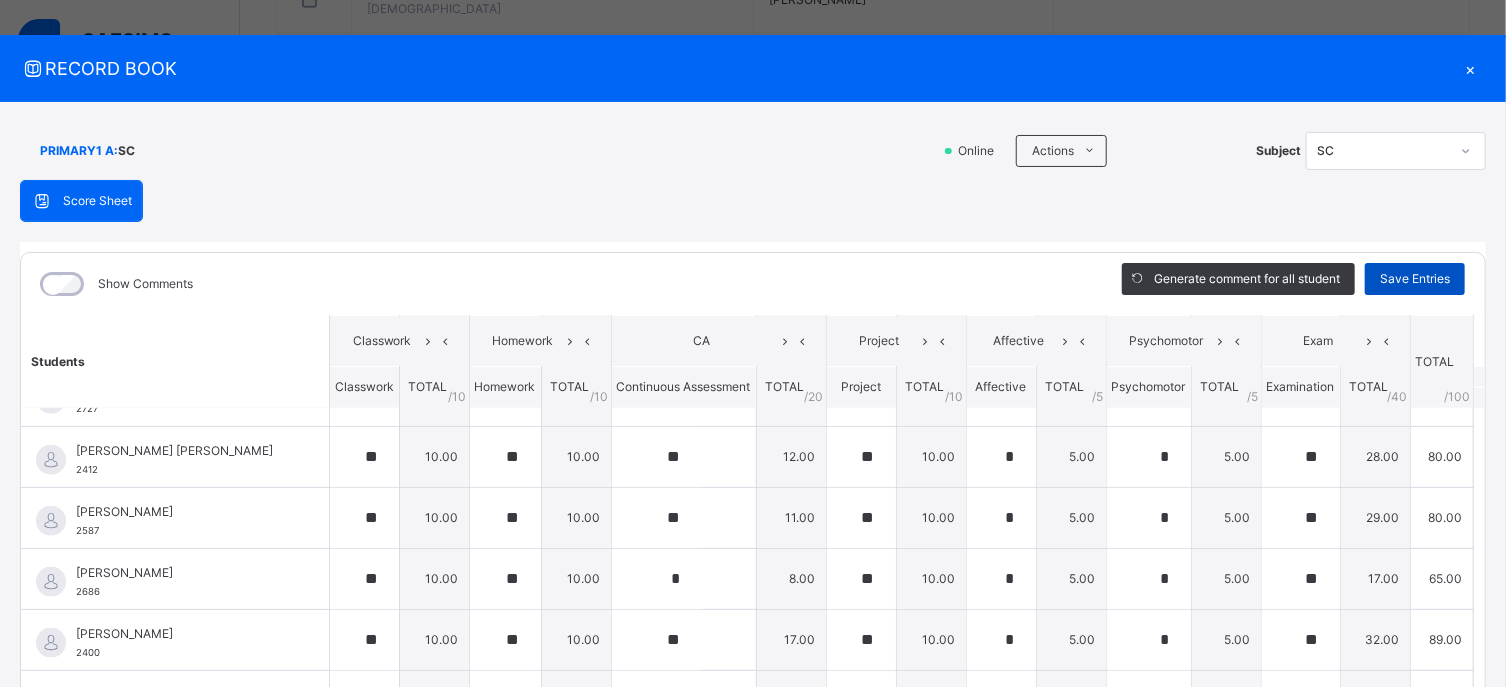 click on "Save Entries" at bounding box center (1415, 279) 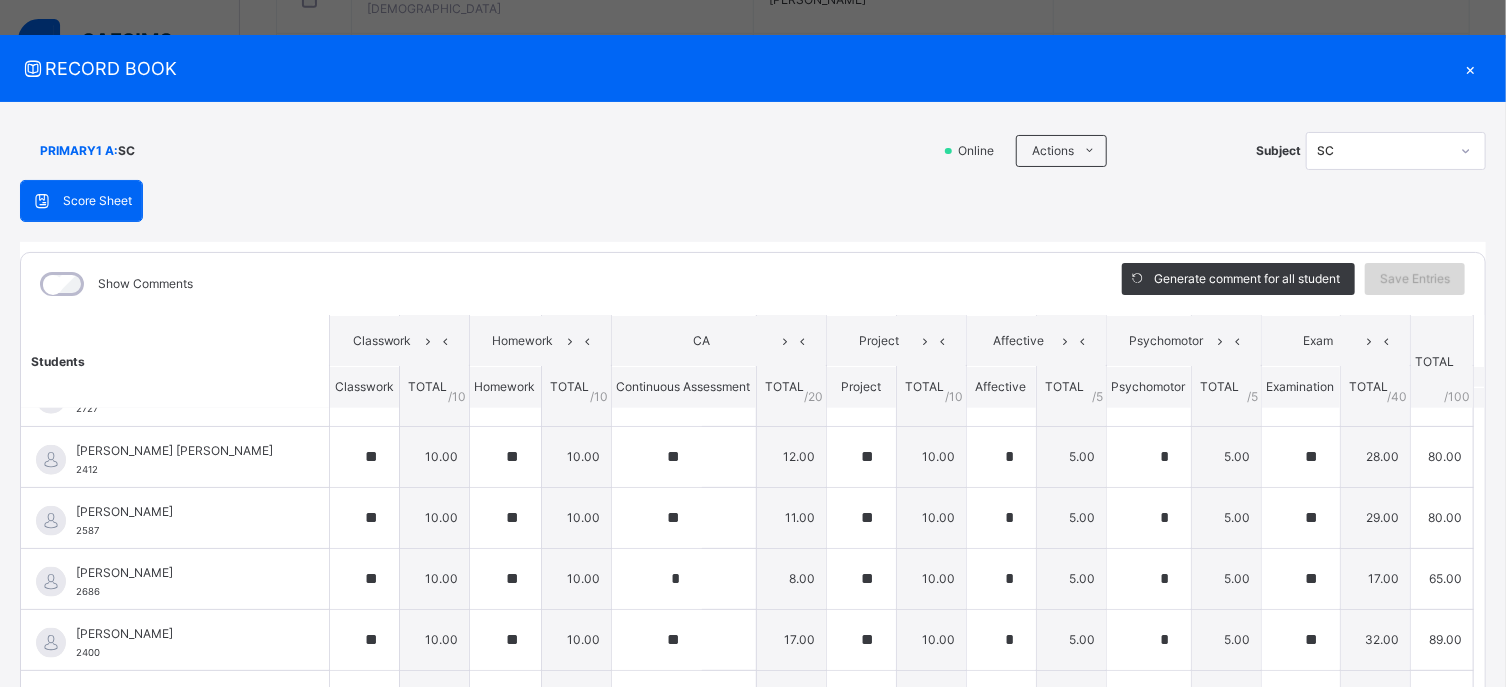 click on "Save Entries" at bounding box center [1415, 279] 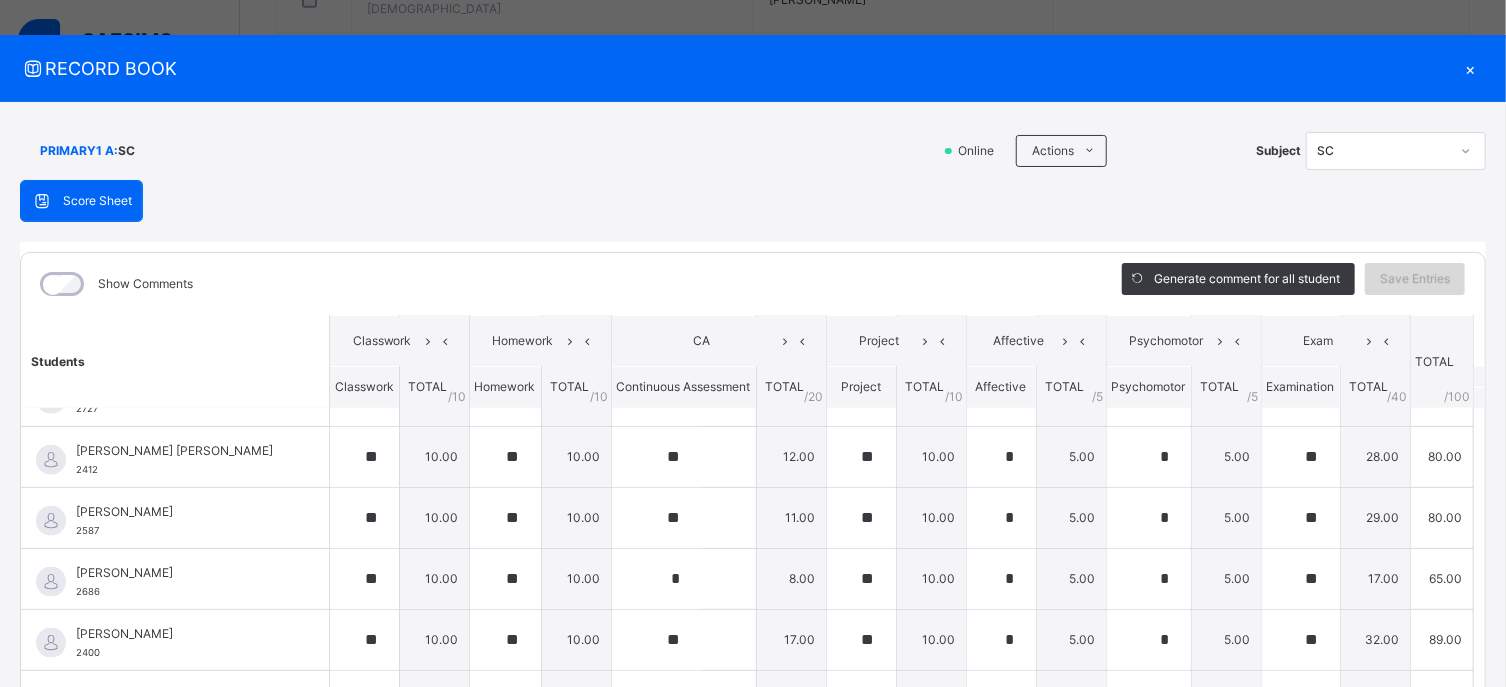 click on "Save Entries" at bounding box center [1415, 279] 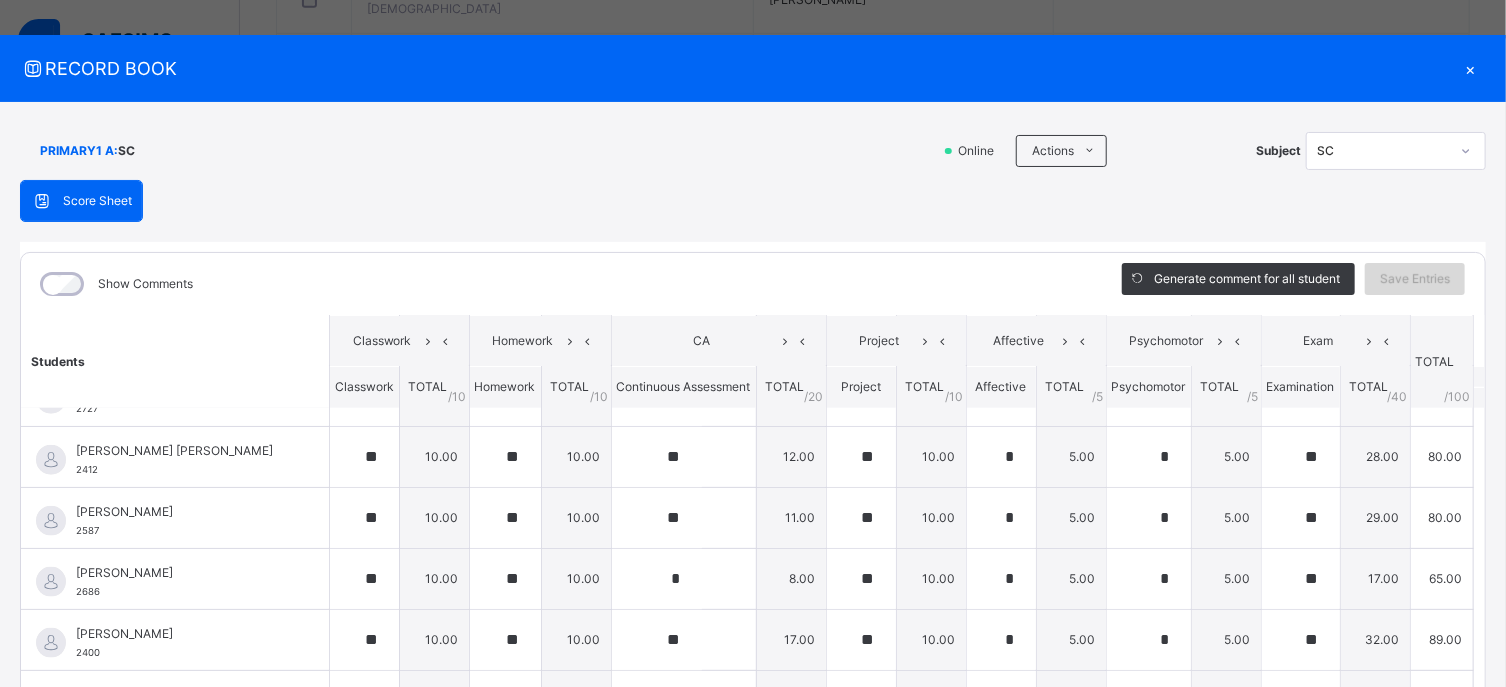 click on "Save Entries" at bounding box center (1415, 279) 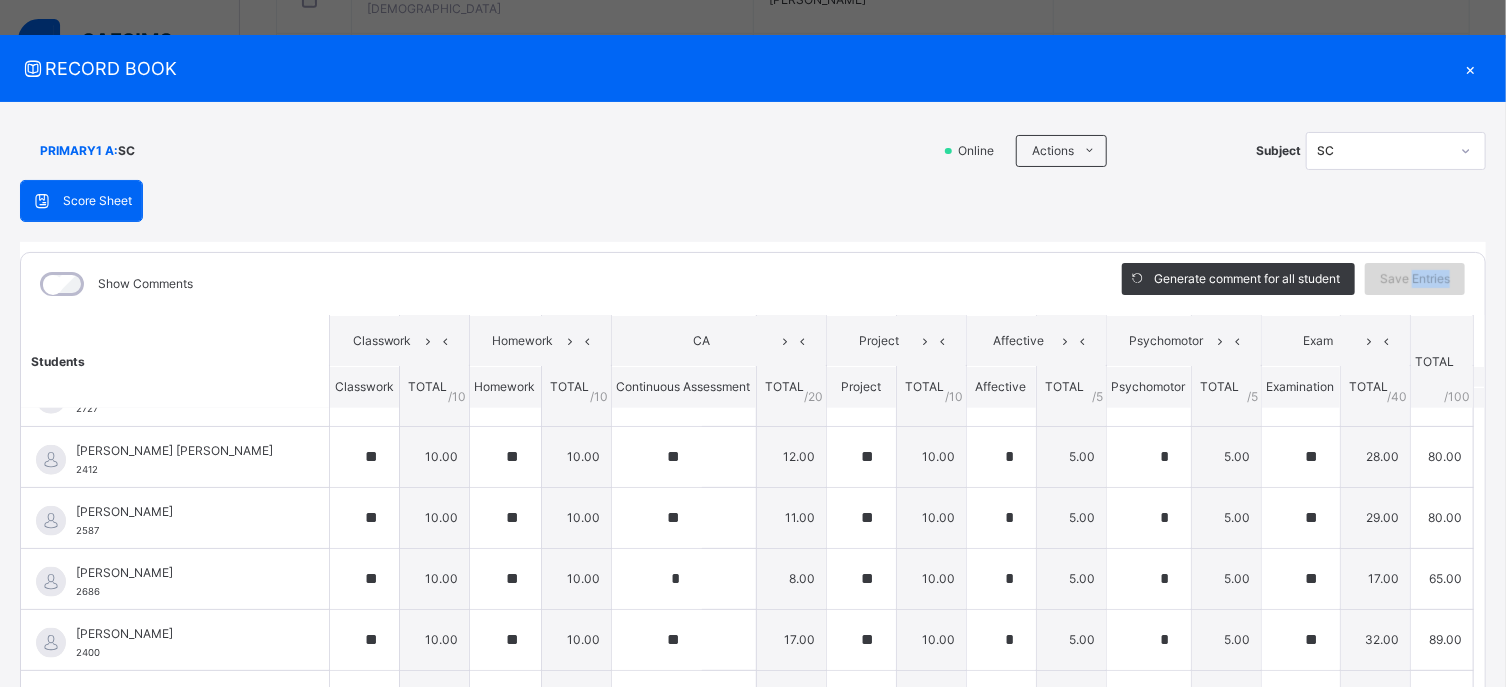 click on "Save Entries" at bounding box center [1415, 279] 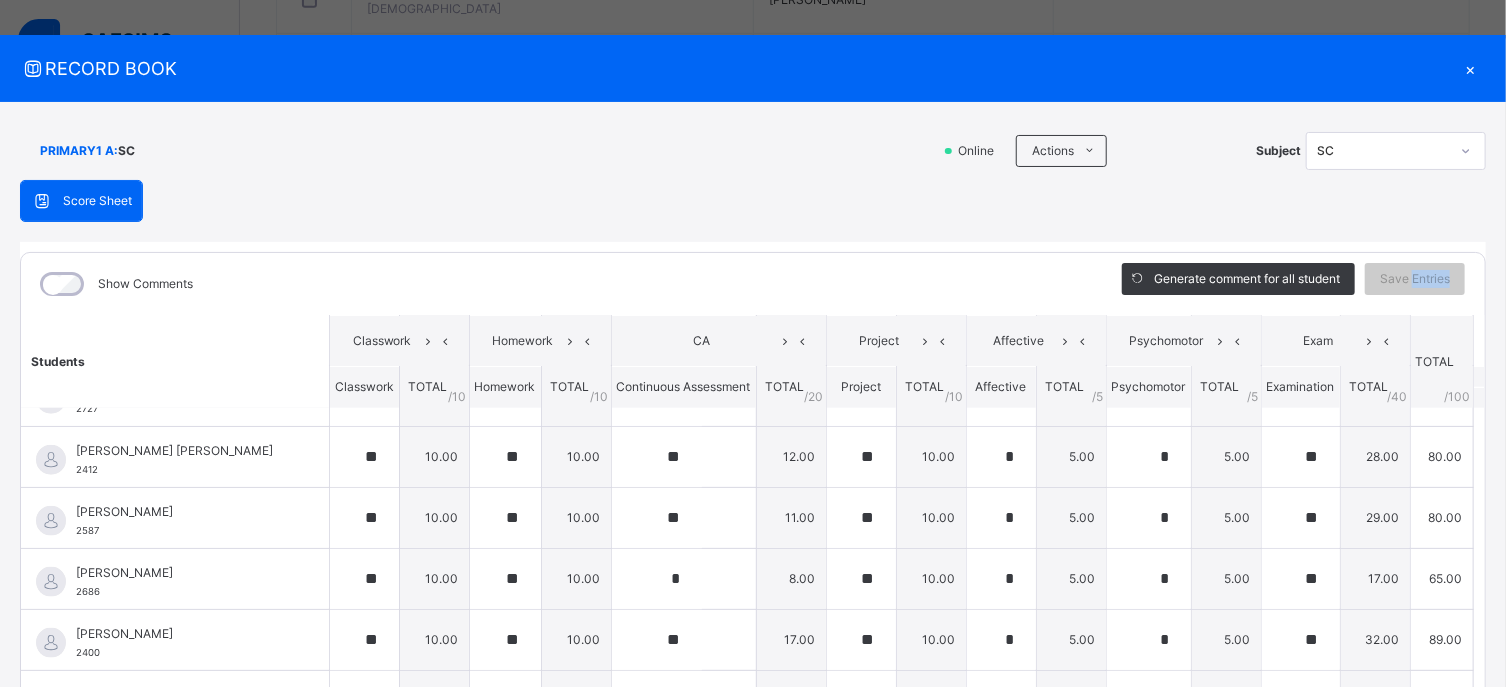 click on "Generate comment for all student   Save Entries" at bounding box center [1293, 284] 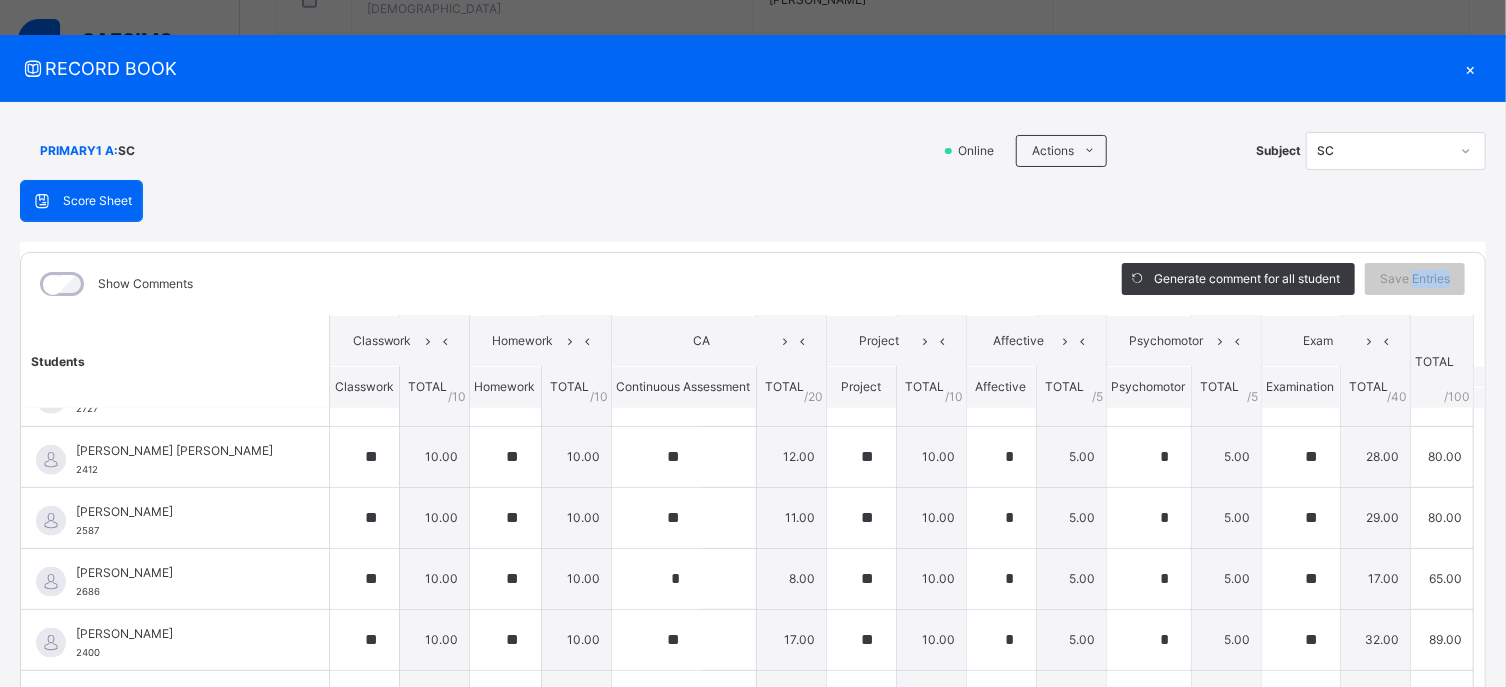click on "Generate comment for all student   Save Entries" at bounding box center (1293, 284) 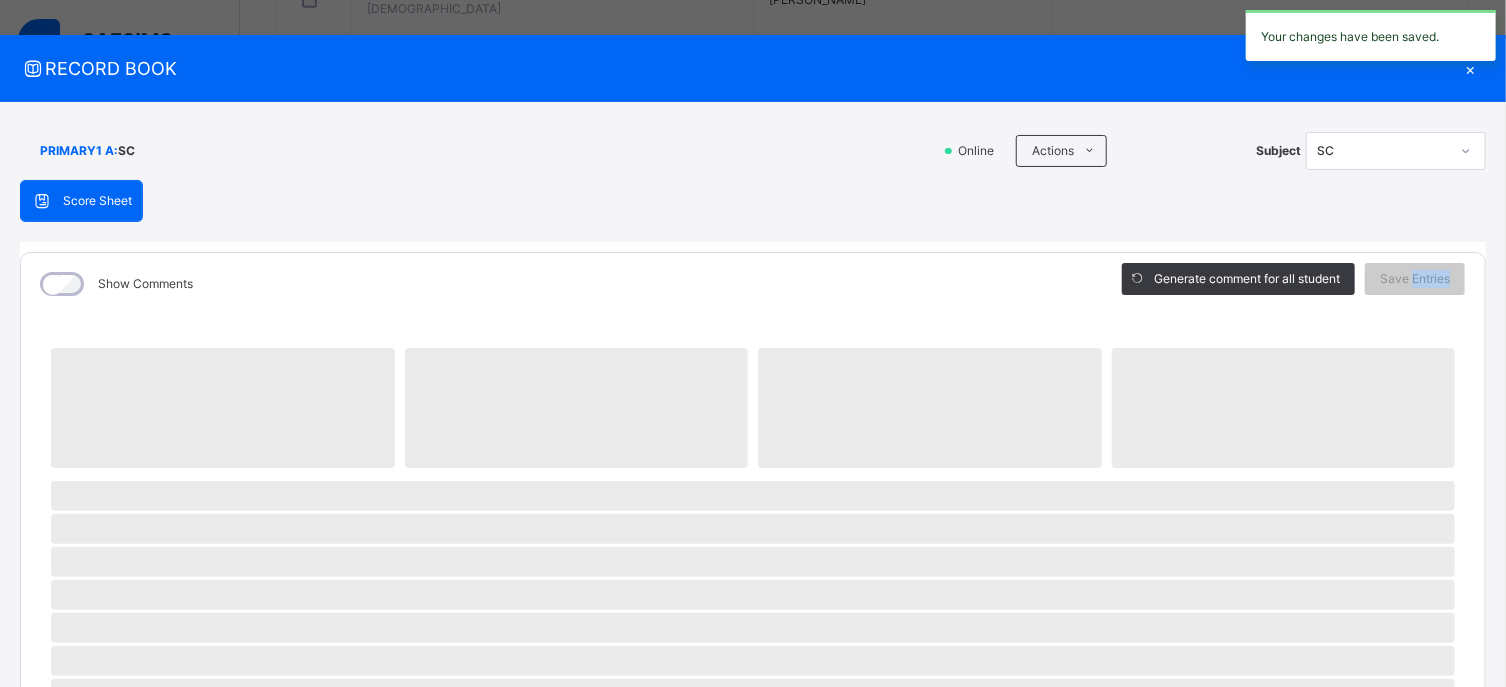 click on "Generate comment for all student   Save Entries" at bounding box center (1293, 284) 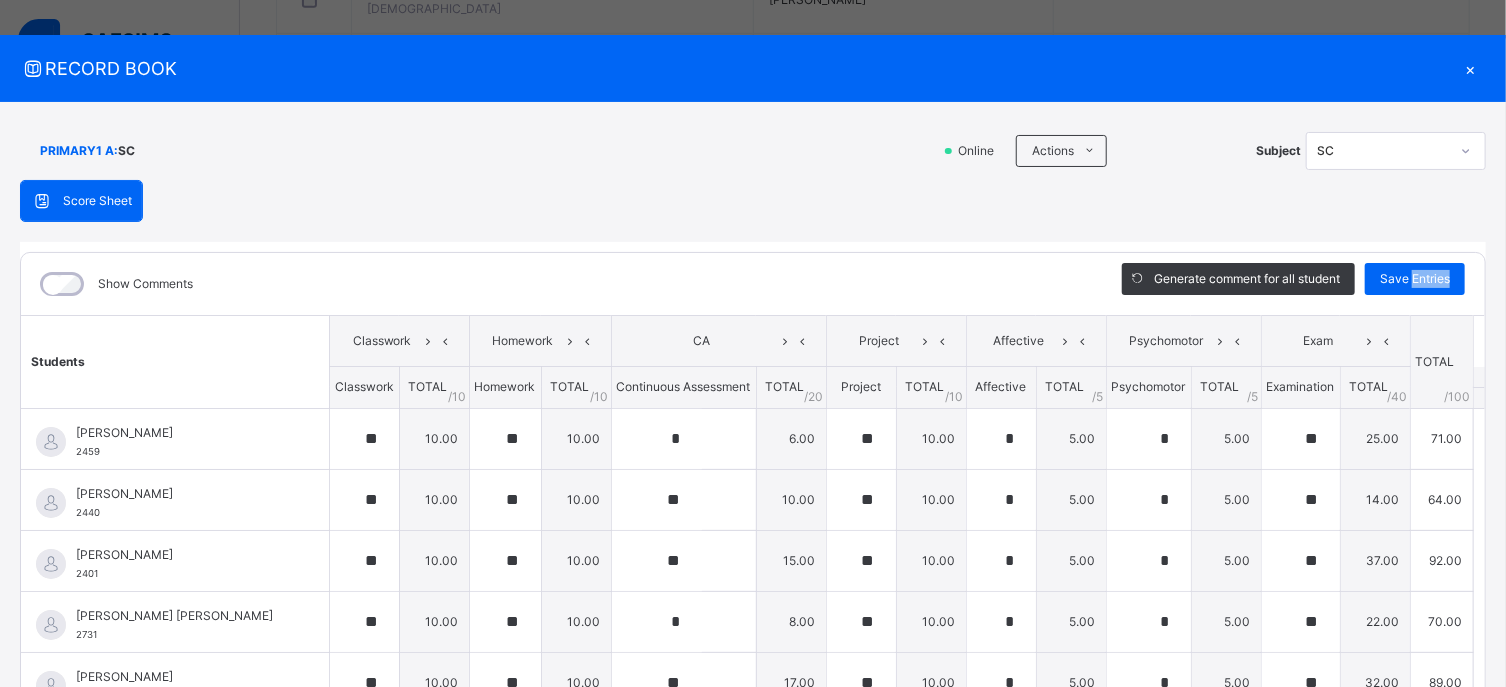 click on "Score Sheet Score Sheet Show Comments   Generate comment for all student   Save Entries Class Level:  PRIMARY1   A Subject:  SC Session:  2024/2025 Session Session:  Third Term Students Classwork Homework CA Project Affective Psychomotor Exam TOTAL /100 Comment Classwork TOTAL / 10 Homework TOTAL / 10 Continuous Assessment TOTAL / 20 Project TOTAL / 10 Affective TOTAL / 5 Psychomotor TOTAL / 5 Examination TOTAL / 40 ABDULKADIR JAMAL  2459 ABDULKADIR JAMAL  2459 ** 10.00 ** 10.00 * 6.00 ** 10.00 * 5.00 * 5.00 ** 25.00 71.00 Generate comment 0 / 250   ×   Subject Teacher’s Comment Generate and see in full the comment developed by the AI with an option to regenerate the comment JS ABDULKADIR JAMAL    2459   Total 71.00  / 100.00 Sims Bot   Regenerate     Use this comment   ABDULLAHI SAKINA YAKUBU 2440 ABDULLAHI SAKINA YAKUBU 2440 ** 10.00 ** 10.00 ** 10.00 ** 10.00 * 5.00 * 5.00 ** 14.00 64.00 Generate comment 0 / 250   ×   Subject Teacher’s Comment JS ABDULLAHI SAKINA YAKUBU   2440   Total 64.00  / 100.00" at bounding box center (753, 503) 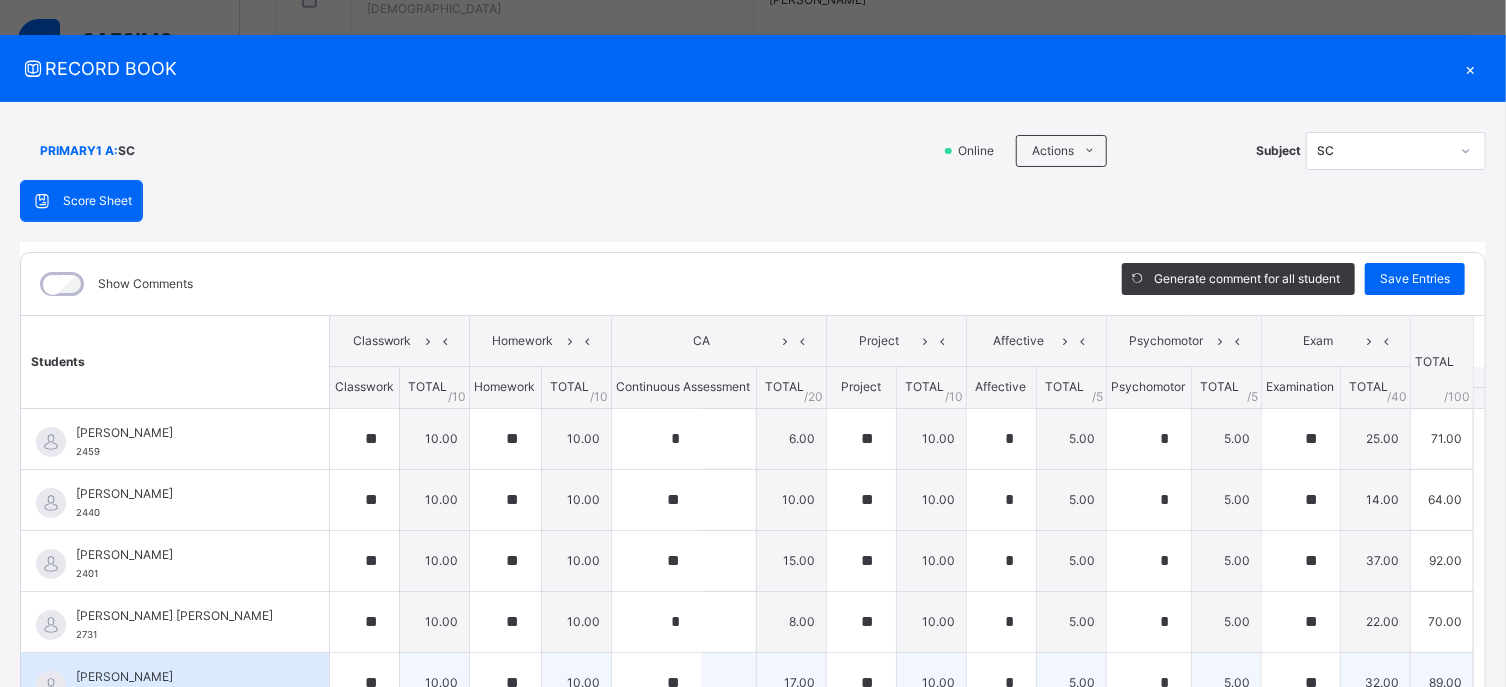 click on "ABUBAKAR SULAIMAN RAYHAN 2410" at bounding box center [175, 683] 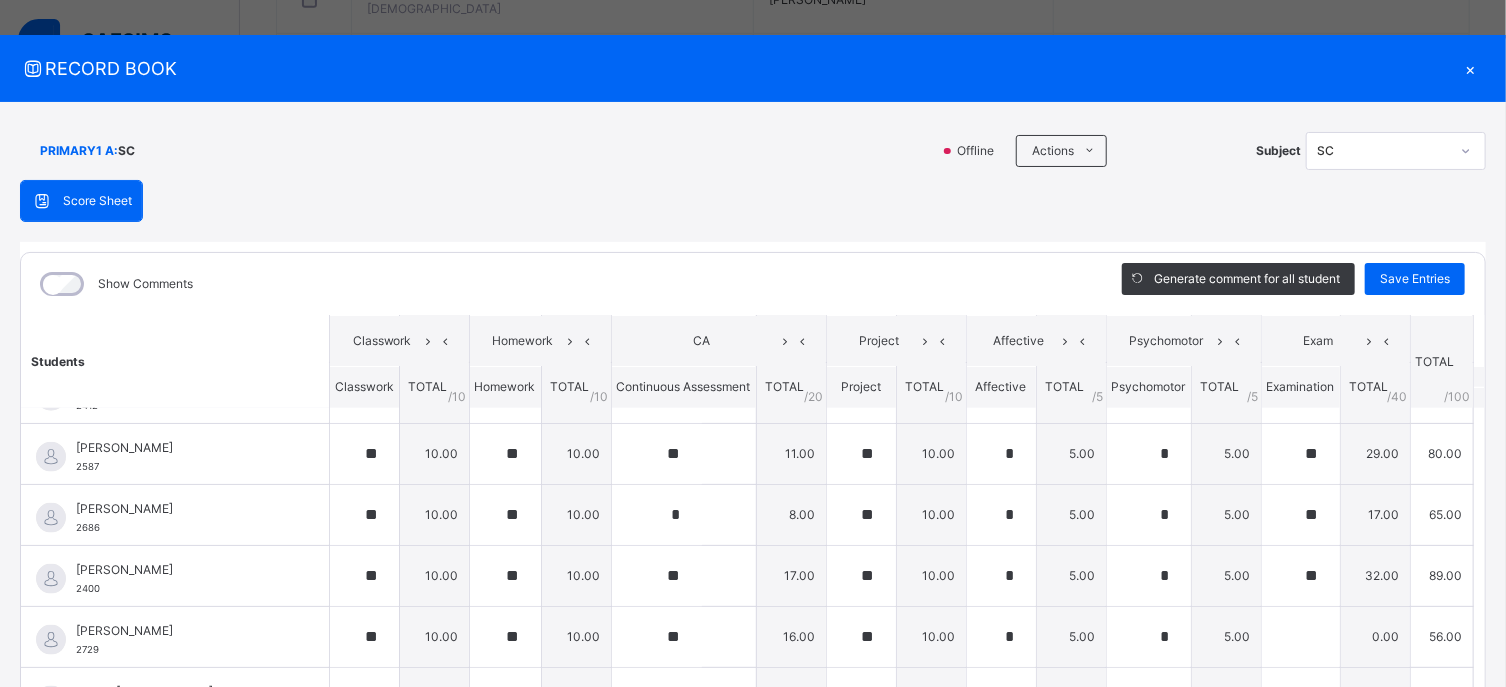 scroll, scrollTop: 1366, scrollLeft: 0, axis: vertical 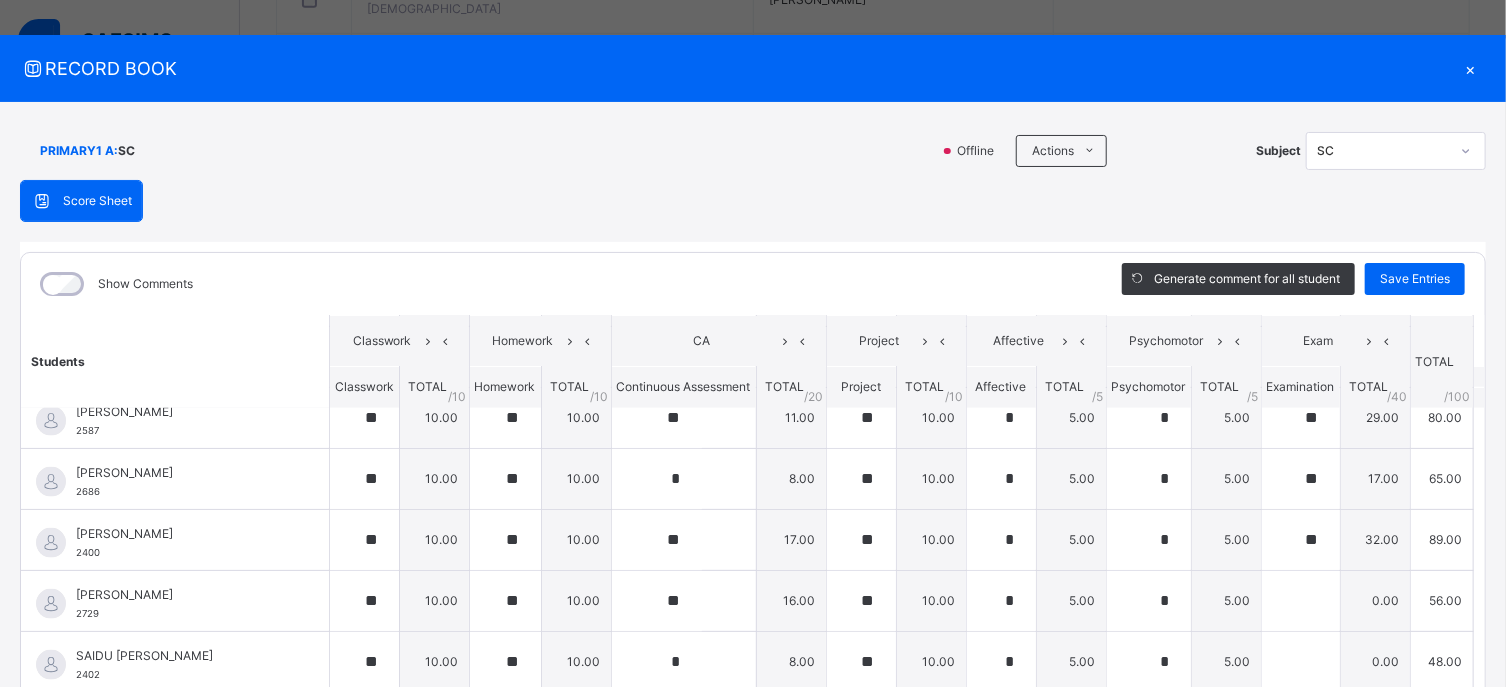 click on "Show Comments" at bounding box center (556, 284) 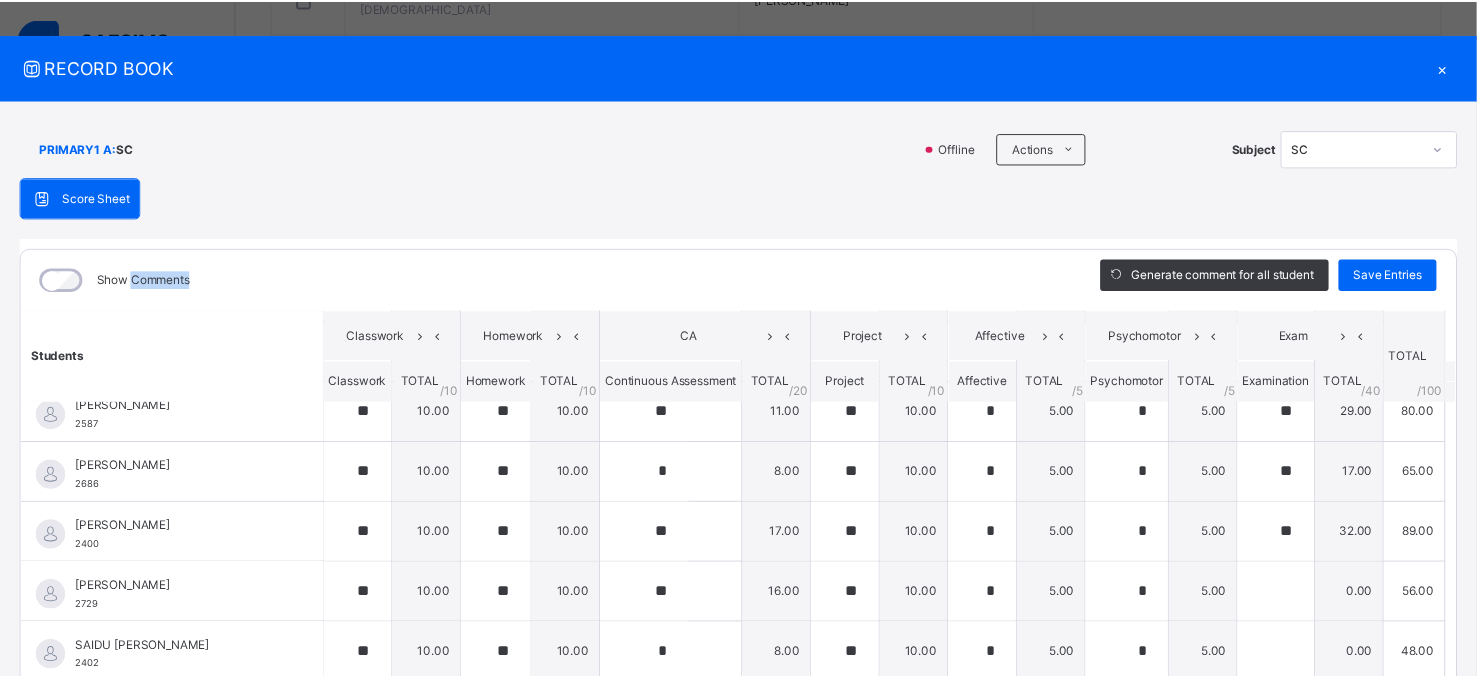 scroll, scrollTop: 145, scrollLeft: 0, axis: vertical 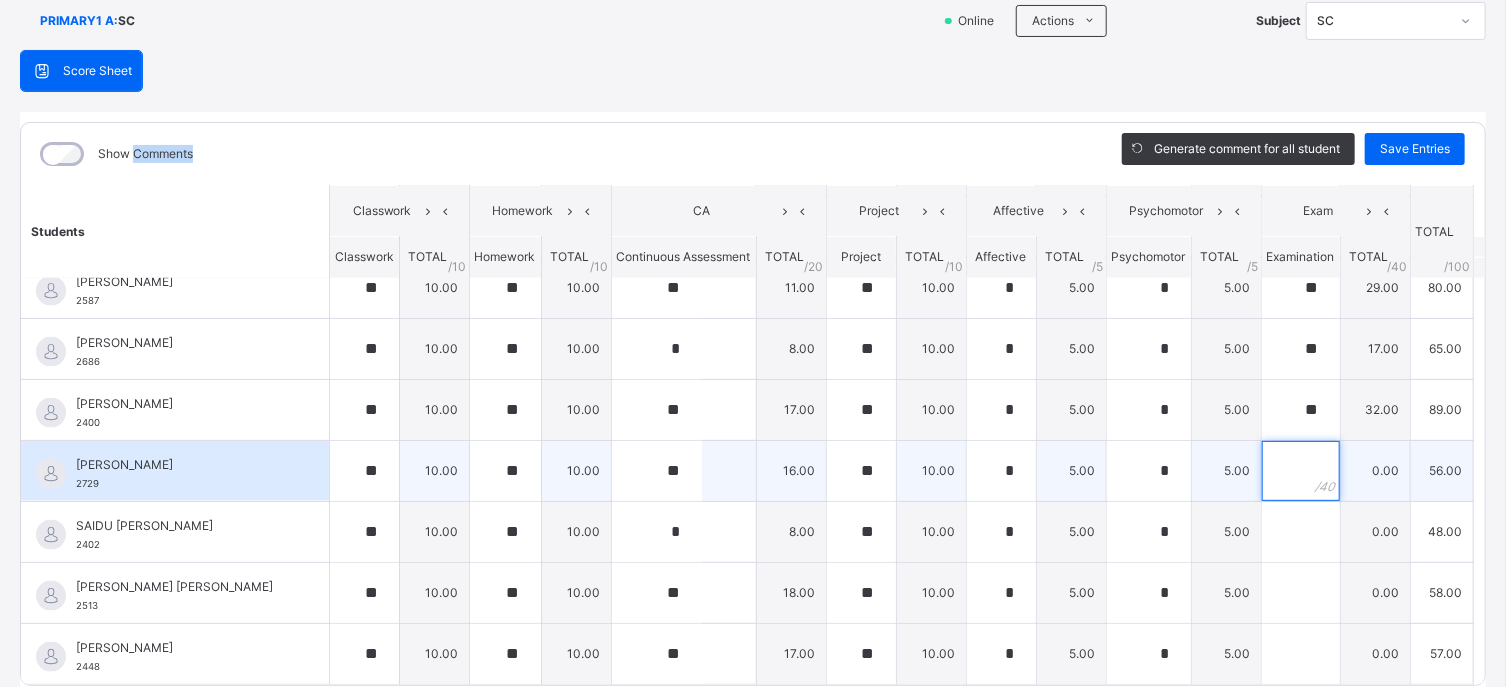 click at bounding box center (1301, 471) 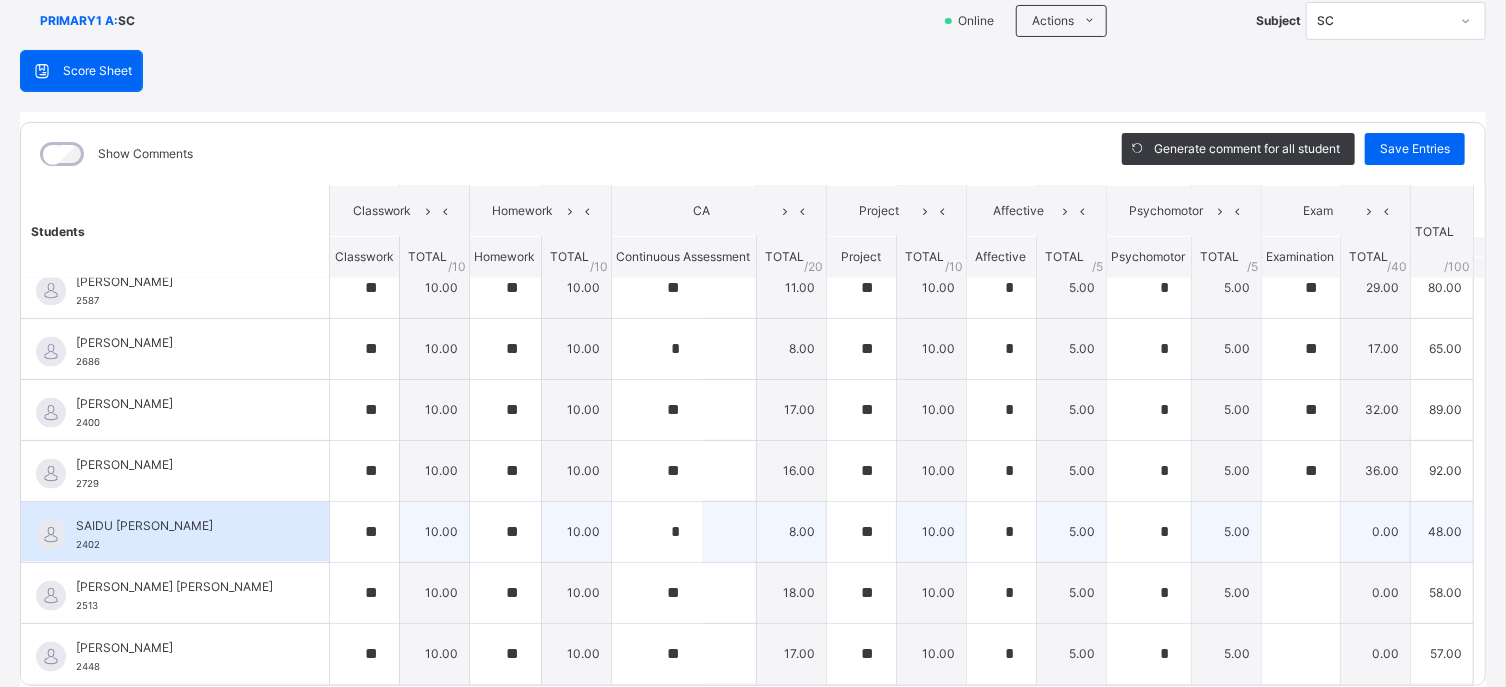 click at bounding box center [1301, 532] 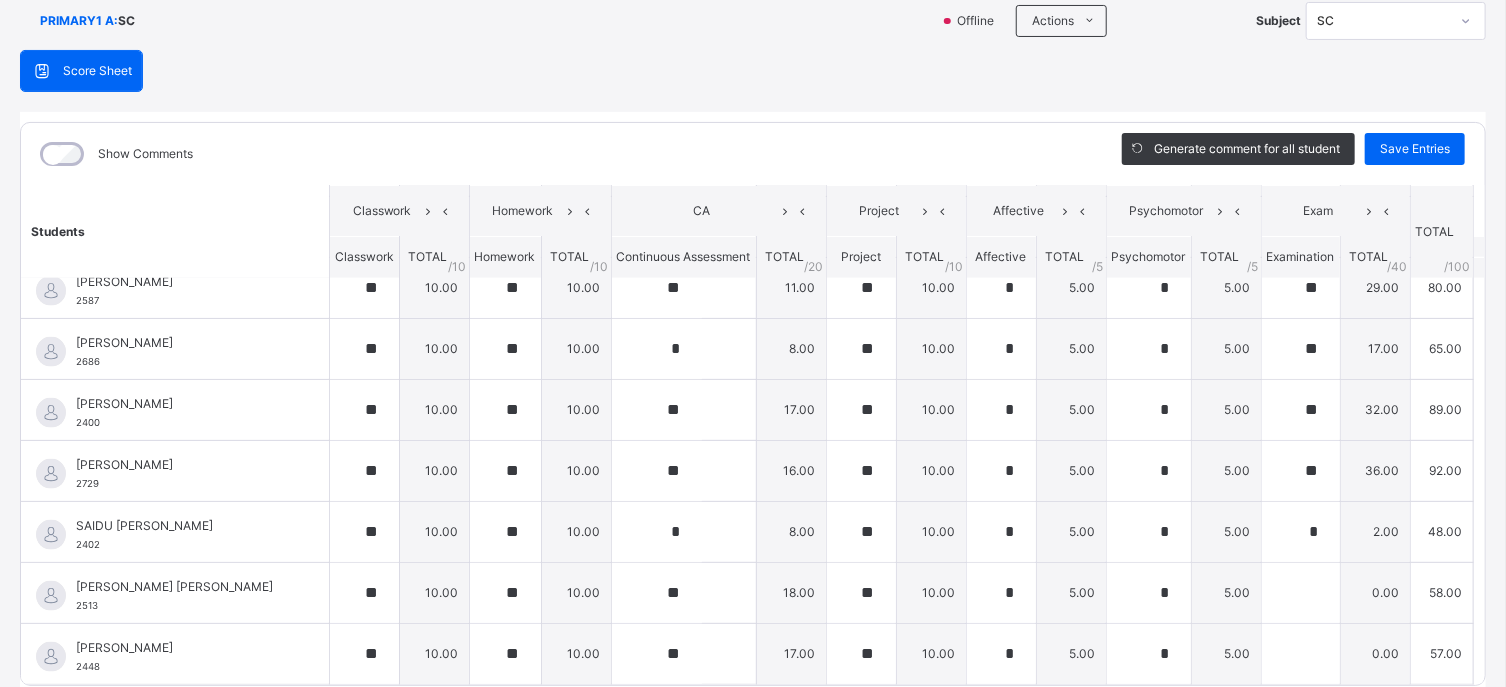click on "Score Sheet Score Sheet Show Comments   Generate comment for all student   Save Entries Class Level:  PRIMARY1   A Subject:  SC Session:  2024/2025 Session Session:  Third Term Students Classwork Homework CA Project Affective Psychomotor Exam TOTAL /100 Comment Classwork TOTAL / 10 Homework TOTAL / 10 Continuous Assessment TOTAL / 20 Project TOTAL / 10 Affective TOTAL / 5 Psychomotor TOTAL / 5 Examination TOTAL / 40 ABDULKADIR JAMAL  2459 ABDULKADIR JAMAL  2459 ** 10.00 ** 10.00 * 6.00 ** 10.00 * 5.00 * 5.00 ** 25.00 71.00 Generate comment 0 / 250   ×   Subject Teacher’s Comment Generate and see in full the comment developed by the AI with an option to regenerate the comment JS ABDULKADIR JAMAL    2459   Total 71.00  / 100.00 Sims Bot   Regenerate     Use this comment   ABDULLAHI SAKINA YAKUBU 2440 ABDULLAHI SAKINA YAKUBU 2440 ** 10.00 ** 10.00 ** 10.00 ** 10.00 * 5.00 * 5.00 ** 14.00 64.00 Generate comment 0 / 250   ×   Subject Teacher’s Comment JS ABDULLAHI SAKINA YAKUBU   2440   Total 64.00  / 100.00" at bounding box center (753, 373) 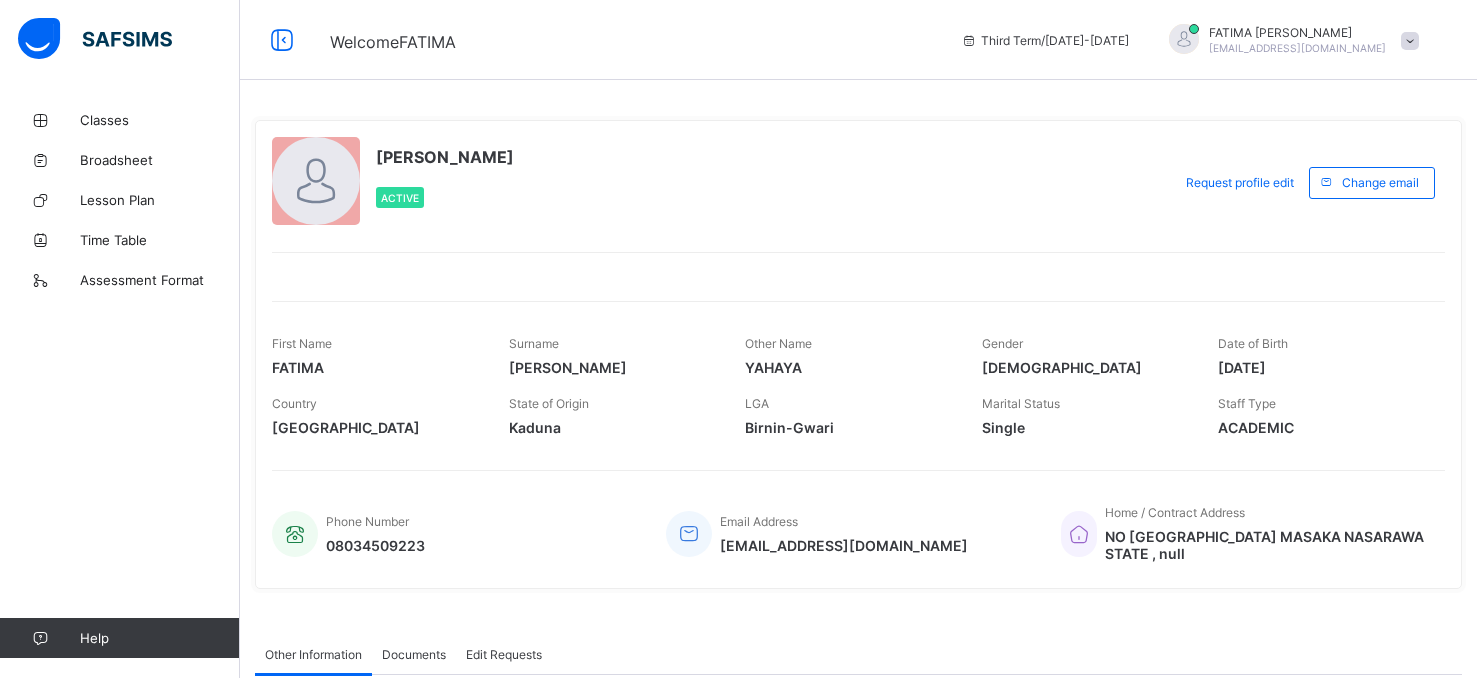 scroll, scrollTop: 0, scrollLeft: 0, axis: both 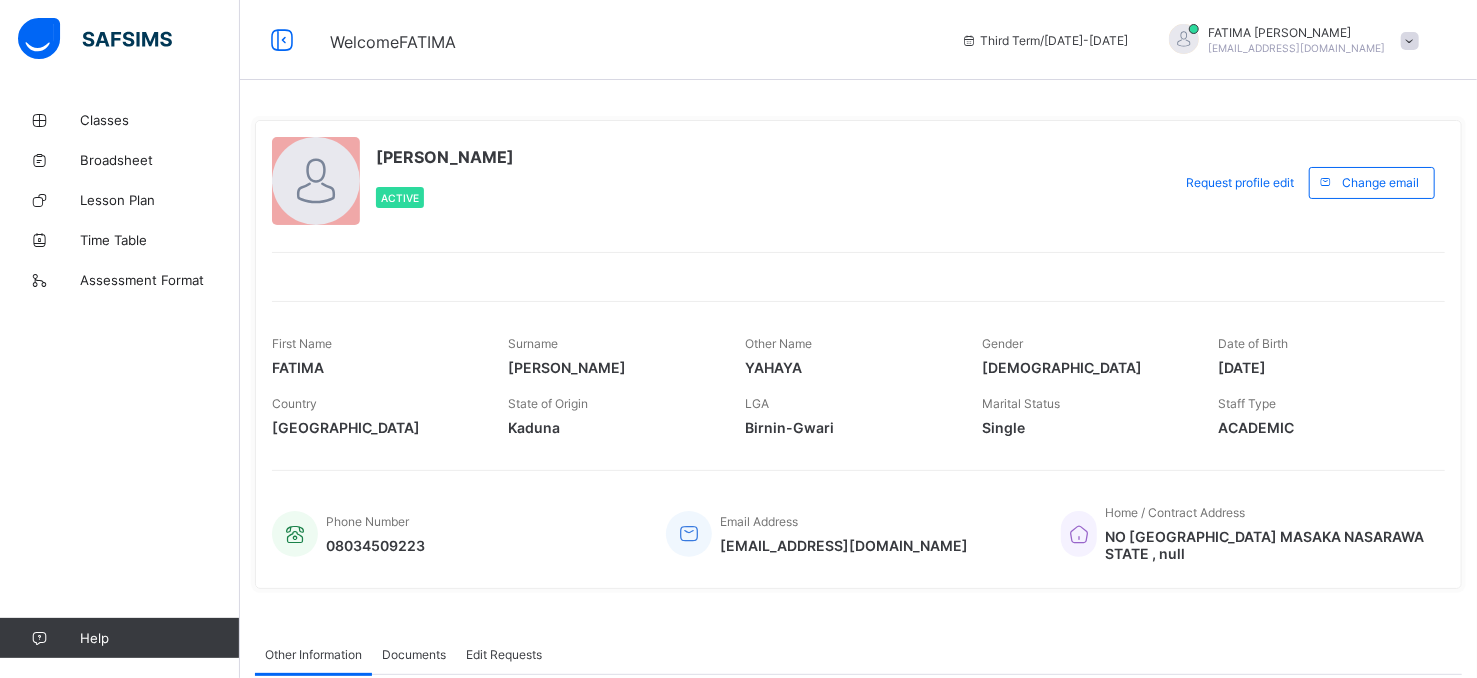 click on "[EMAIL_ADDRESS][DOMAIN_NAME]" at bounding box center [1297, 48] 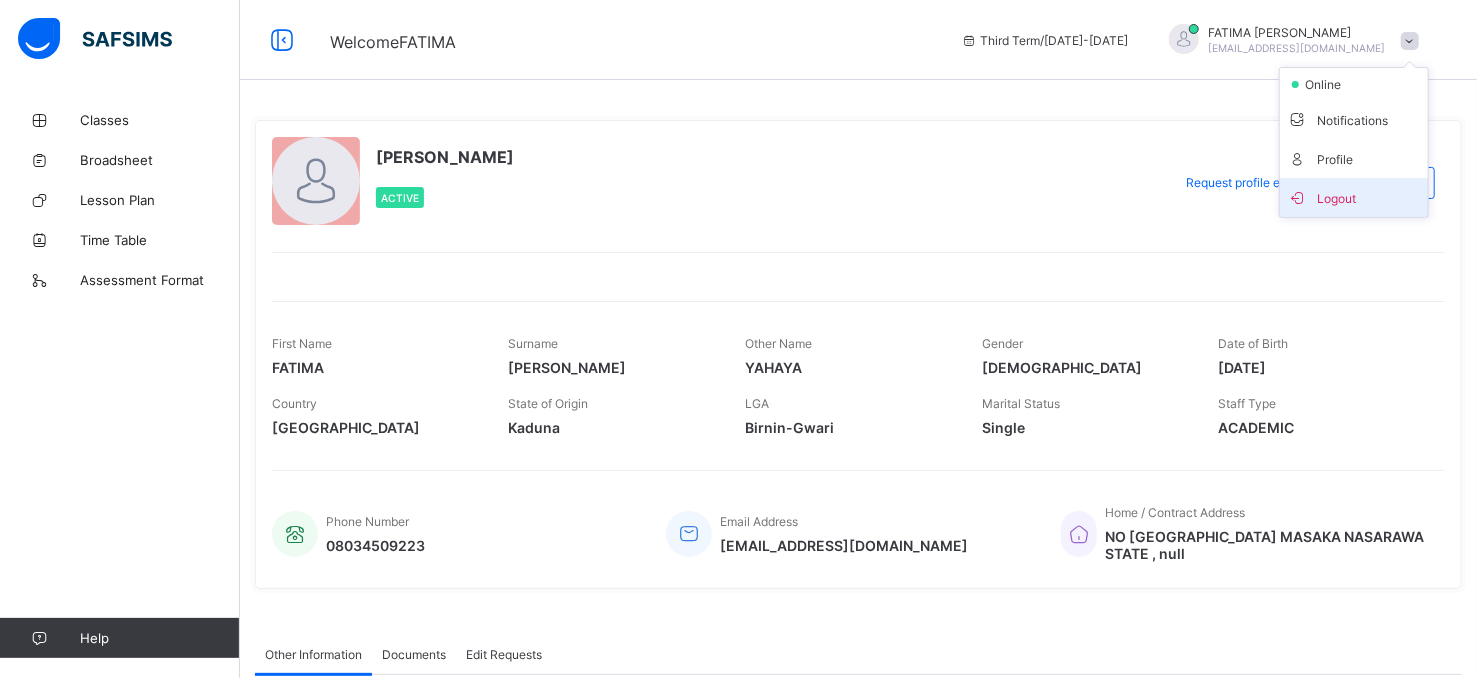 click on "Logout" at bounding box center [1354, 197] 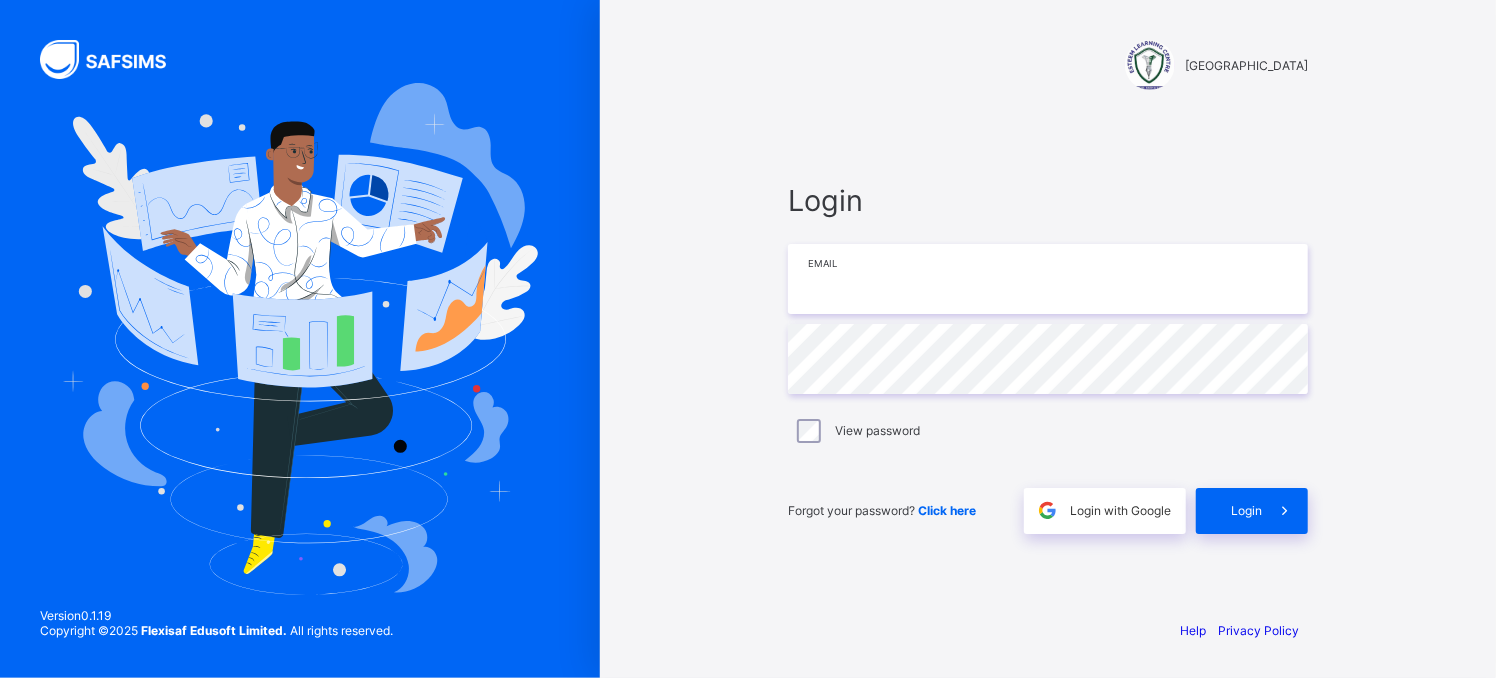 click at bounding box center [1048, 279] 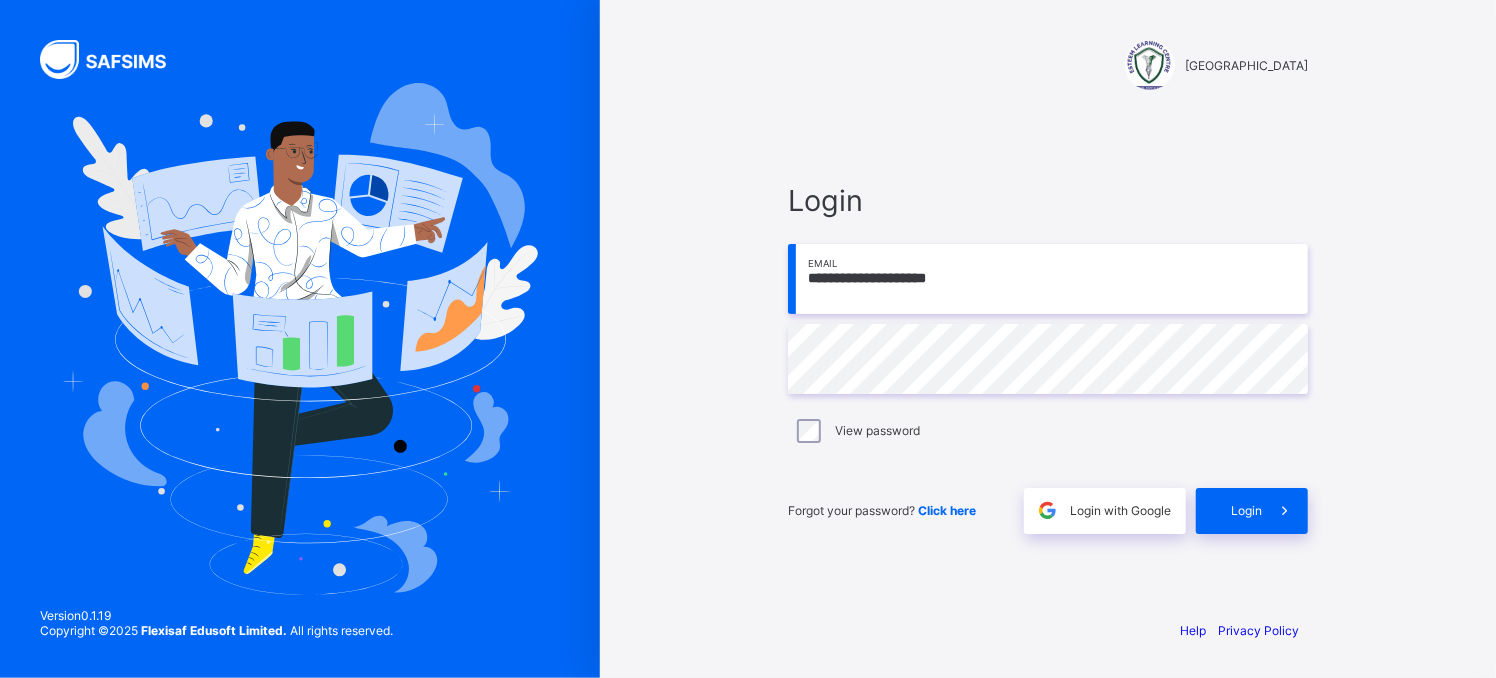 type on "**********" 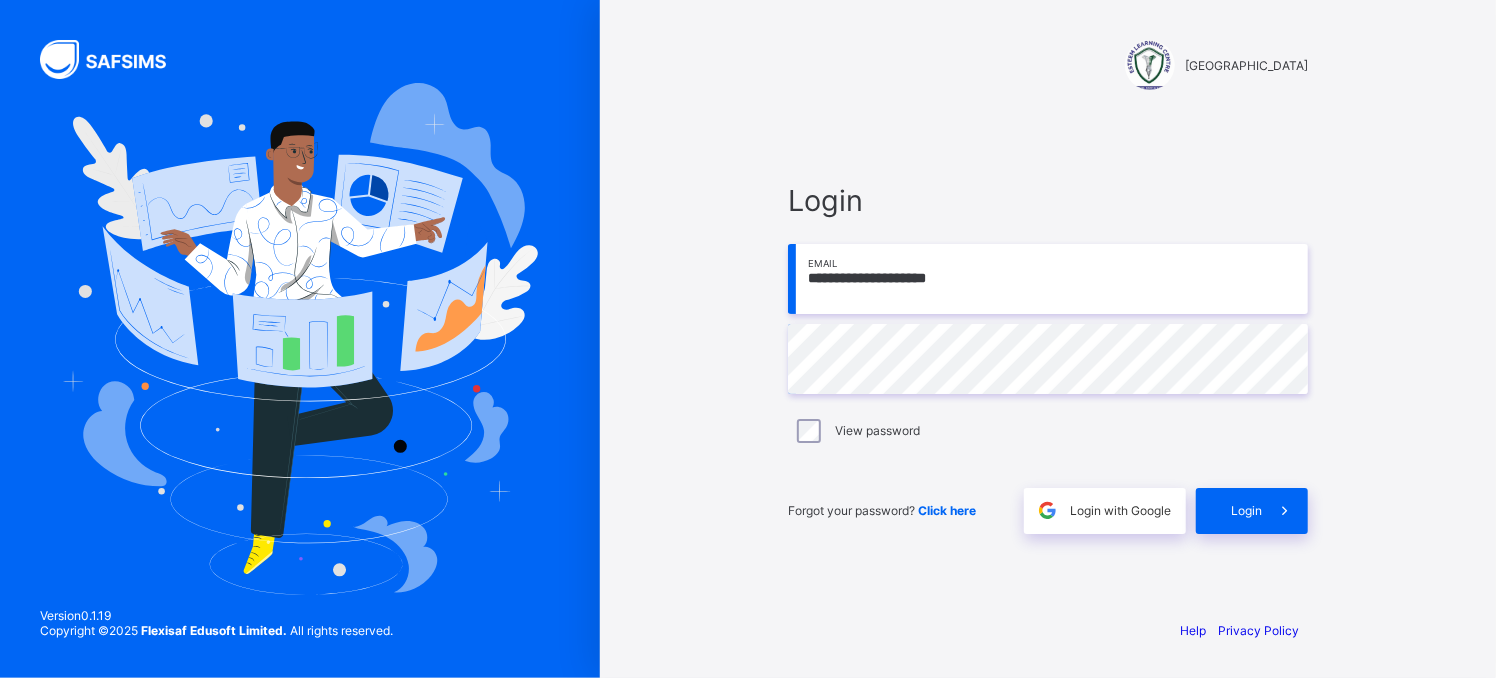 click on "**********" at bounding box center (1048, 358) 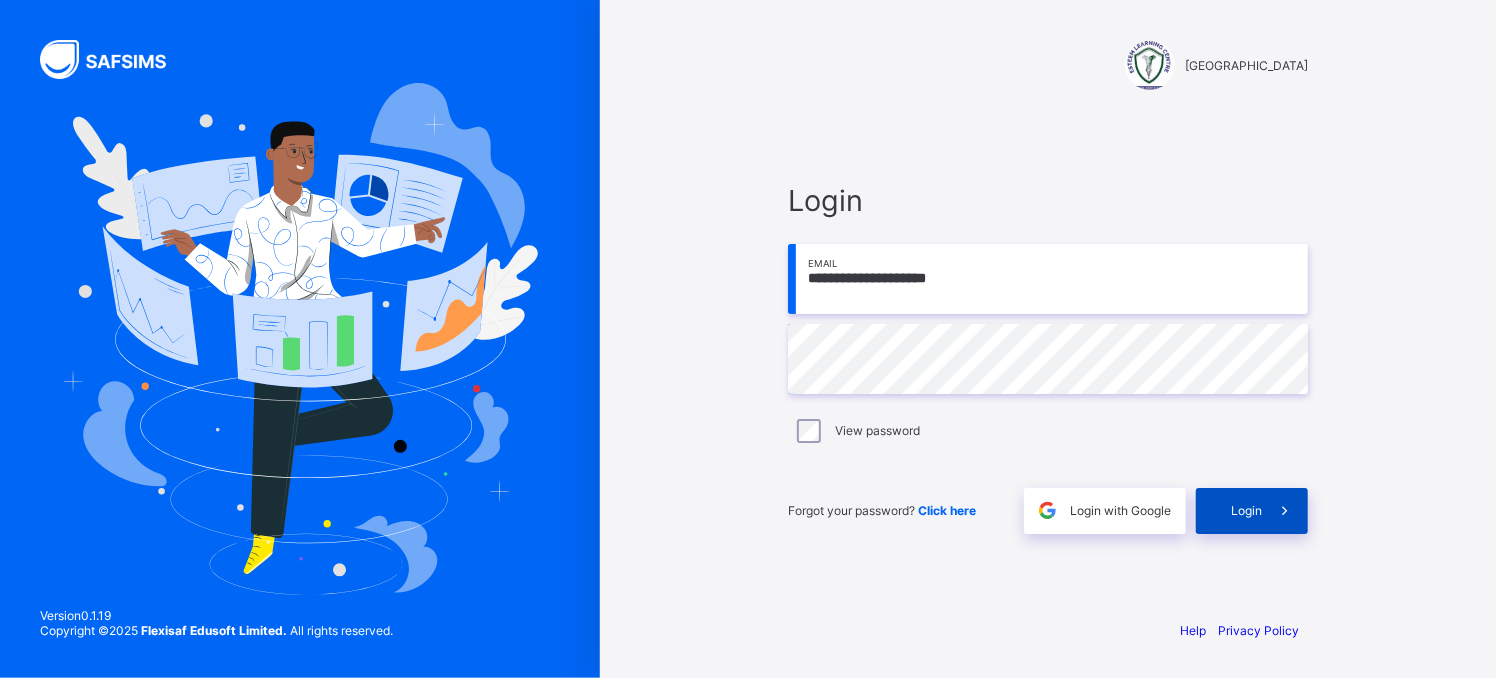 click at bounding box center [1285, 511] 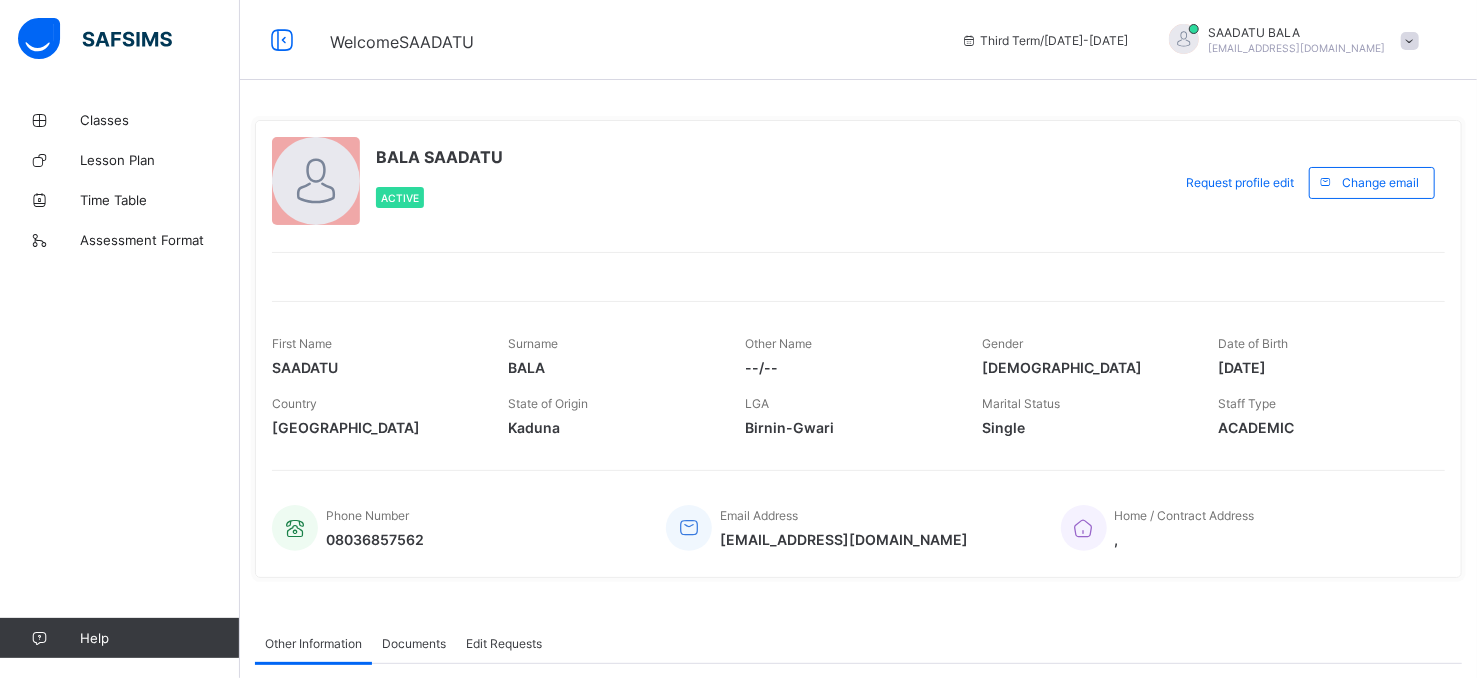 click on "[PERSON_NAME]    Active   Request profile edit Change email First Name SAADATU Surname [PERSON_NAME] Other Name --/-- Gender [DEMOGRAPHIC_DATA] Date of Birth [DEMOGRAPHIC_DATA] Country [DEMOGRAPHIC_DATA] State of Origin [GEOGRAPHIC_DATA] LGA Birnin-Gwari Marital Status [DEMOGRAPHIC_DATA] Staff Type ACADEMIC Phone Number 08036857562 Email Address [EMAIL_ADDRESS][DOMAIN_NAME] Home / Contract Address  ," at bounding box center [858, 349] 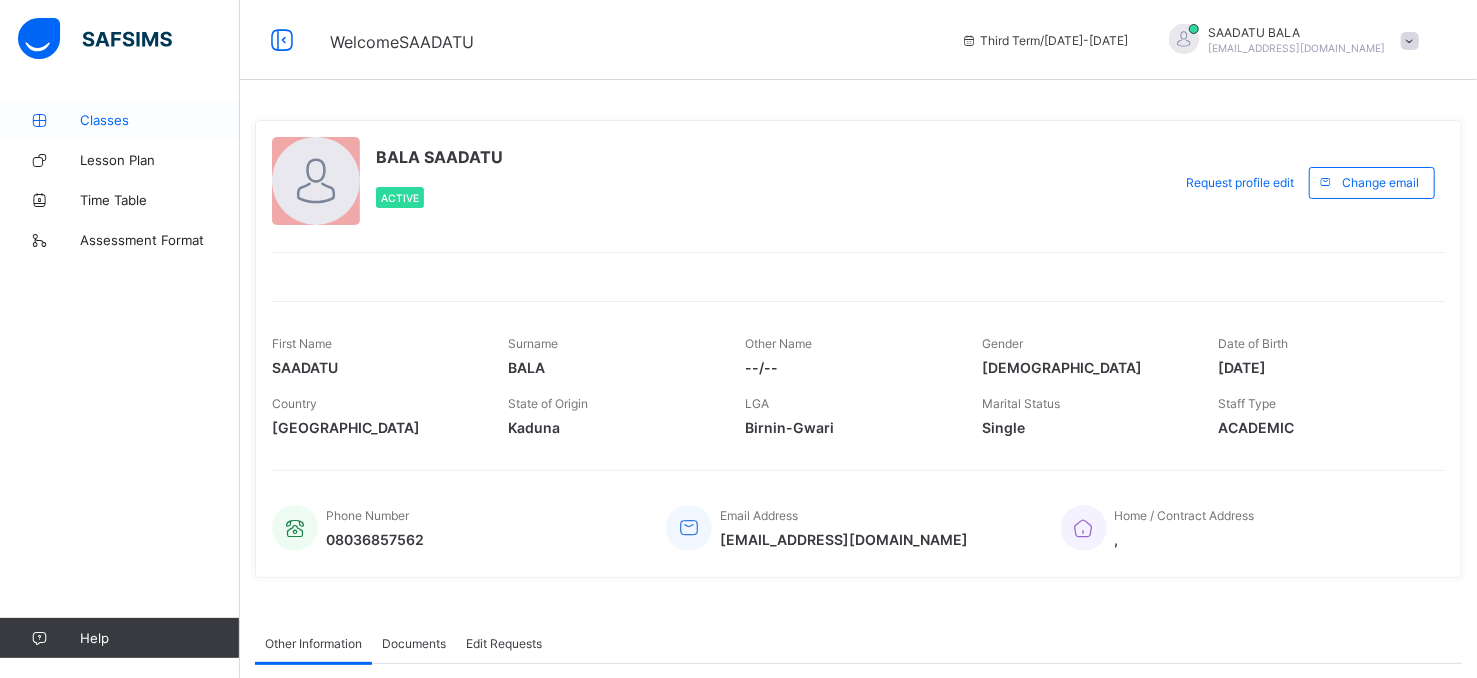 click on "Classes" at bounding box center (160, 120) 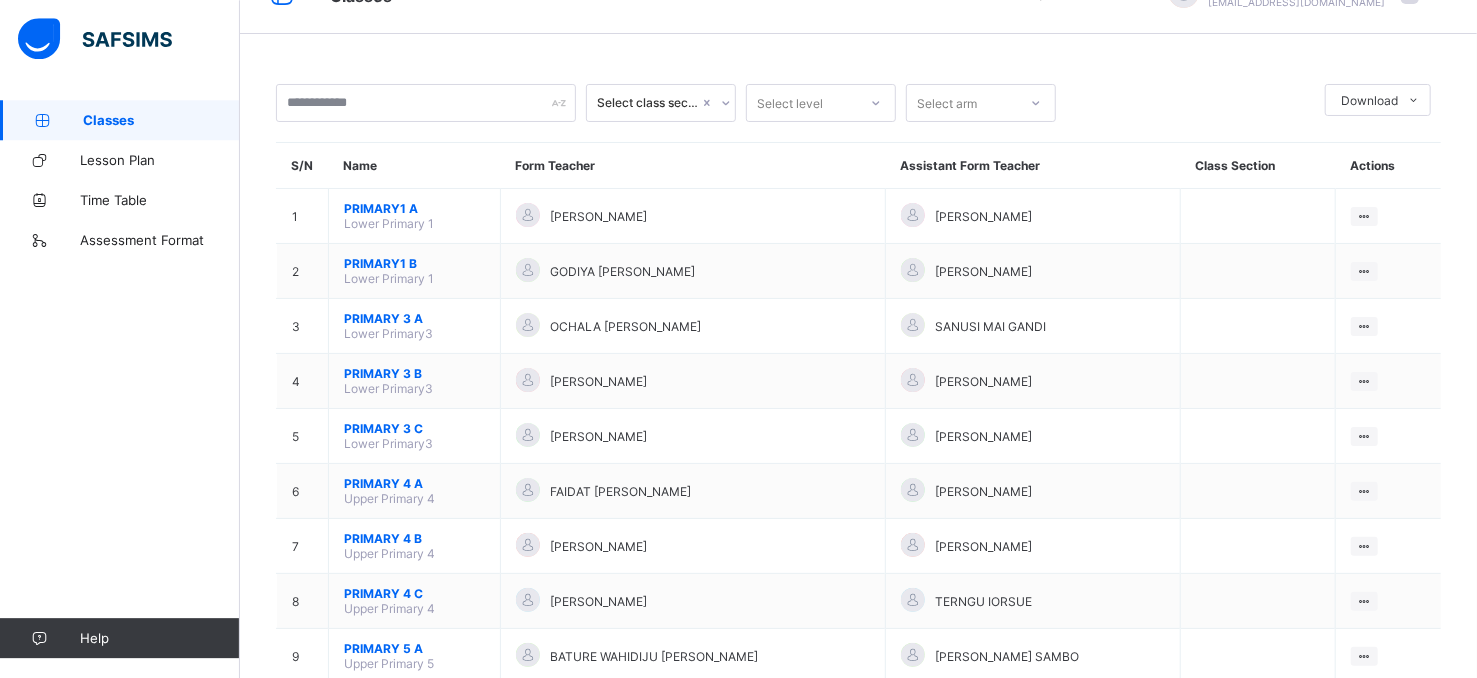 scroll, scrollTop: 53, scrollLeft: 0, axis: vertical 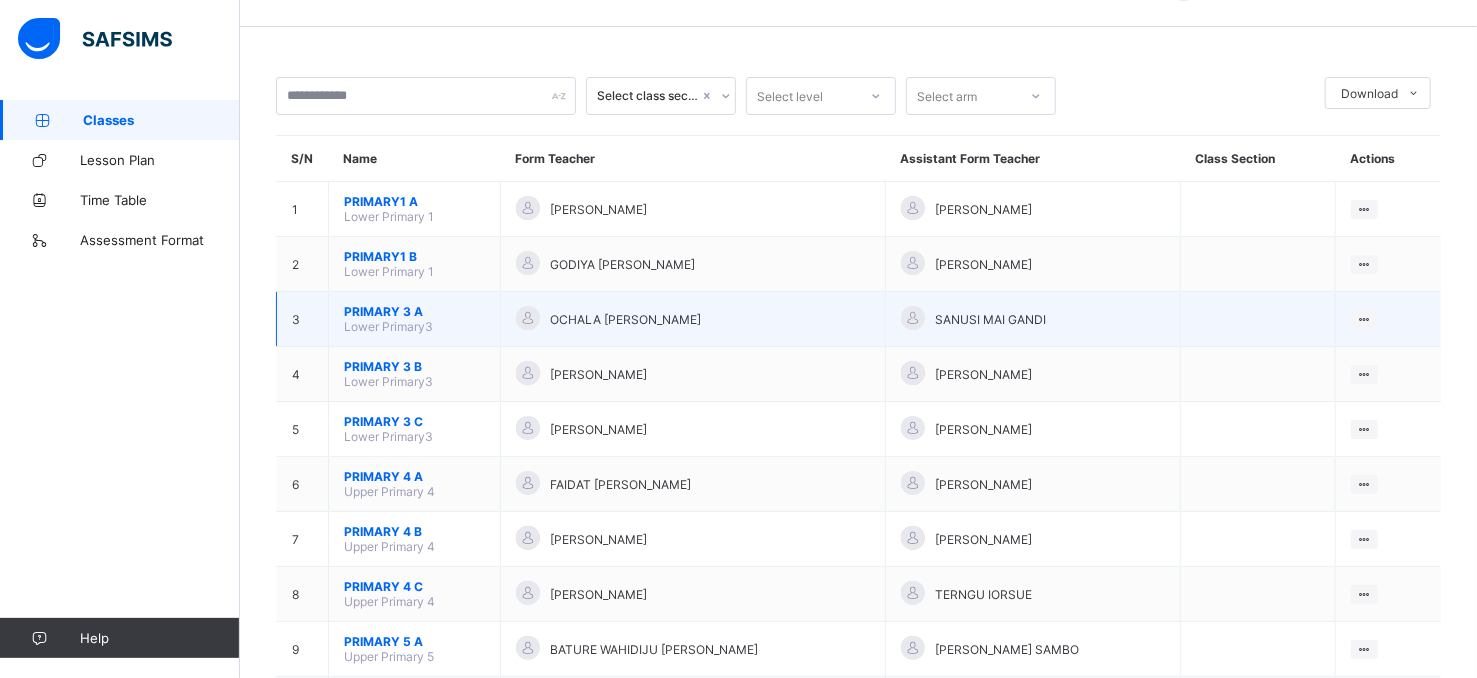 click on "PRIMARY 3   A" at bounding box center (414, 311) 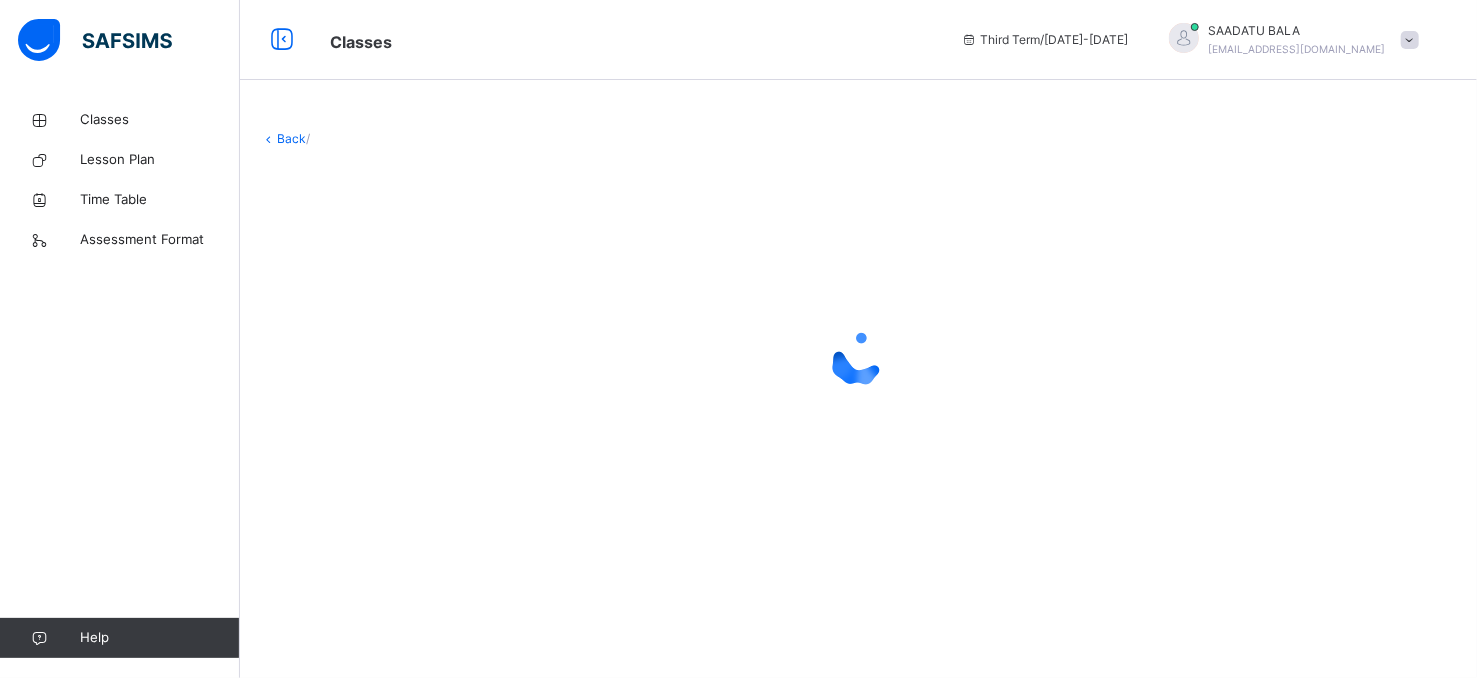 scroll, scrollTop: 0, scrollLeft: 0, axis: both 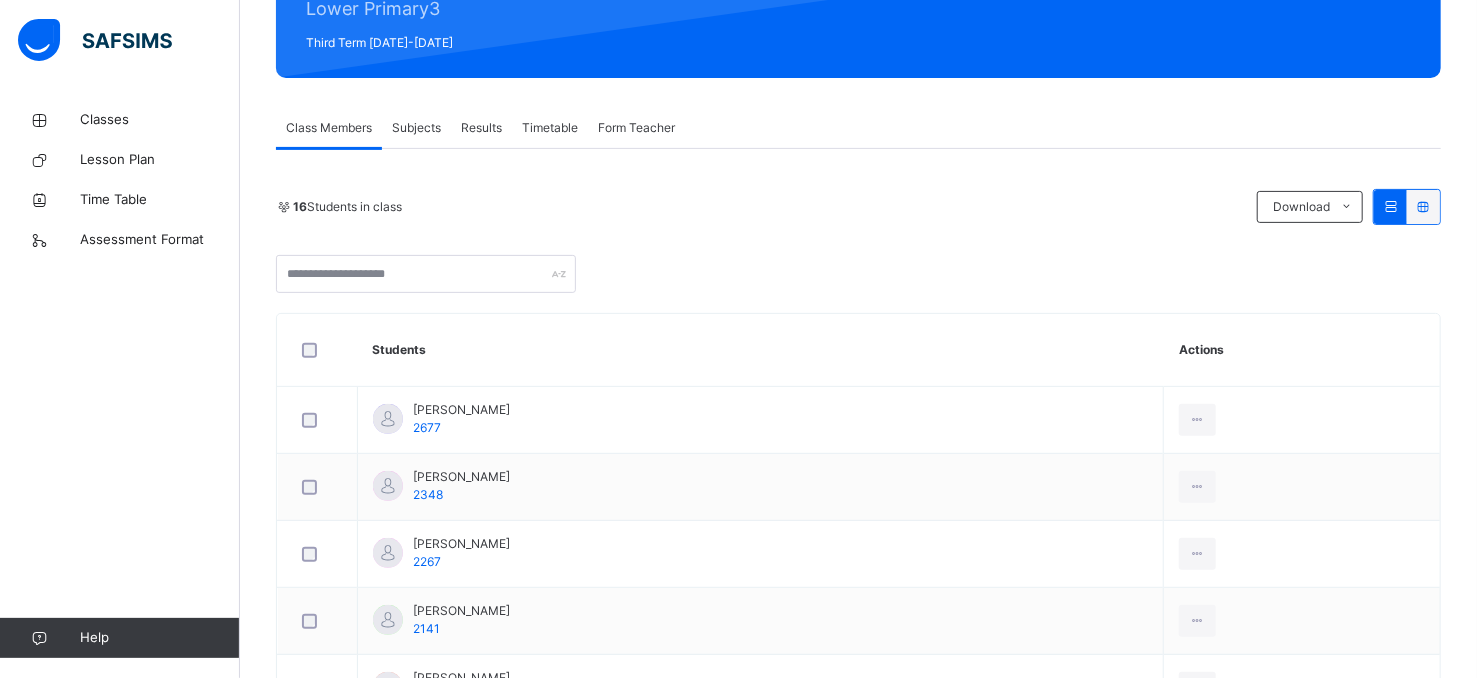click on "Subjects" at bounding box center (416, 128) 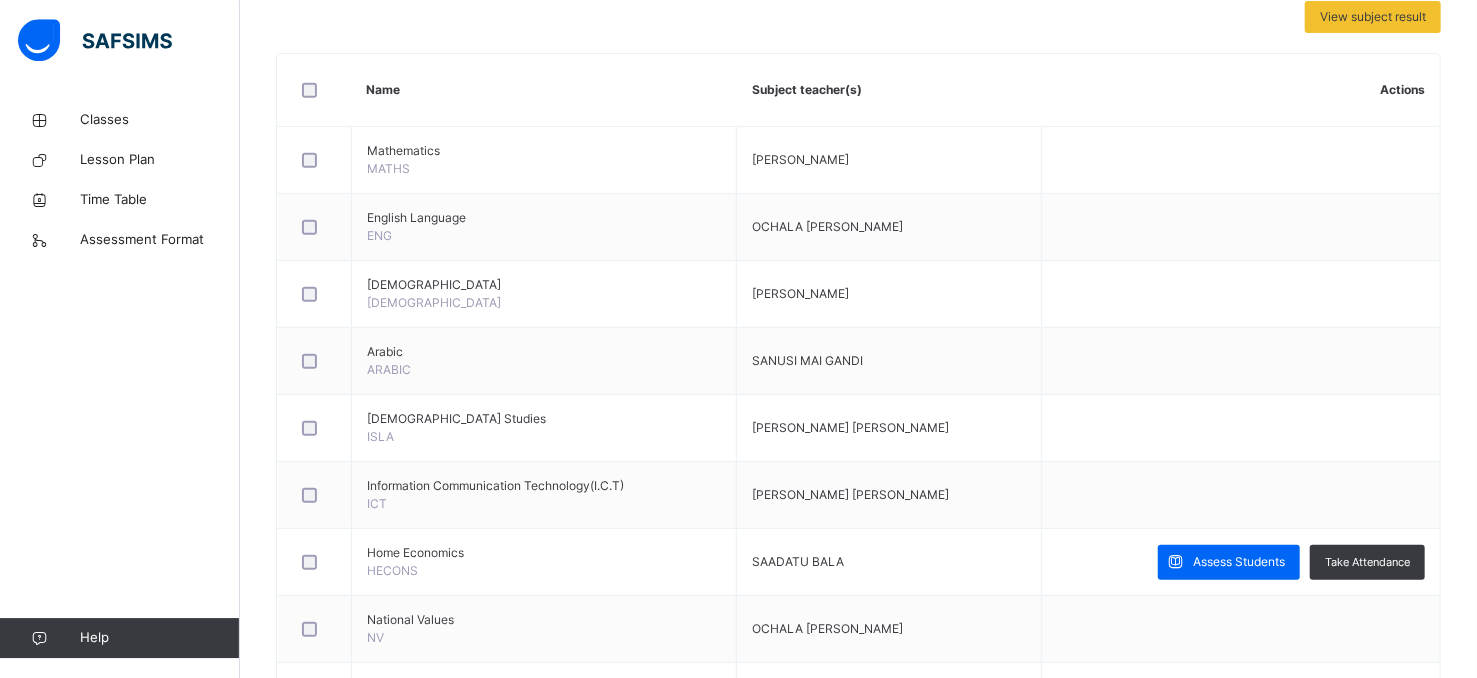 scroll, scrollTop: 482, scrollLeft: 0, axis: vertical 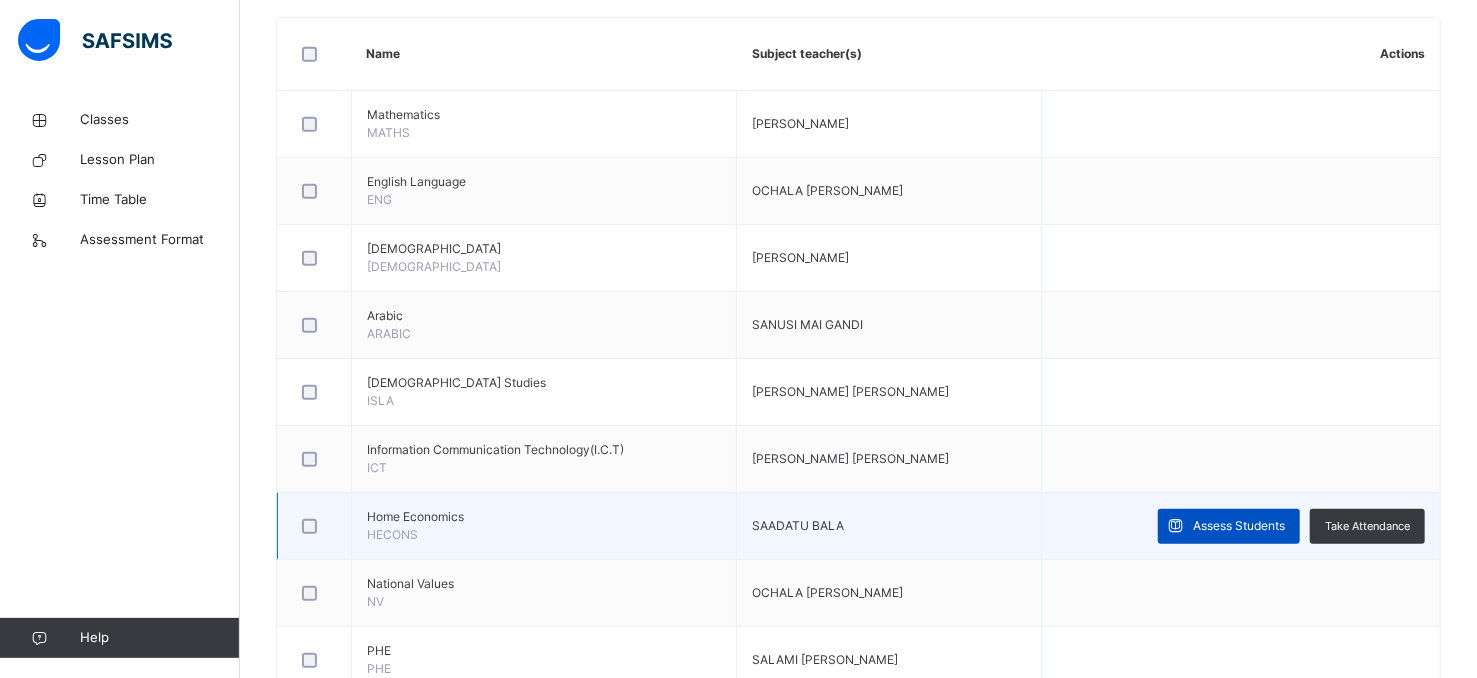 click at bounding box center (1175, 526) 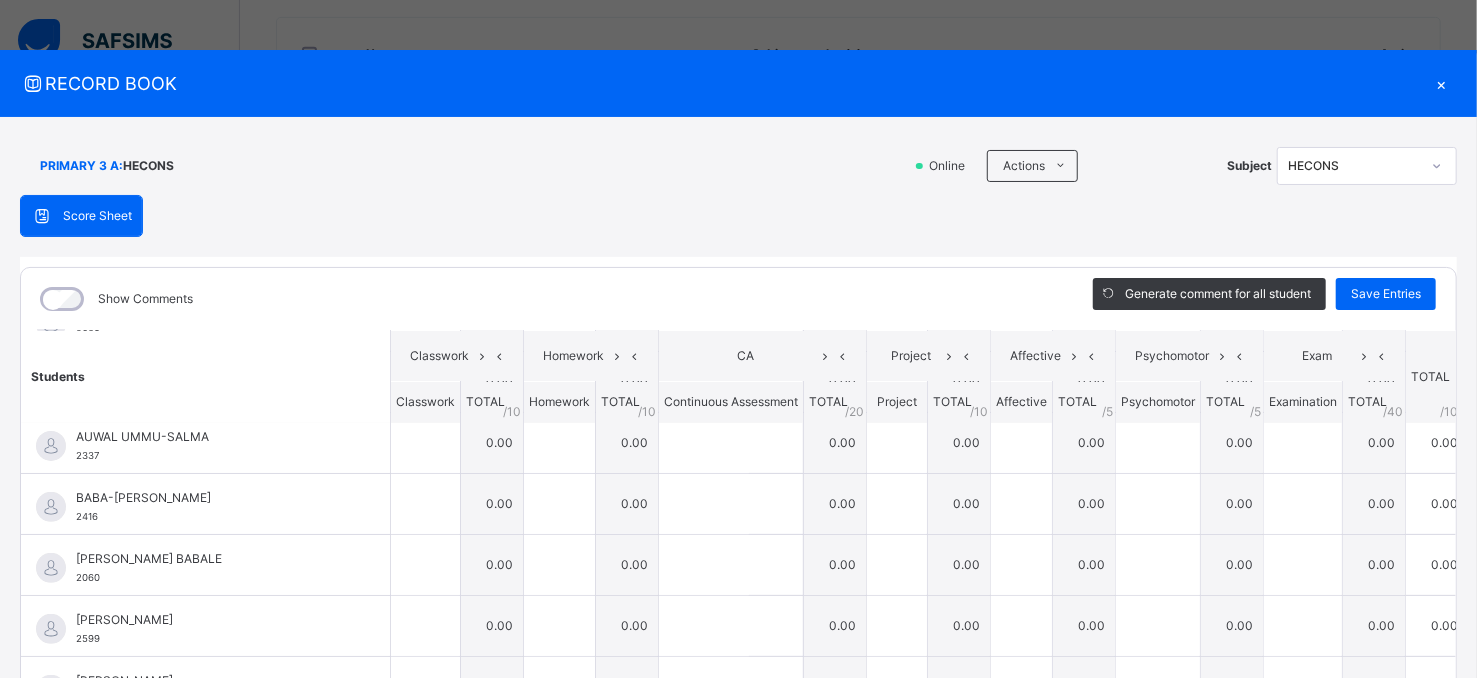 scroll, scrollTop: 452, scrollLeft: 0, axis: vertical 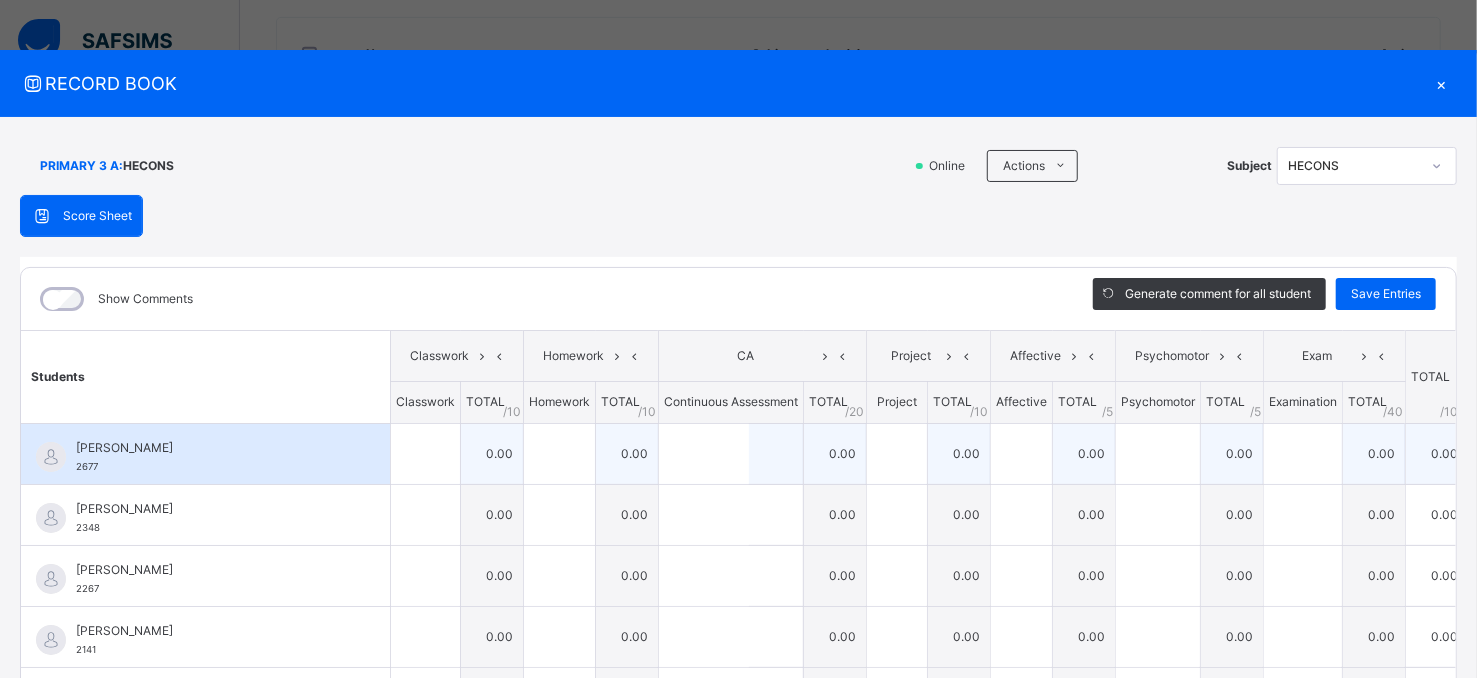 click on "0.00" at bounding box center [492, 453] 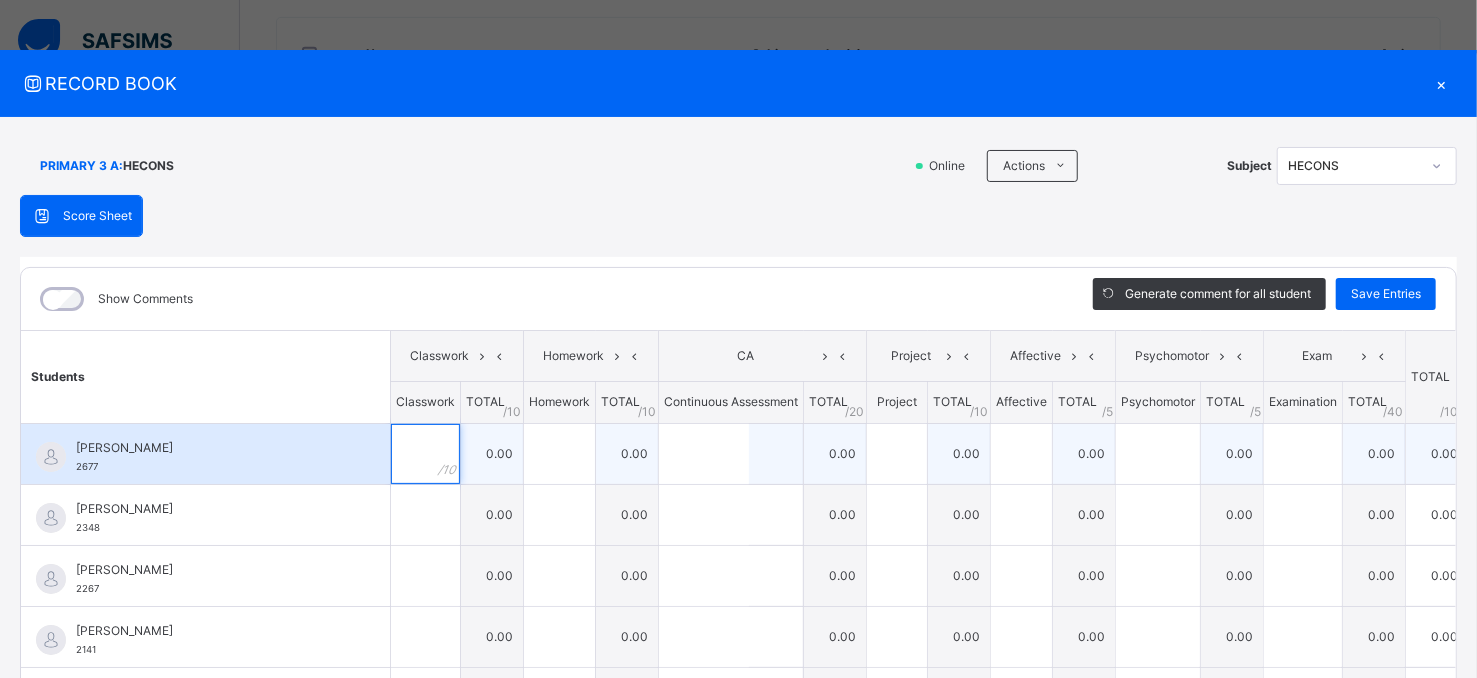 click at bounding box center [425, 454] 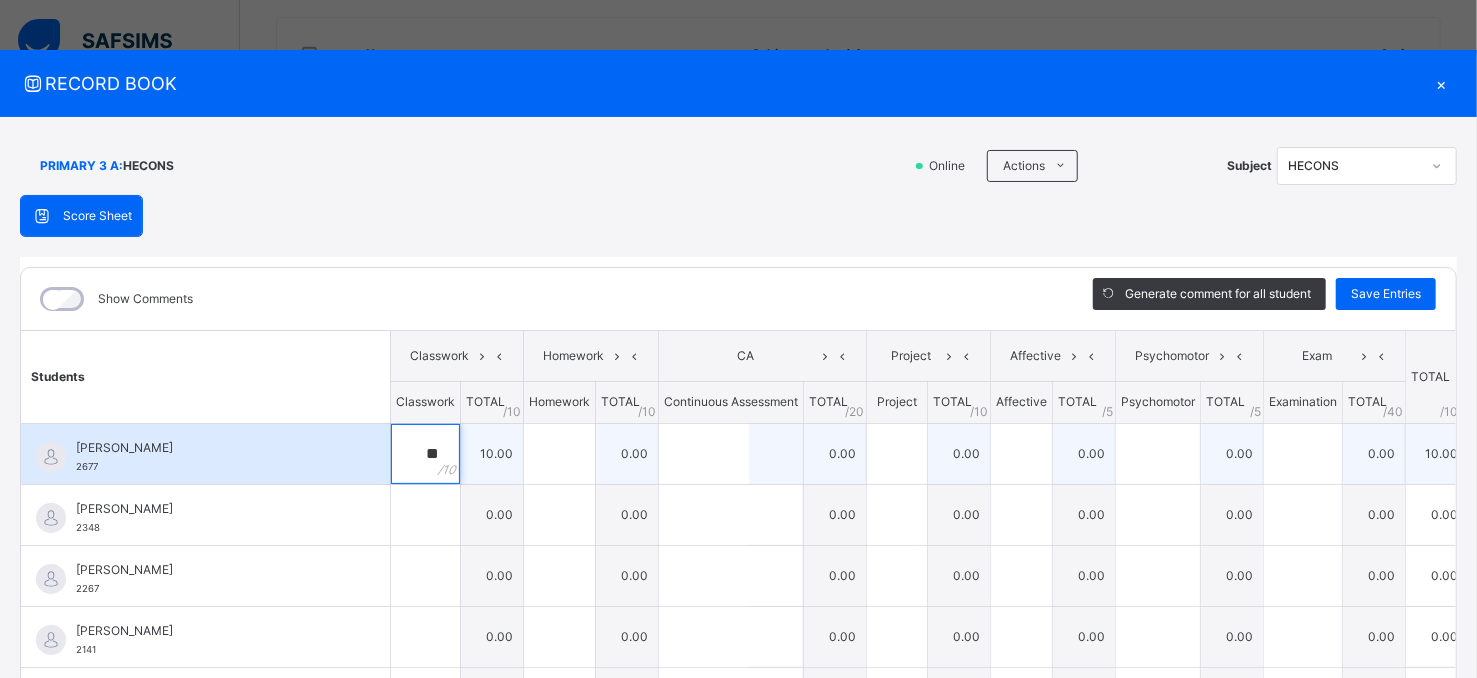 type on "**" 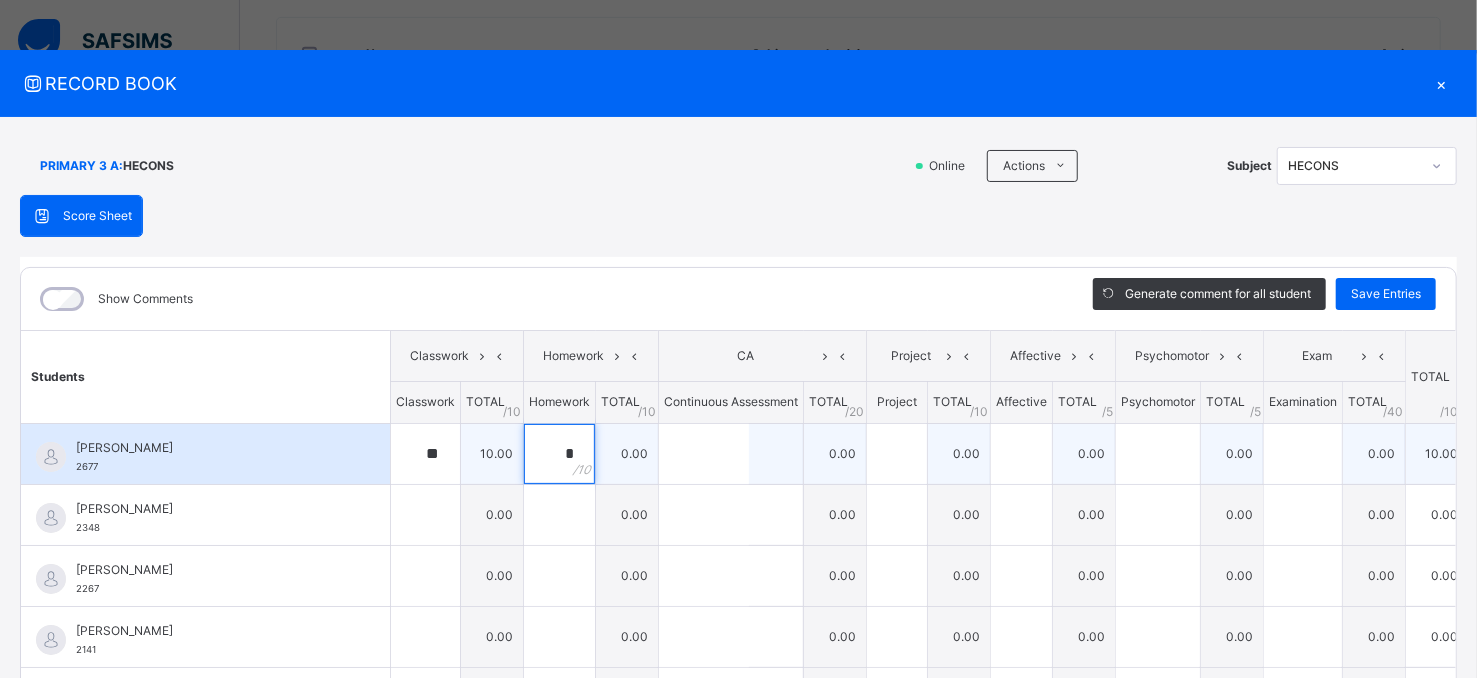 type on "*" 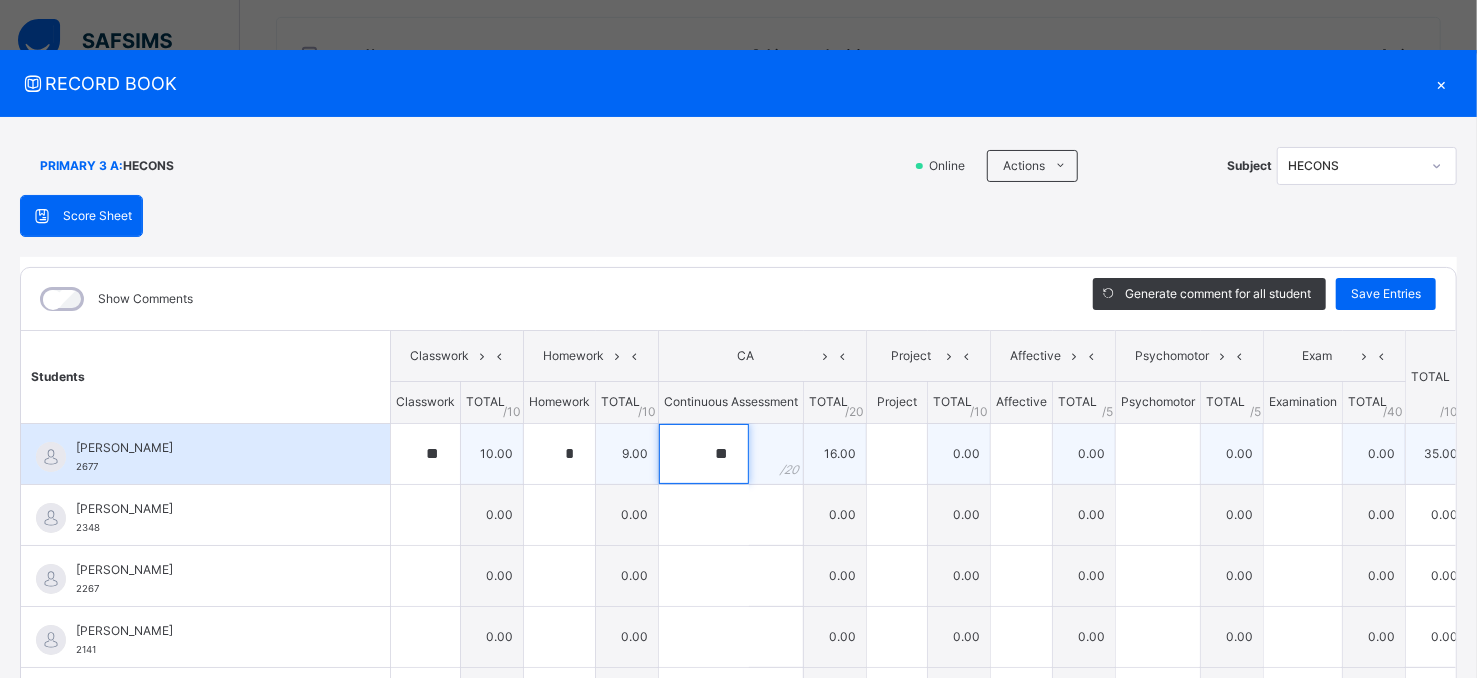 type on "**" 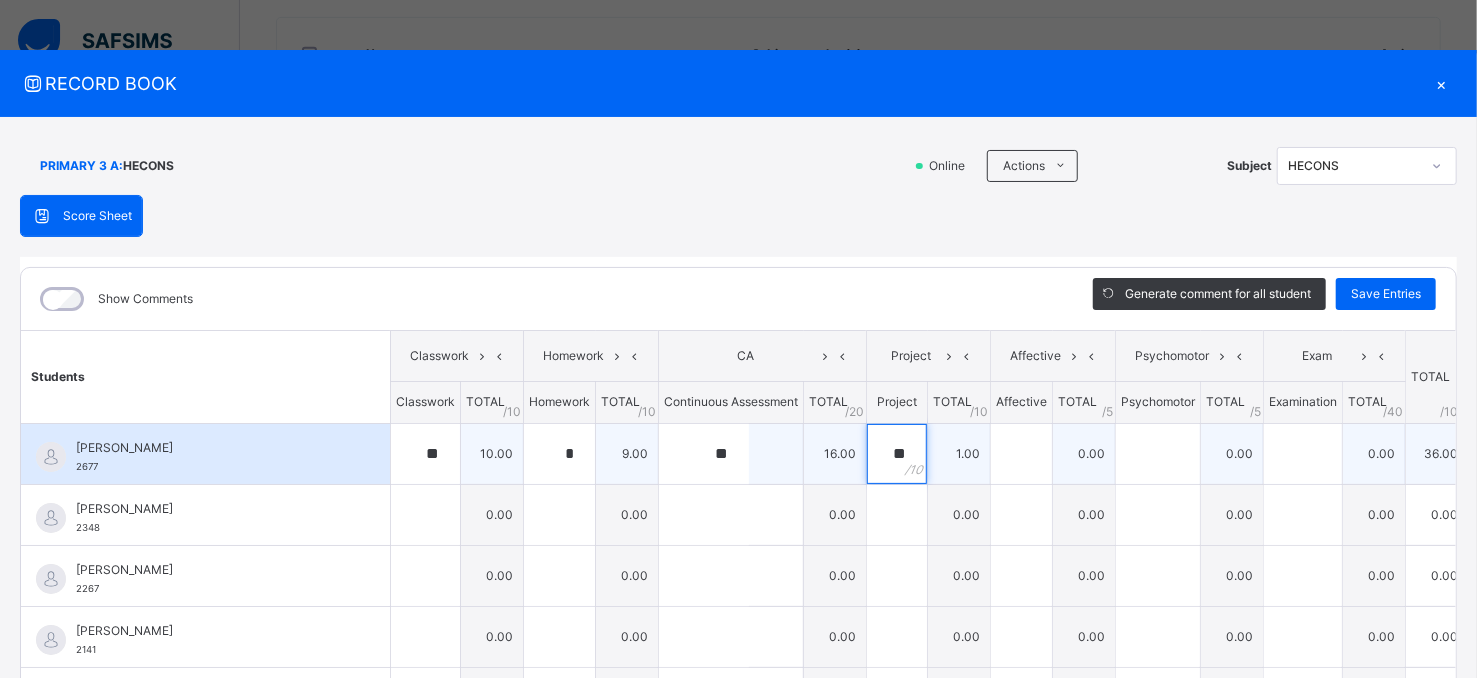 type on "**" 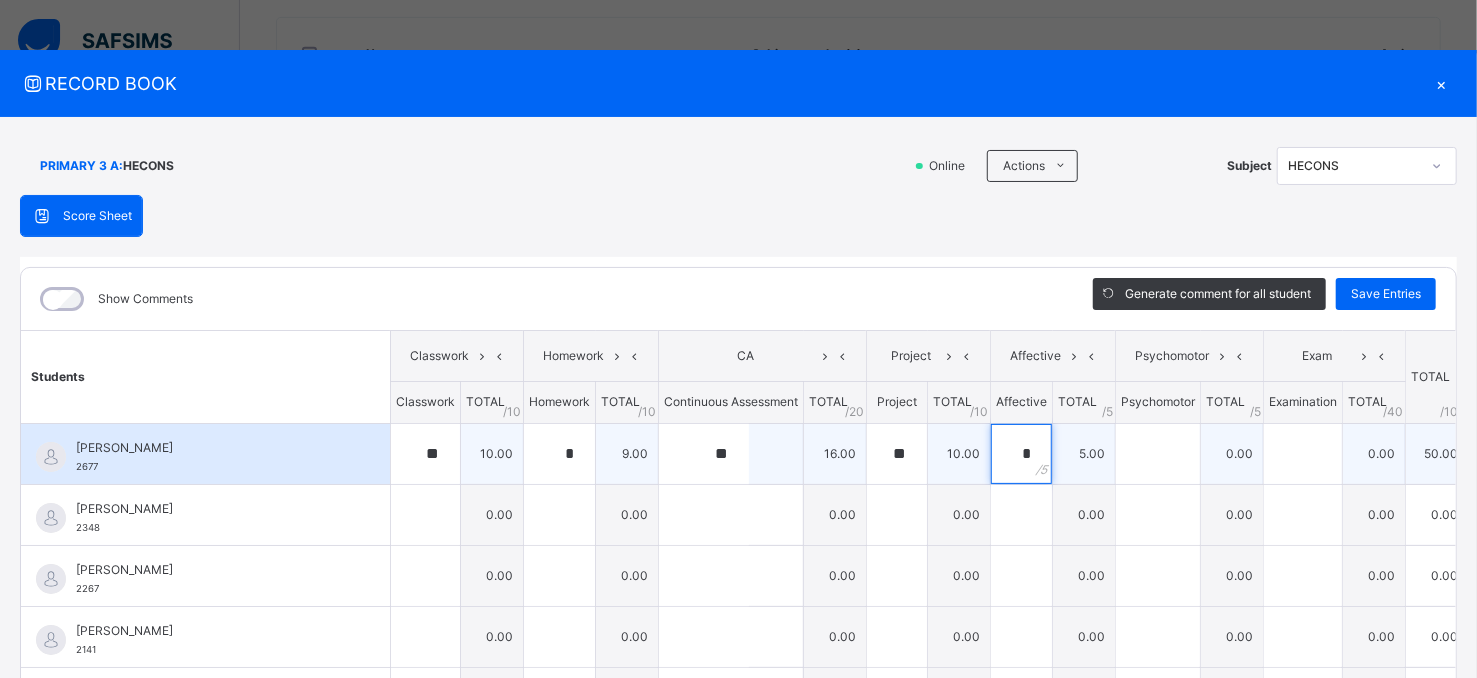 type on "*" 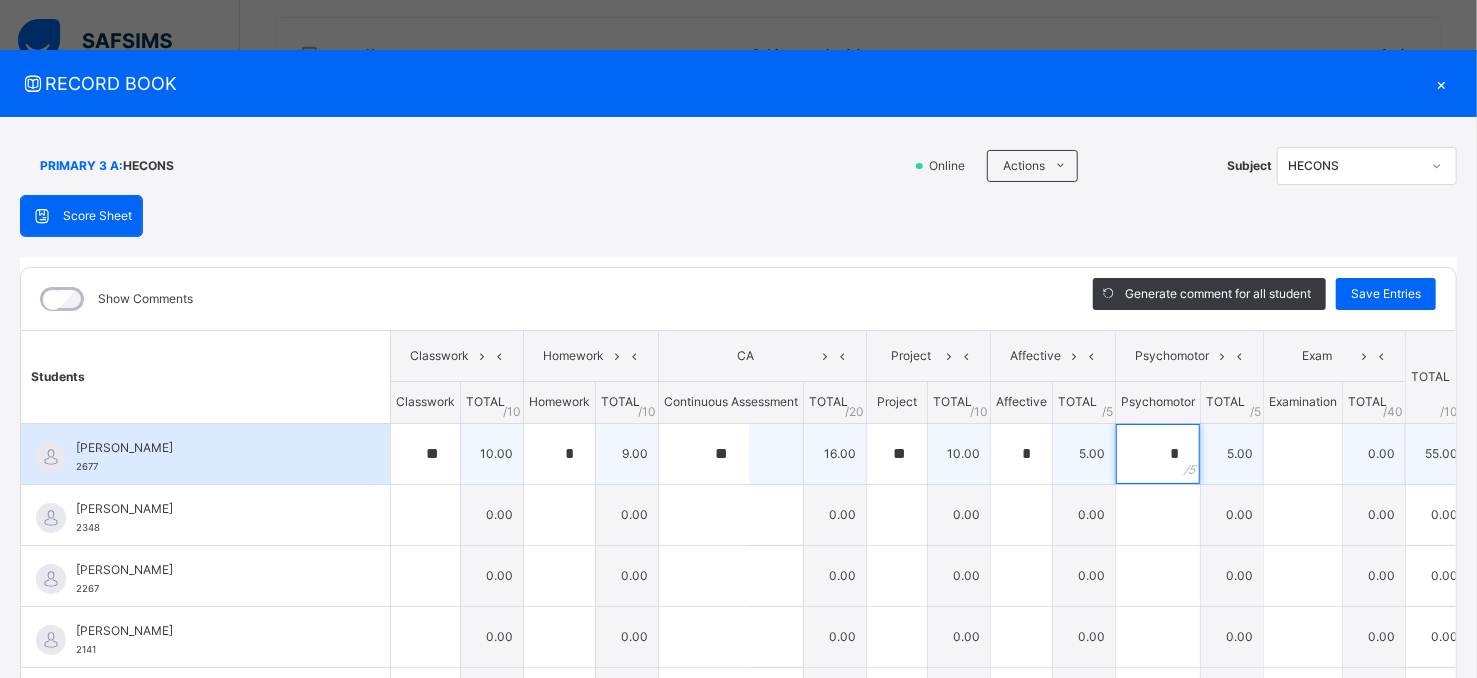 type on "*" 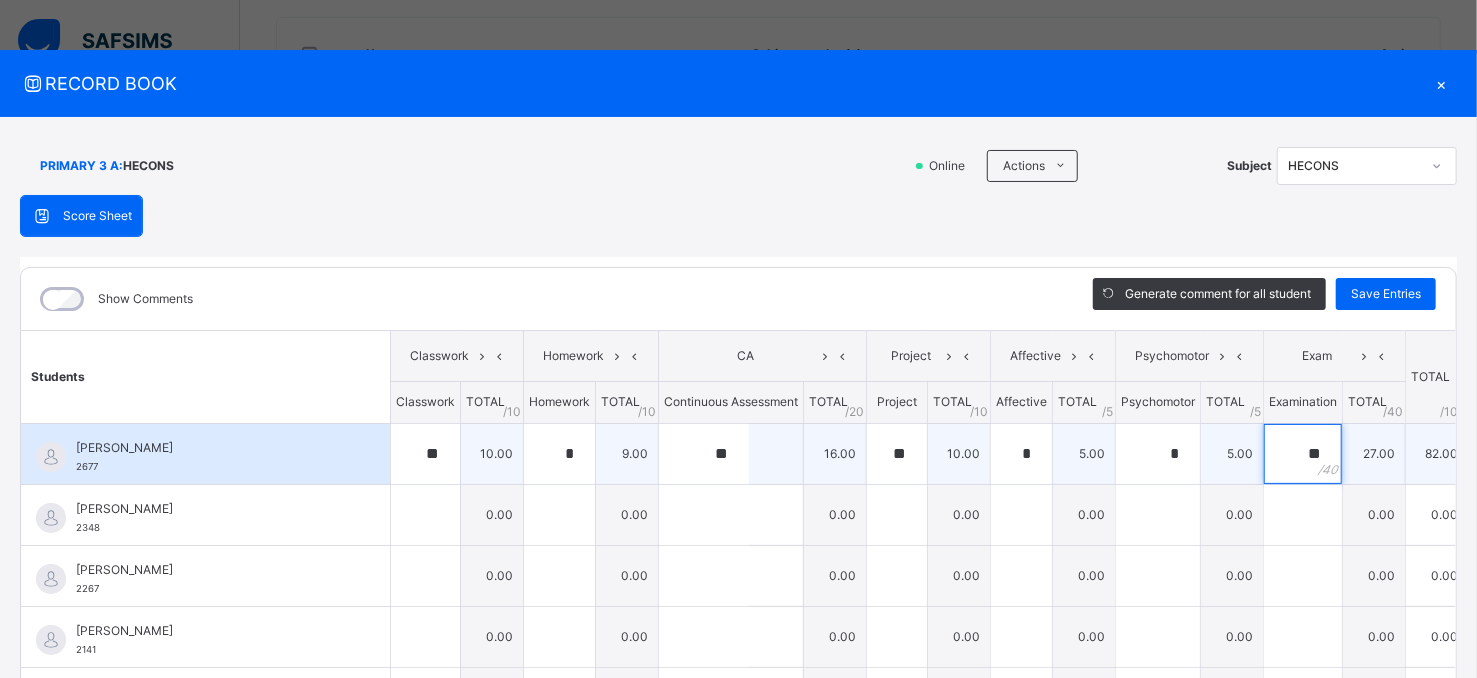 type on "**" 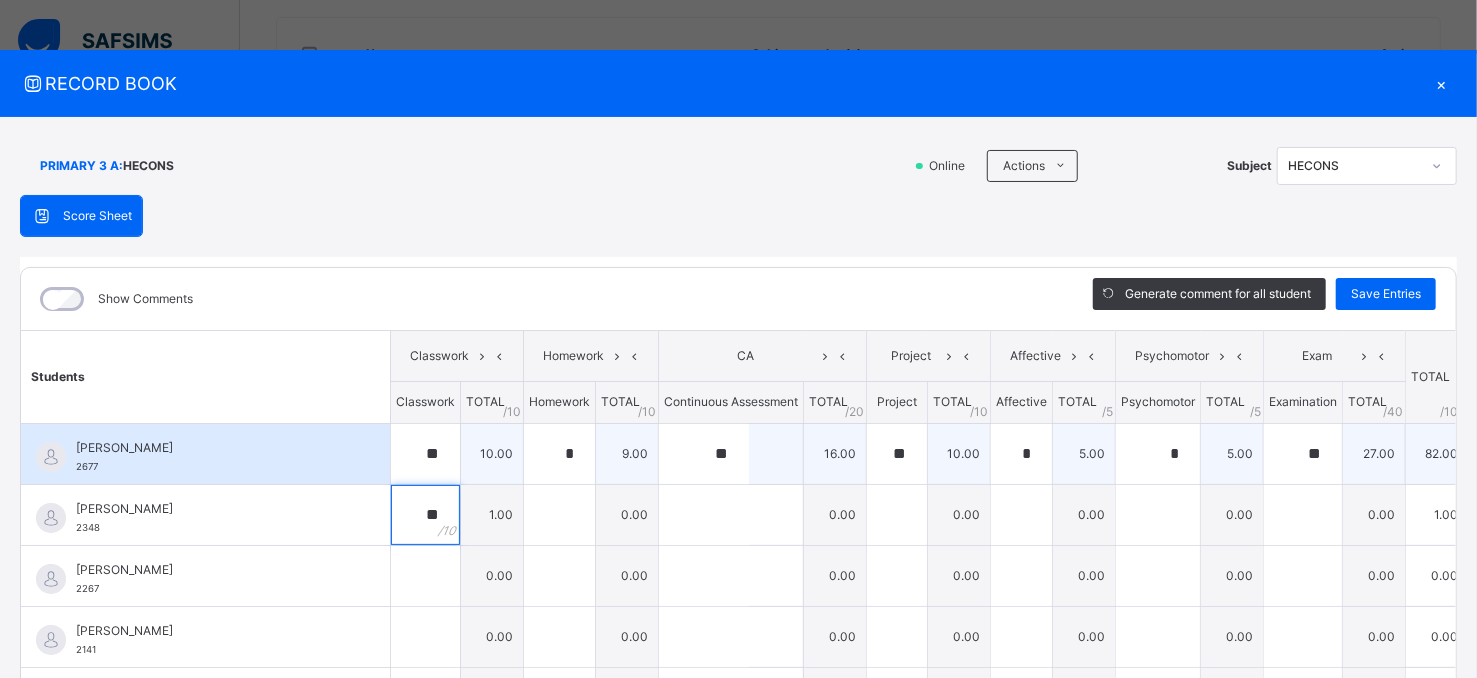 type on "**" 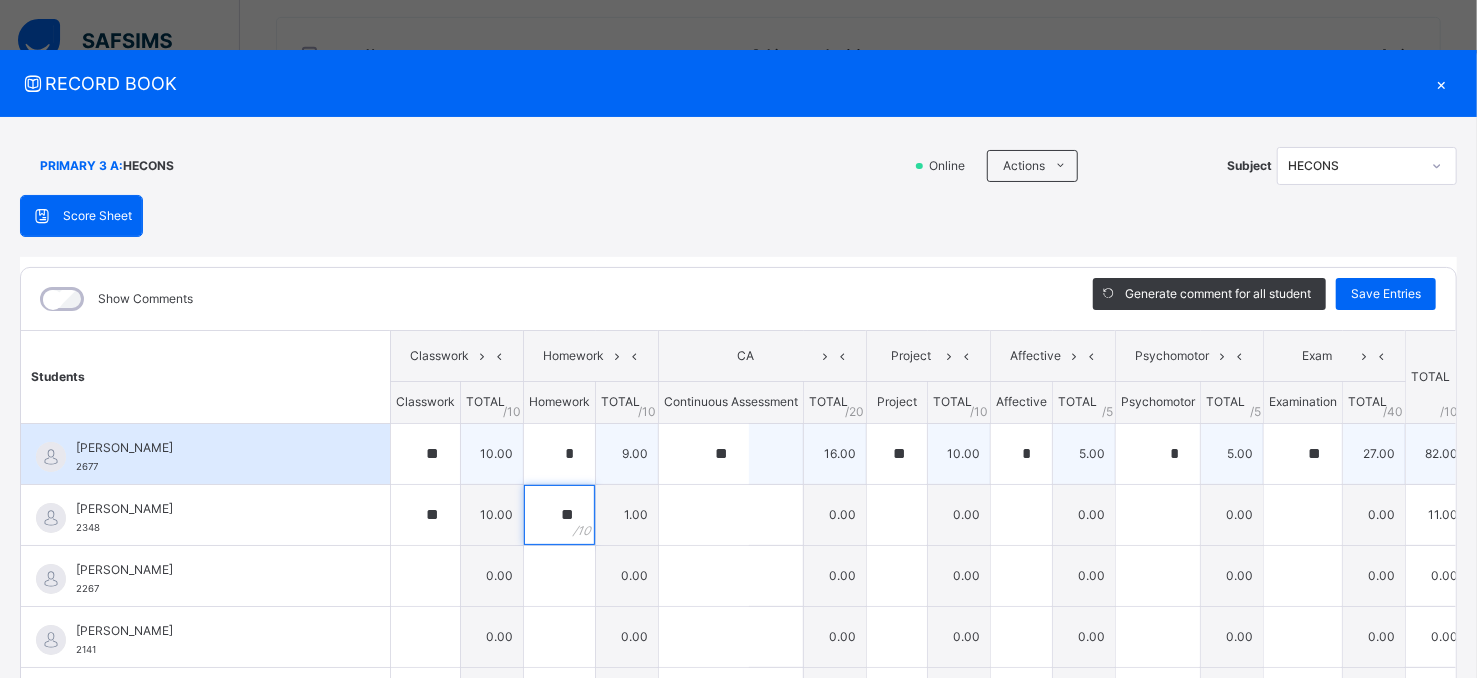 type on "**" 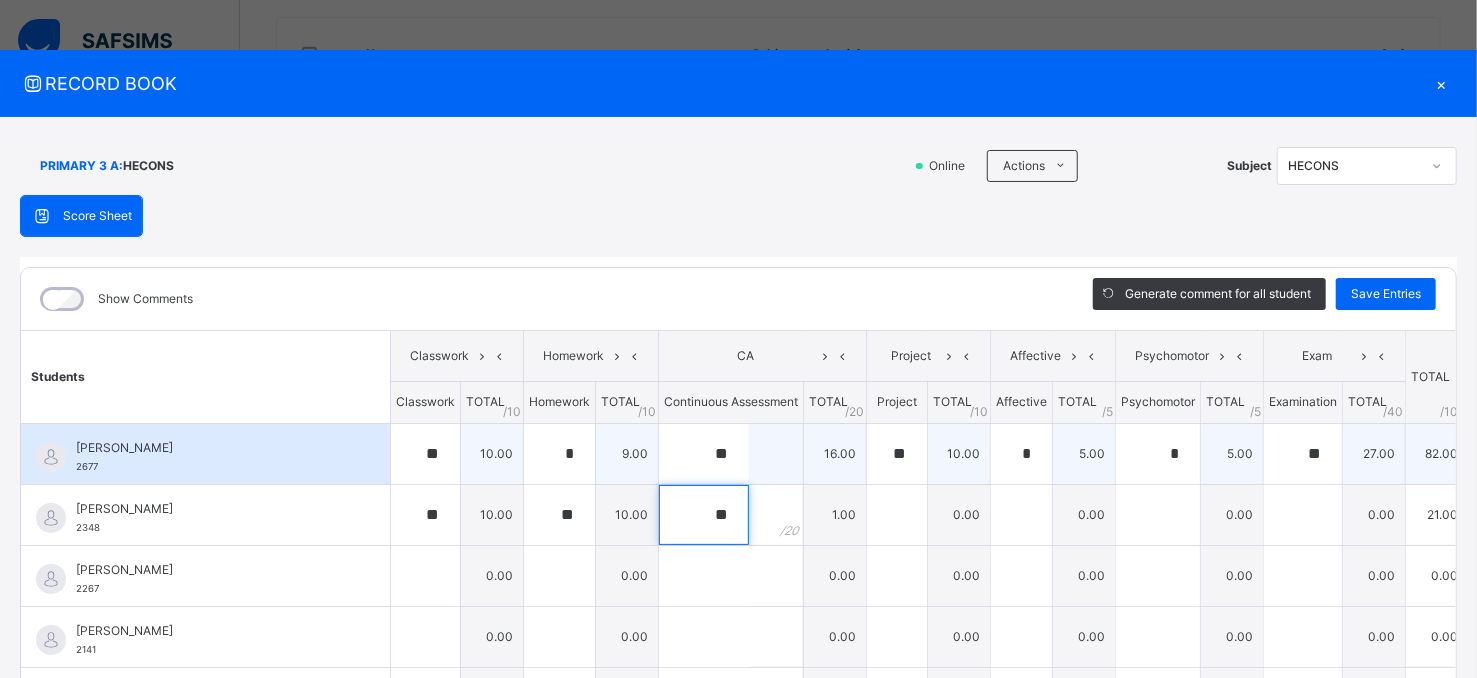 type on "**" 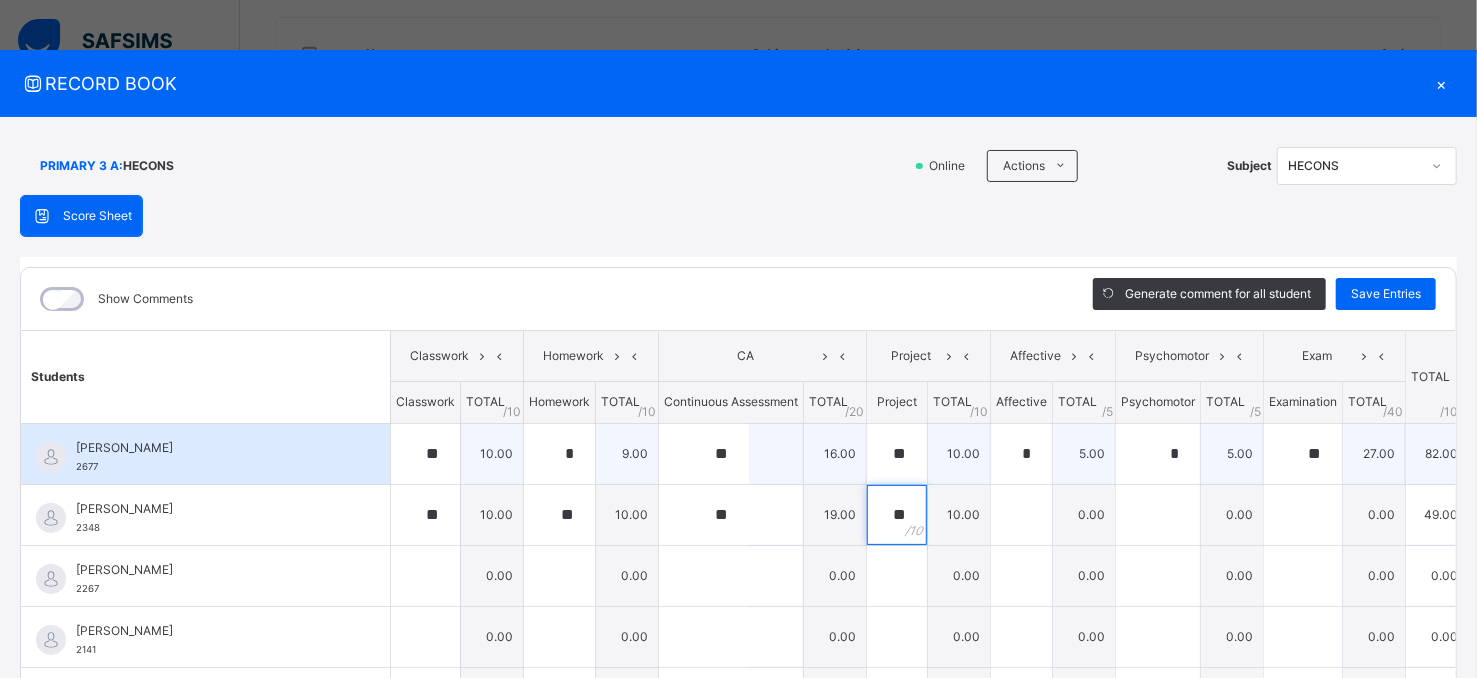 type on "**" 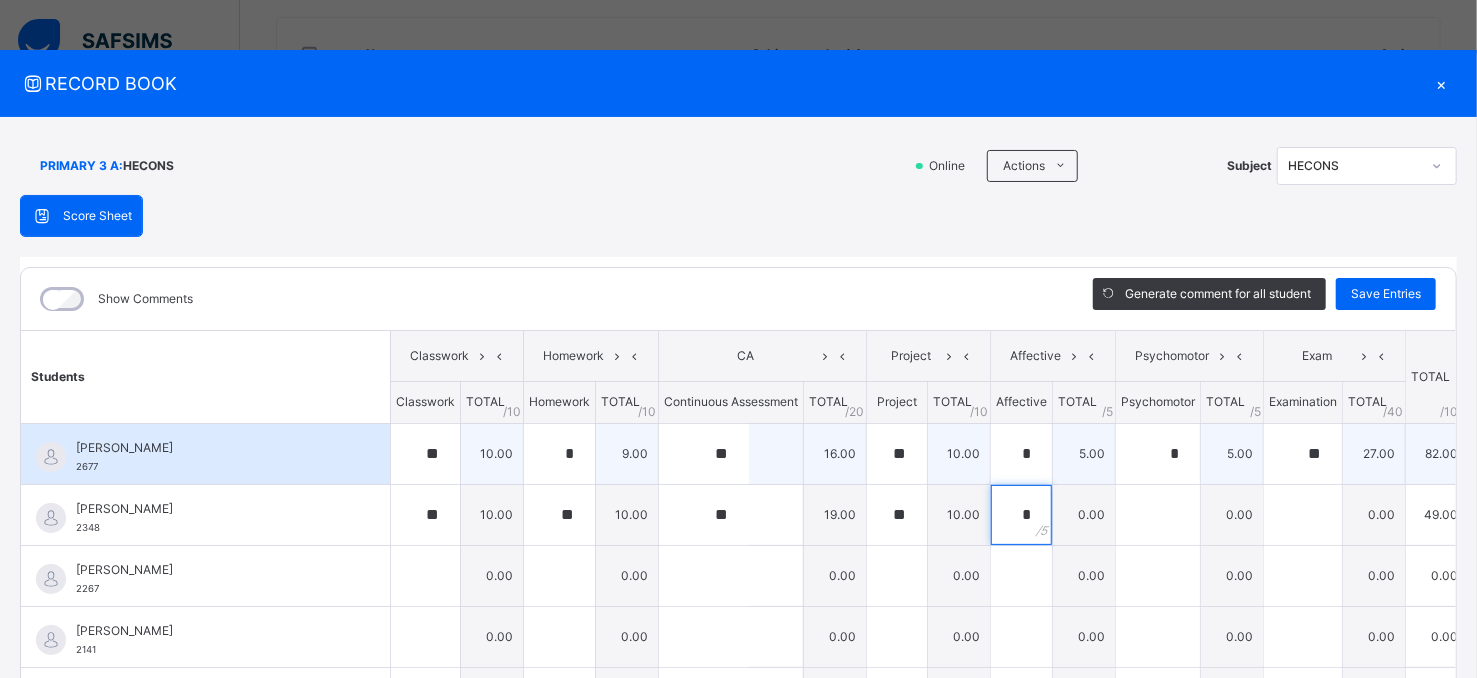 type on "*" 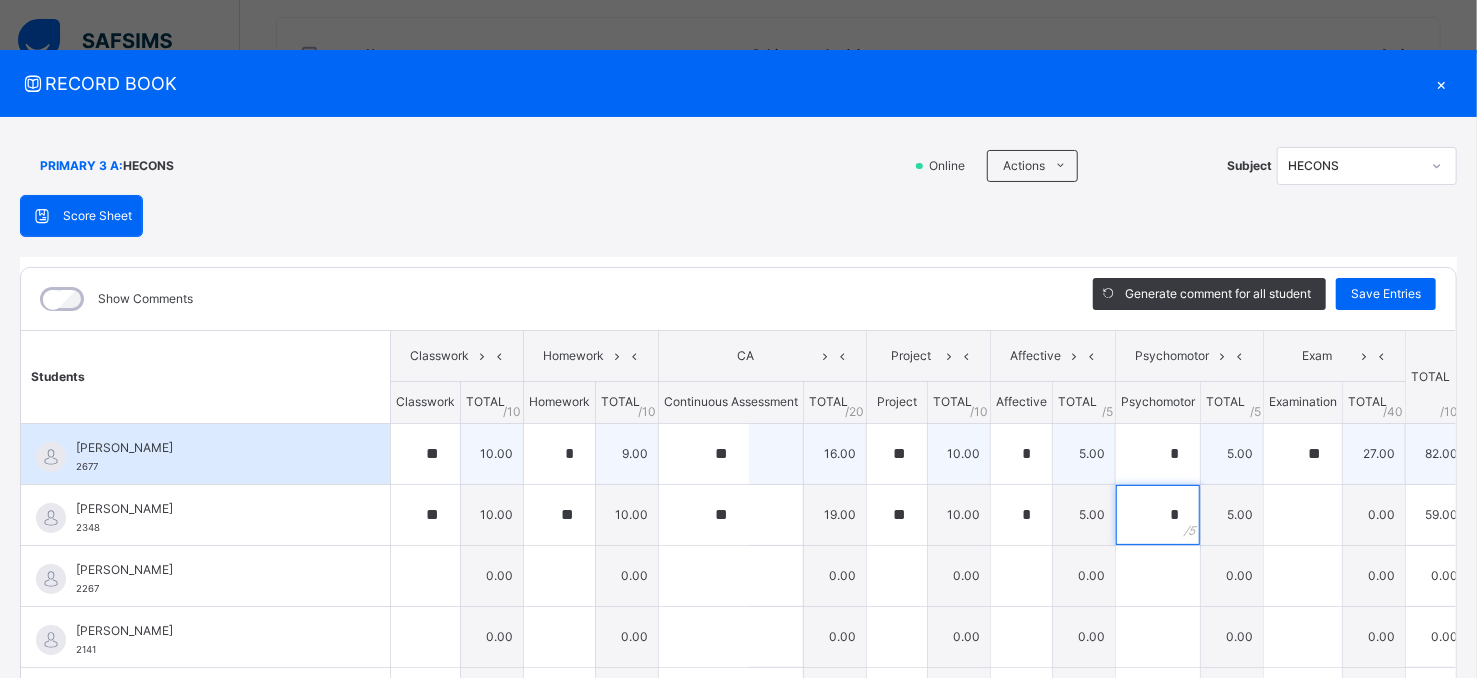 type on "*" 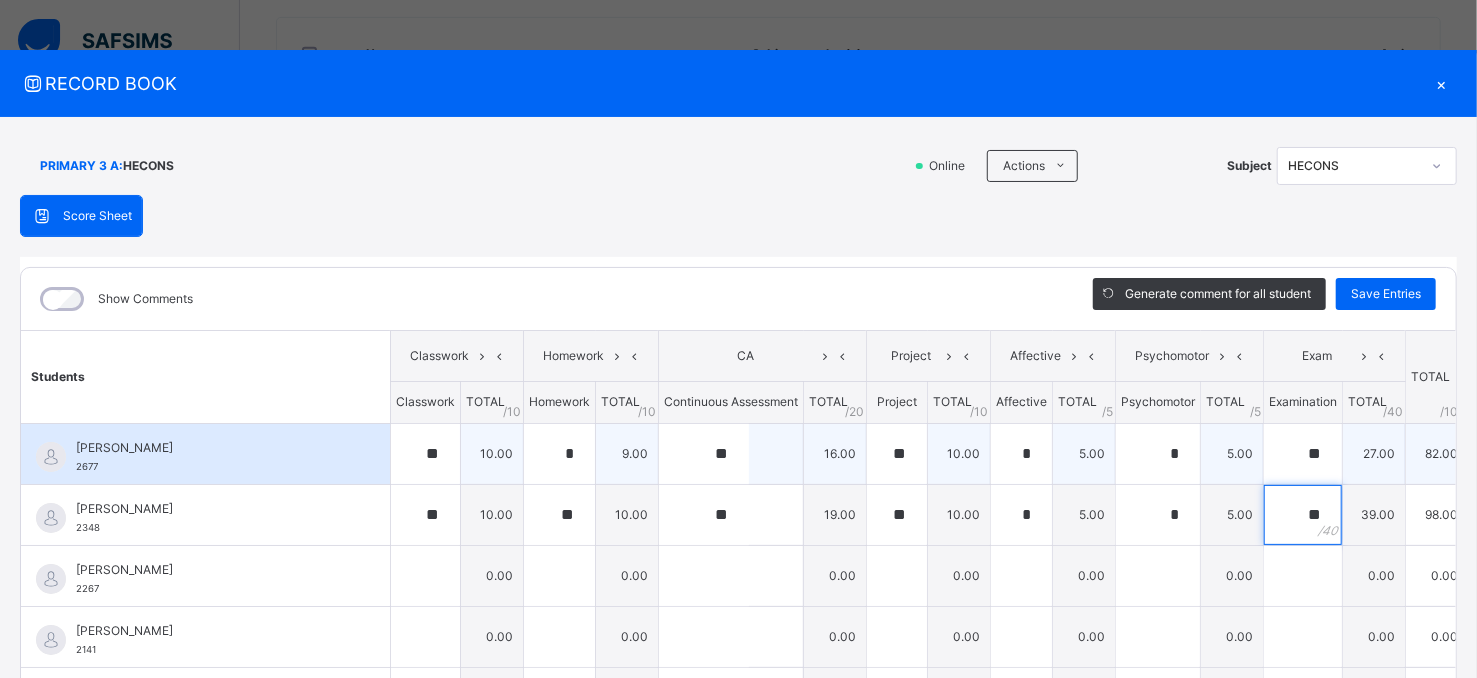 type on "**" 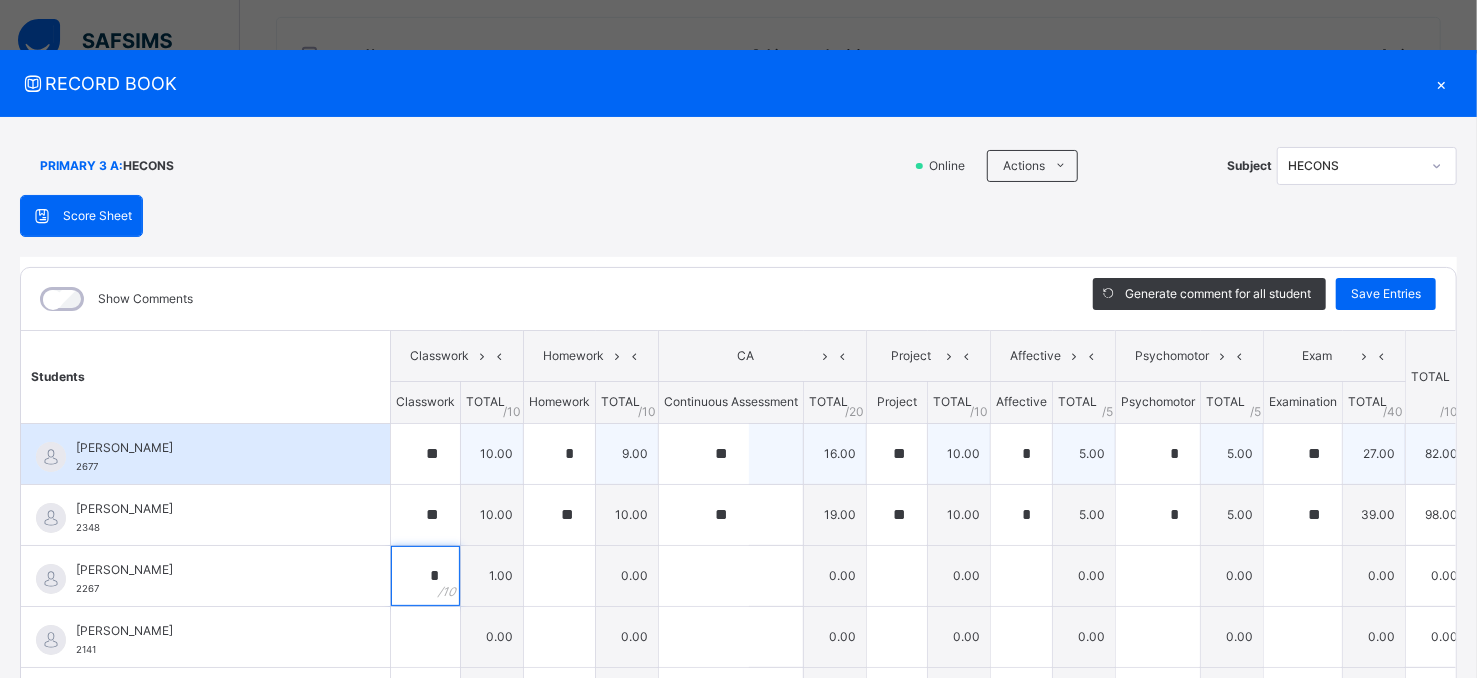 type on "**" 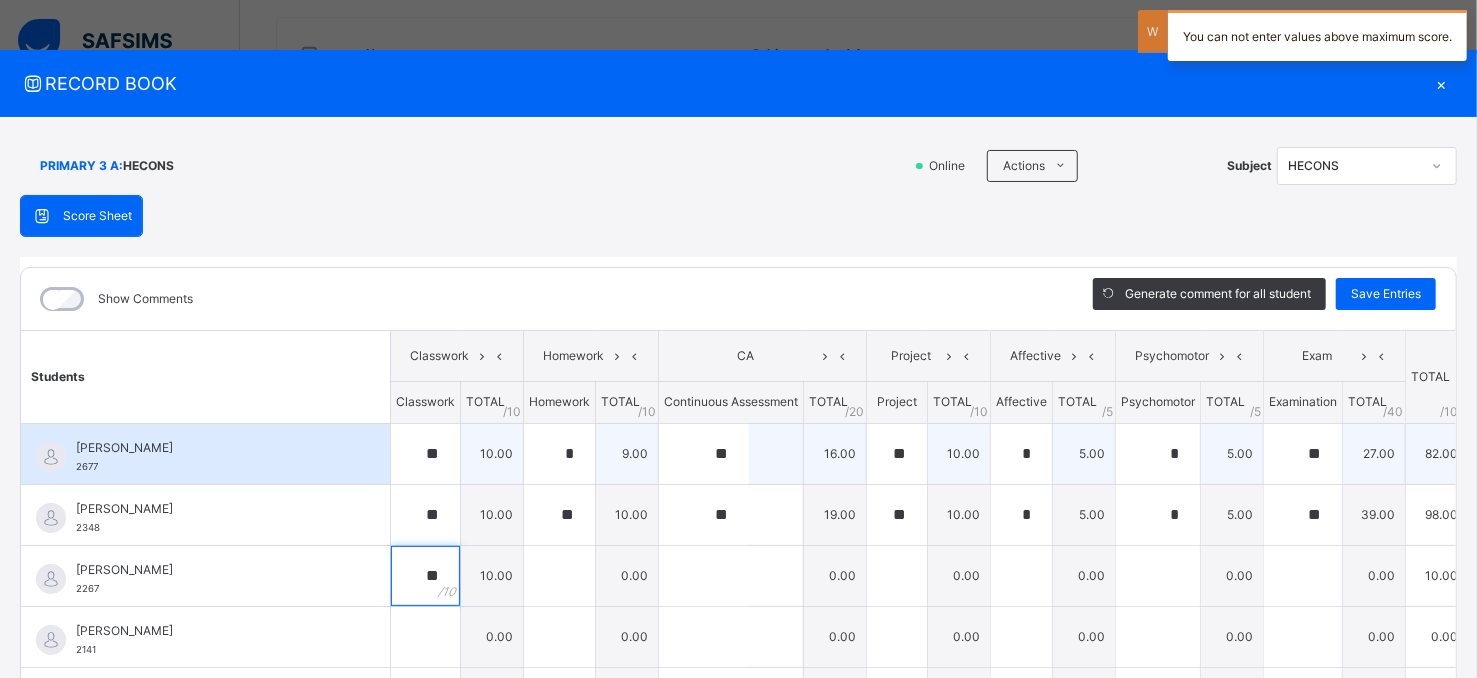 type on "**" 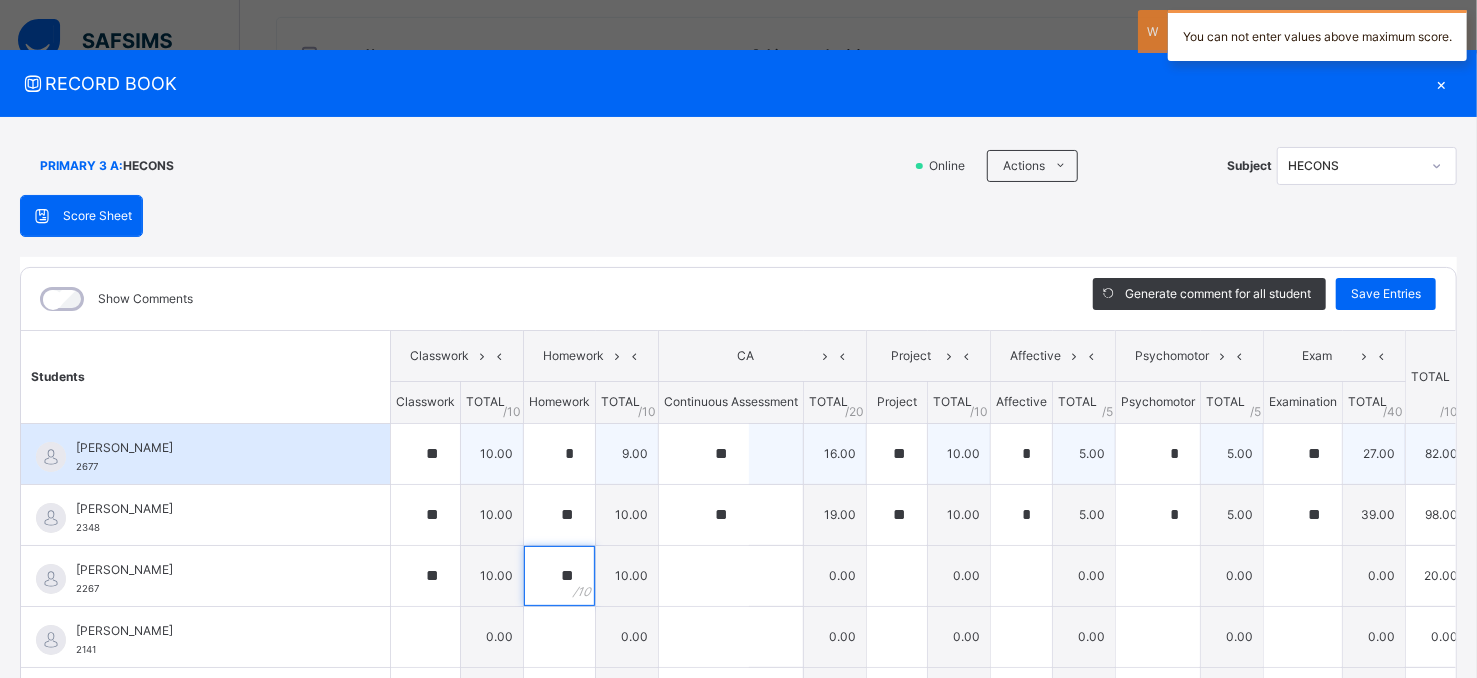 type on "**" 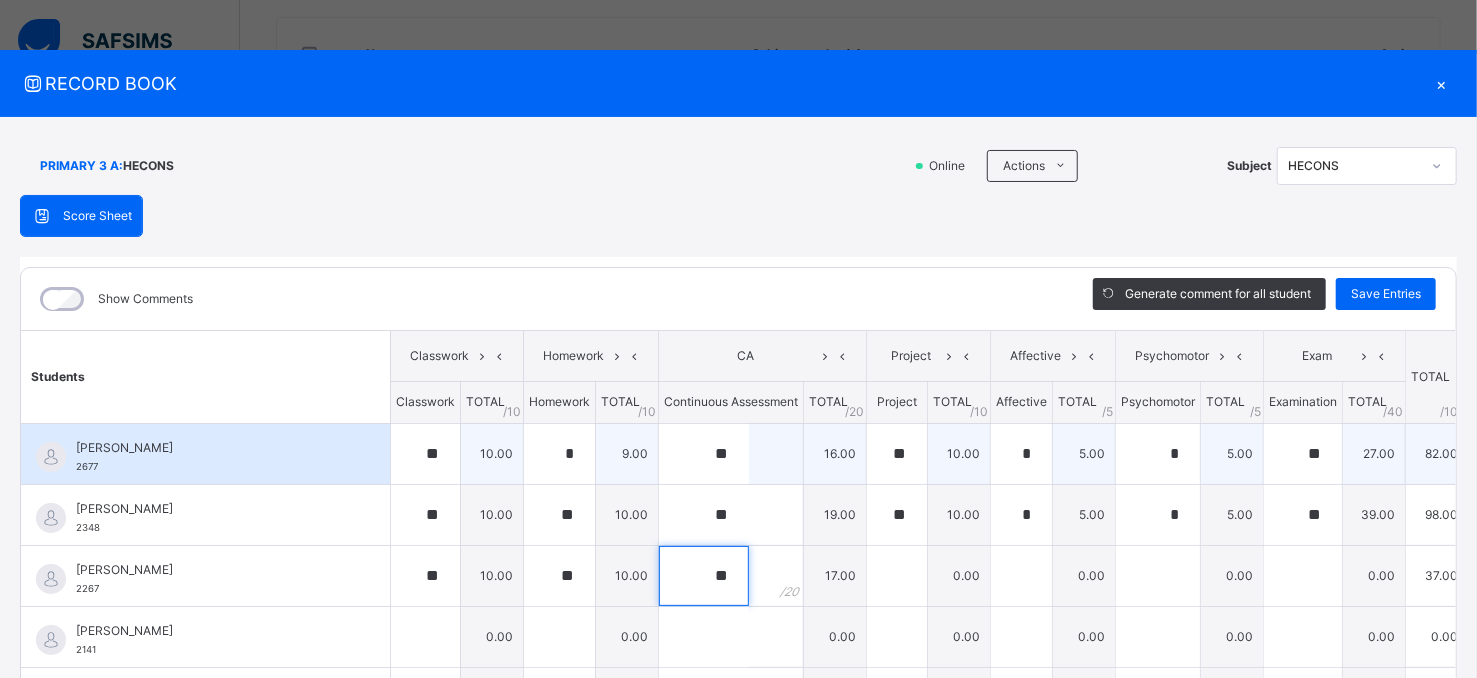 type on "**" 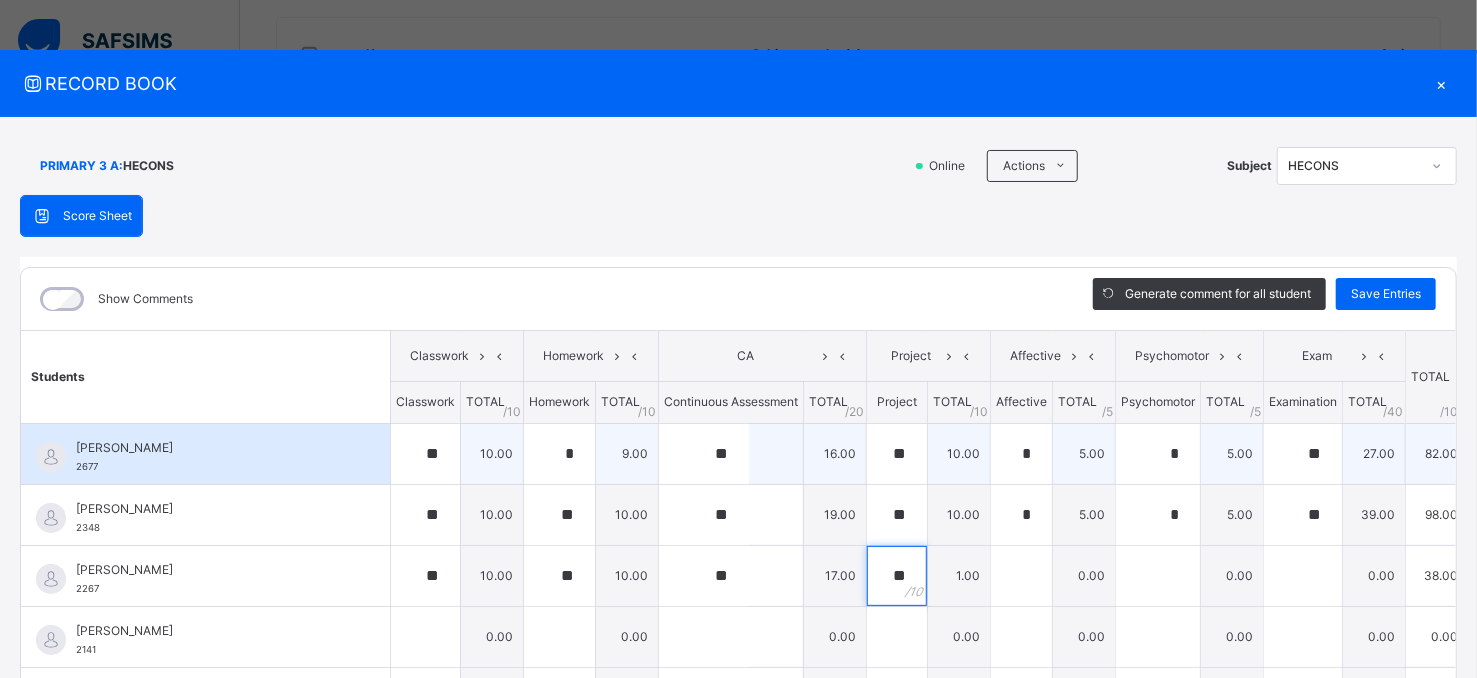 type on "**" 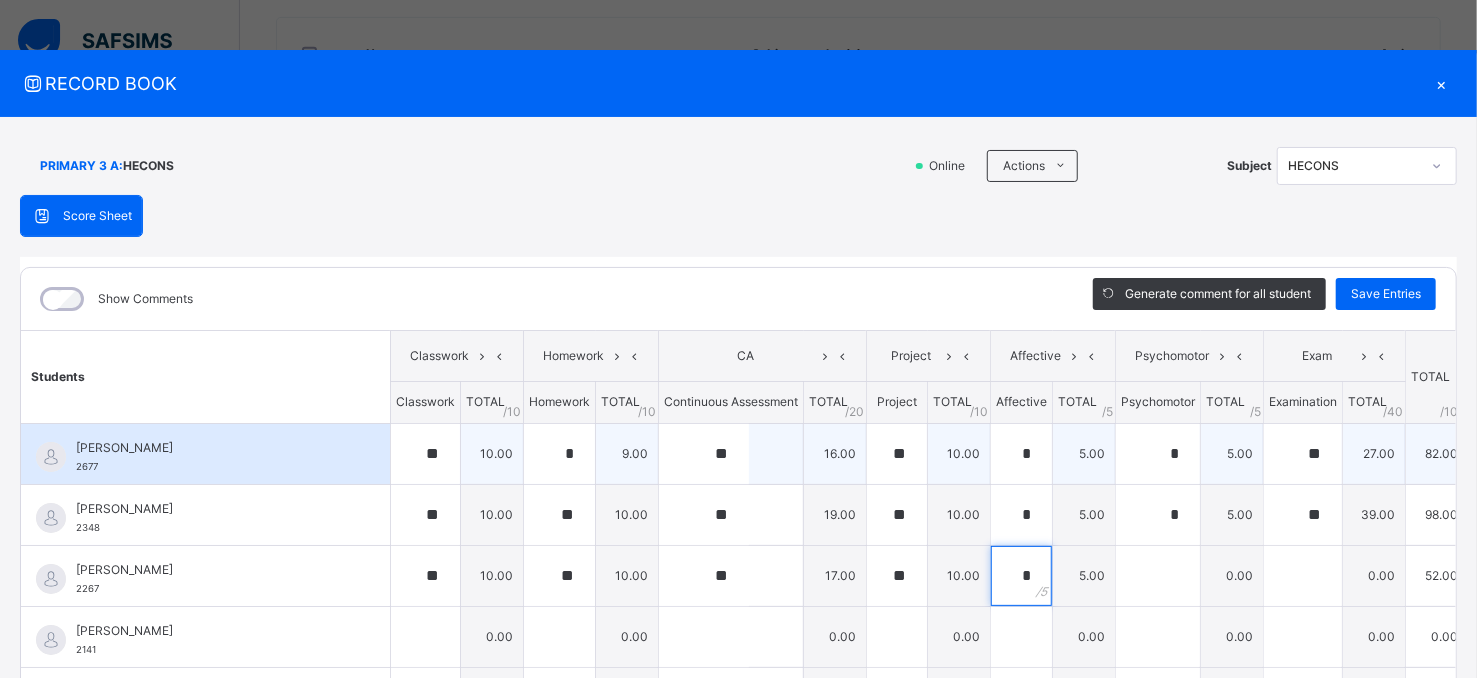 type on "*" 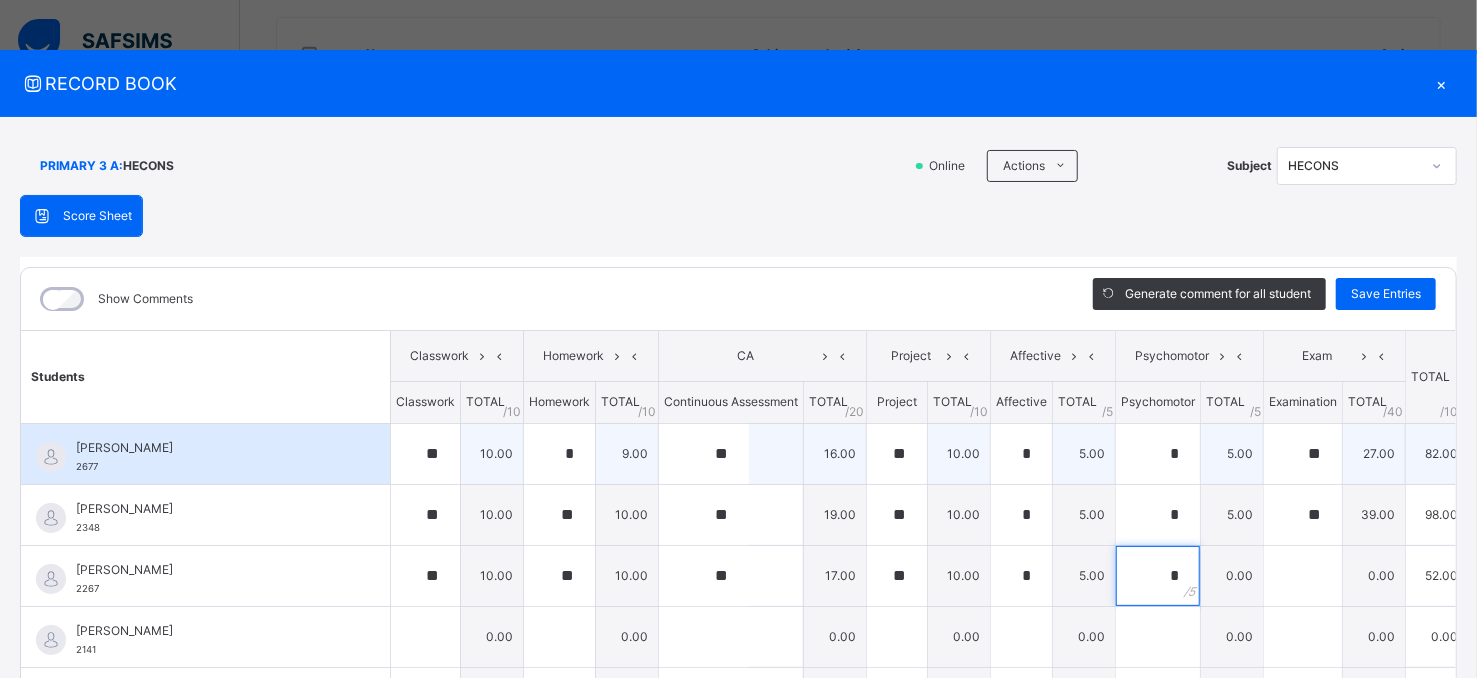 type on "*" 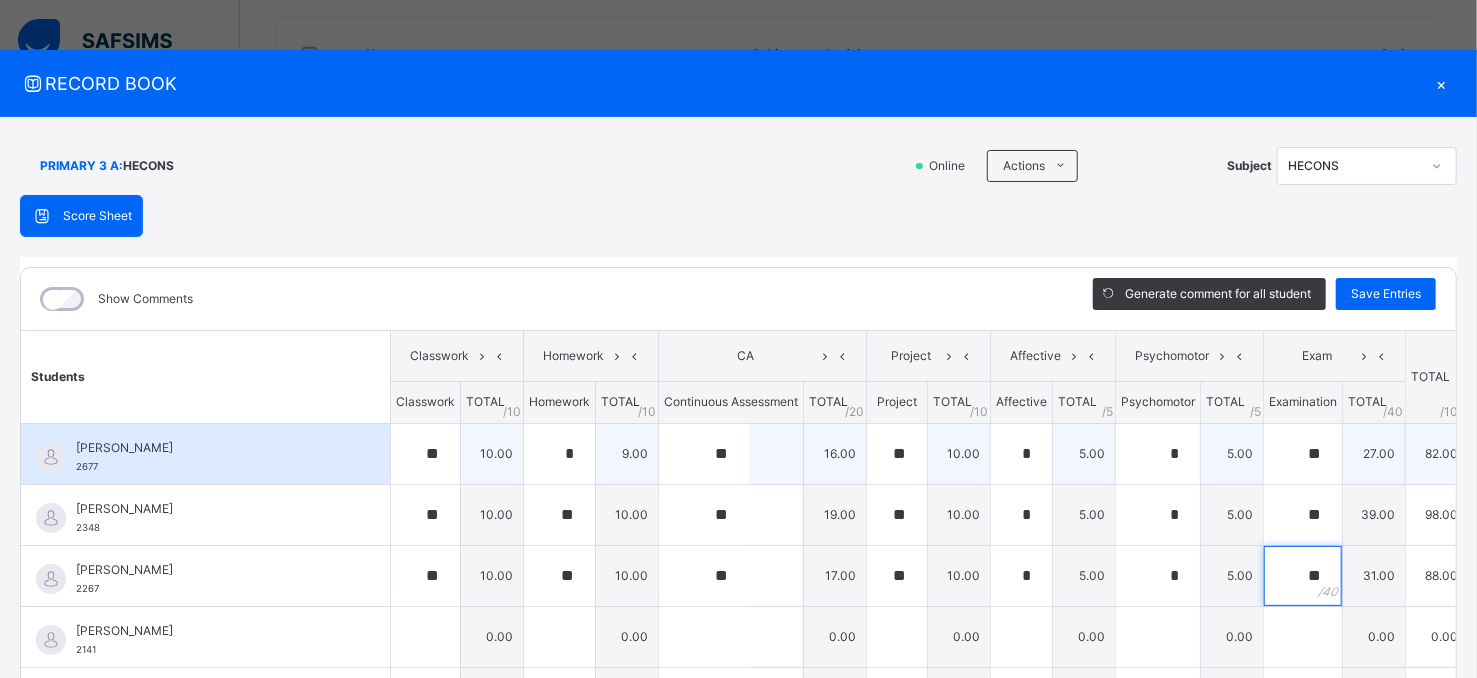 type on "**" 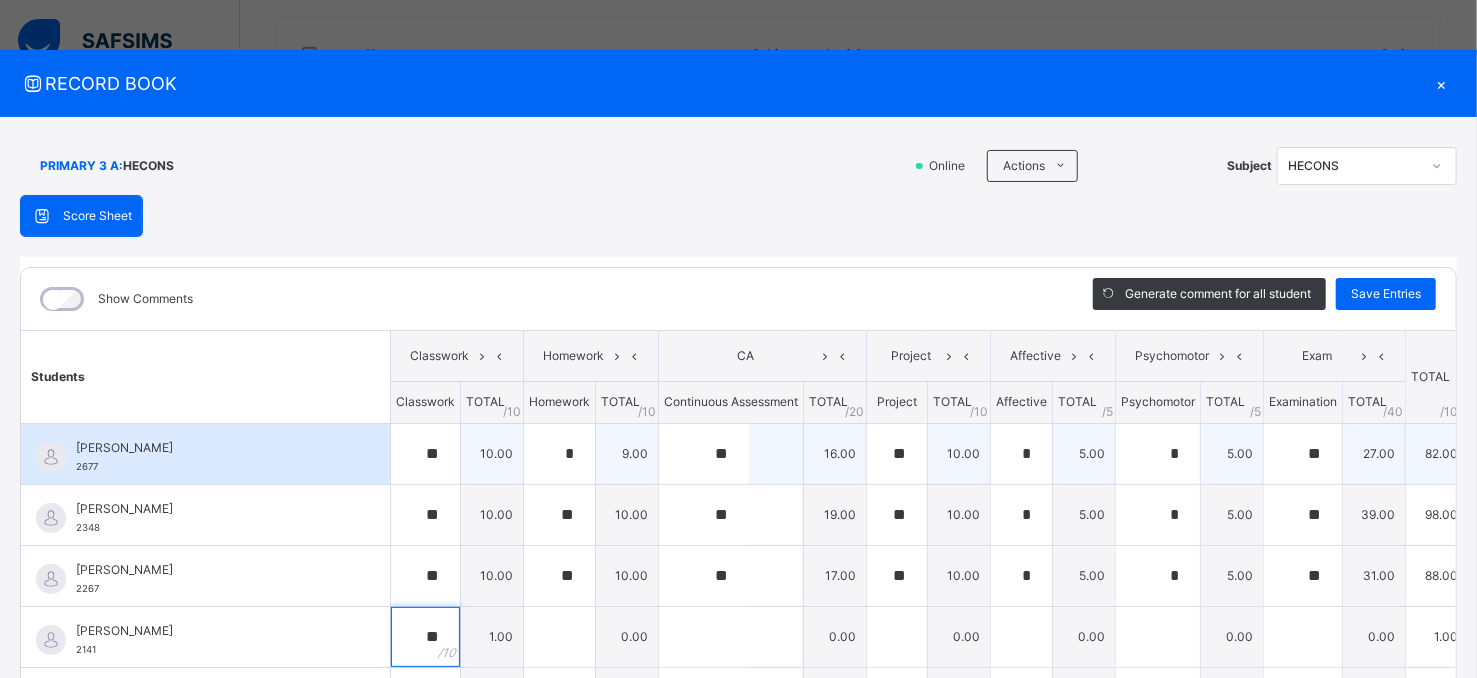 type on "**" 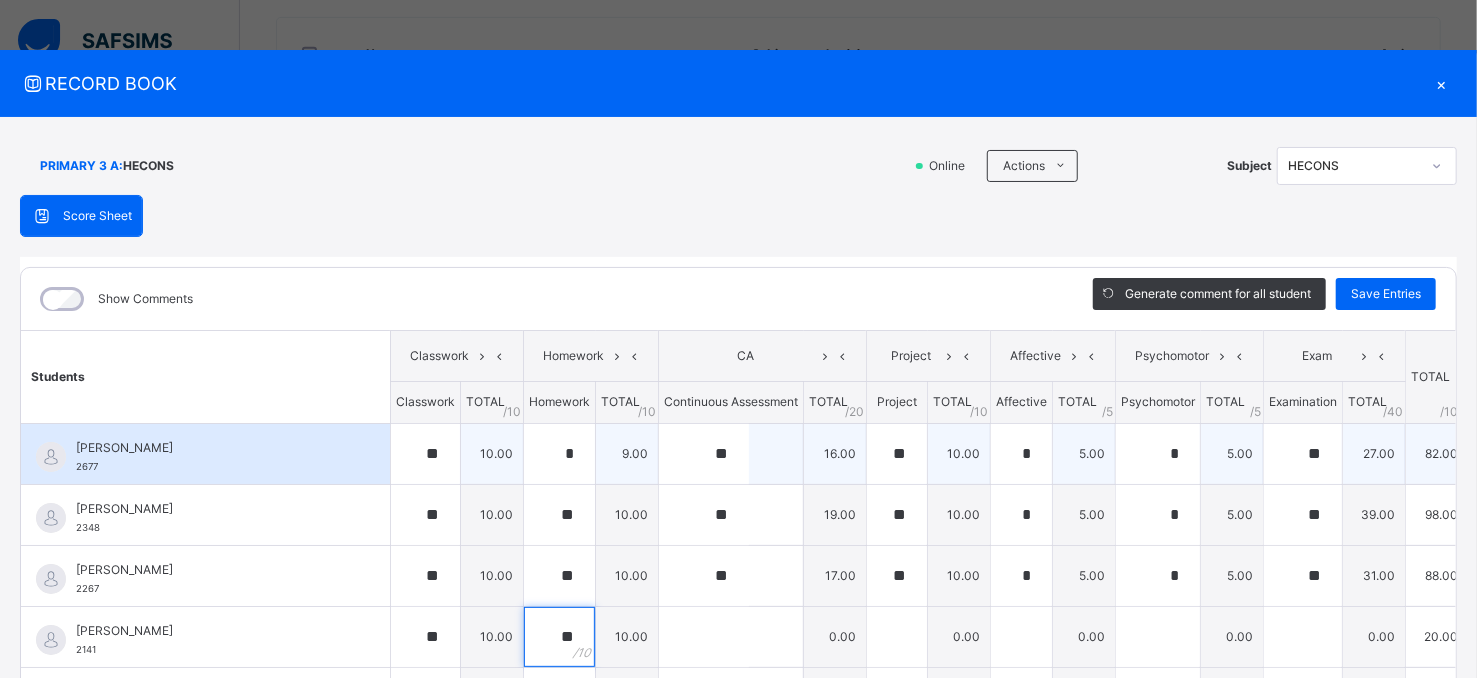 type on "**" 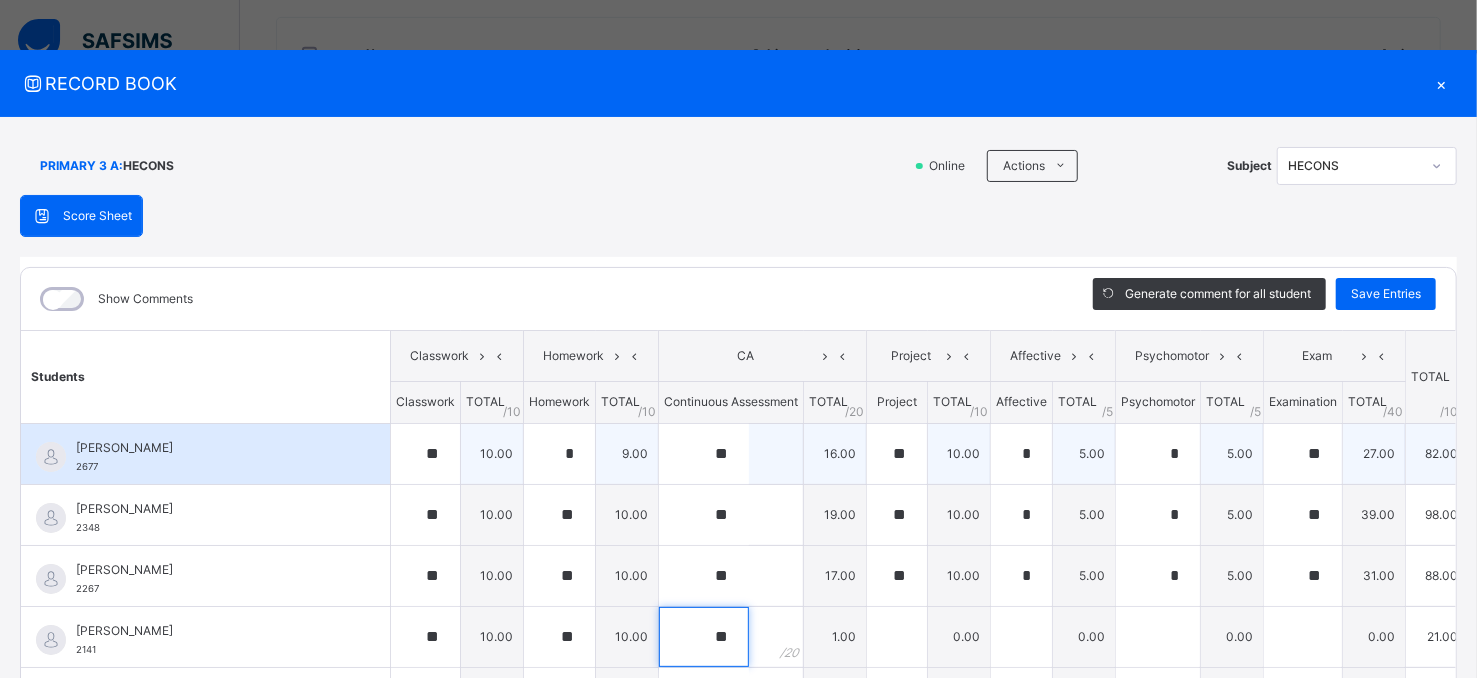 type on "**" 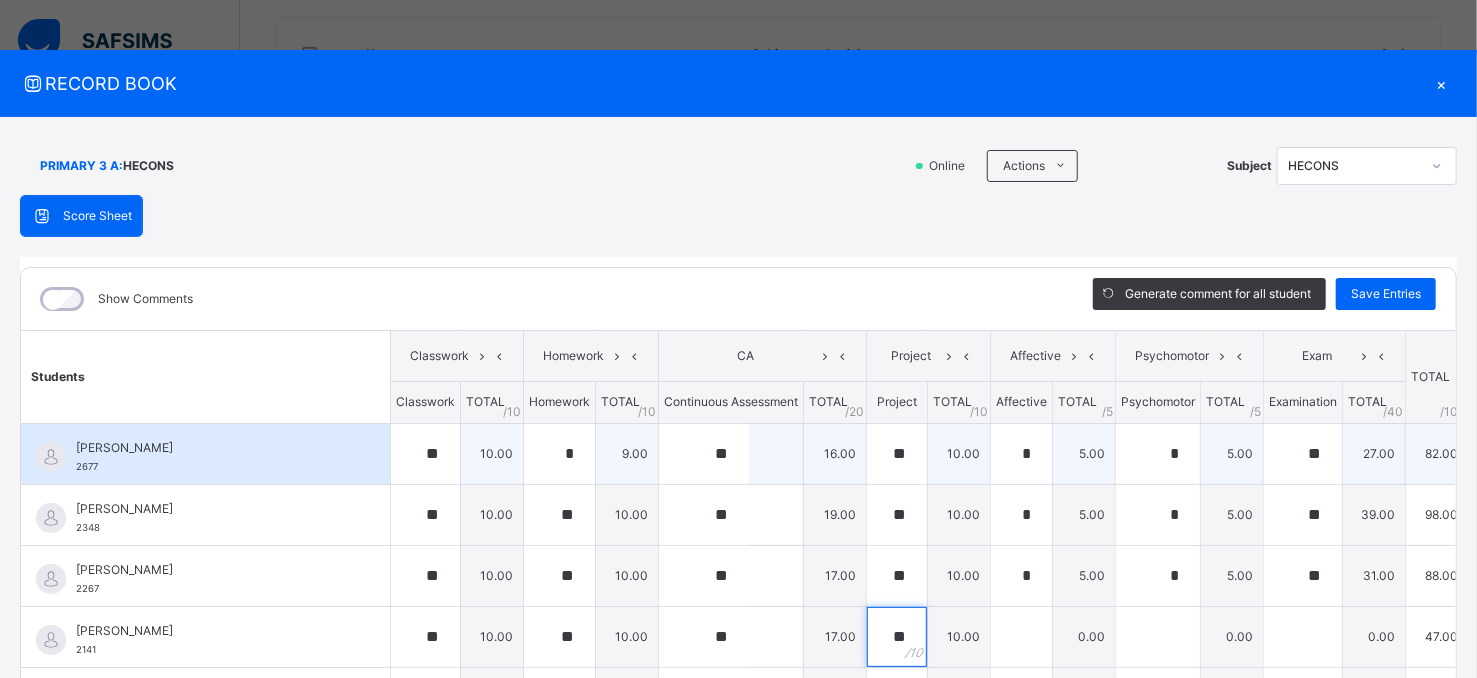 type on "**" 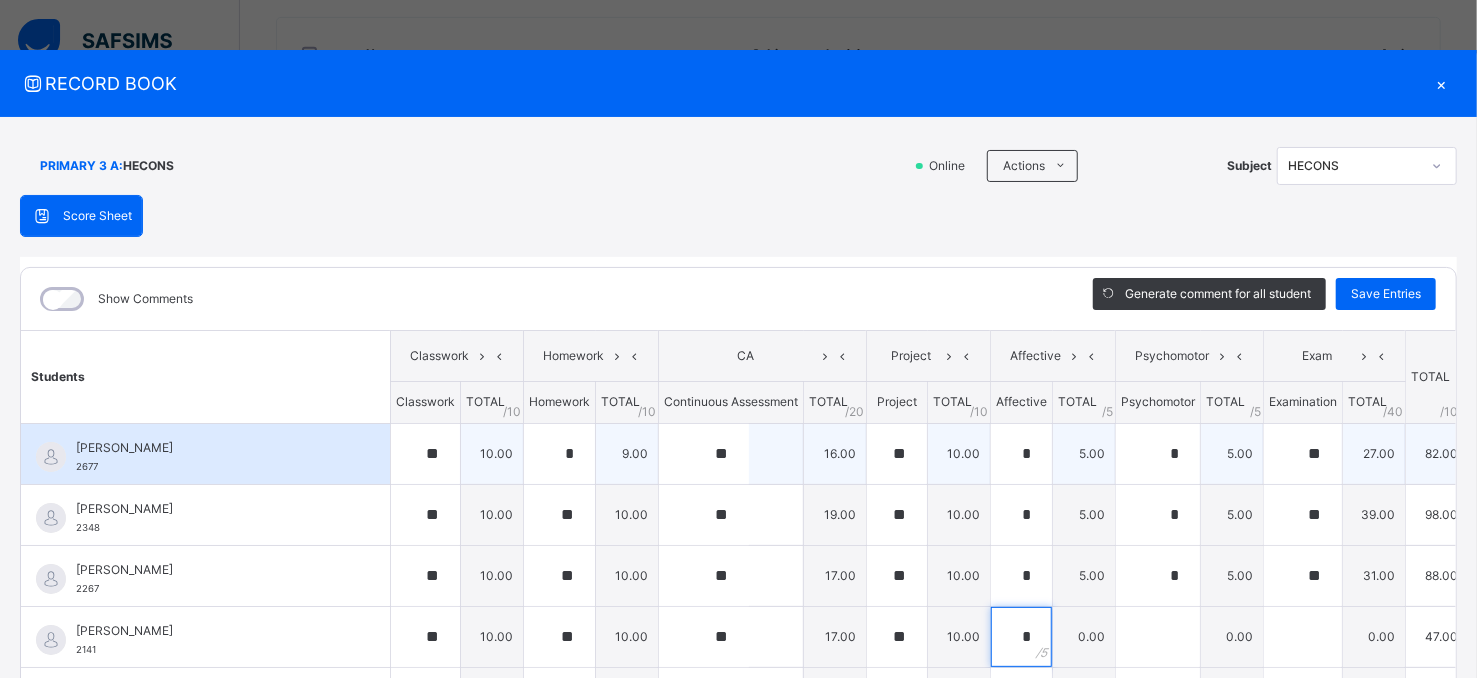 type on "*" 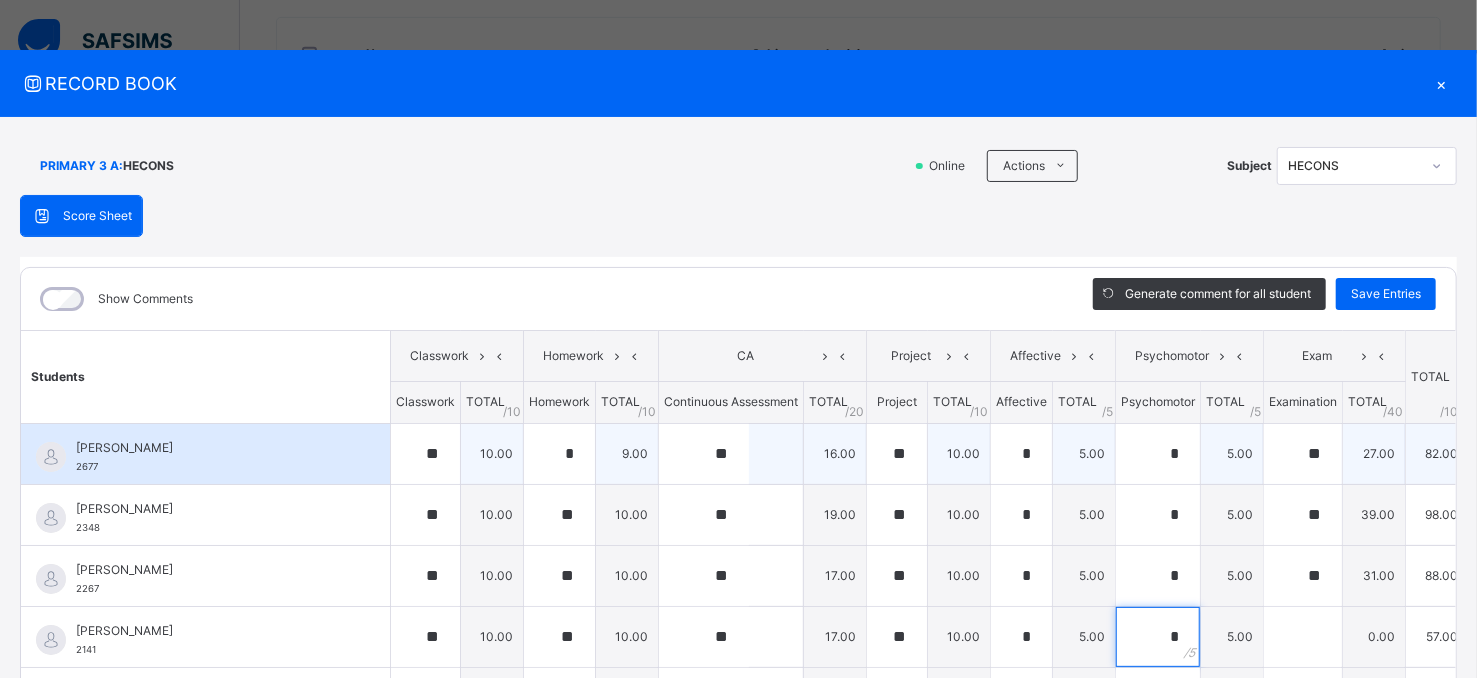 type on "*" 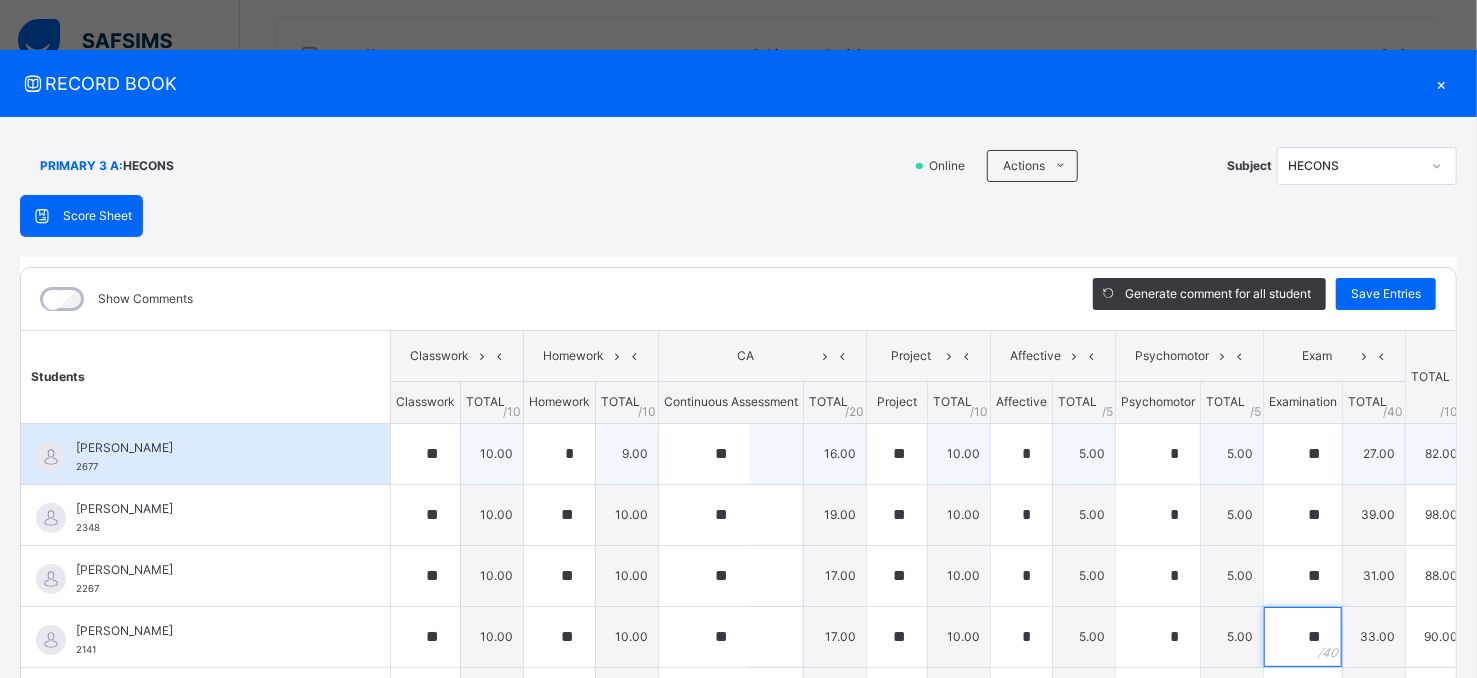 type on "**" 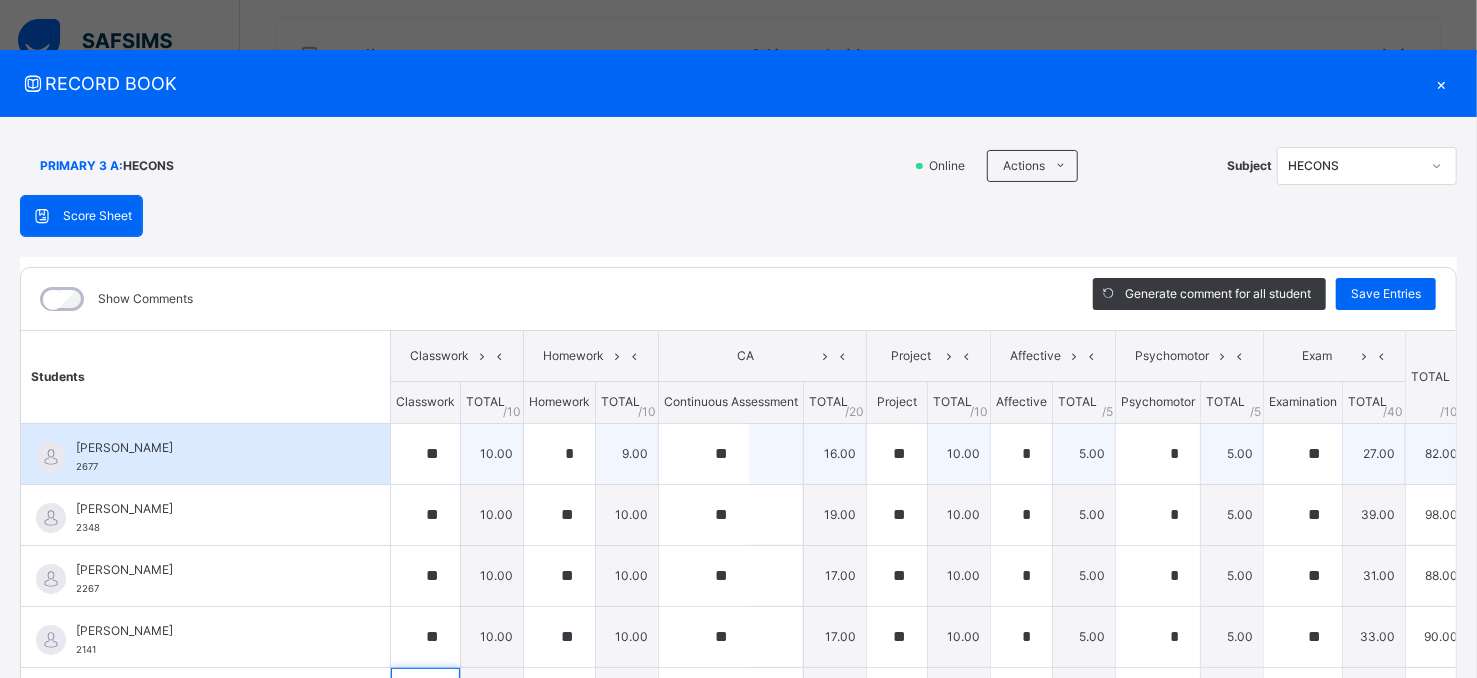 scroll, scrollTop: 233, scrollLeft: 0, axis: vertical 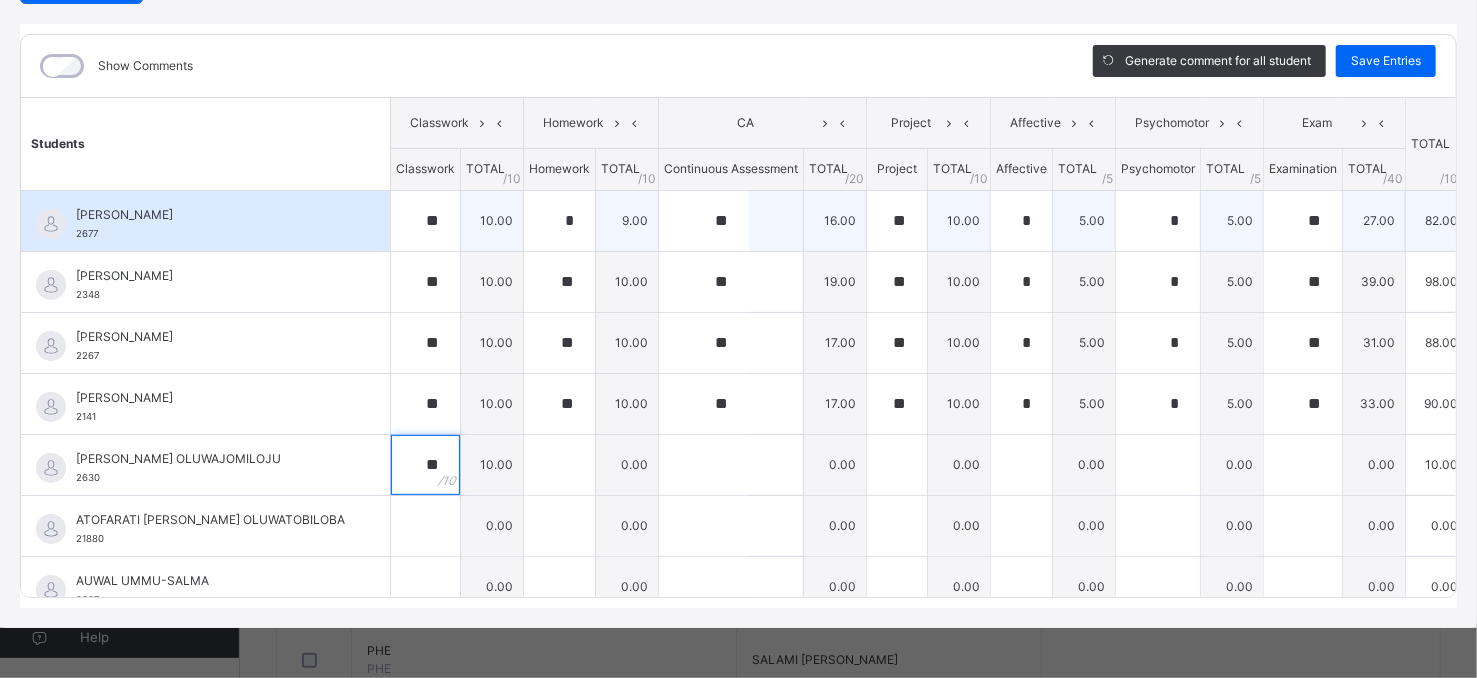type on "**" 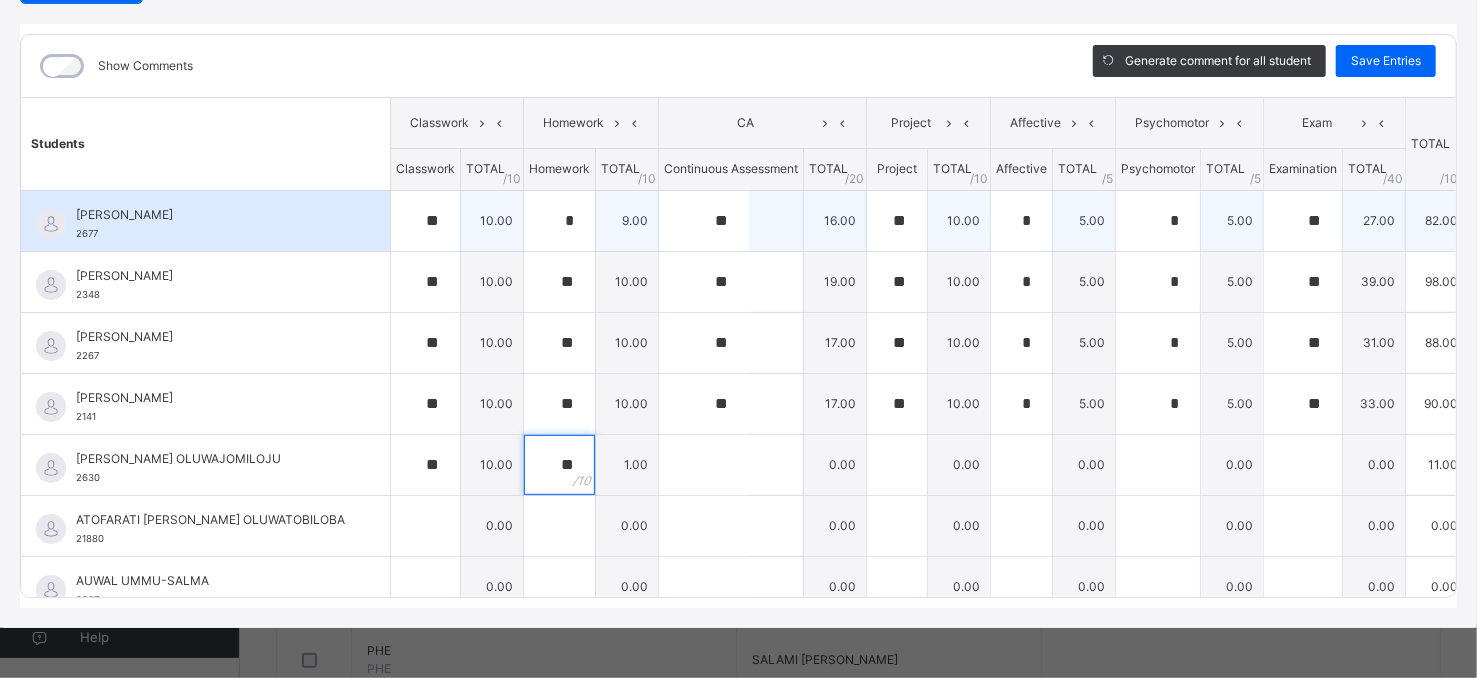type on "**" 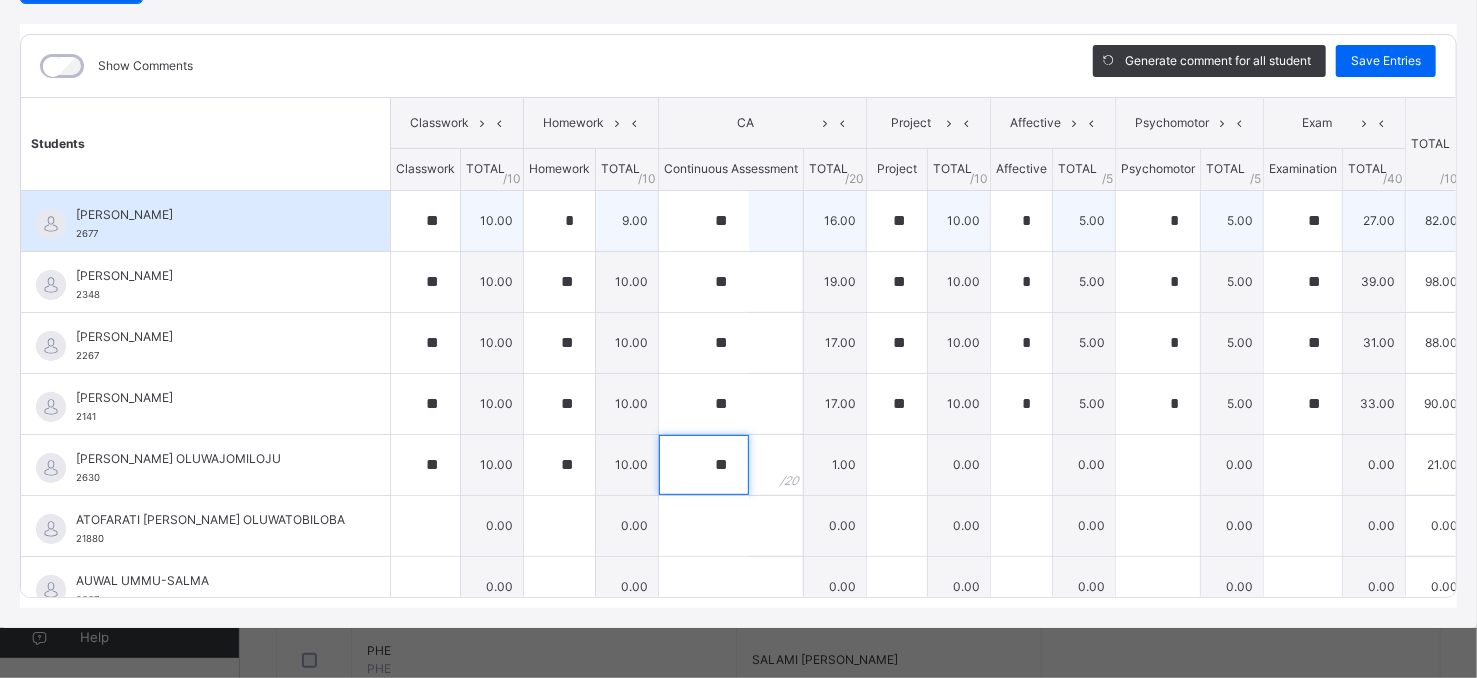 type on "**" 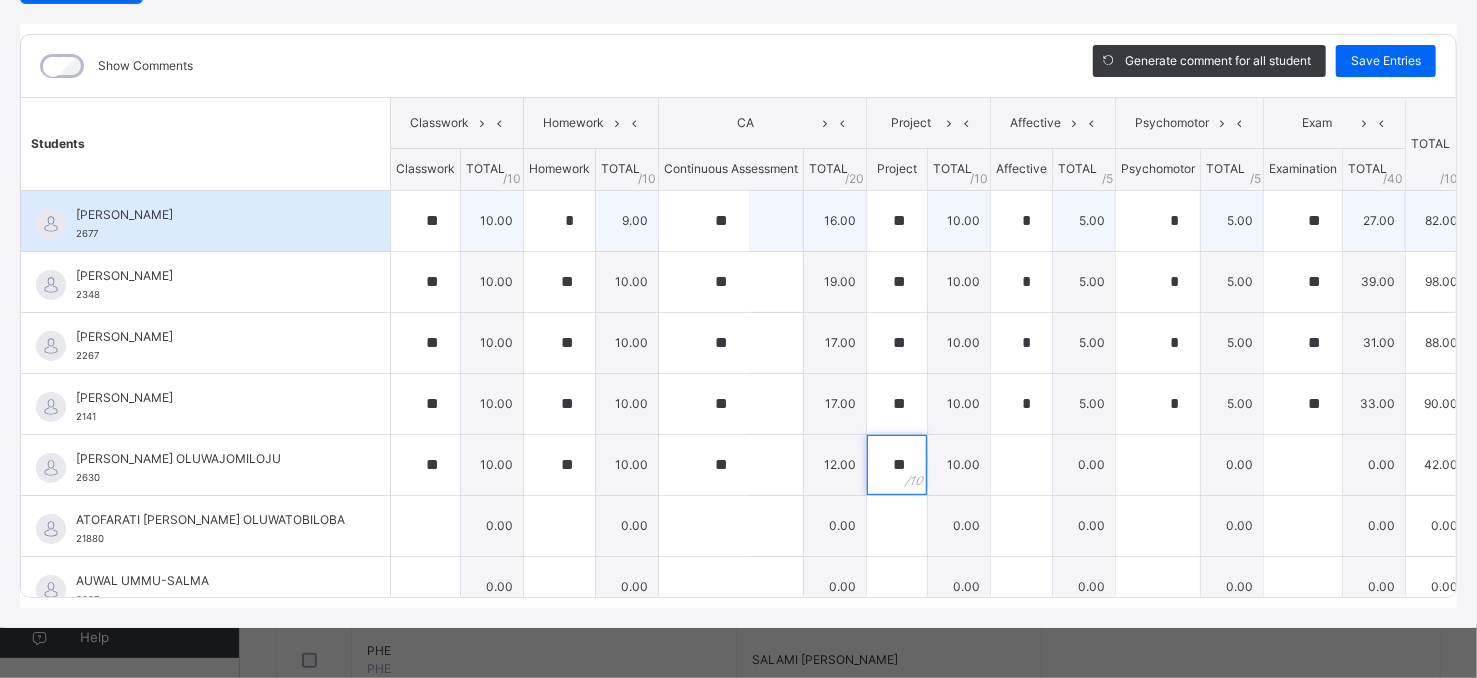 type on "**" 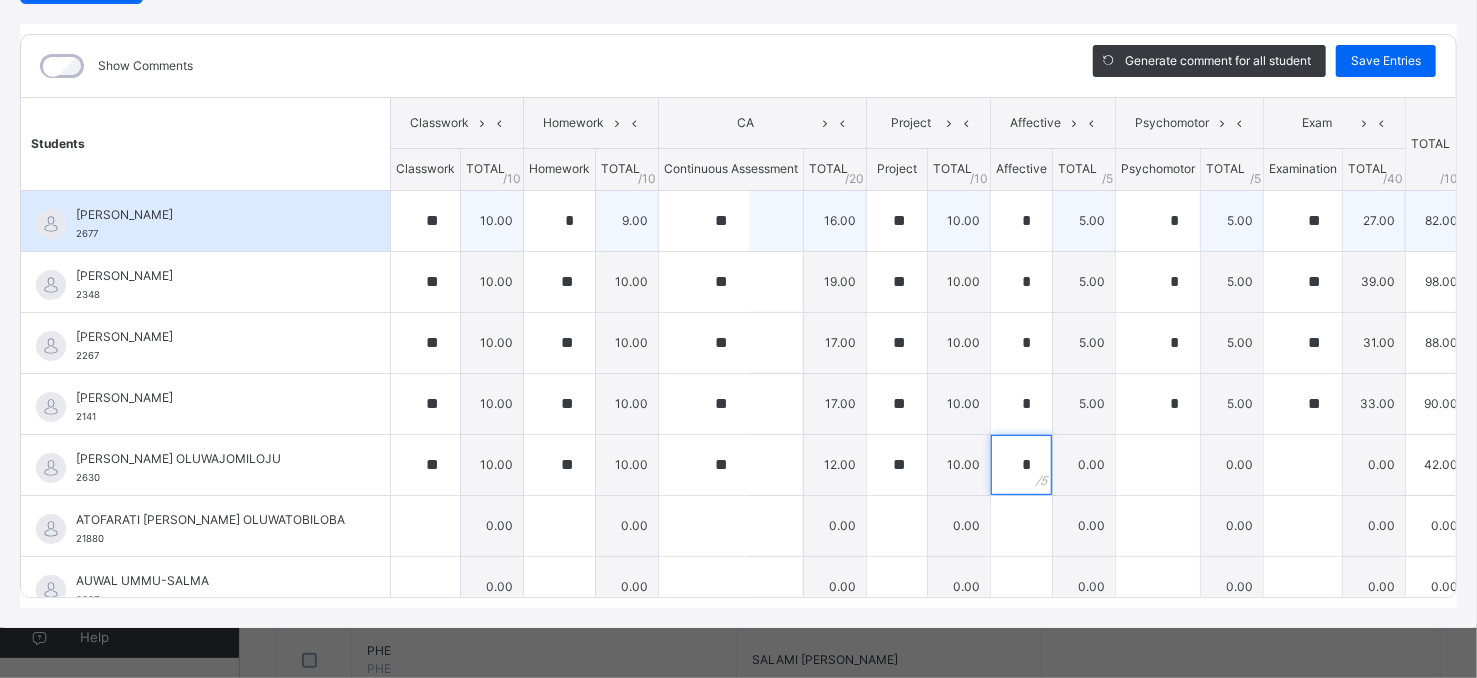 type on "*" 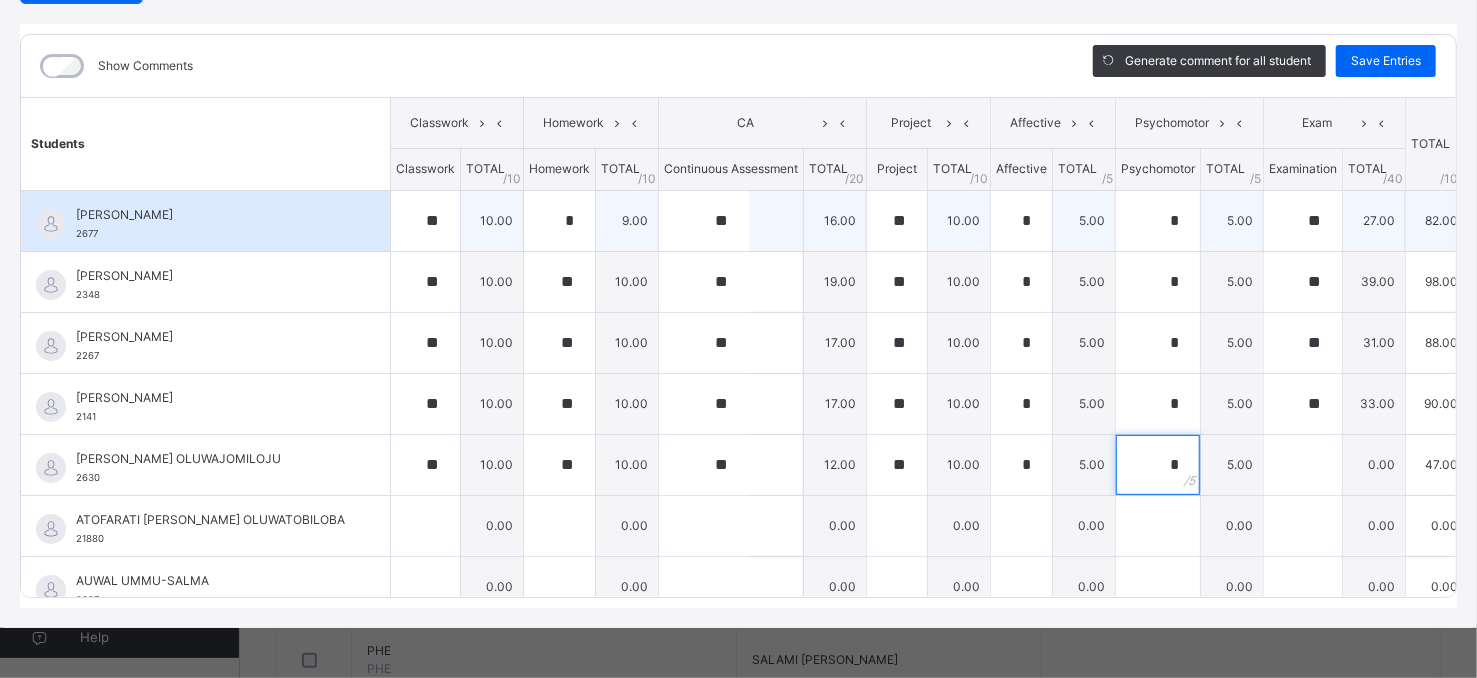 type on "*" 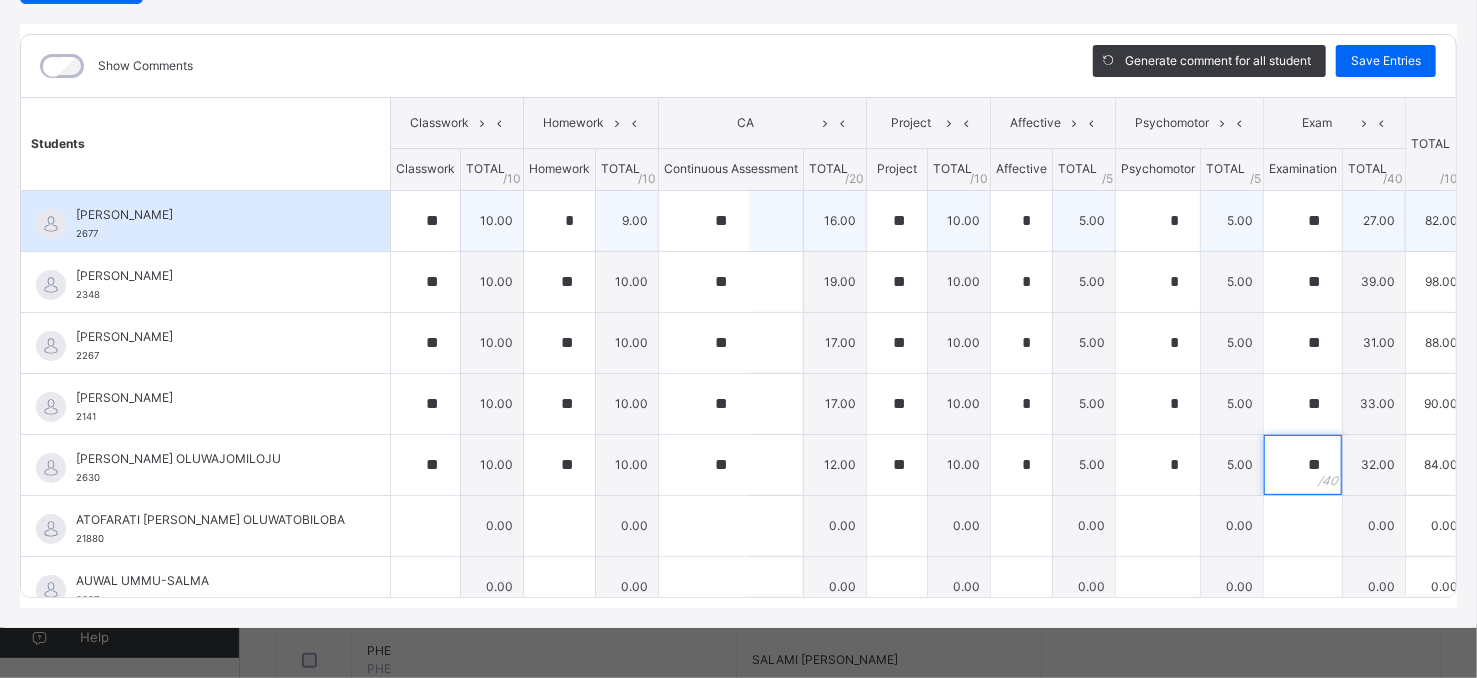 type on "**" 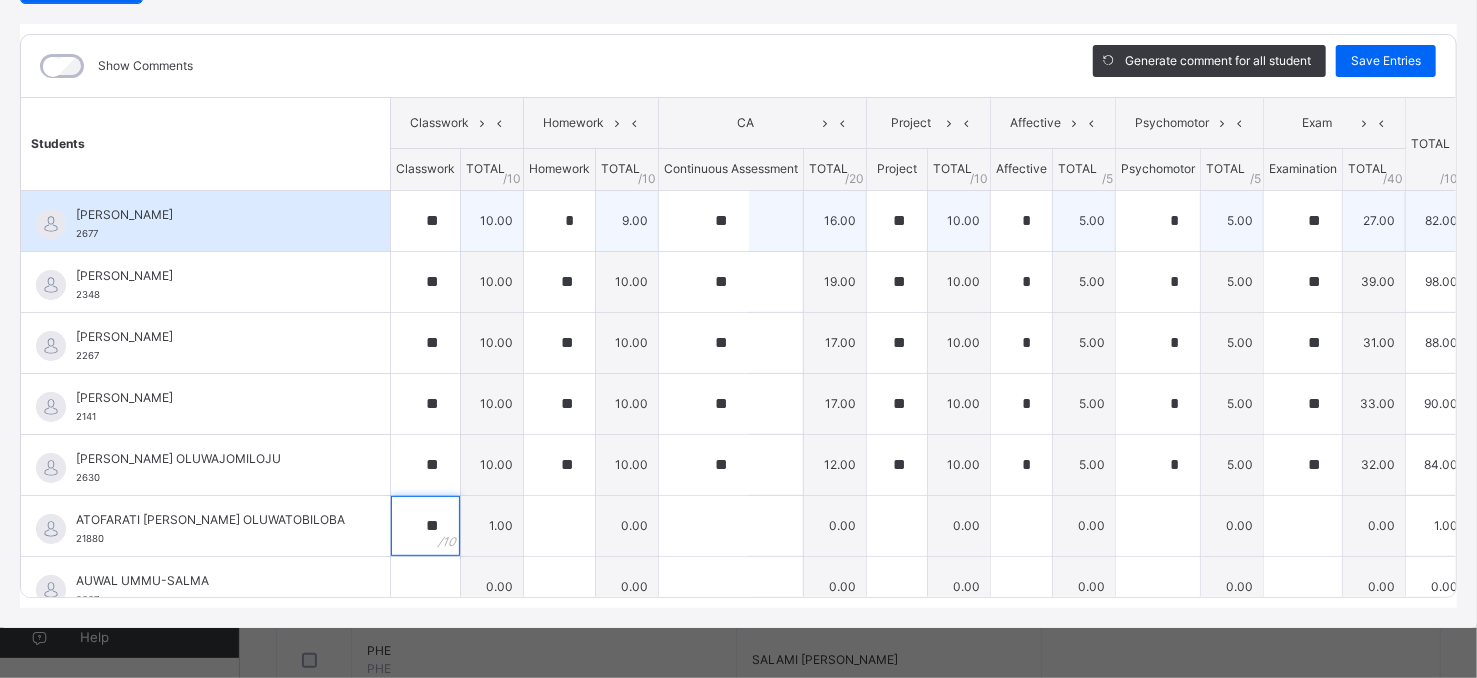 type on "**" 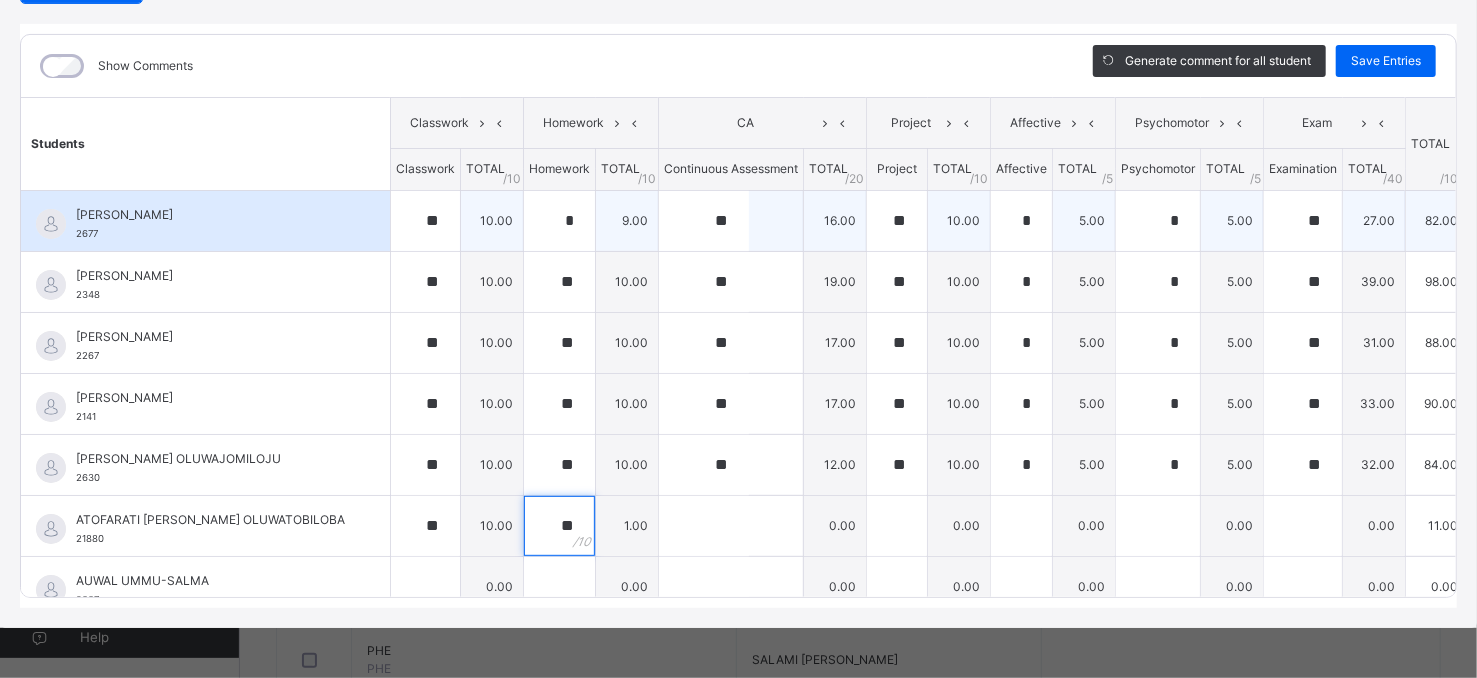 type on "**" 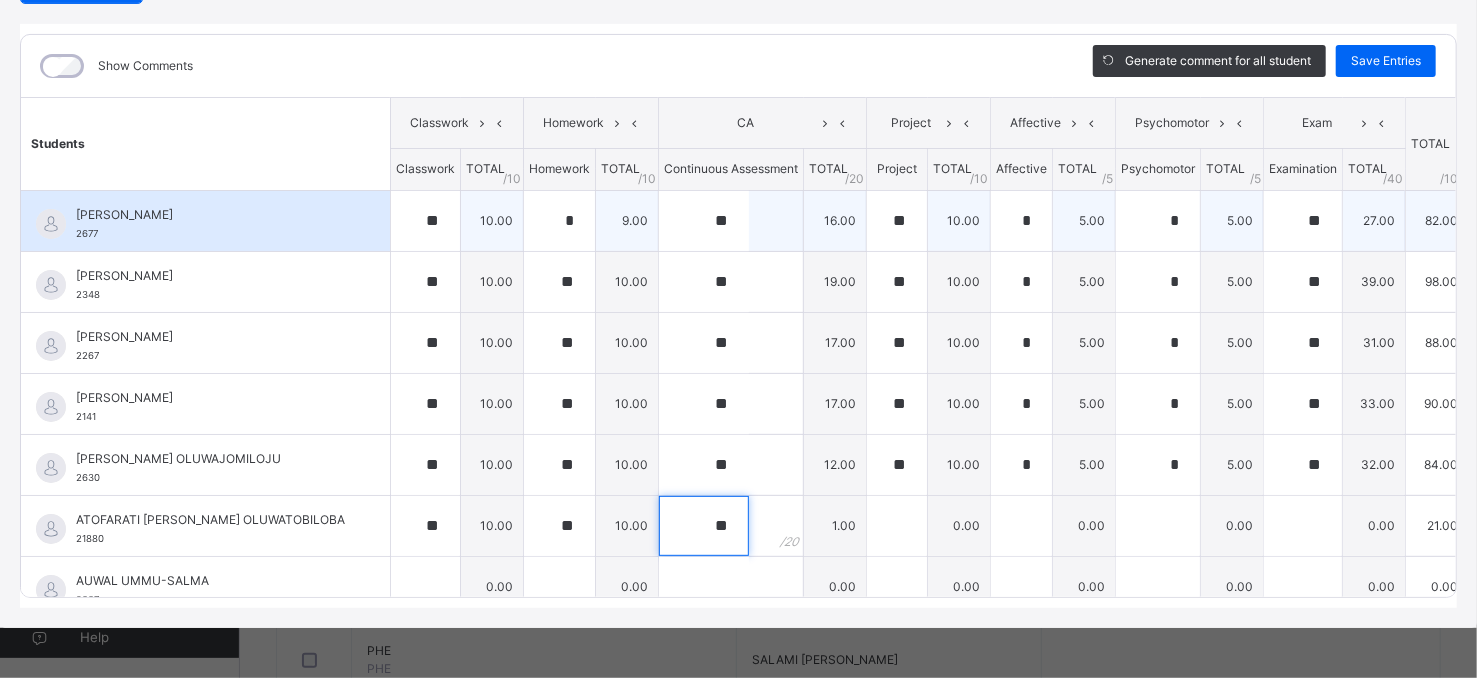 type on "**" 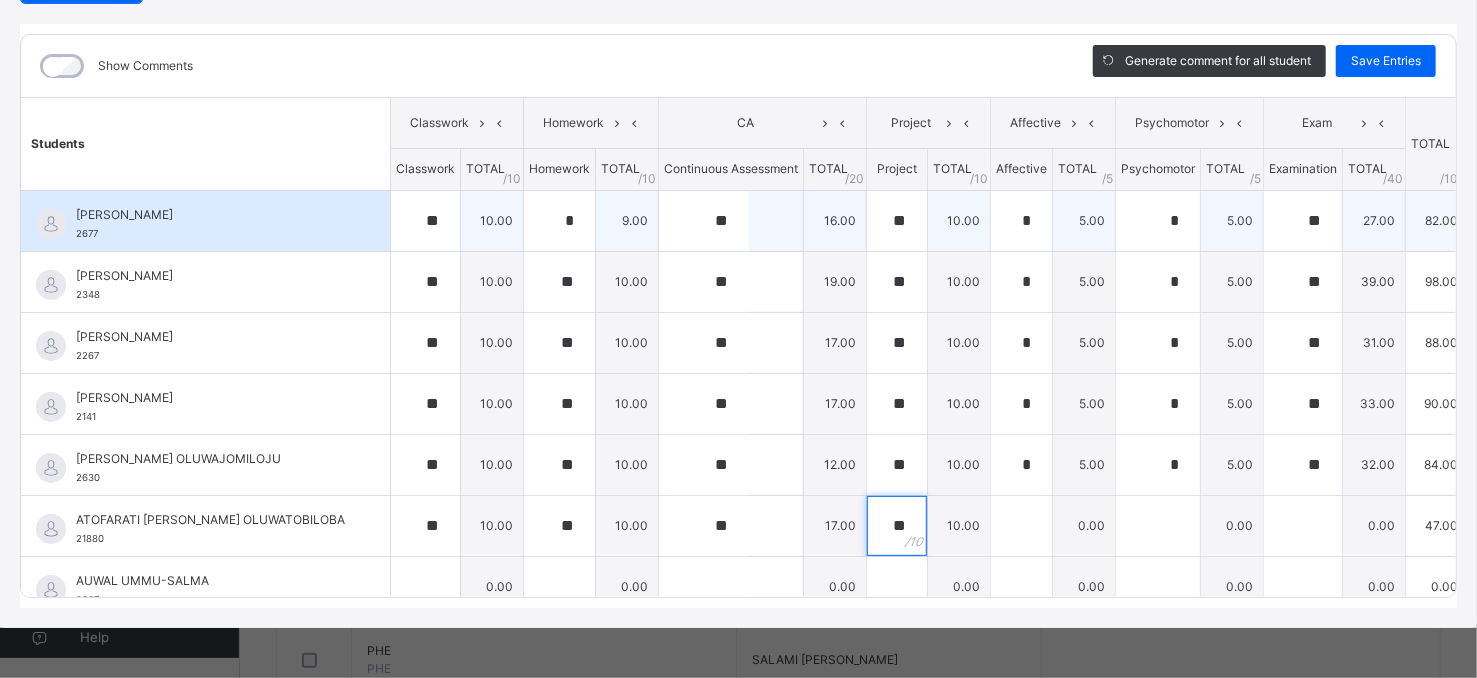 type on "**" 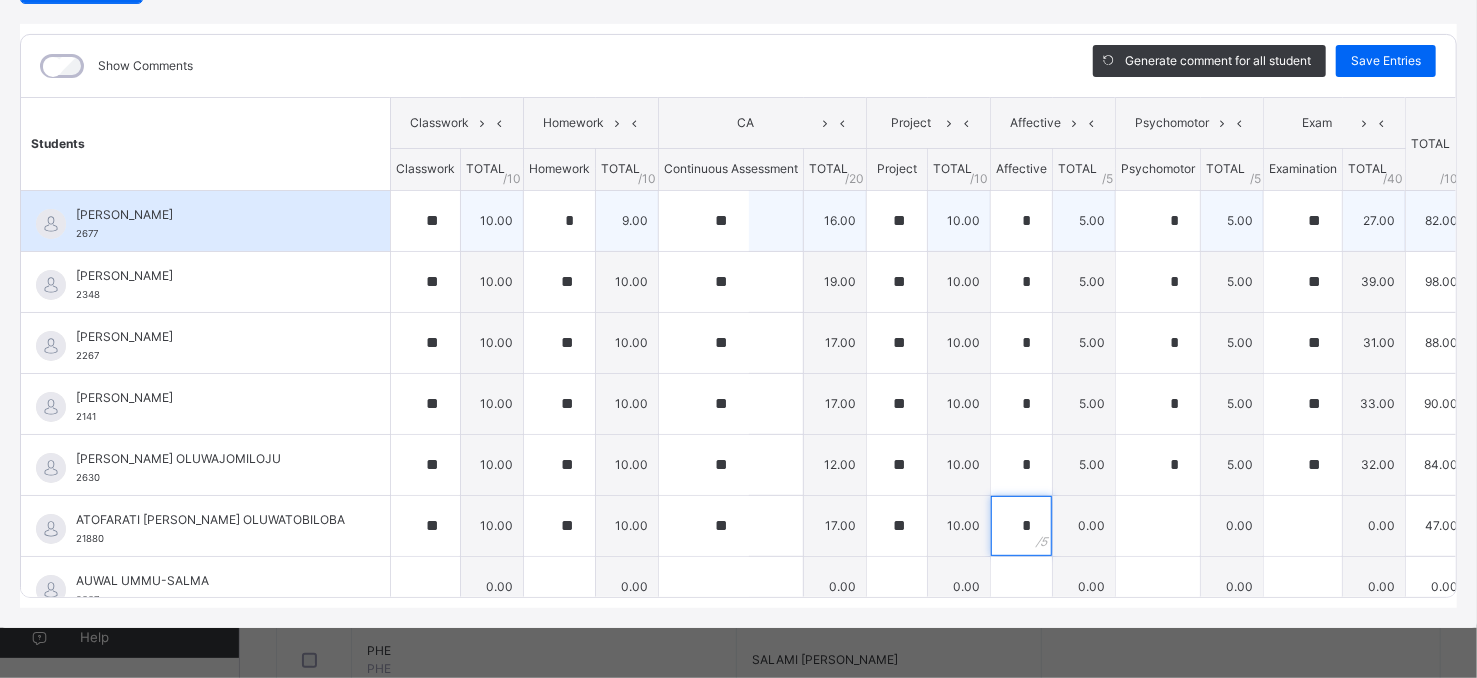 type on "*" 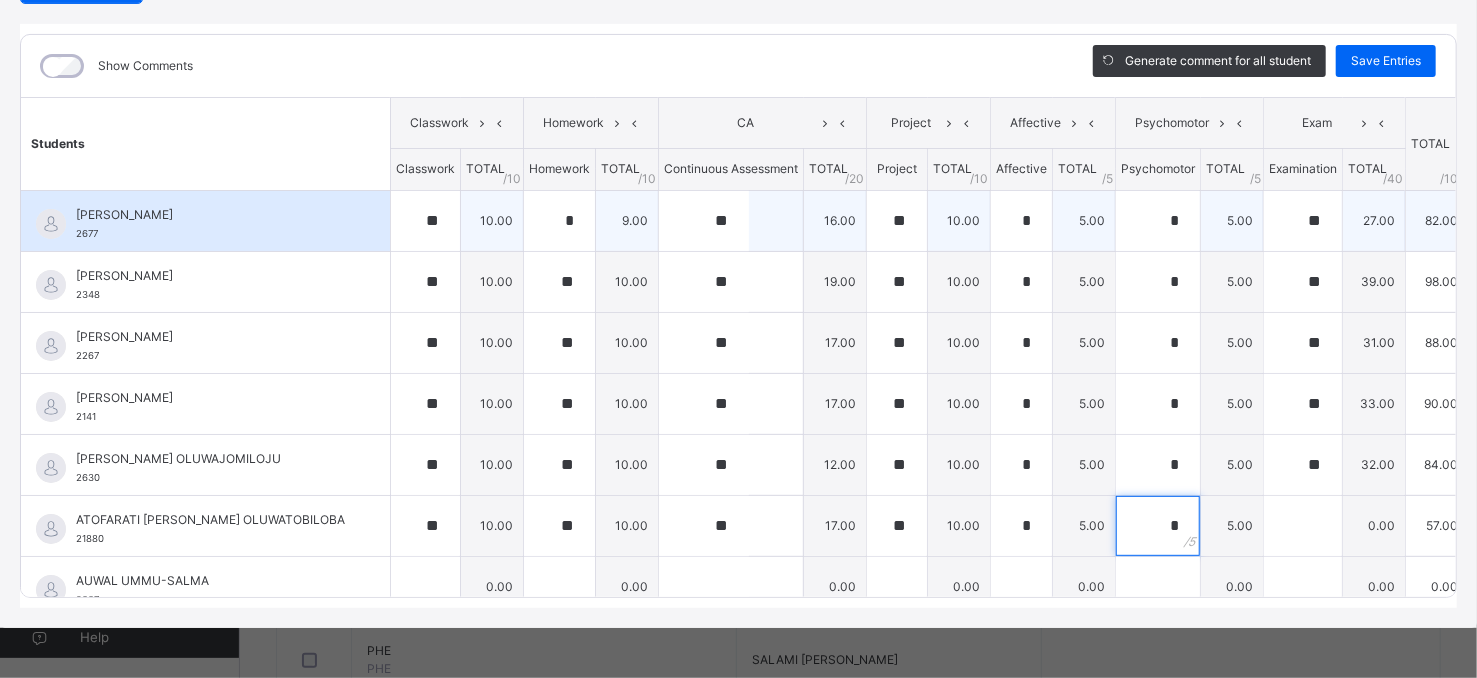type on "*" 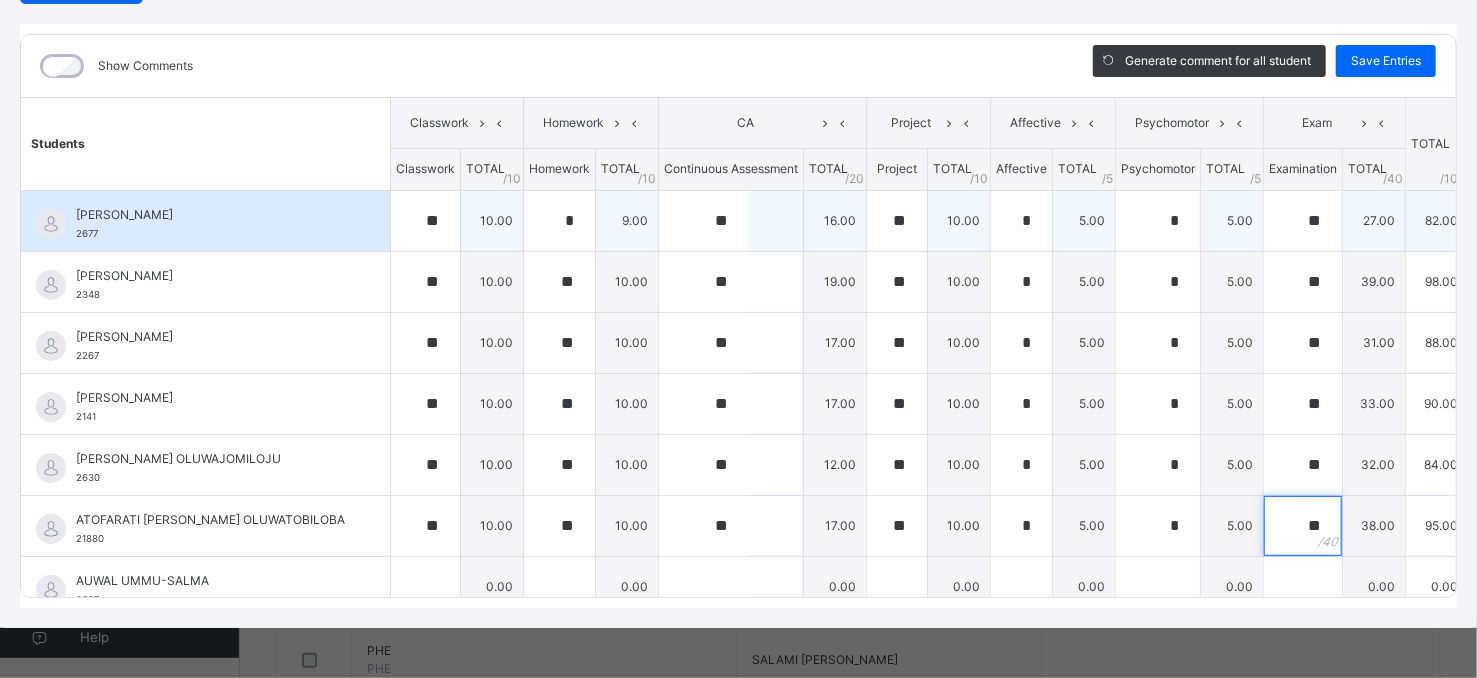 type on "**" 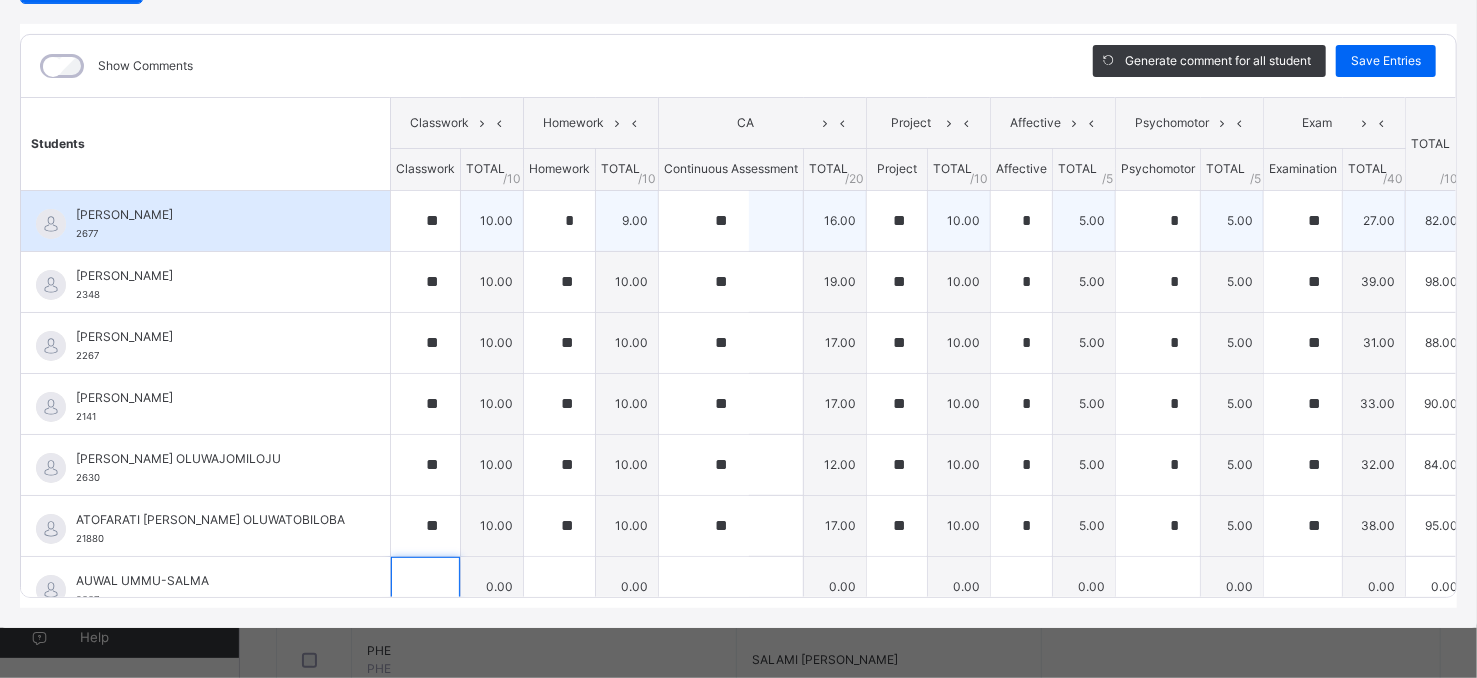 scroll, scrollTop: 250, scrollLeft: 0, axis: vertical 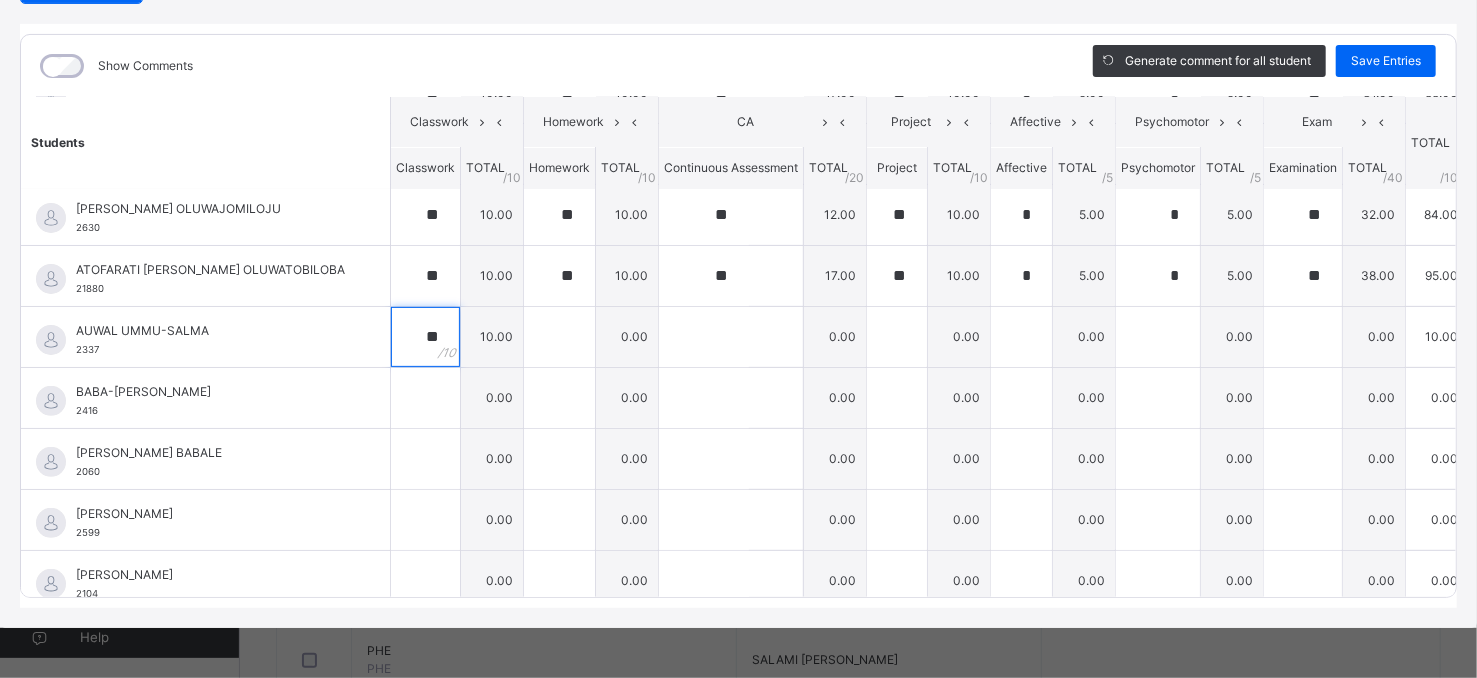 type on "**" 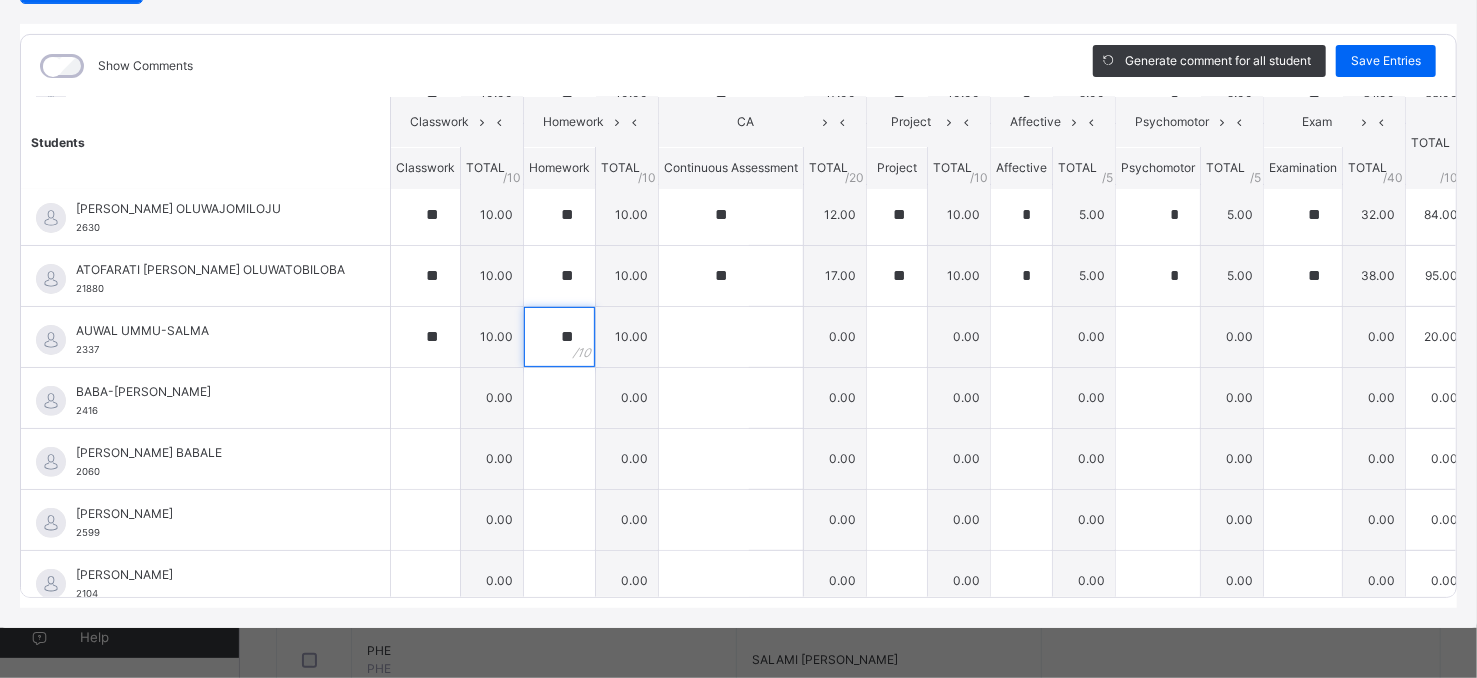 type on "**" 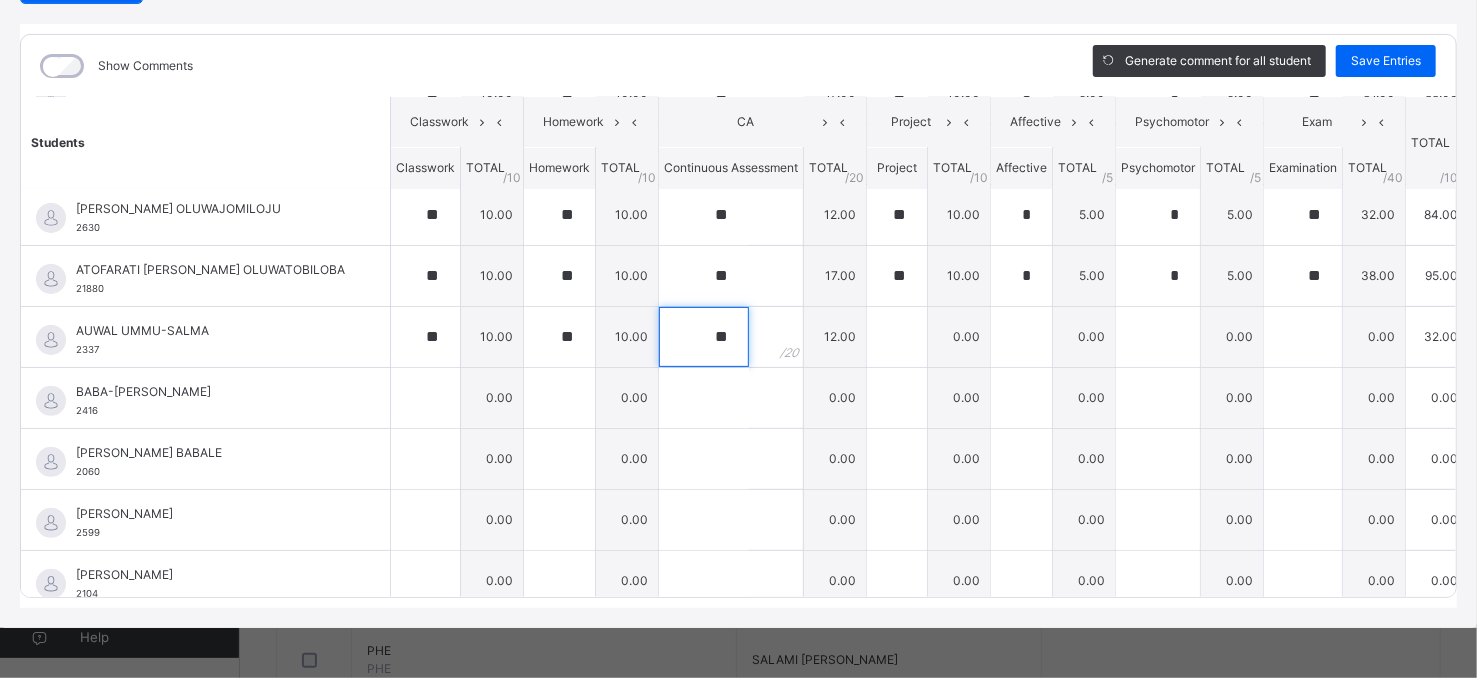 type on "**" 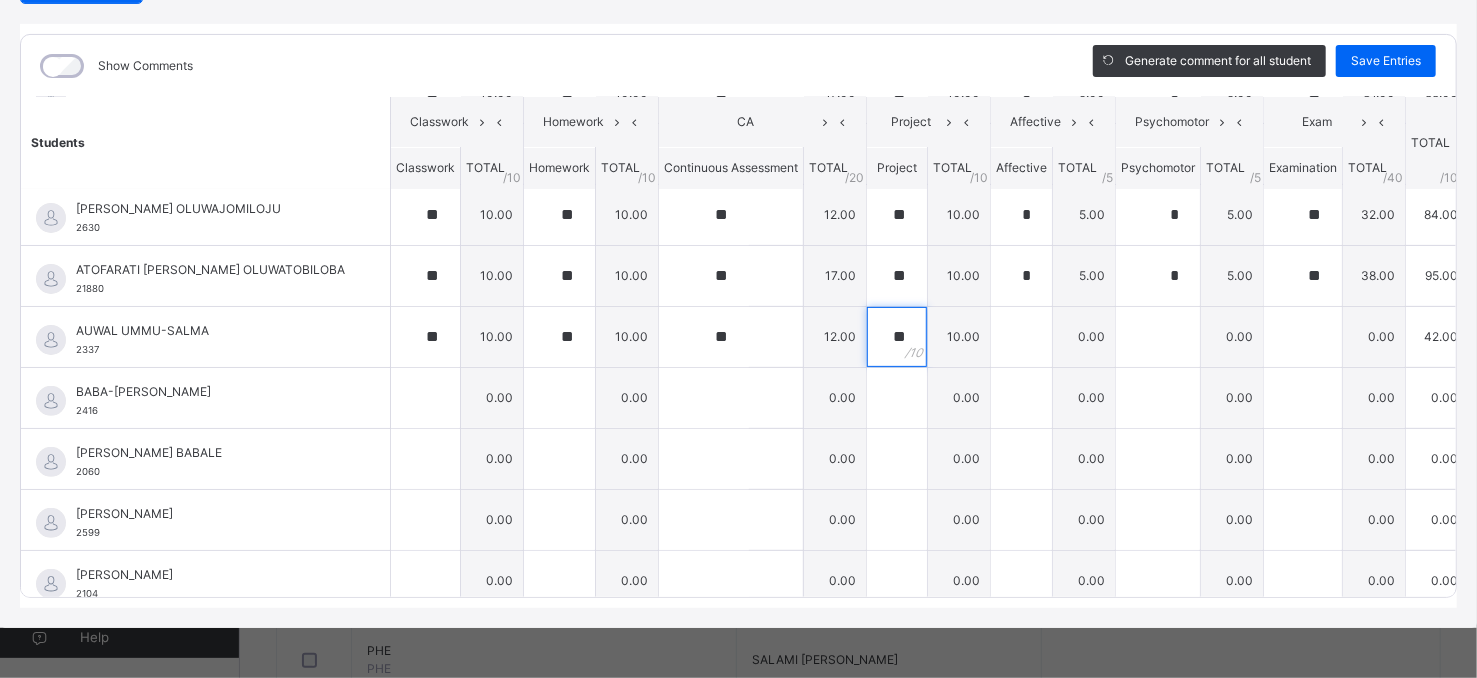 type on "**" 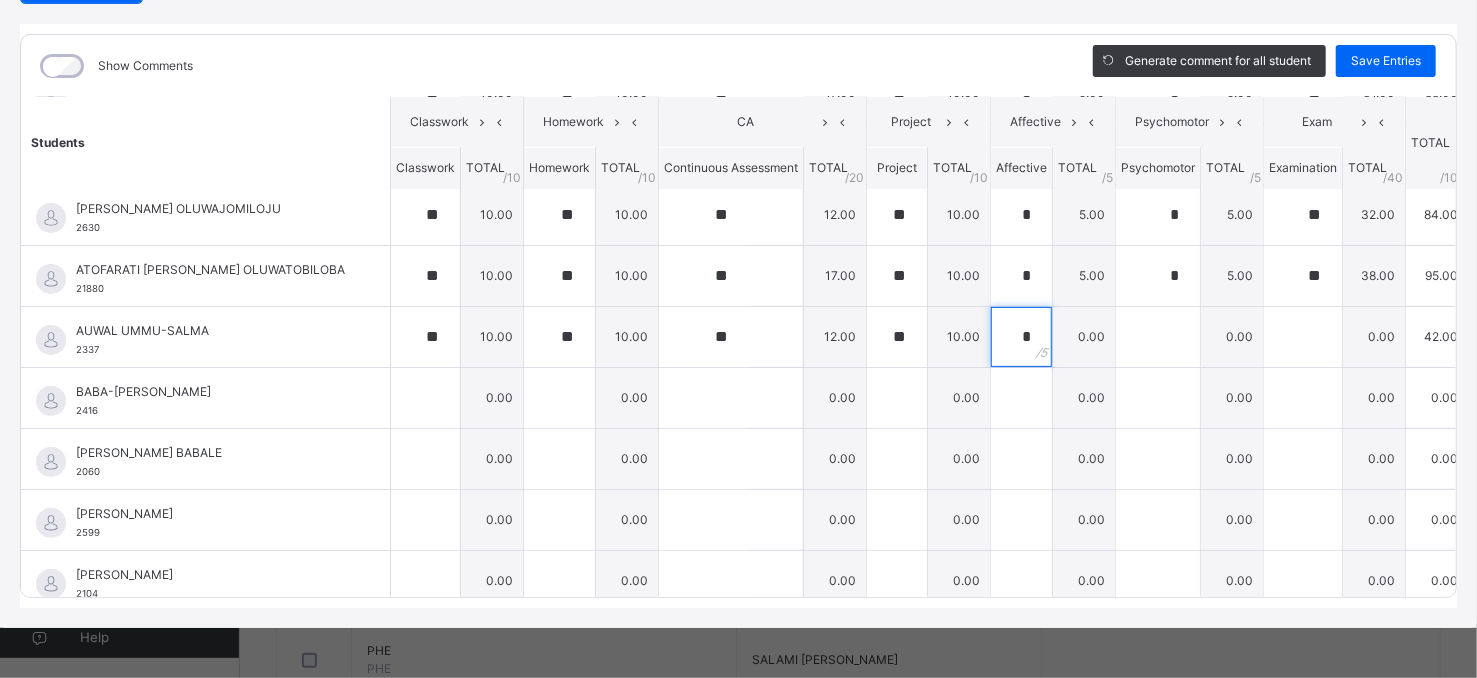 type on "*" 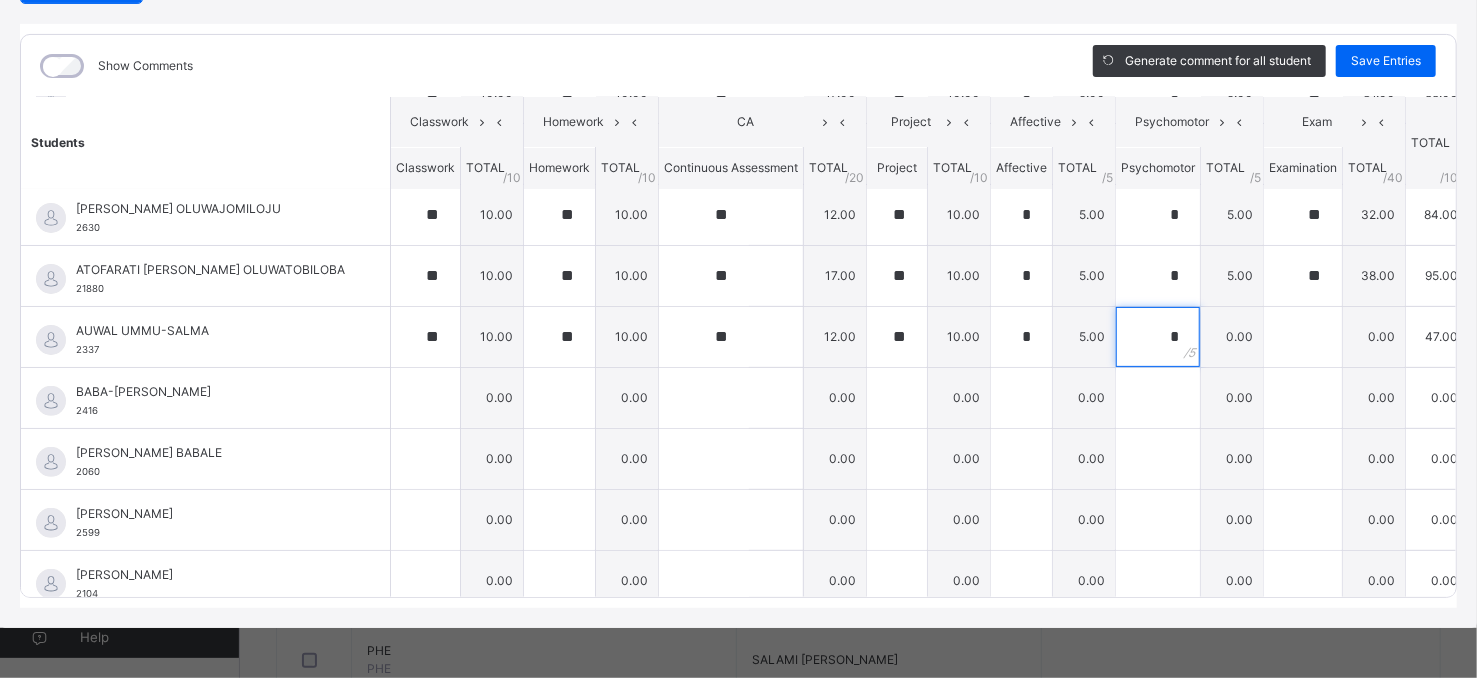 type on "*" 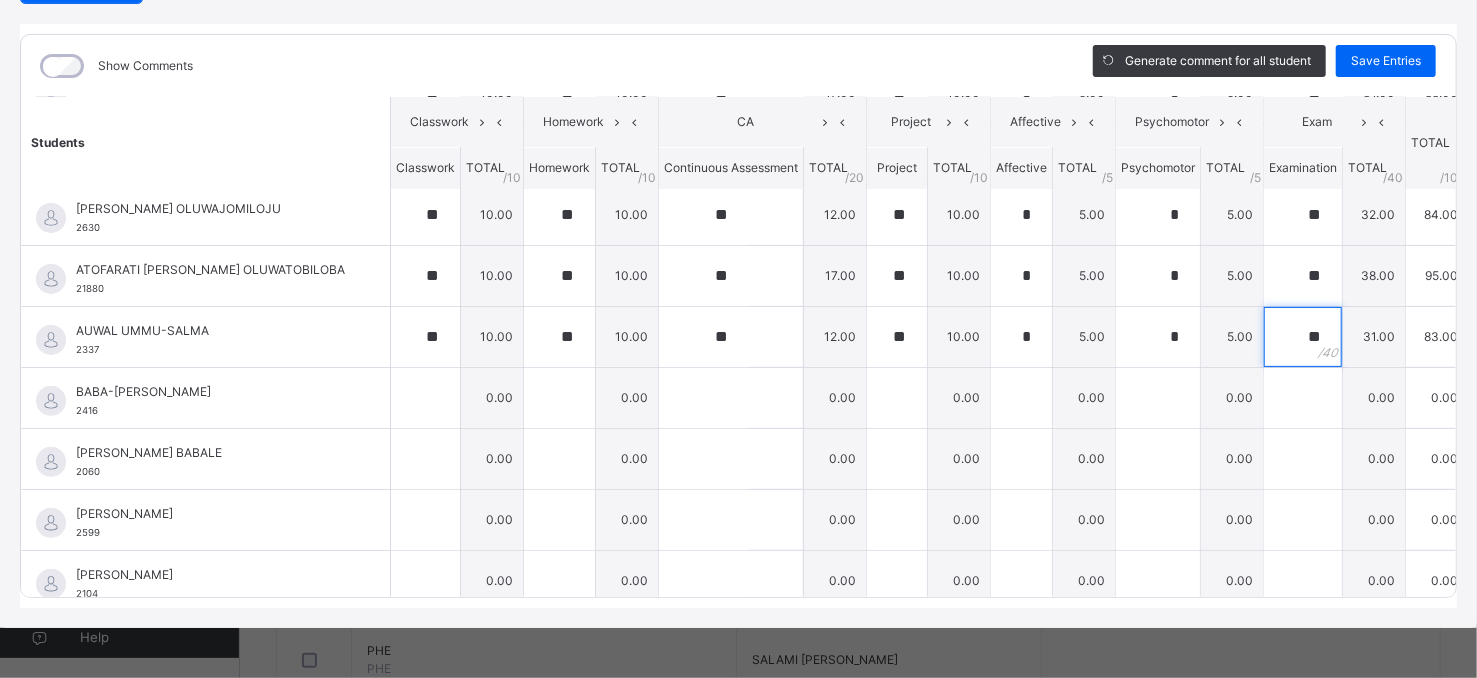 type on "**" 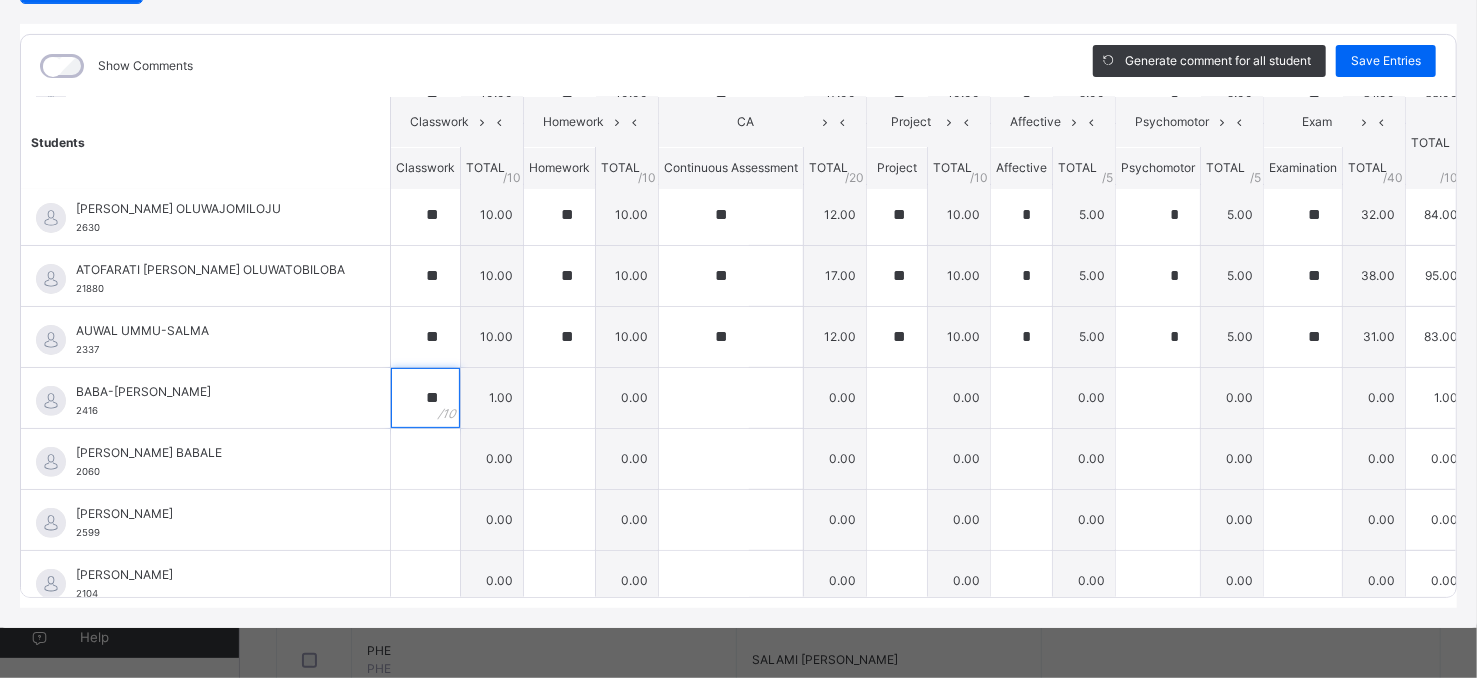 type on "**" 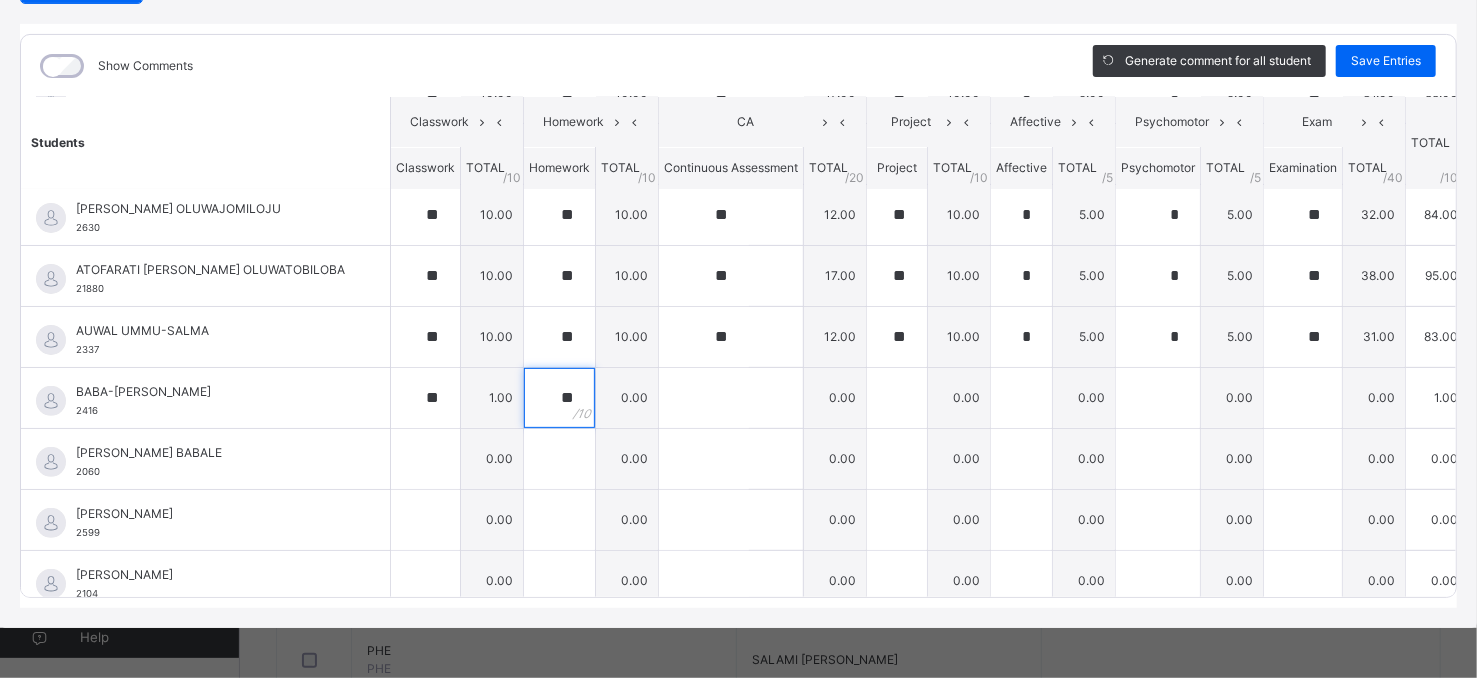 type on "**" 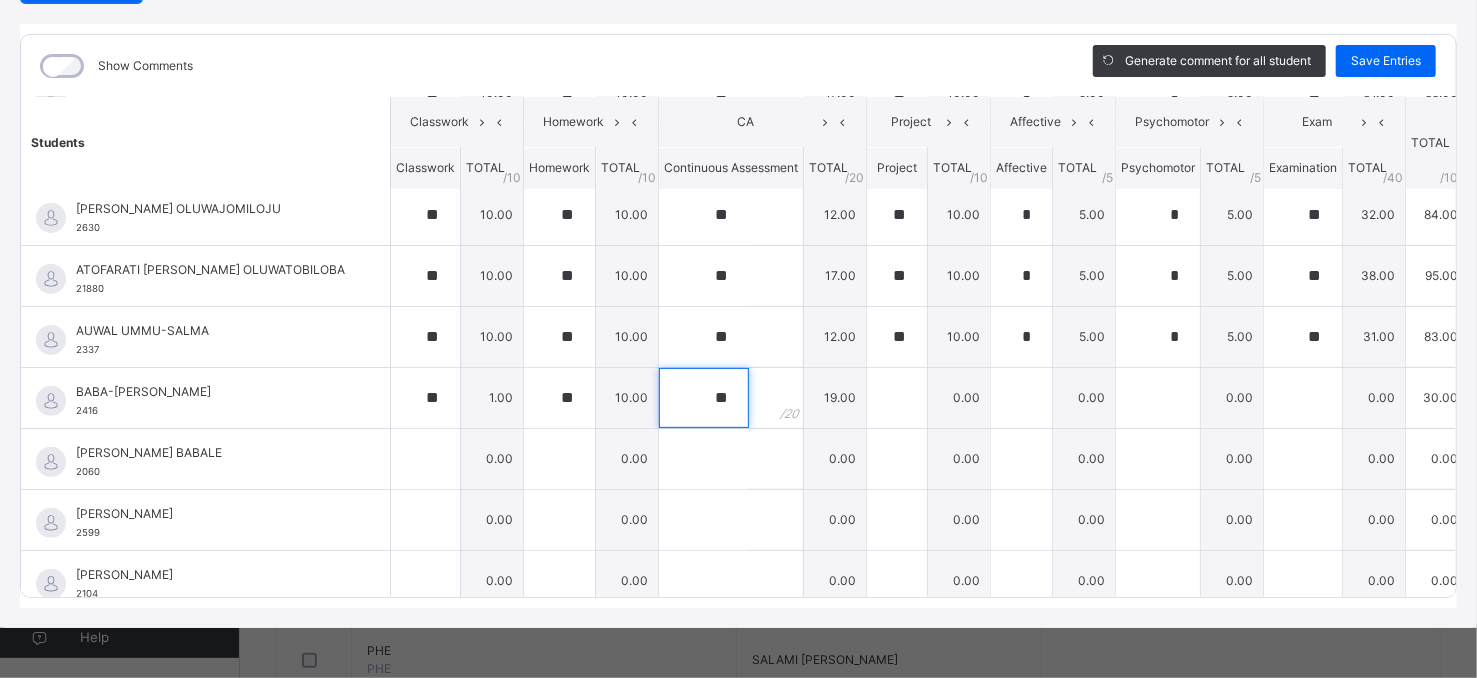 type on "**" 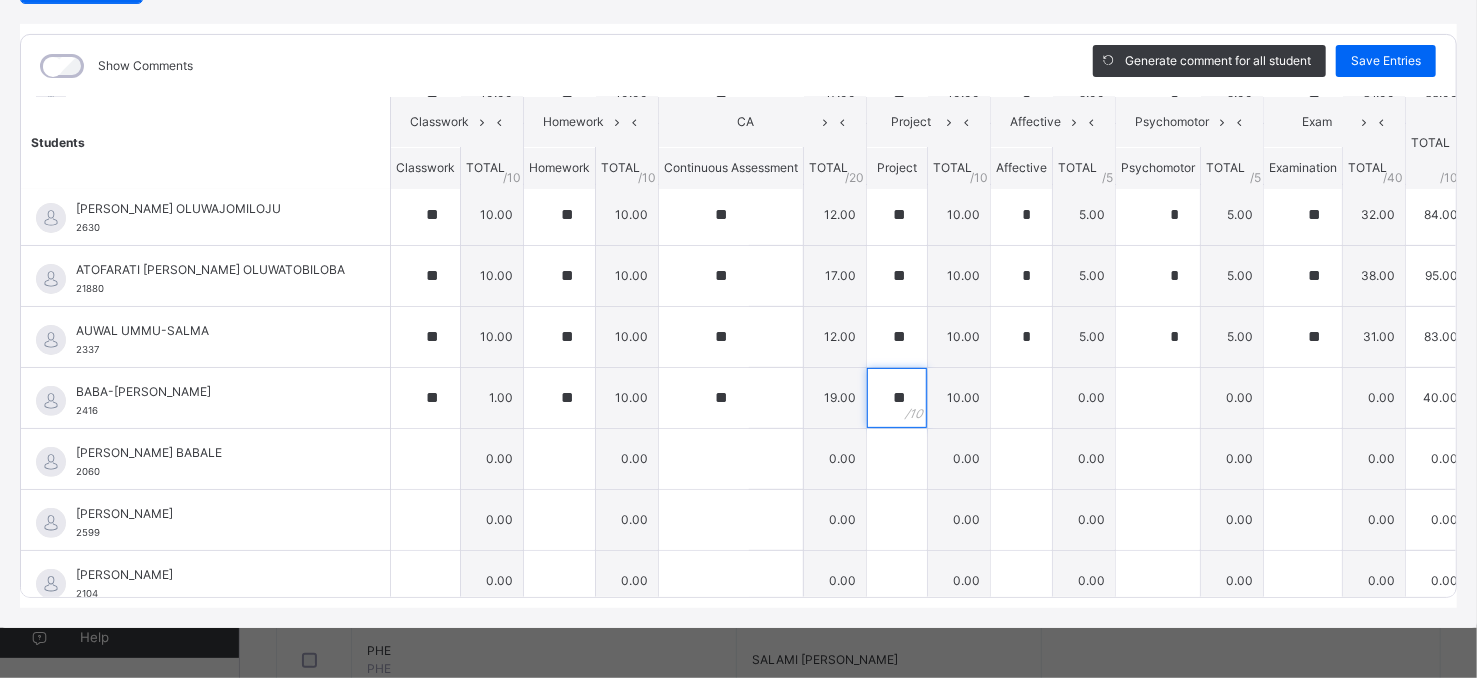 type on "**" 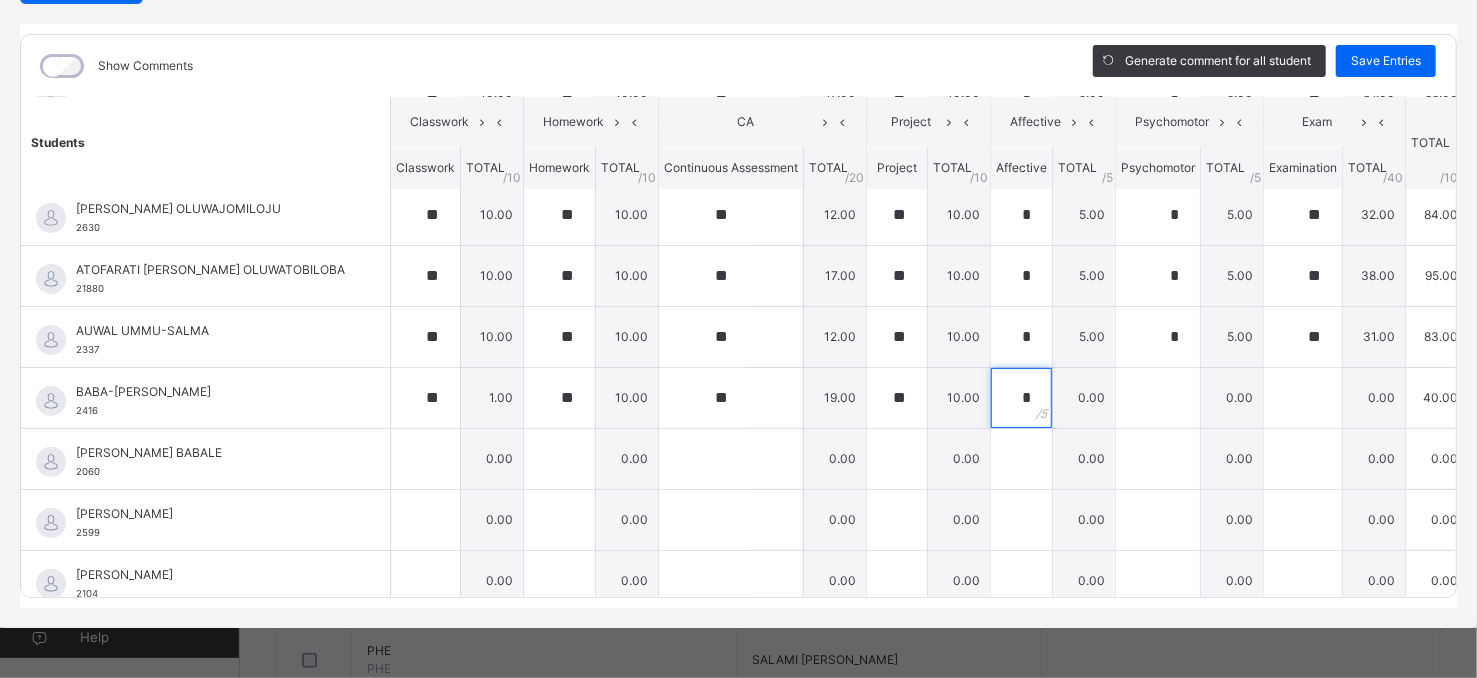 type on "*" 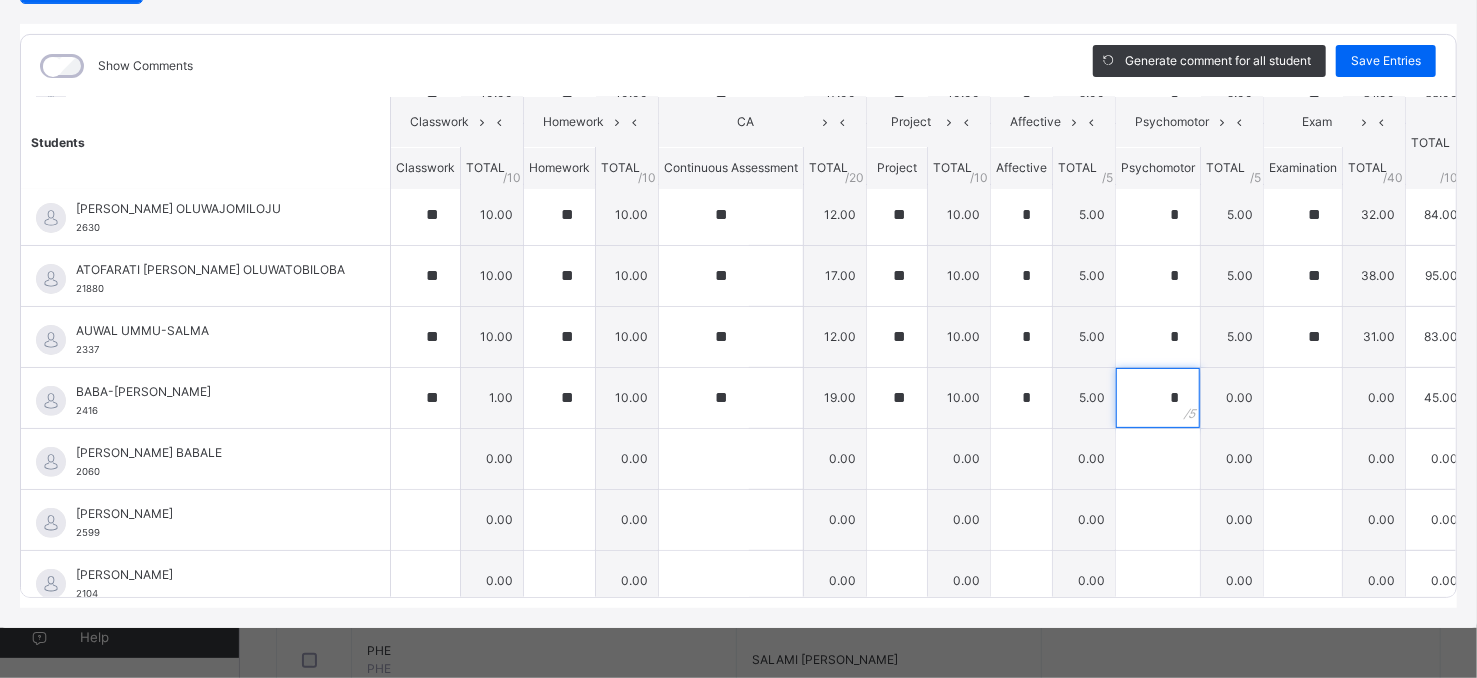 type on "*" 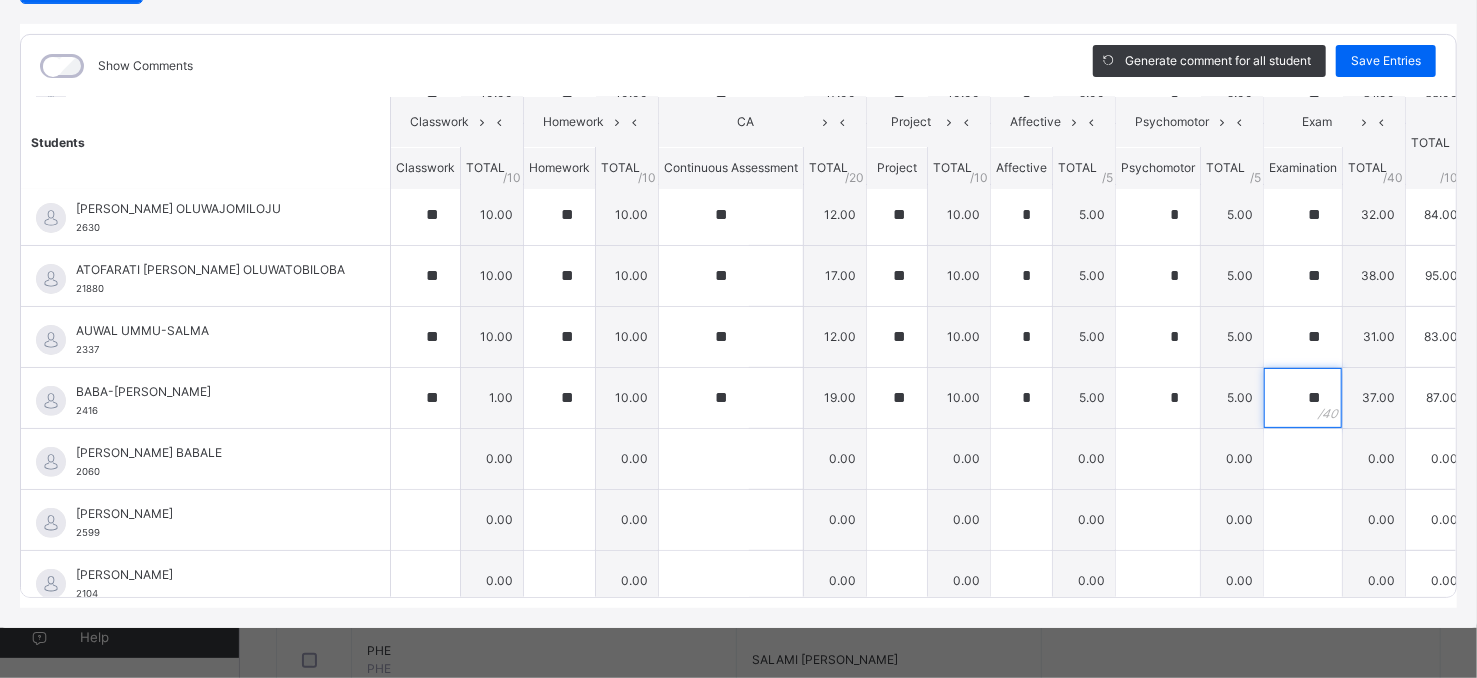 type on "**" 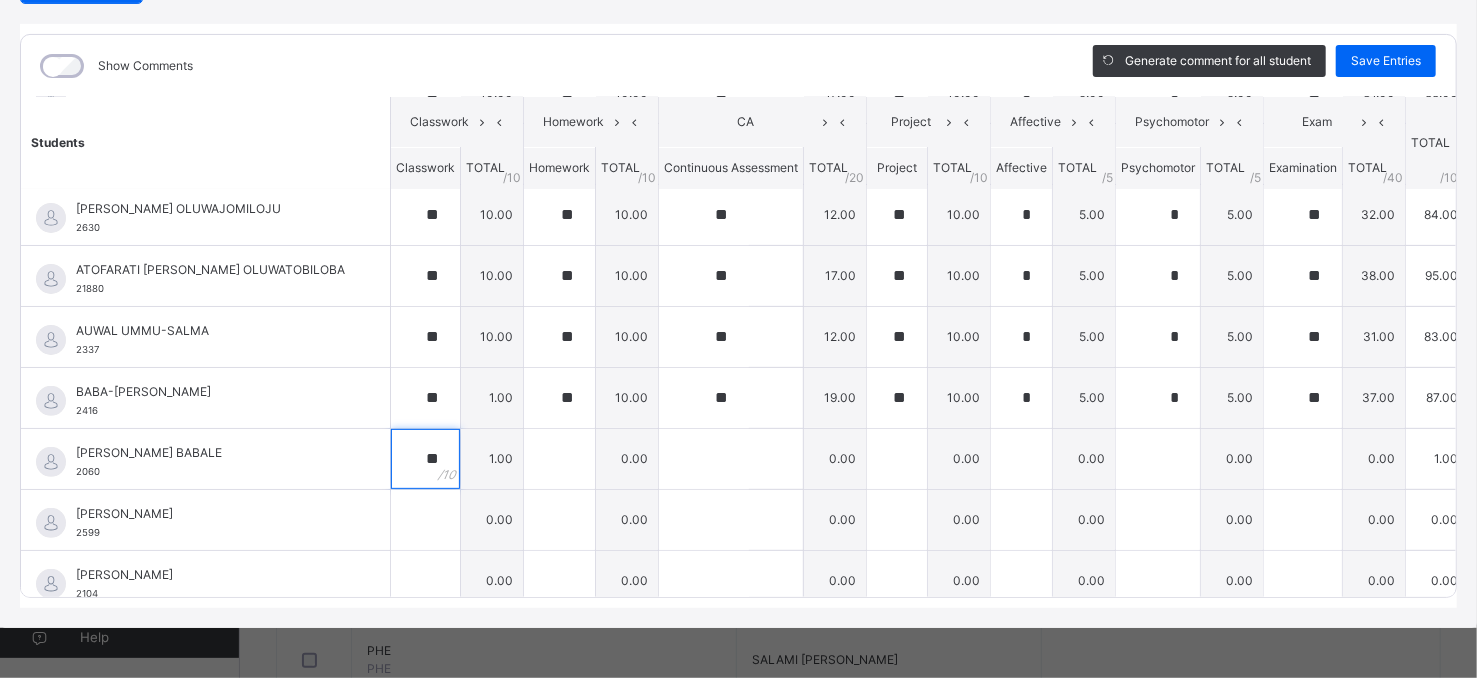 type on "**" 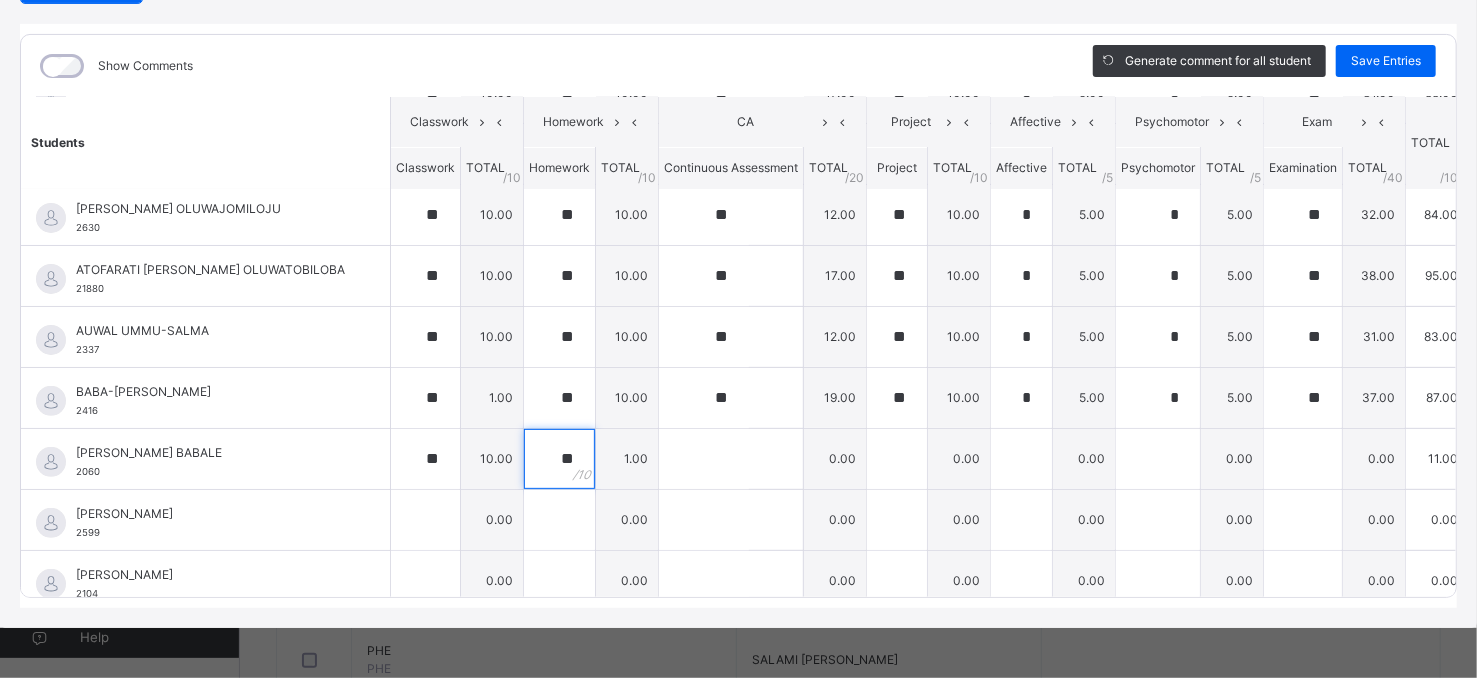 type on "**" 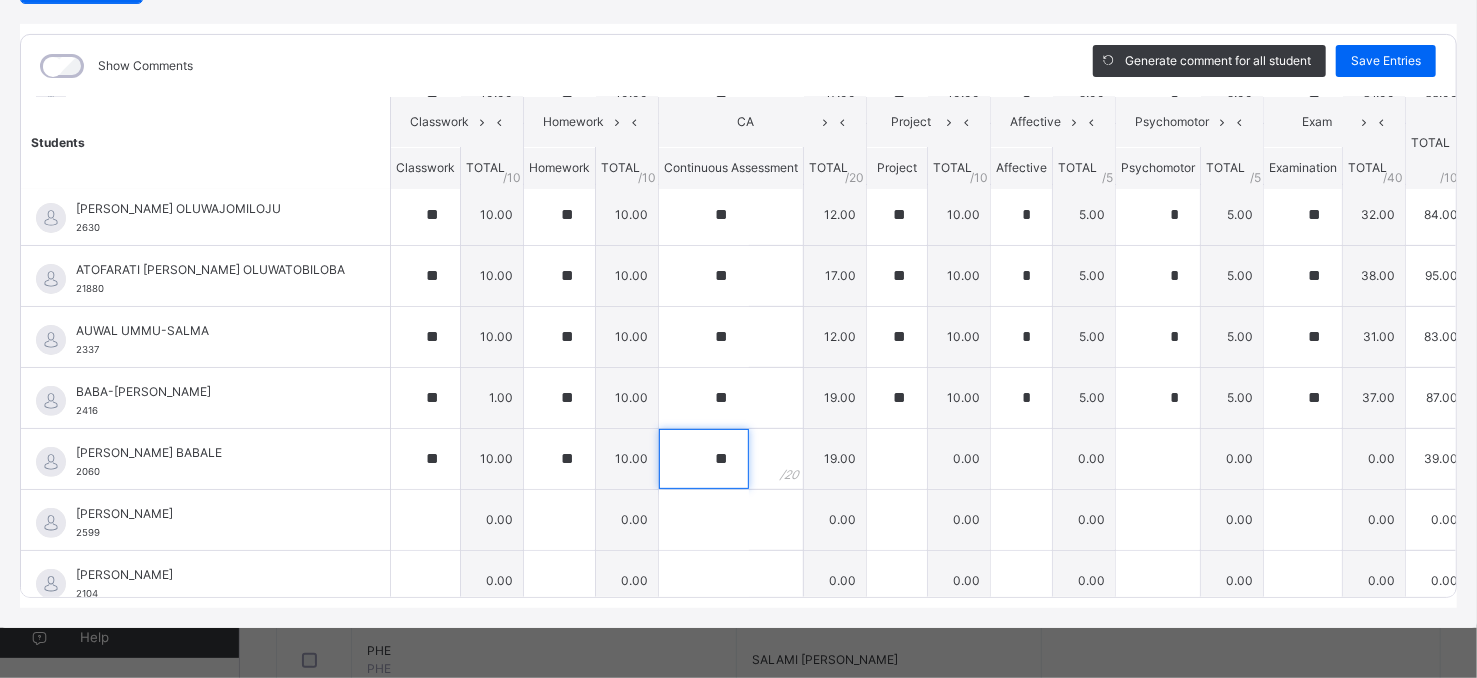 type on "**" 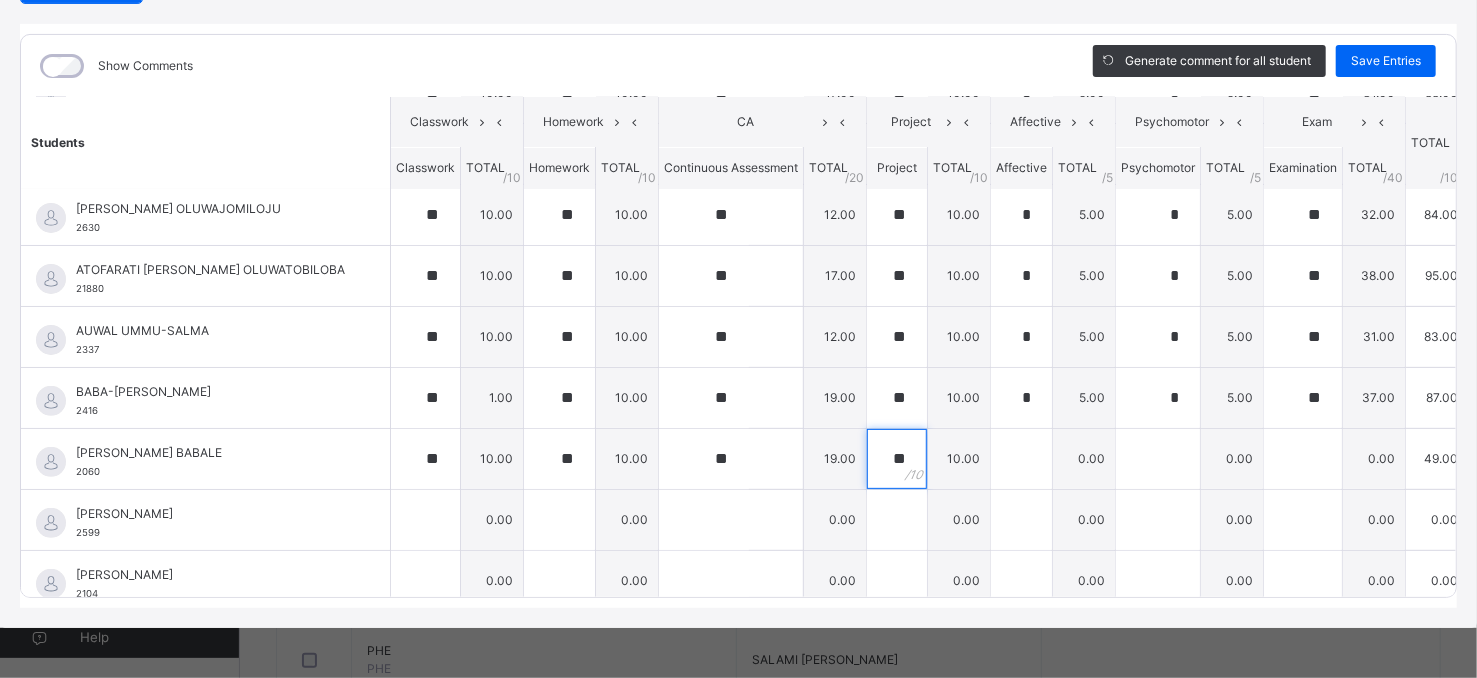 type on "**" 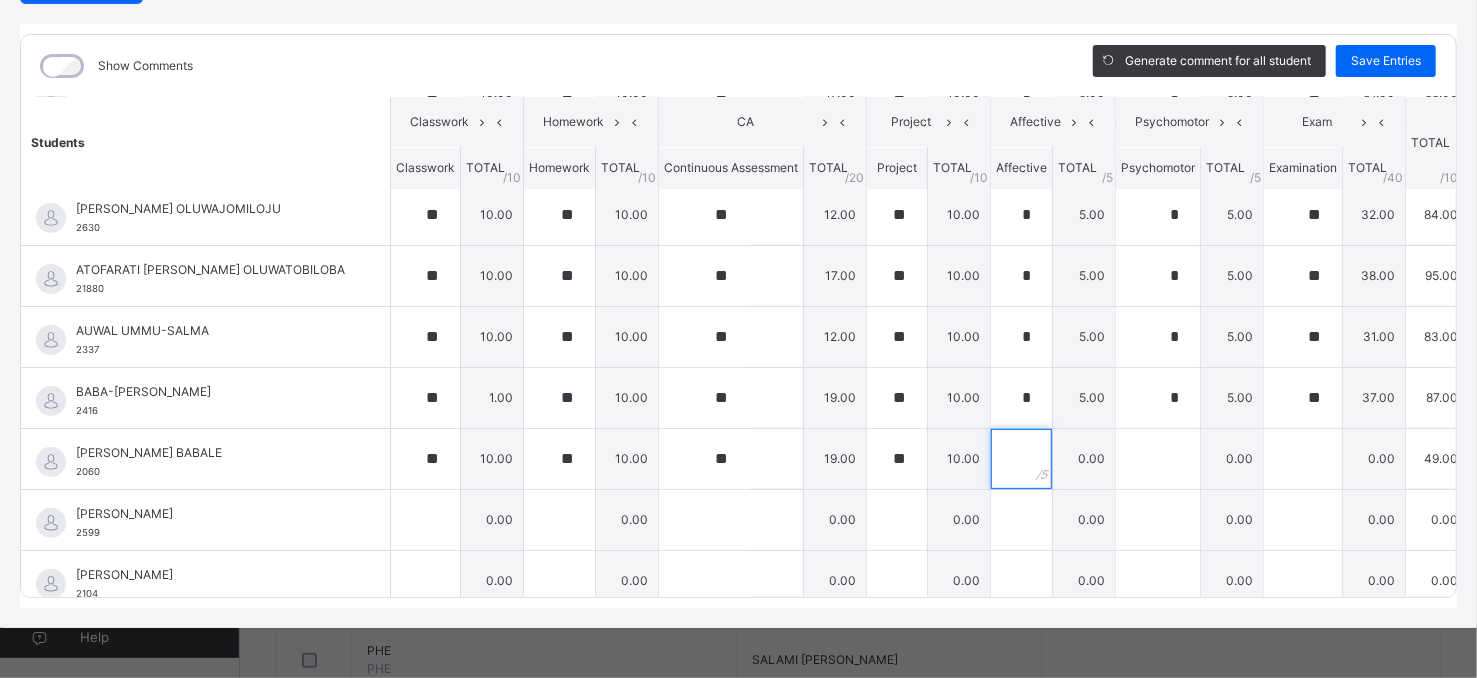 type on "*" 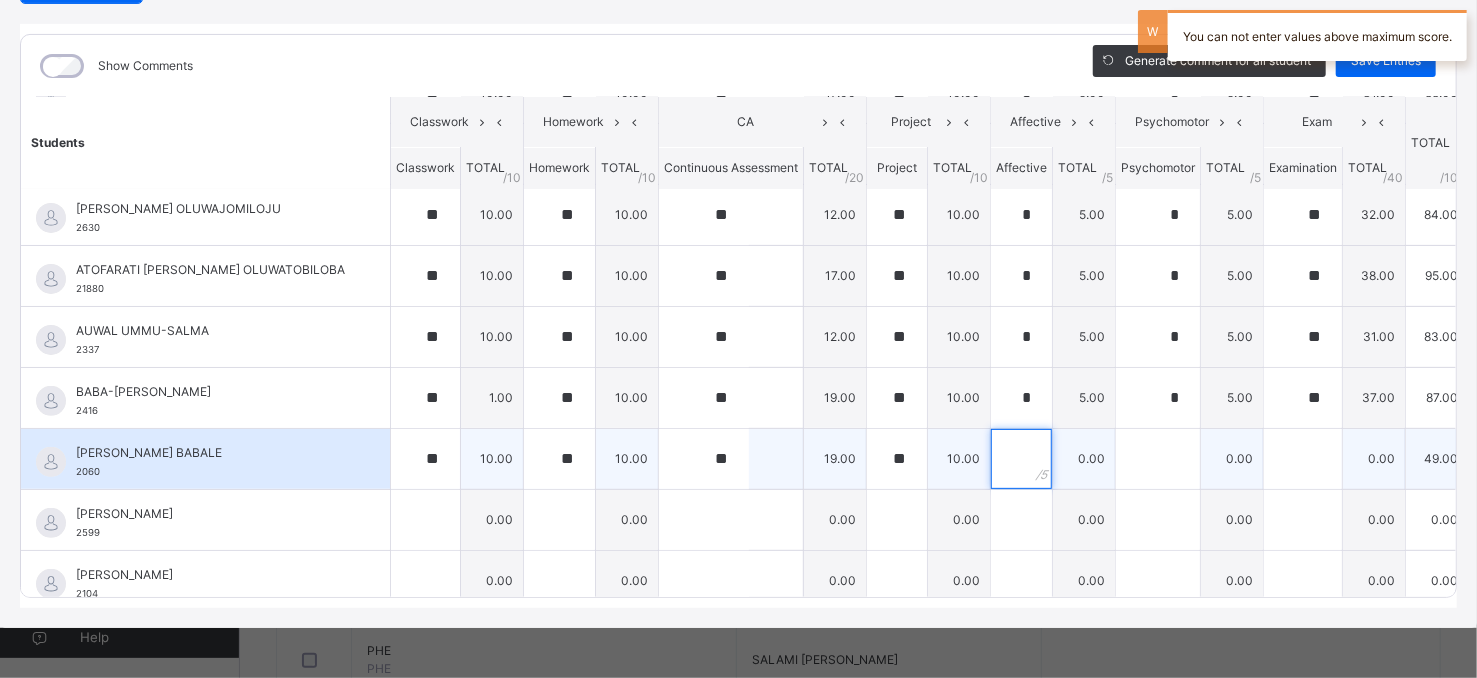 click at bounding box center [1021, 459] 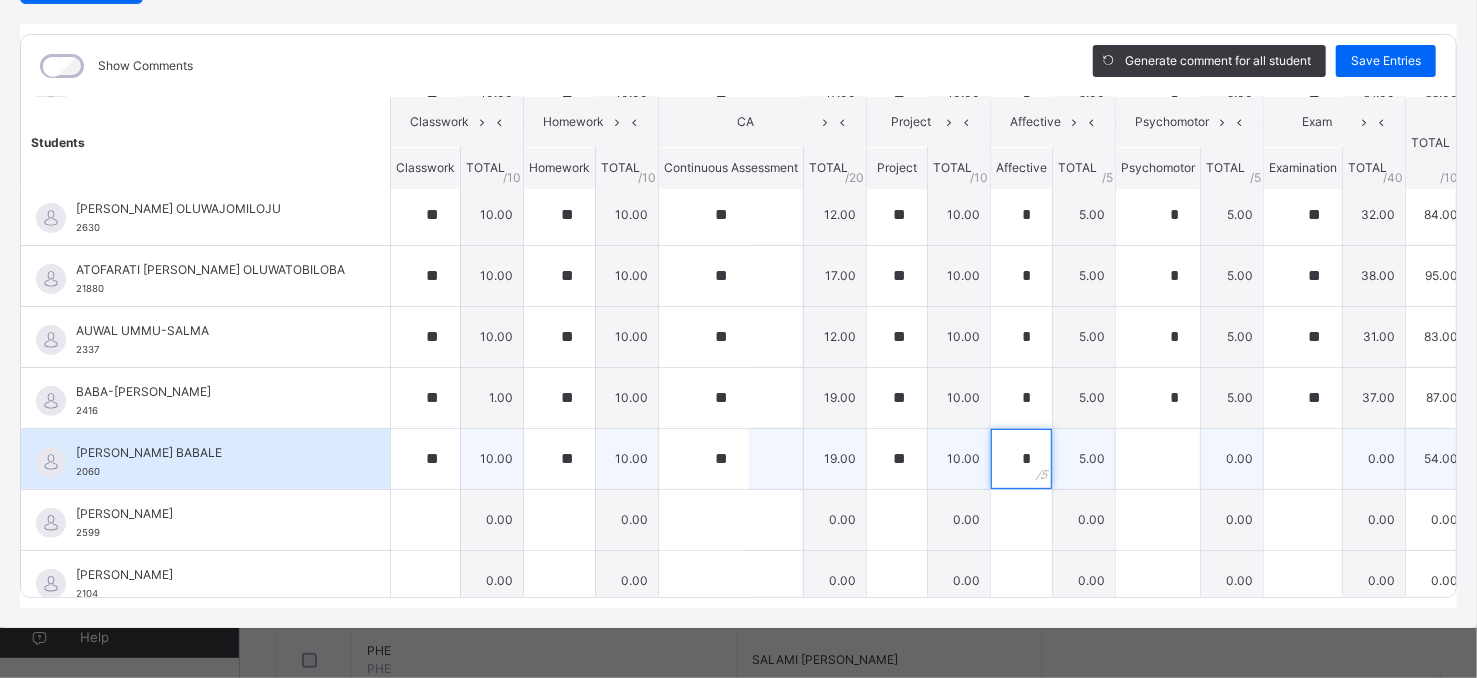 type on "*" 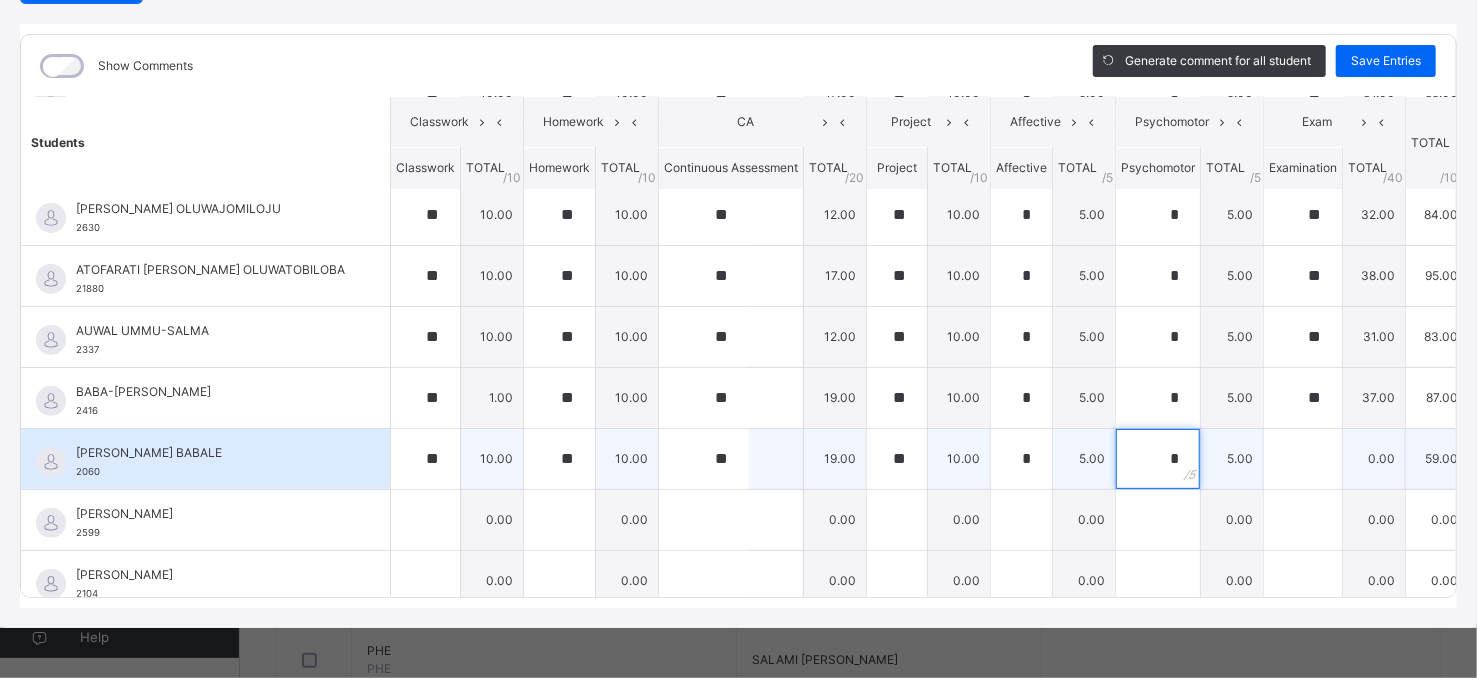 type on "*" 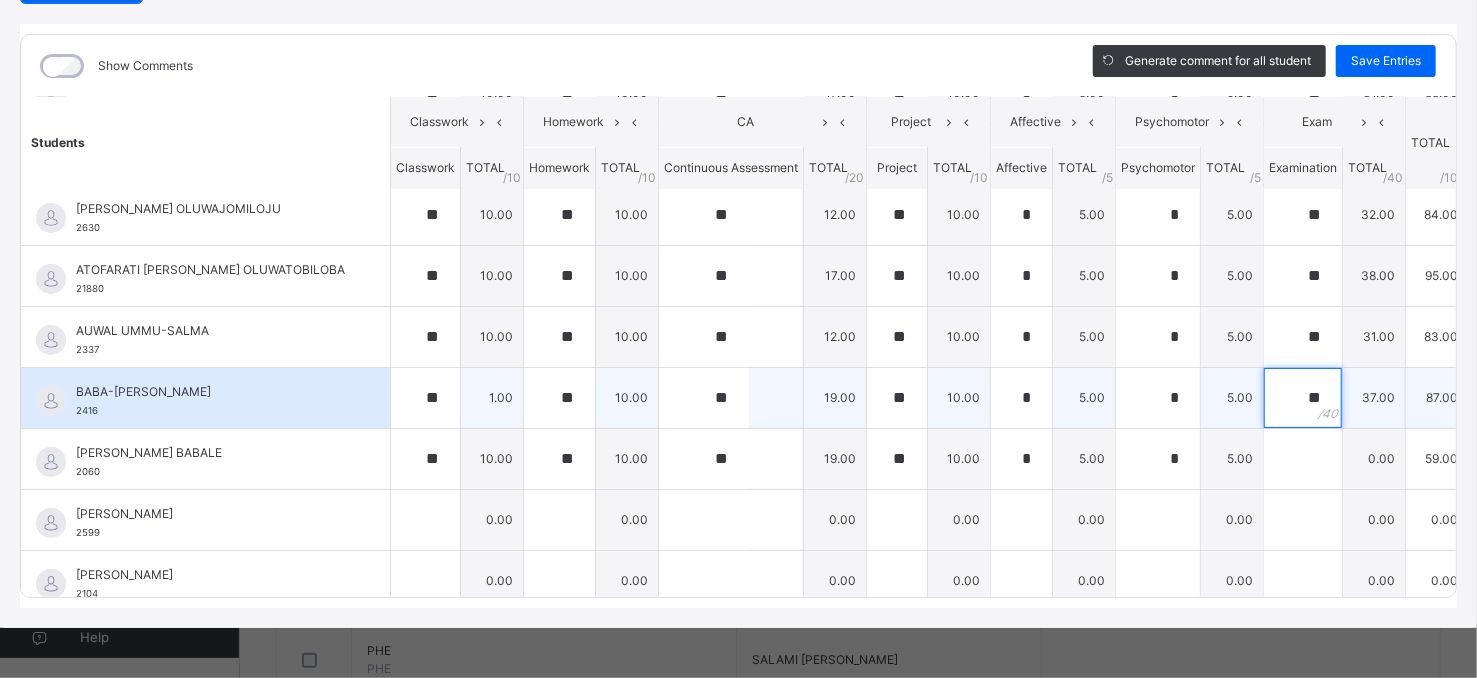 click on "**" at bounding box center [1303, 398] 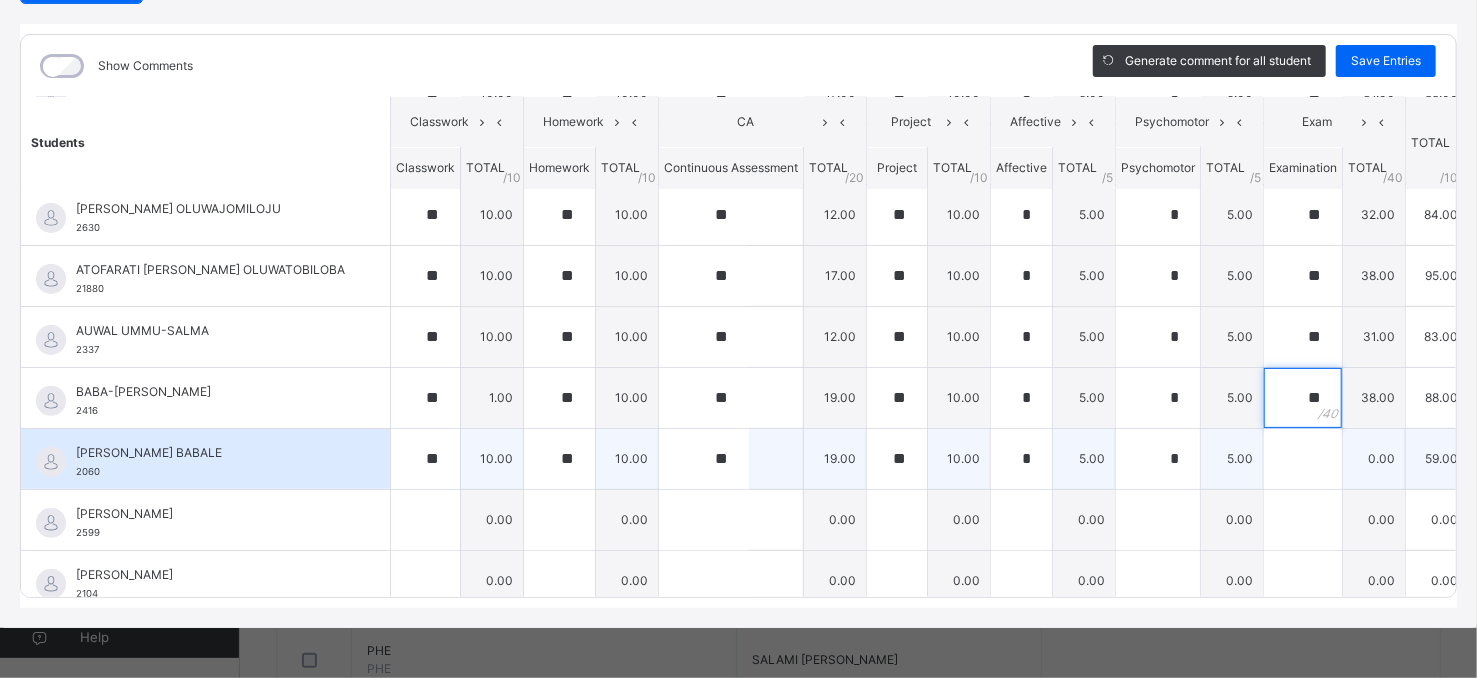 type on "**" 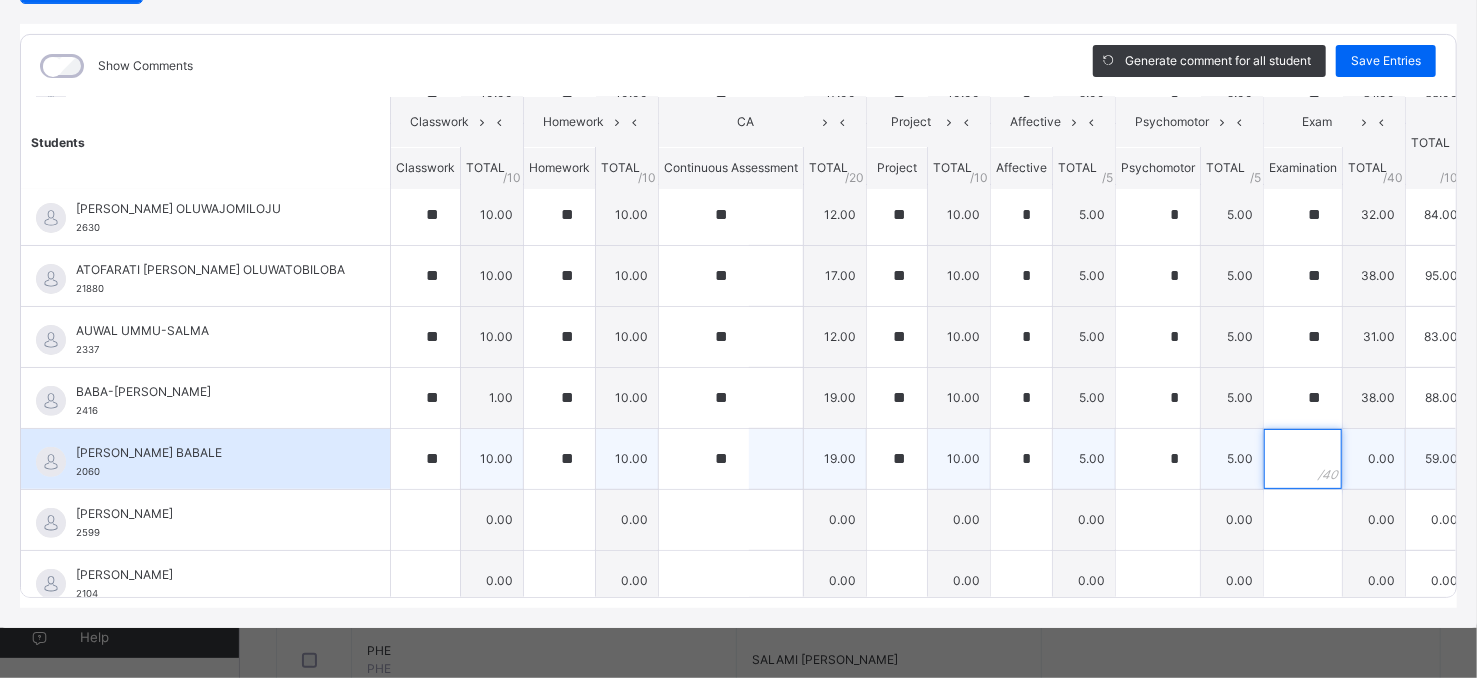 click at bounding box center (1303, 459) 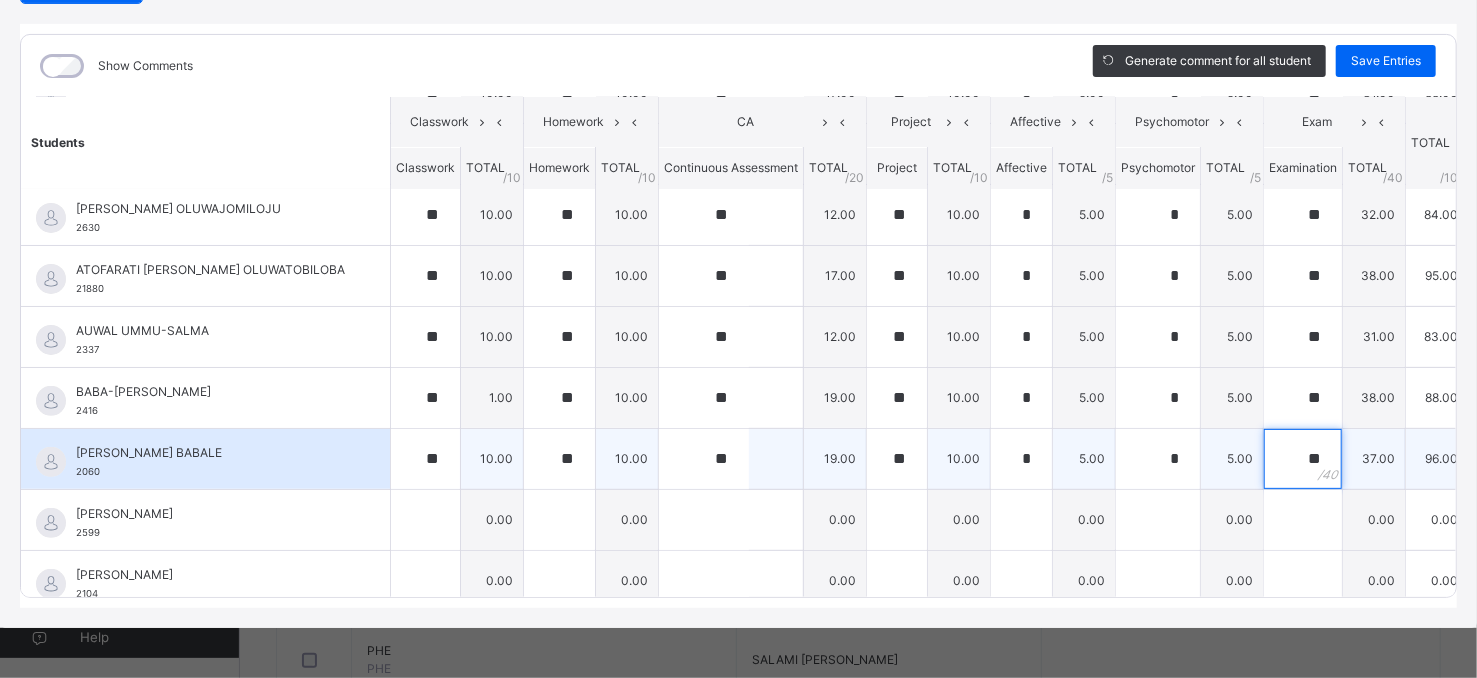 type on "**" 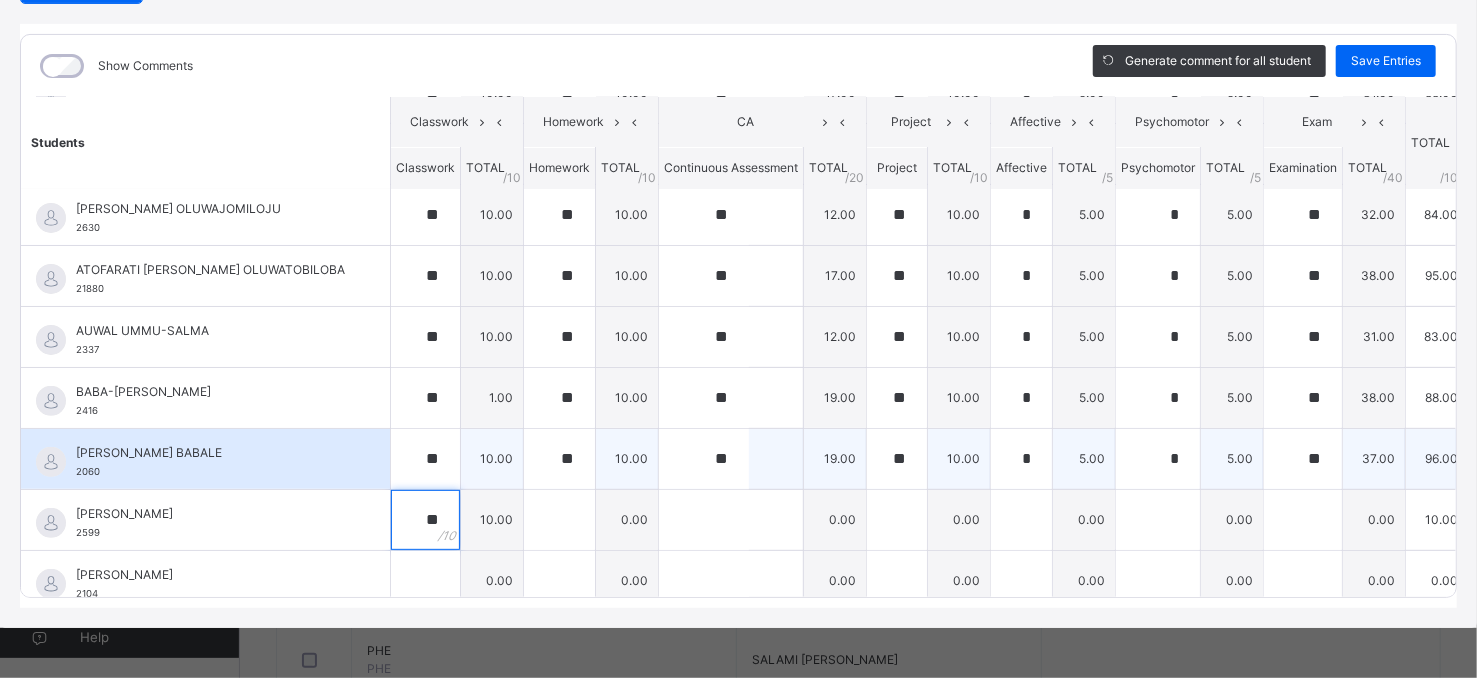 type on "**" 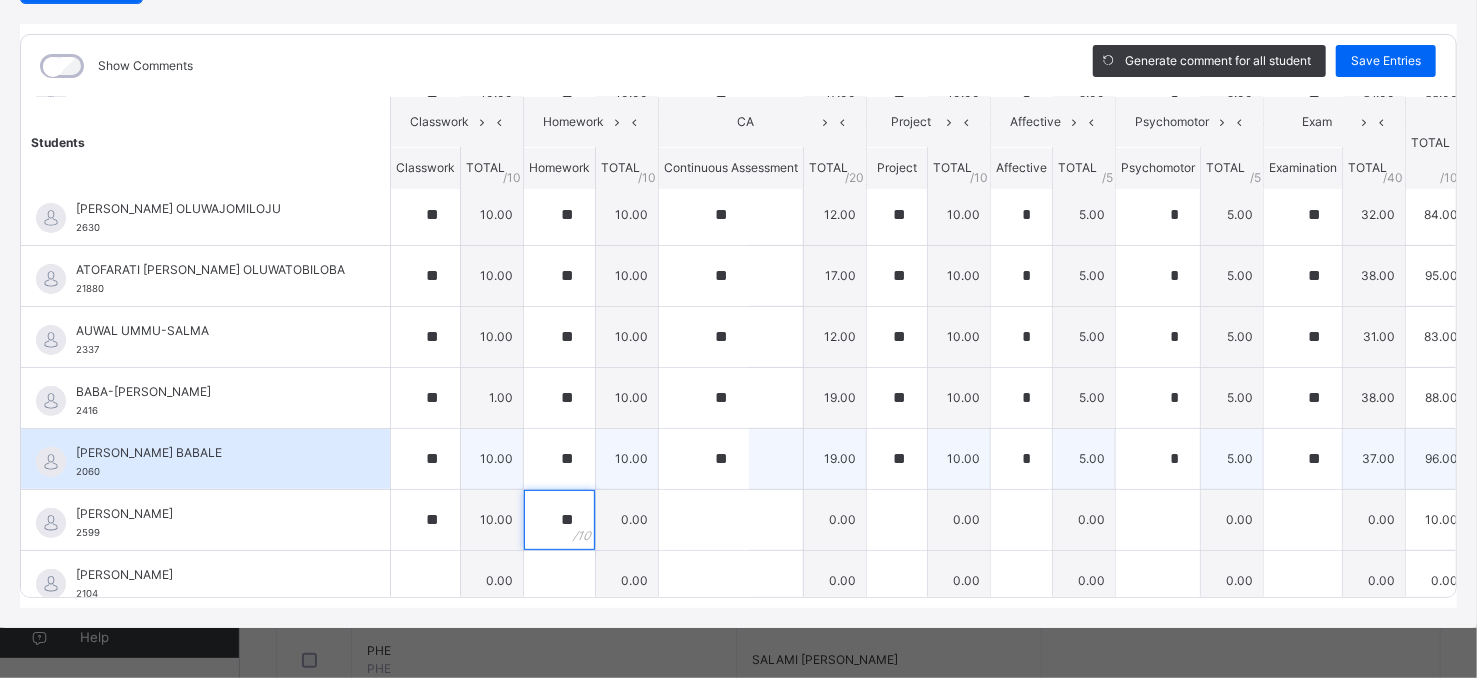 type on "**" 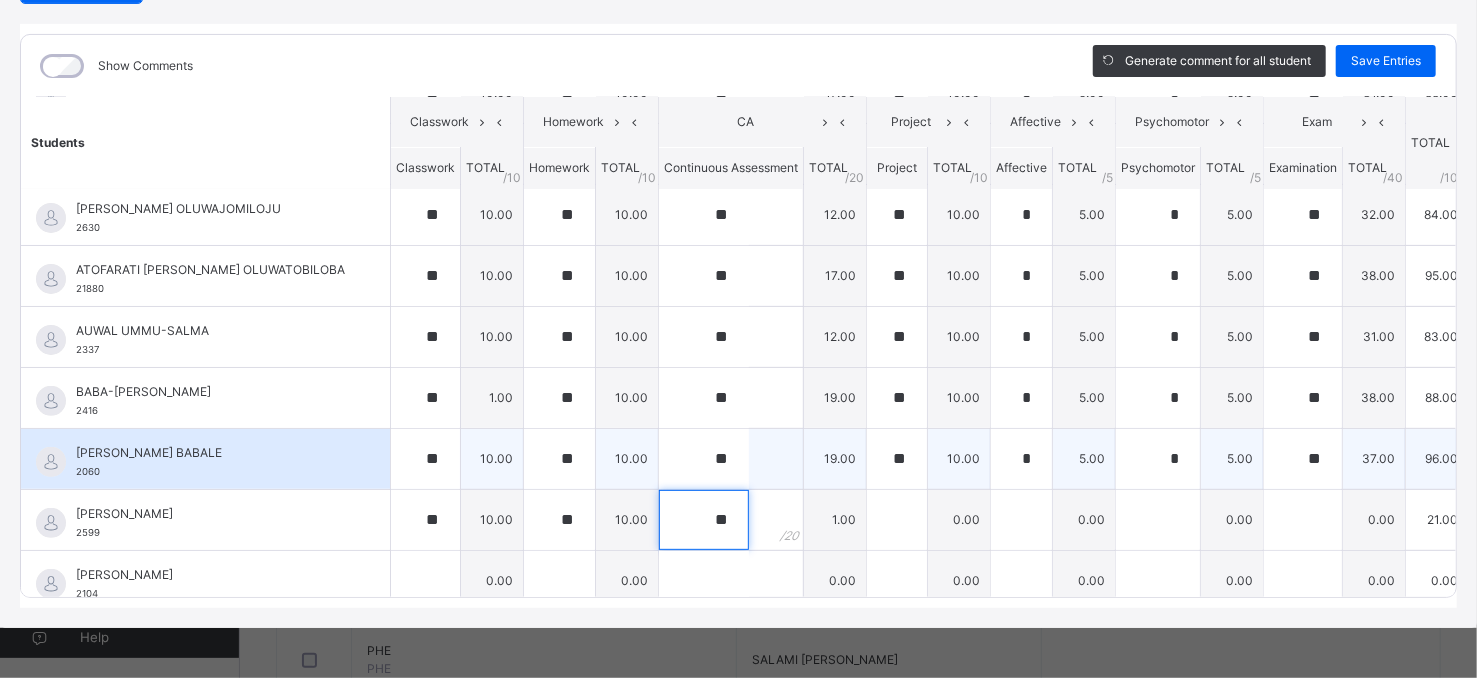 type on "**" 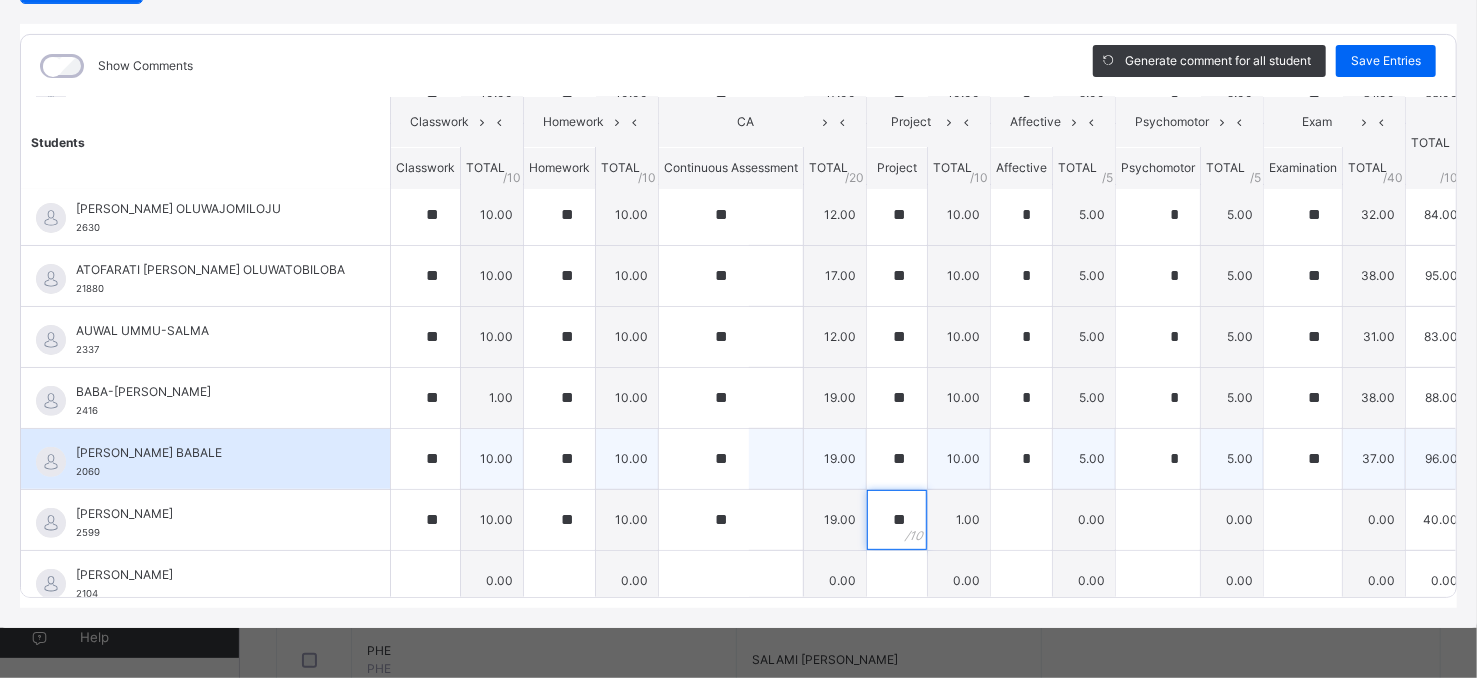 type on "**" 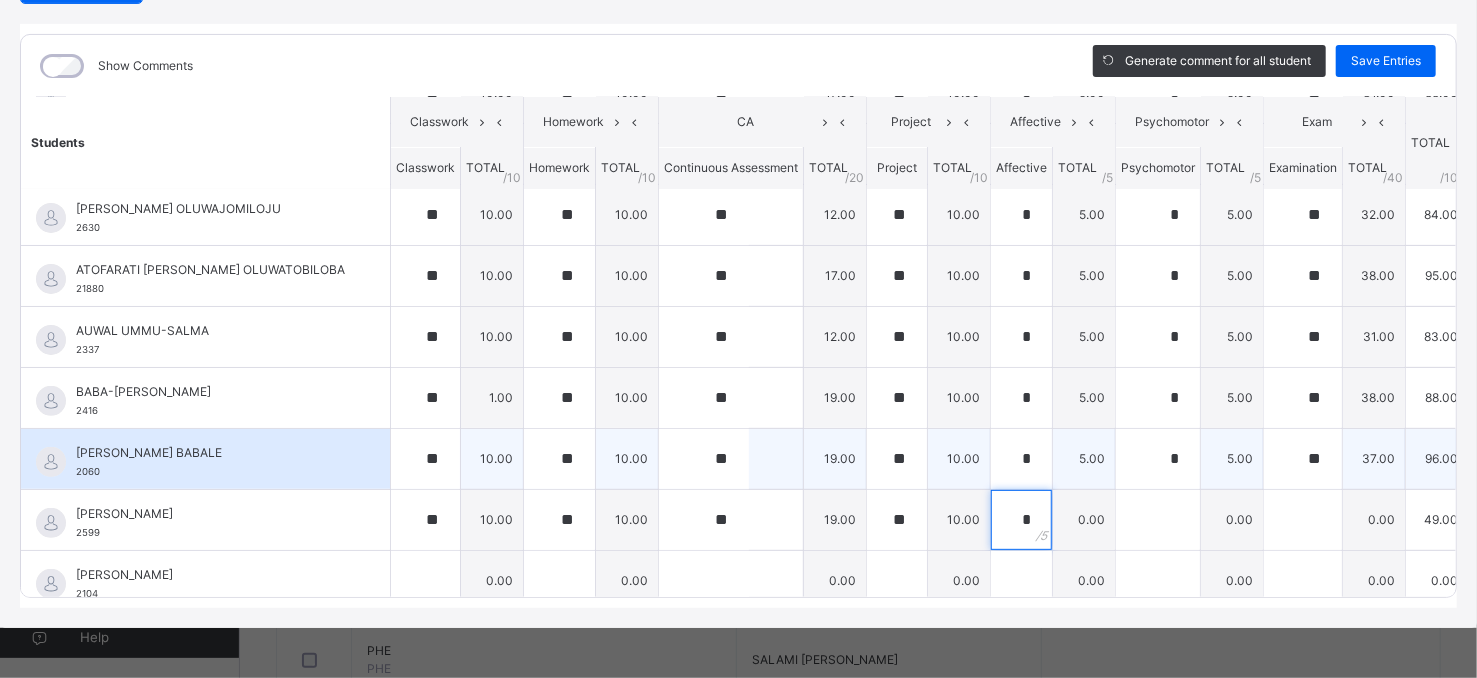 type on "*" 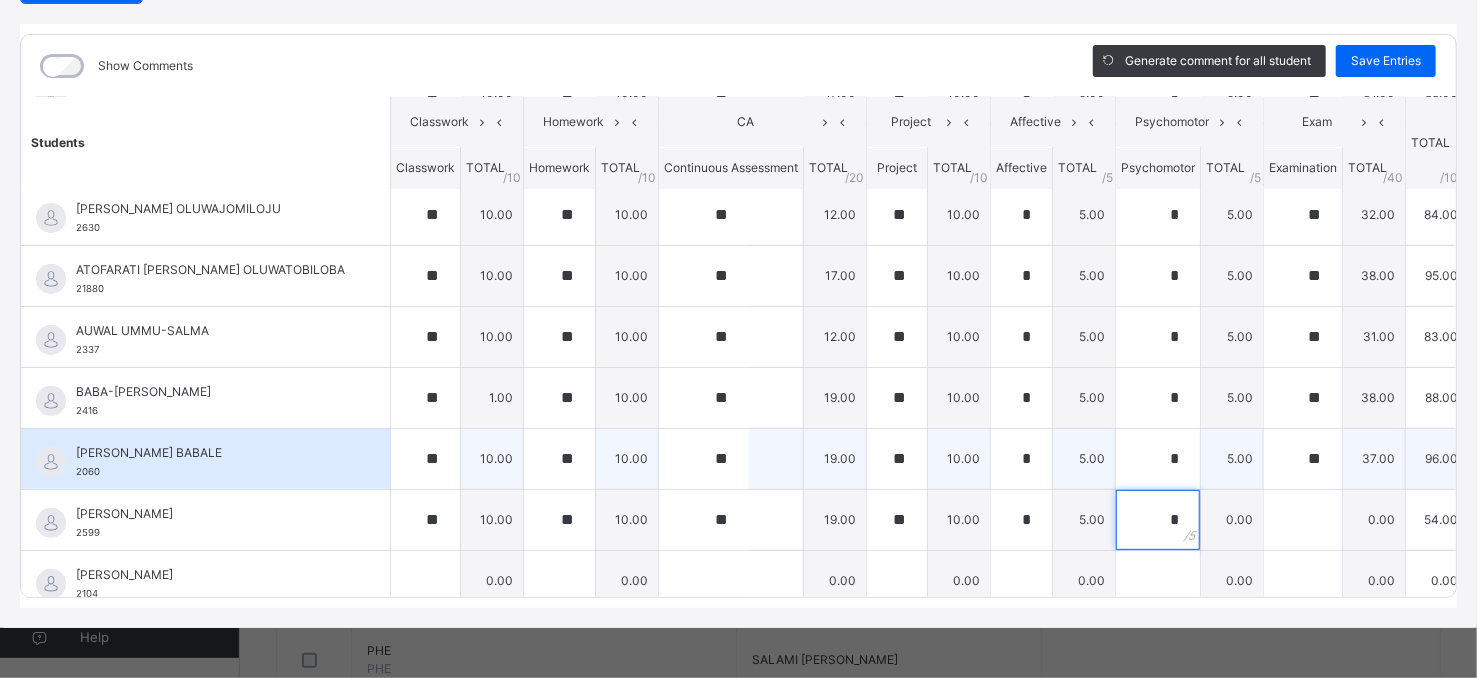 type on "*" 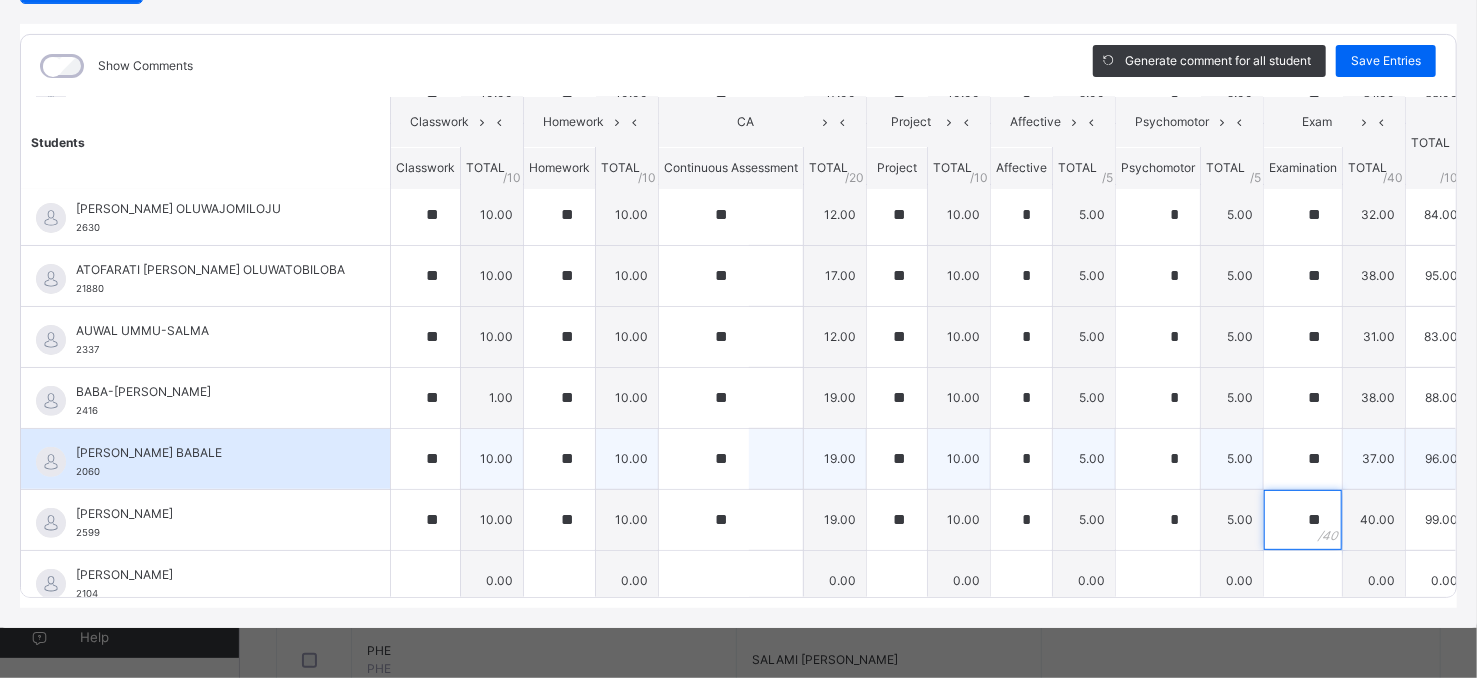 type on "**" 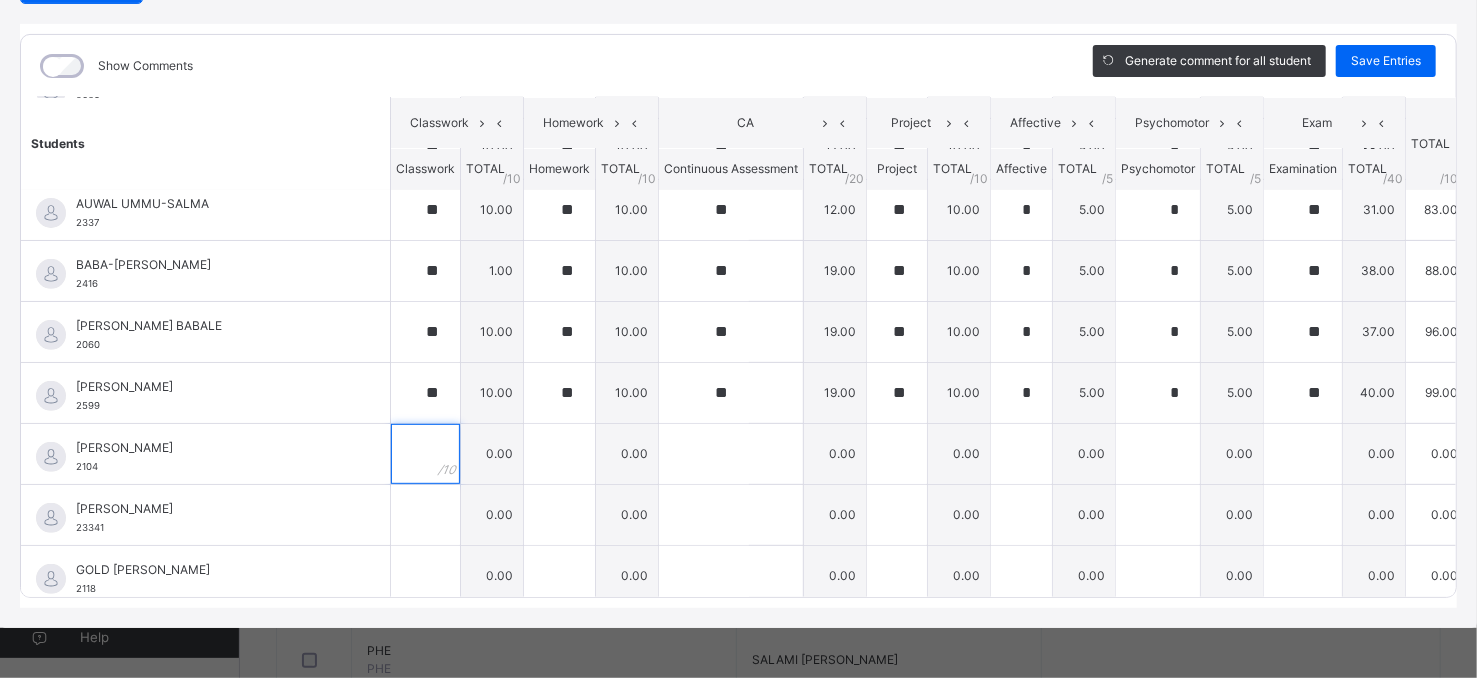 scroll, scrollTop: 381, scrollLeft: 0, axis: vertical 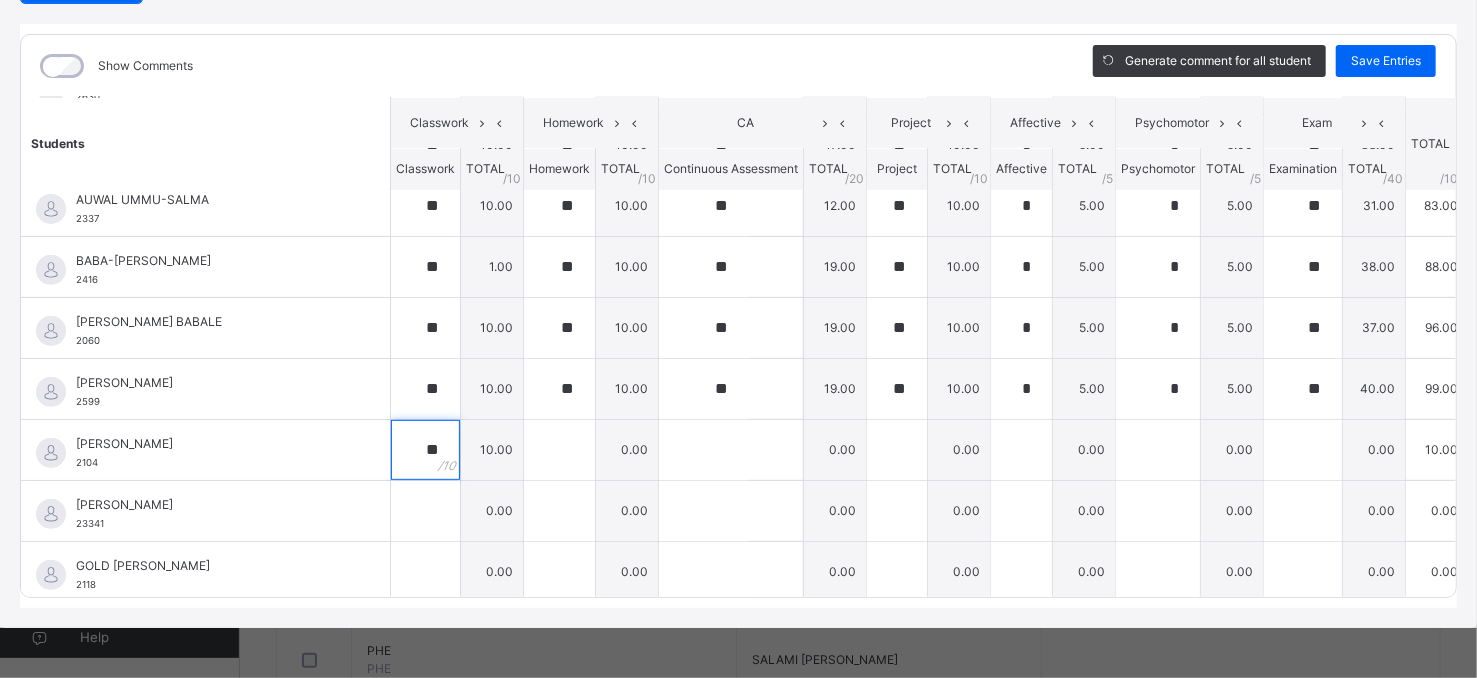 type on "**" 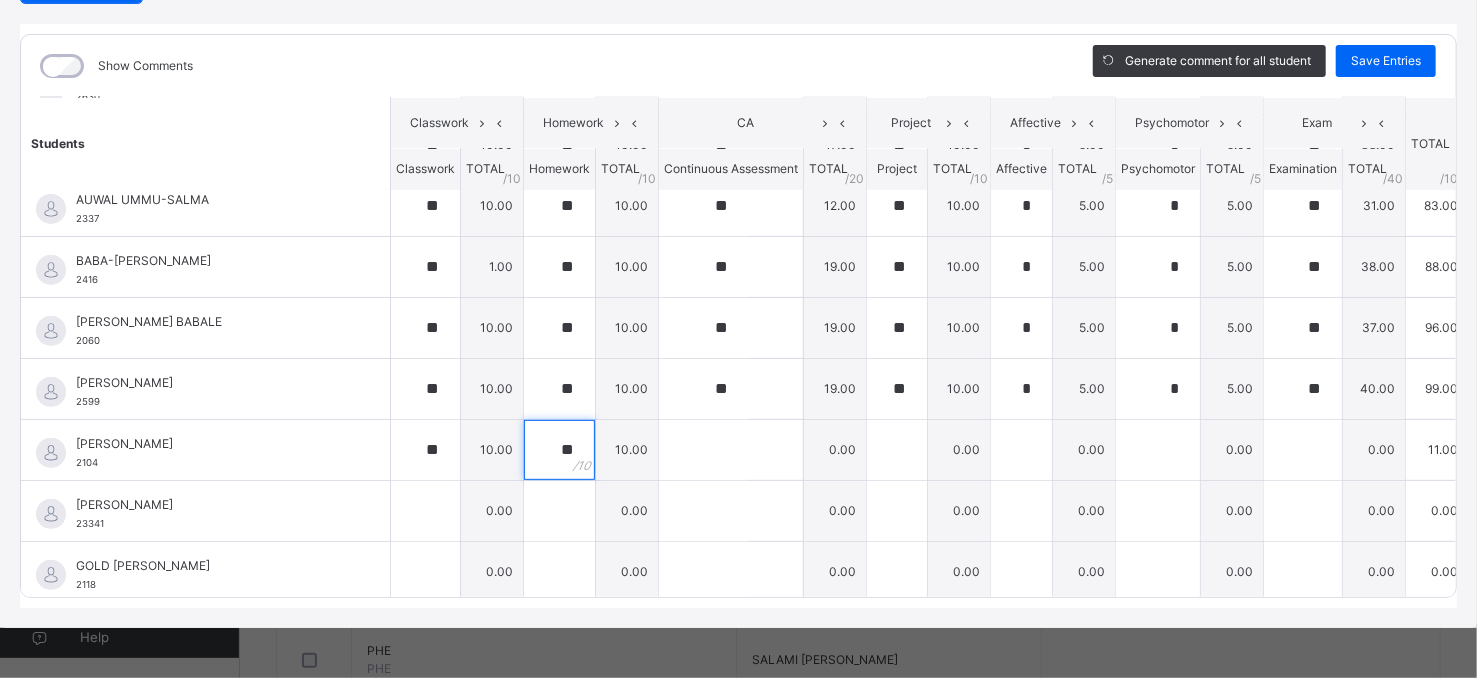 type on "**" 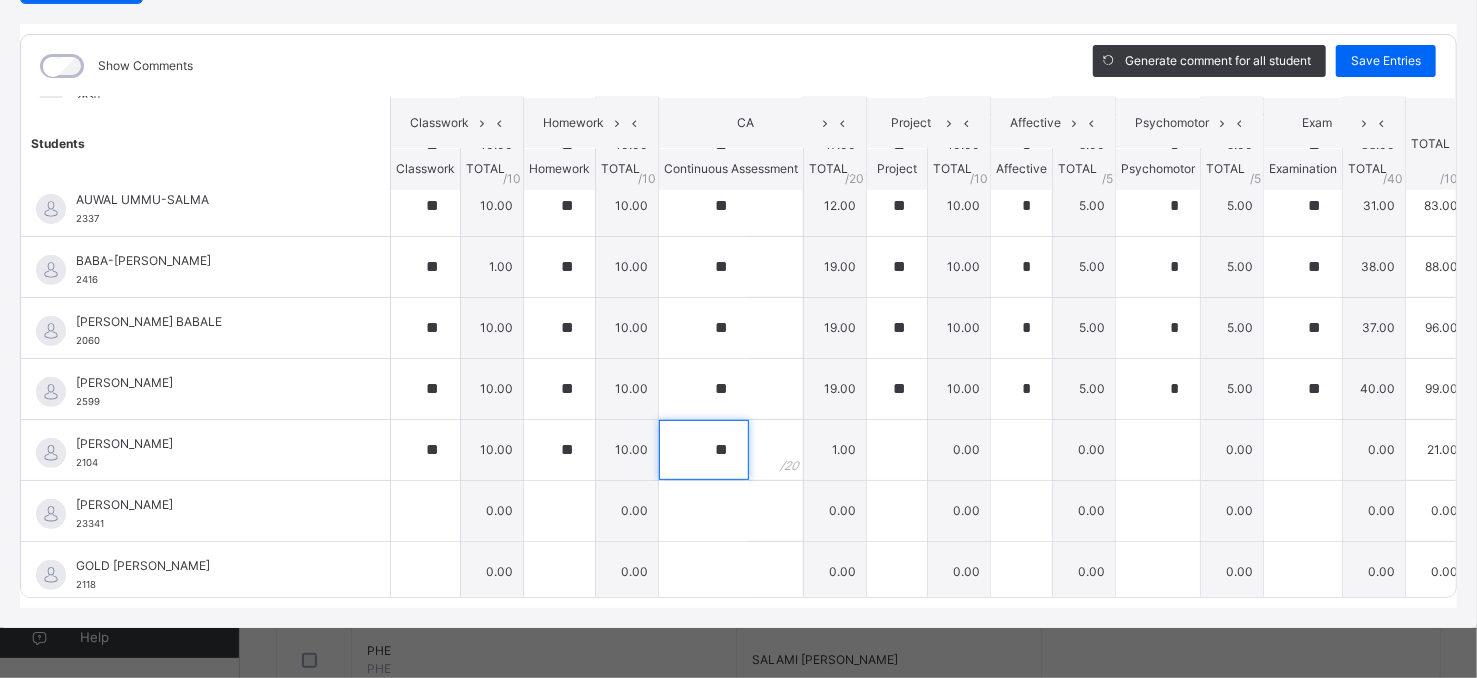 type on "**" 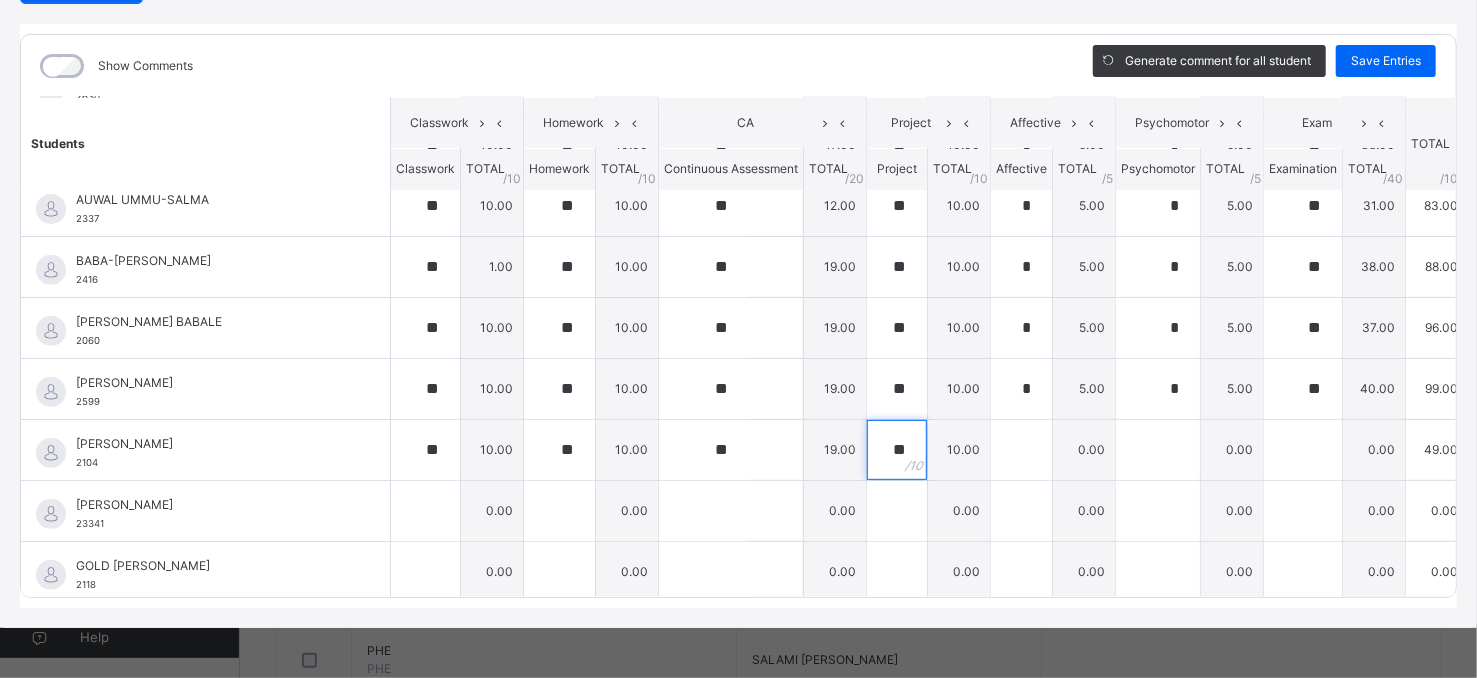 type on "**" 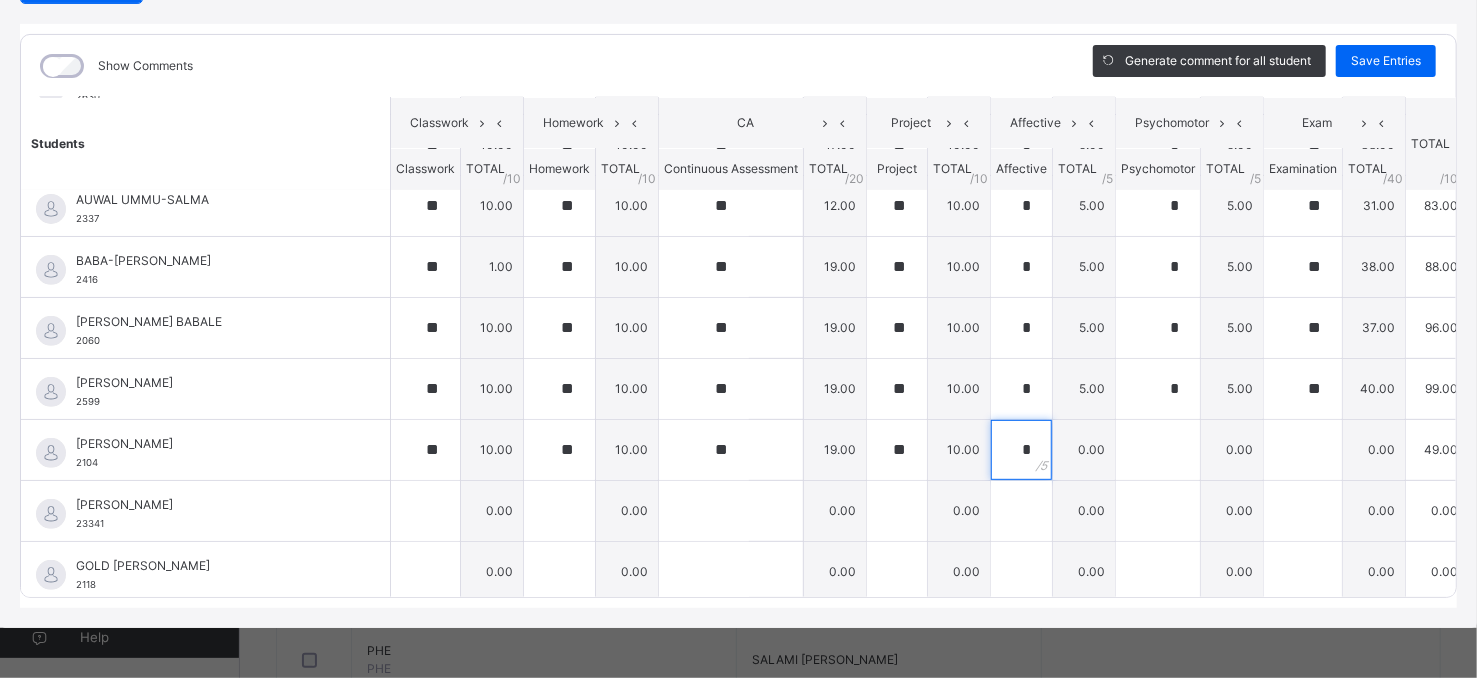 type on "*" 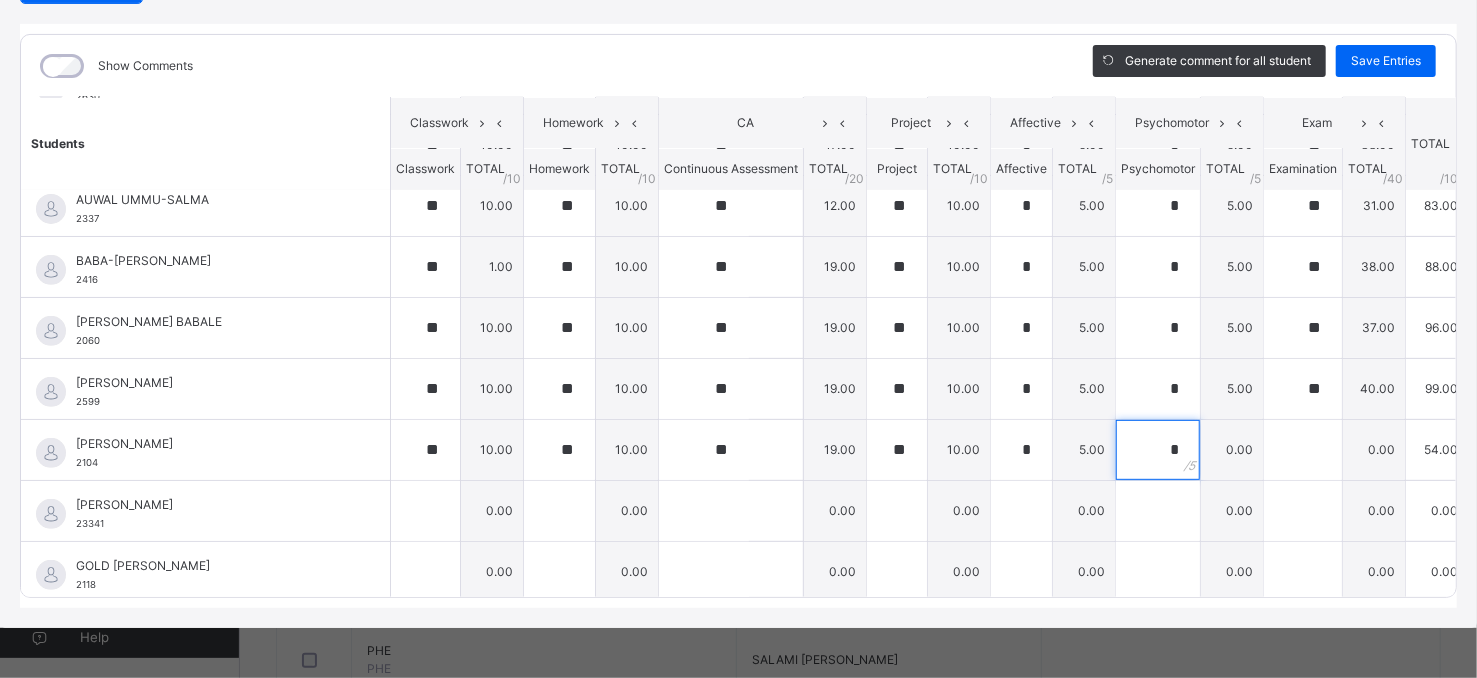 type on "*" 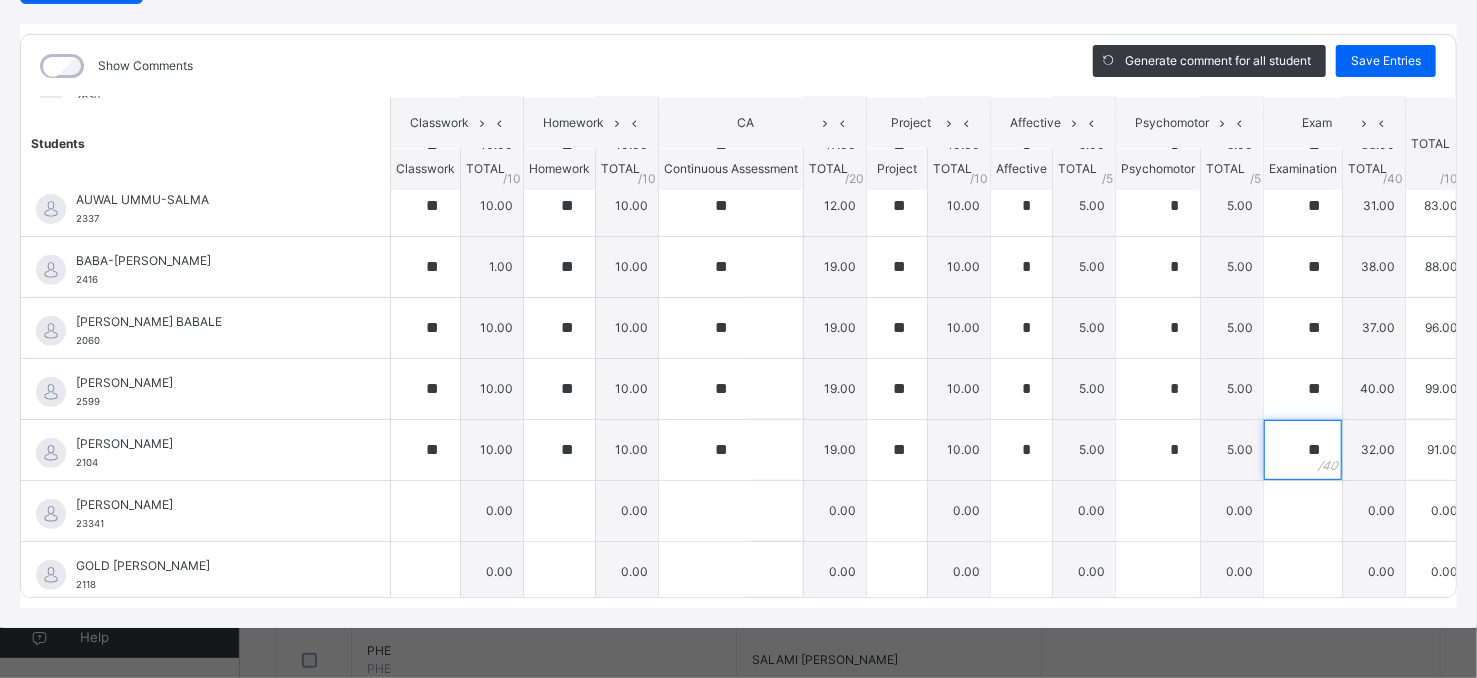 type on "**" 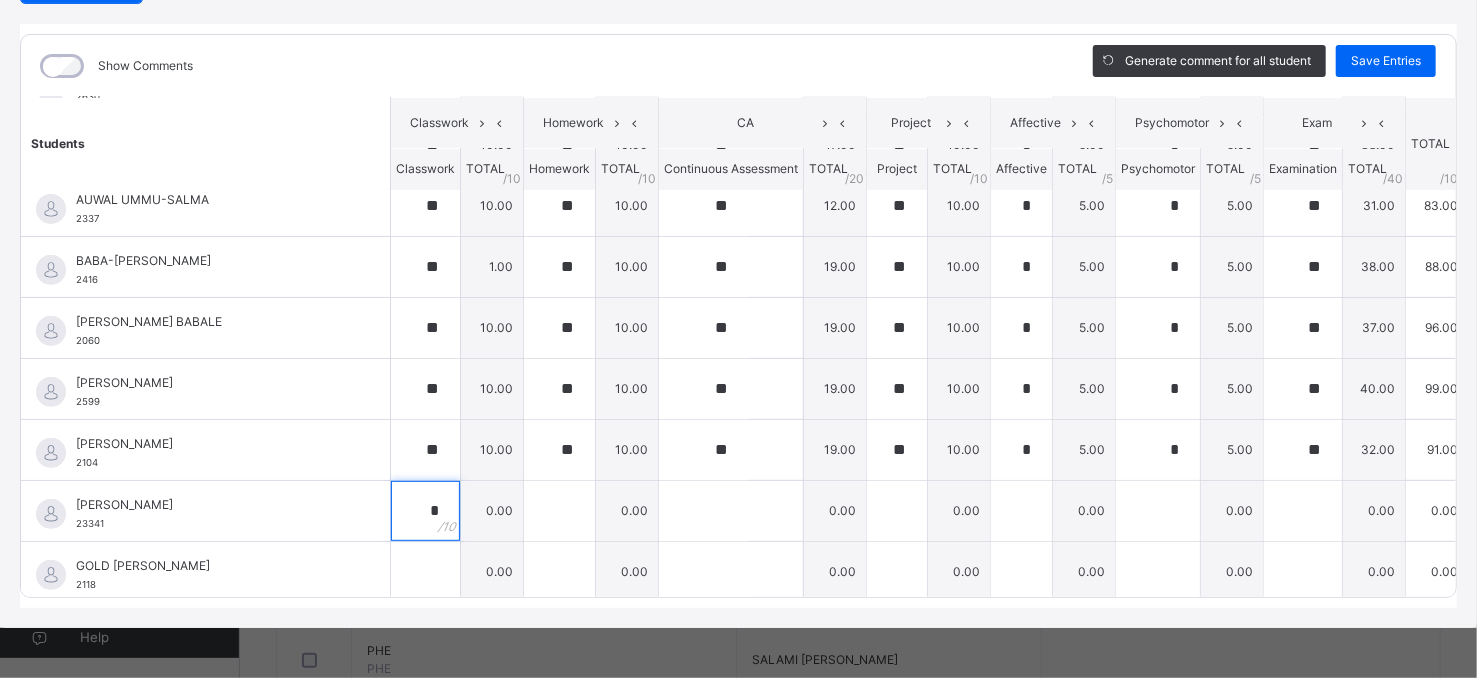 type on "*" 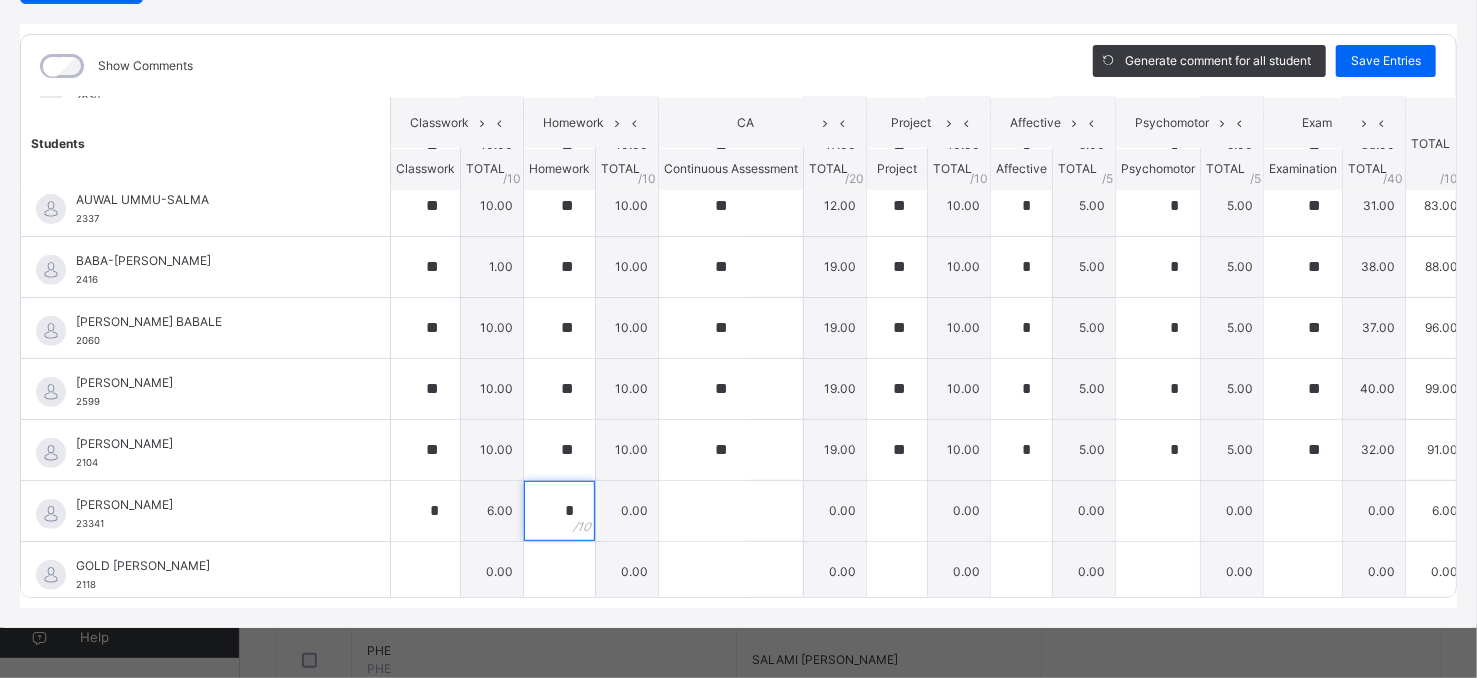 type on "*" 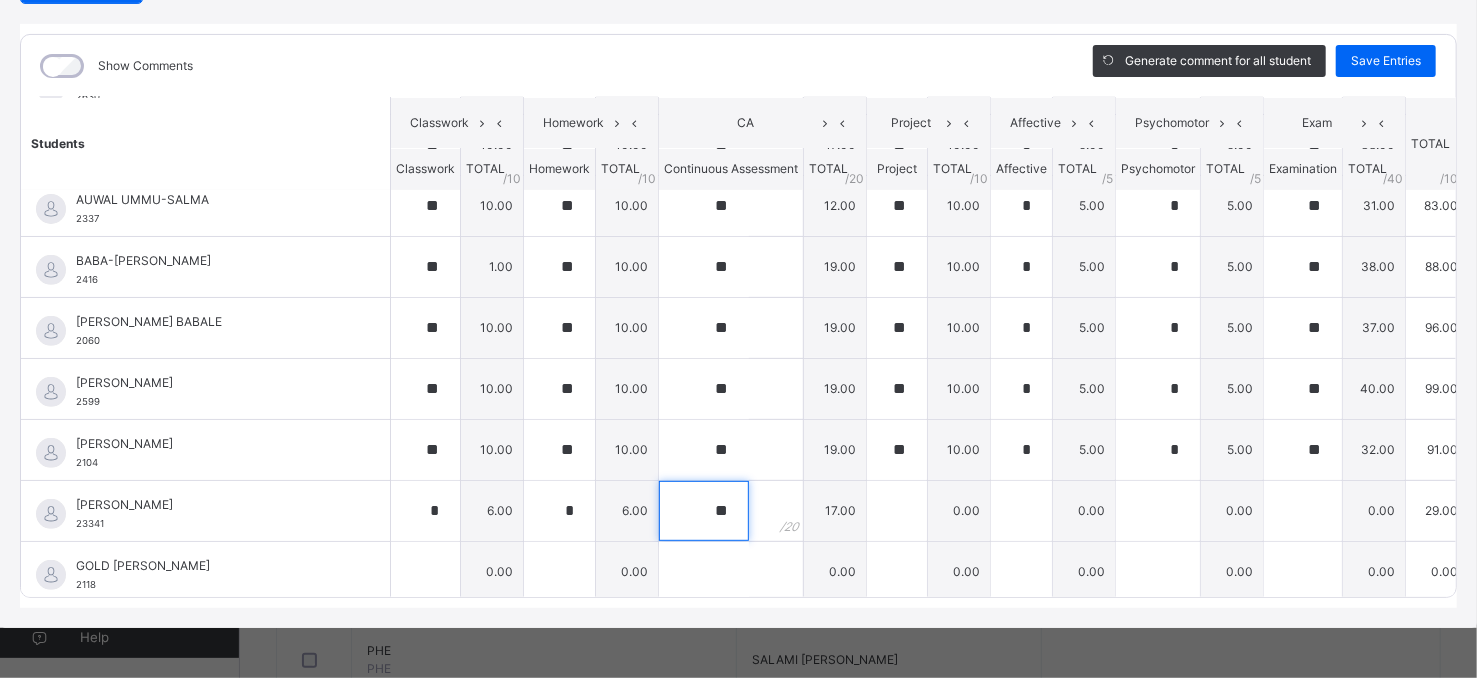 type on "**" 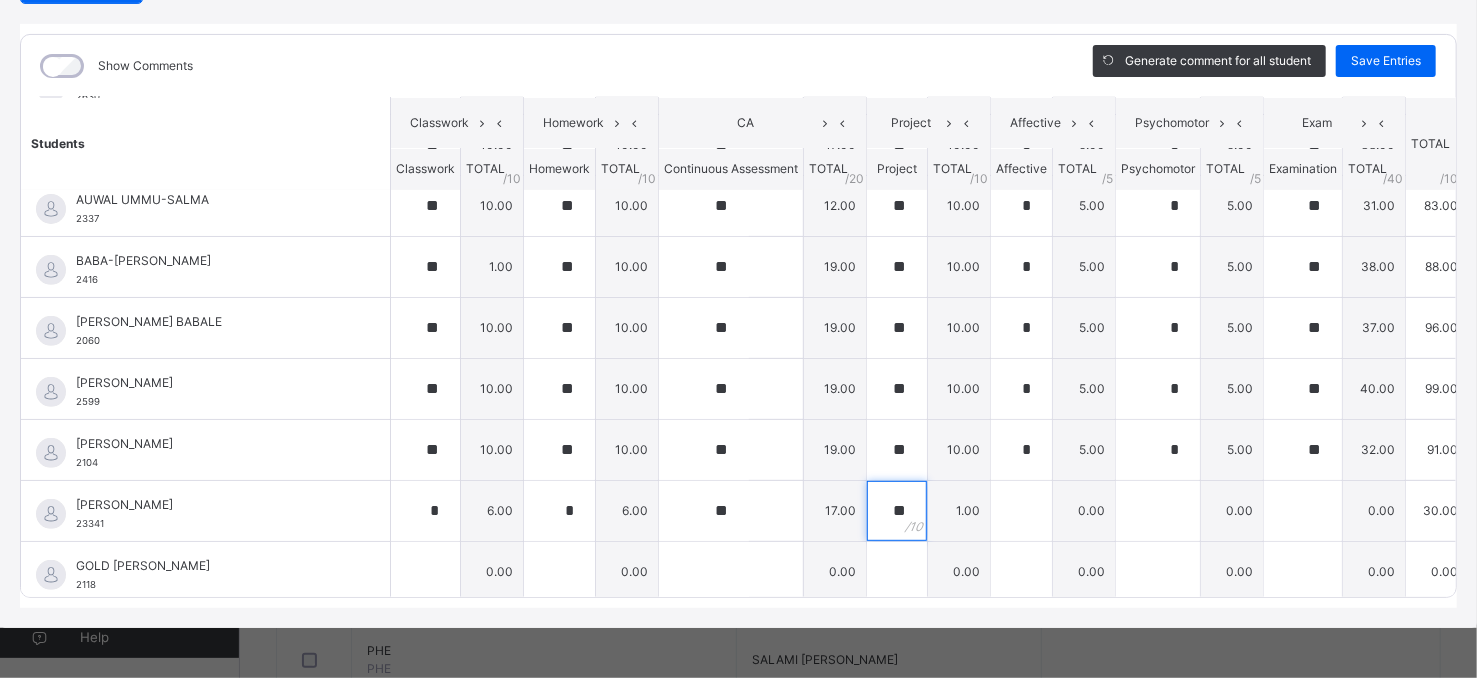 type on "**" 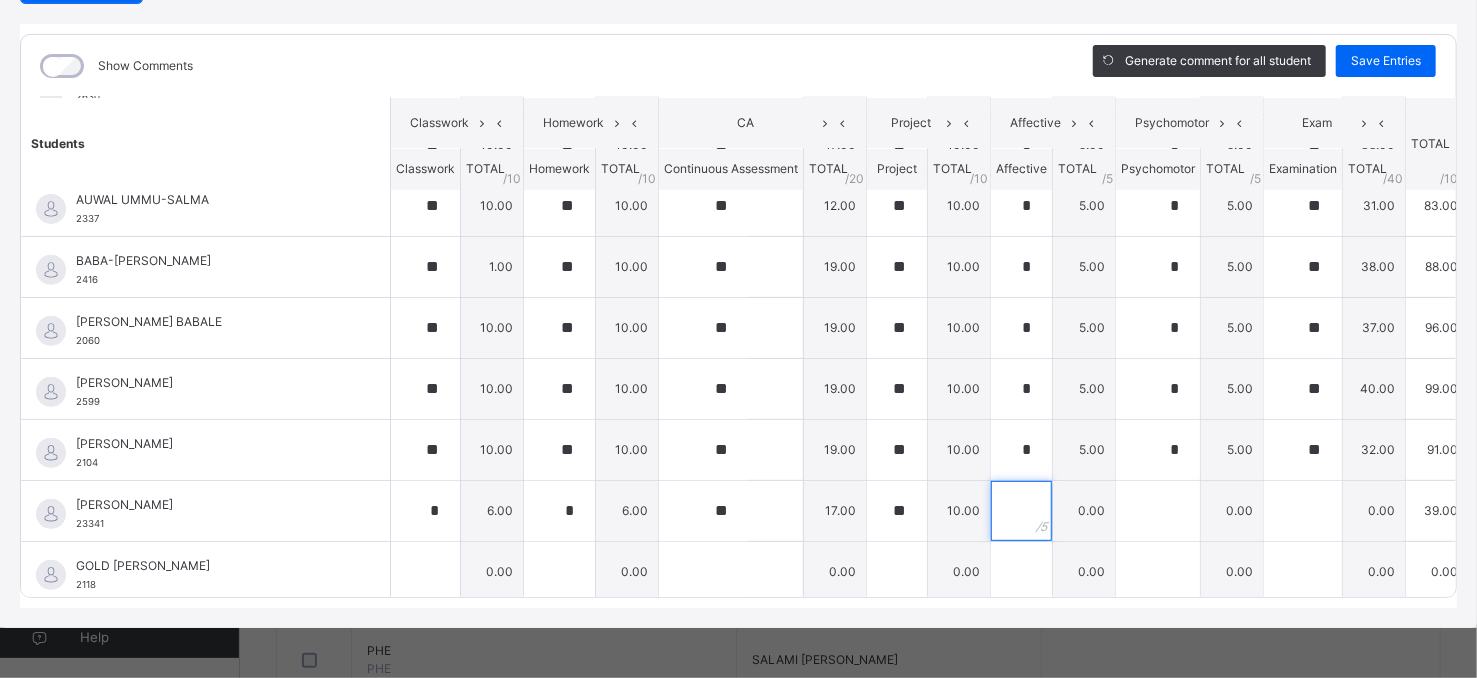 type on "*" 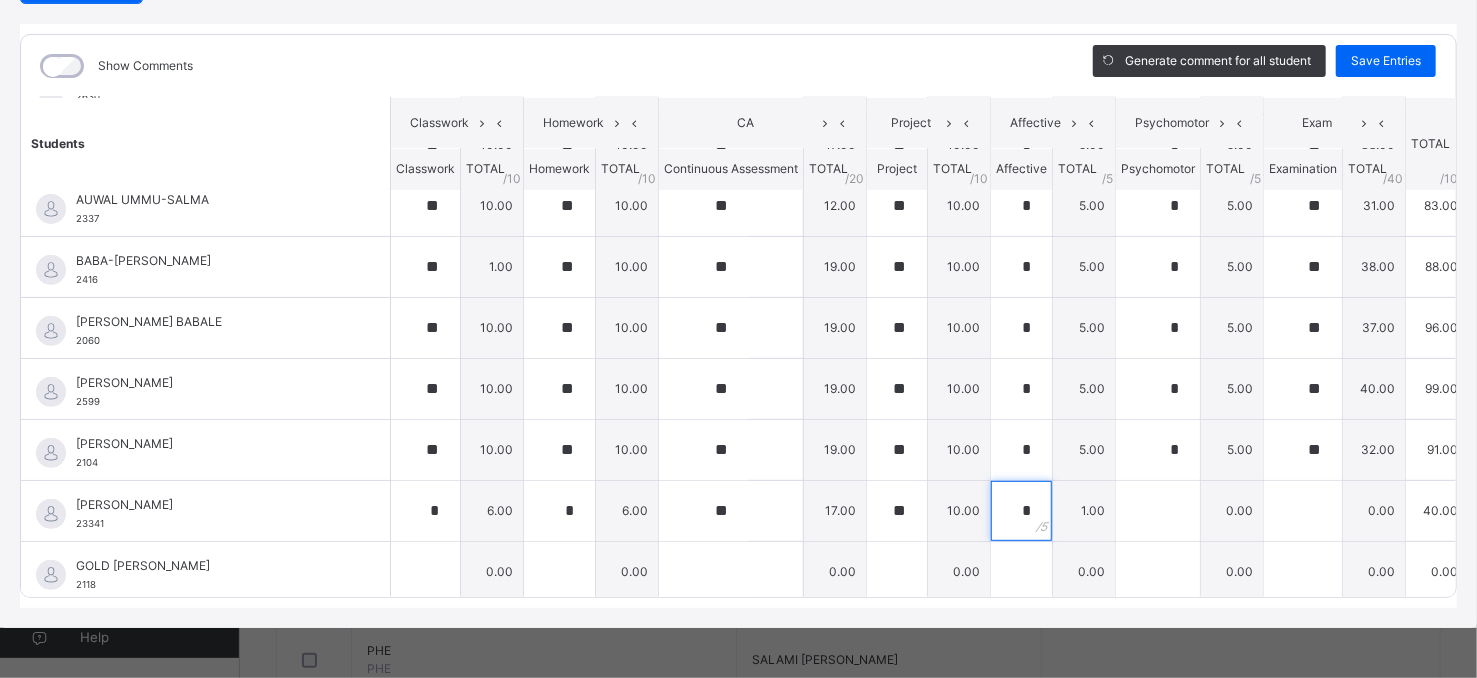 type 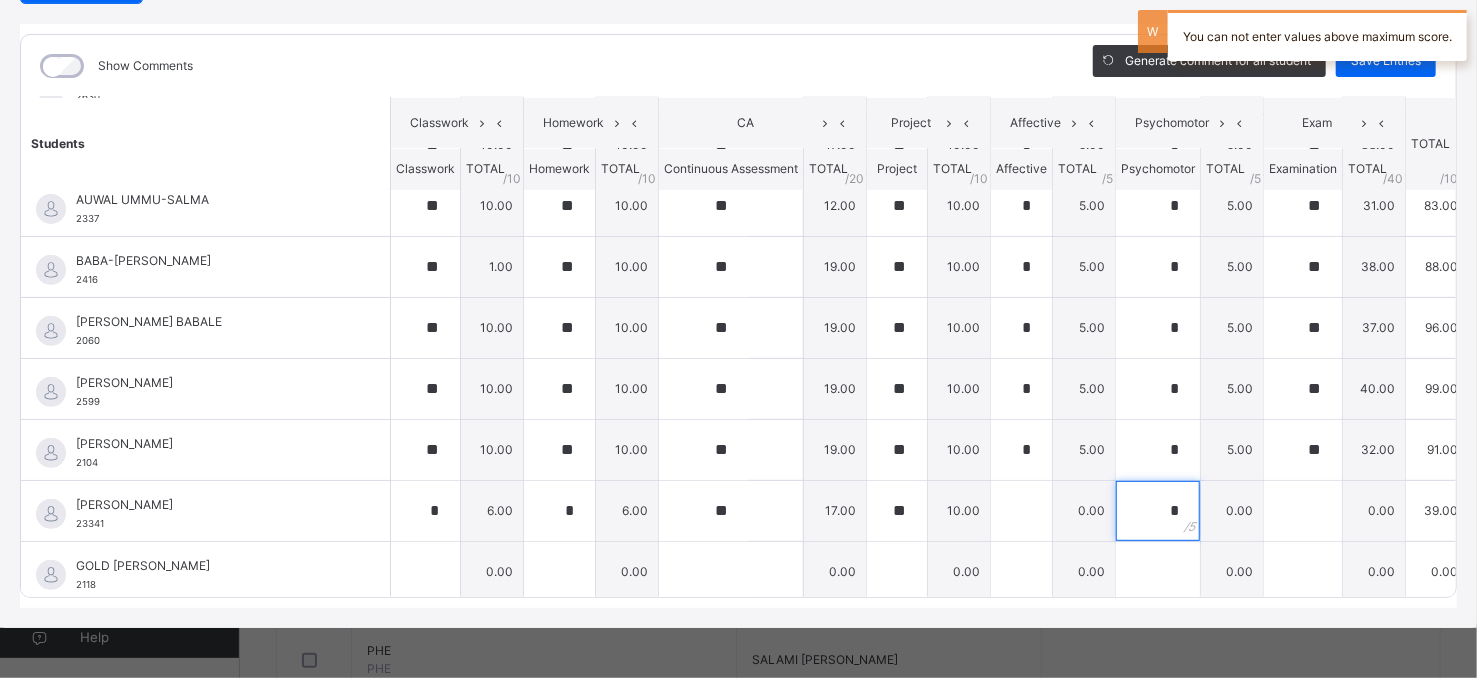 type on "*" 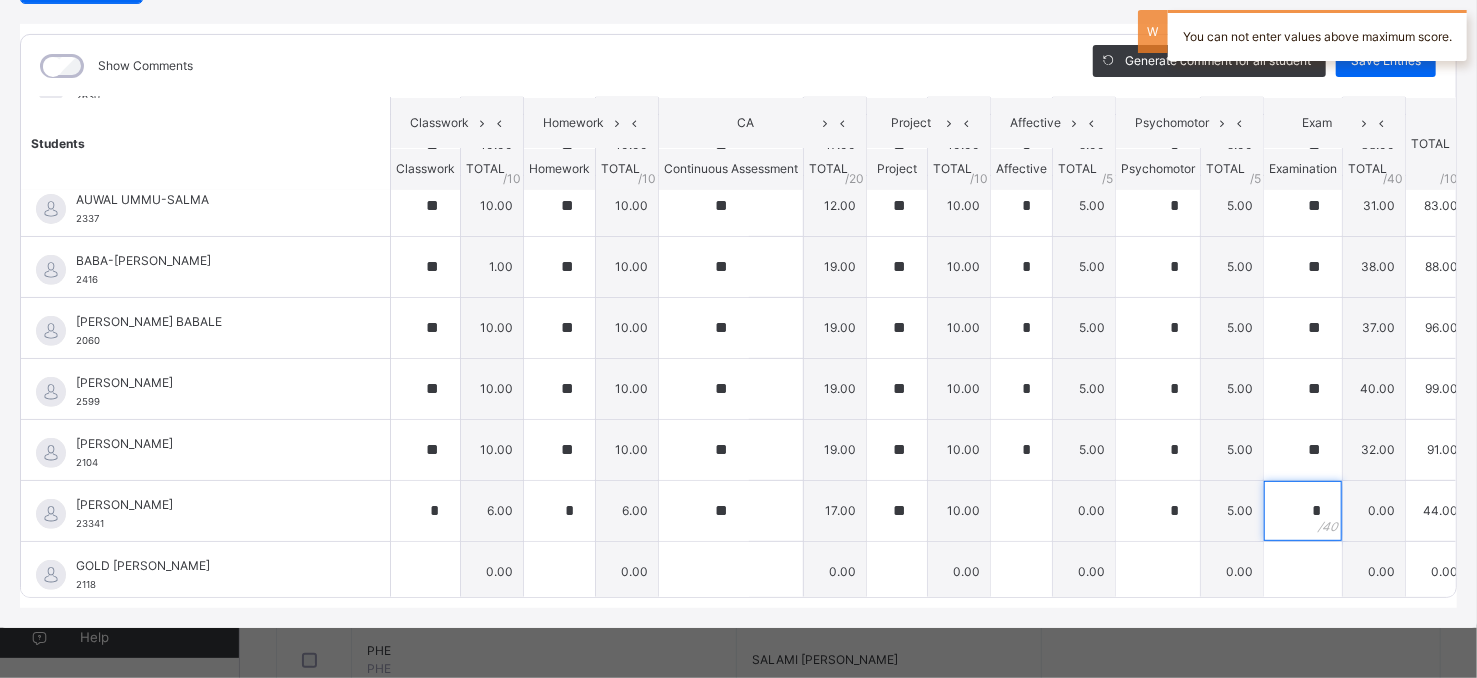 type on "*" 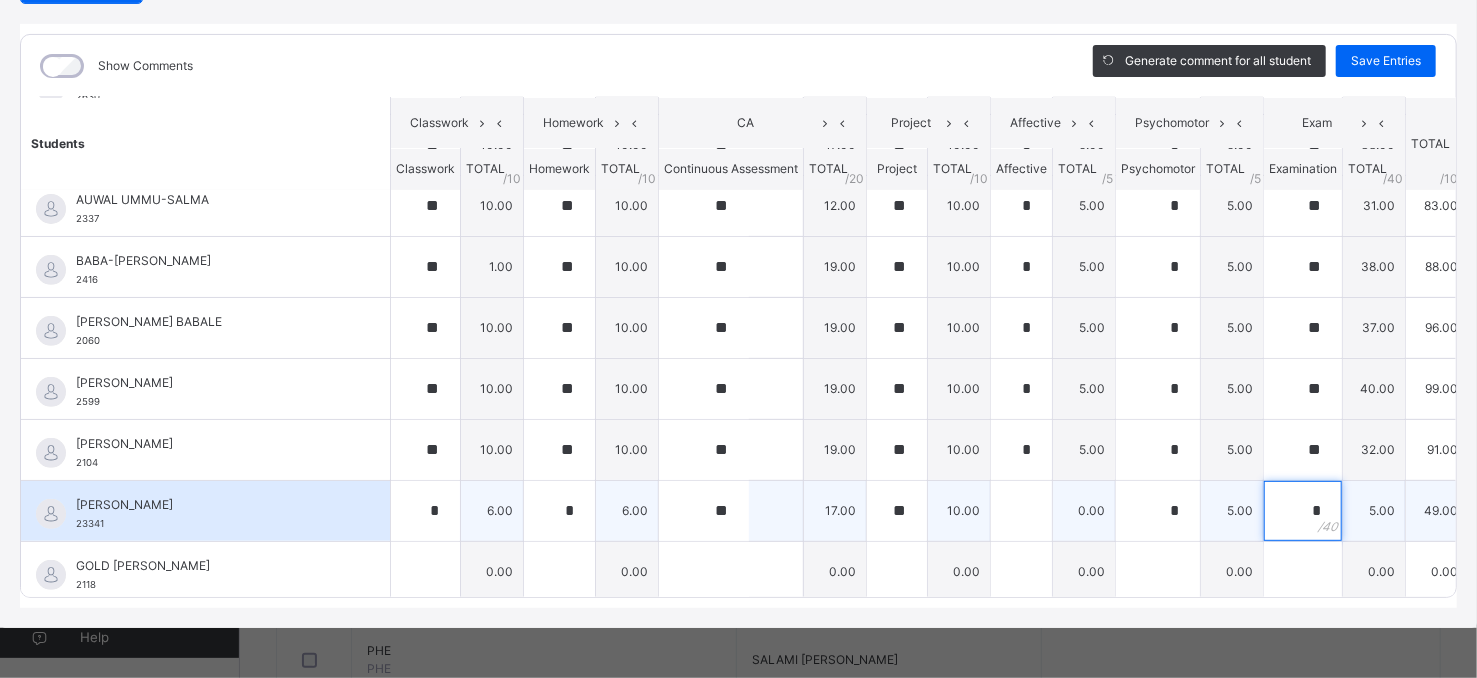 click on "*" at bounding box center [1303, 511] 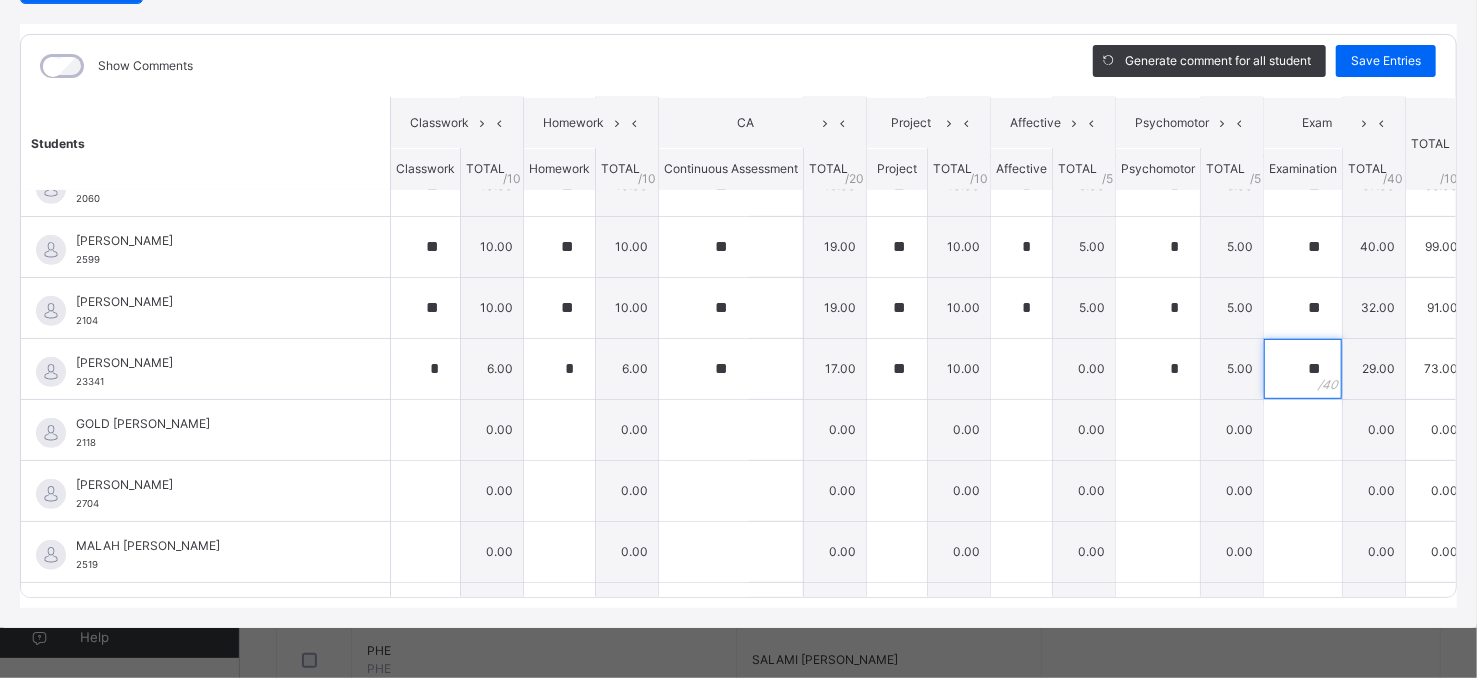 scroll, scrollTop: 591, scrollLeft: 0, axis: vertical 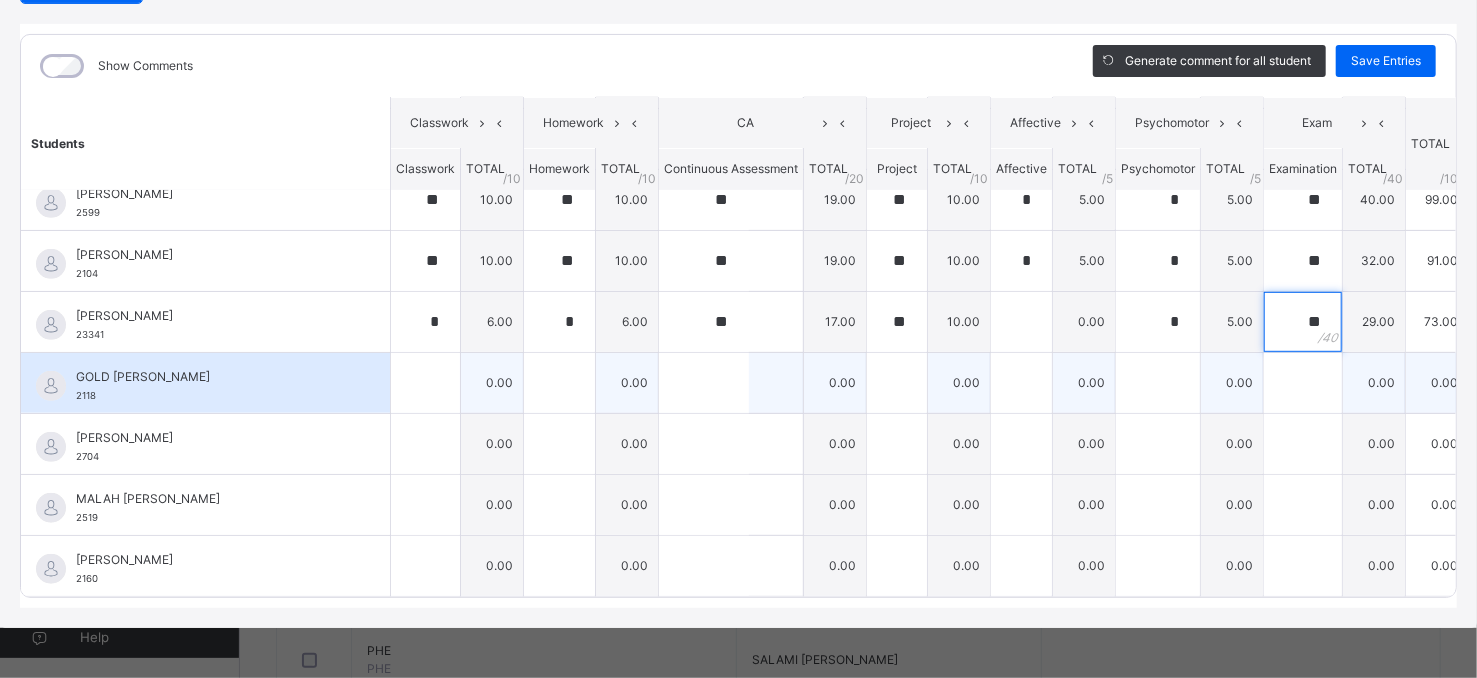 type on "**" 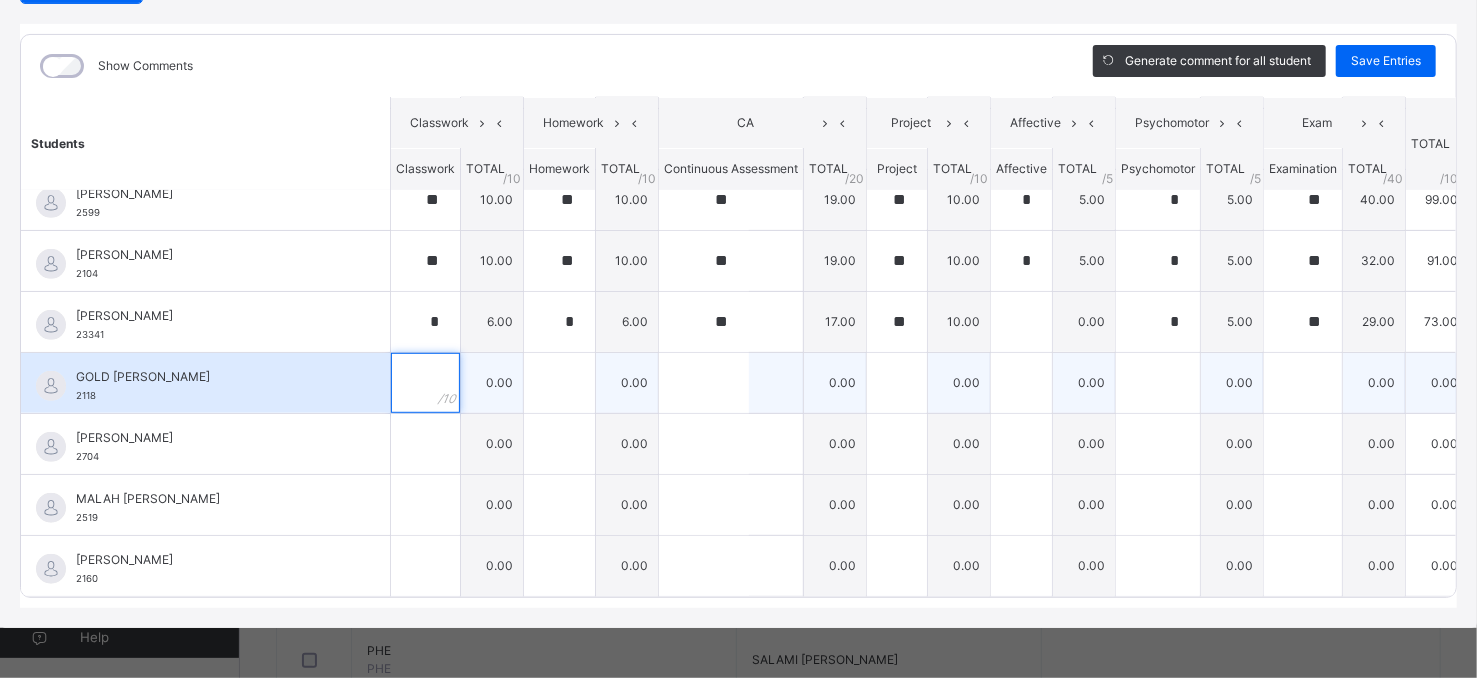 click at bounding box center [425, 383] 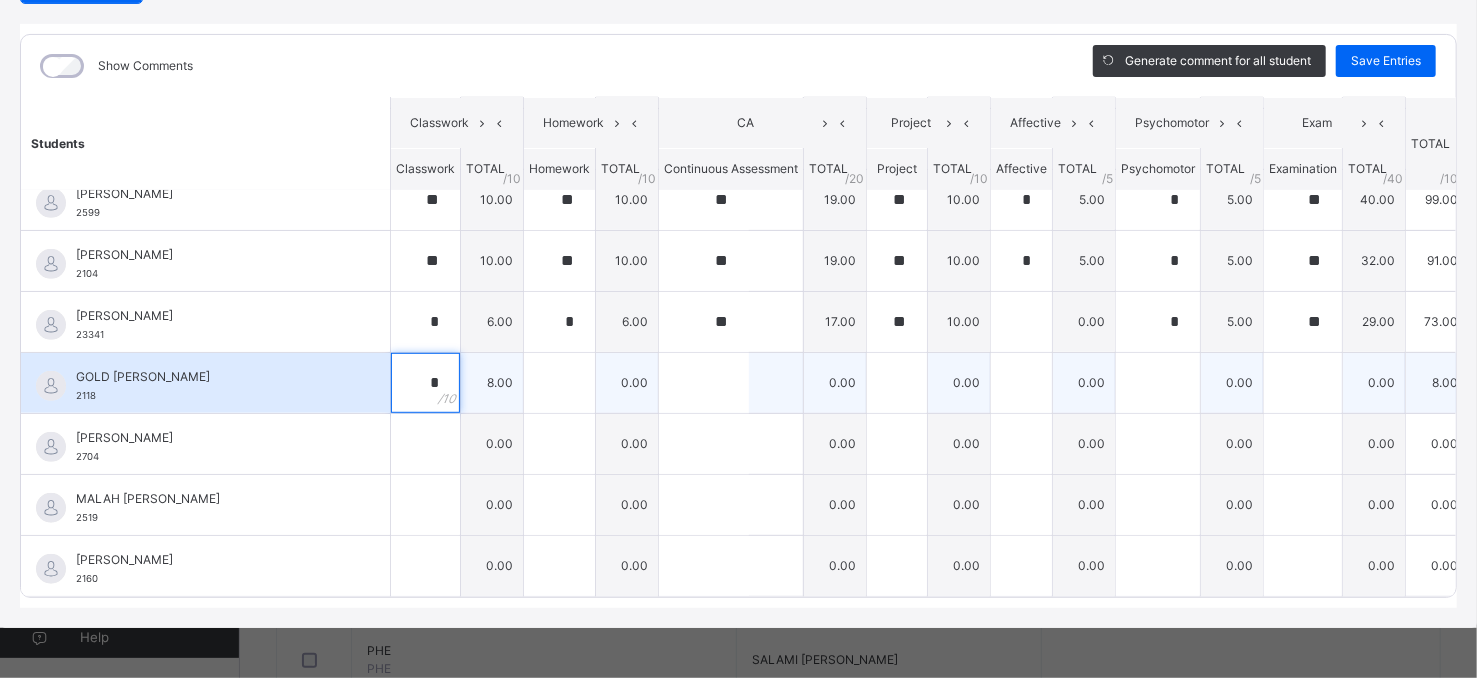 type on "*" 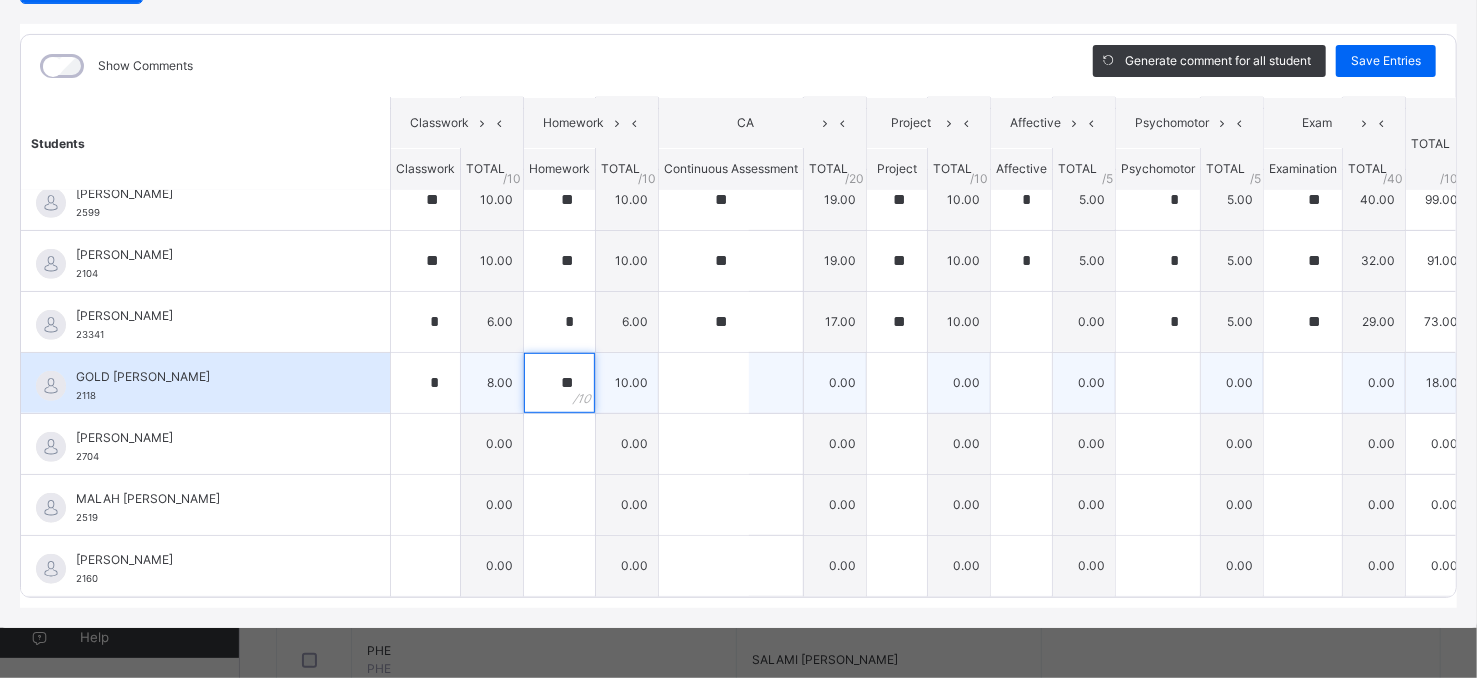 type on "**" 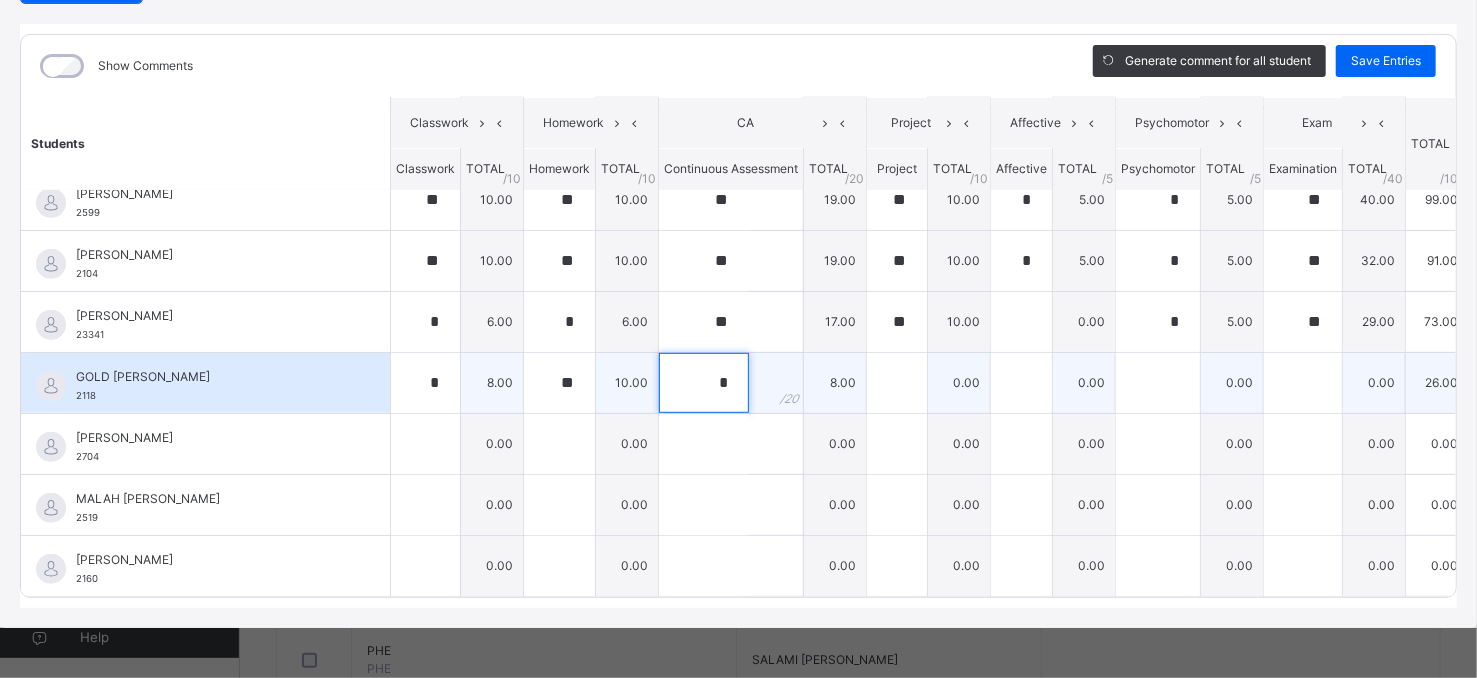type on "*" 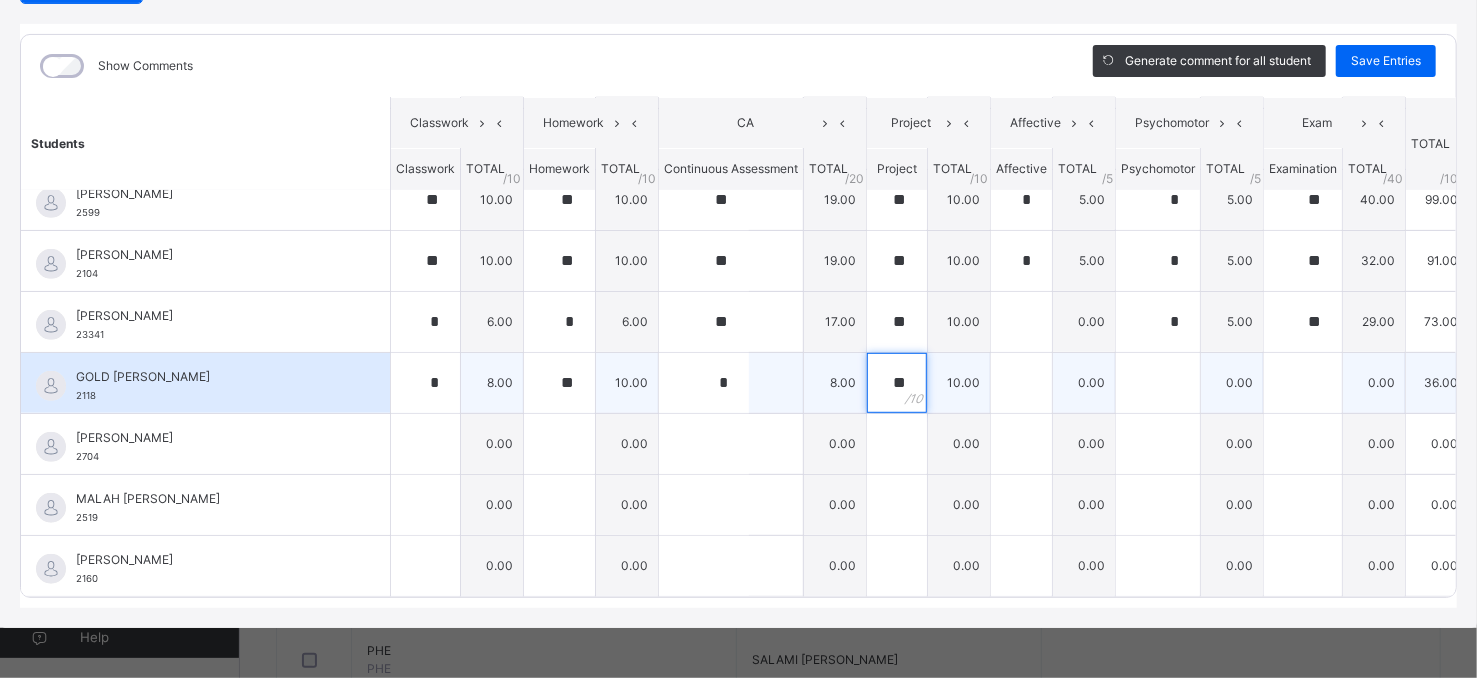 type on "**" 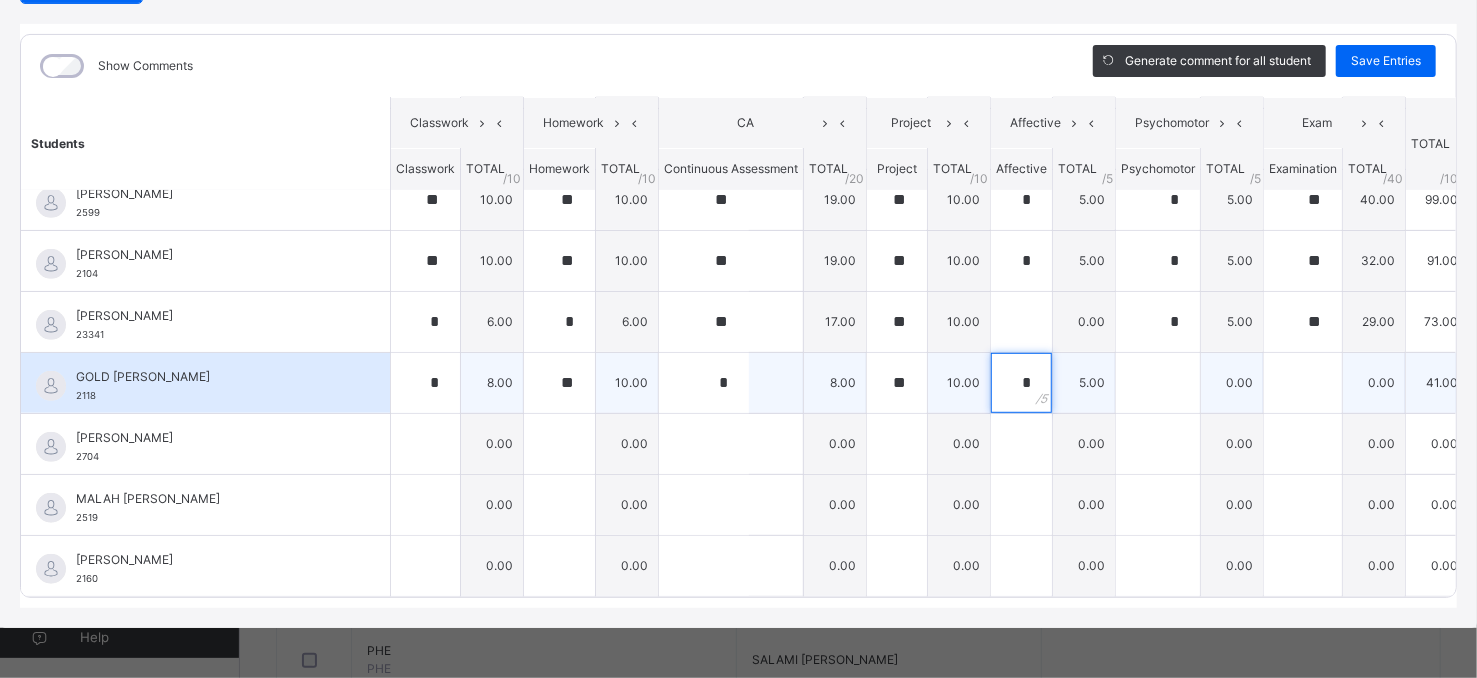 type on "*" 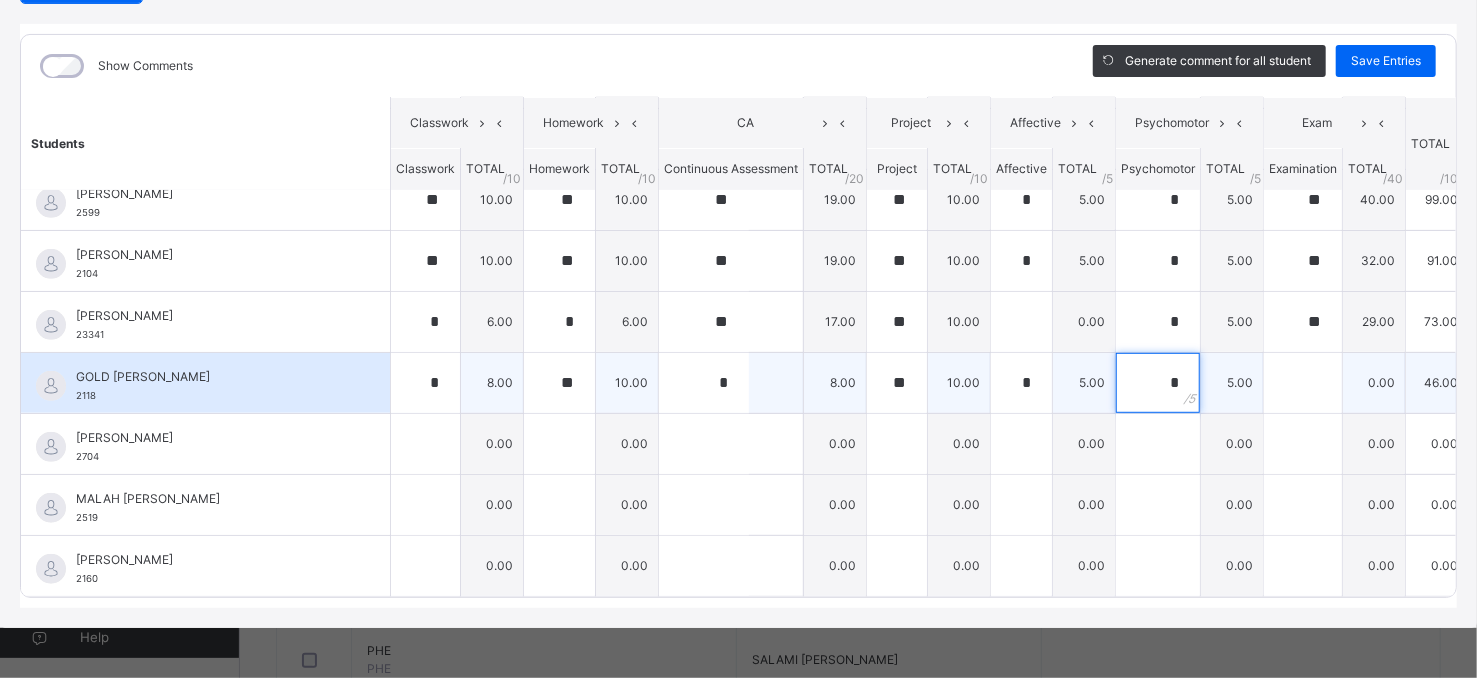type on "*" 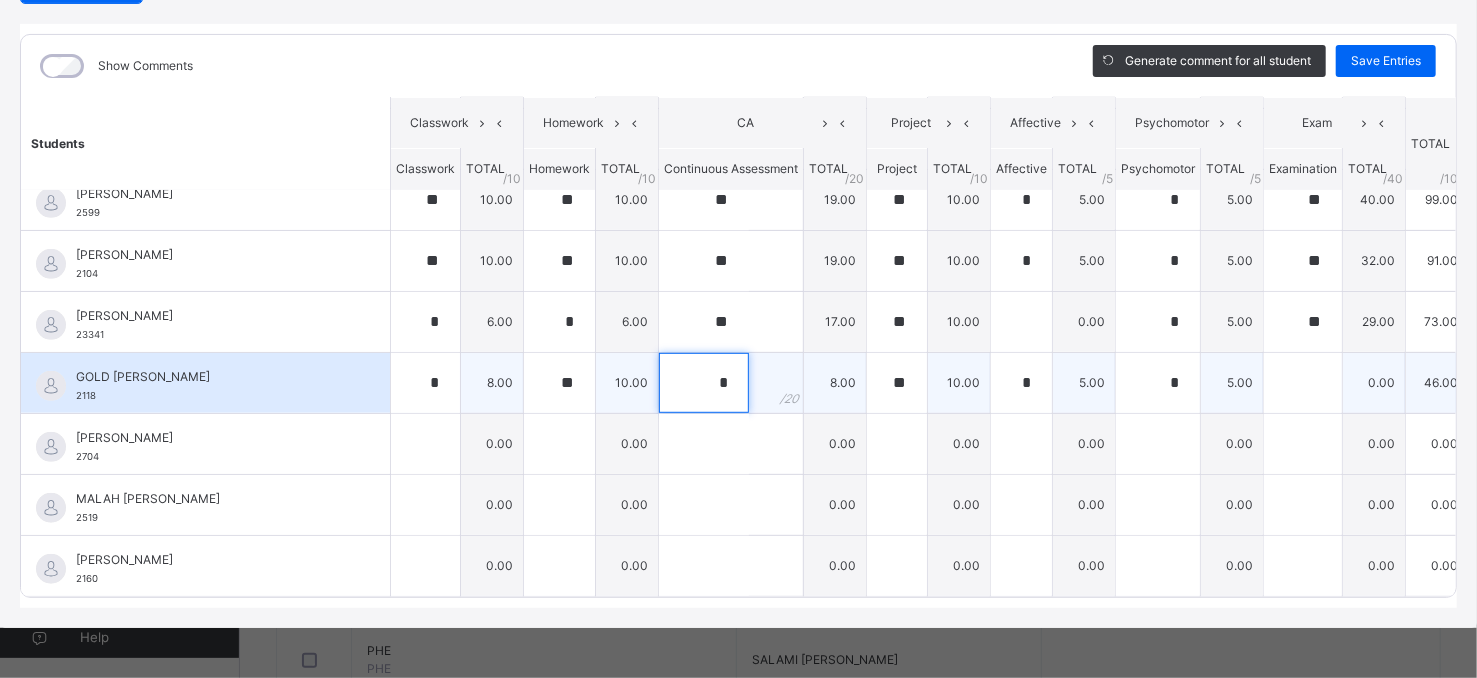 click on "*" at bounding box center [704, 383] 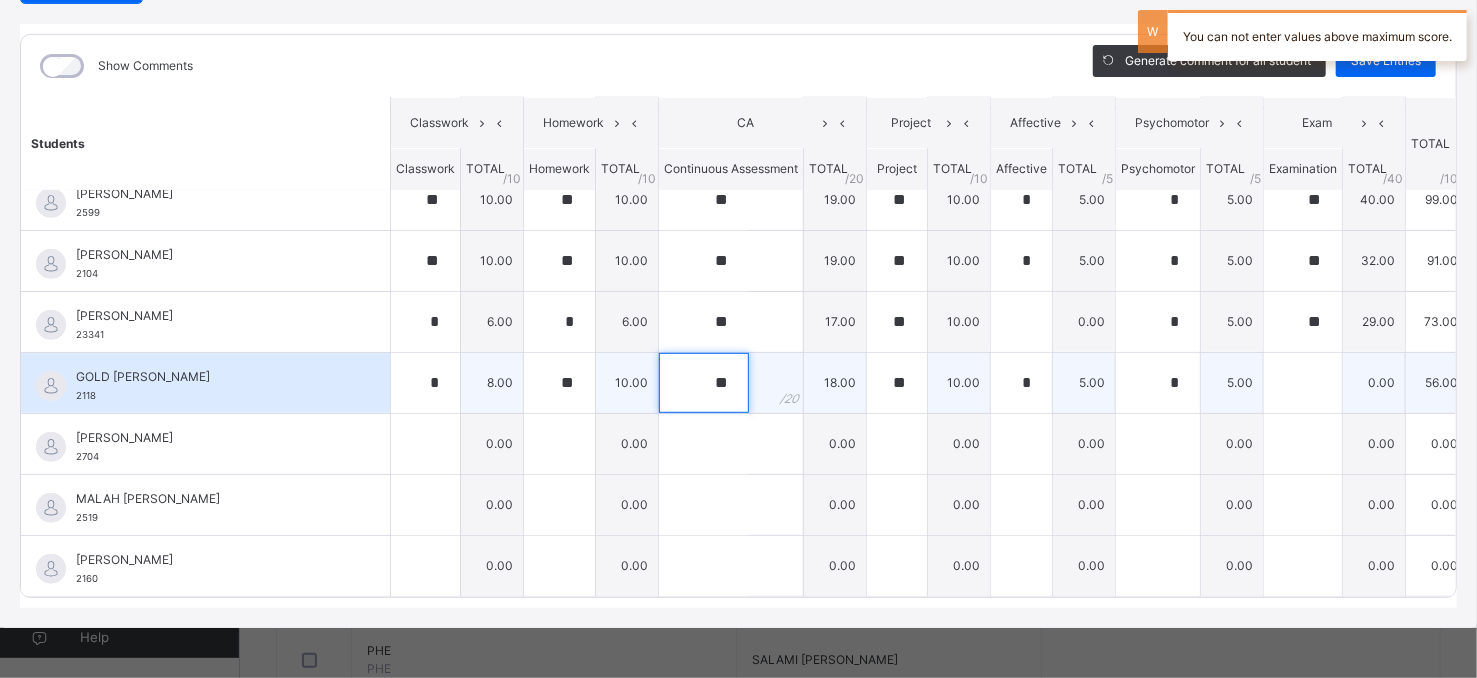 type on "**" 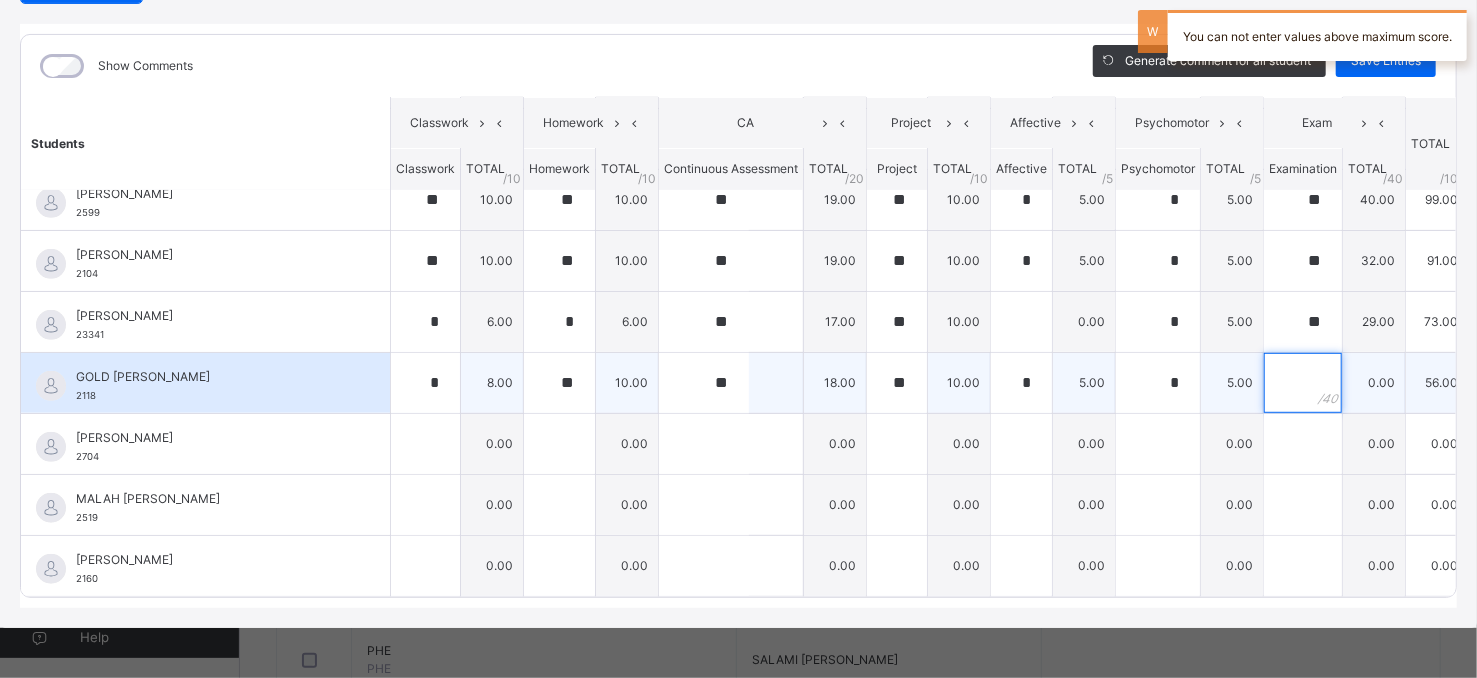 click at bounding box center [1303, 383] 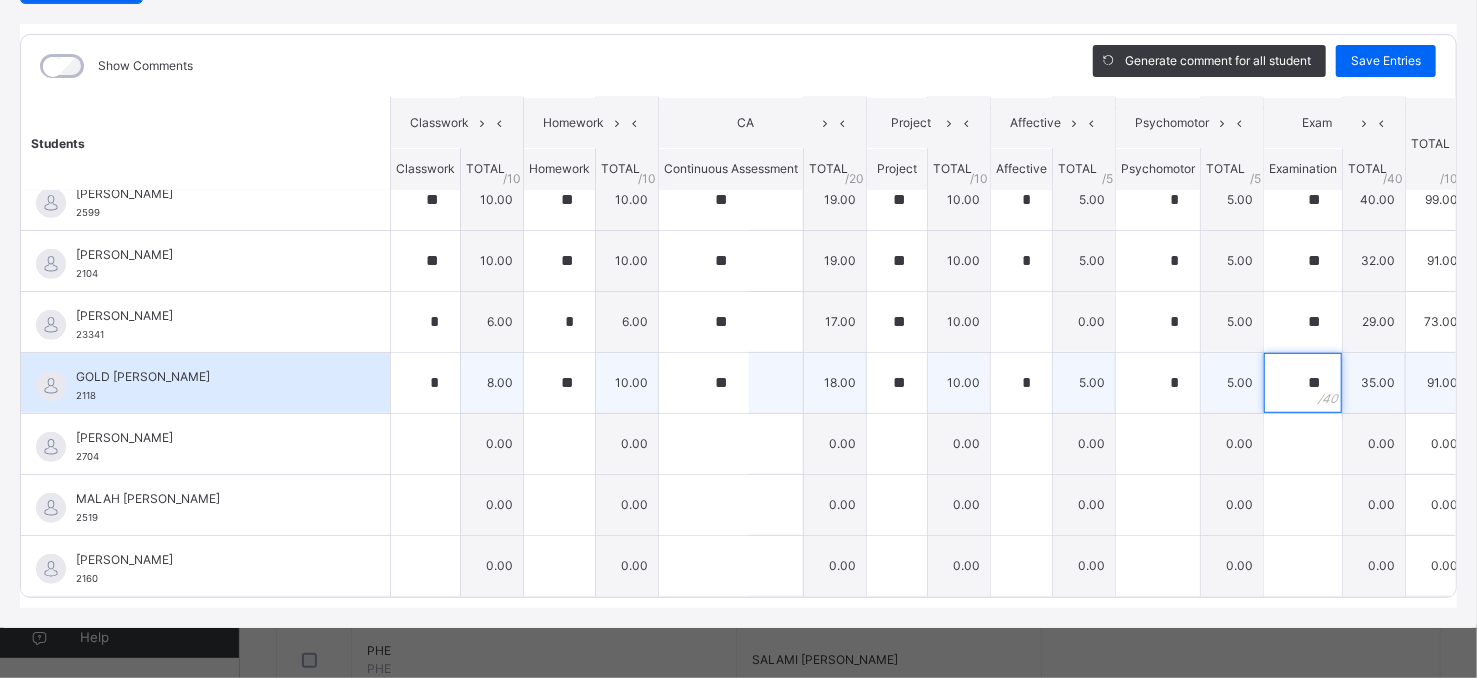 type on "**" 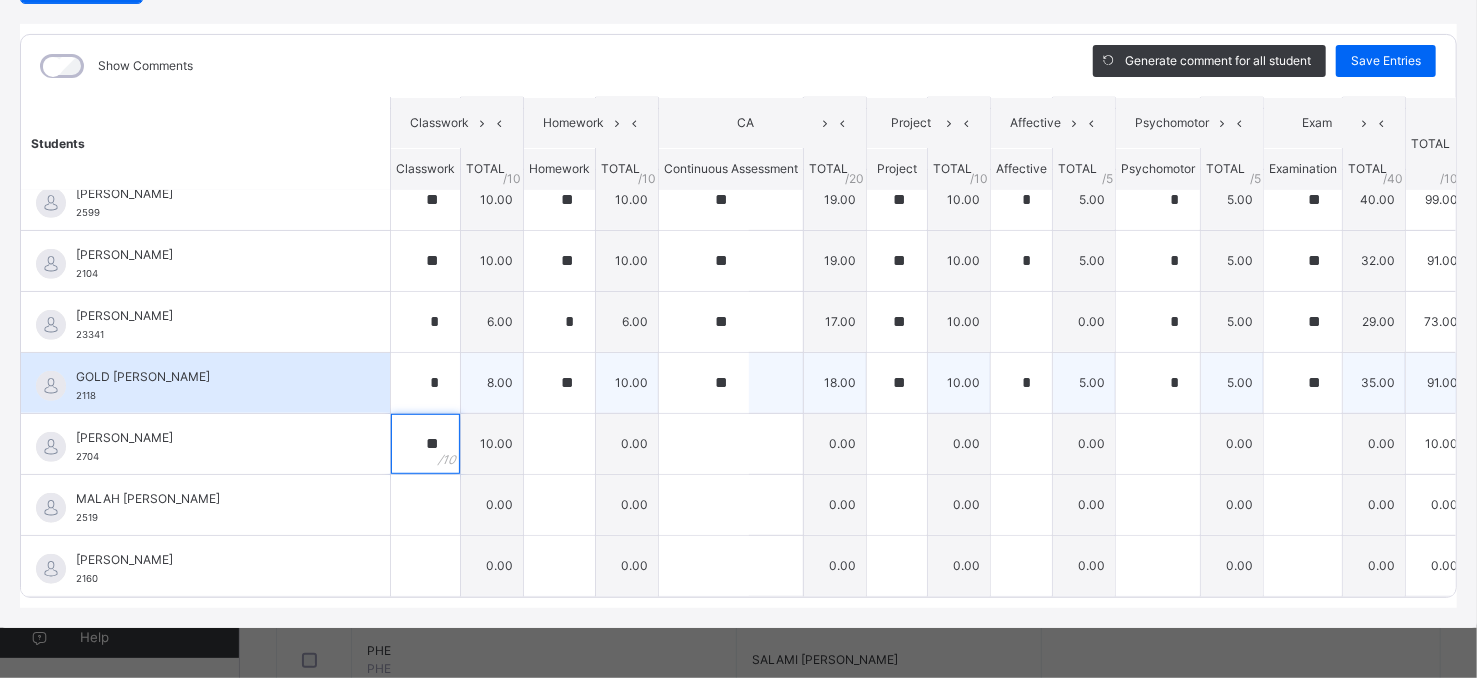 type on "**" 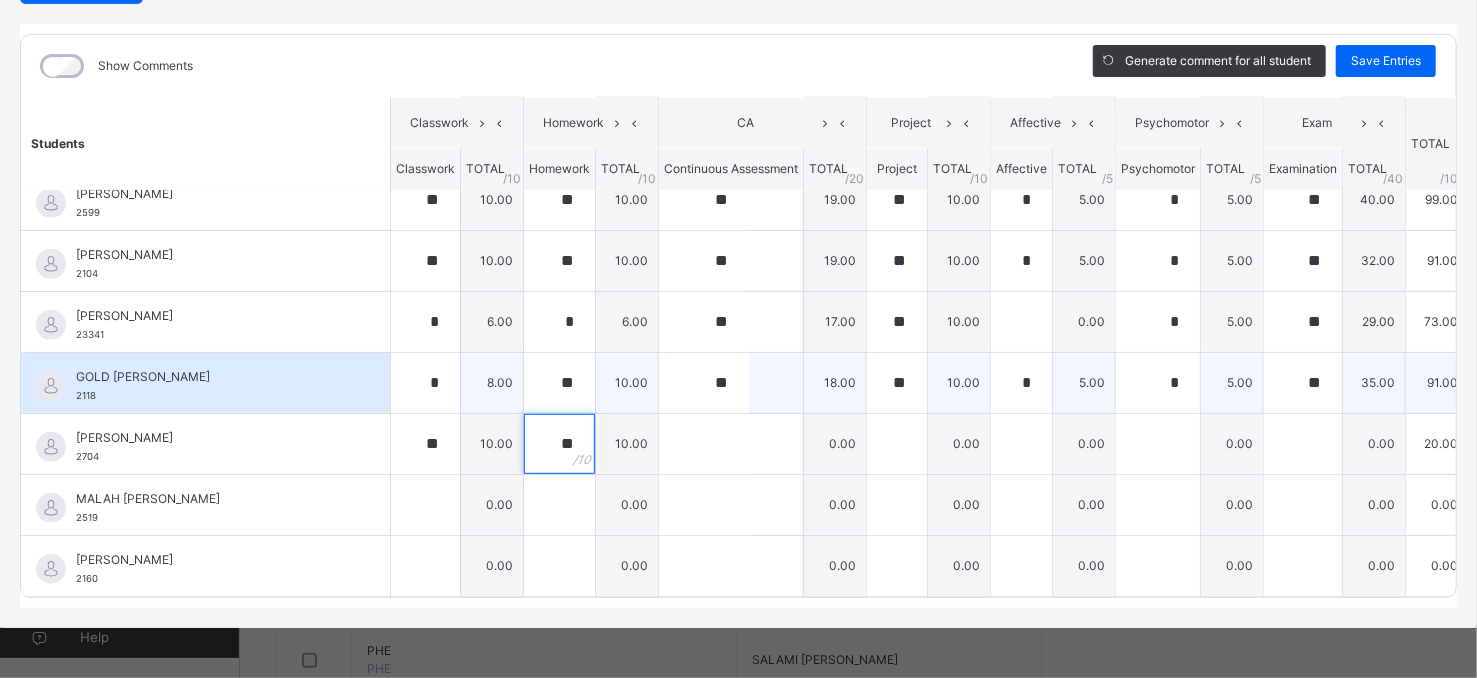 type on "**" 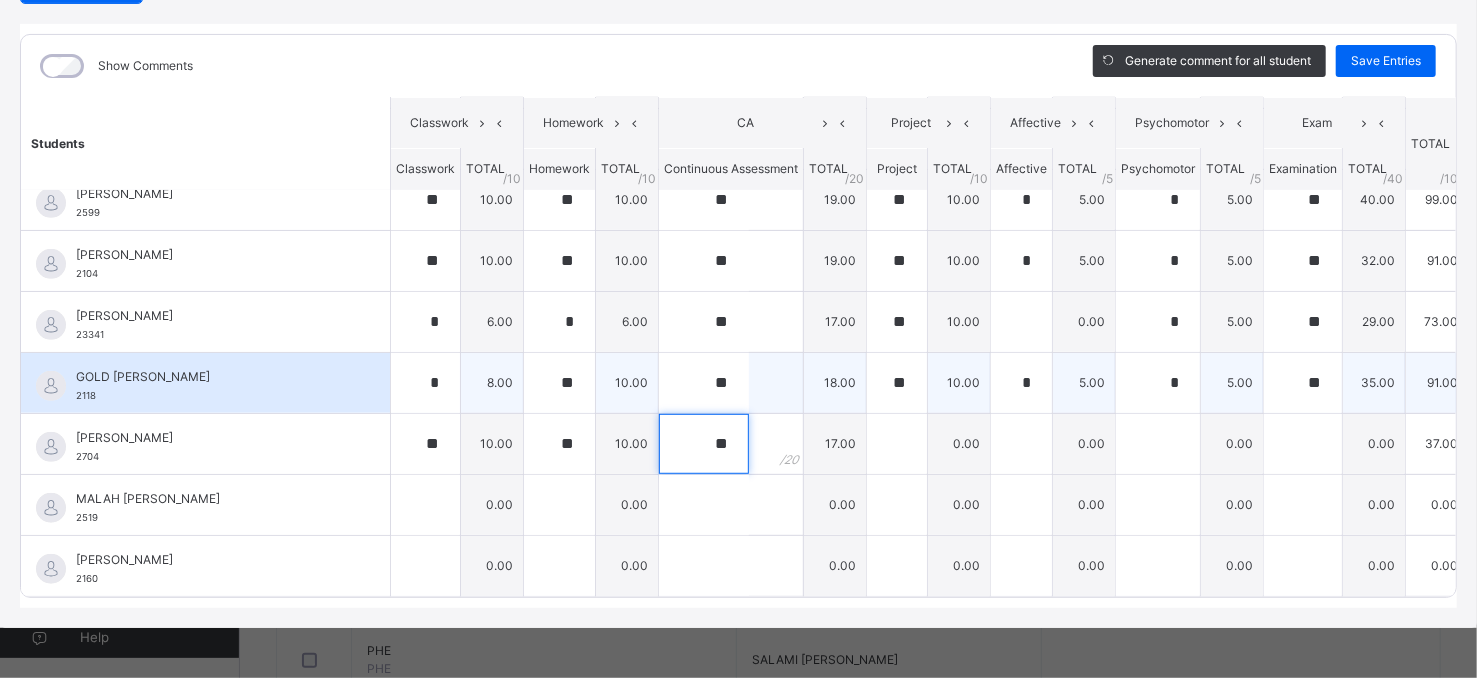 type on "**" 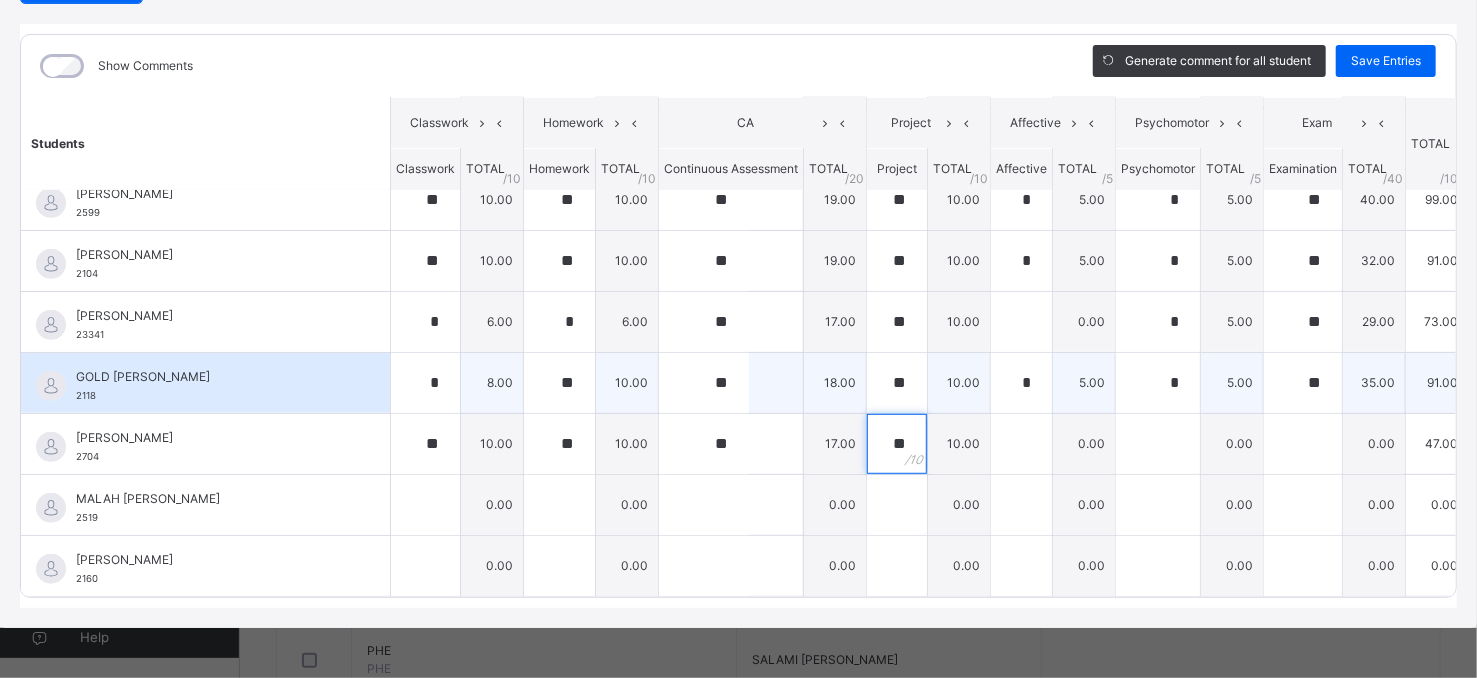 type on "**" 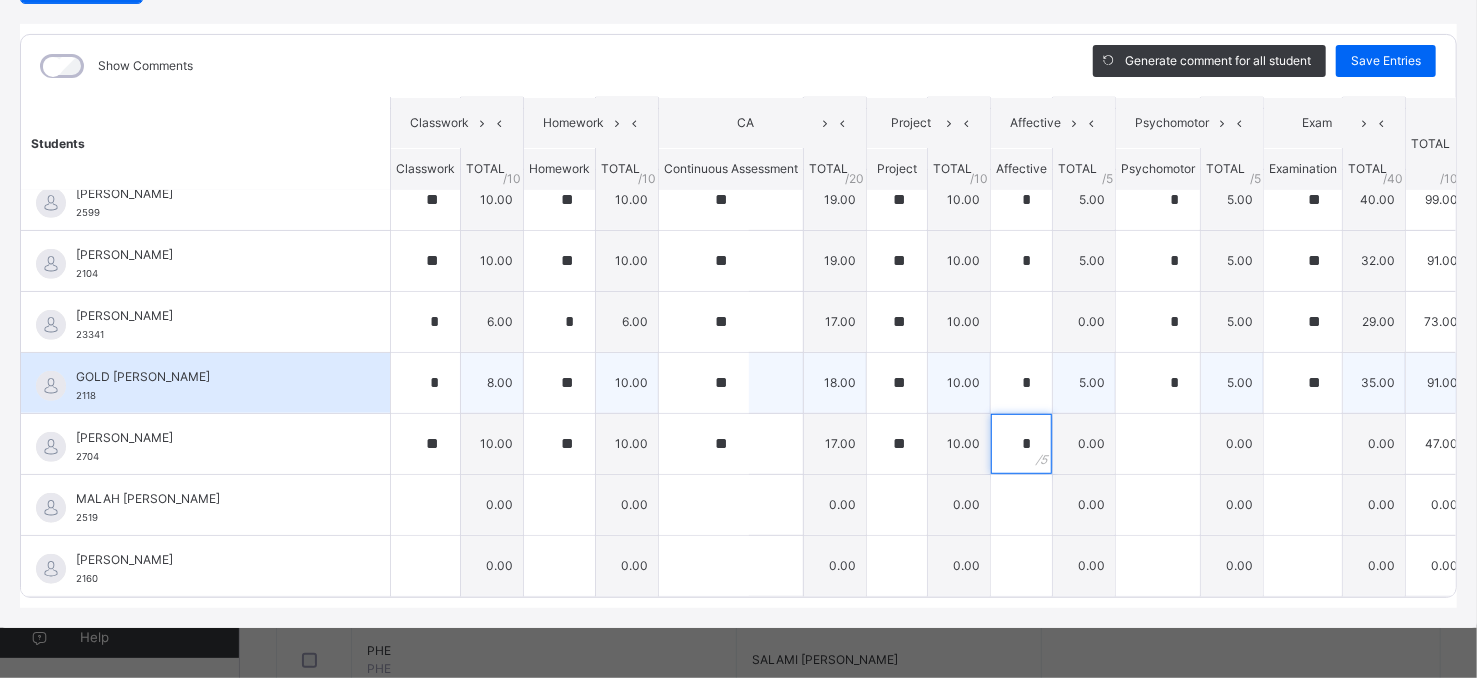 type on "*" 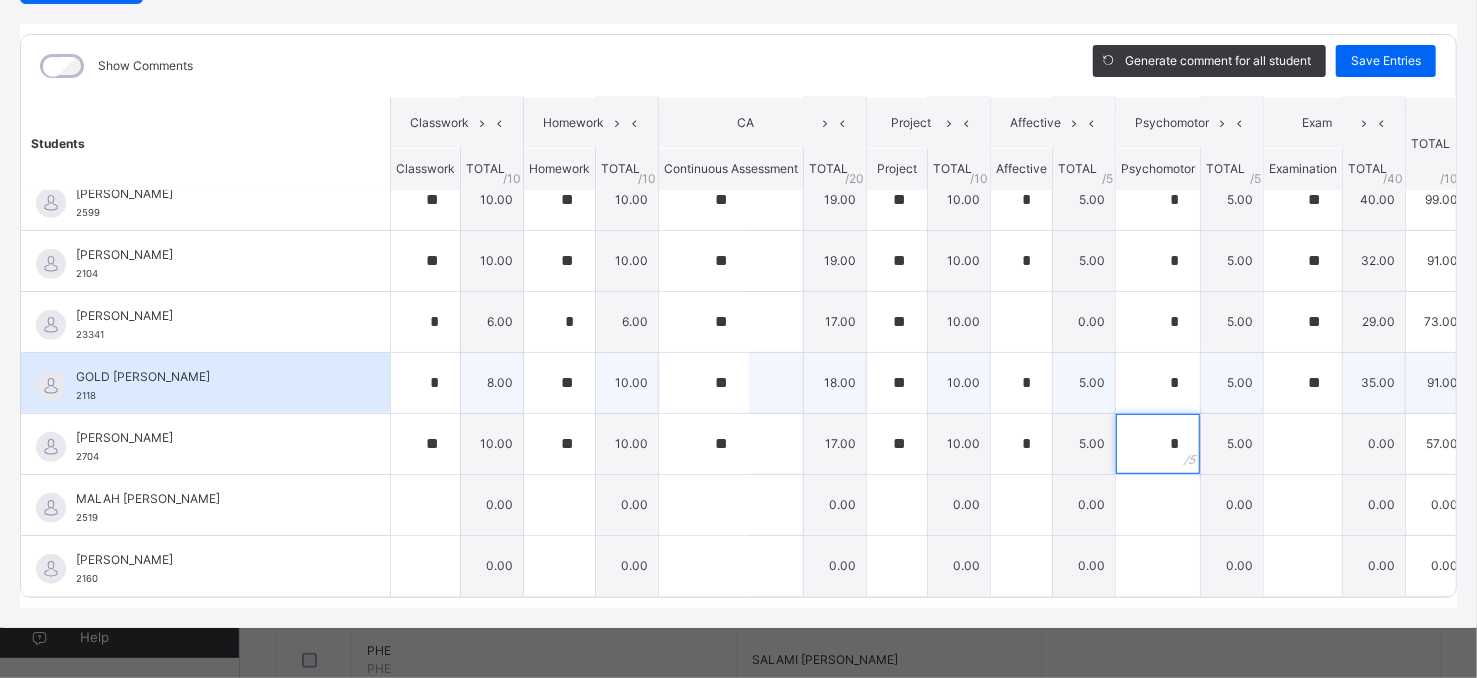 type on "*" 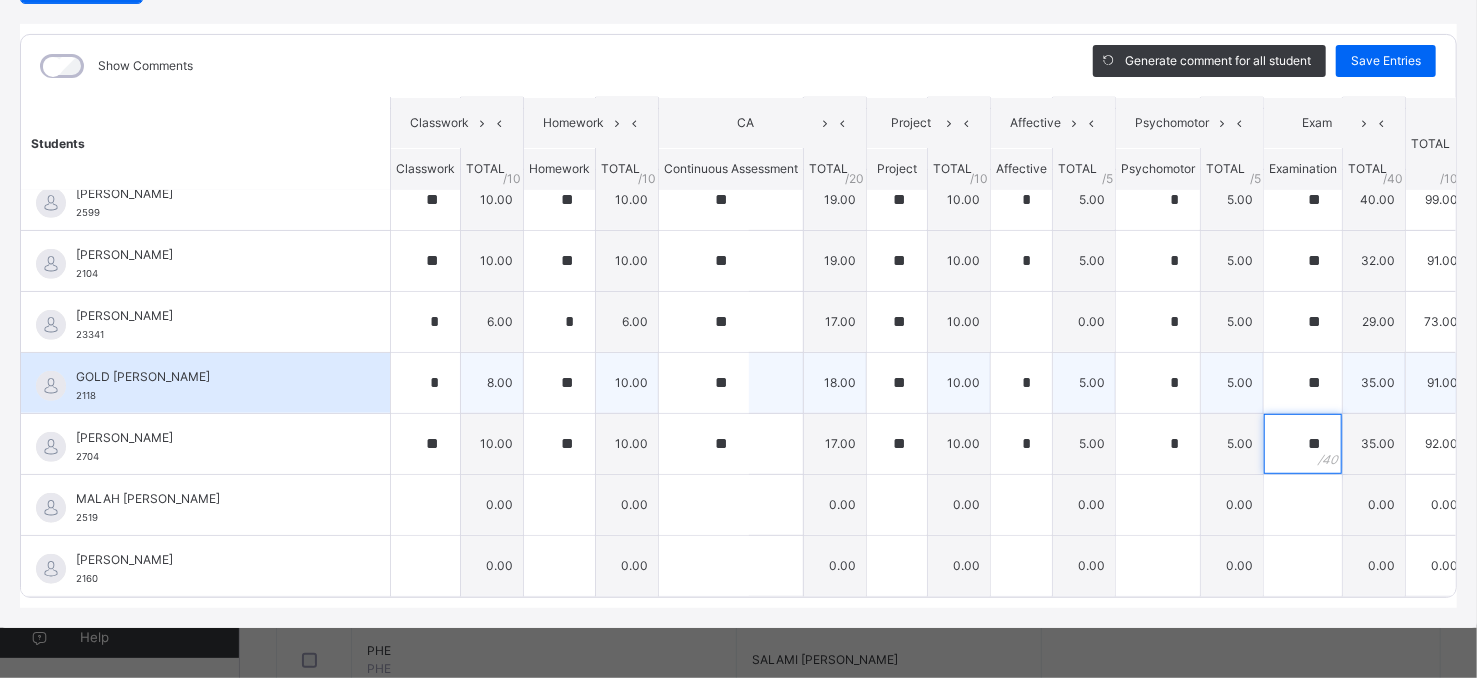type on "**" 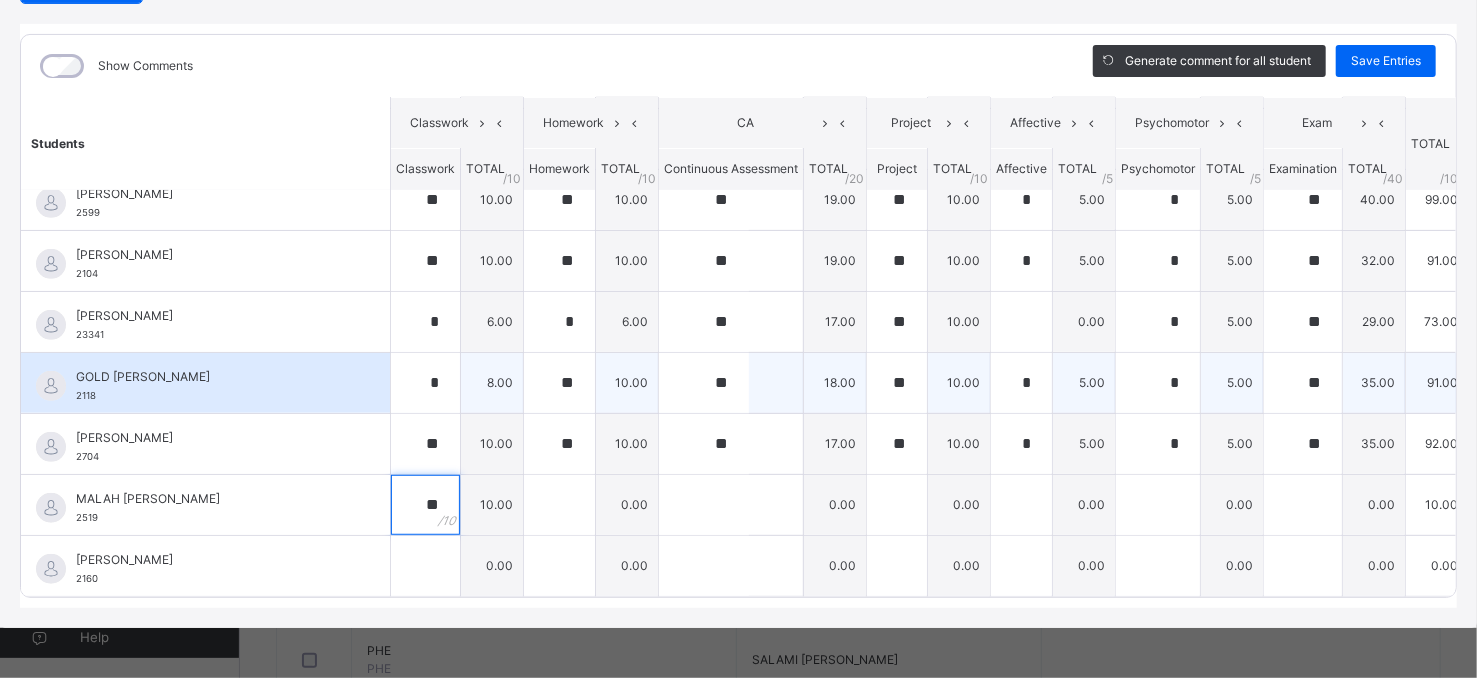 type on "**" 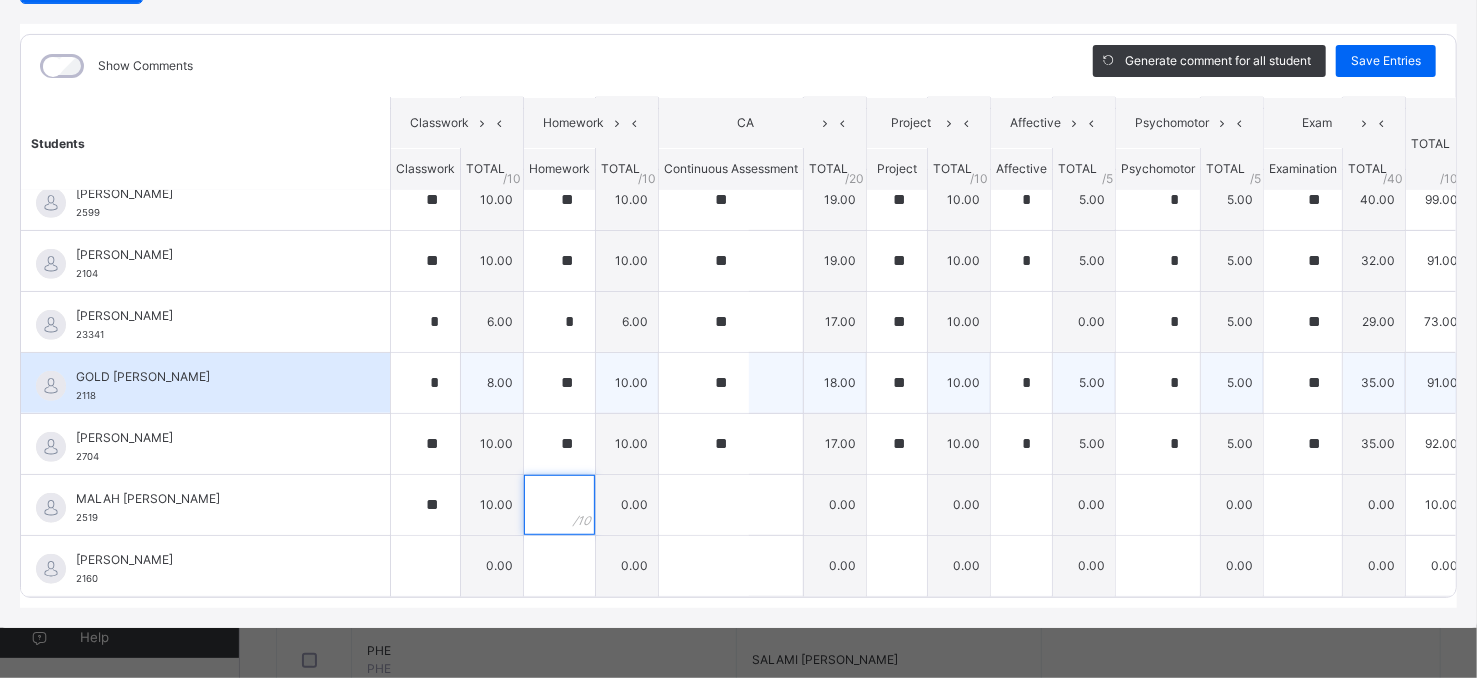 type on "*" 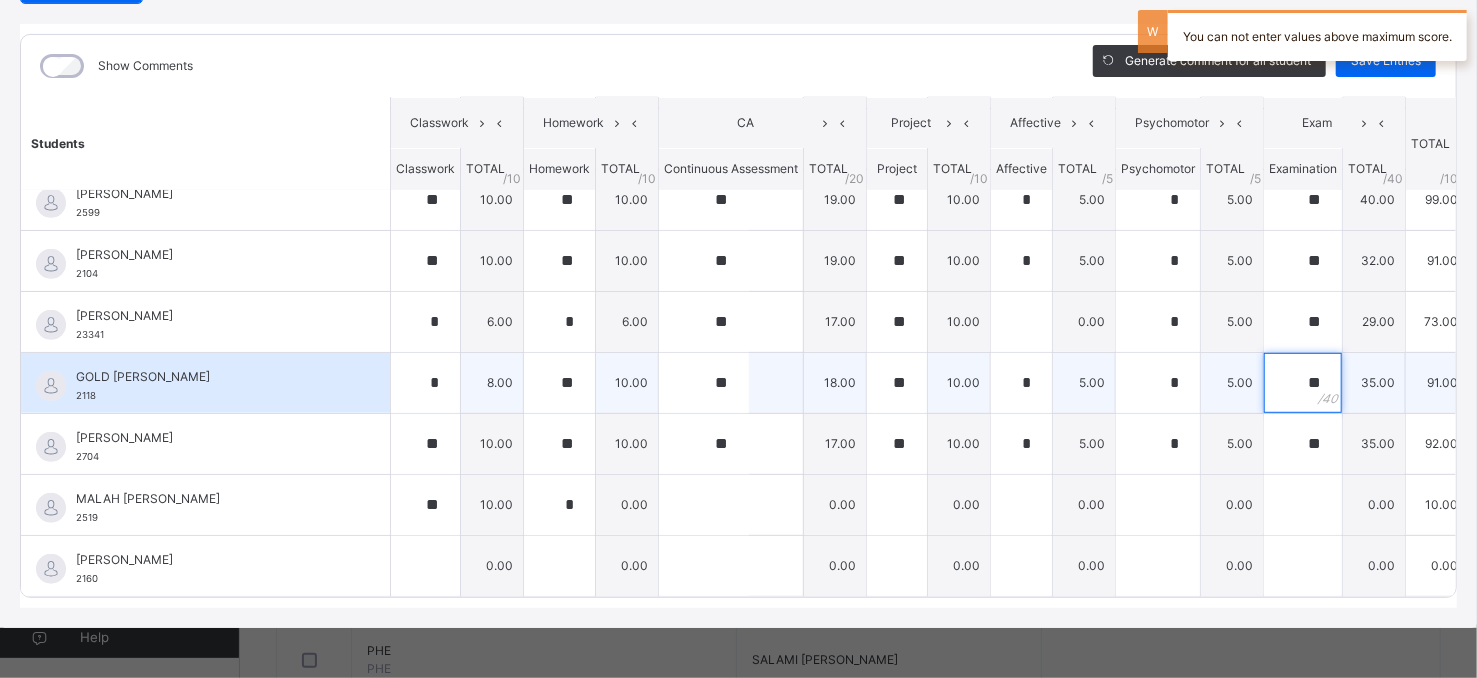 click on "**" at bounding box center [1303, 383] 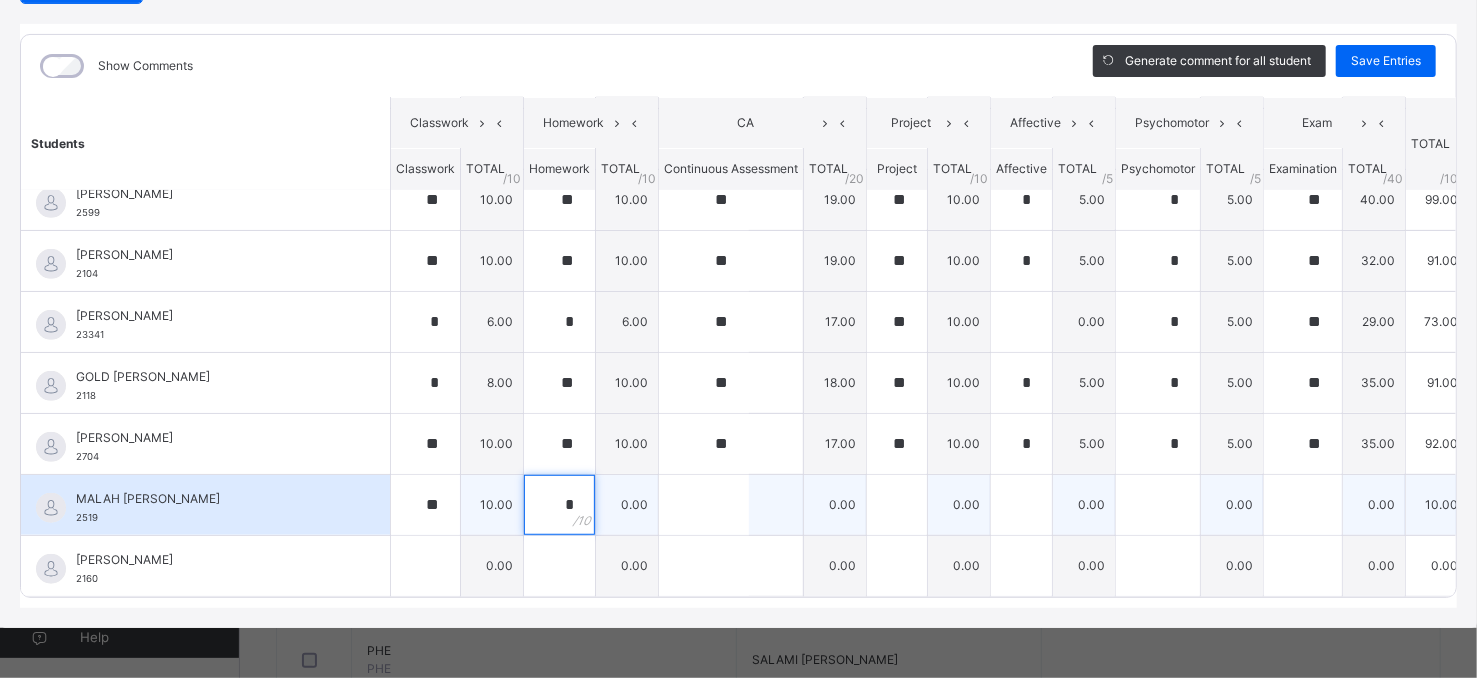 click on "*" at bounding box center (559, 505) 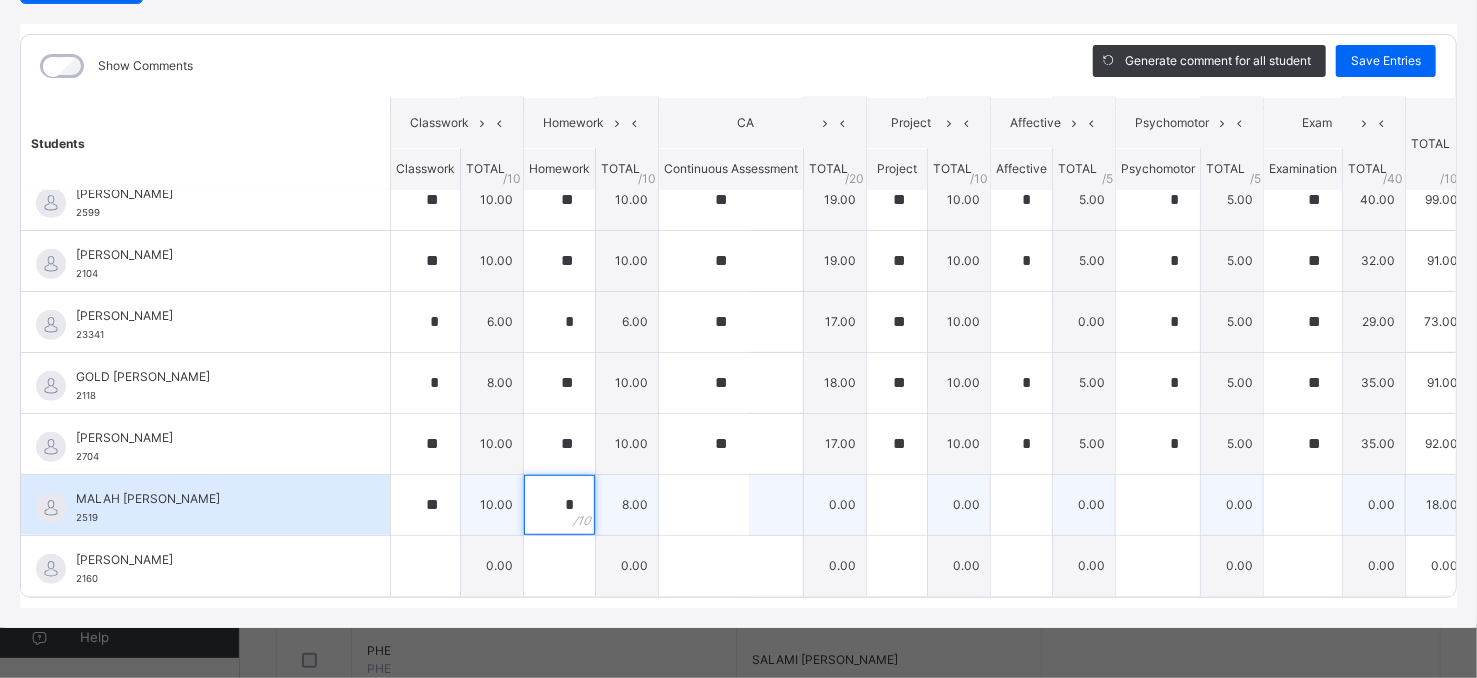 type on "*" 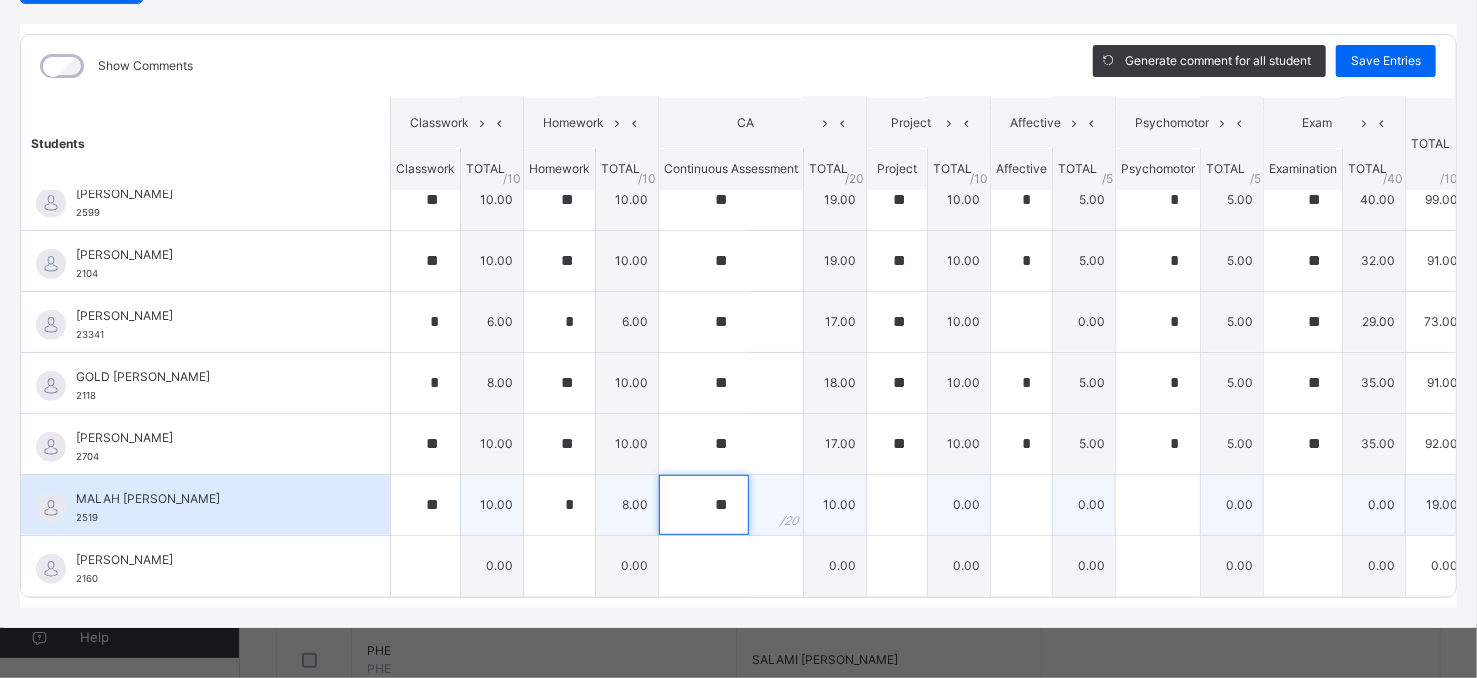 type on "**" 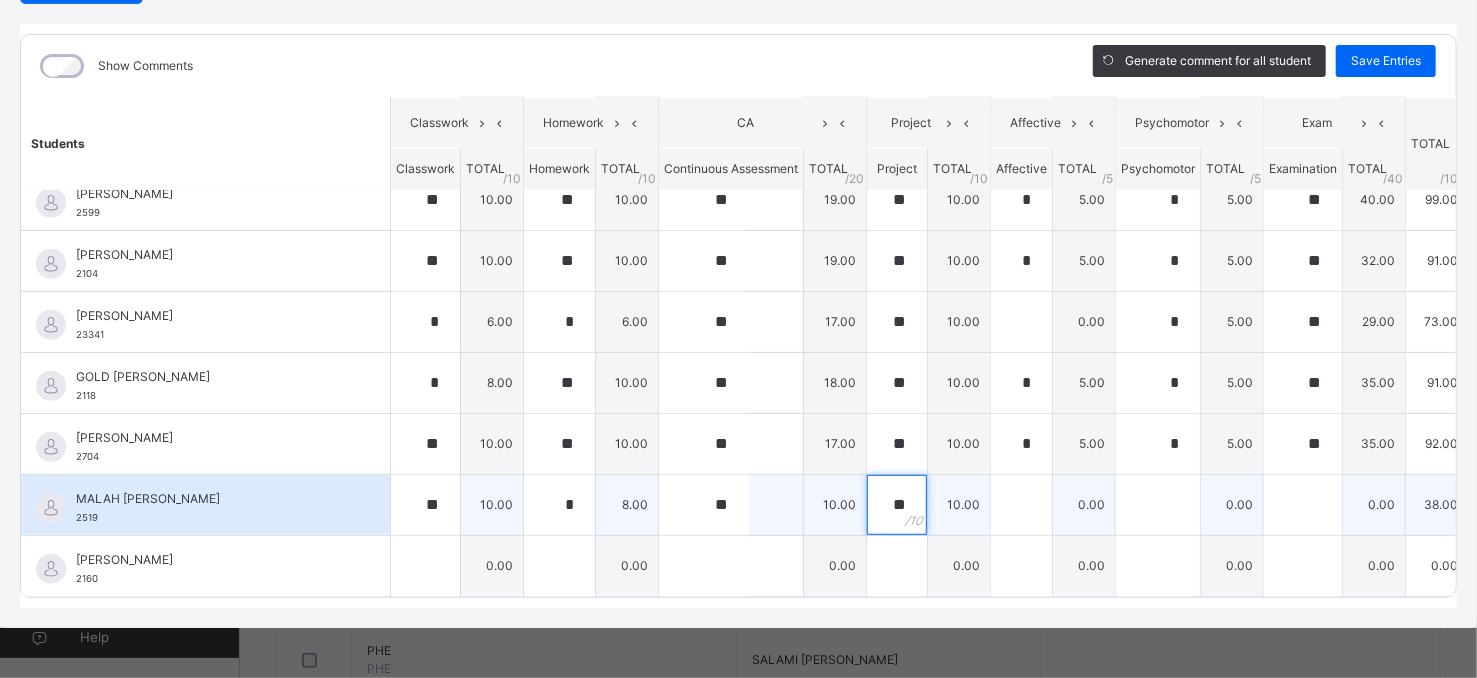 type on "**" 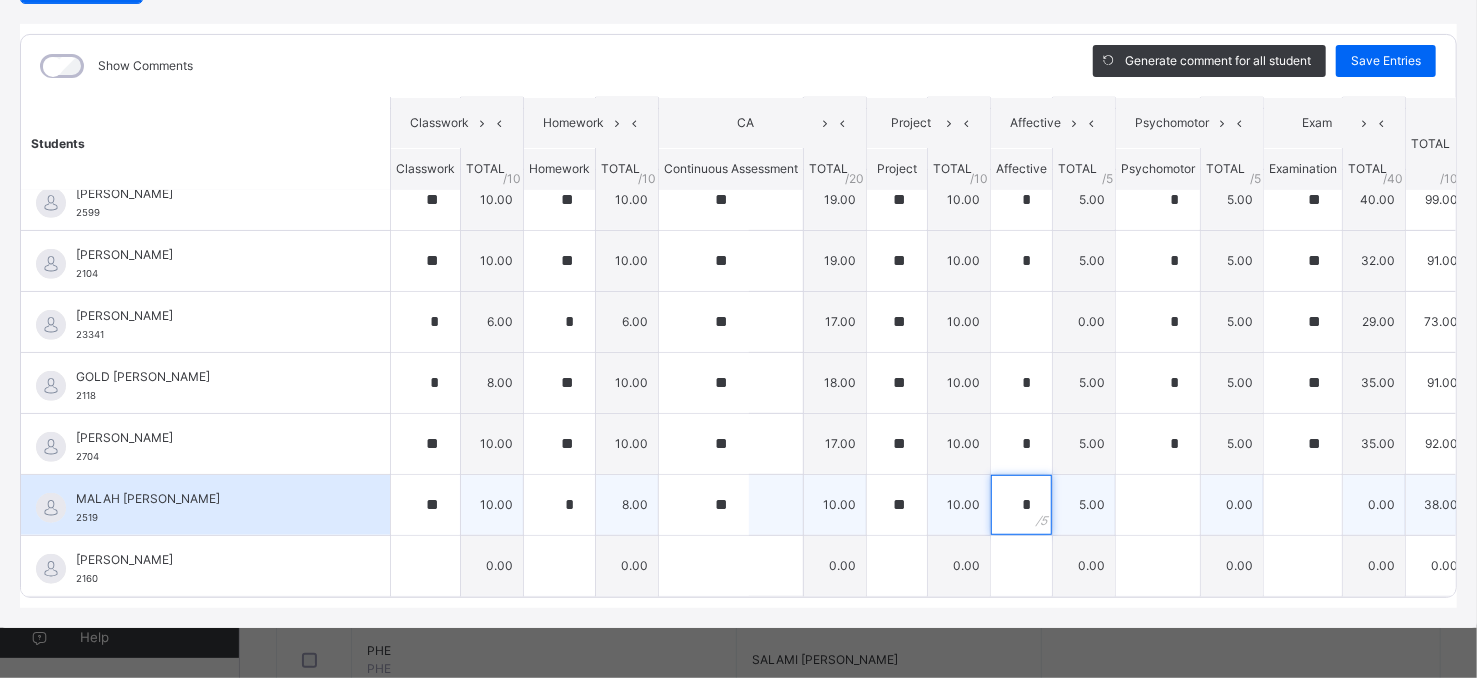 type on "*" 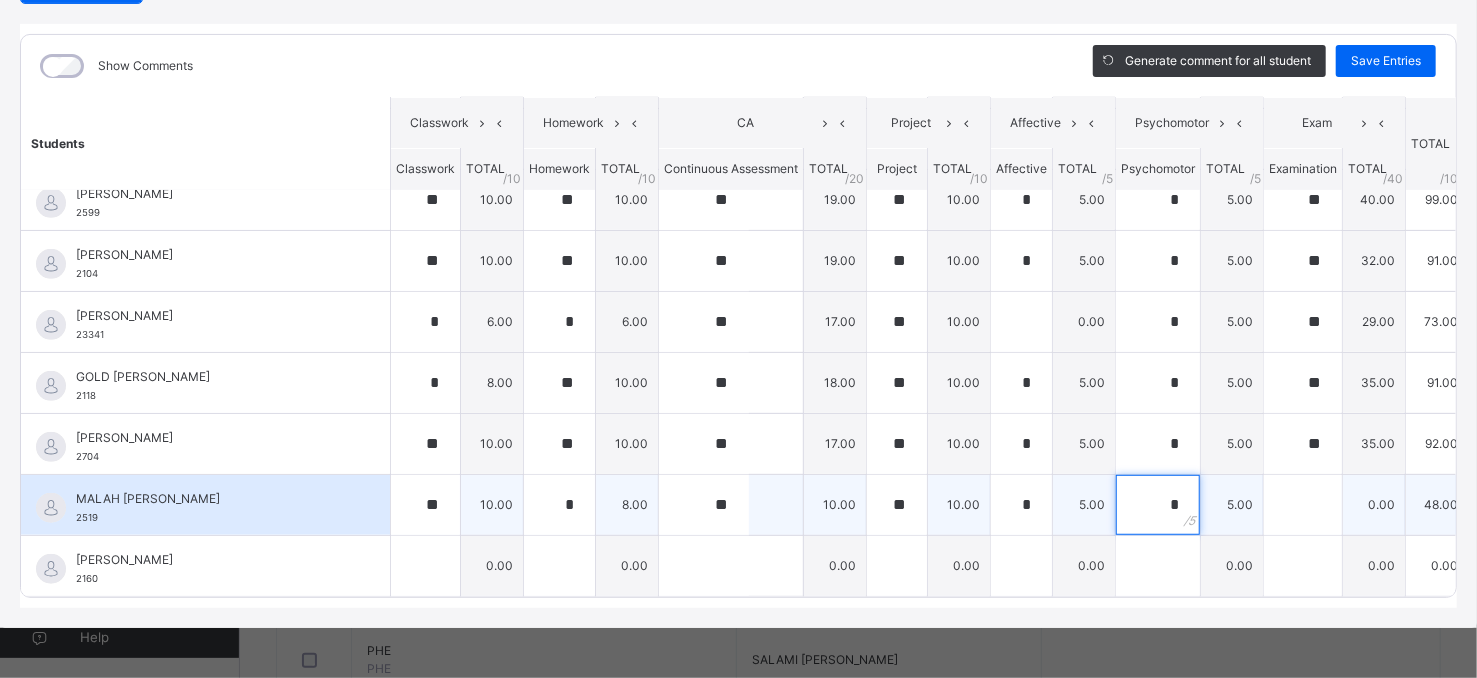 type on "*" 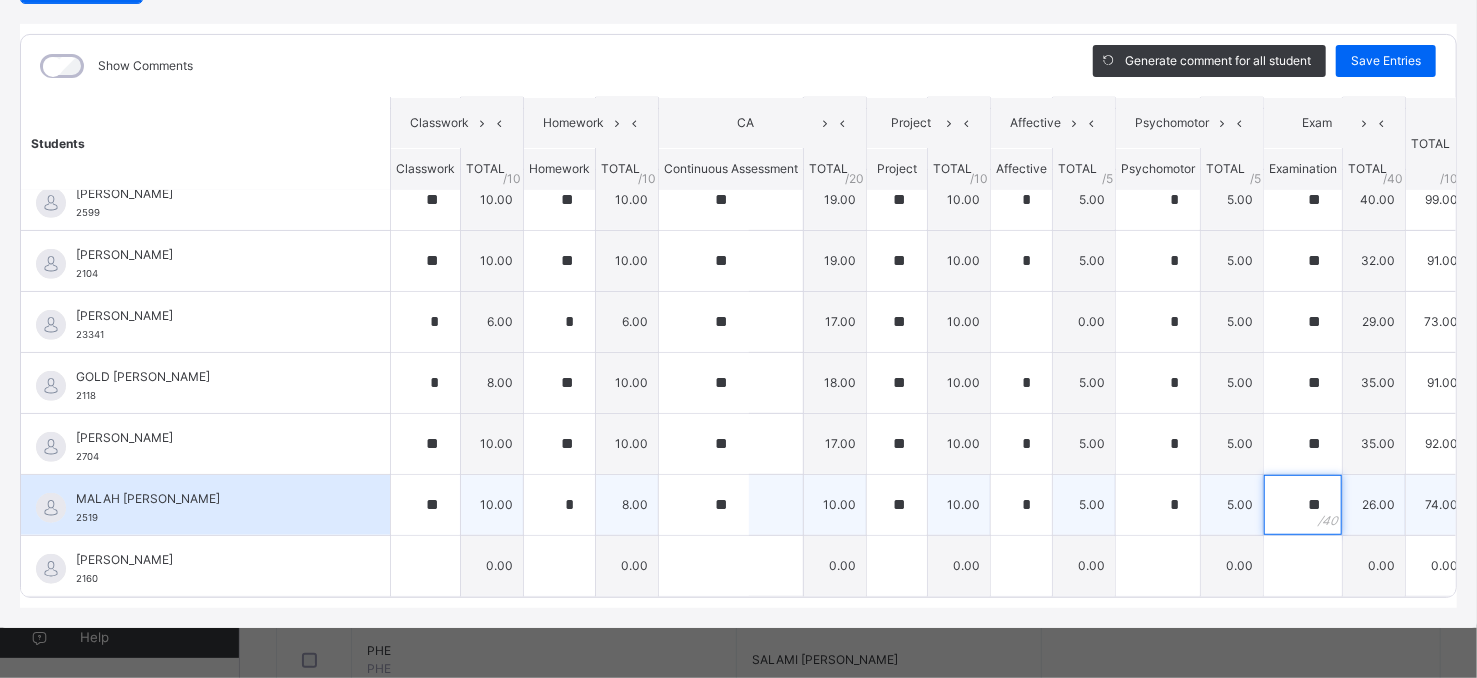 type on "**" 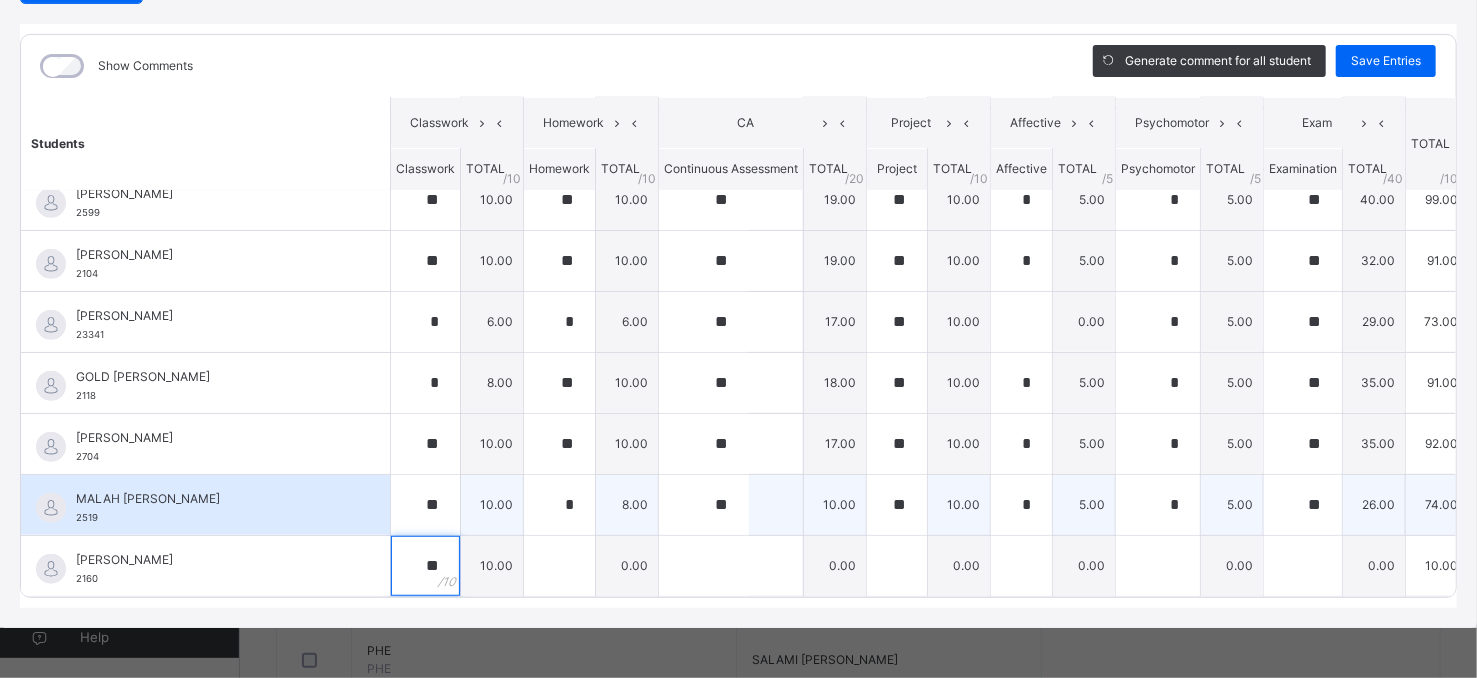type on "**" 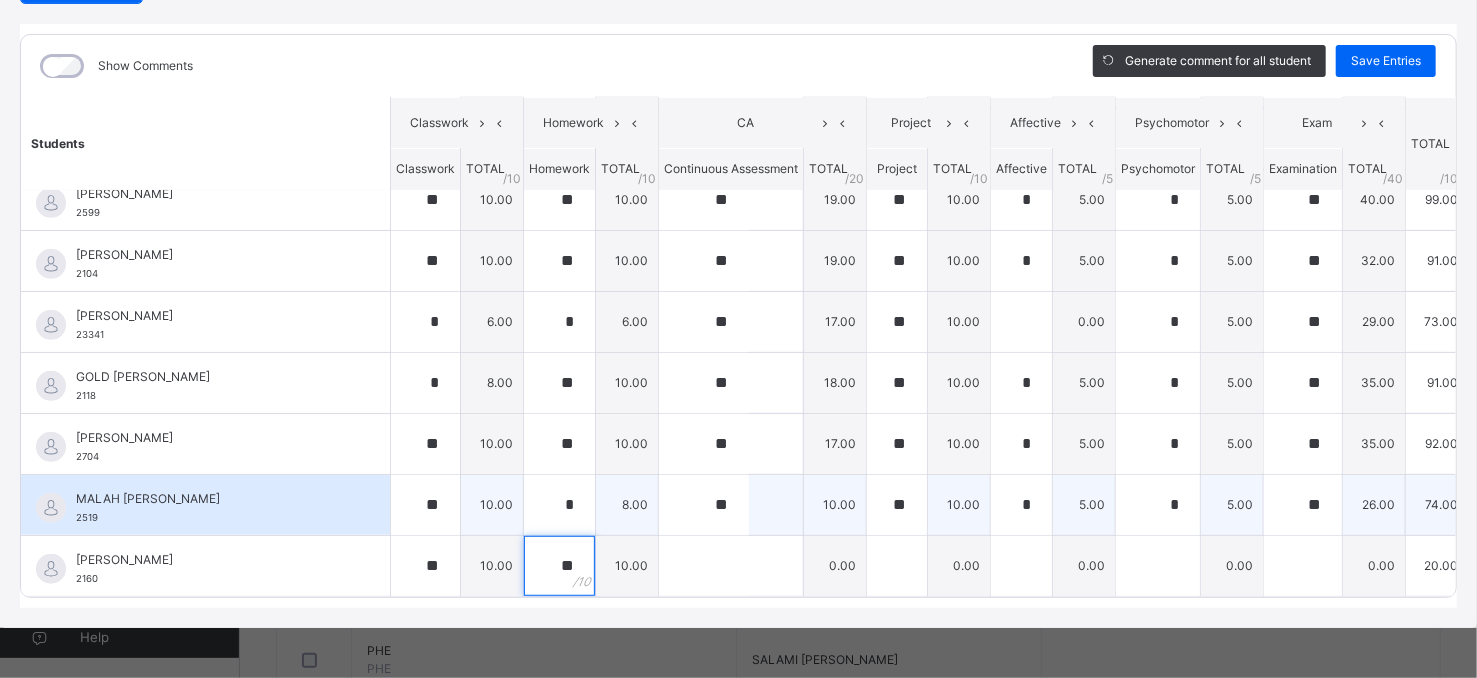 type on "**" 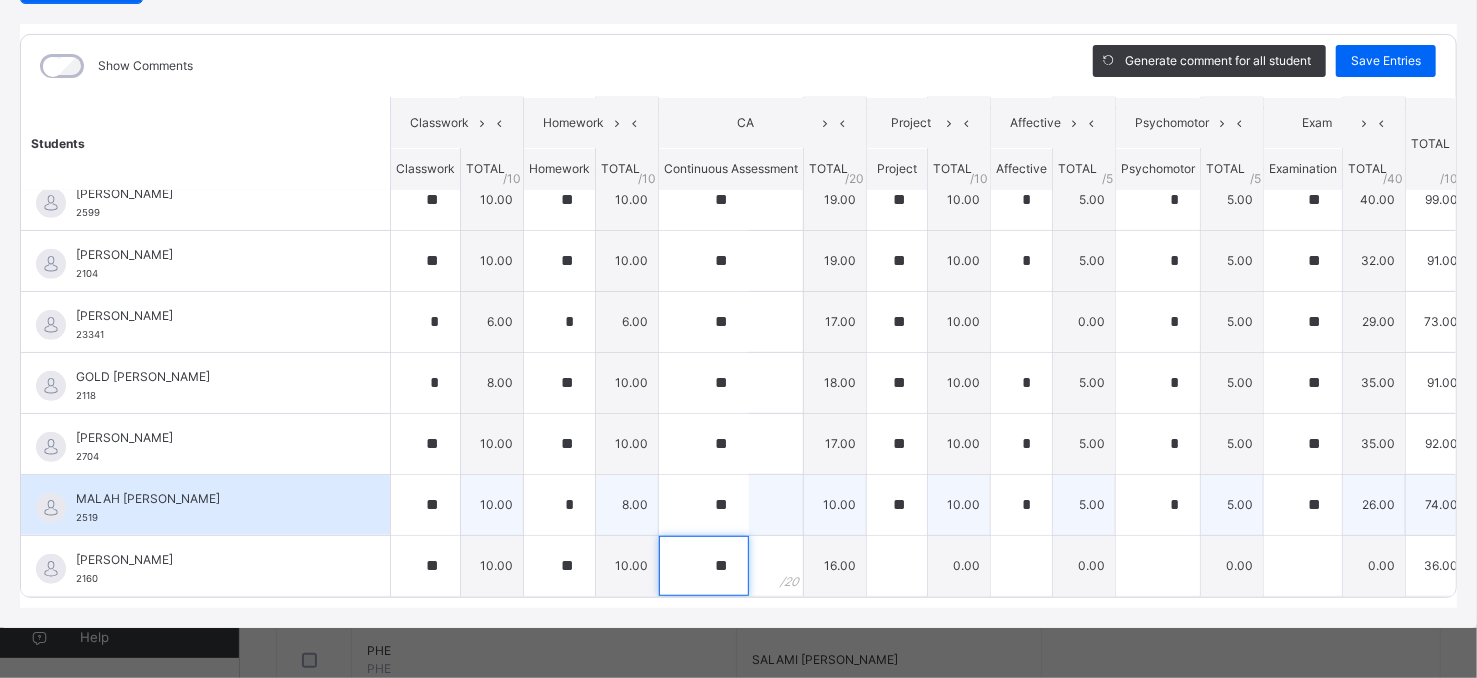 type on "**" 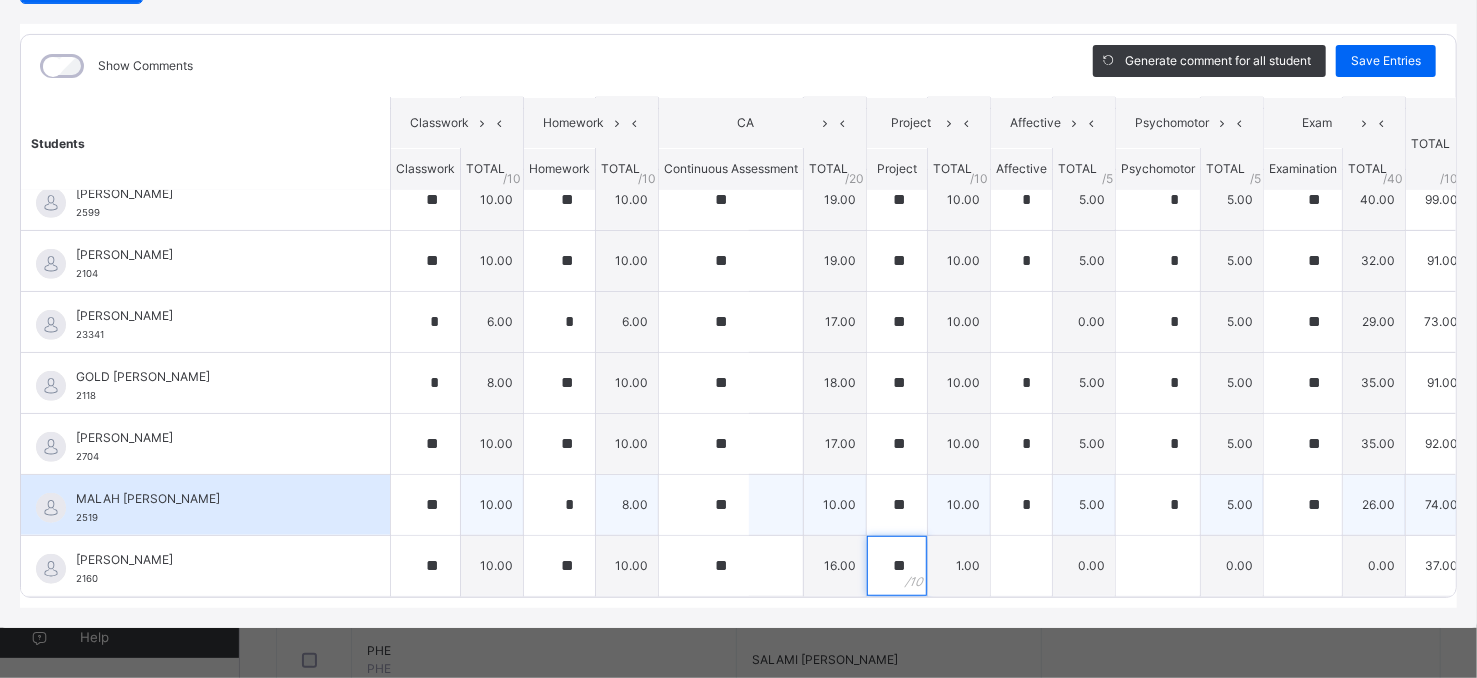 type on "**" 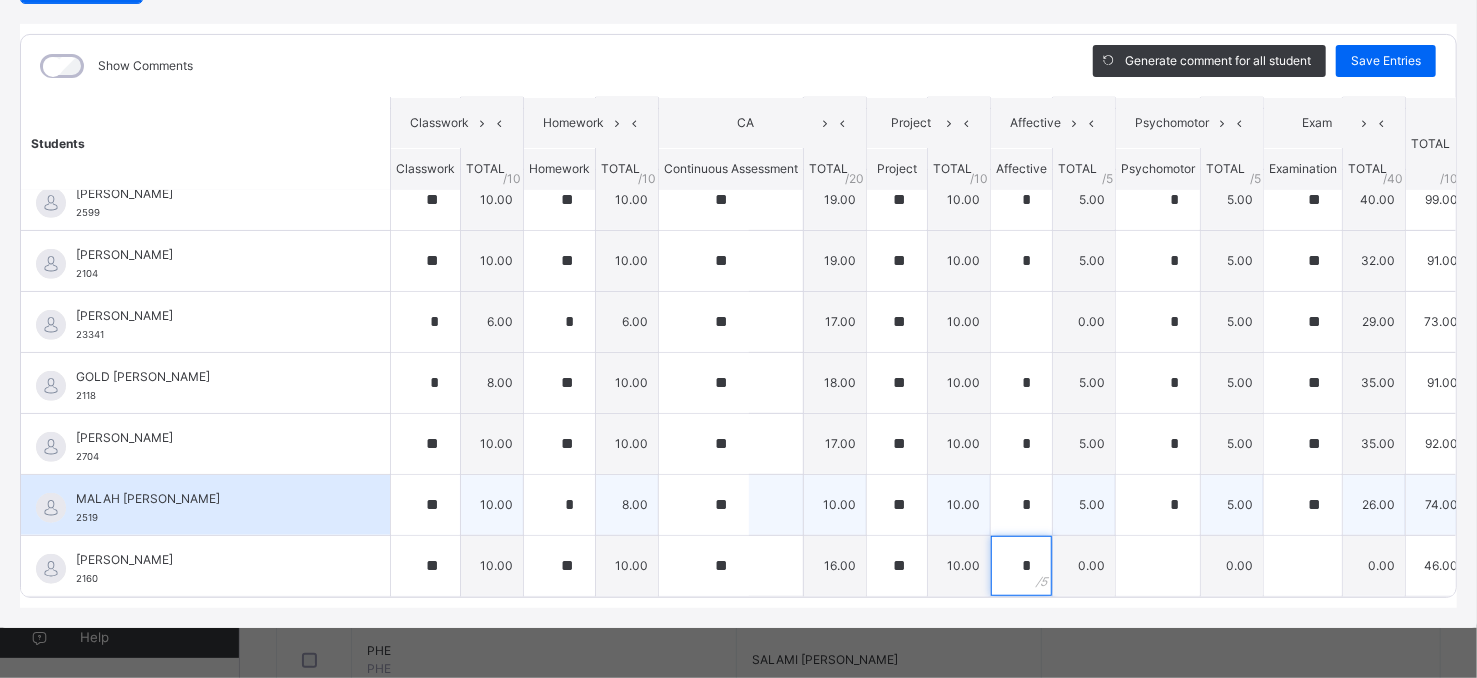 type on "*" 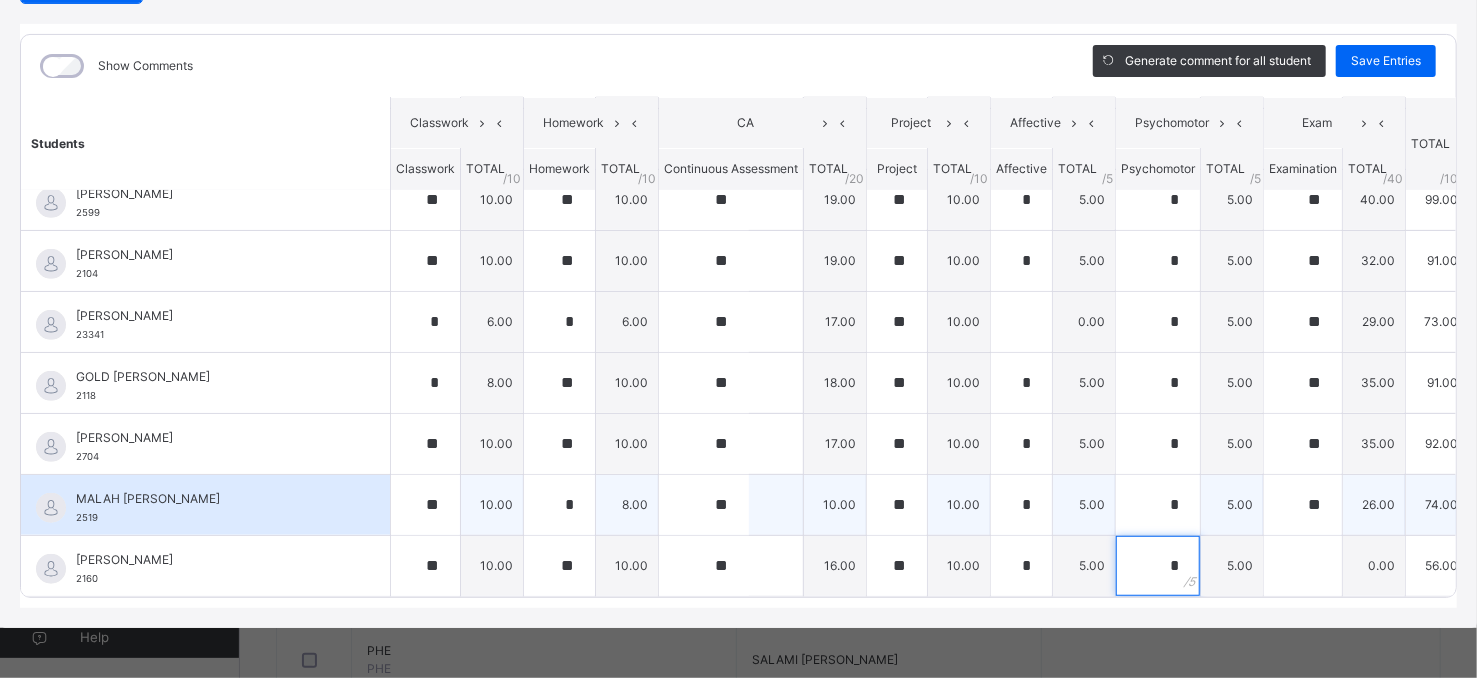 type on "*" 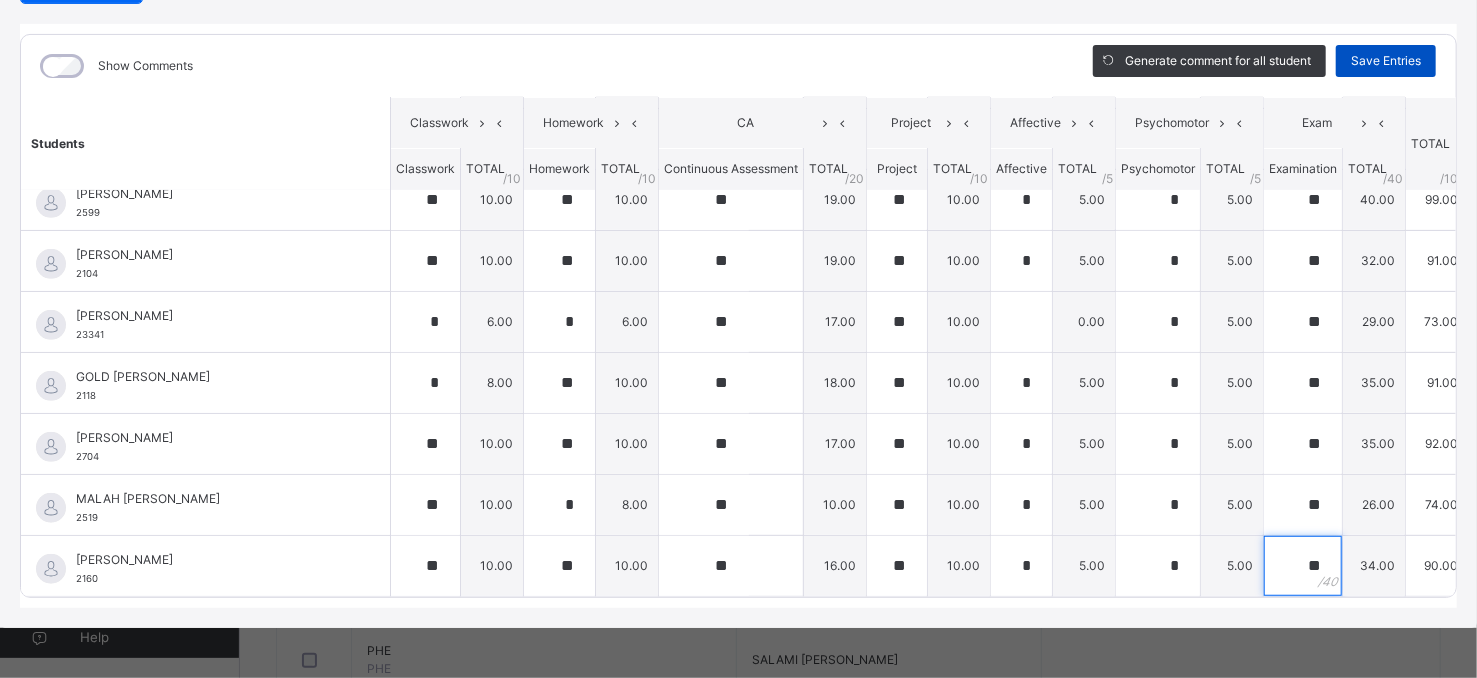 type on "**" 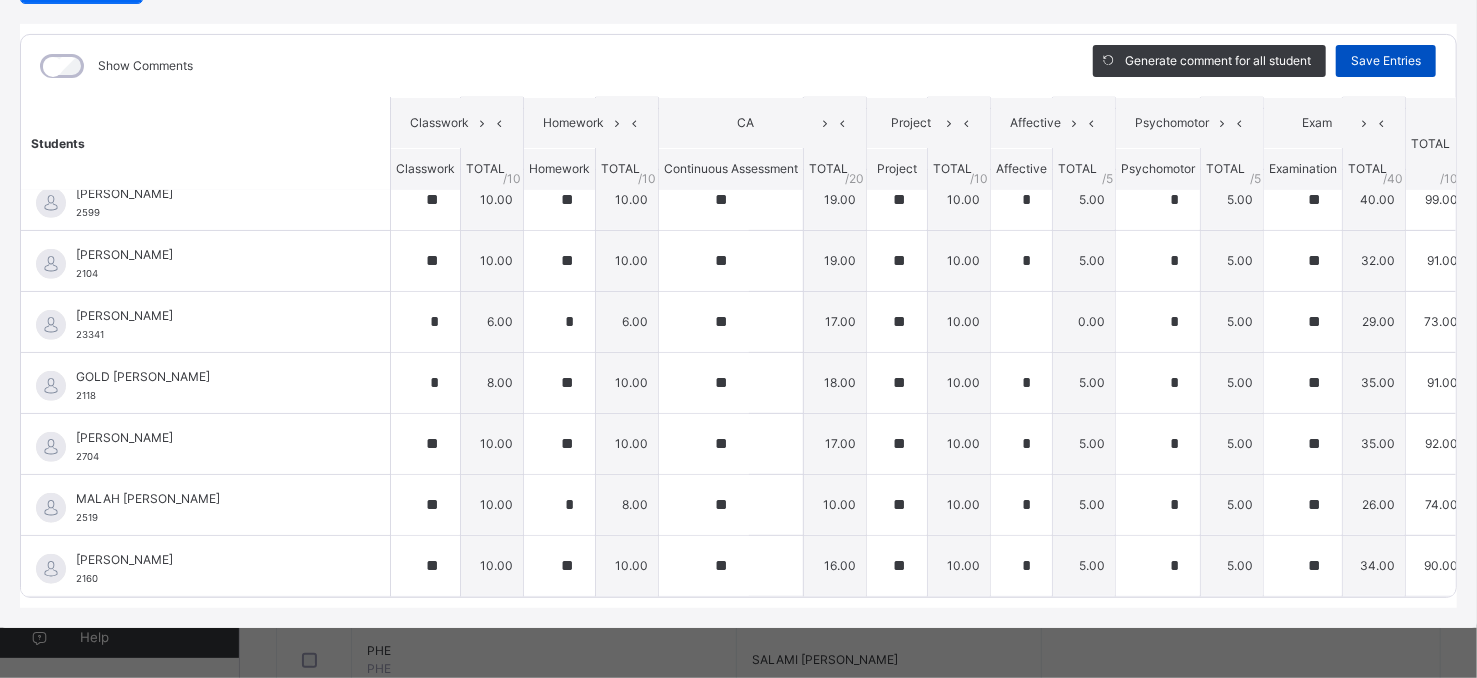 click on "Save Entries" at bounding box center [1386, 61] 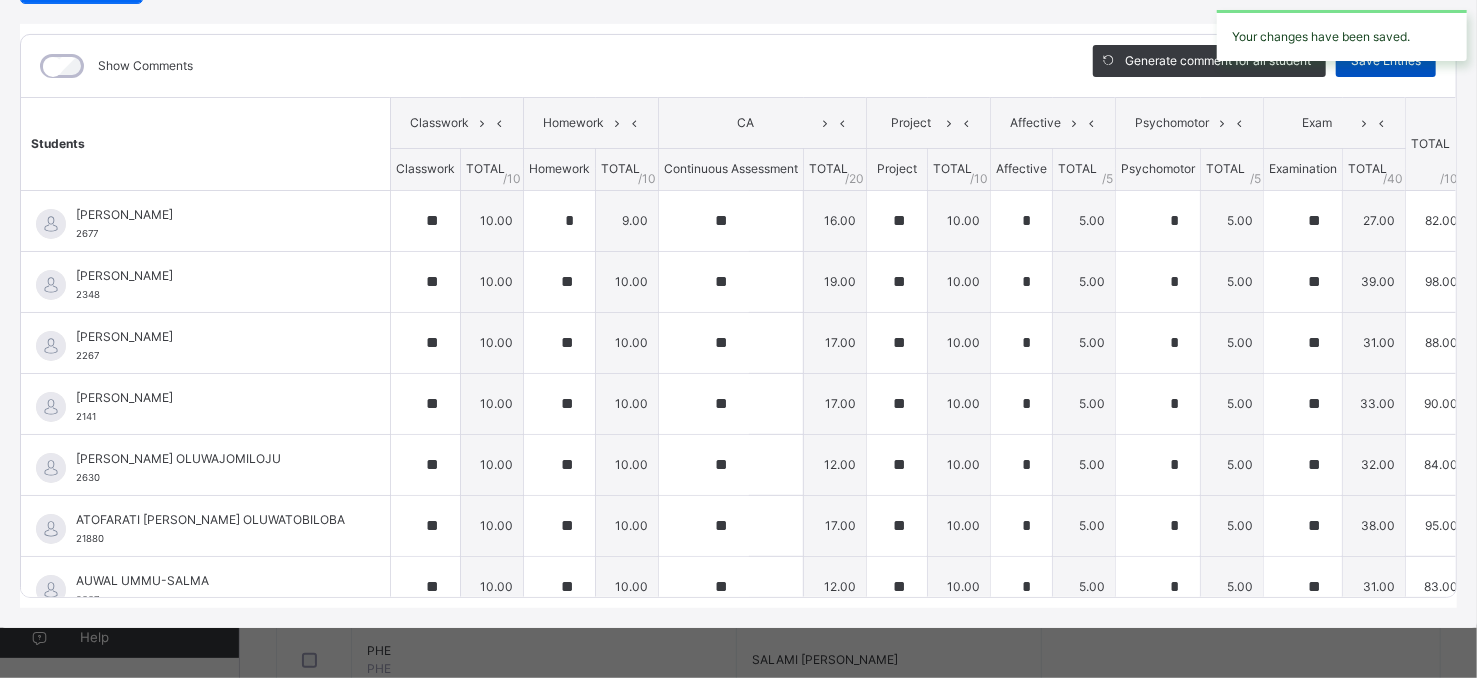 type on "**" 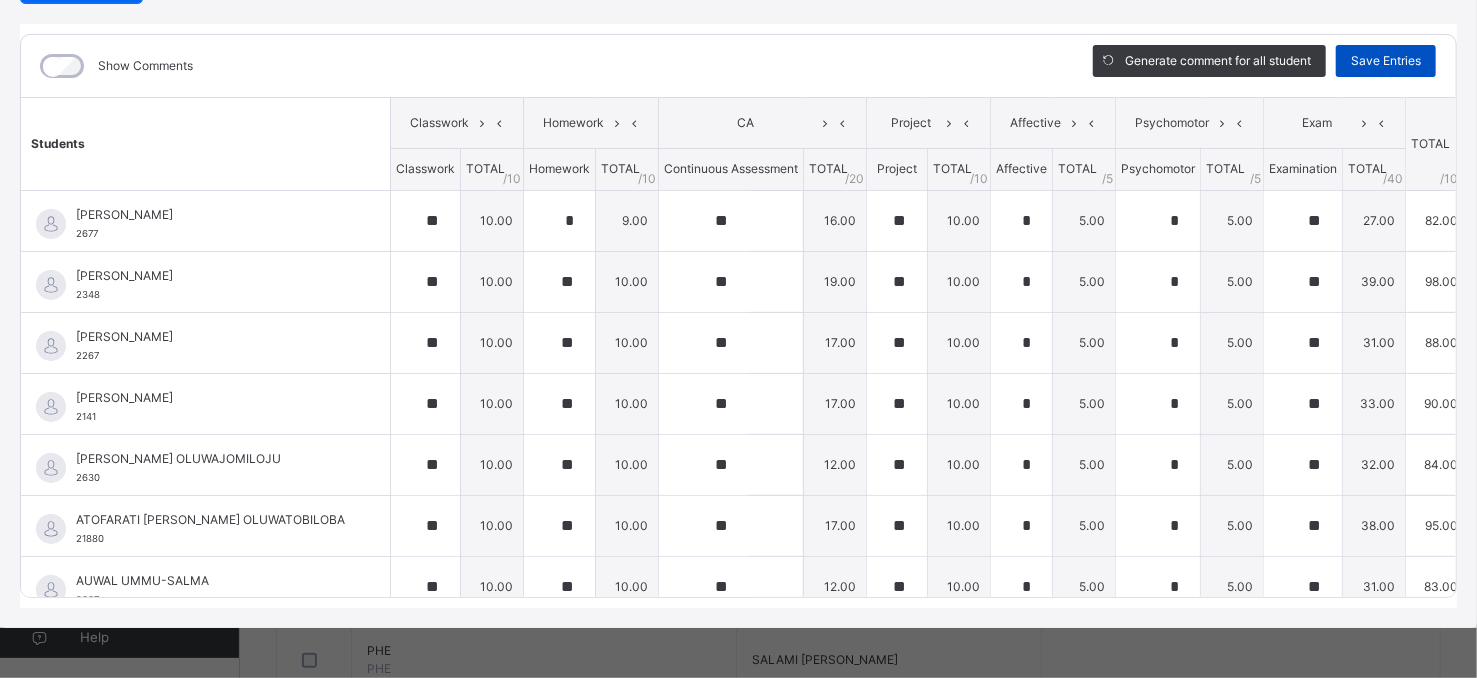 click on "Save Entries" at bounding box center (1386, 61) 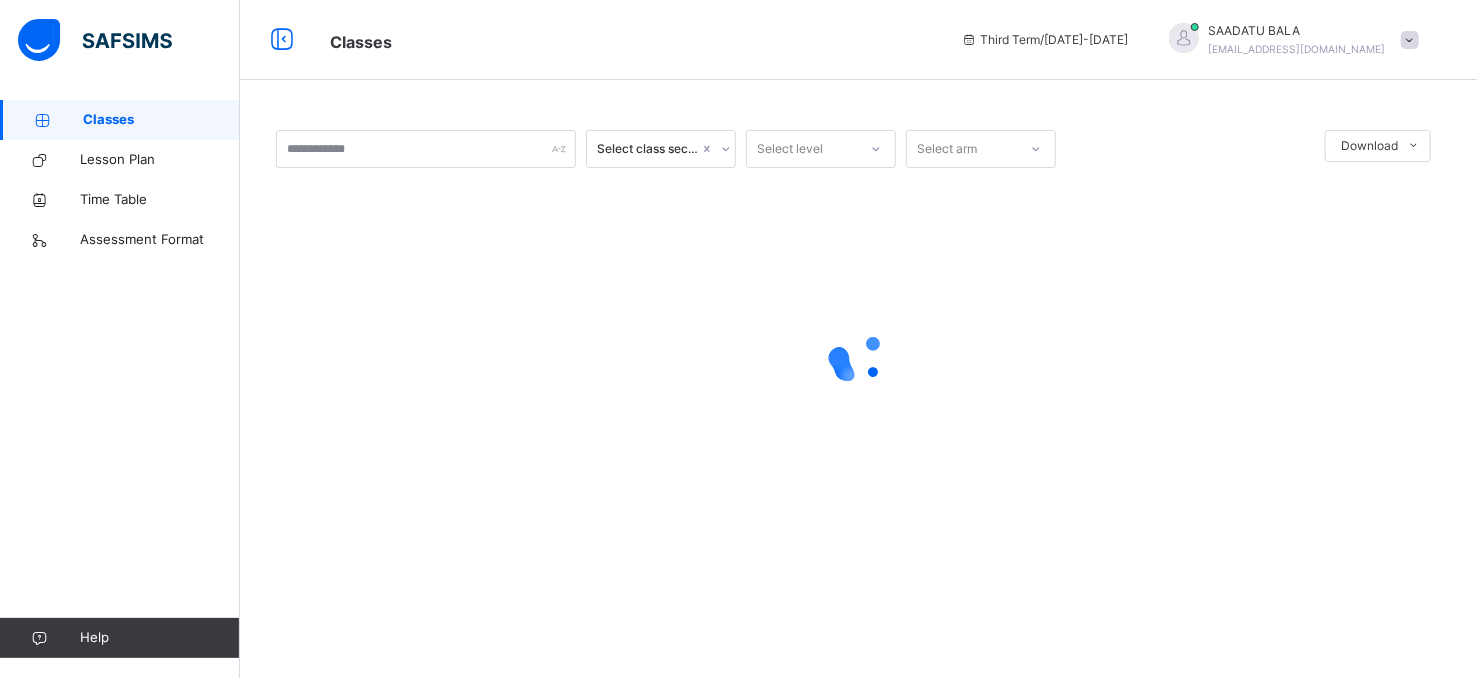 scroll, scrollTop: 0, scrollLeft: 0, axis: both 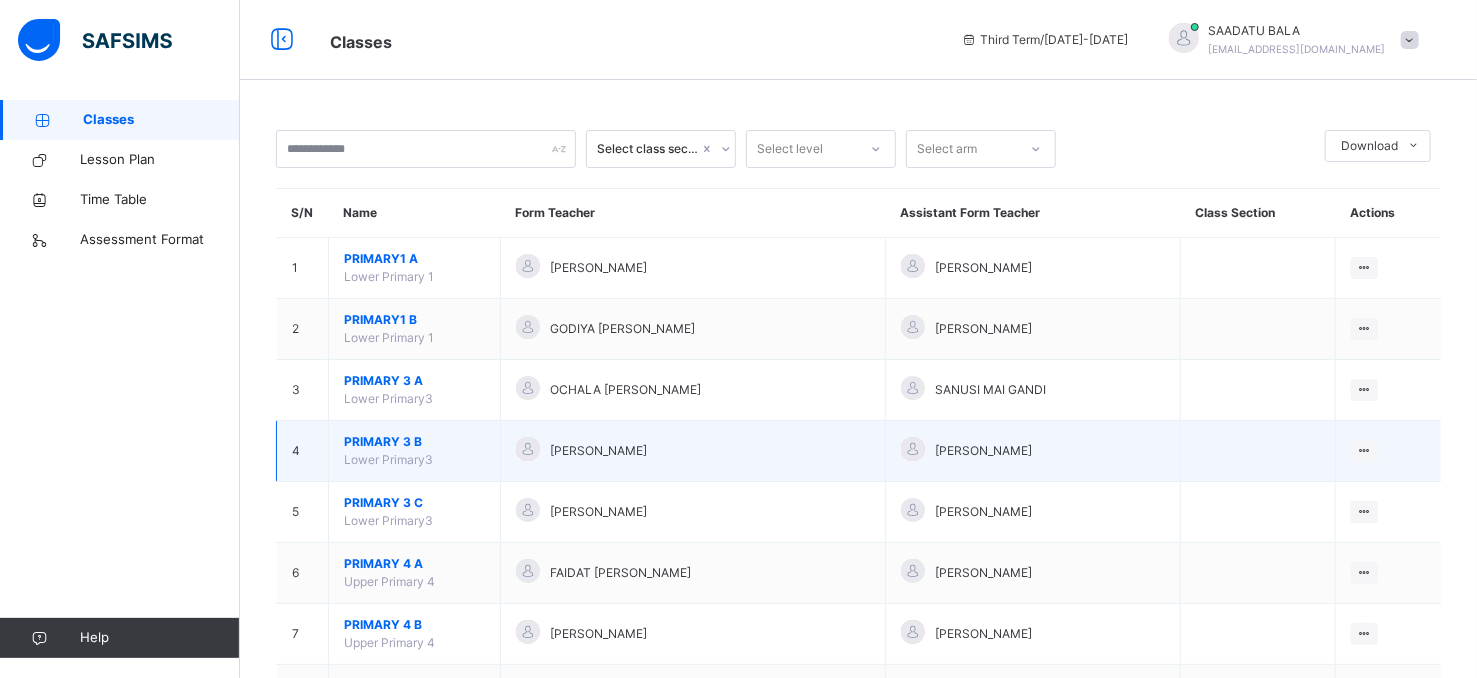 click on "PRIMARY 3   B" at bounding box center (414, 442) 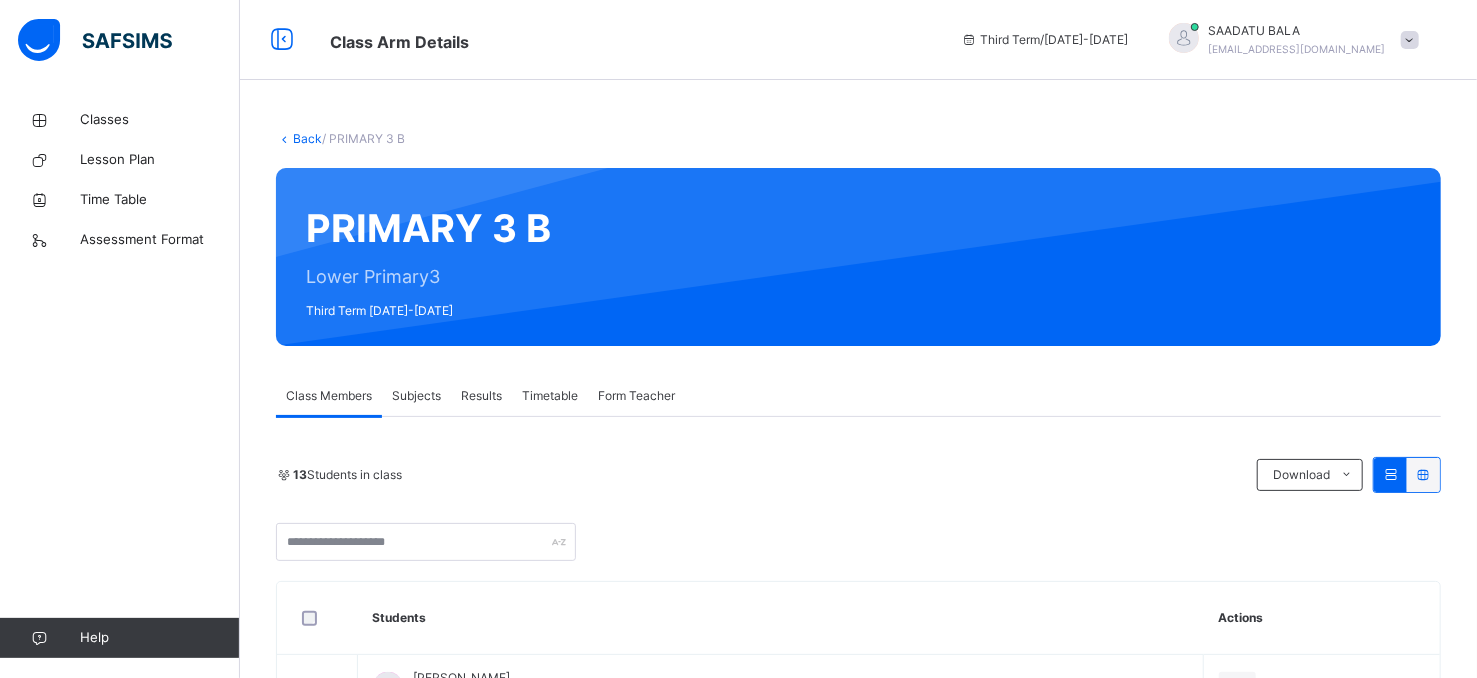 click on "Subjects" at bounding box center (416, 396) 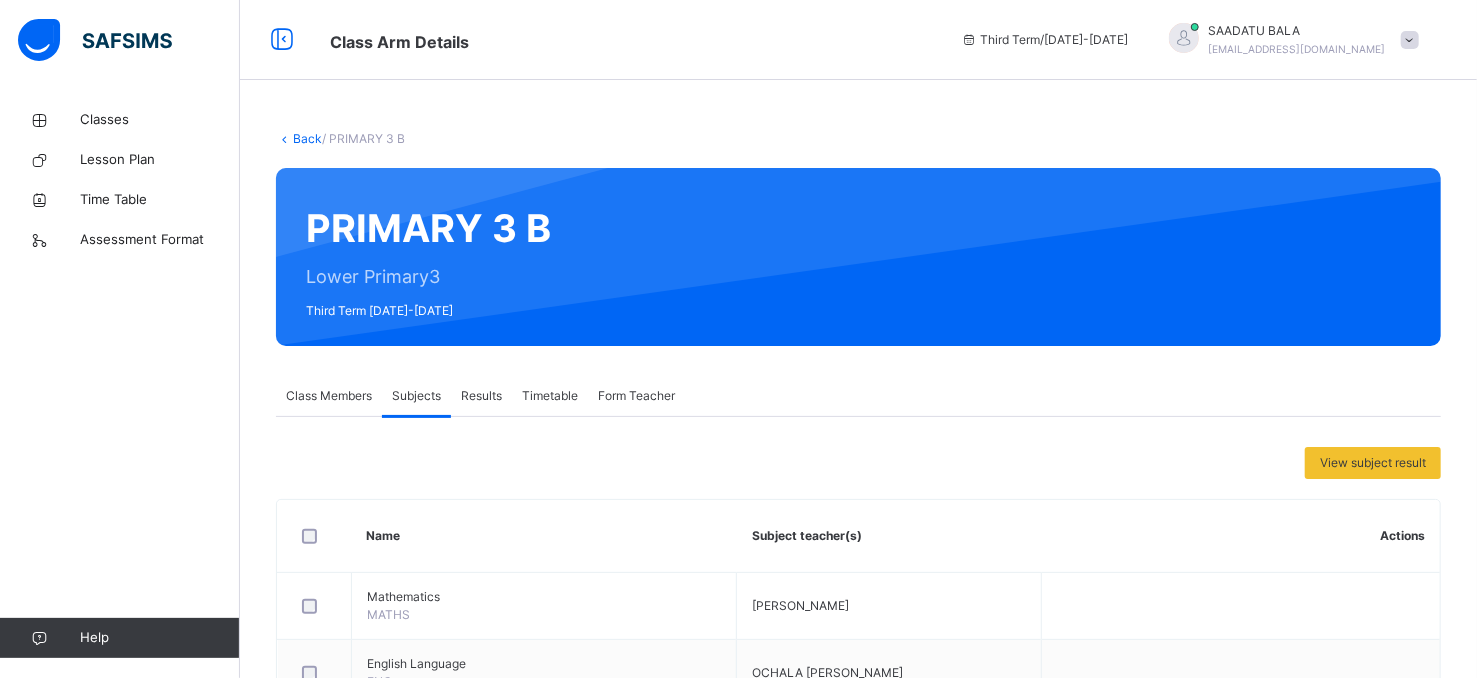 click on "Subjects" at bounding box center (416, 396) 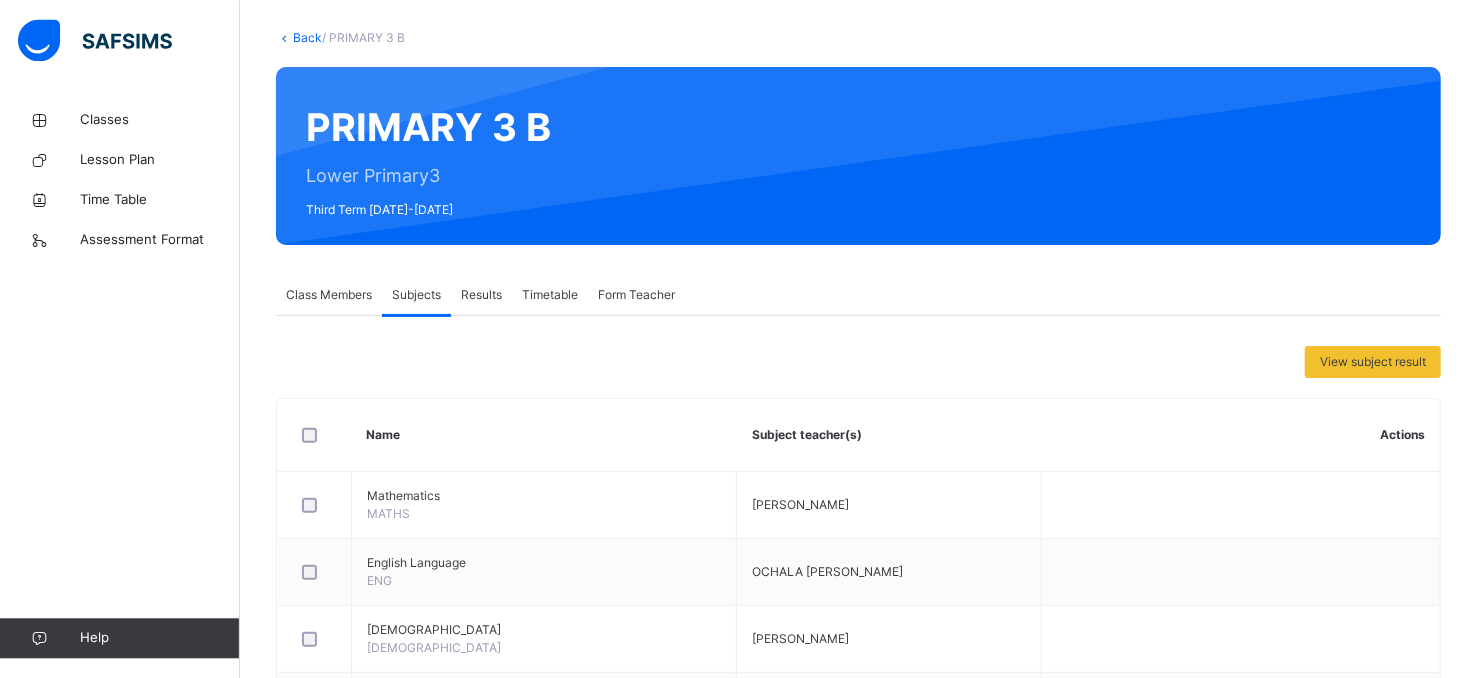 scroll, scrollTop: 160, scrollLeft: 0, axis: vertical 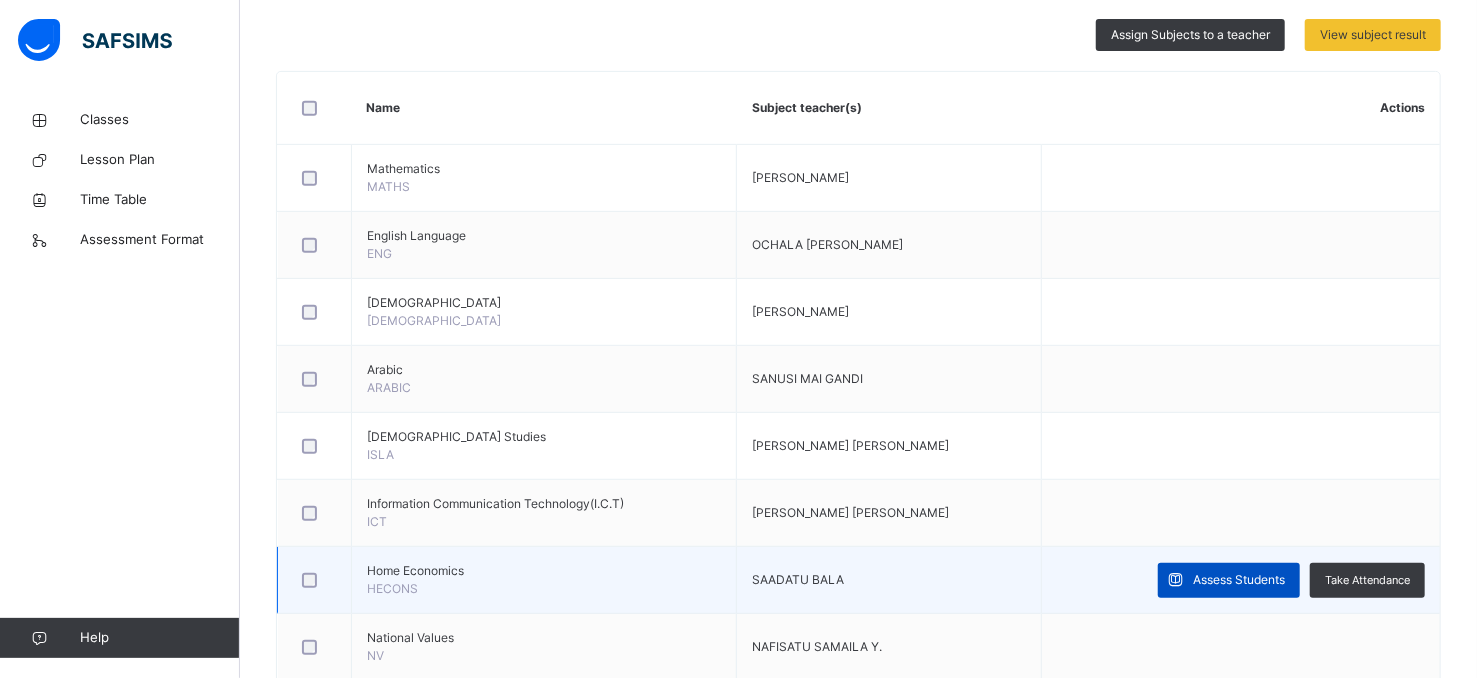 click on "Assess Students" at bounding box center [1239, 580] 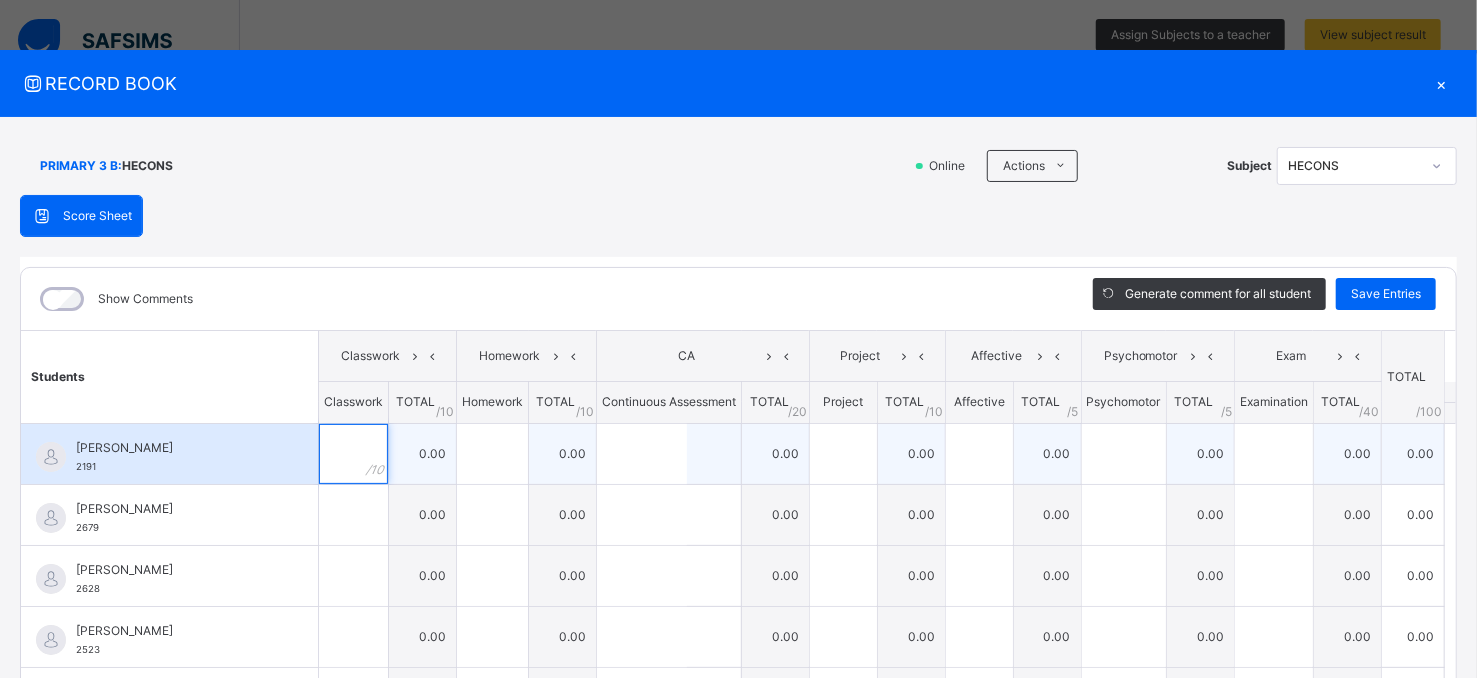 click at bounding box center (353, 454) 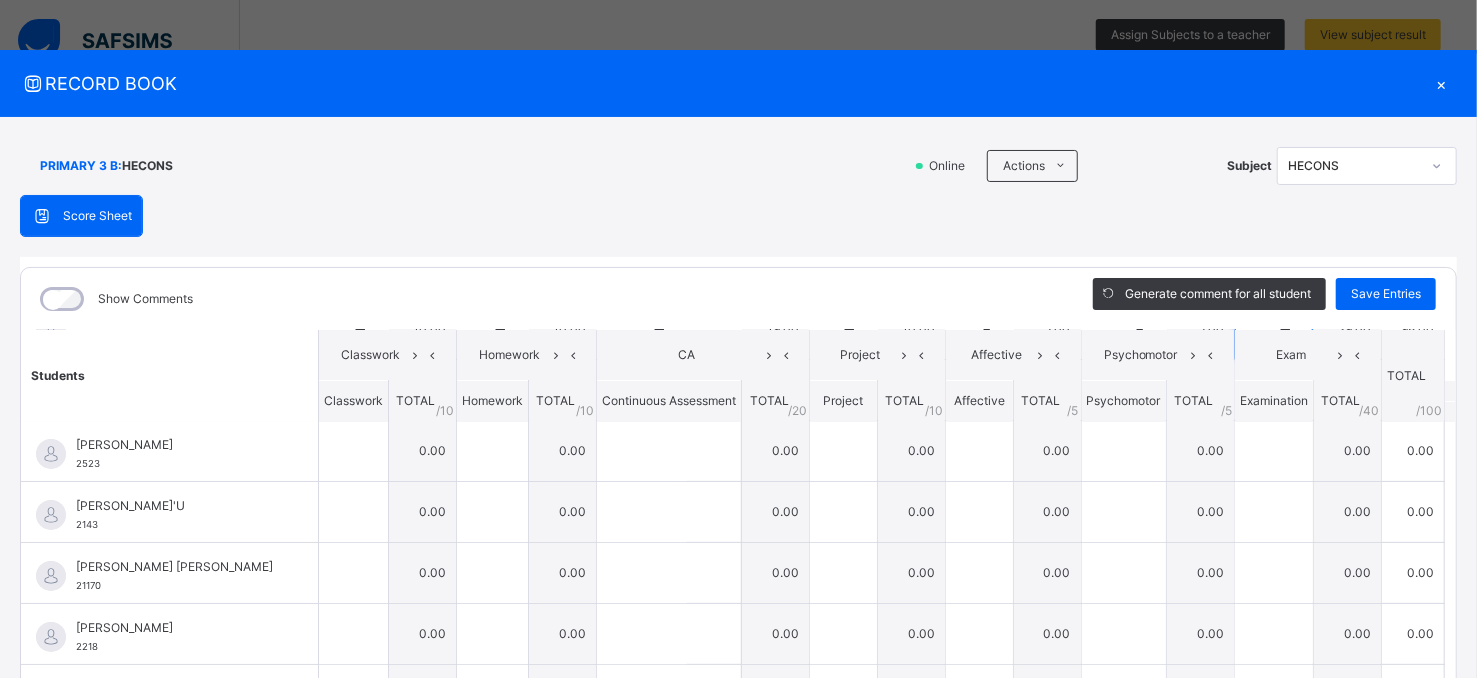 scroll, scrollTop: 387, scrollLeft: 0, axis: vertical 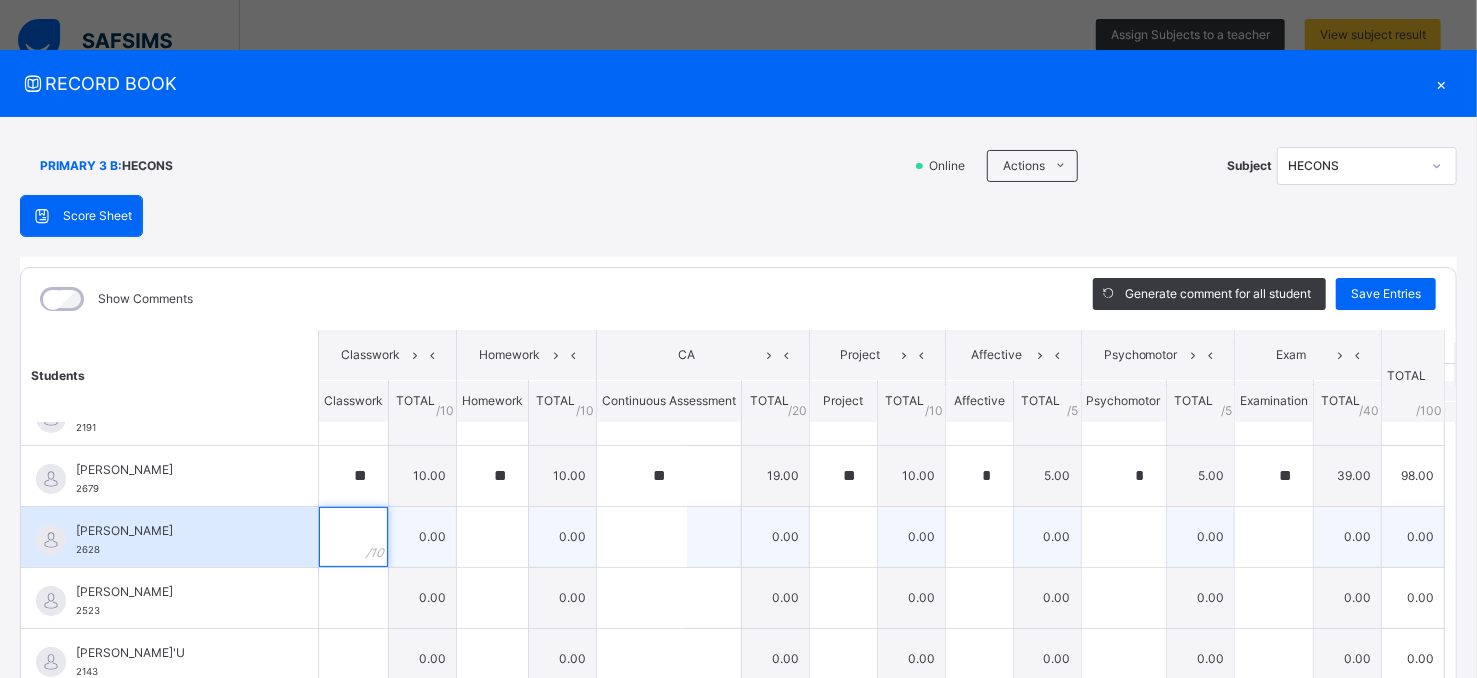 click at bounding box center [353, 537] 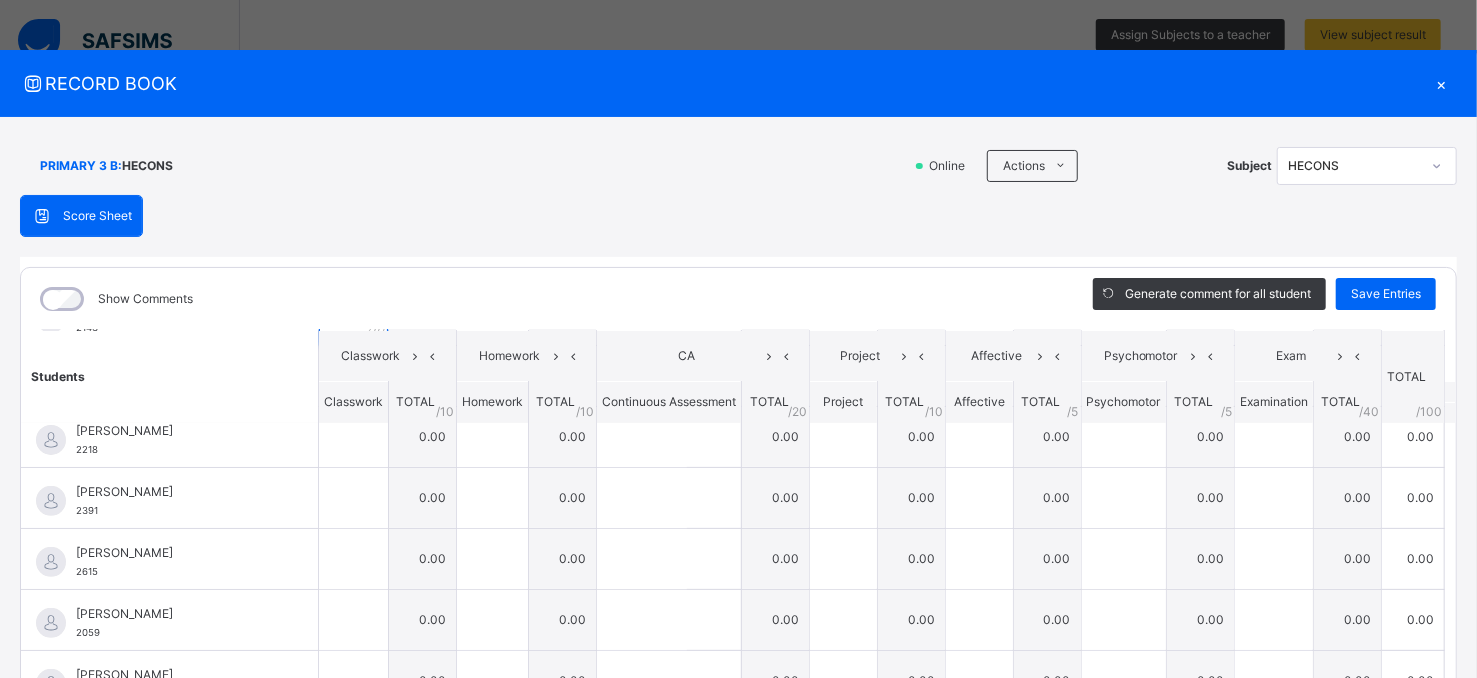 scroll, scrollTop: 387, scrollLeft: 0, axis: vertical 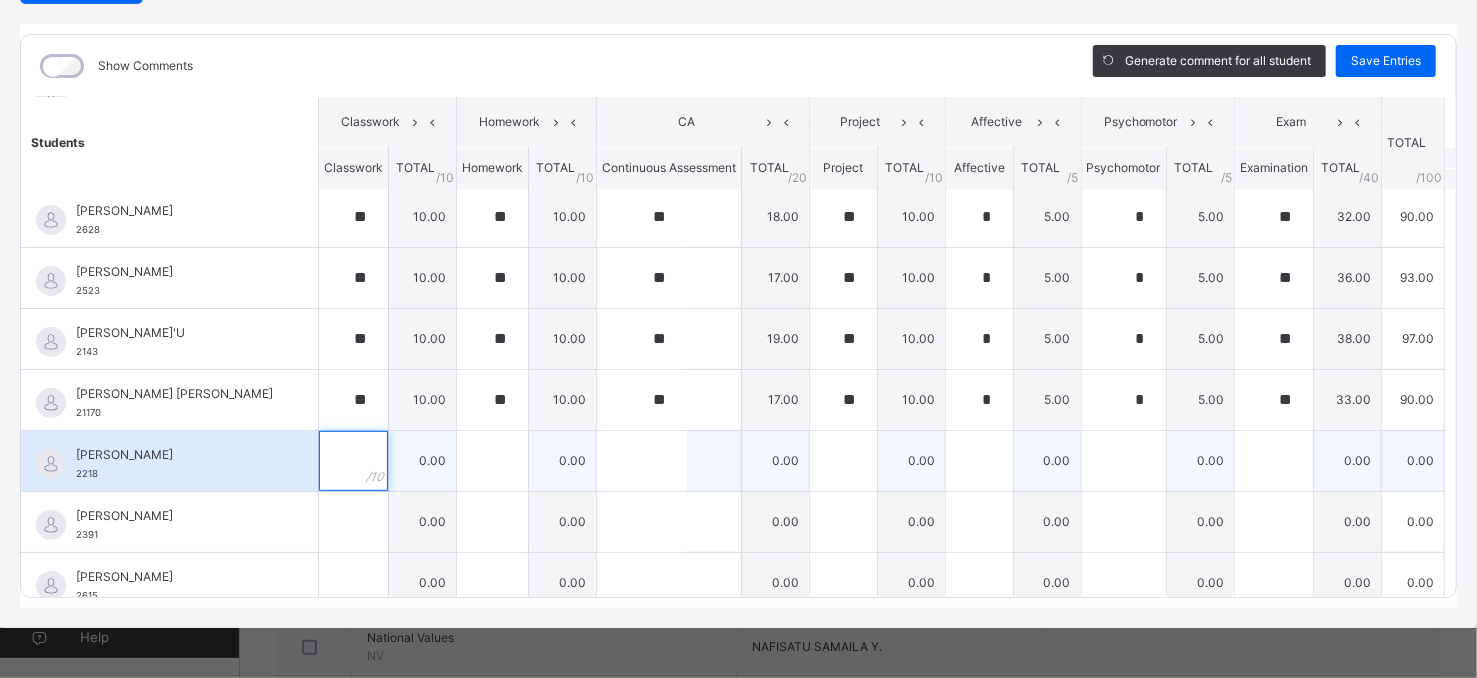 click at bounding box center (353, 461) 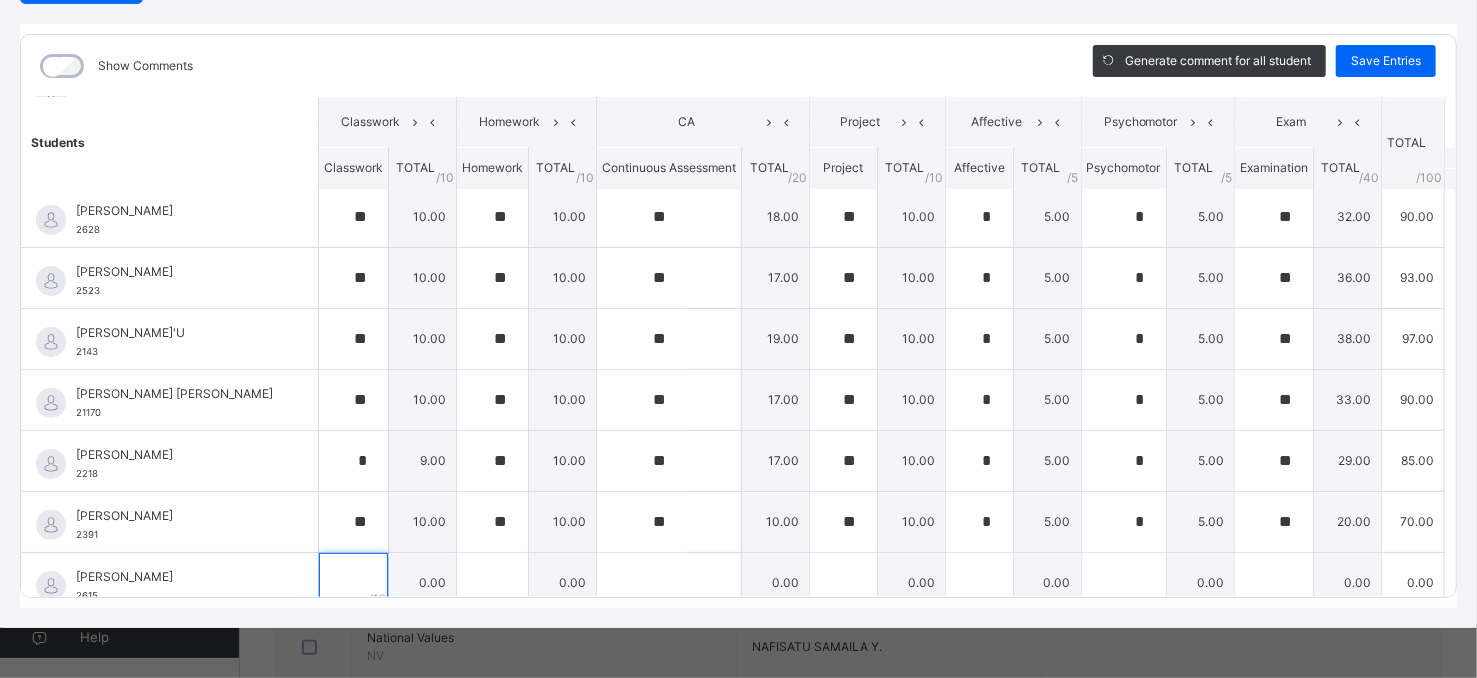 scroll, scrollTop: 170, scrollLeft: 0, axis: vertical 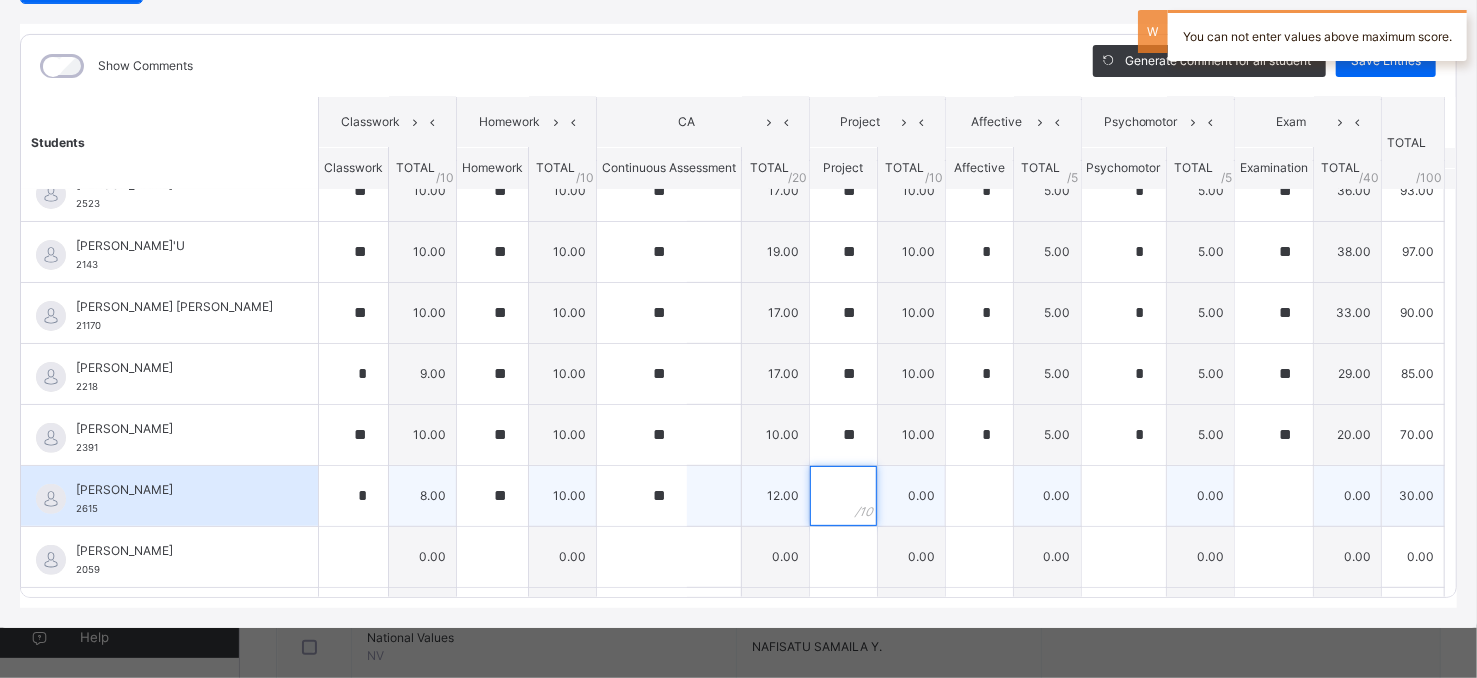 click at bounding box center (843, 496) 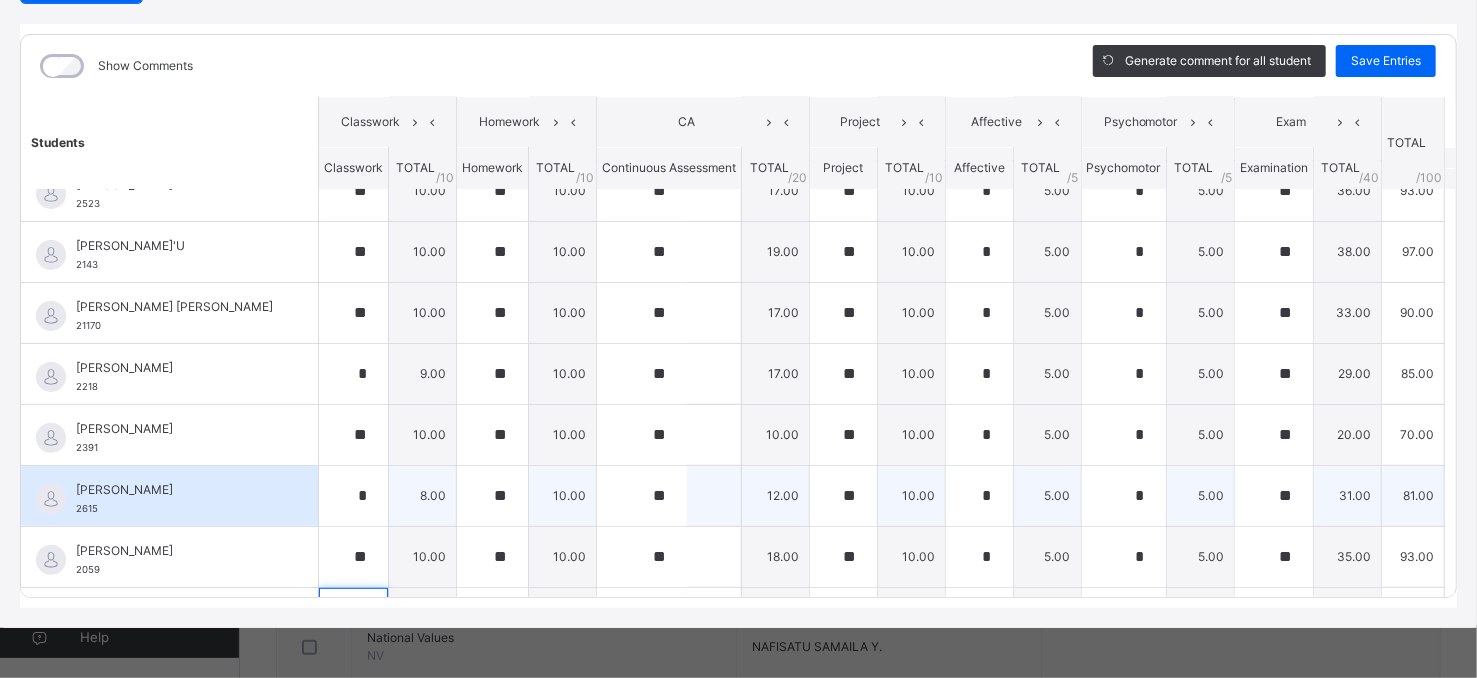 scroll, scrollTop: 387, scrollLeft: 0, axis: vertical 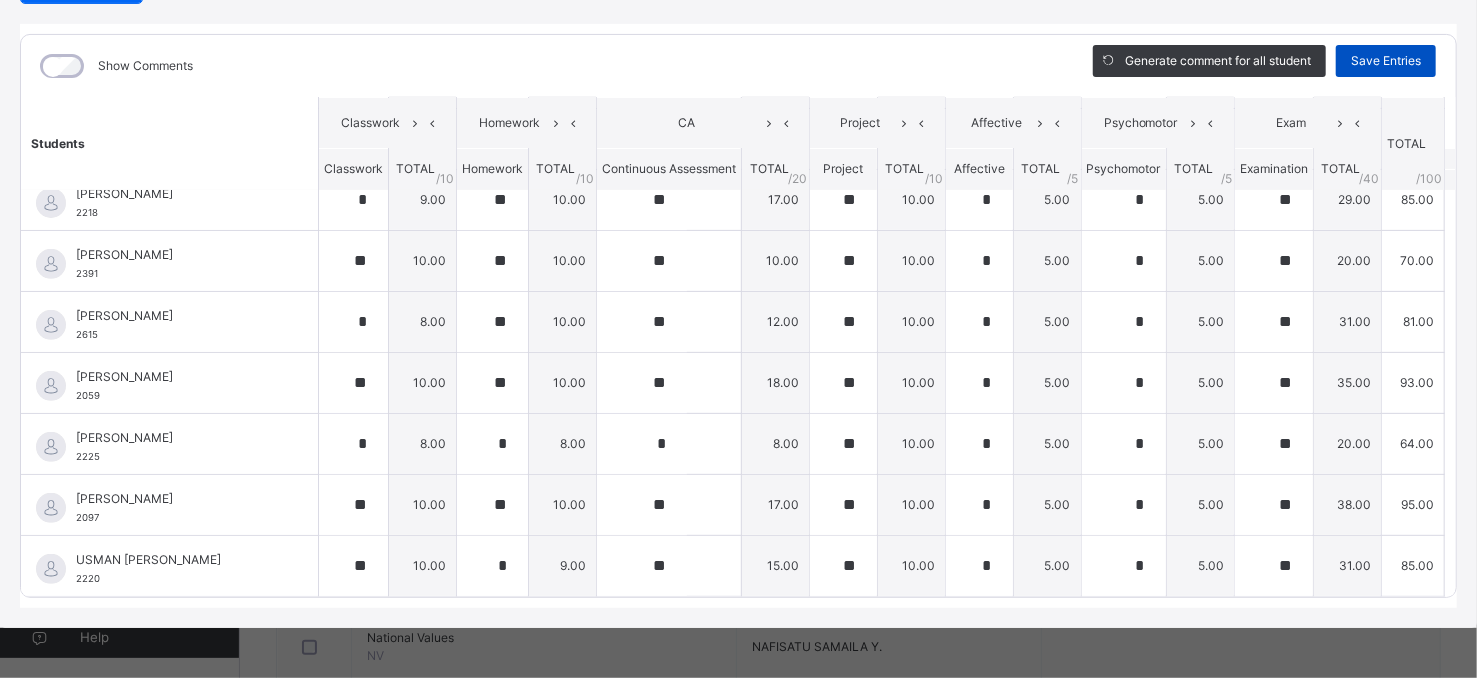 click on "Save Entries" at bounding box center [1386, 61] 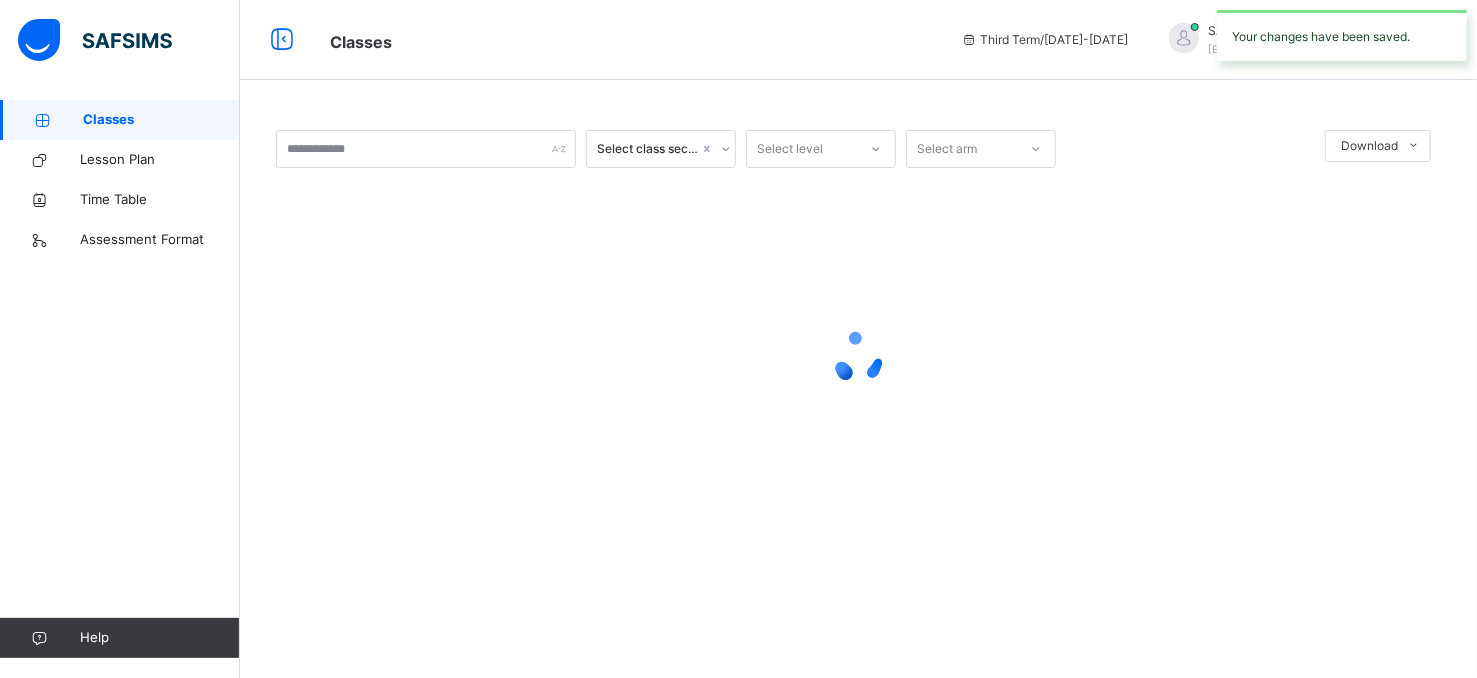 scroll, scrollTop: 0, scrollLeft: 0, axis: both 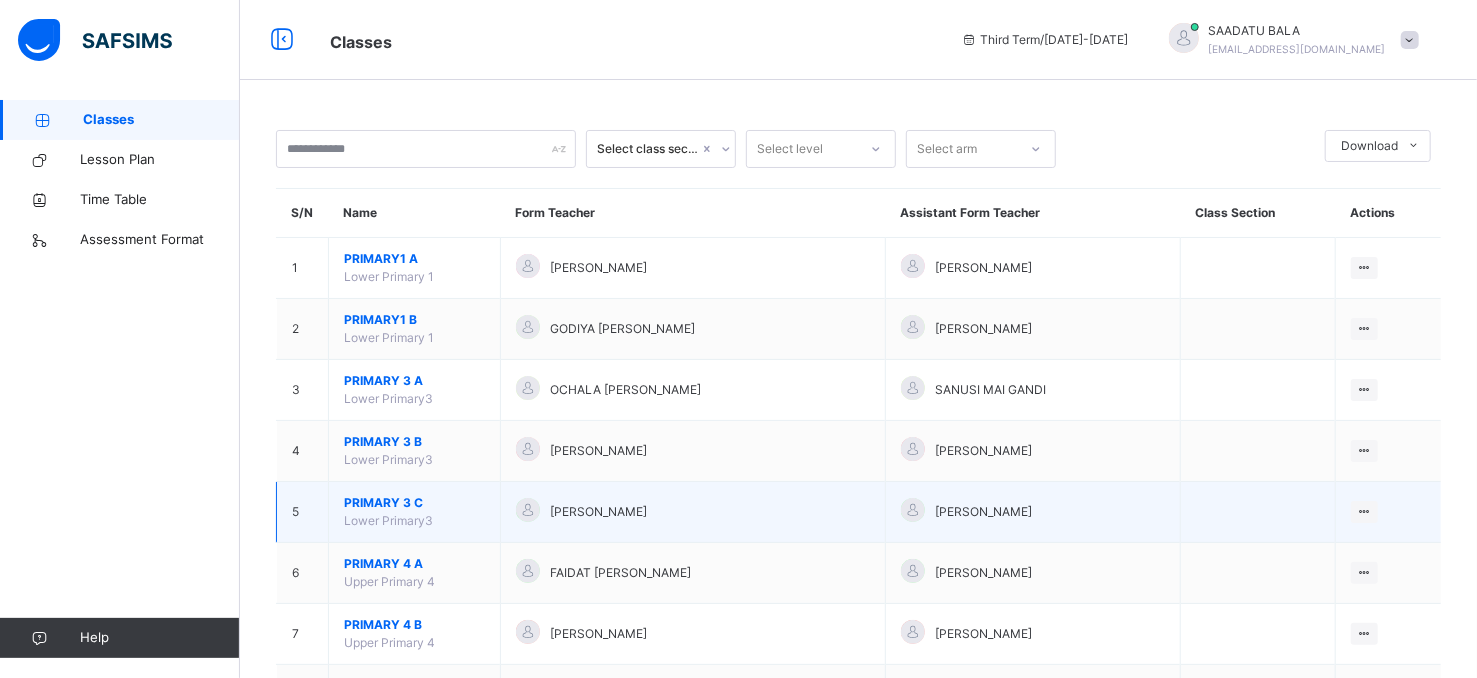 click on "PRIMARY 3   C   Lower Primary3" at bounding box center (415, 512) 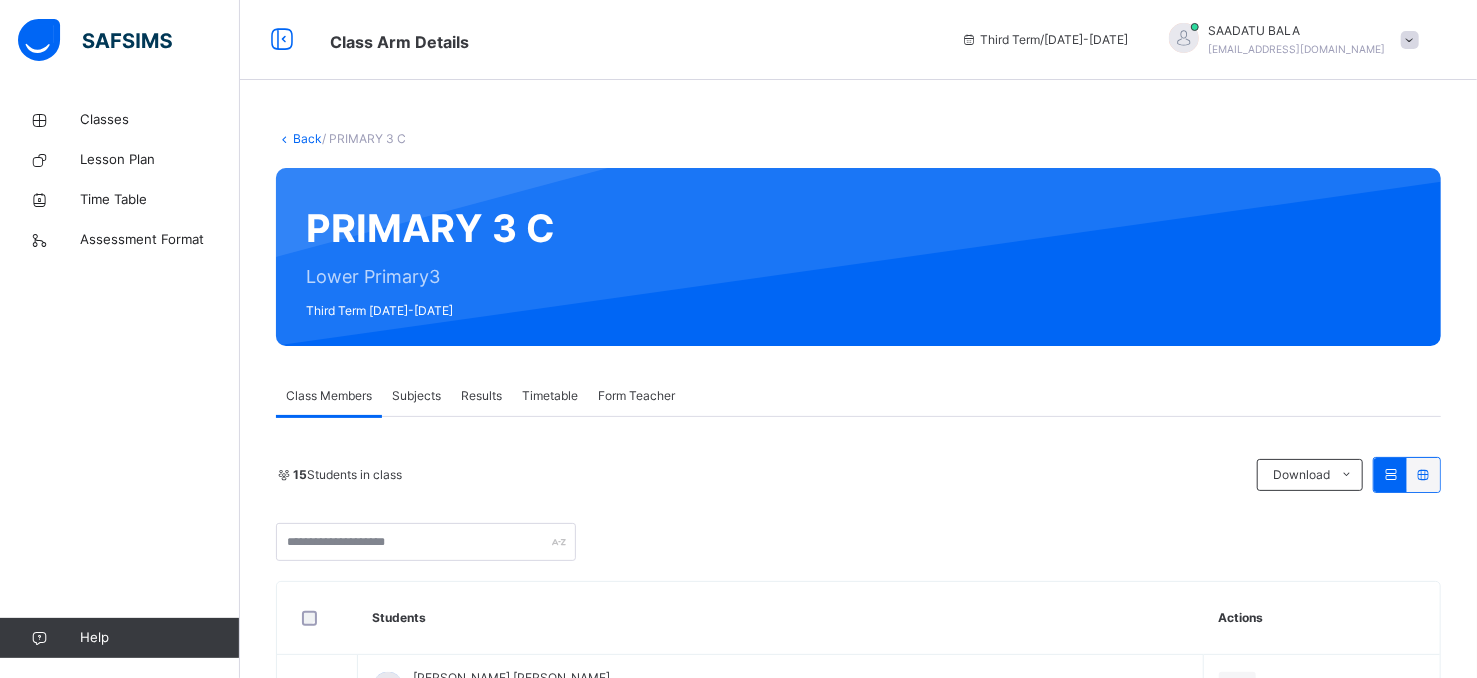 click on "Subjects" at bounding box center [416, 396] 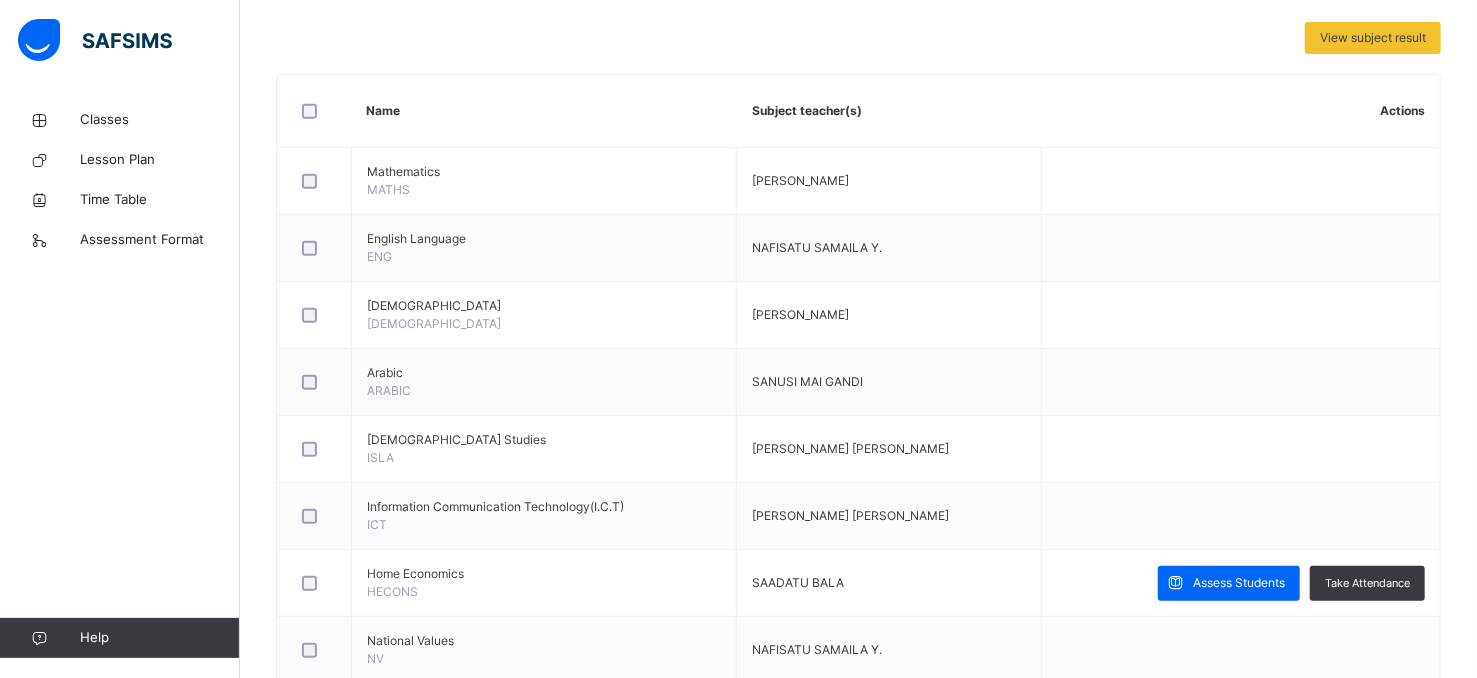 scroll, scrollTop: 482, scrollLeft: 0, axis: vertical 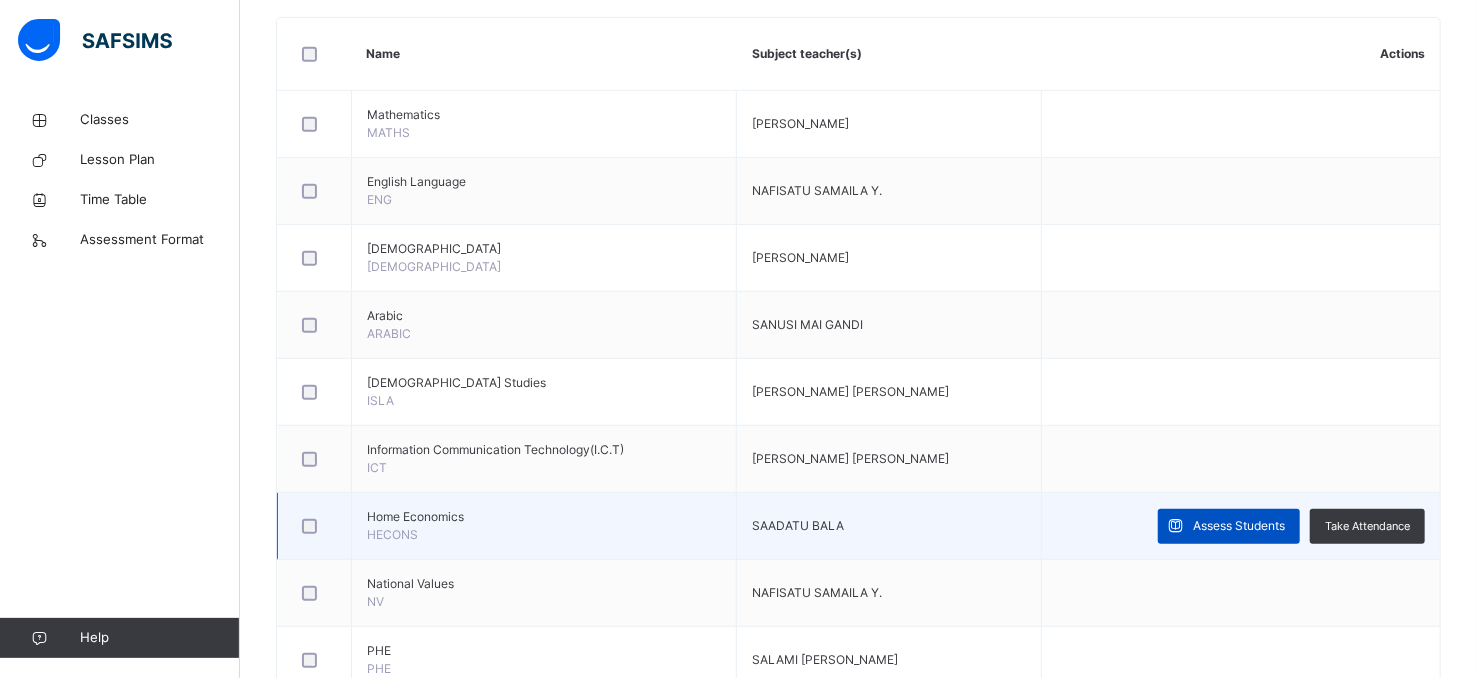 click on "Assess Students" at bounding box center [1239, 526] 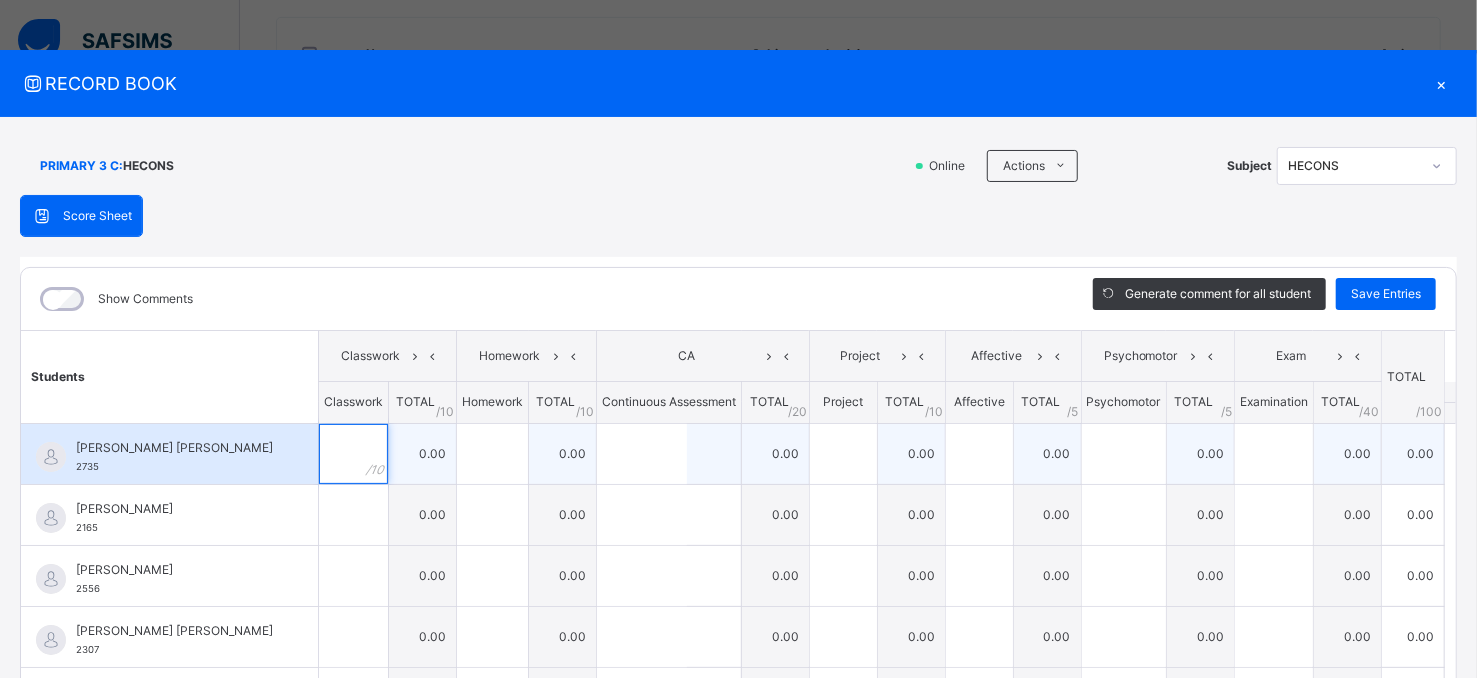 click at bounding box center (353, 454) 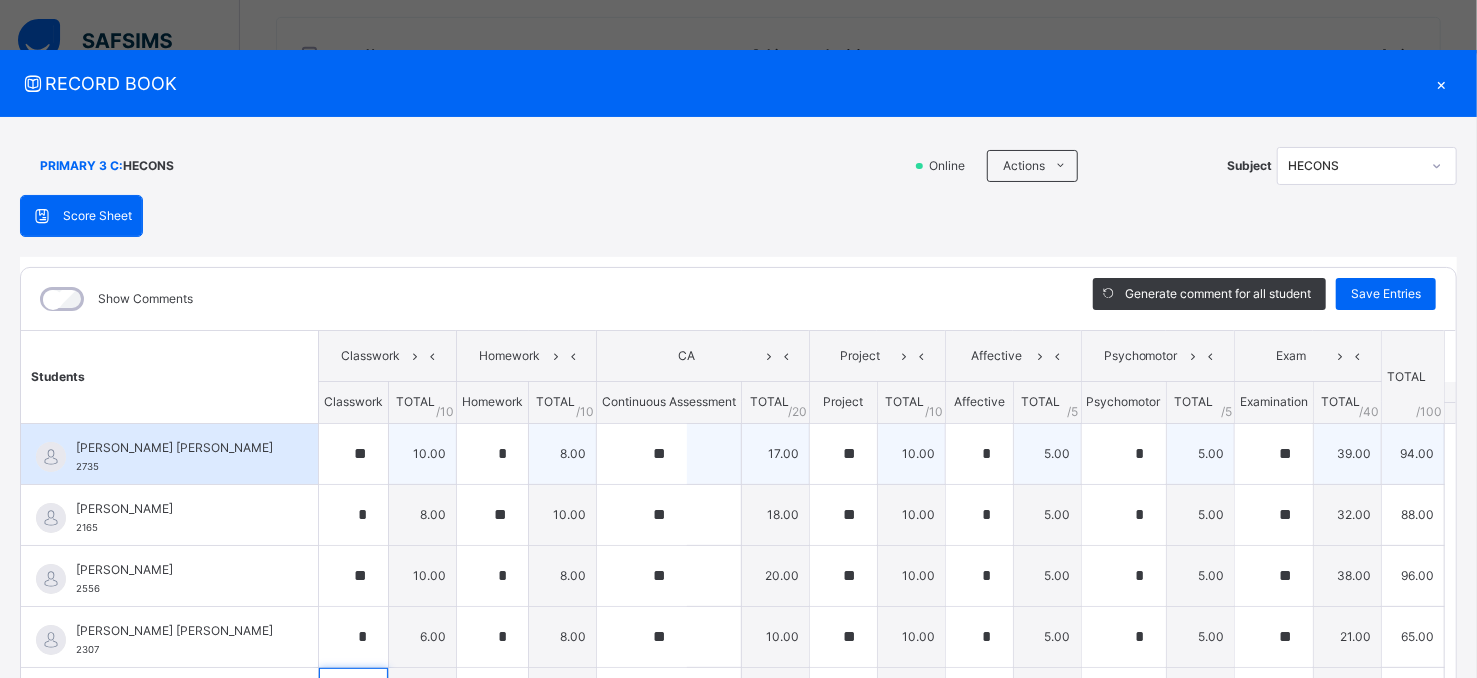 scroll, scrollTop: 233, scrollLeft: 0, axis: vertical 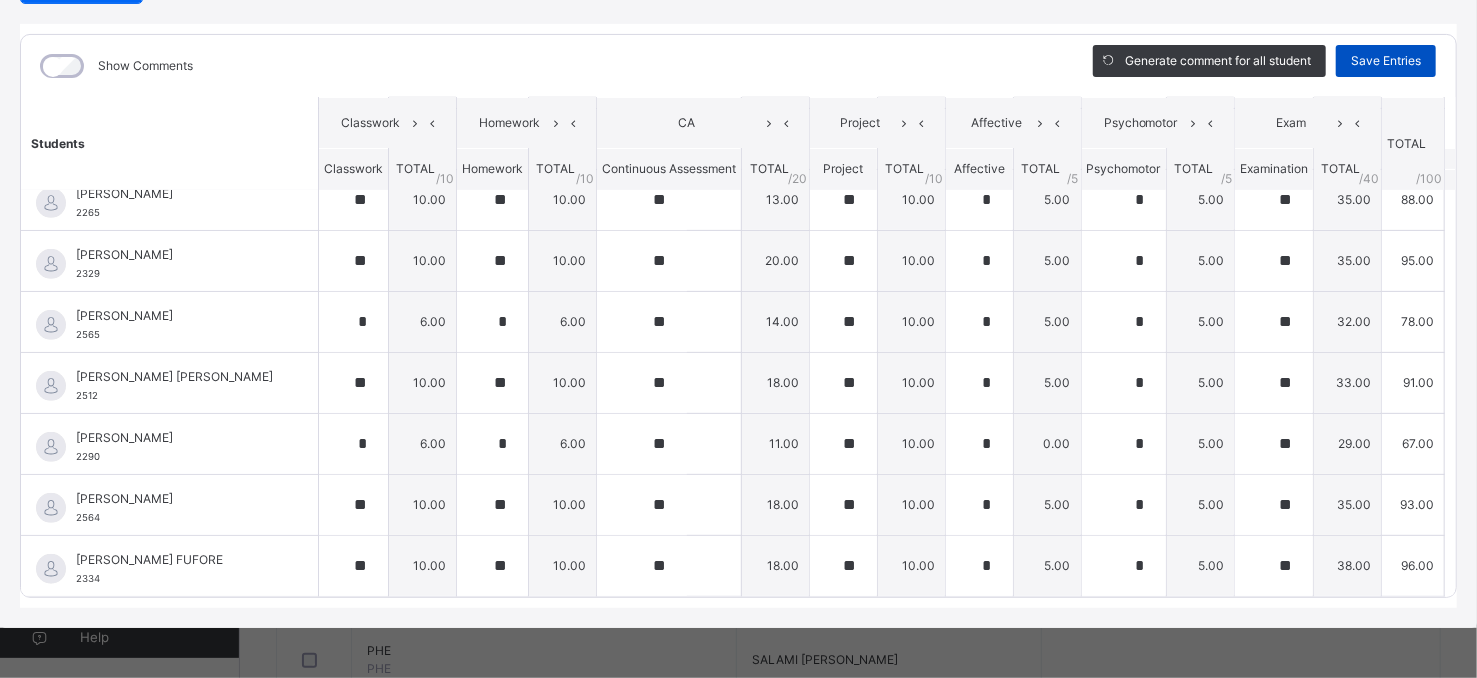 click on "Save Entries" at bounding box center (1386, 61) 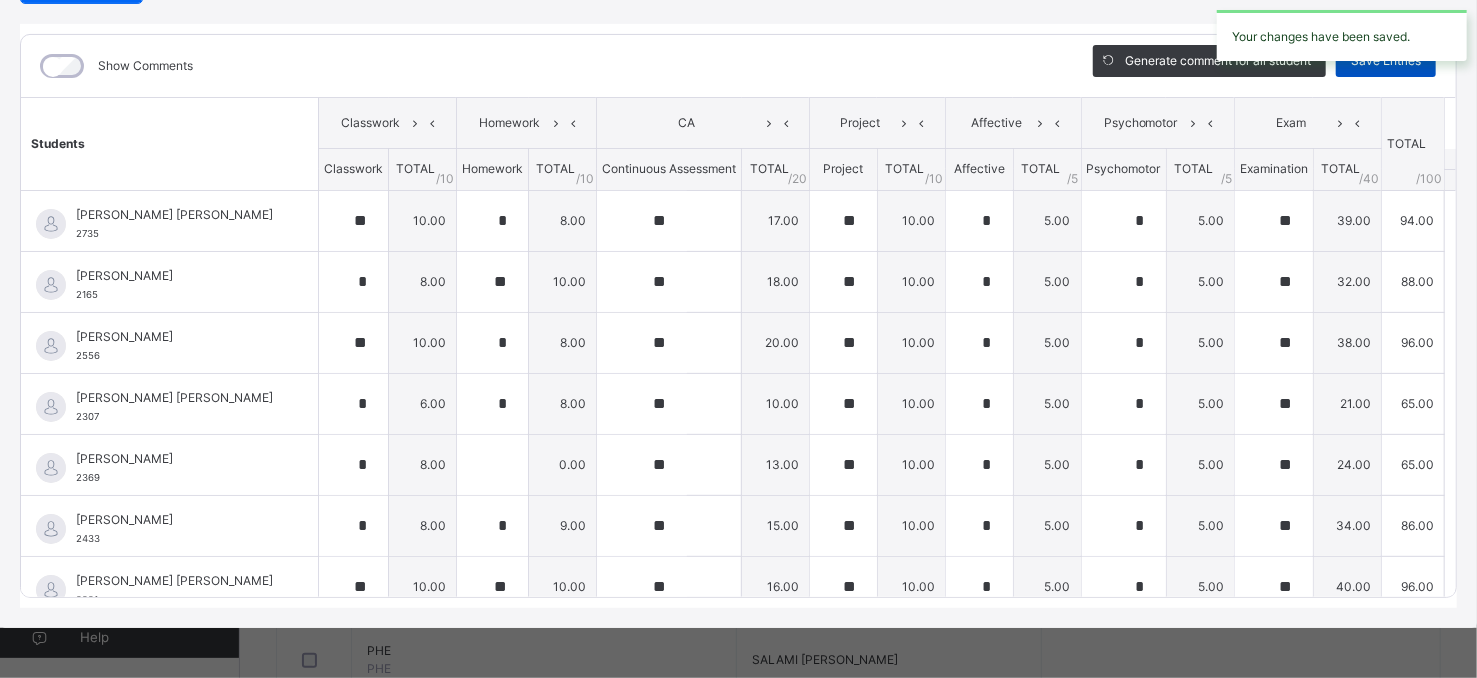 click on "Your changes have been saved." at bounding box center (1342, 35) 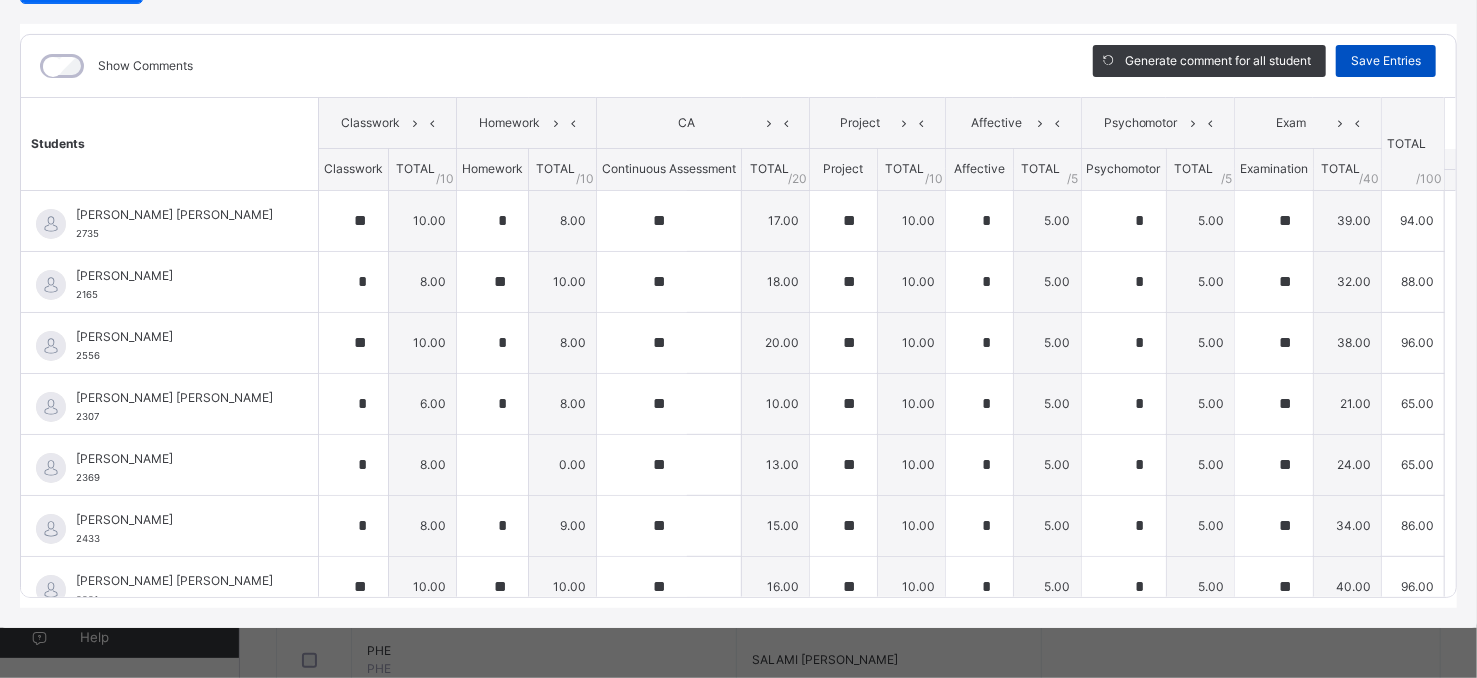 click on "Save Entries" at bounding box center [1386, 61] 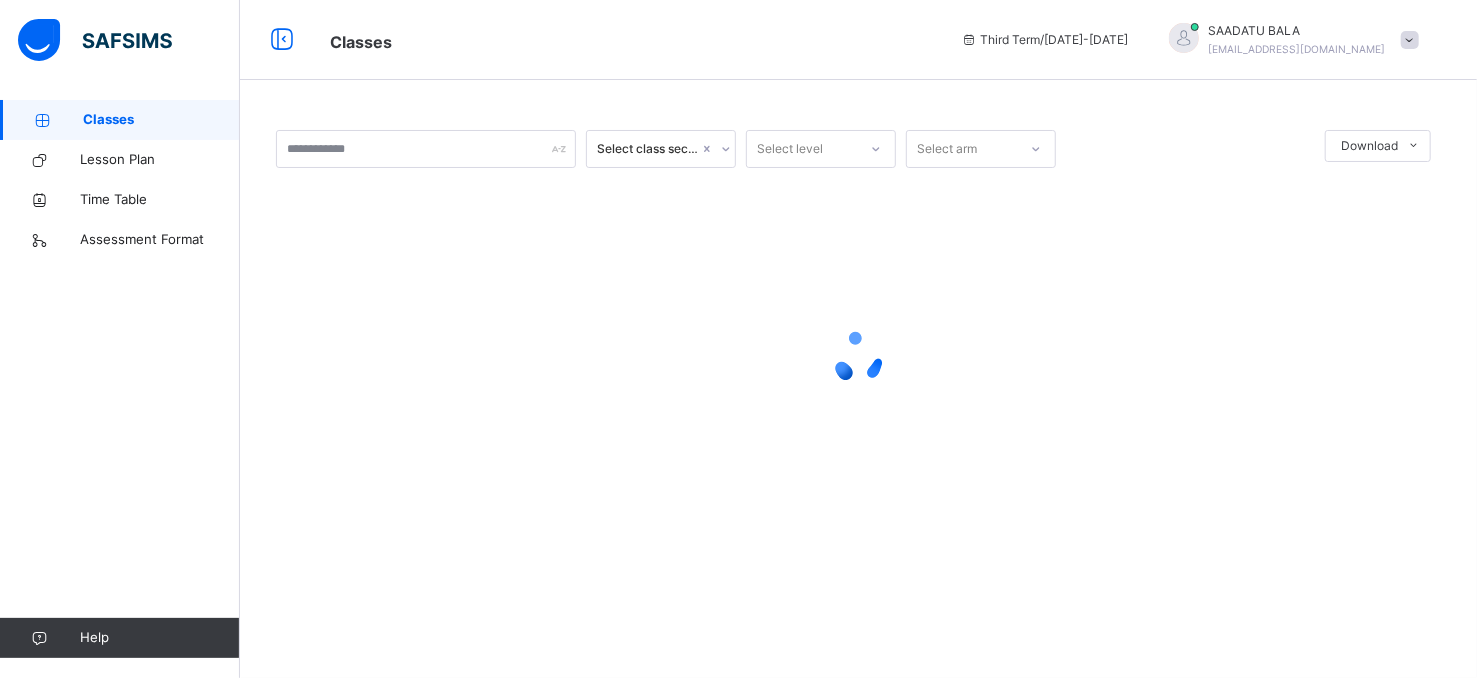 scroll, scrollTop: 0, scrollLeft: 0, axis: both 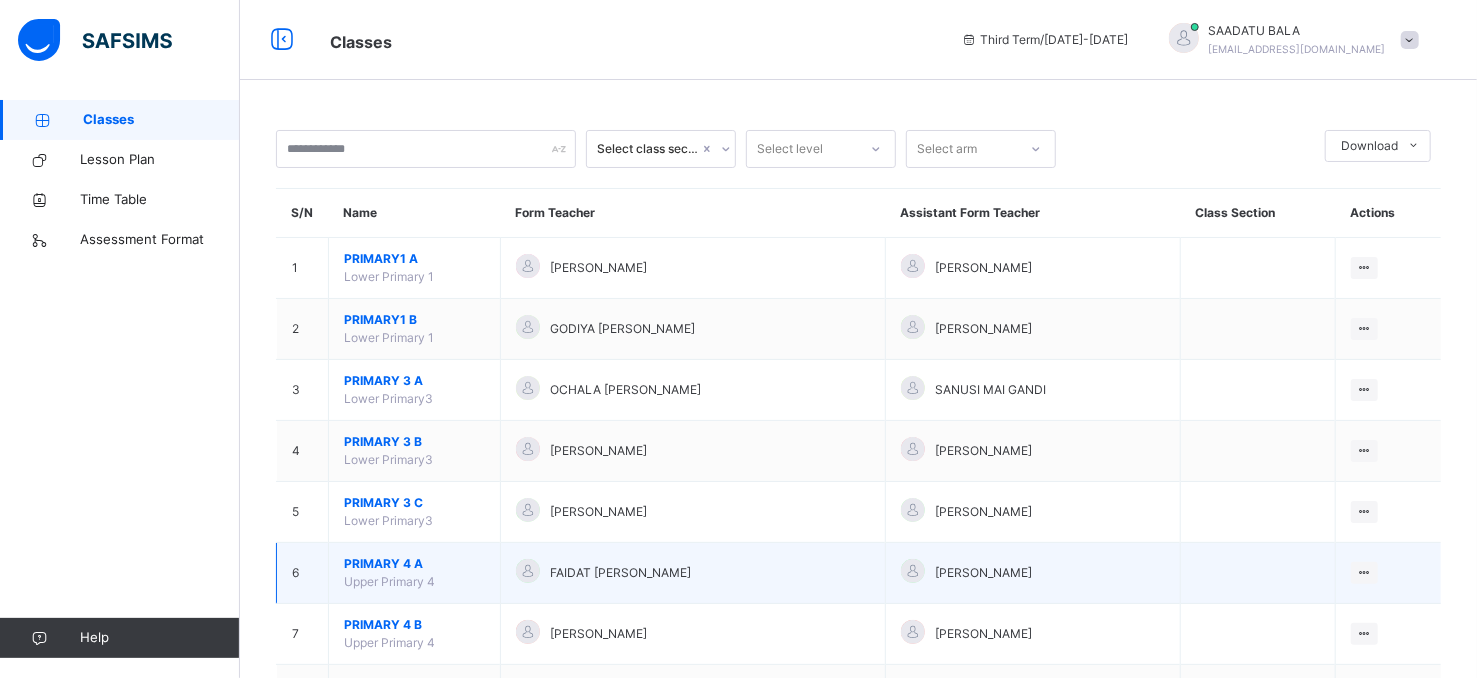 click on "PRIMARY 4   A" at bounding box center [414, 564] 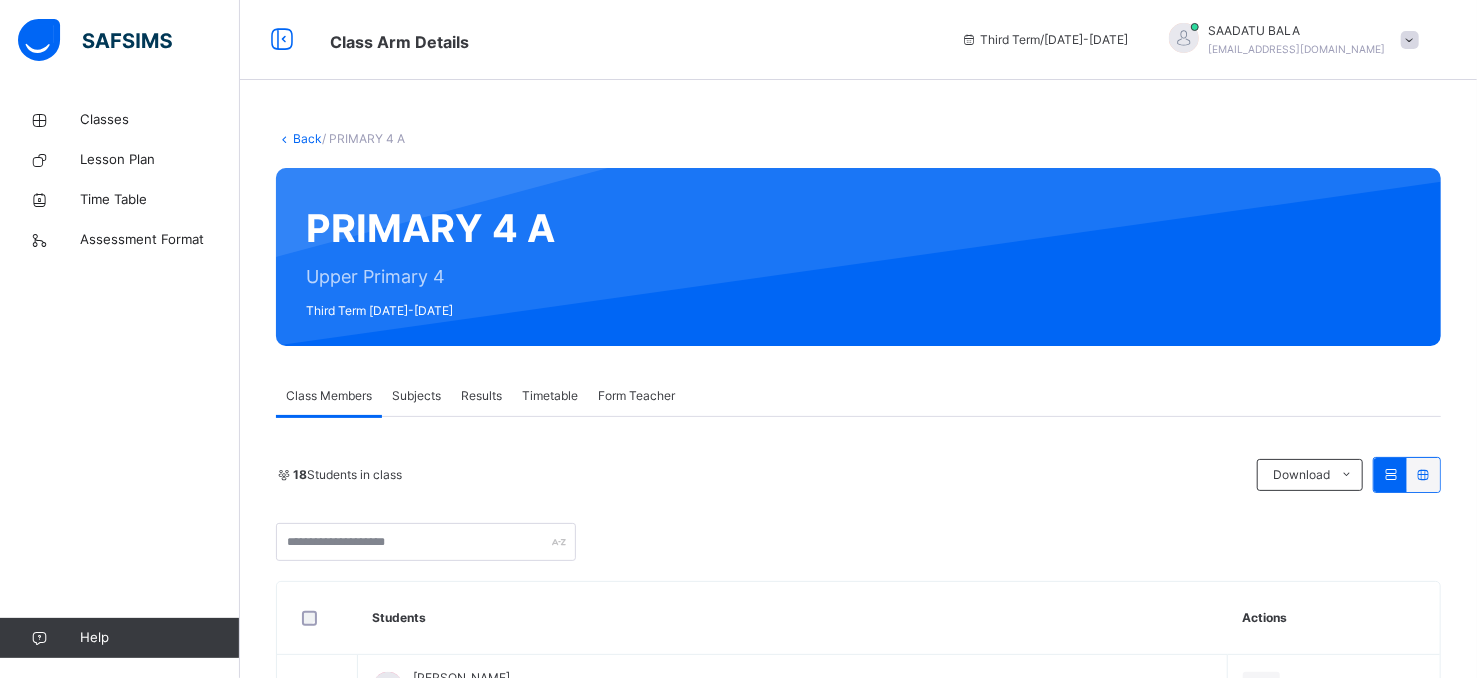 click on "Subjects" at bounding box center [416, 396] 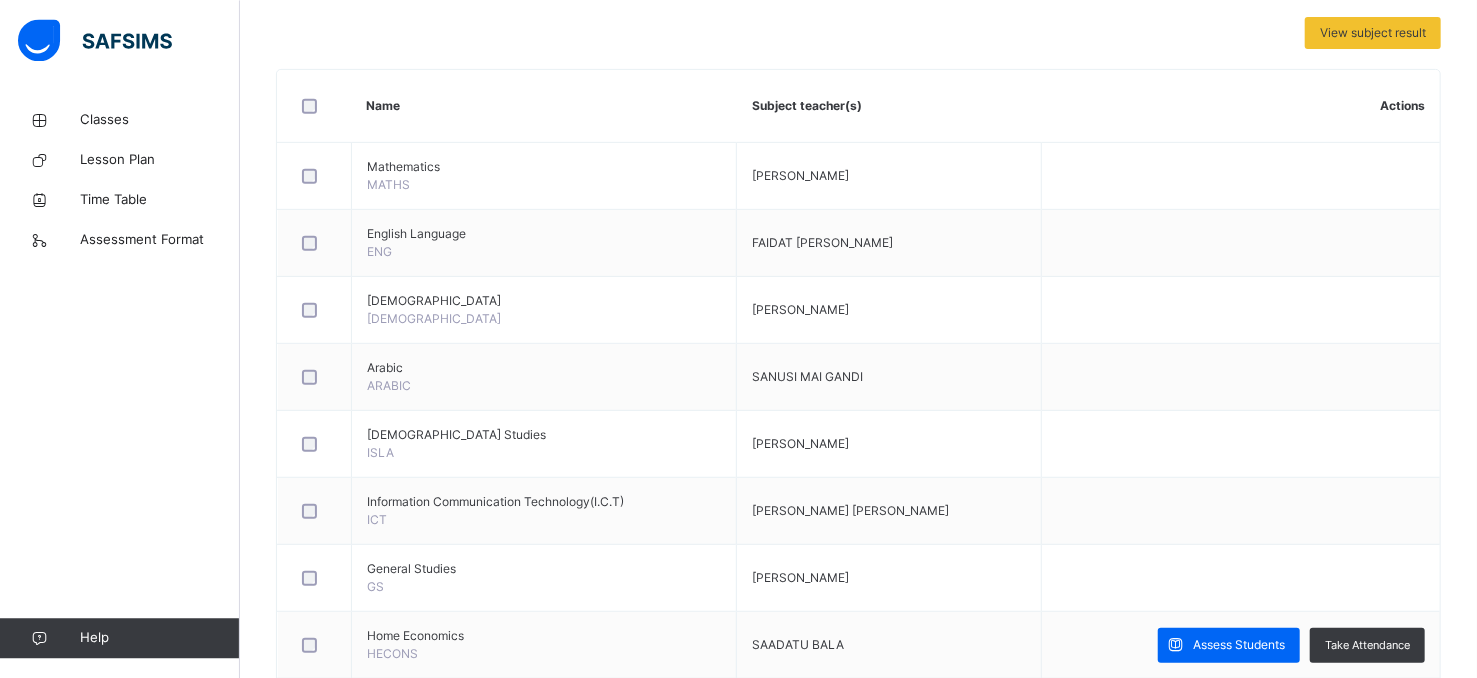 scroll, scrollTop: 482, scrollLeft: 0, axis: vertical 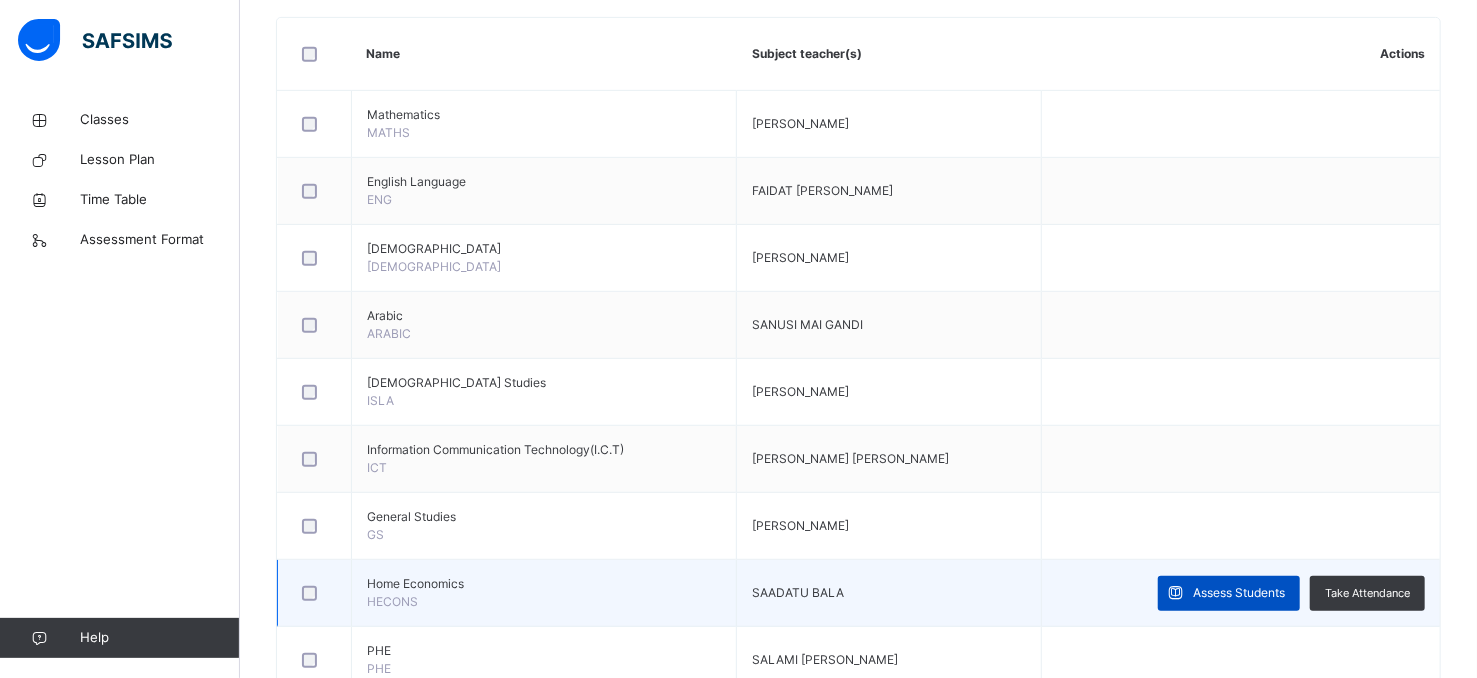 click on "Assess Students" at bounding box center (1239, 593) 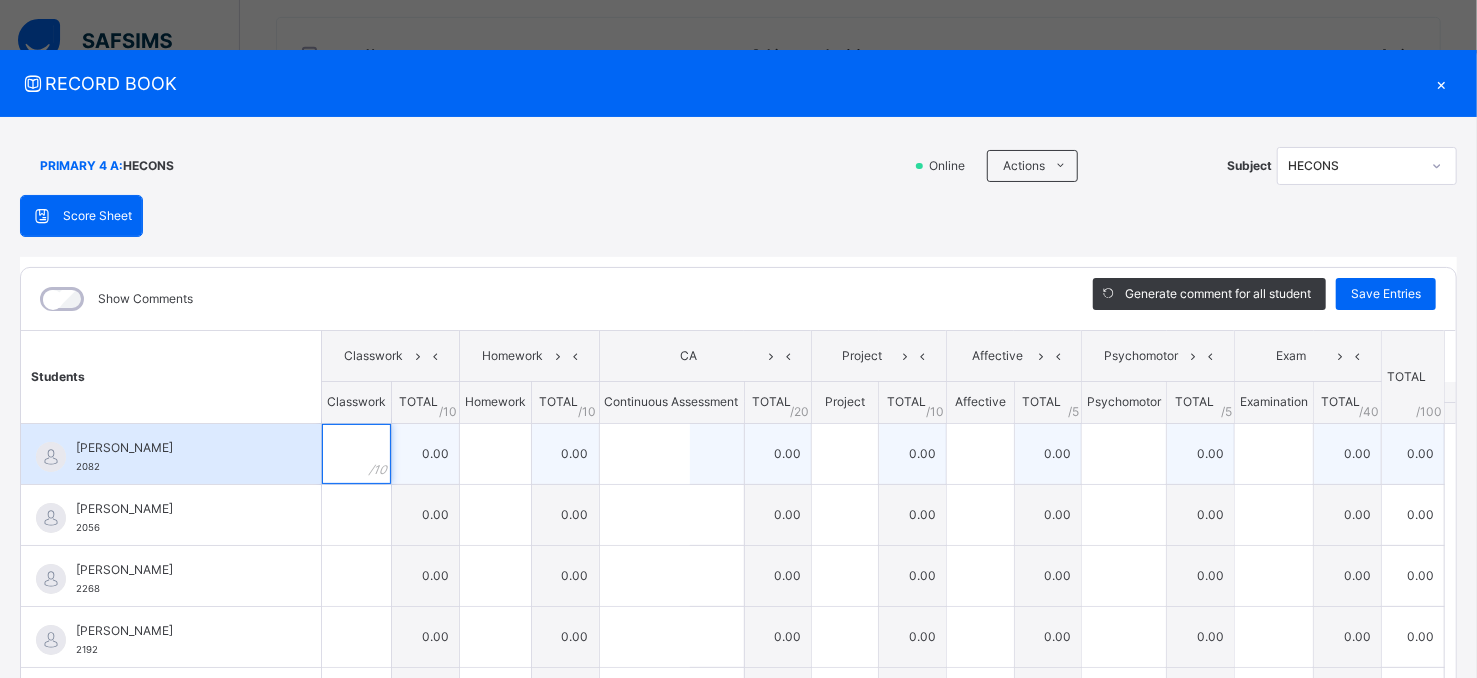 click at bounding box center [356, 454] 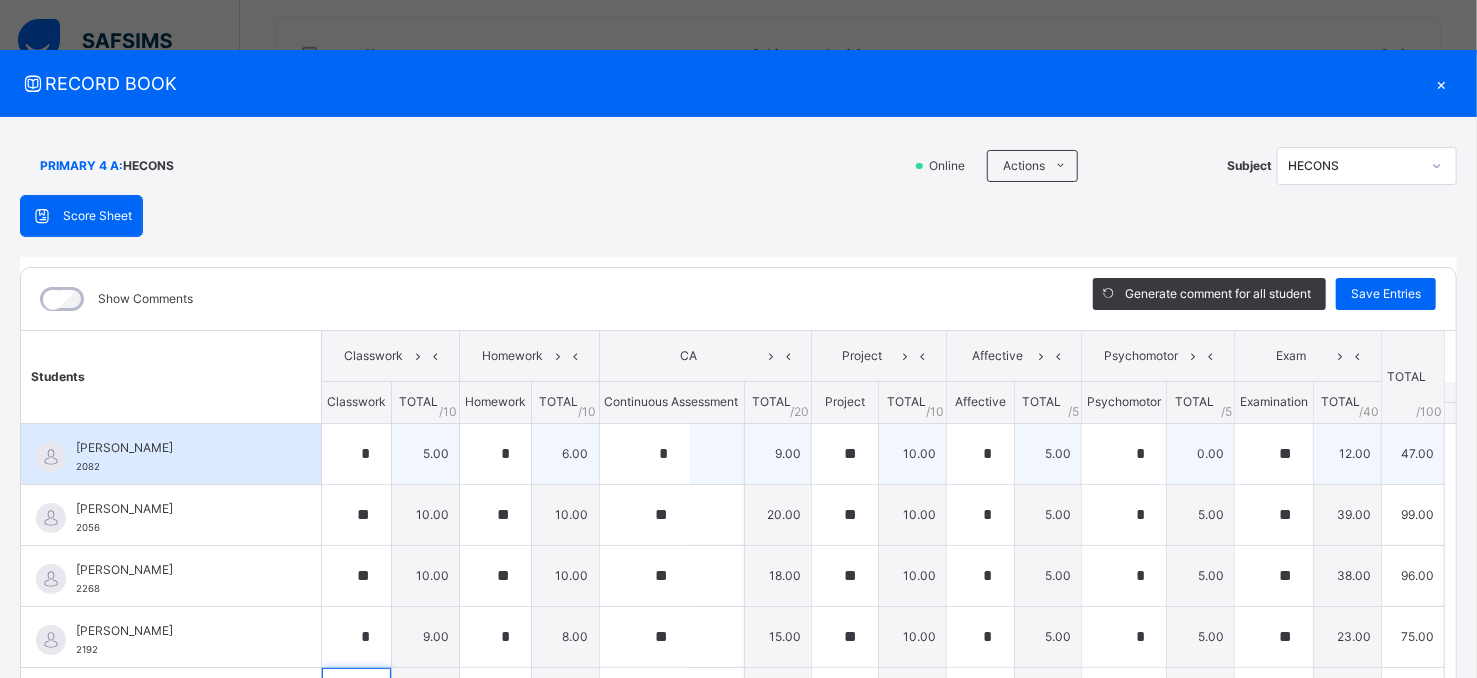 scroll, scrollTop: 233, scrollLeft: 0, axis: vertical 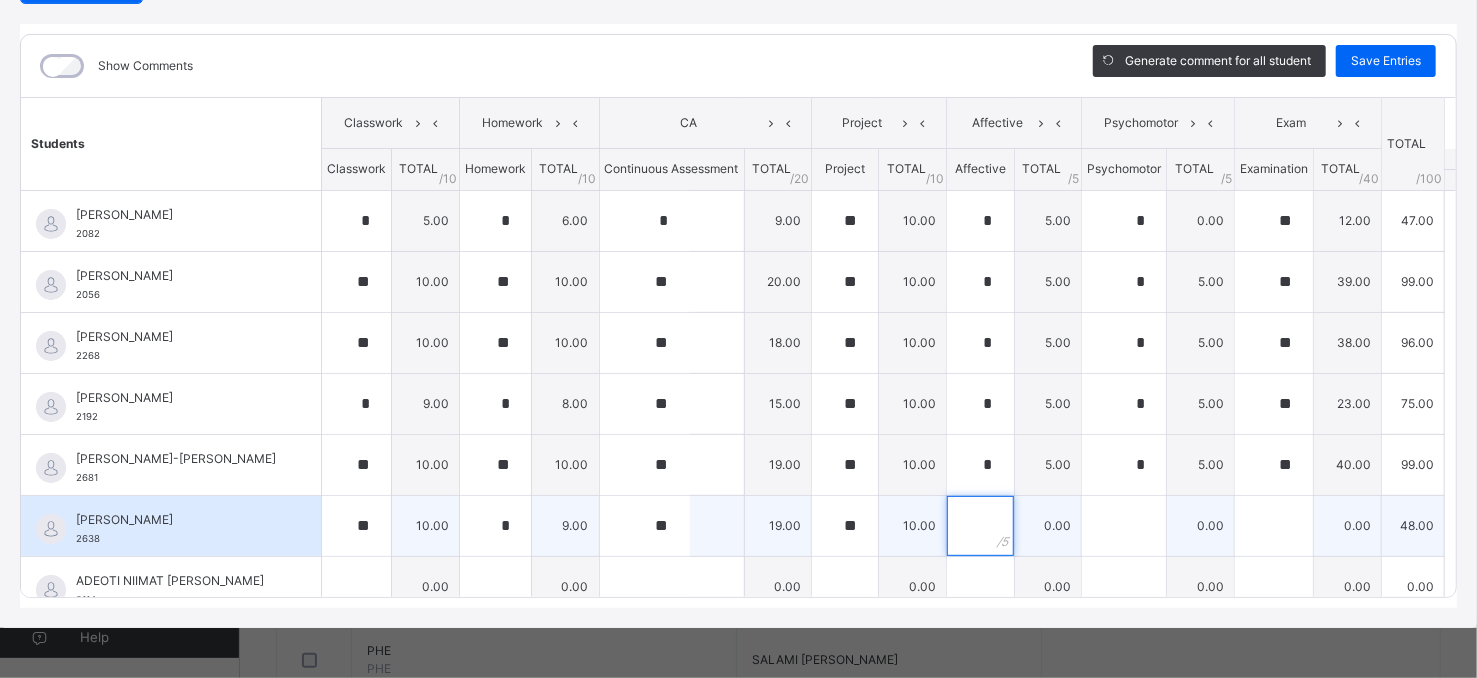 click at bounding box center [980, 526] 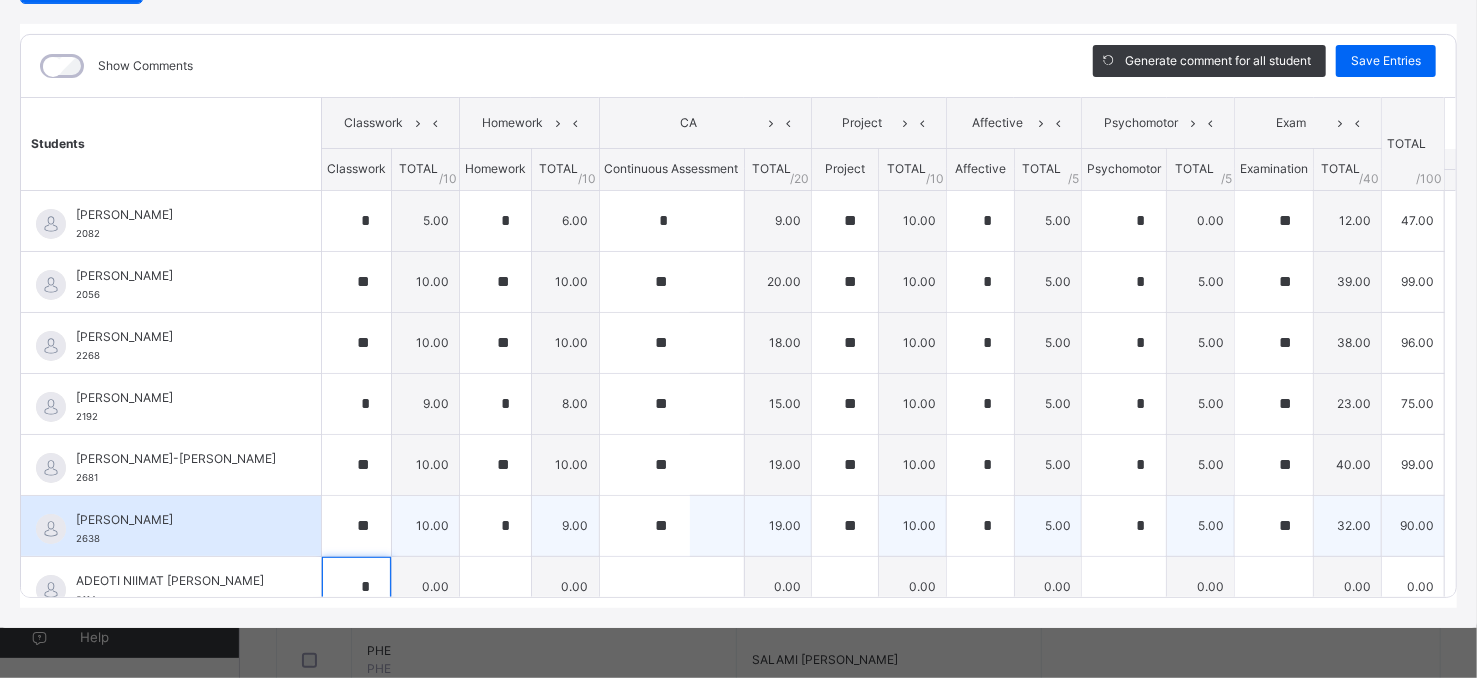 scroll, scrollTop: 1, scrollLeft: 0, axis: vertical 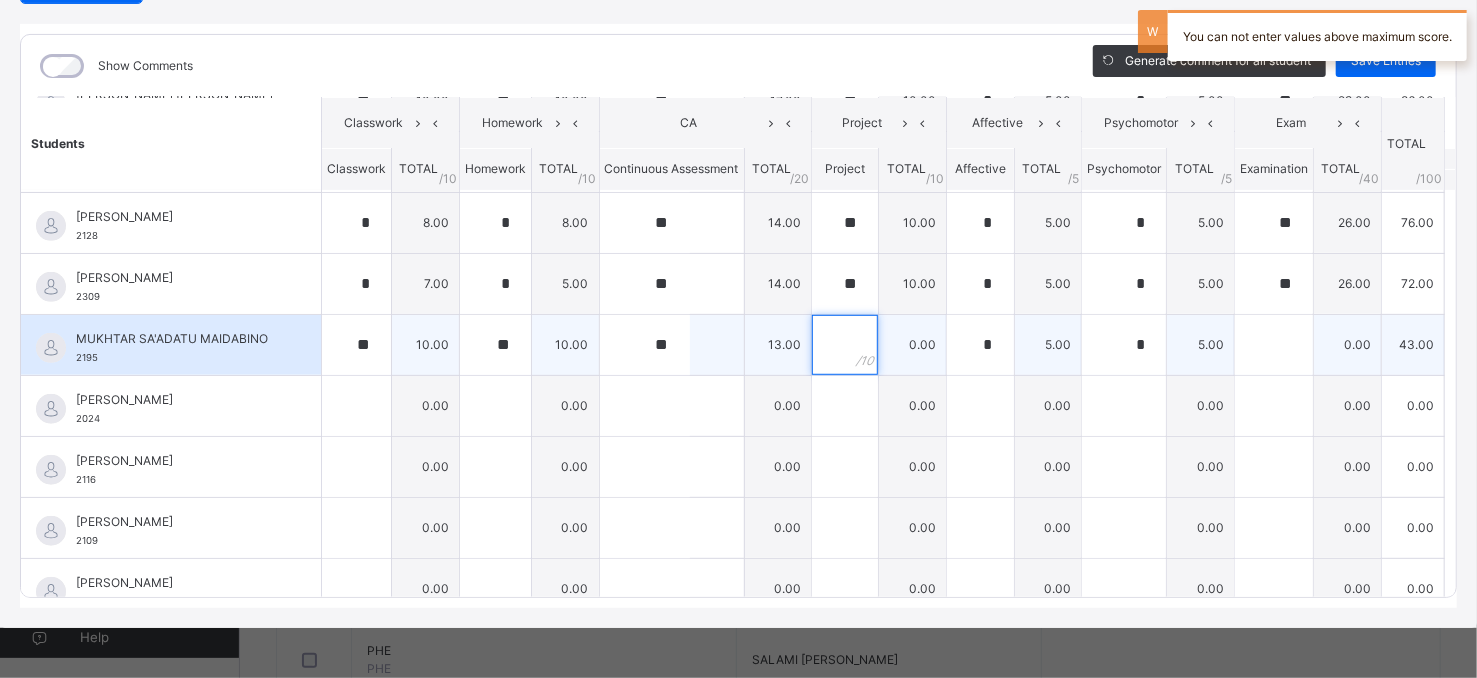 click at bounding box center [845, 345] 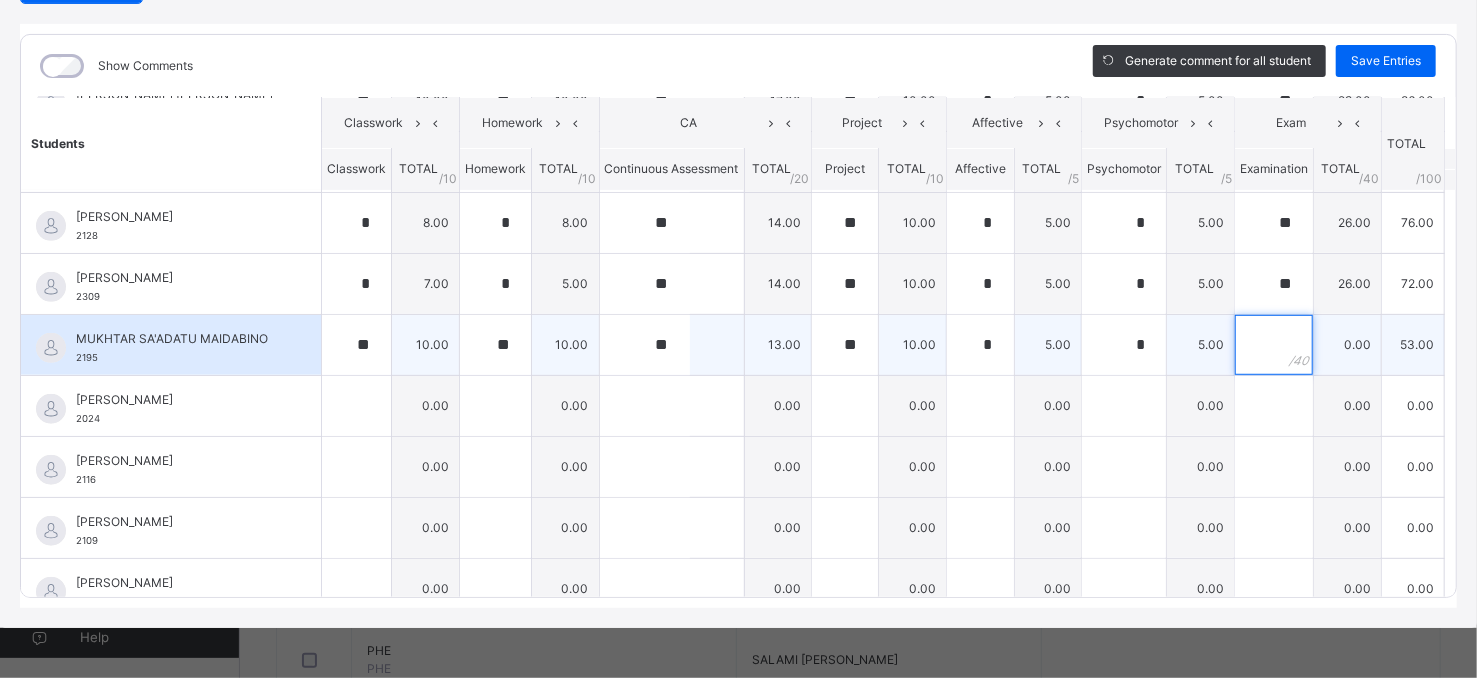 click at bounding box center [1274, 345] 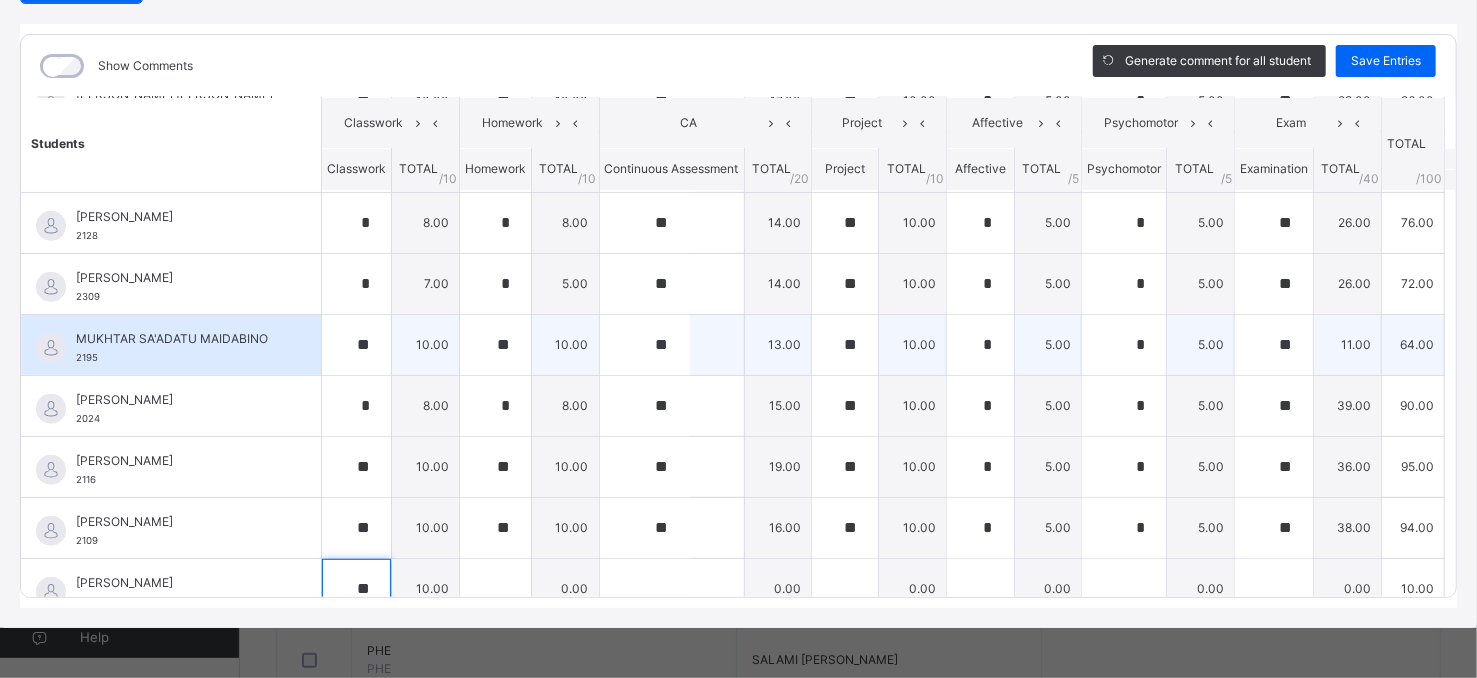 scroll, scrollTop: 673, scrollLeft: 0, axis: vertical 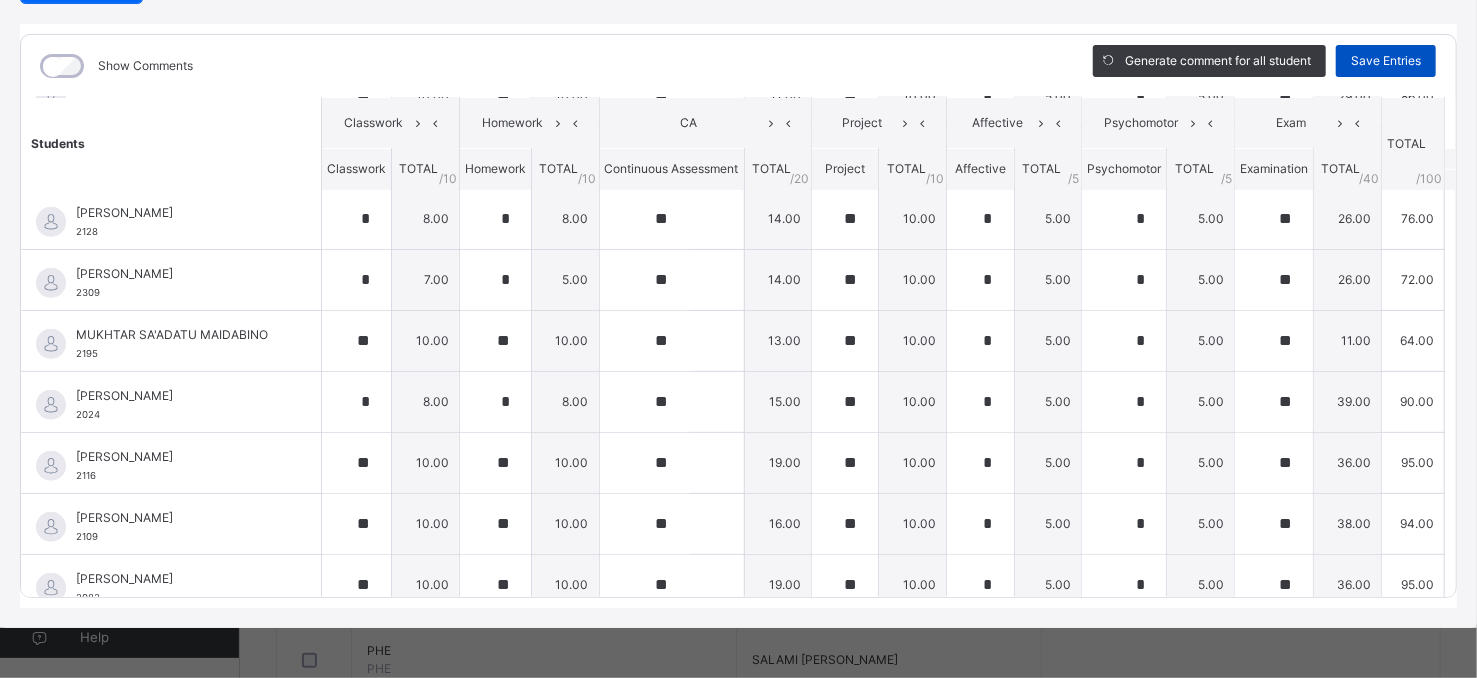 click on "Save Entries" at bounding box center (1386, 61) 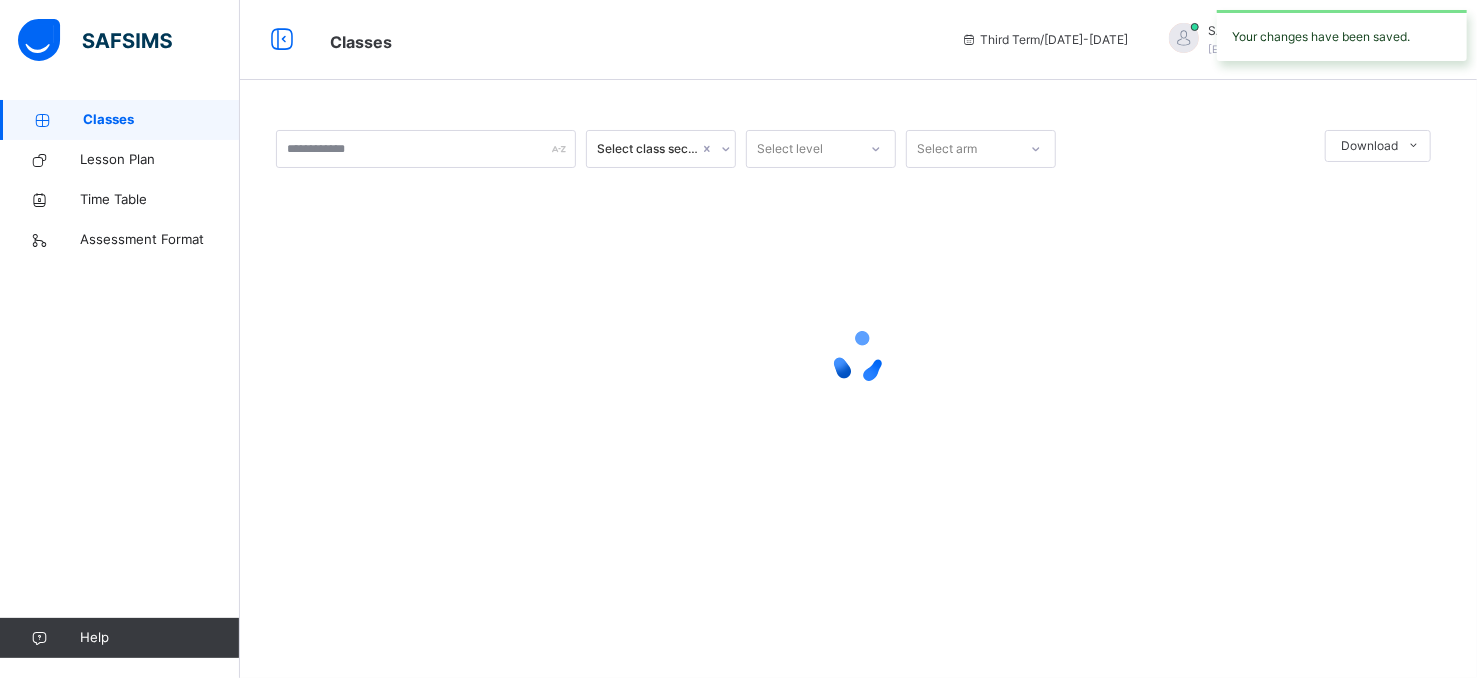 scroll, scrollTop: 0, scrollLeft: 0, axis: both 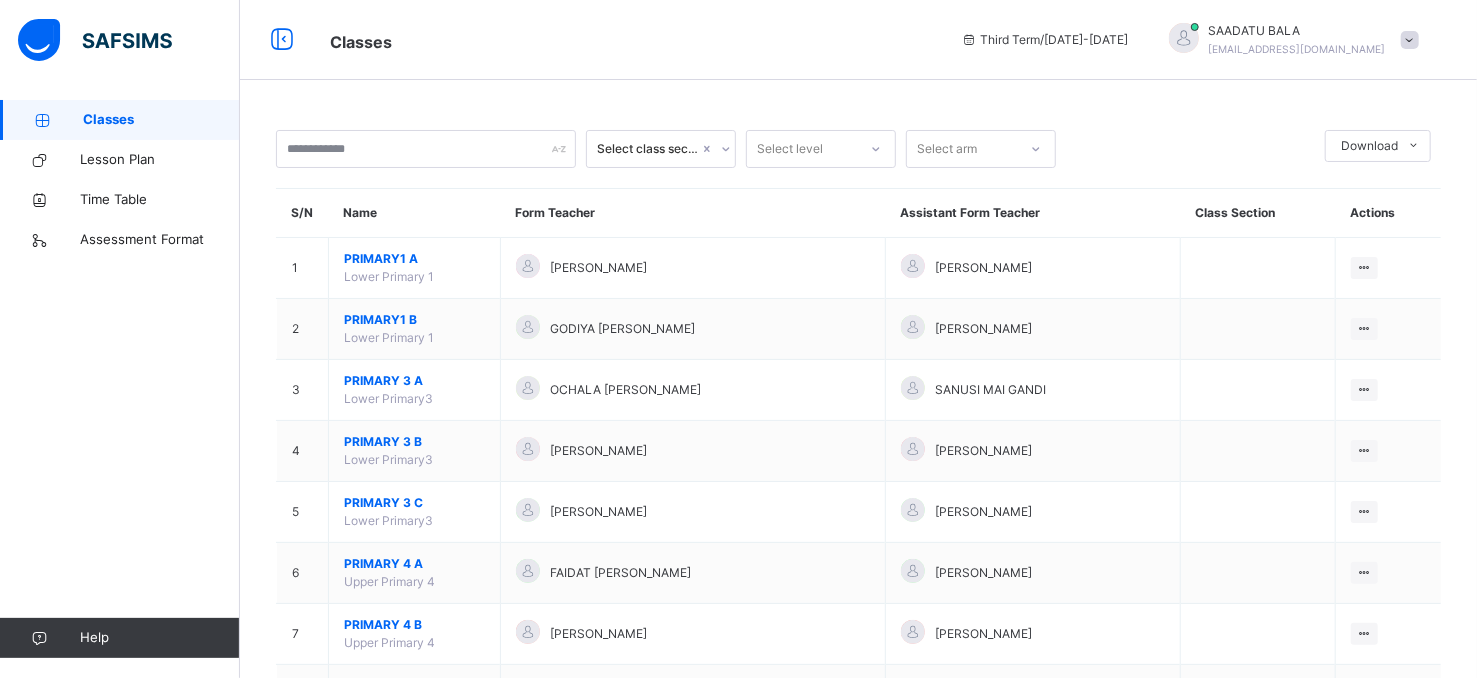 click on "Select class section Select level Select arm Download Pdf Report Excel Report S/N Name Form Teacher Assistant Form Teacher Class Section Actions 1 PRIMARY1   A   Lower Primary 1 [PERSON_NAME]  [PERSON_NAME]  View Class 2 PRIMARY1   B   Lower Primary 1 GODIYA [PERSON_NAME] [PERSON_NAME] View Class 3 PRIMARY 3   A   [GEOGRAPHIC_DATA] OCHALA [PERSON_NAME] [PERSON_NAME][GEOGRAPHIC_DATA]  View Class 4 PRIMARY 3   B   Lower Primary3 [PERSON_NAME]  KABIRU DALLAMI  ABDULRAZAQ View Class 5 PRIMARY 3   C   Lower Primary3 [PERSON_NAME] [GEOGRAPHIC_DATA] [PERSON_NAME][GEOGRAPHIC_DATA]  View Class 6 PRIMARY 4   A   Upper Primary 4 FAIDAT [PERSON_NAME] UMAR [PERSON_NAME]  View Class 7 PRIMARY 4   B   Upper Primary 4 [PERSON_NAME]  [PERSON_NAME]  View Class 8 PRIMARY 4   C   Upper Primary 4 [PERSON_NAME] TERNGU IORSUE  View Class 9 PRIMARY 5   A   Upper Primary 5 BATURE WAHIDIJU [PERSON_NAME] [PERSON_NAME] View Class 10 PRIMARY 5   B   [GEOGRAPHIC_DATA] 5 [PERSON_NAME] OLOWOGABA [PERSON_NAME] SANI View Class × Form Teacher Select Form Teacher Cancel" at bounding box center (858, 499) 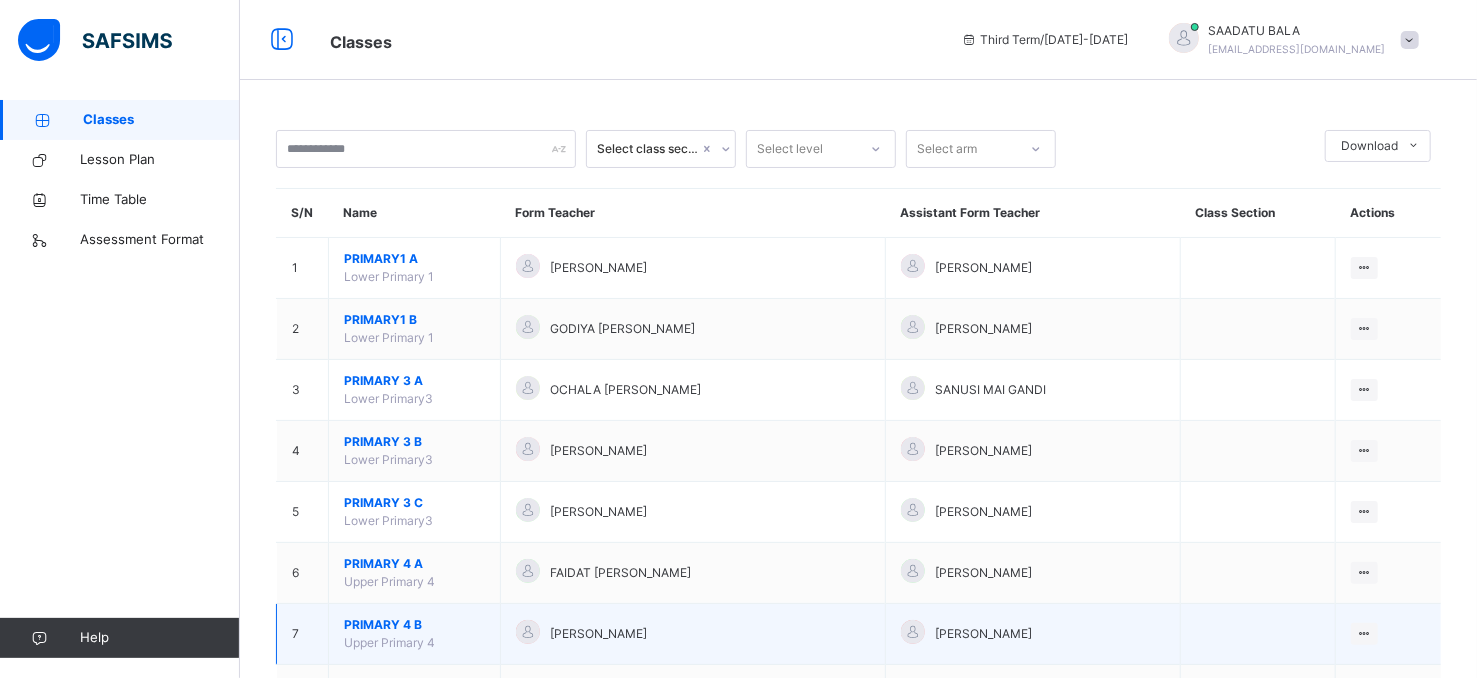 click on "PRIMARY 4   B" at bounding box center (414, 625) 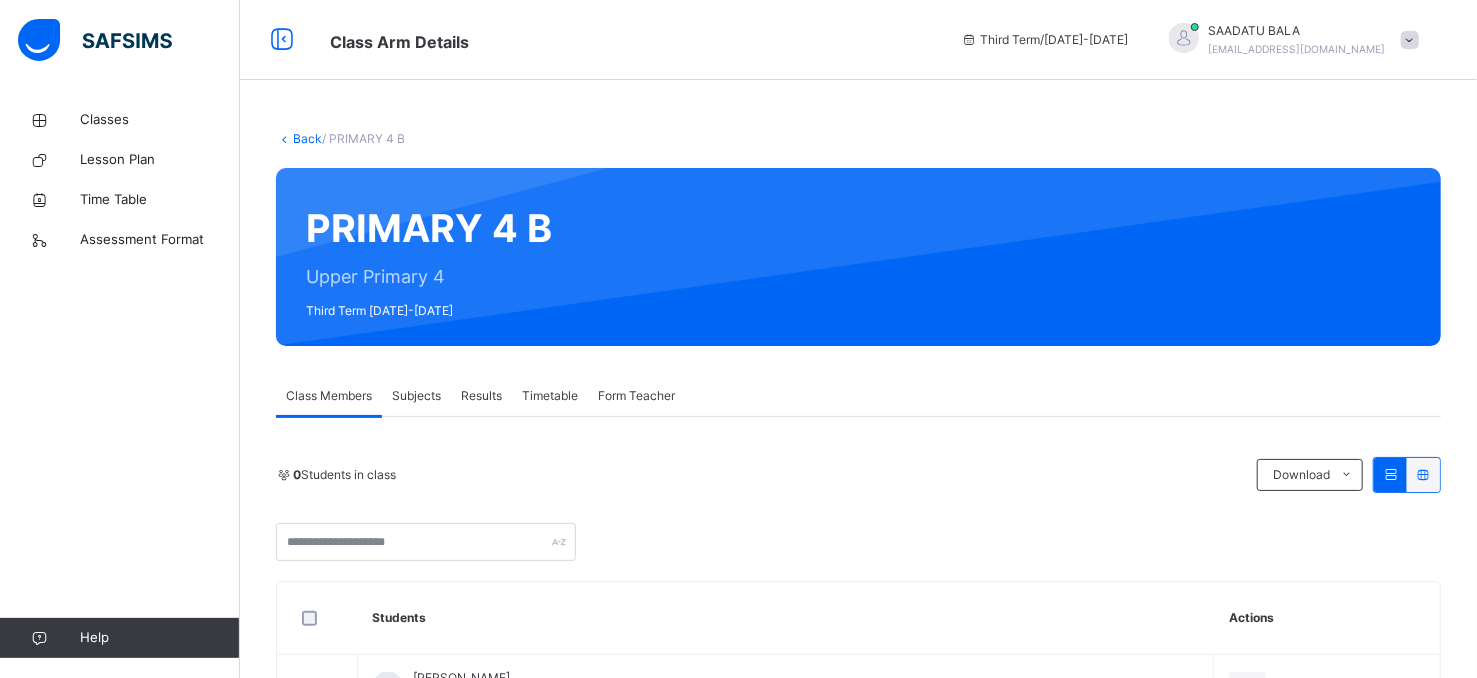 click on "Subjects" at bounding box center [416, 396] 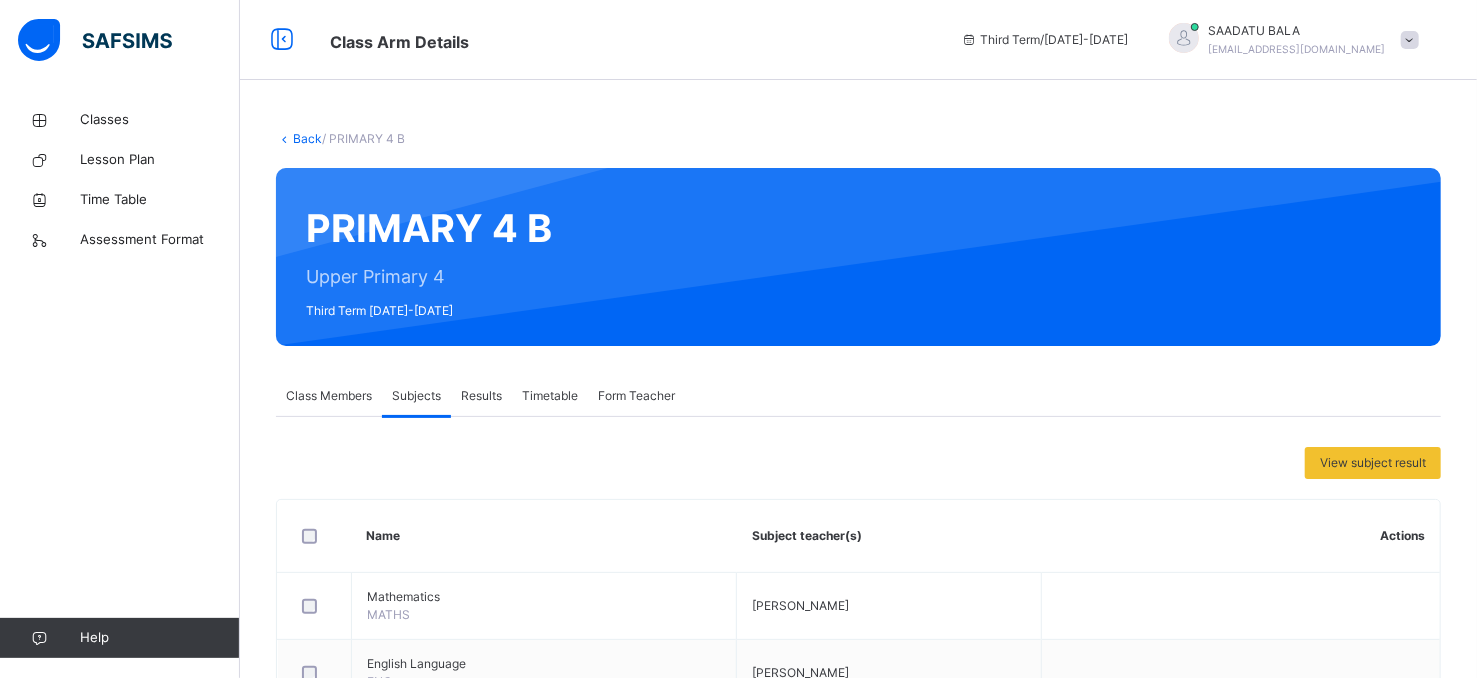 click on "Subjects" at bounding box center (416, 396) 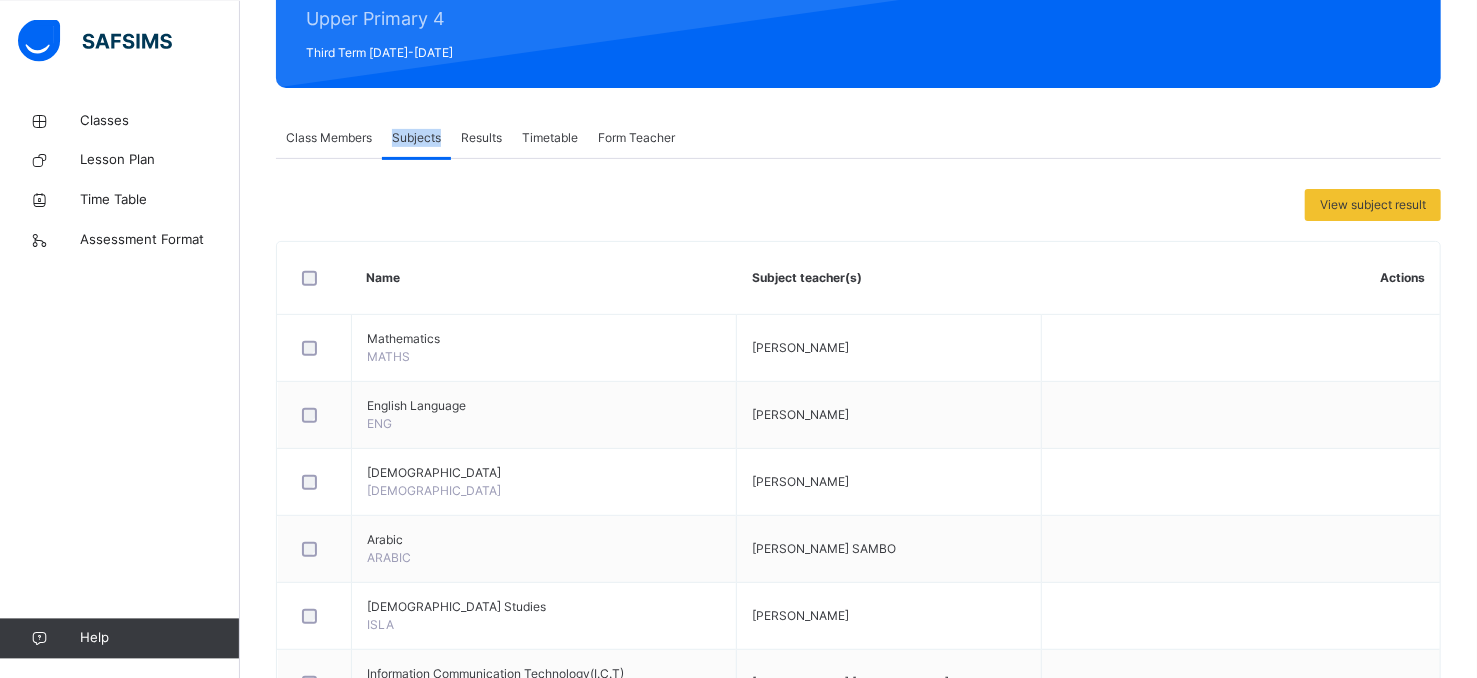 scroll, scrollTop: 268, scrollLeft: 0, axis: vertical 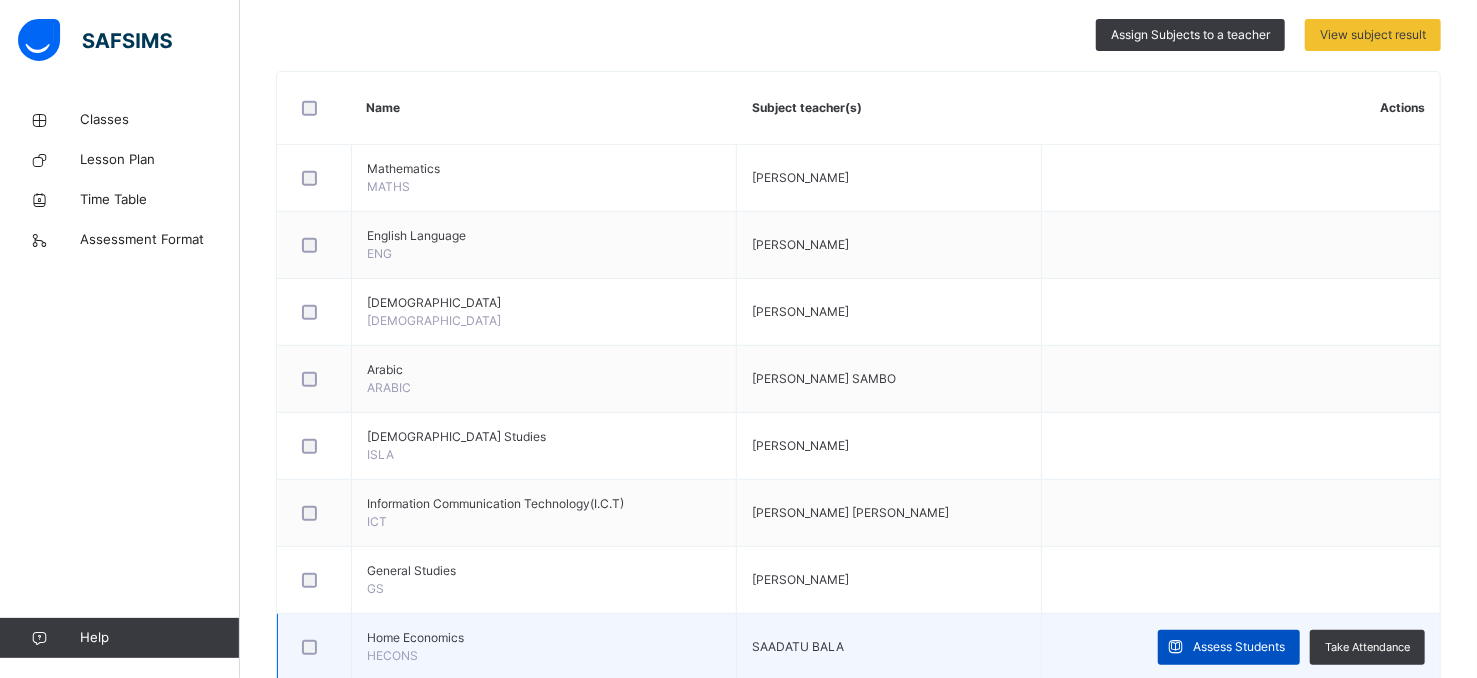 click on "Assess Students" at bounding box center (1239, 647) 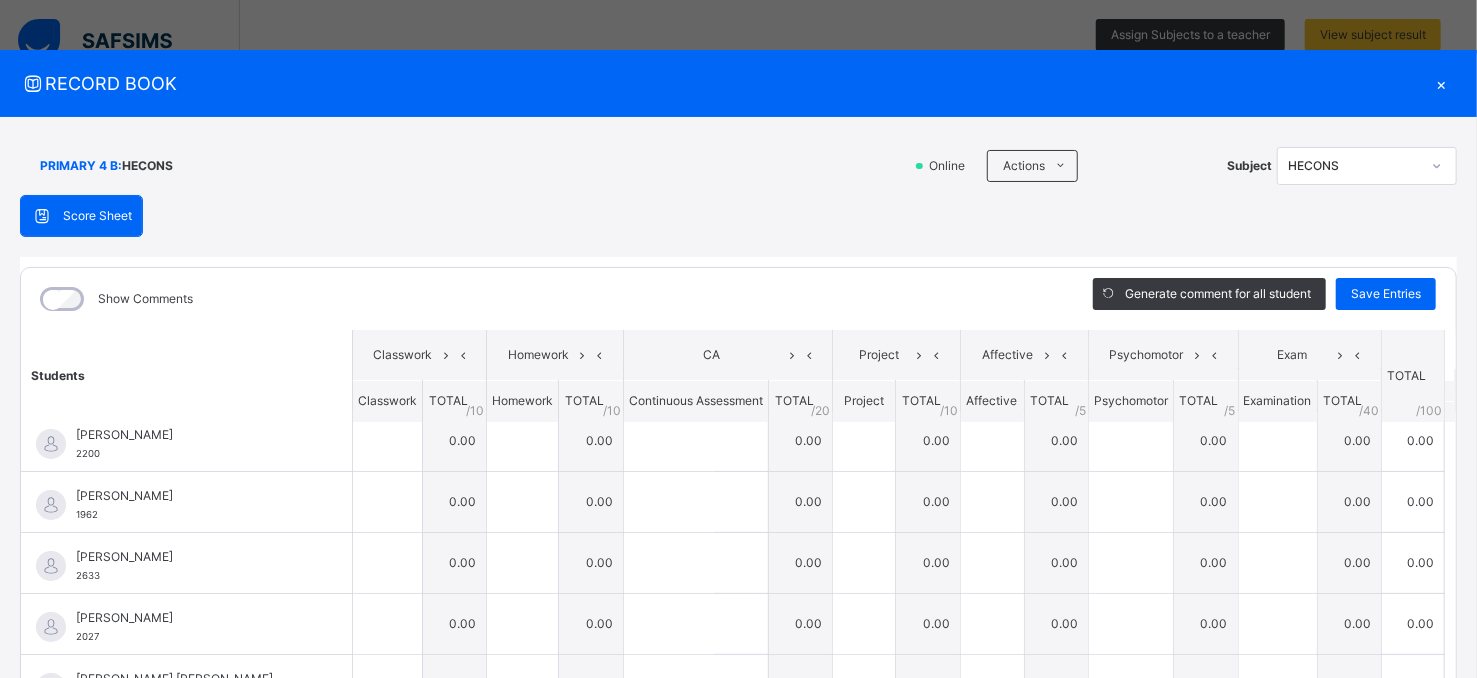 scroll, scrollTop: 0, scrollLeft: 0, axis: both 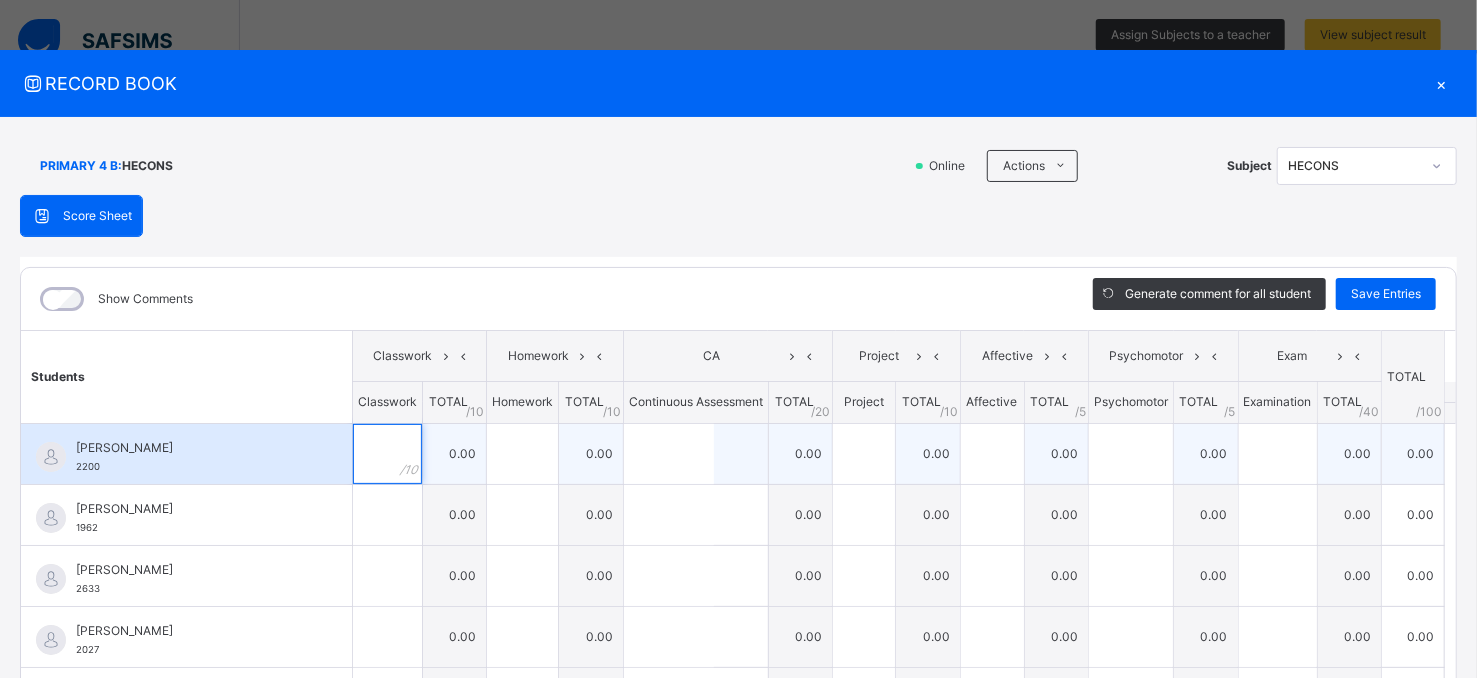 click at bounding box center [387, 454] 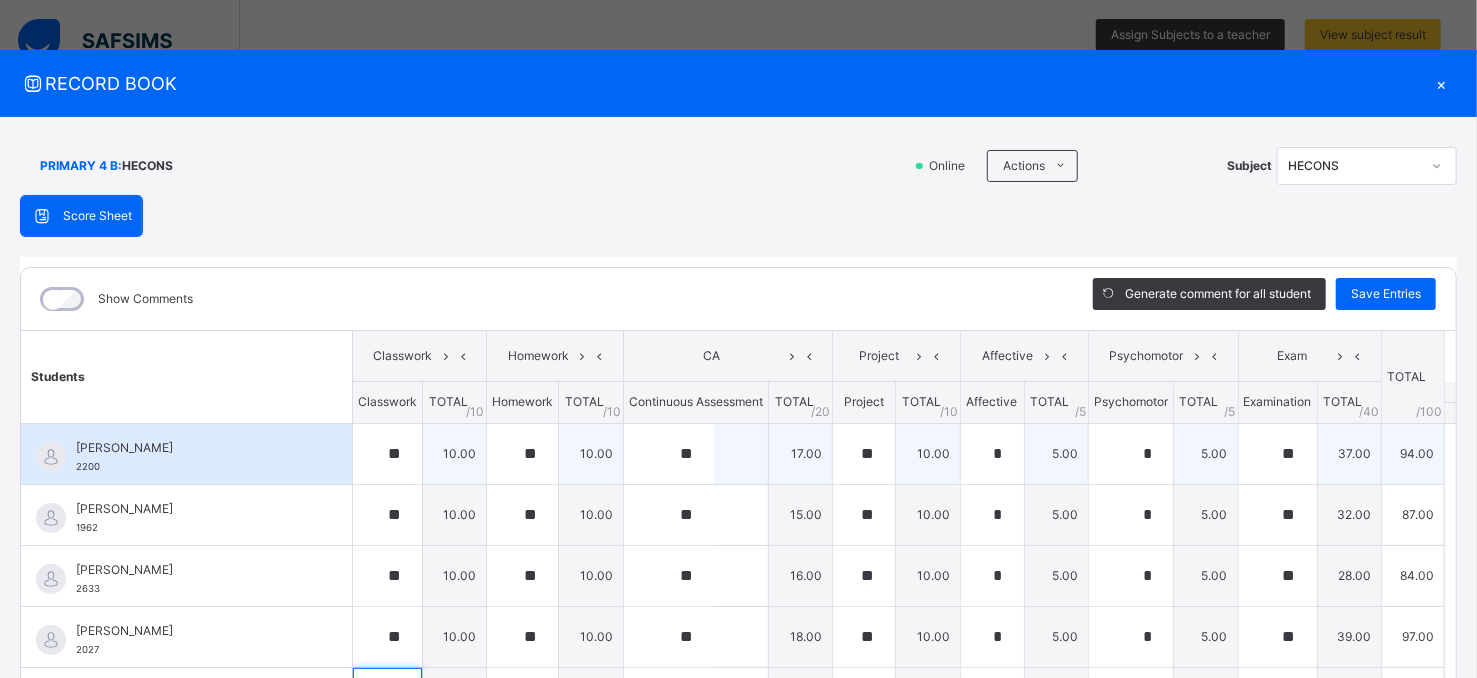 scroll, scrollTop: 233, scrollLeft: 0, axis: vertical 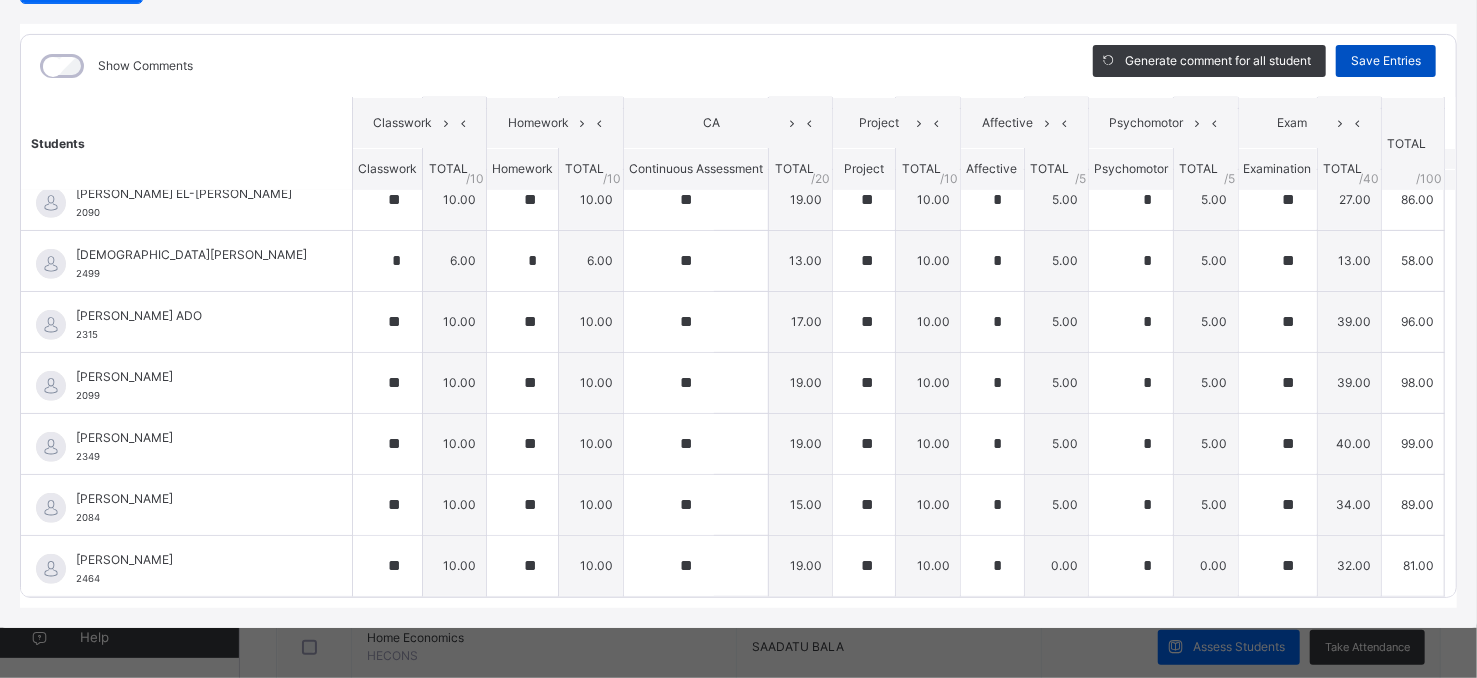 click on "Save Entries" at bounding box center [1386, 61] 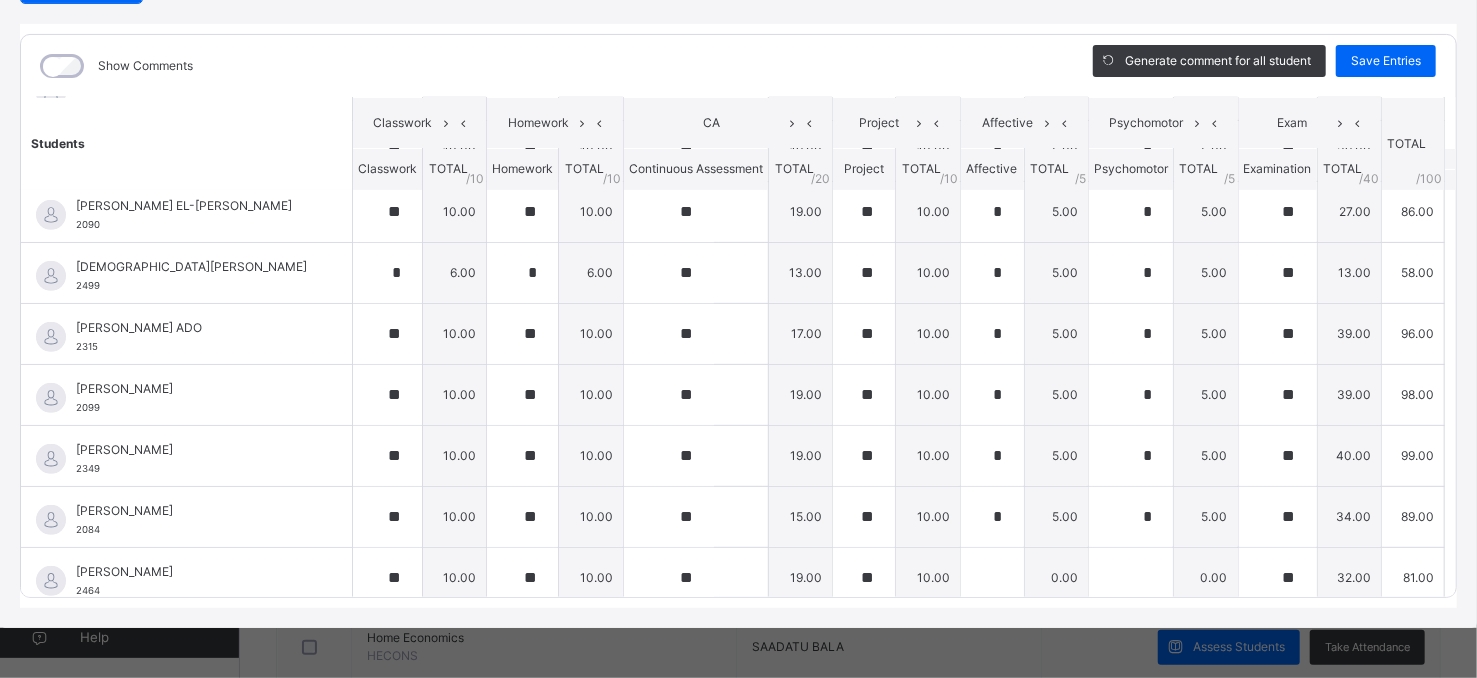 scroll, scrollTop: 449, scrollLeft: 0, axis: vertical 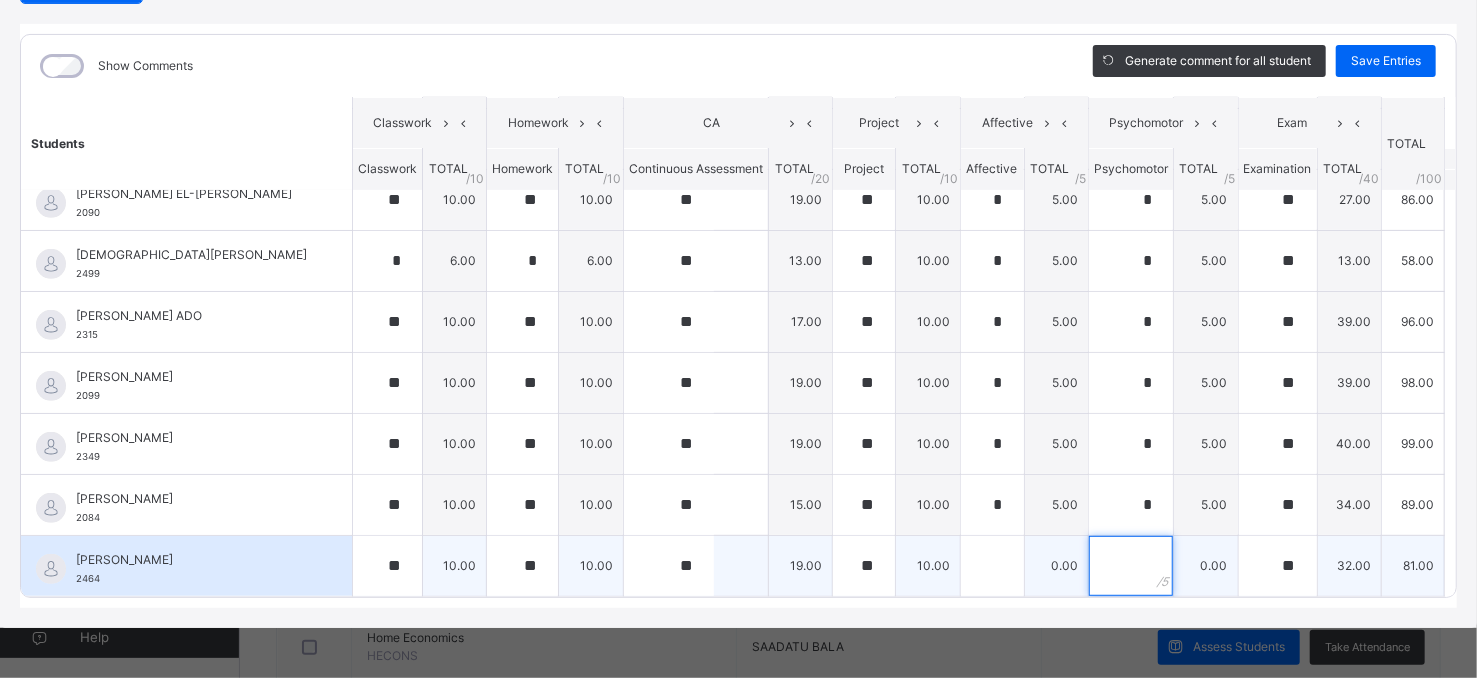 click at bounding box center (1131, 566) 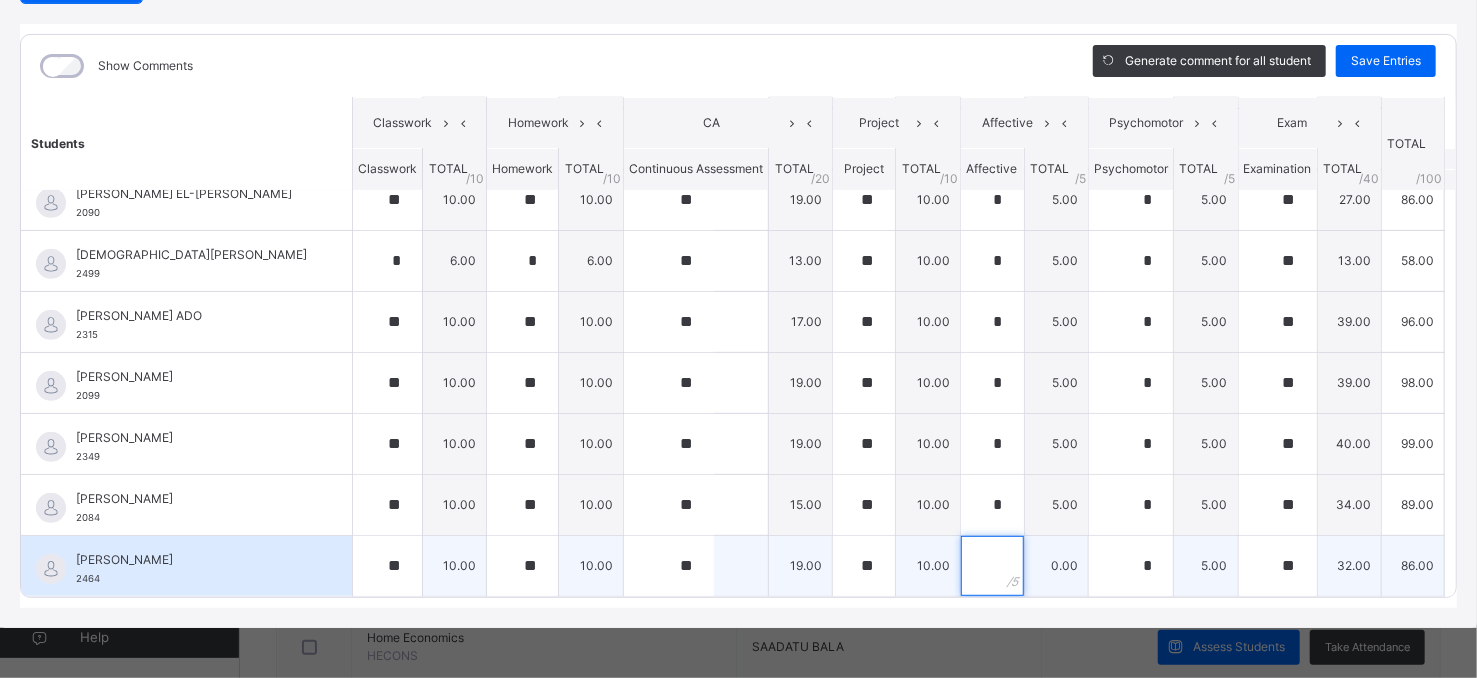 click at bounding box center (992, 566) 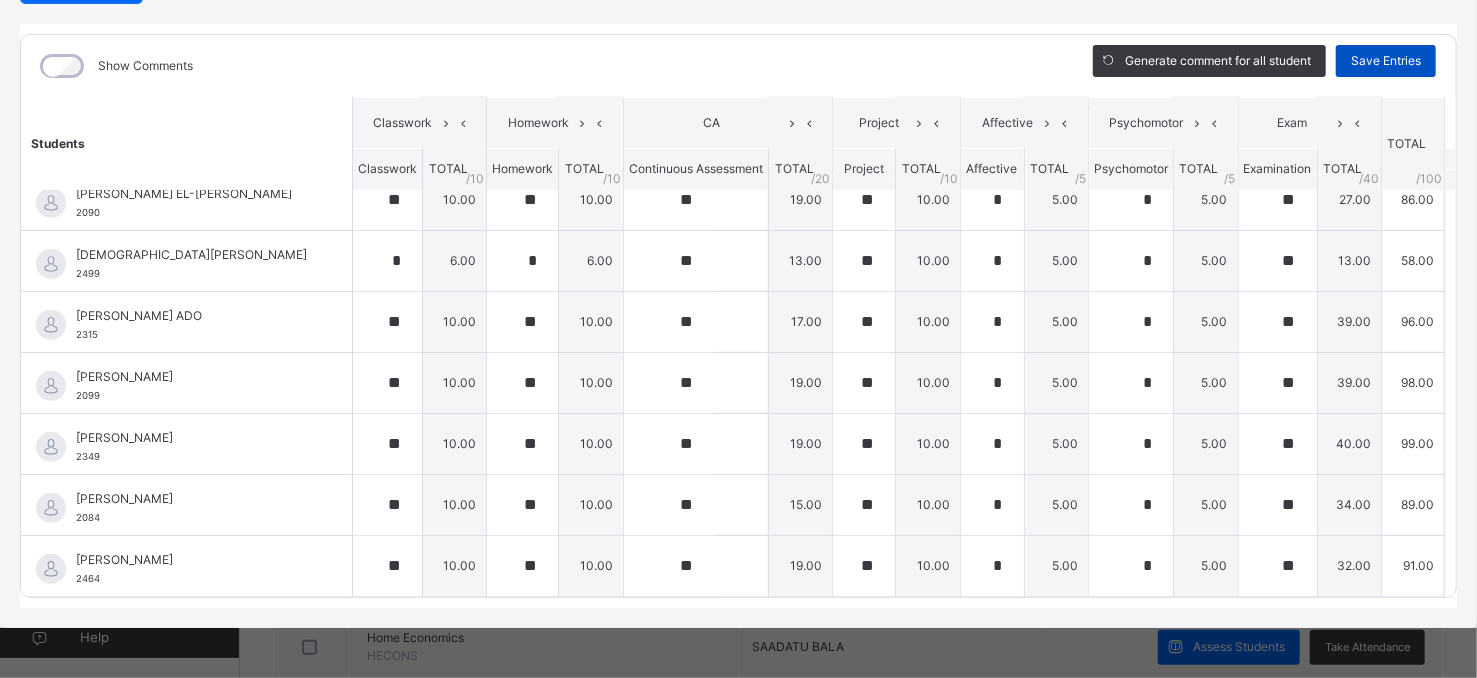 click on "Save Entries" at bounding box center [1386, 61] 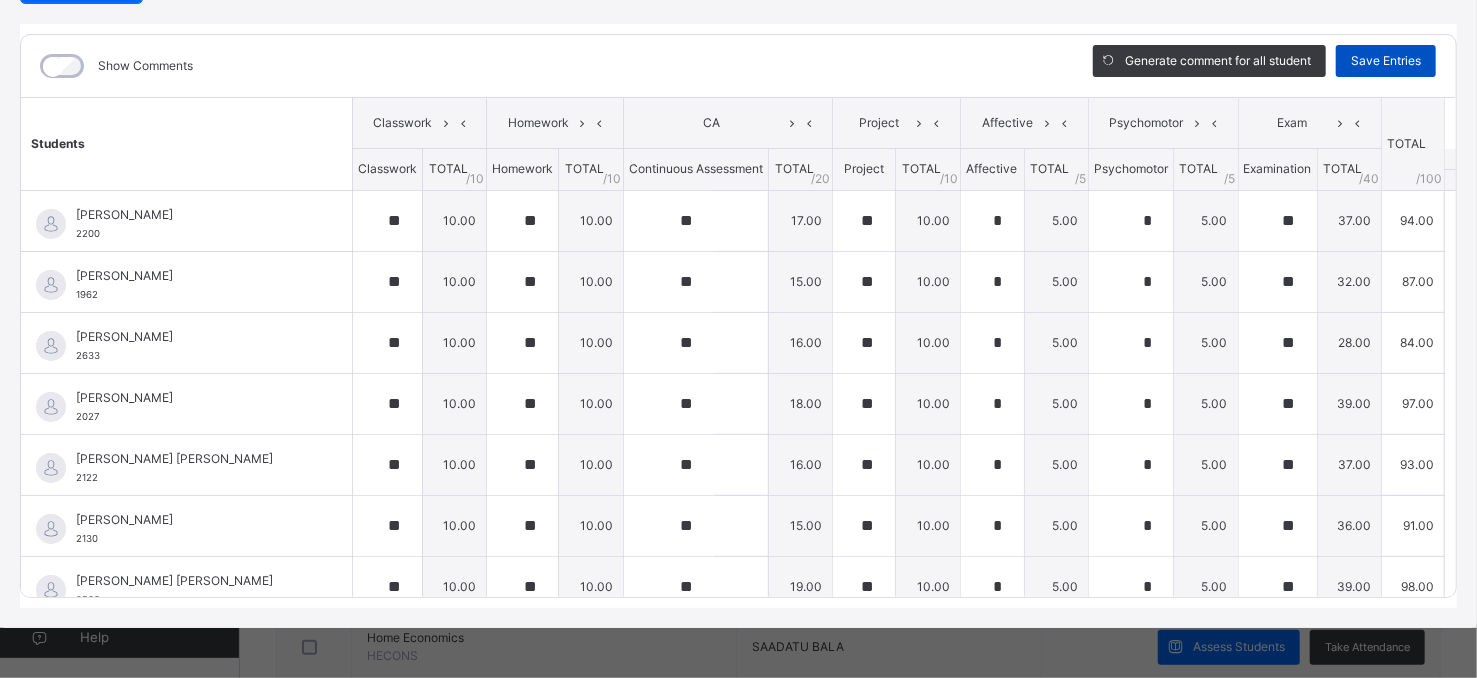 click on "Save Entries" at bounding box center [1386, 61] 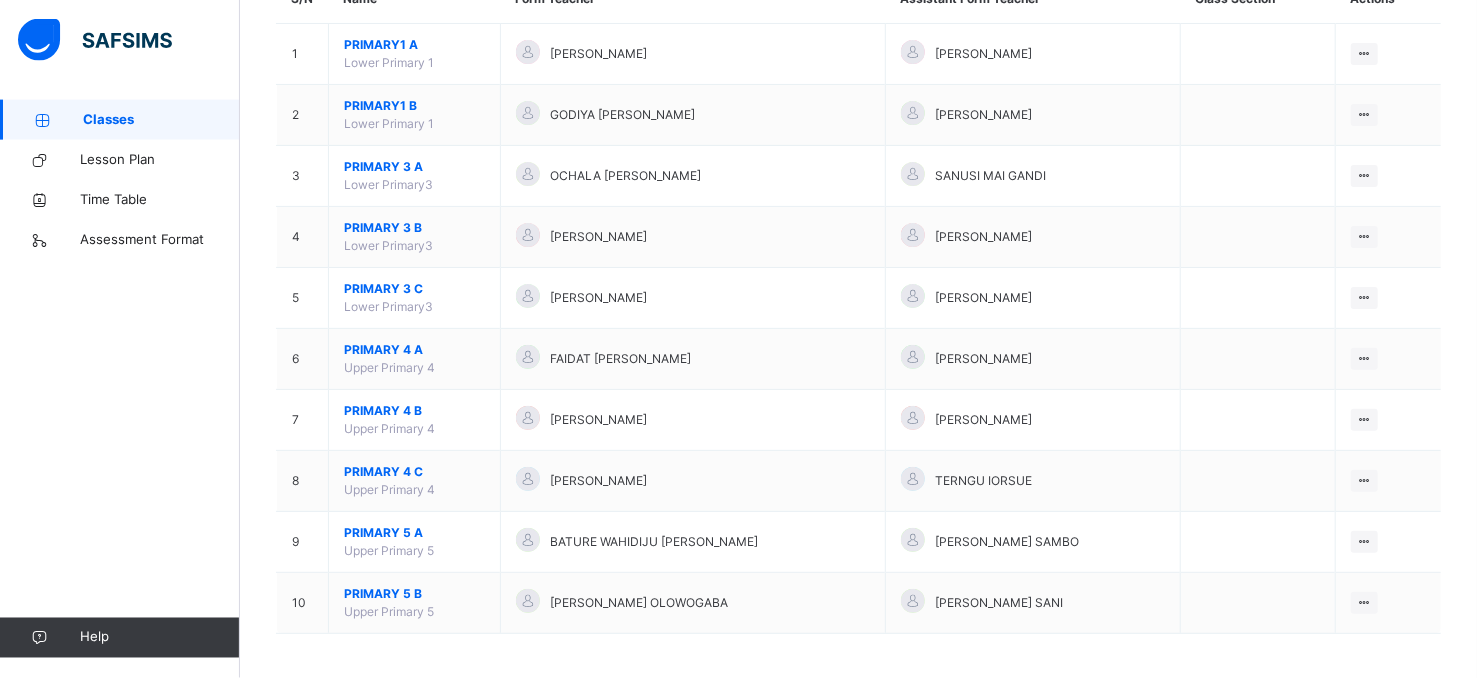 scroll, scrollTop: 240, scrollLeft: 0, axis: vertical 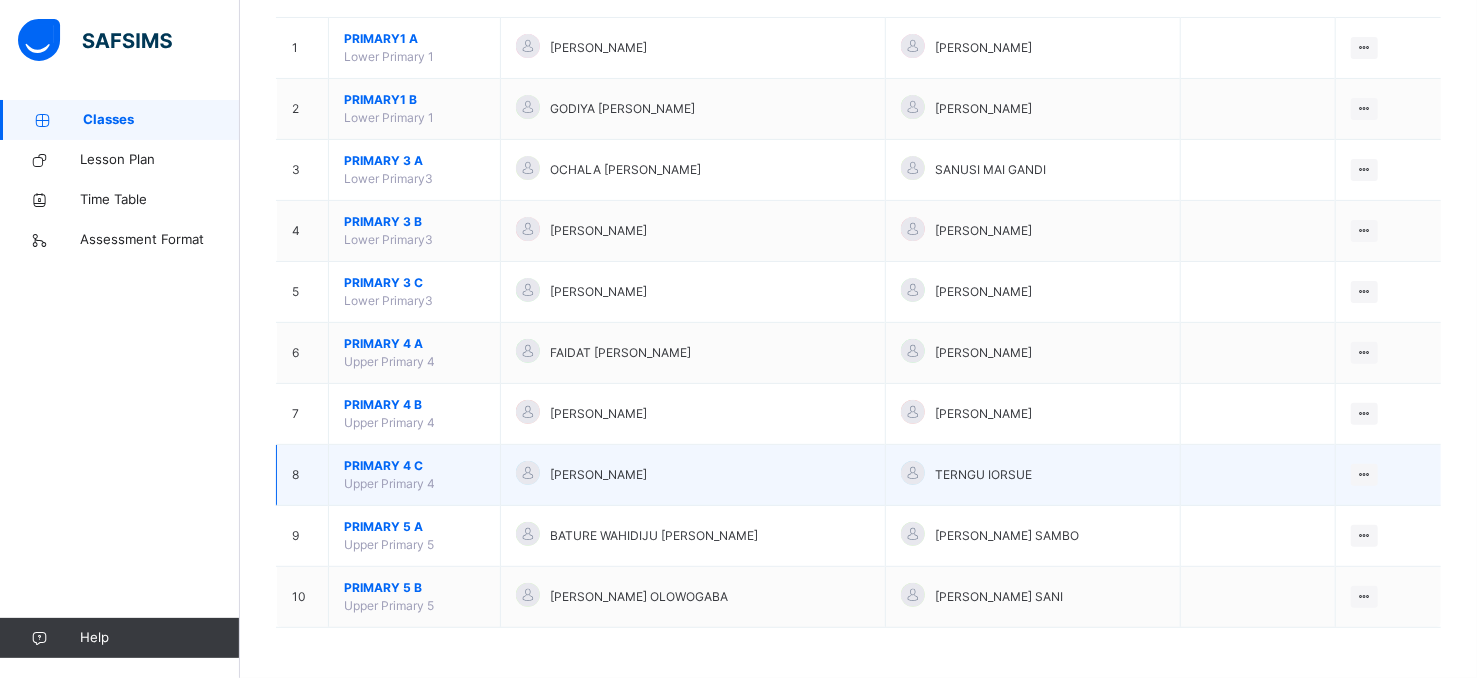 click on "PRIMARY 4   C" at bounding box center (414, 466) 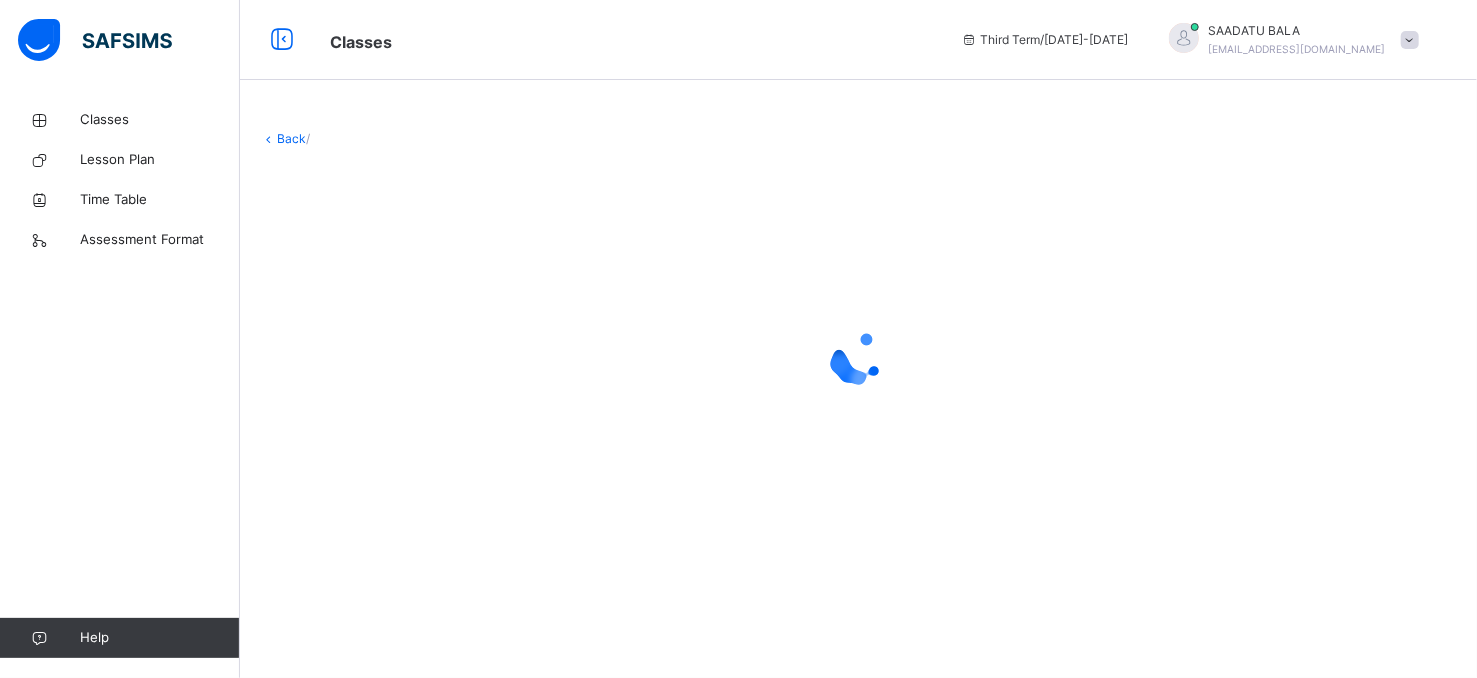 scroll, scrollTop: 0, scrollLeft: 0, axis: both 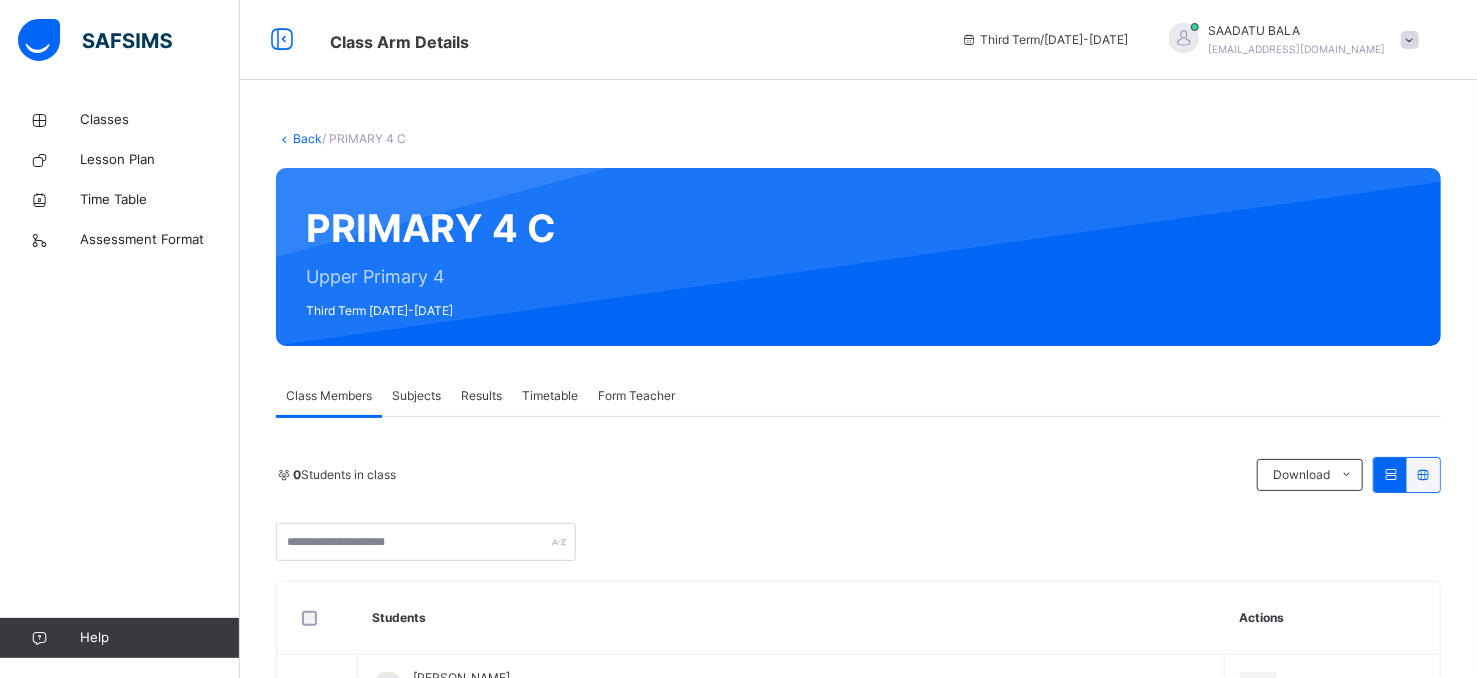 click on "Subjects" at bounding box center (416, 396) 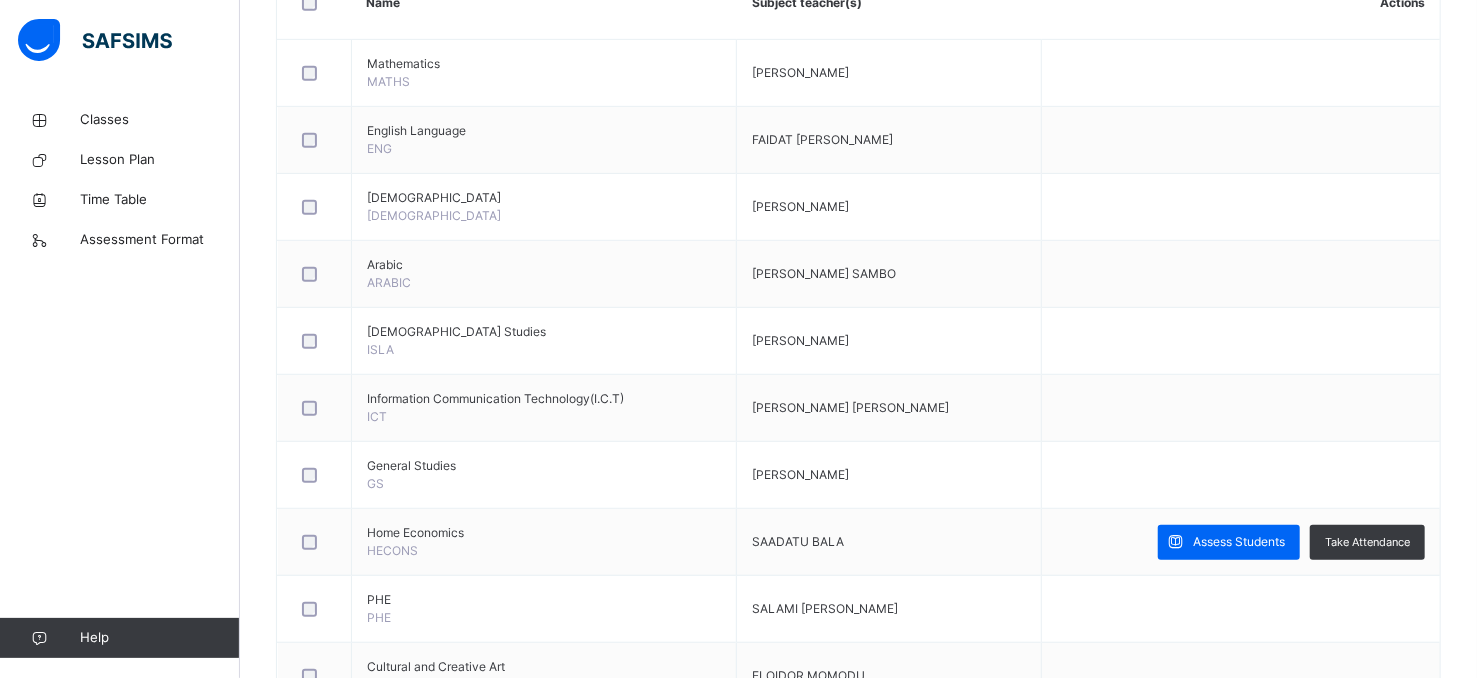scroll, scrollTop: 571, scrollLeft: 0, axis: vertical 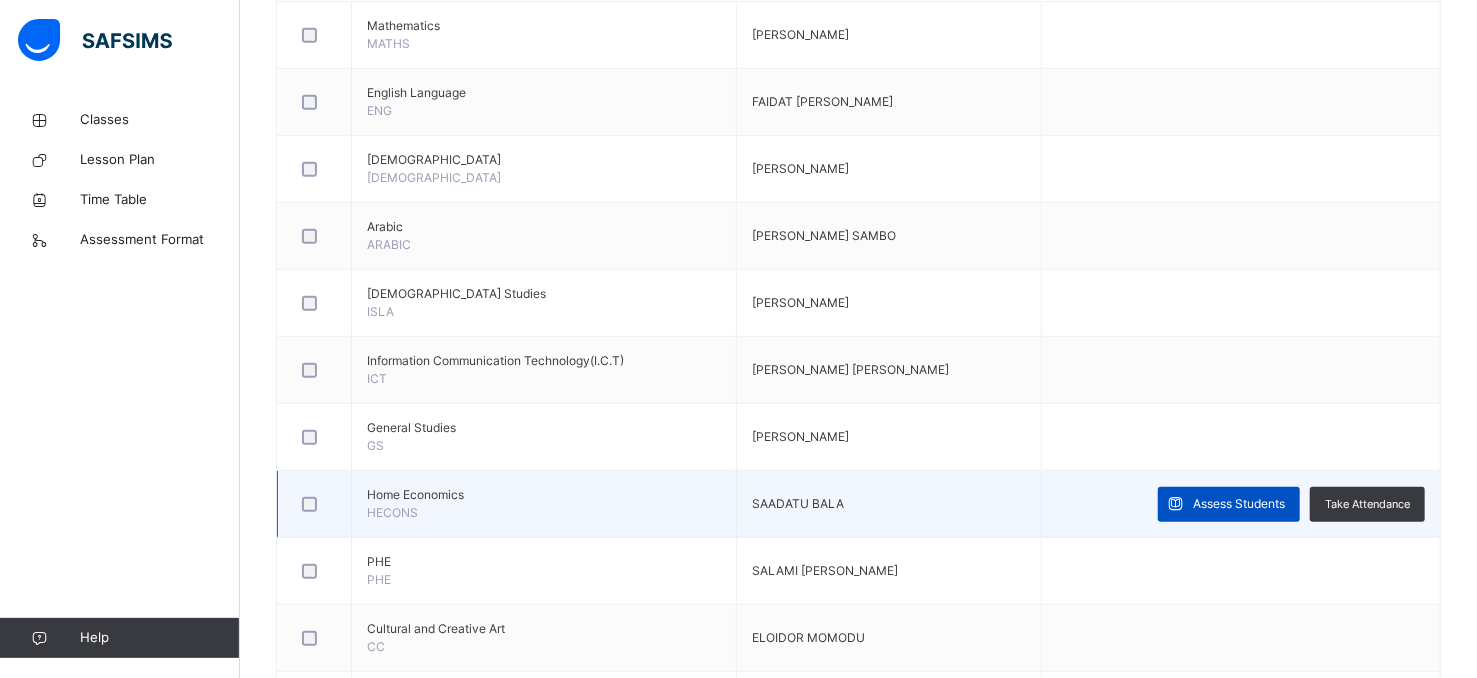 click on "Assess Students" at bounding box center [1239, 504] 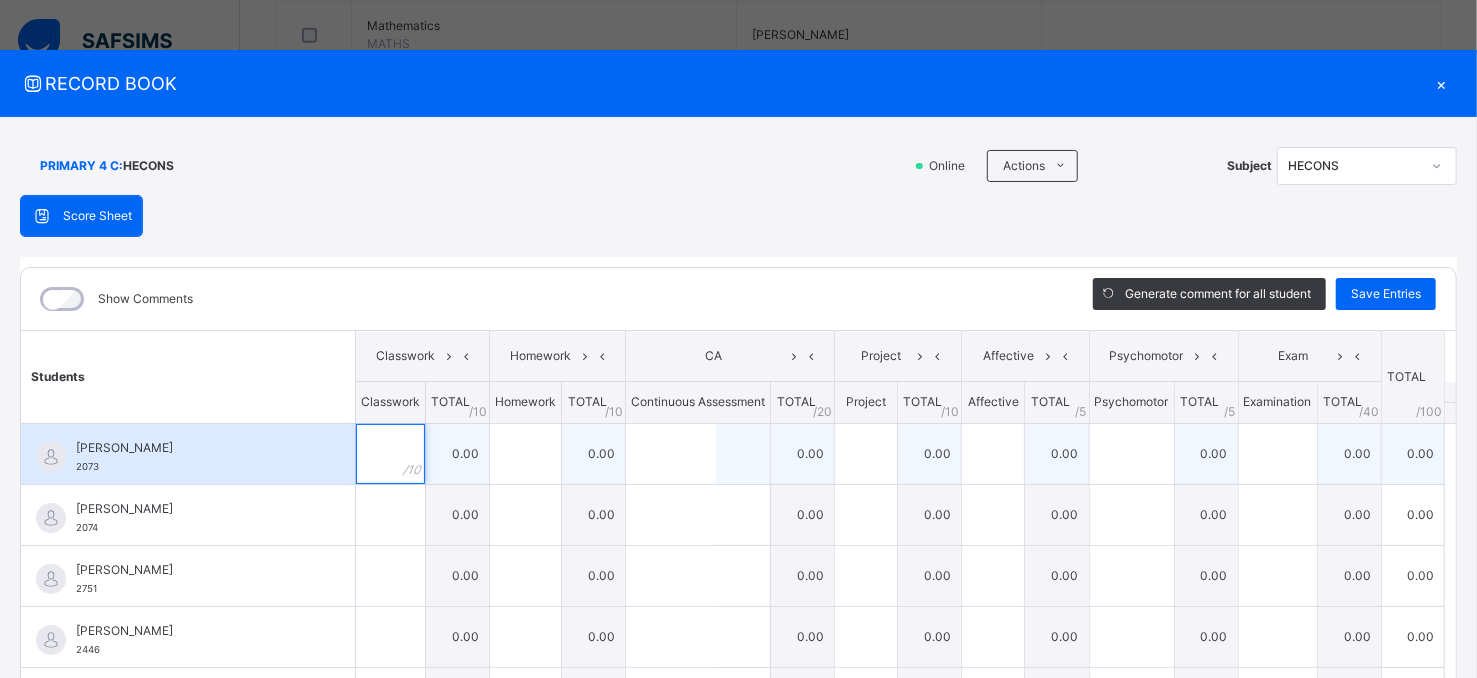 click at bounding box center (390, 454) 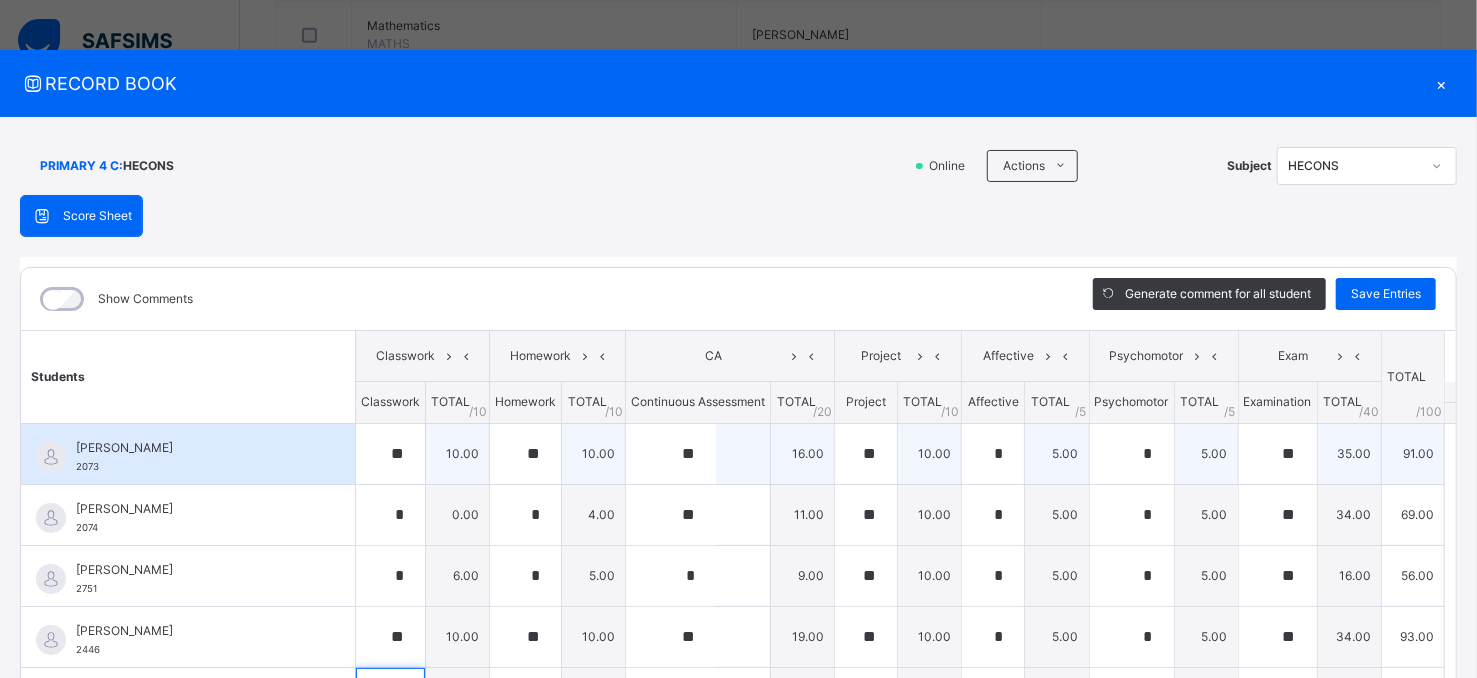 scroll, scrollTop: 233, scrollLeft: 0, axis: vertical 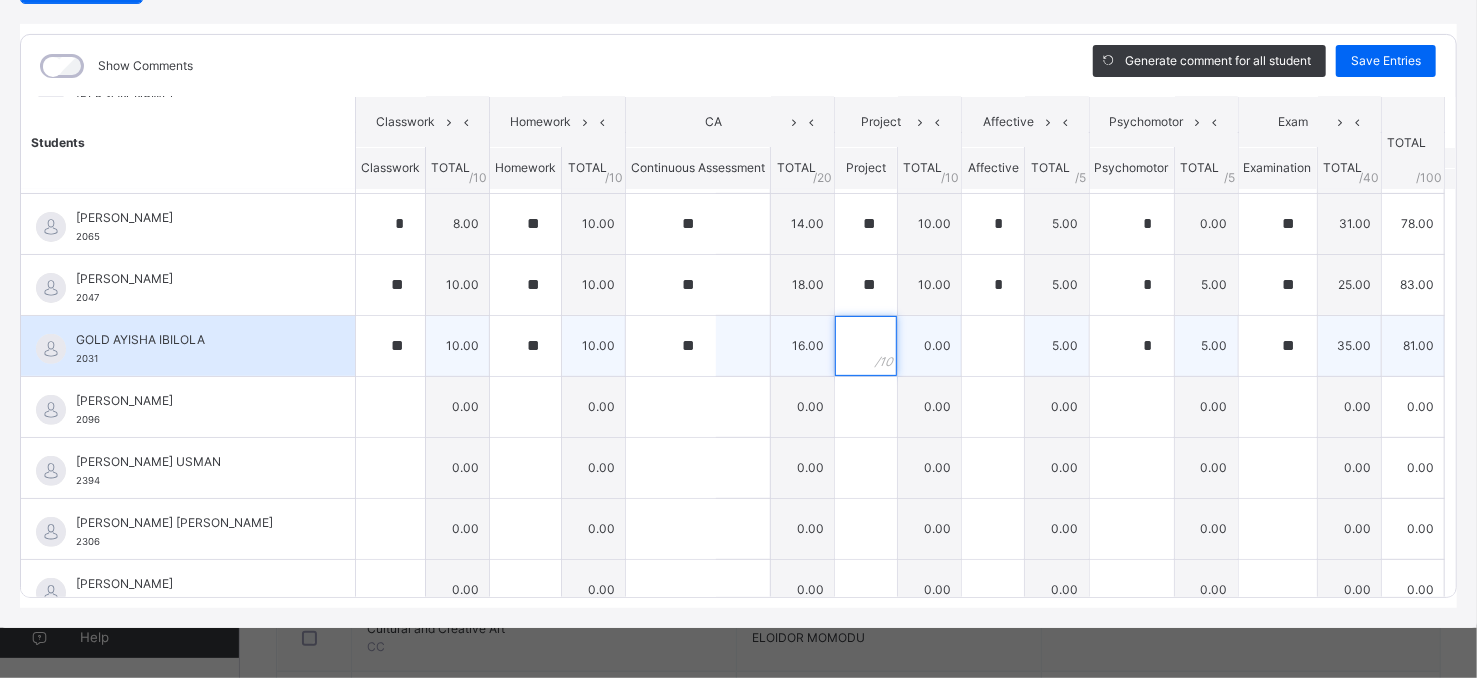 click at bounding box center [866, 346] 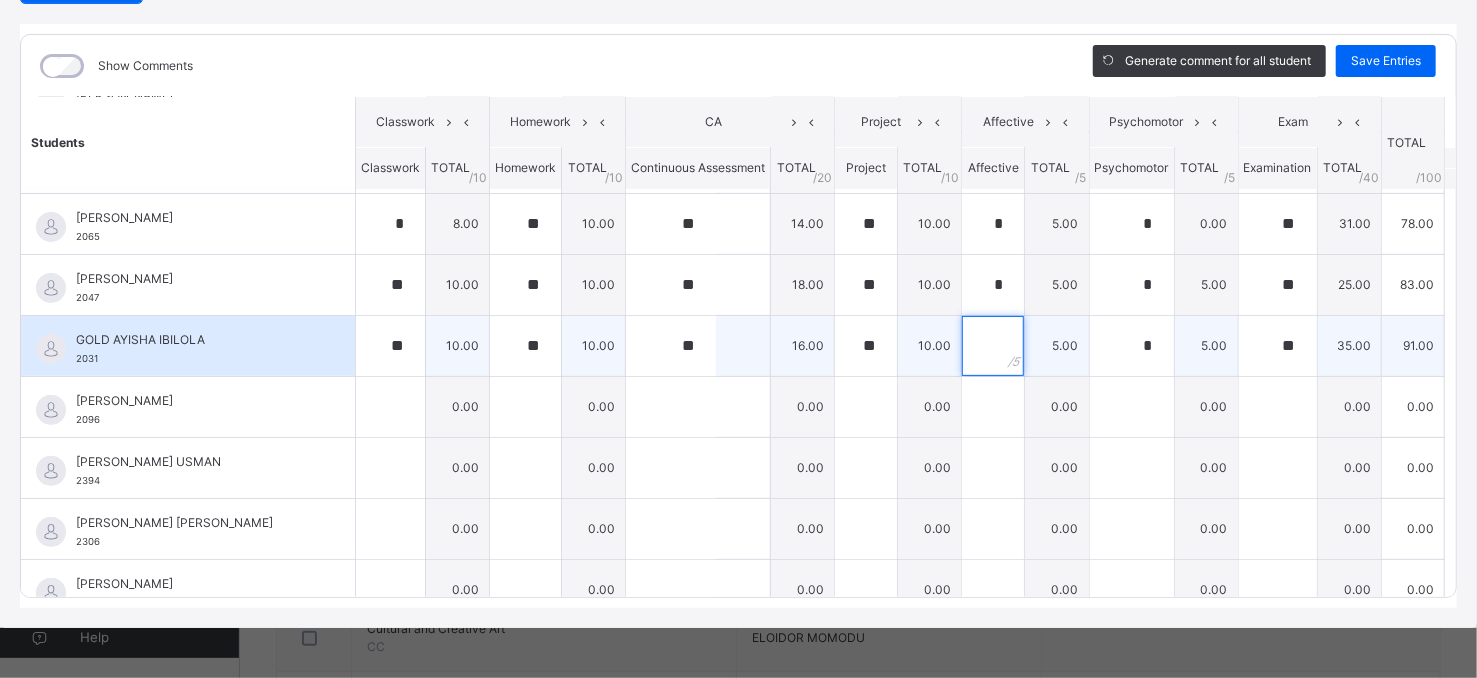 click at bounding box center [993, 346] 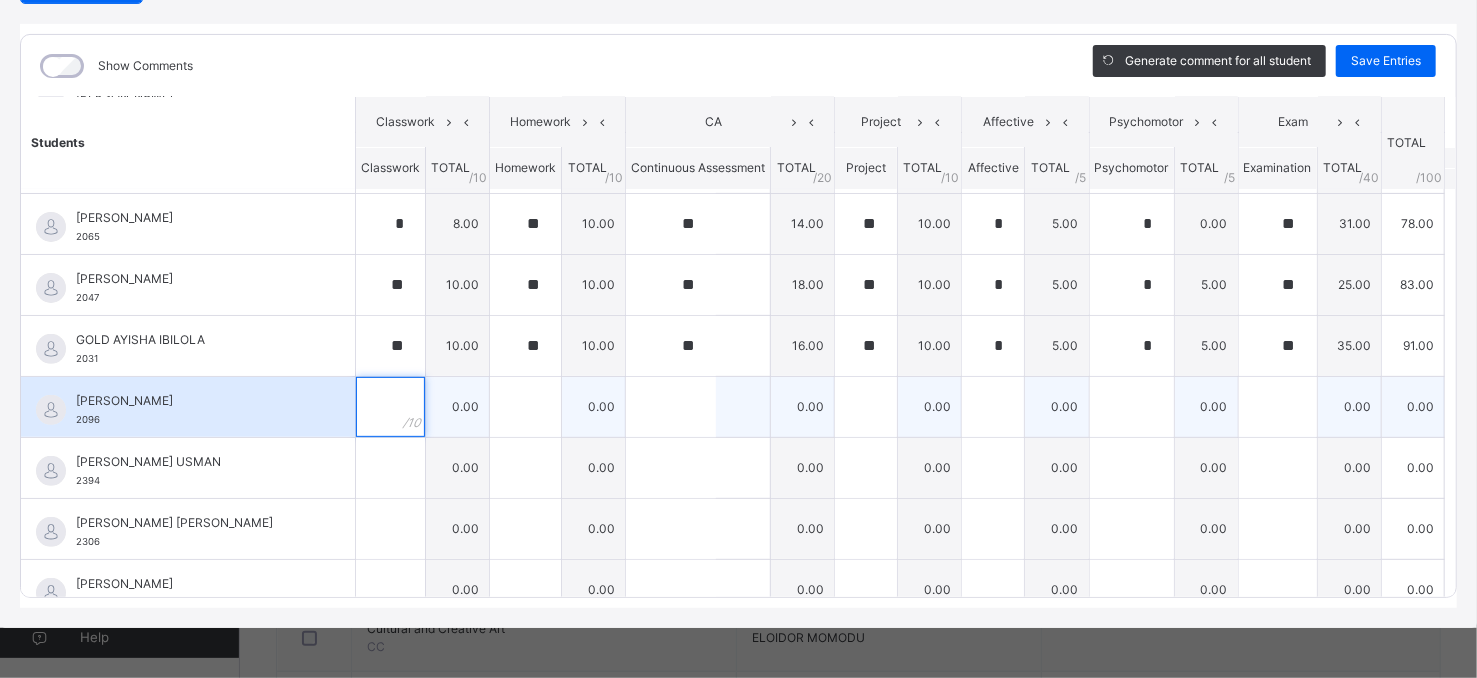 click at bounding box center [390, 407] 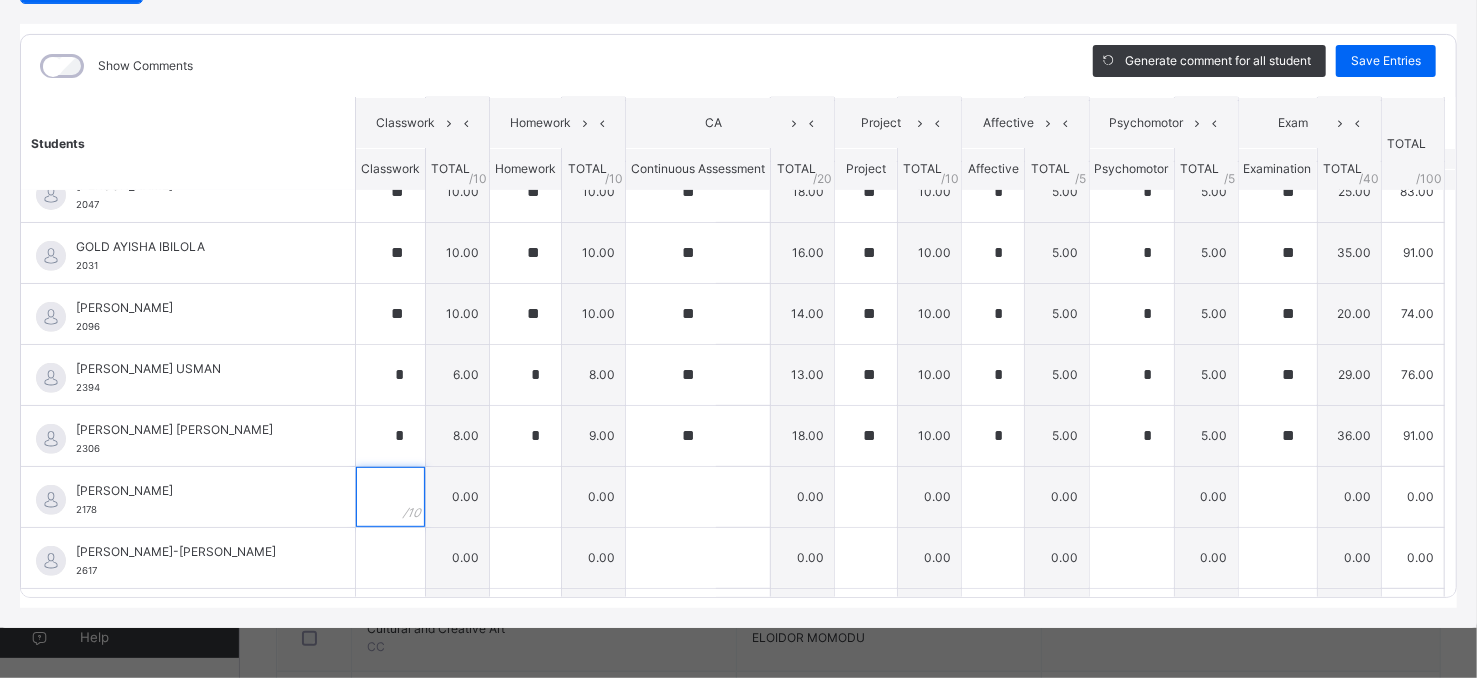 scroll, scrollTop: 432, scrollLeft: 0, axis: vertical 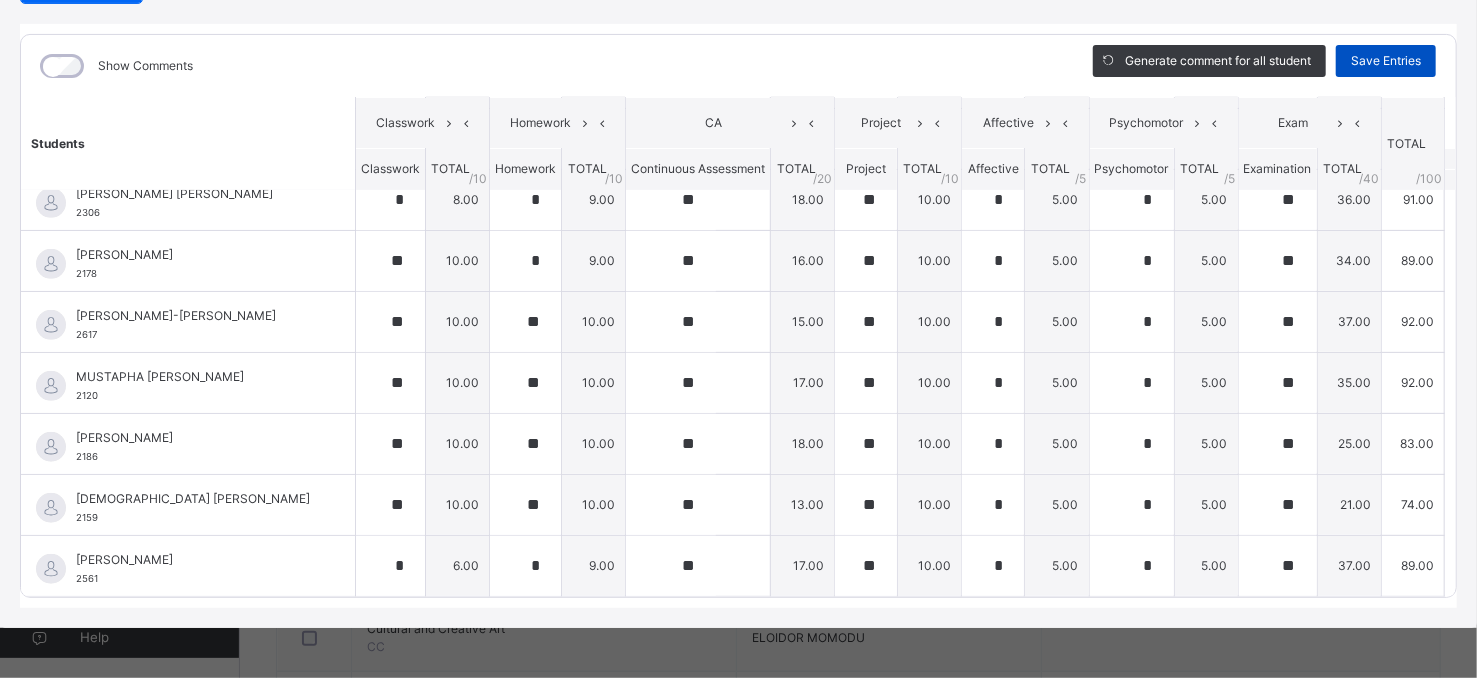click on "Save Entries" at bounding box center (1386, 61) 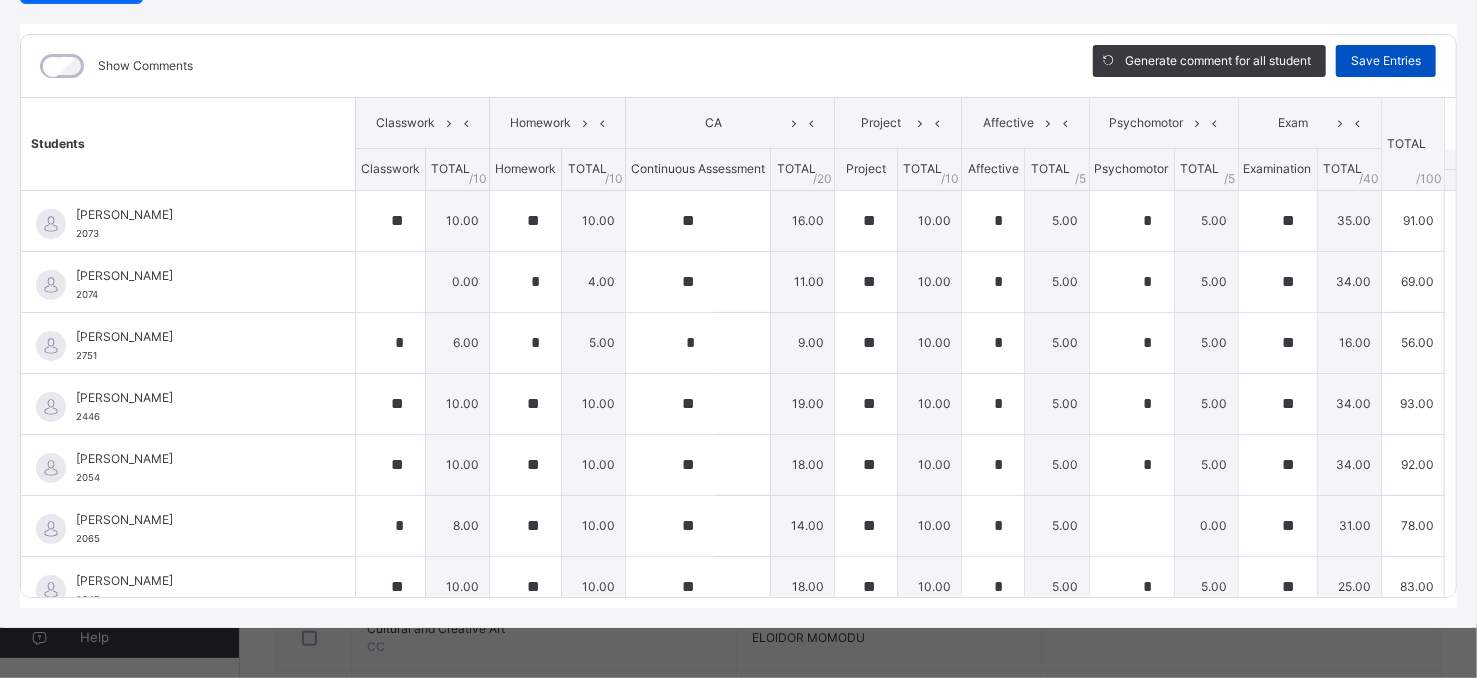 click on "Save Entries" at bounding box center (1386, 61) 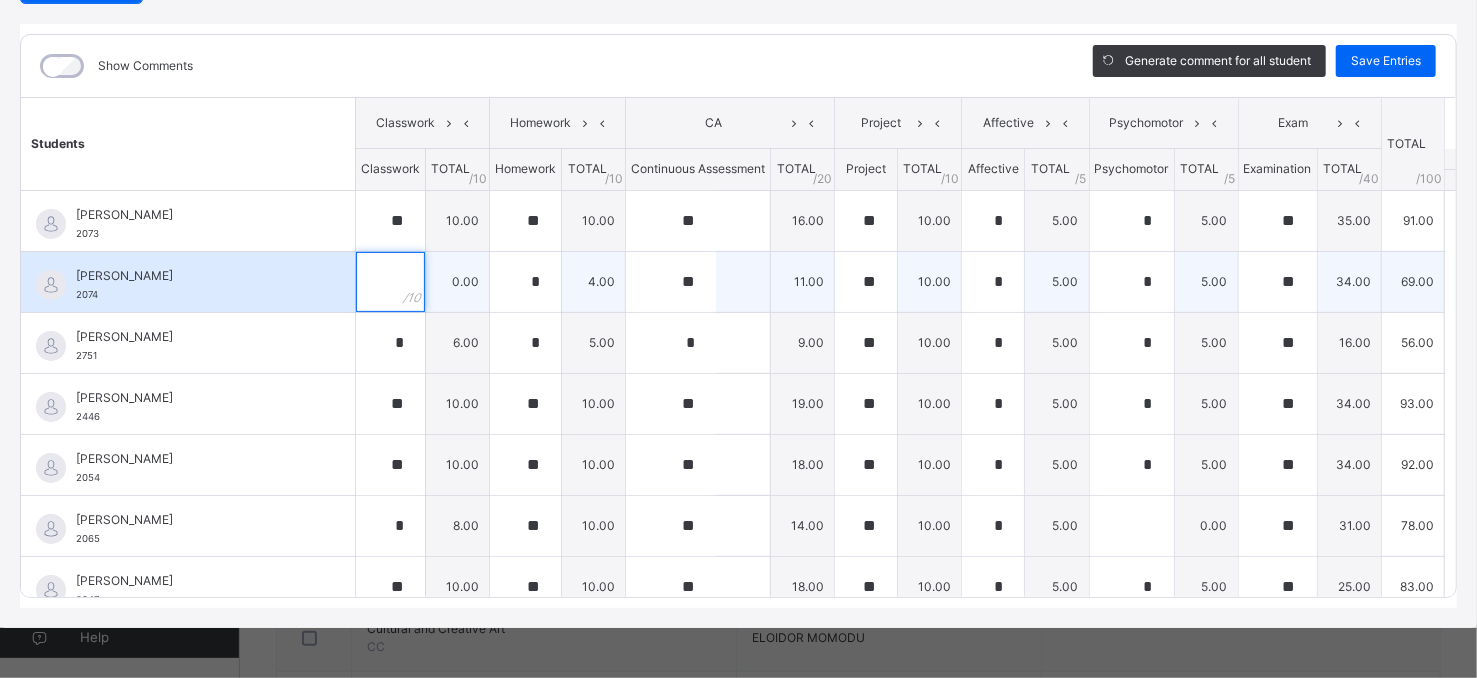 click at bounding box center [390, 282] 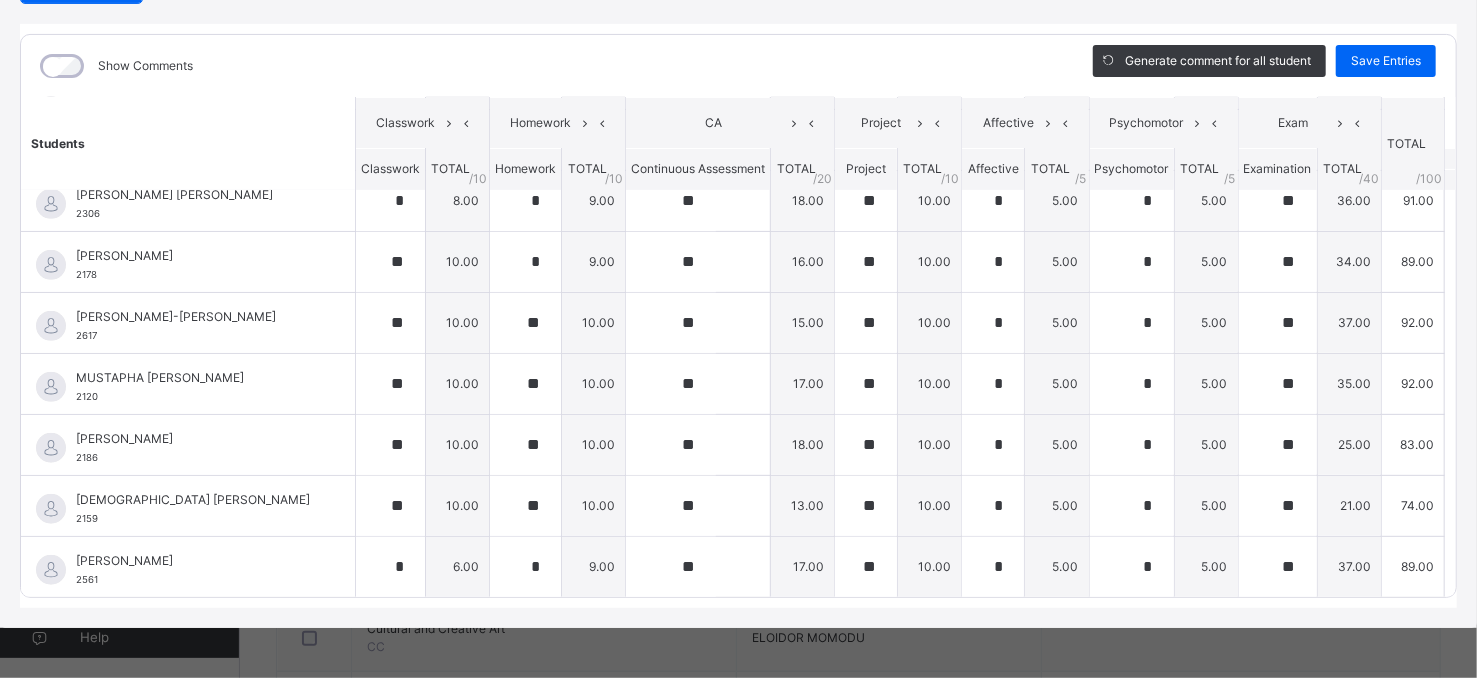 scroll, scrollTop: 632, scrollLeft: 0, axis: vertical 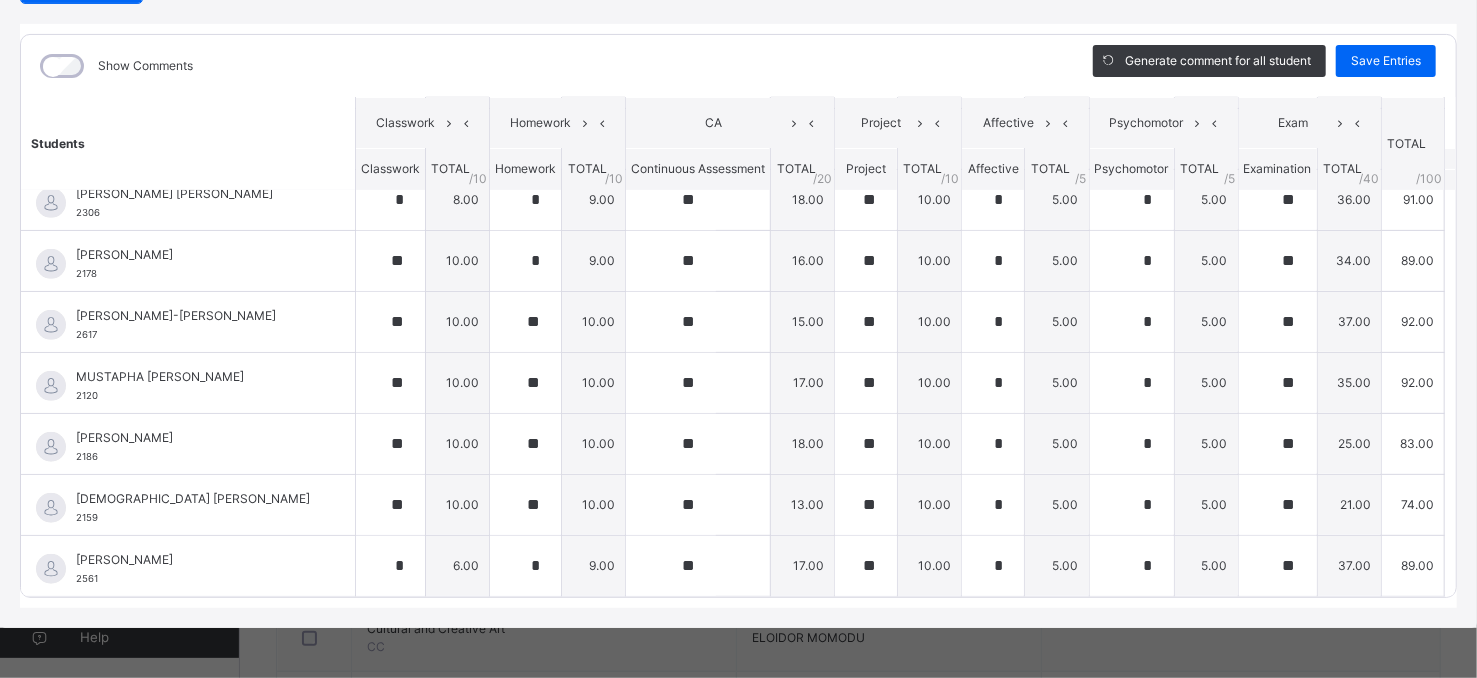drag, startPoint x: 1427, startPoint y: 586, endPoint x: 1409, endPoint y: 345, distance: 241.67126 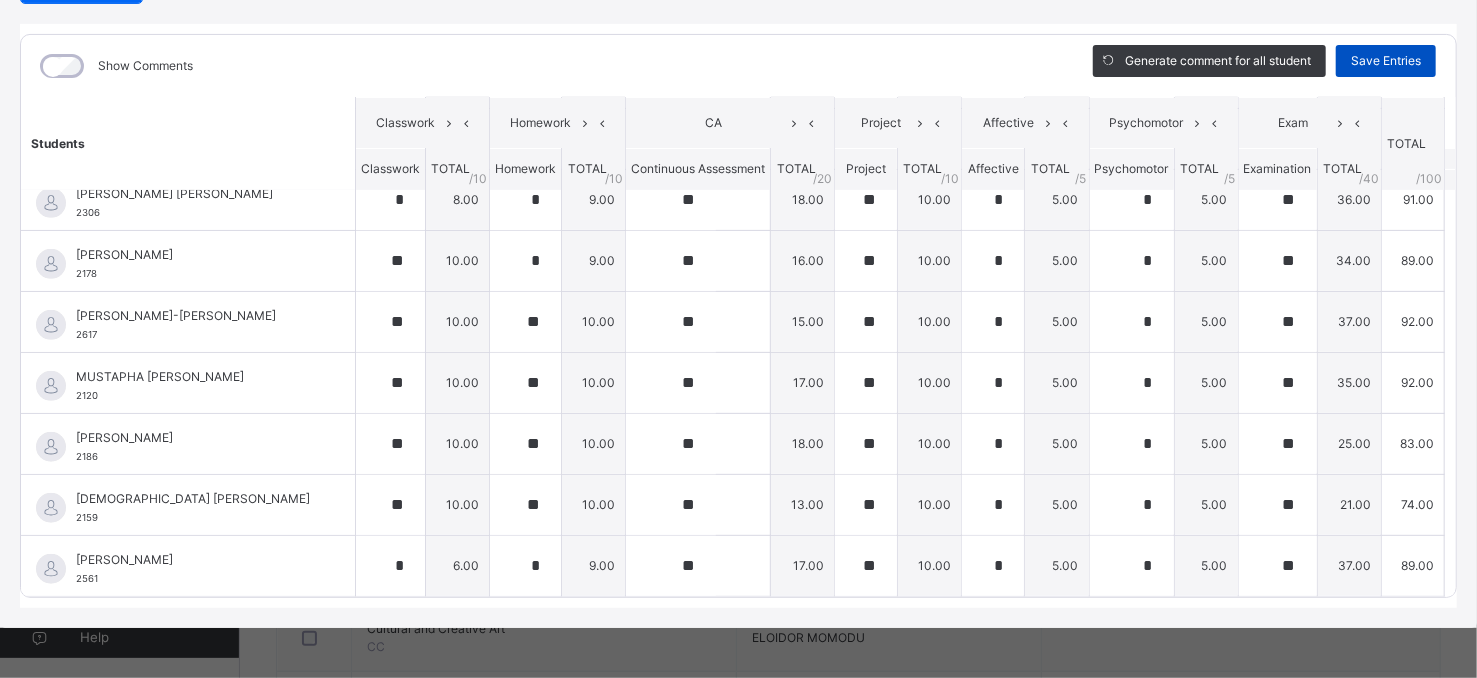 click on "Save Entries" at bounding box center [1386, 61] 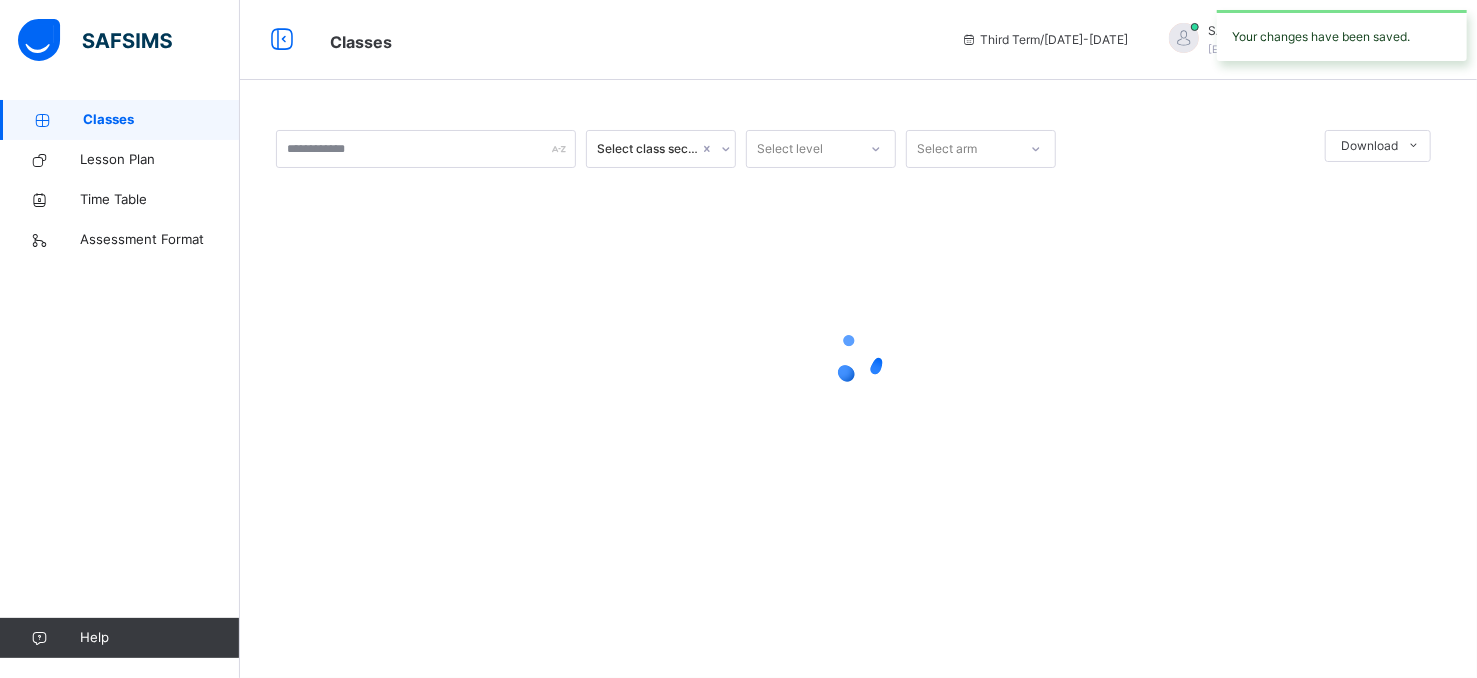 scroll, scrollTop: 0, scrollLeft: 0, axis: both 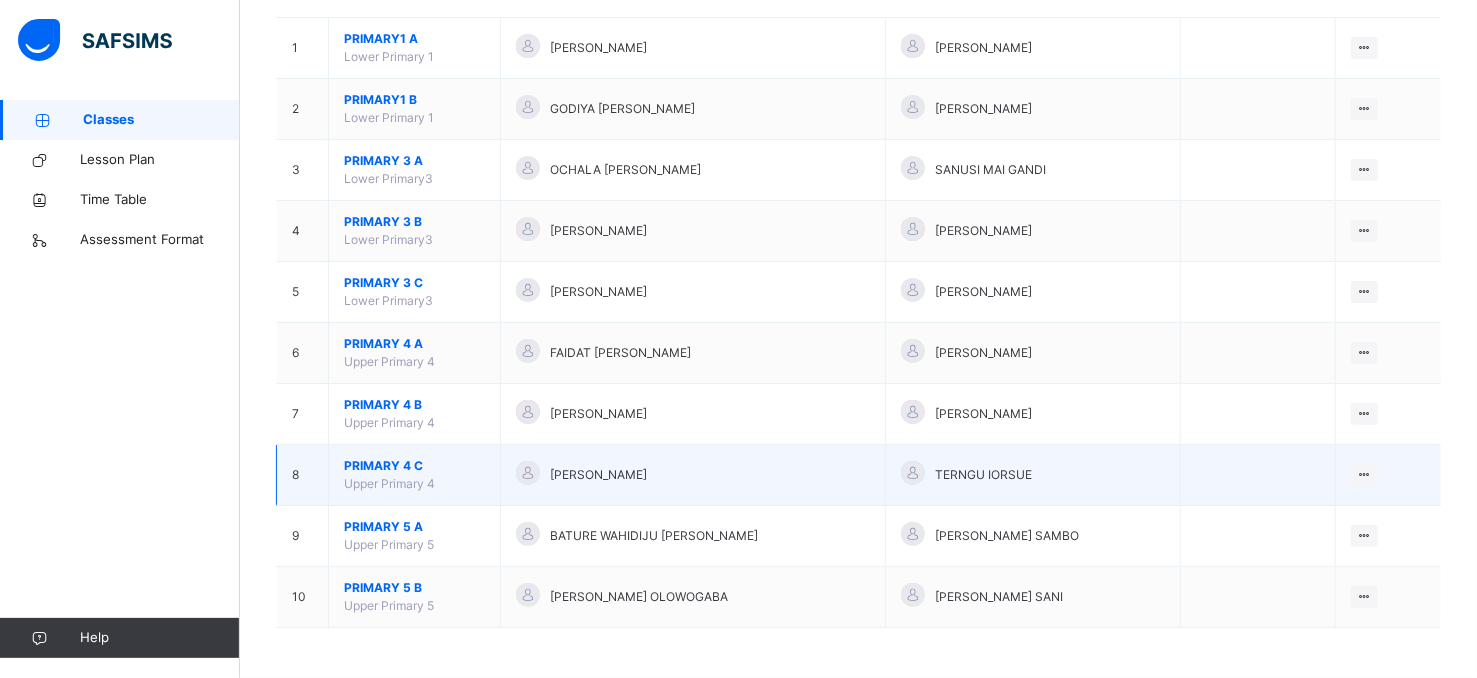 click on "PRIMARY 4   C" at bounding box center (414, 466) 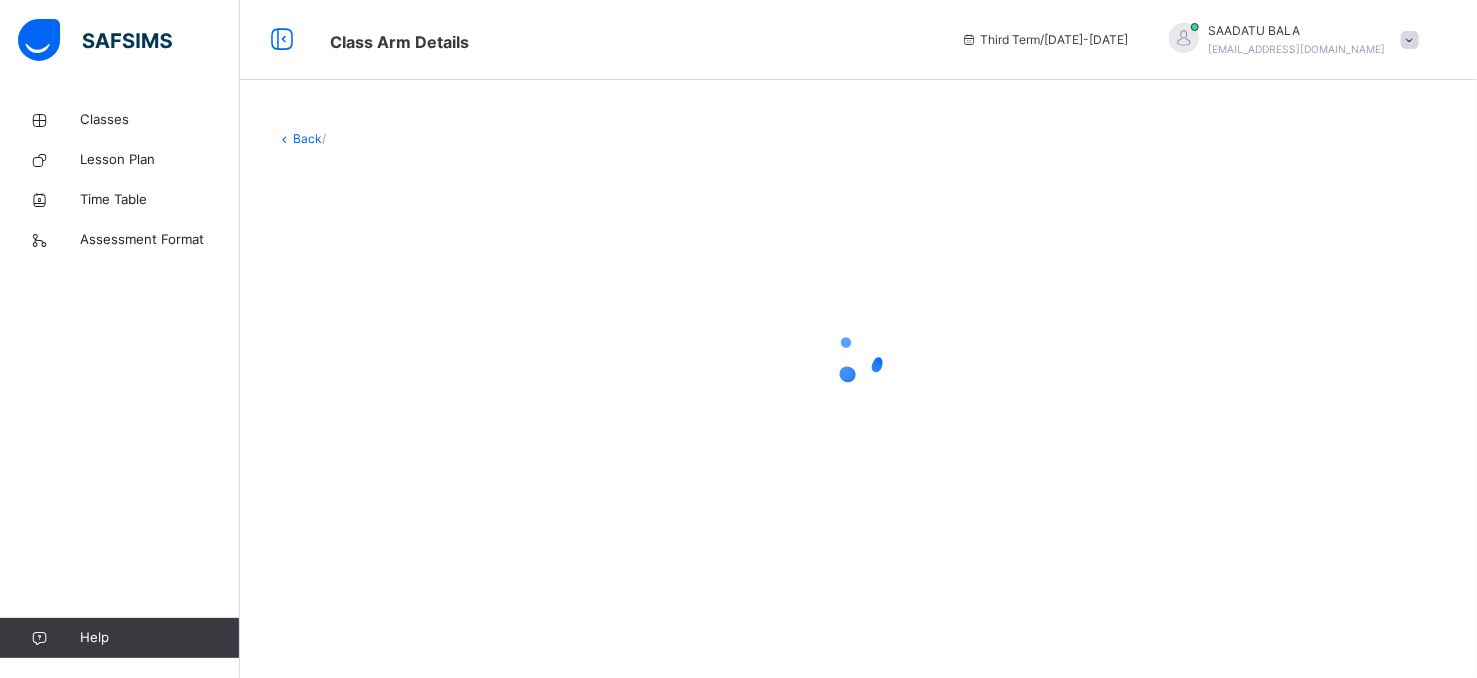 scroll, scrollTop: 0, scrollLeft: 0, axis: both 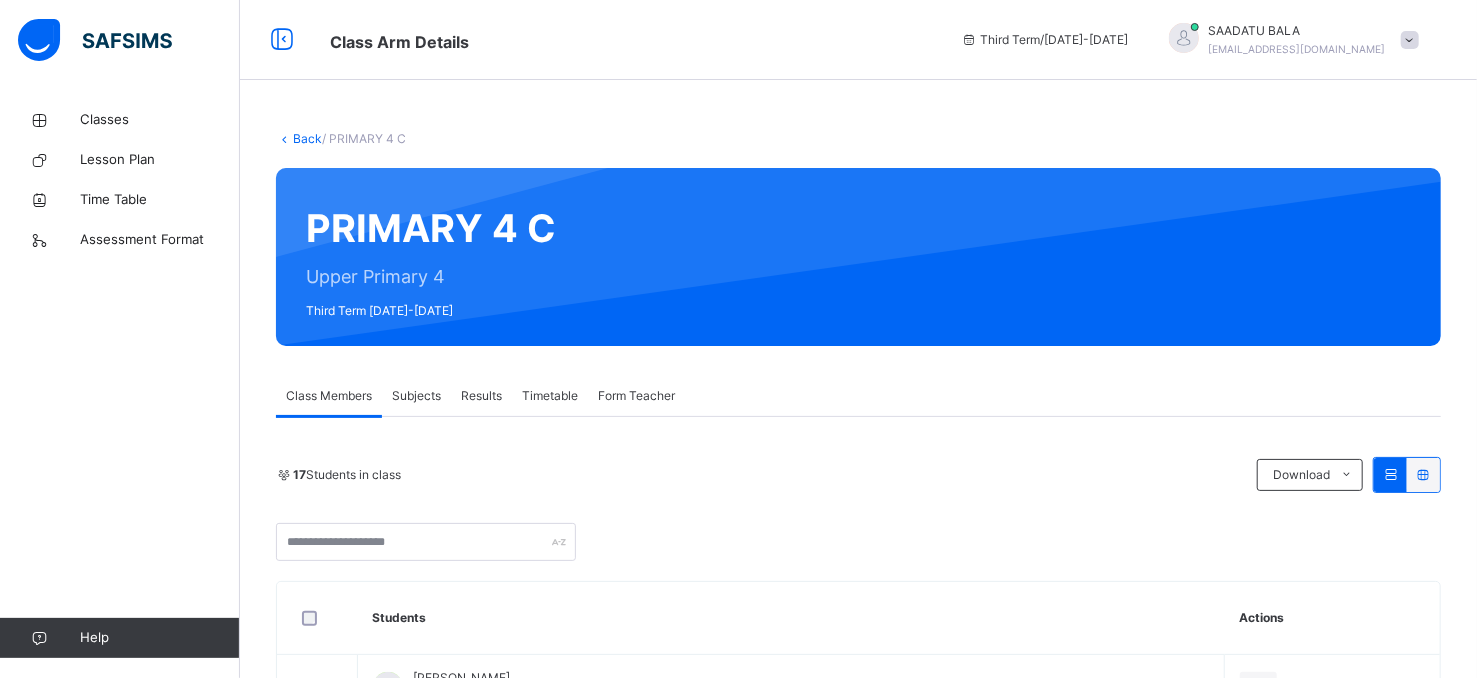click on "Subjects" at bounding box center [416, 396] 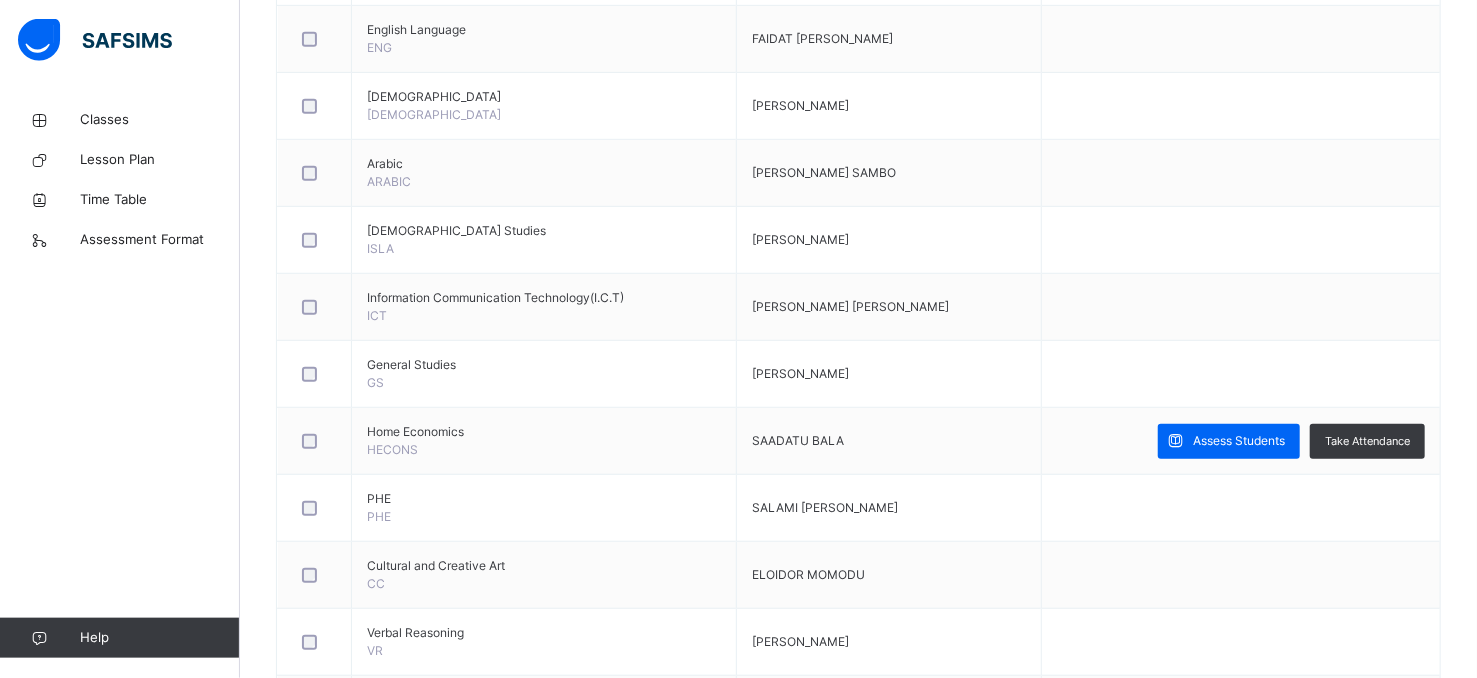 drag, startPoint x: 1491, startPoint y: 669, endPoint x: 1392, endPoint y: 573, distance: 137.90215 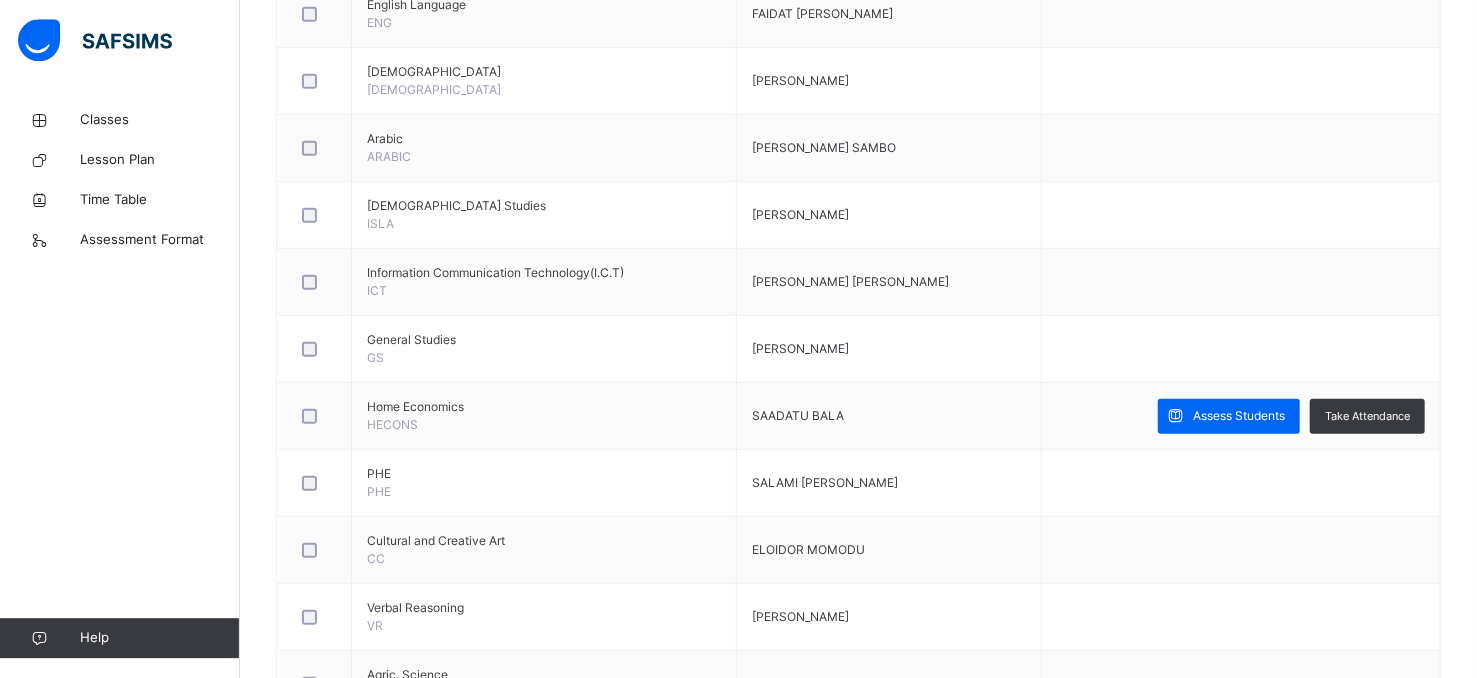 scroll, scrollTop: 661, scrollLeft: 0, axis: vertical 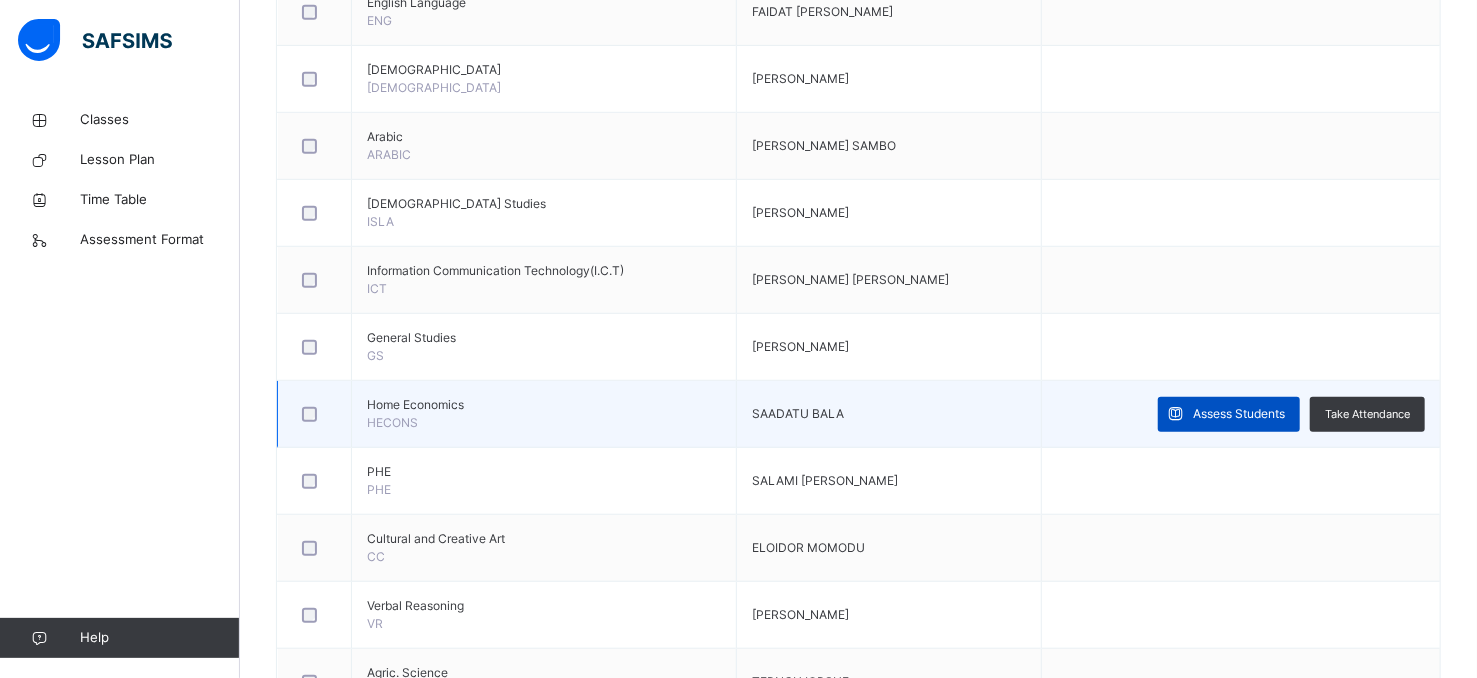 click on "Assess Students" at bounding box center (1229, 414) 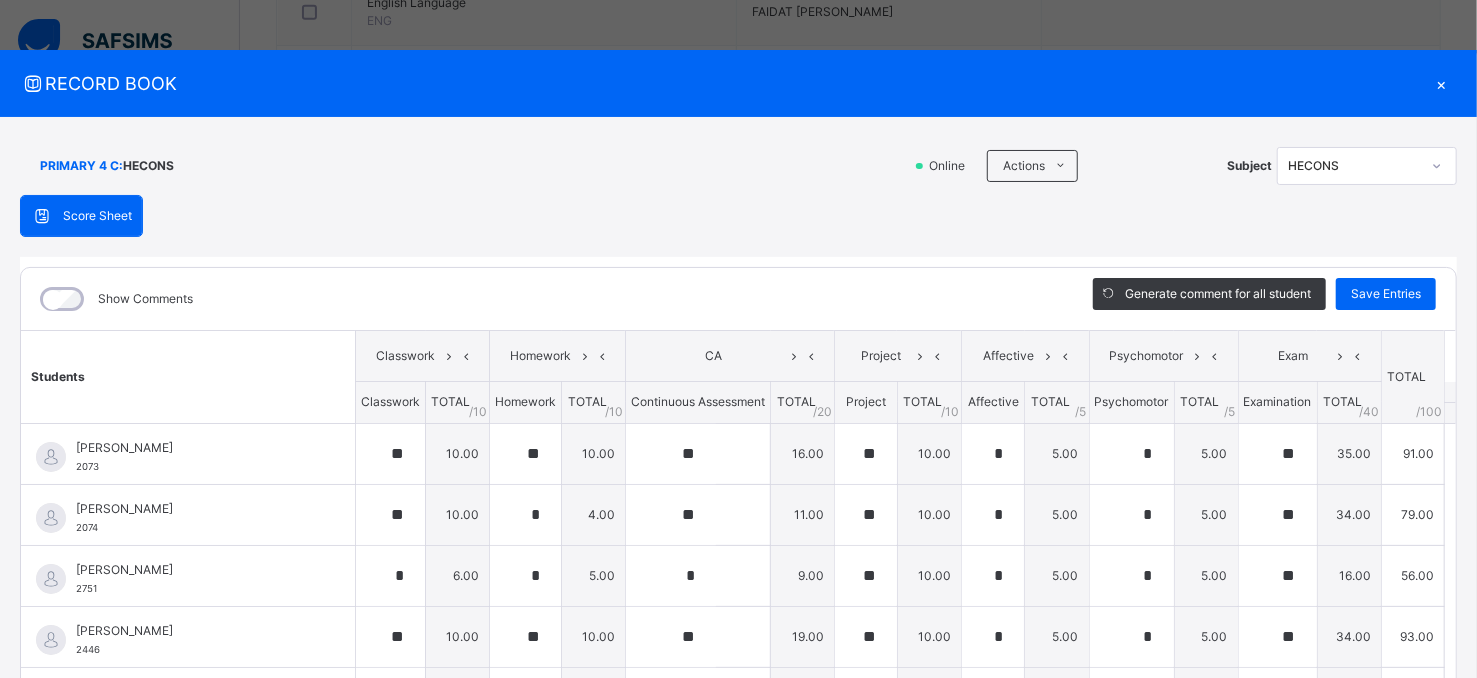 scroll, scrollTop: 87, scrollLeft: 0, axis: vertical 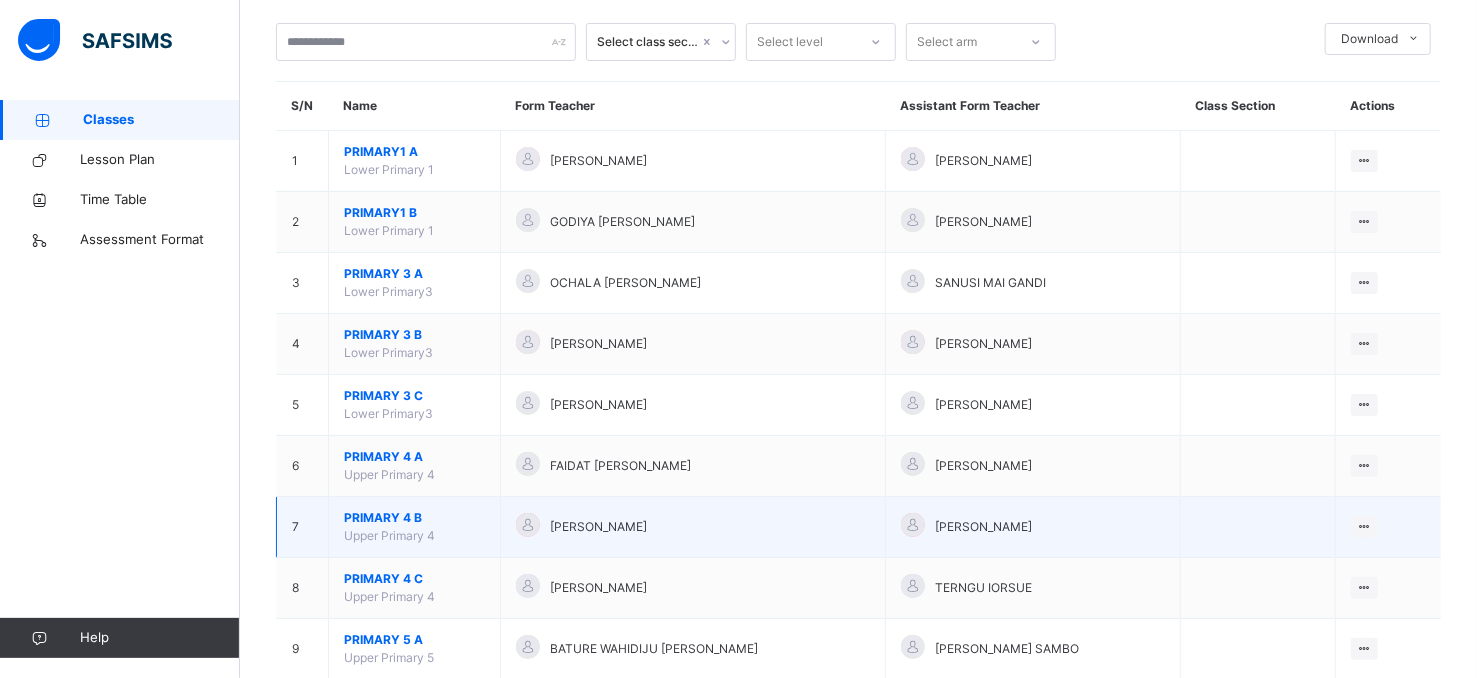 click on "[PERSON_NAME]" at bounding box center [598, 527] 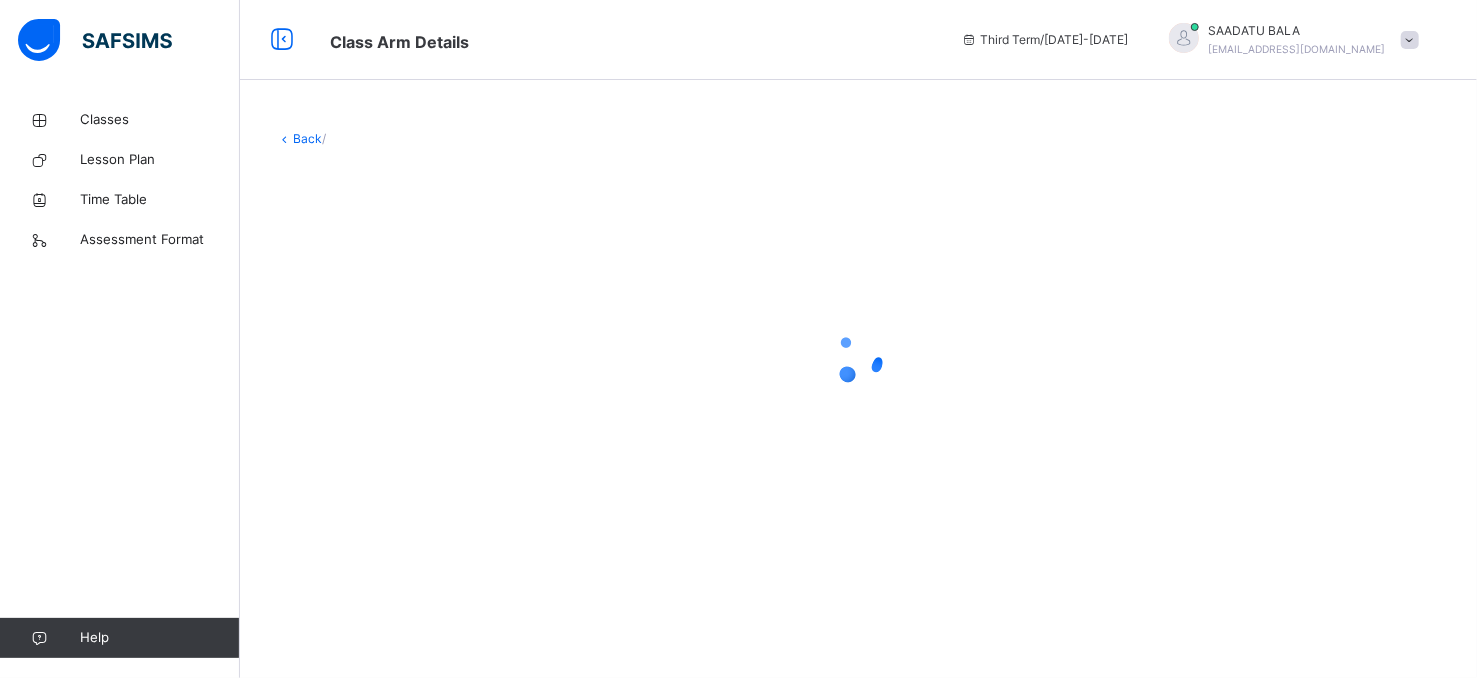 scroll, scrollTop: 0, scrollLeft: 0, axis: both 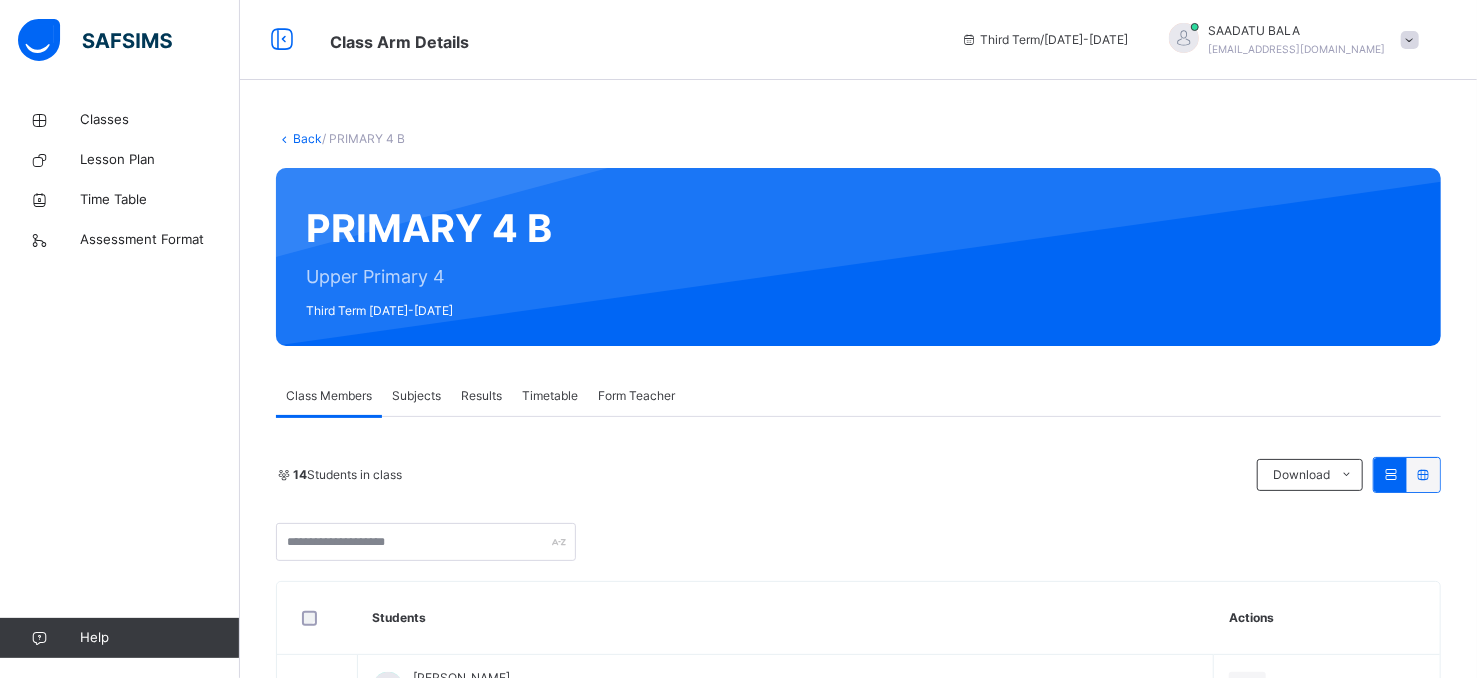 click on "Subjects" at bounding box center (416, 396) 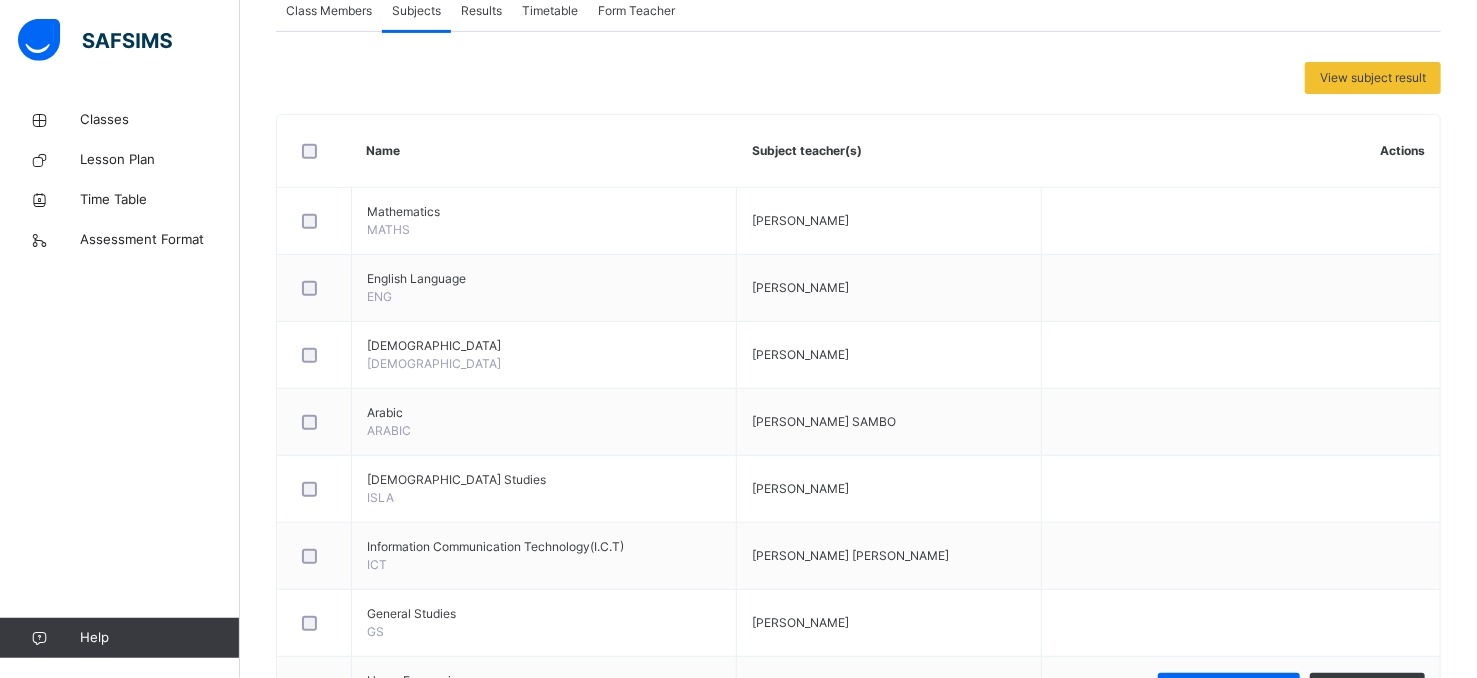 scroll, scrollTop: 428, scrollLeft: 0, axis: vertical 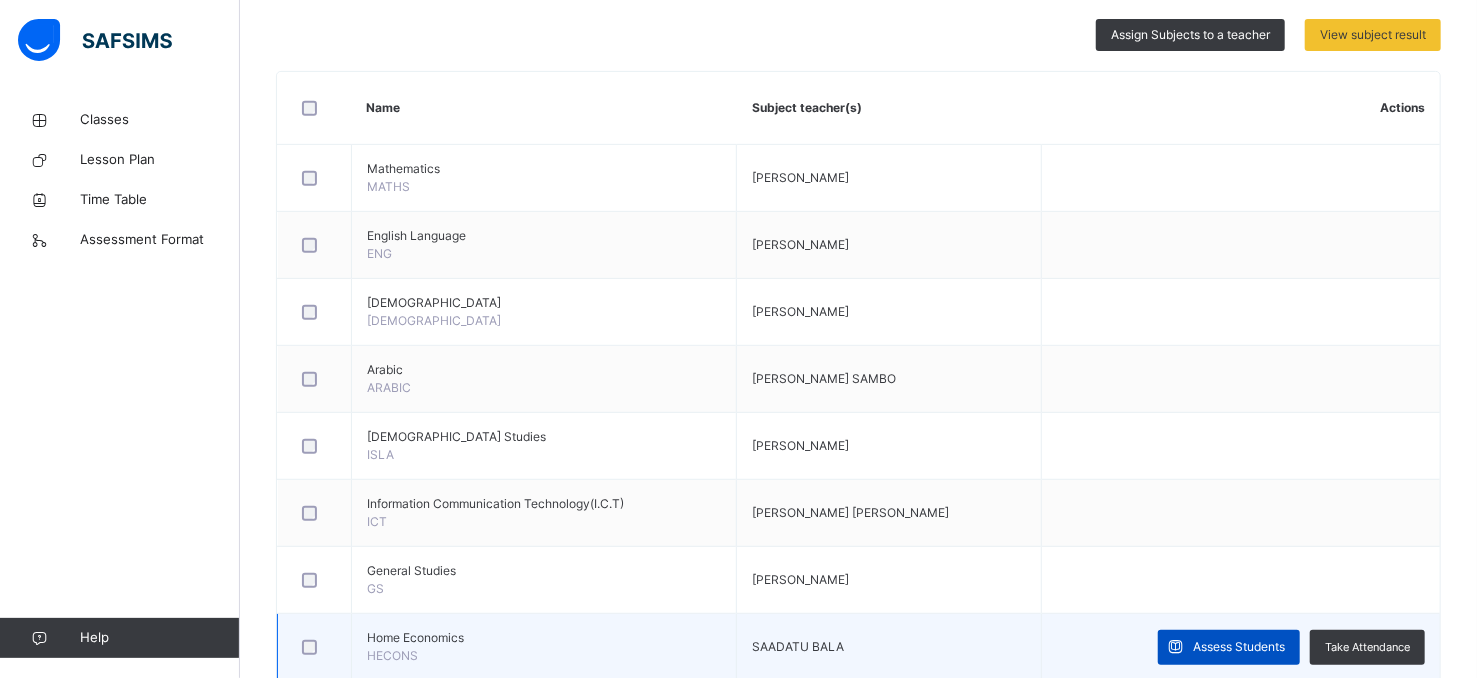 click on "Assess Students" at bounding box center (1239, 647) 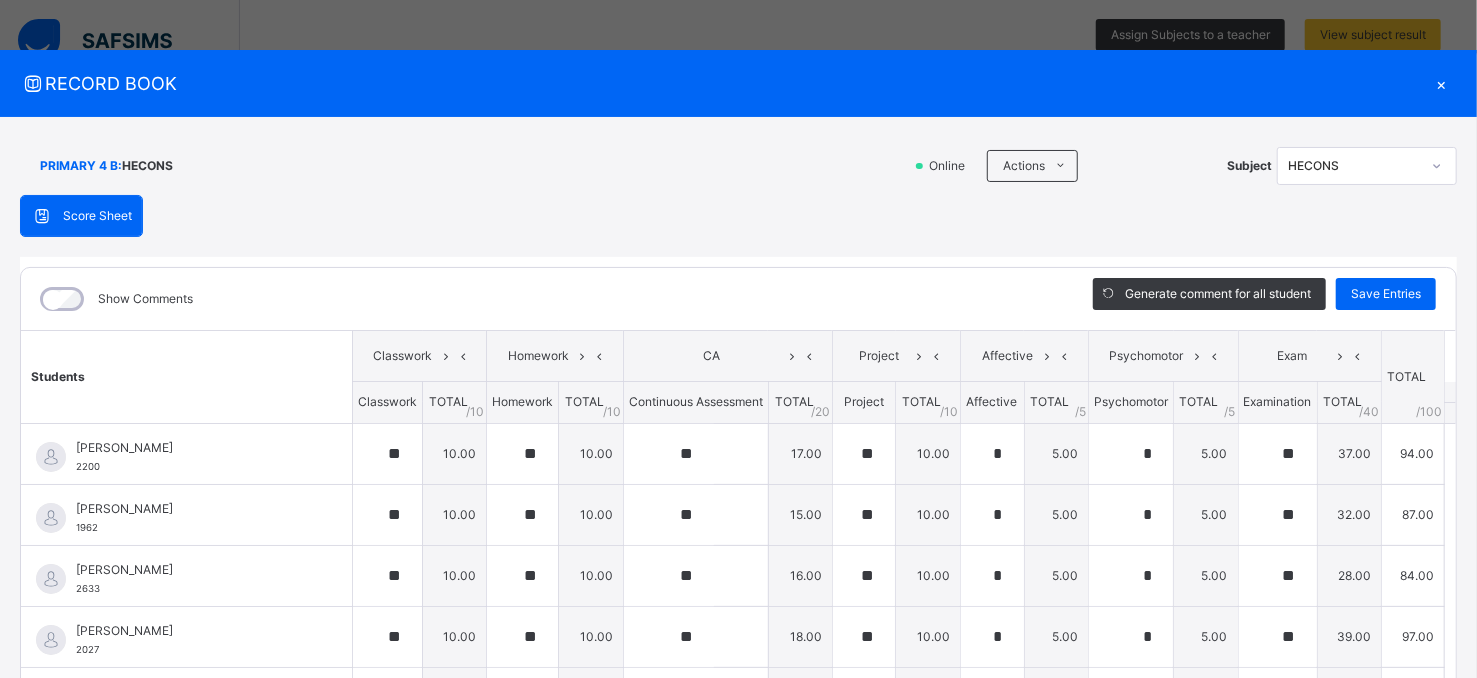 scroll, scrollTop: 437, scrollLeft: 0, axis: vertical 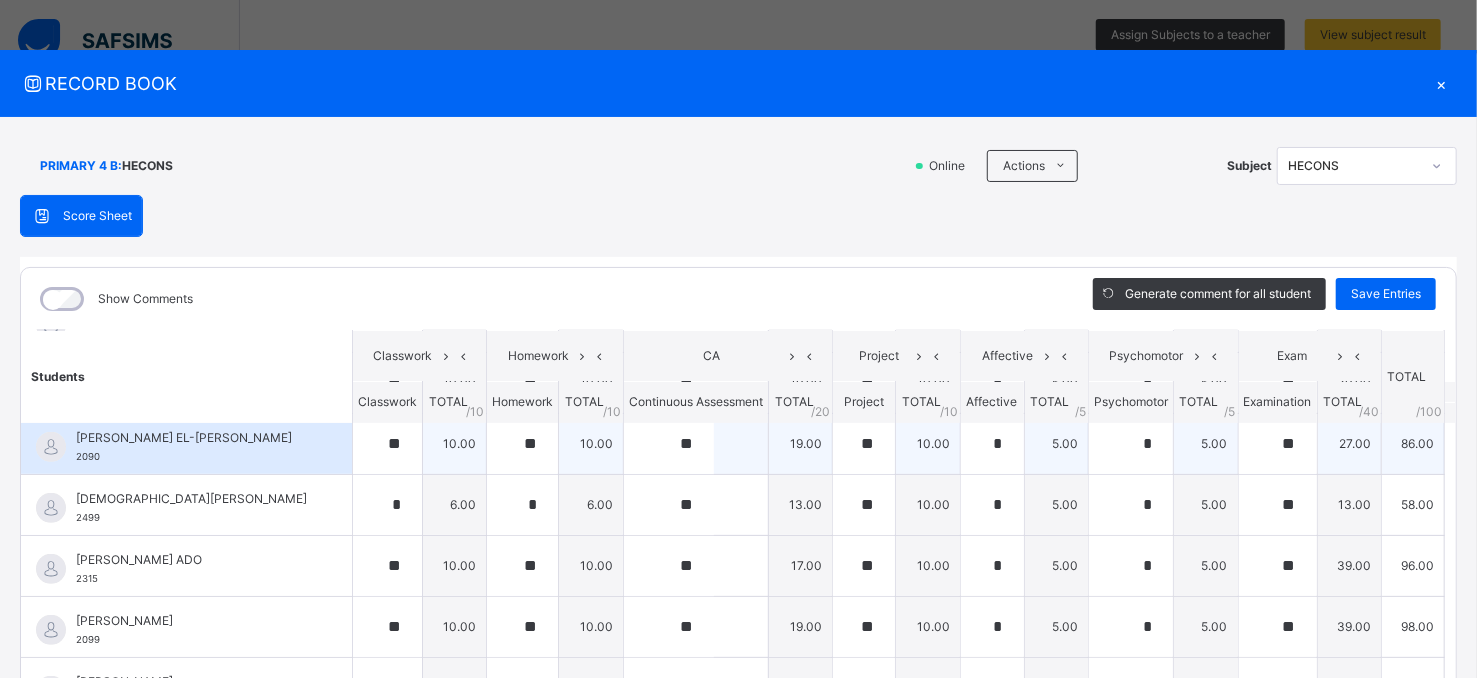click on "19.00" at bounding box center (800, 443) 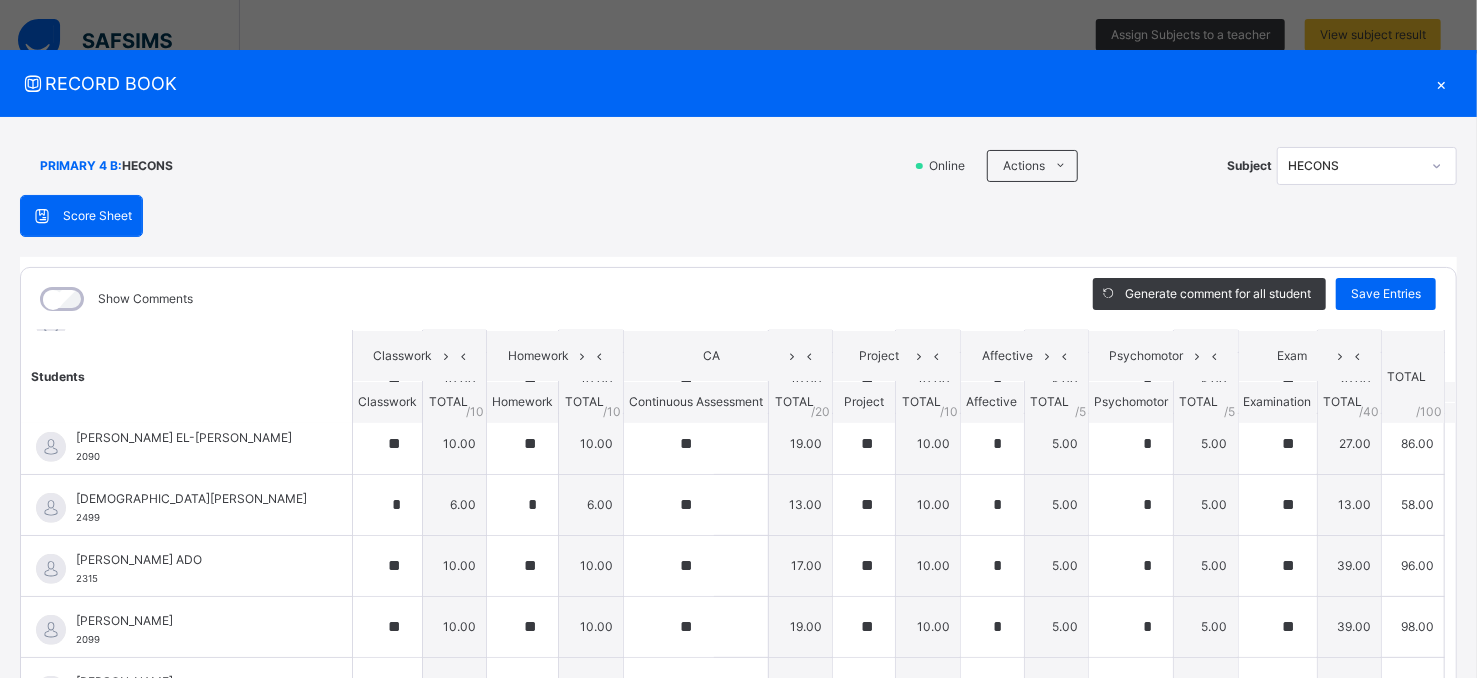 click on "×" at bounding box center (1442, 83) 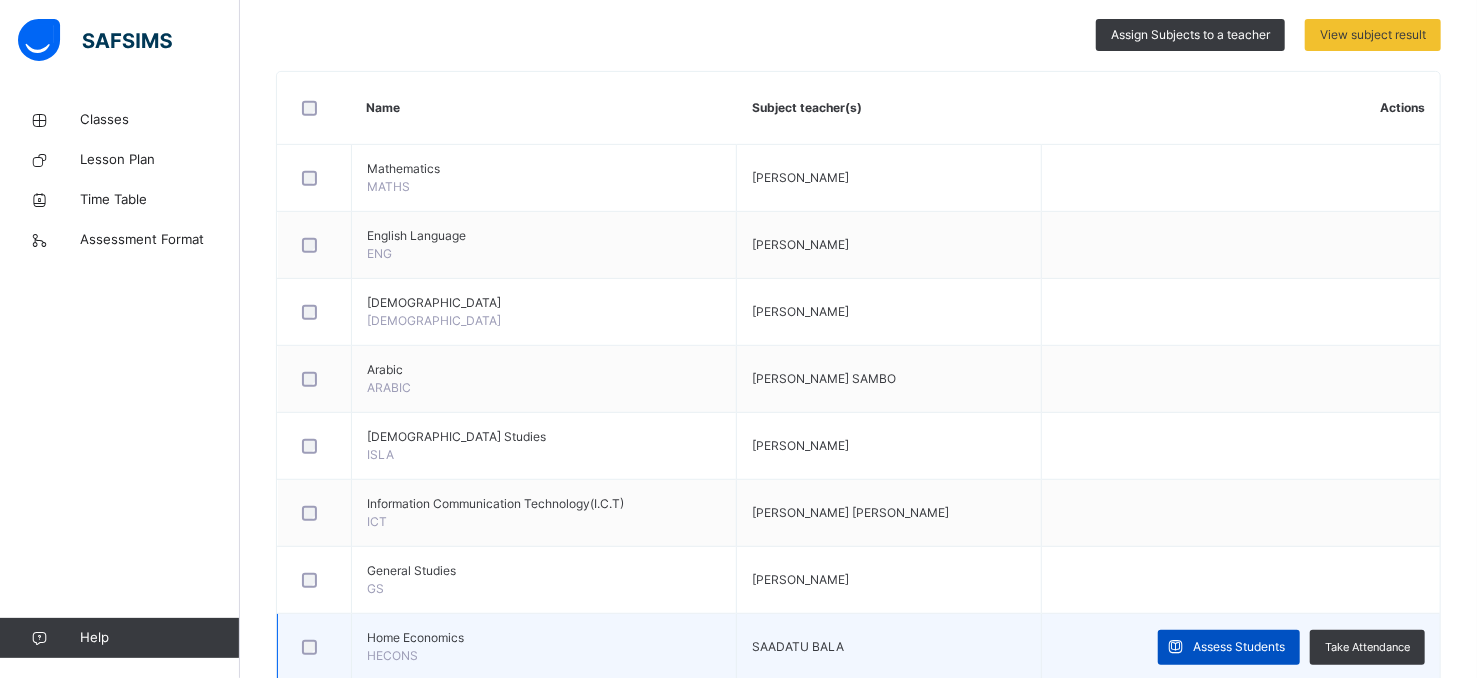 click on "Assess Students" at bounding box center [1239, 647] 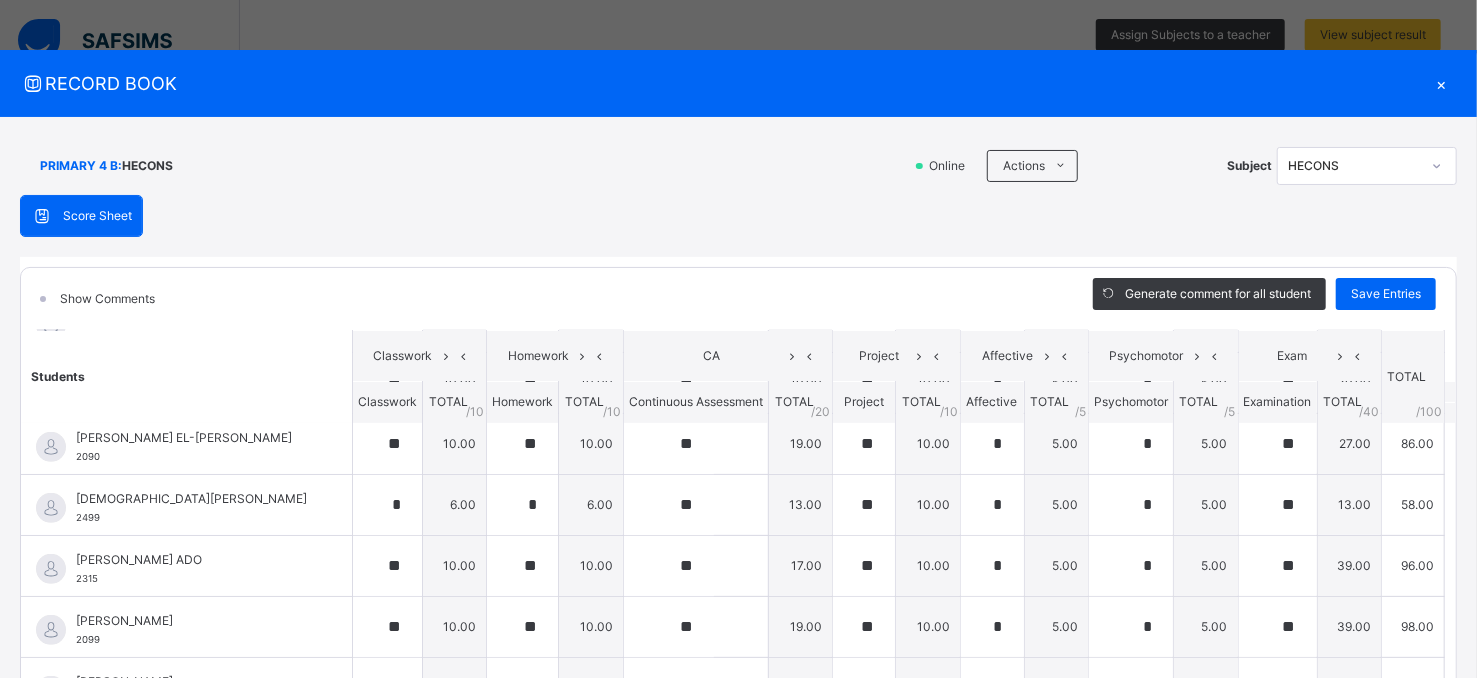scroll, scrollTop: 437, scrollLeft: 0, axis: vertical 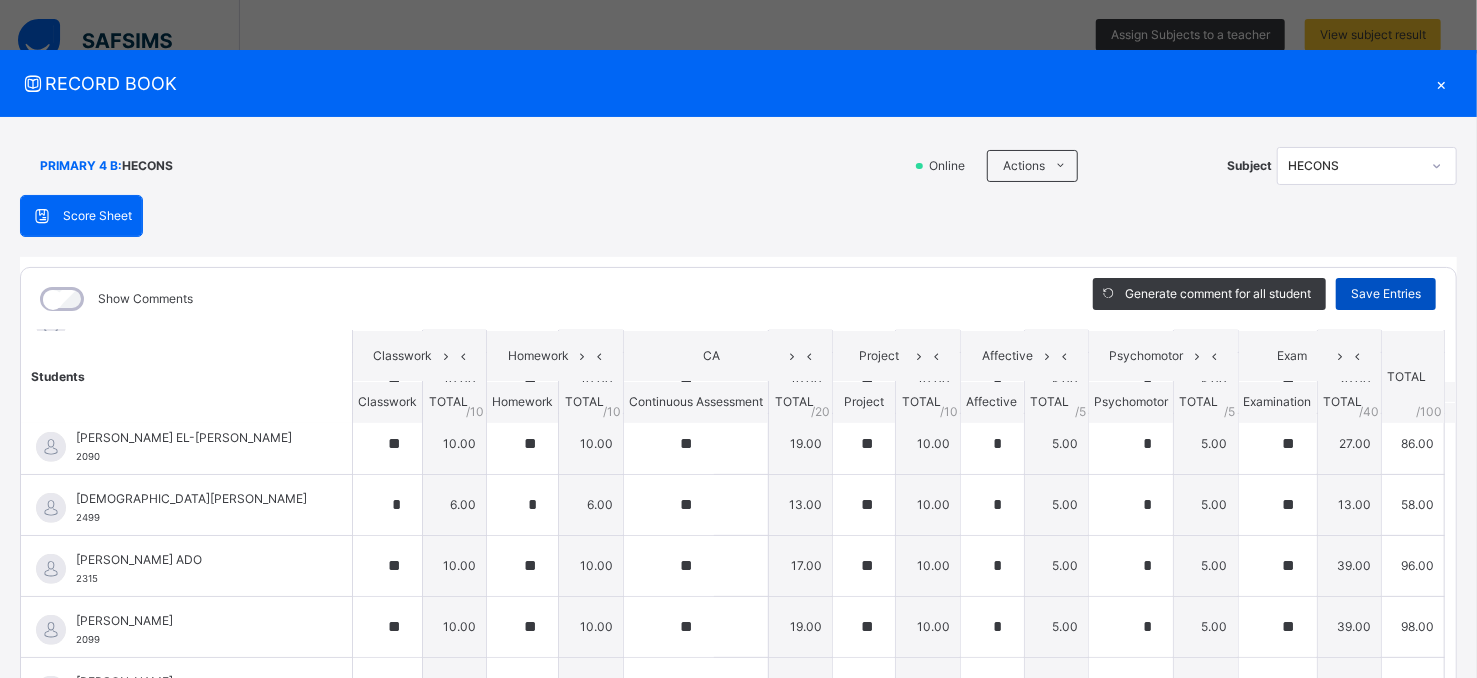 click on "Save Entries" at bounding box center (1386, 294) 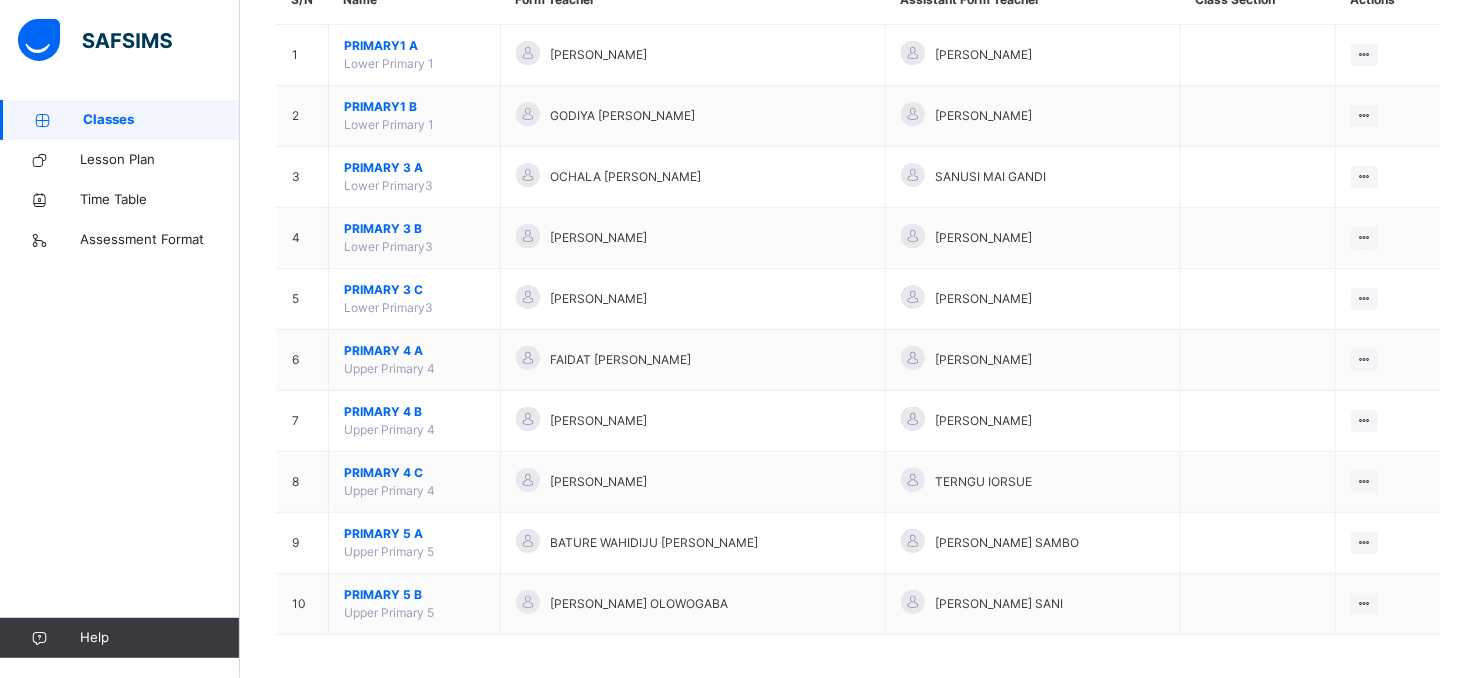 scroll, scrollTop: 240, scrollLeft: 0, axis: vertical 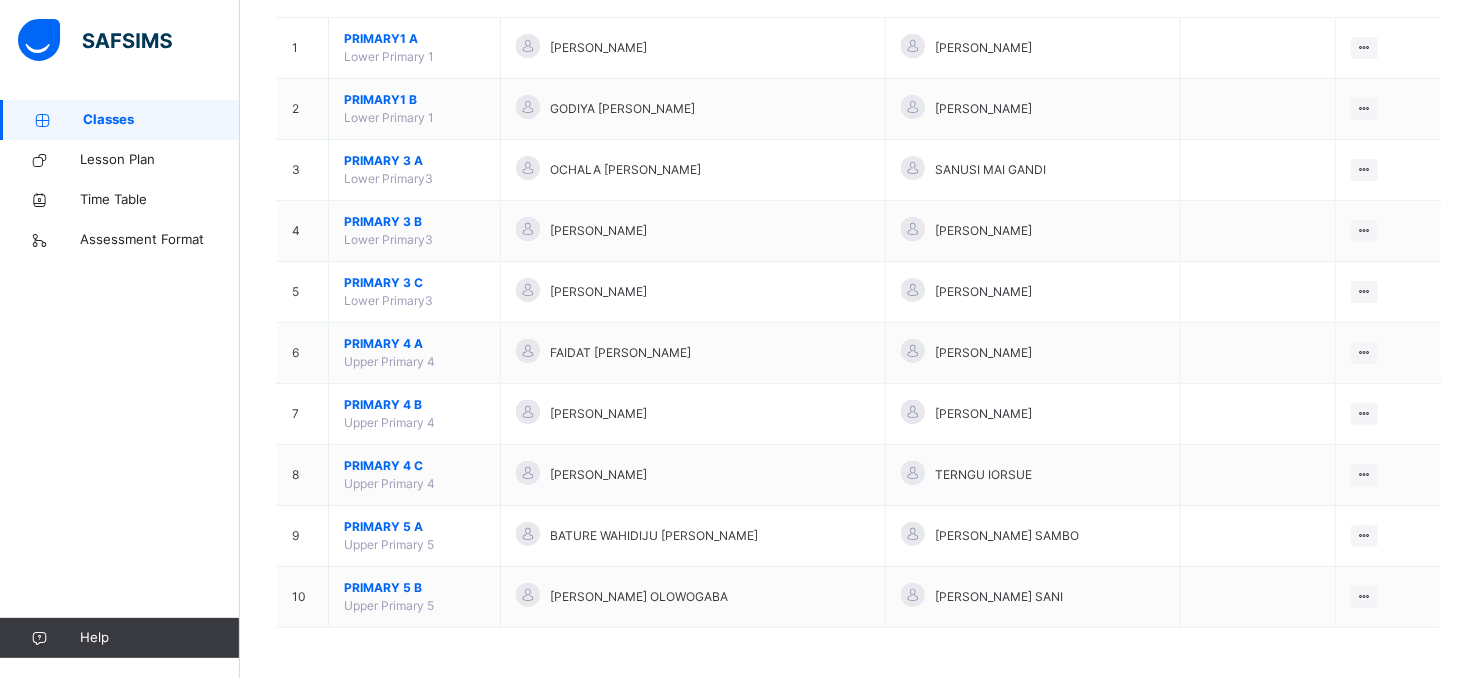 drag, startPoint x: 1491, startPoint y: 669, endPoint x: 886, endPoint y: 682, distance: 605.13965 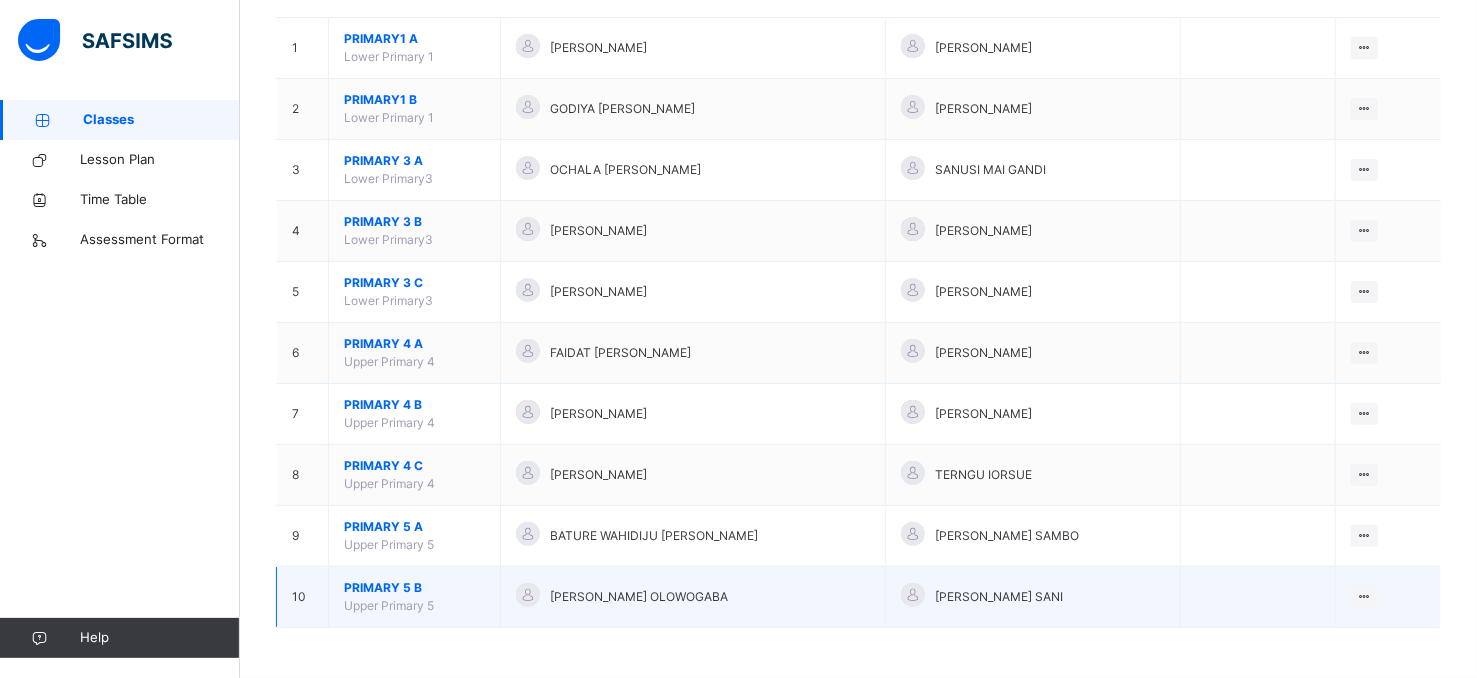 click on "PRIMARY 5   B" at bounding box center (414, 588) 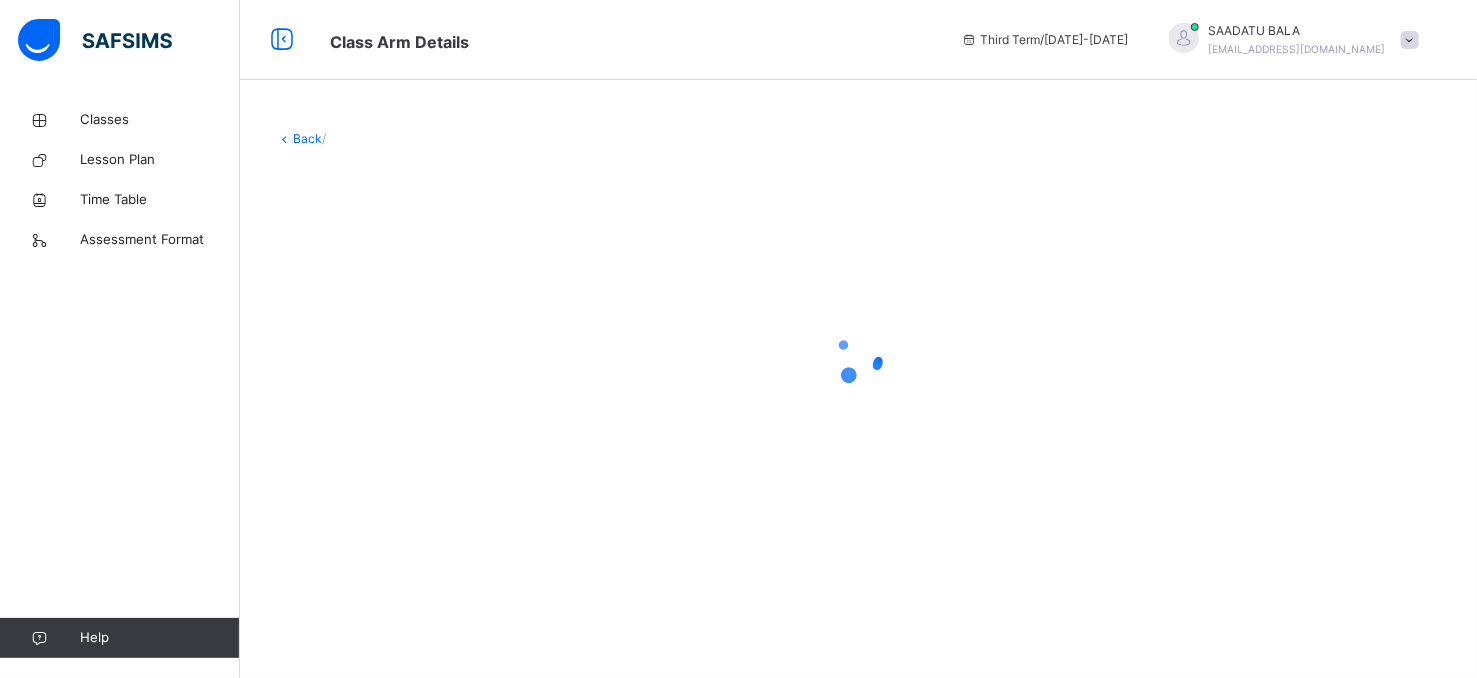 scroll, scrollTop: 0, scrollLeft: 0, axis: both 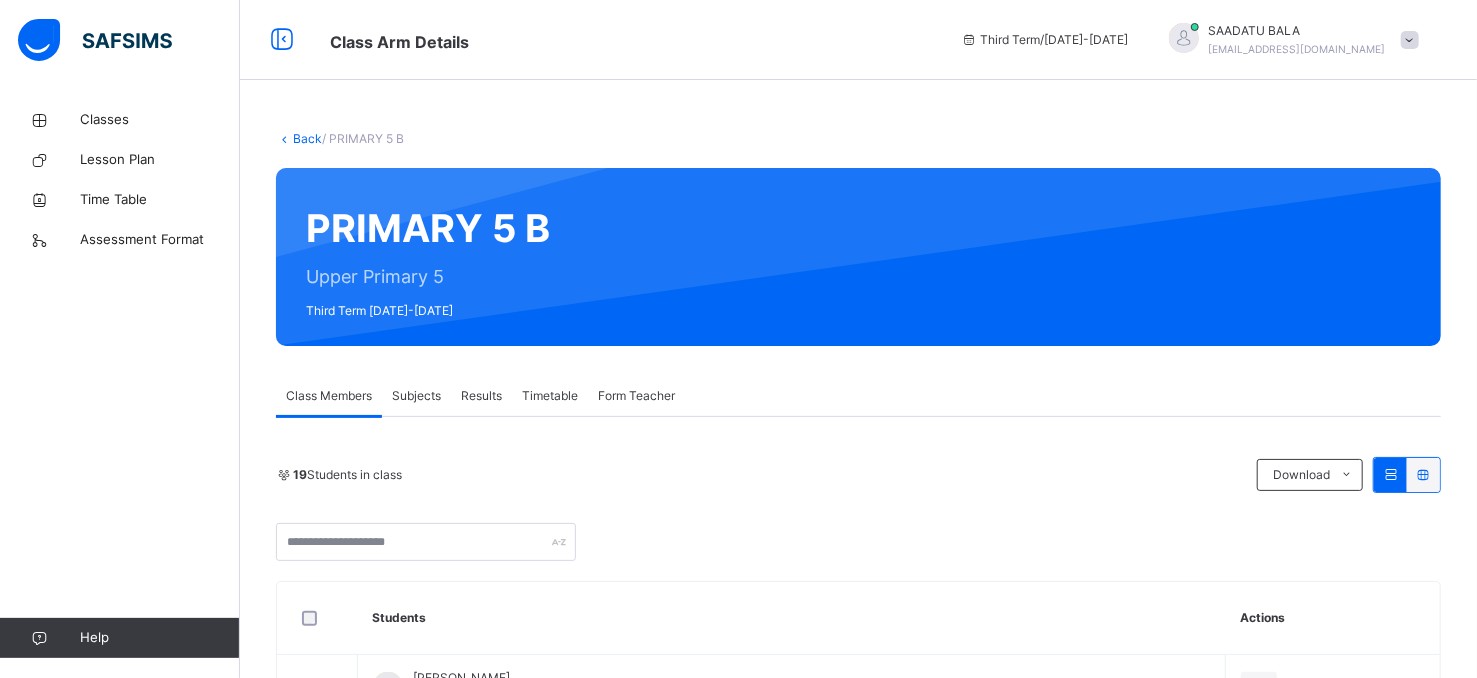 click on "Subjects" at bounding box center (416, 396) 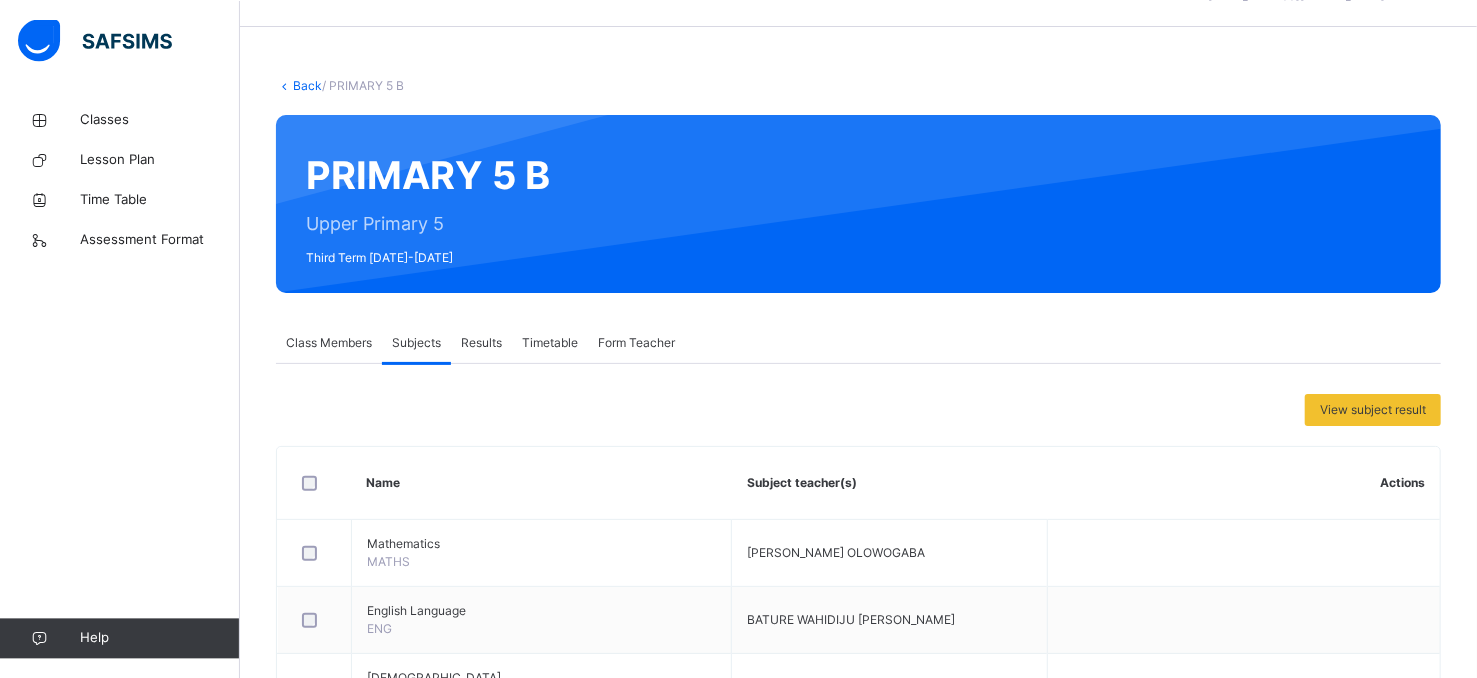 scroll, scrollTop: 107, scrollLeft: 0, axis: vertical 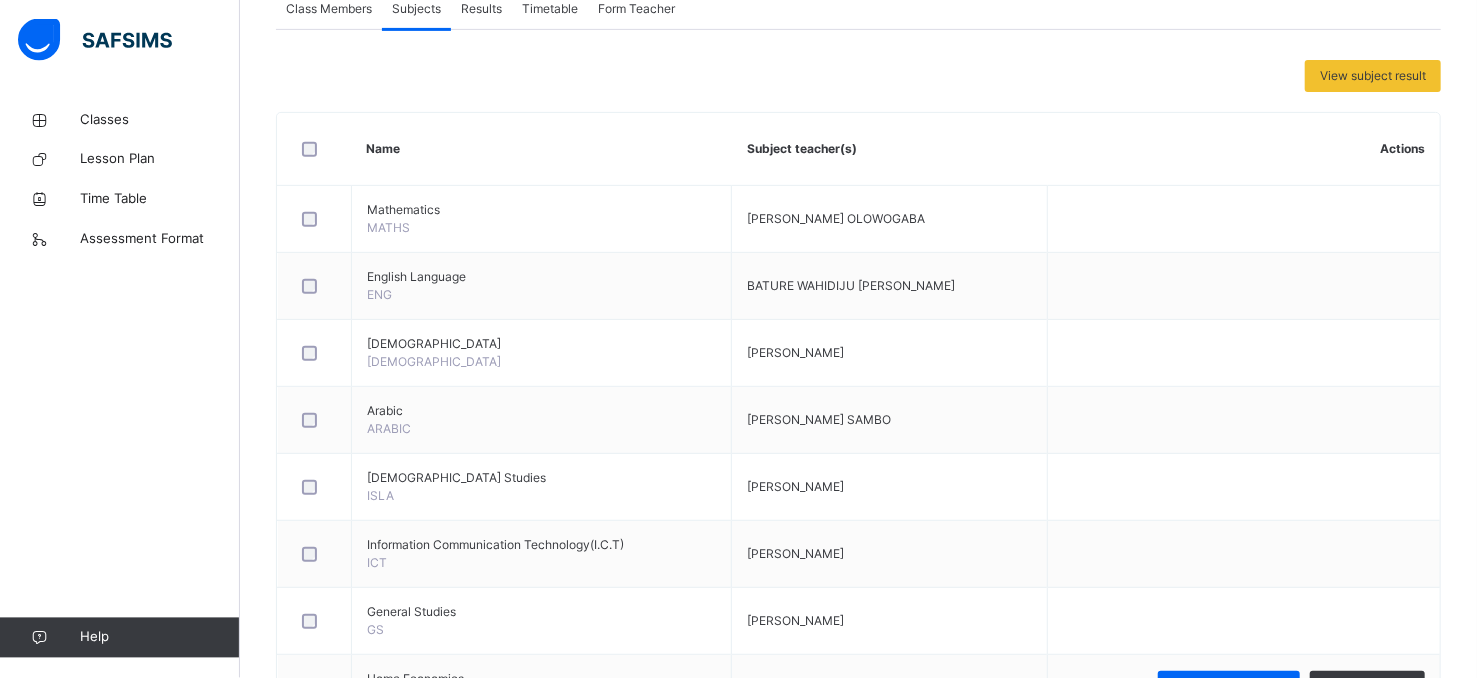 drag, startPoint x: 1493, startPoint y: 669, endPoint x: 1483, endPoint y: 665, distance: 10.770329 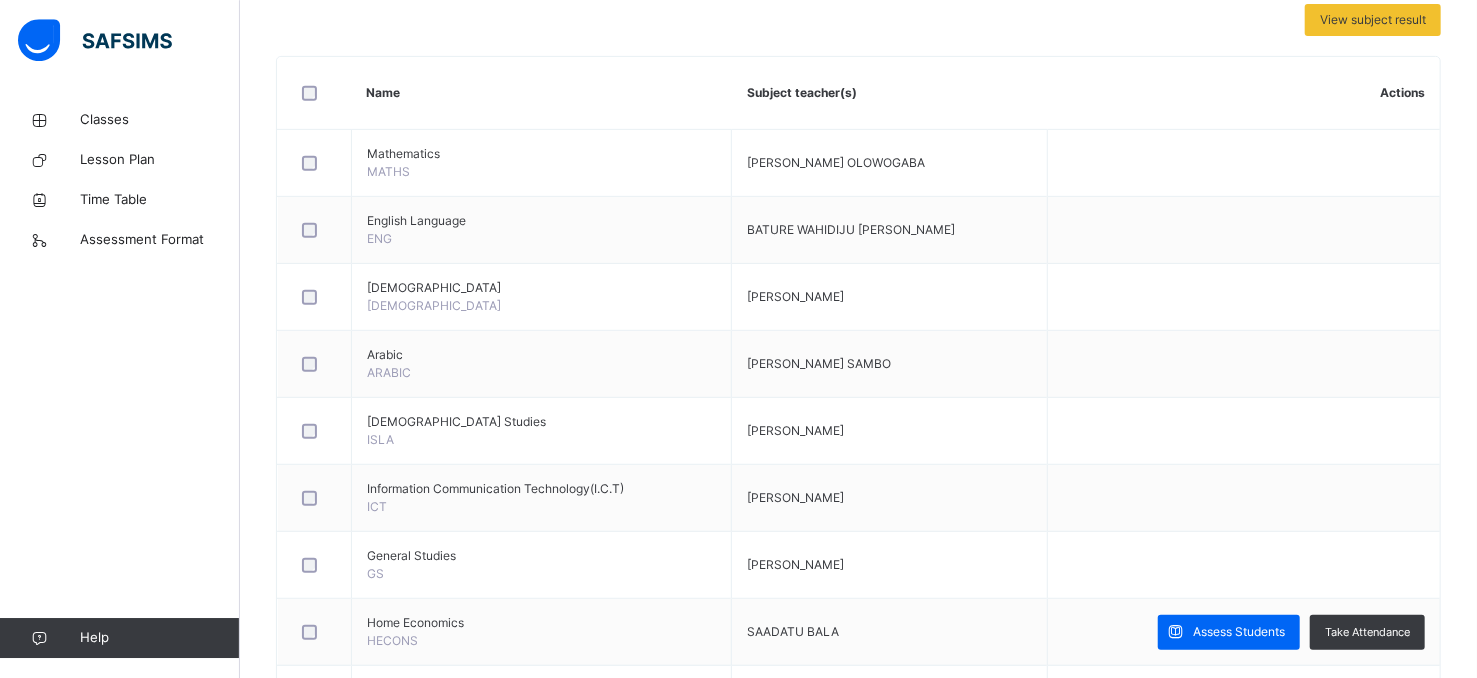scroll, scrollTop: 464, scrollLeft: 0, axis: vertical 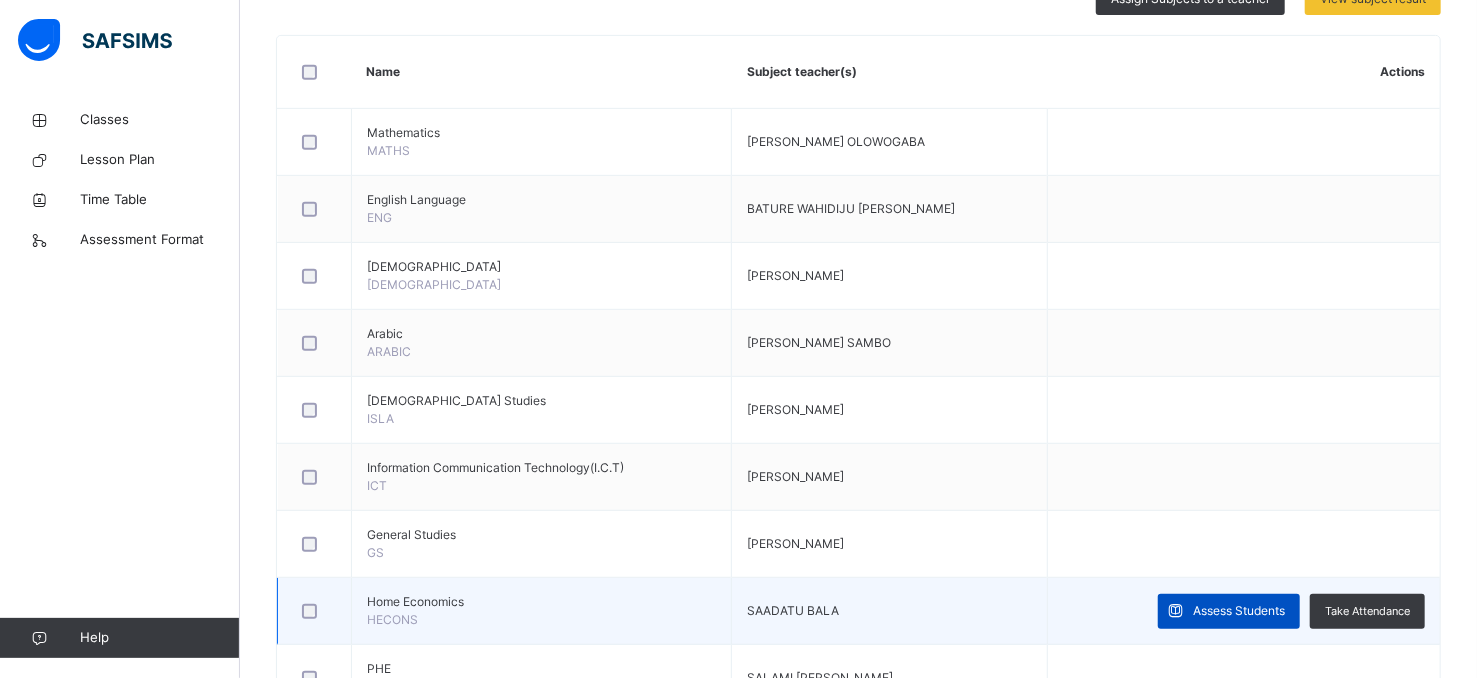 click on "Assess Students" at bounding box center [1239, 611] 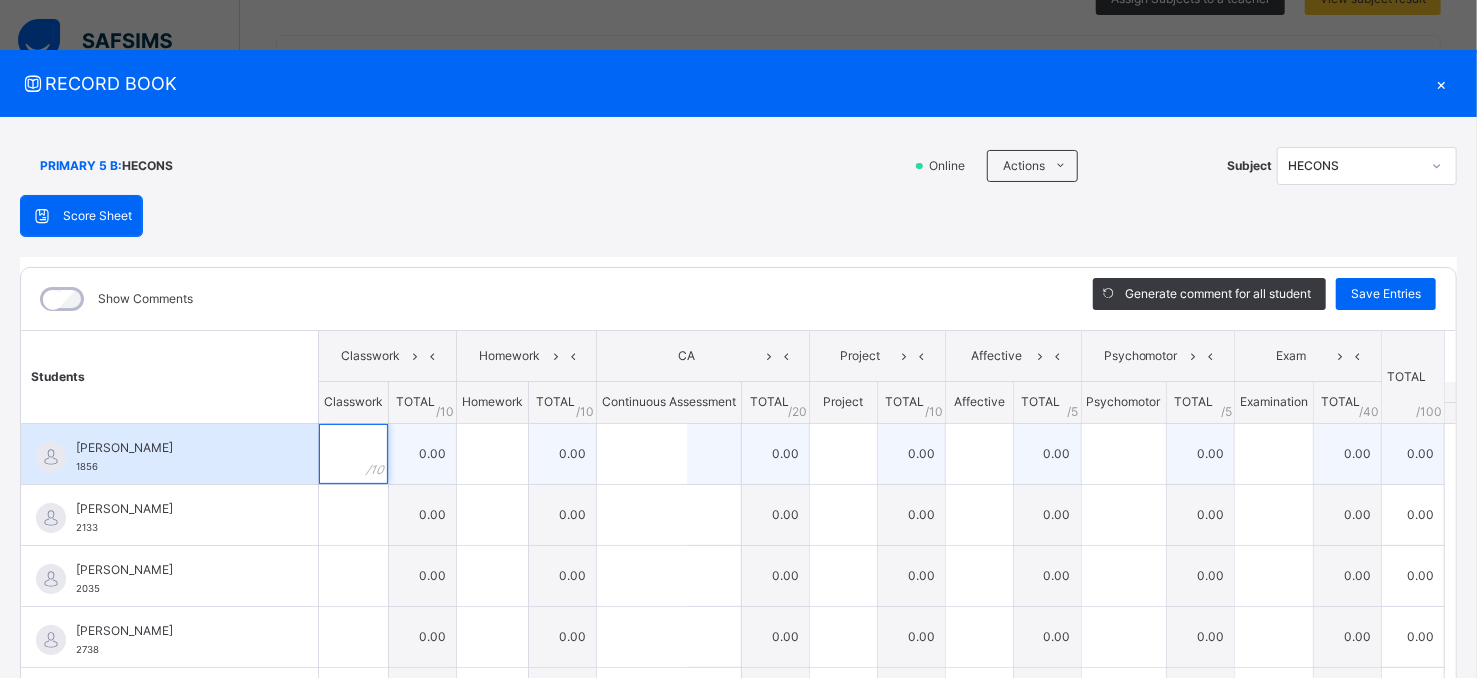 click at bounding box center (353, 454) 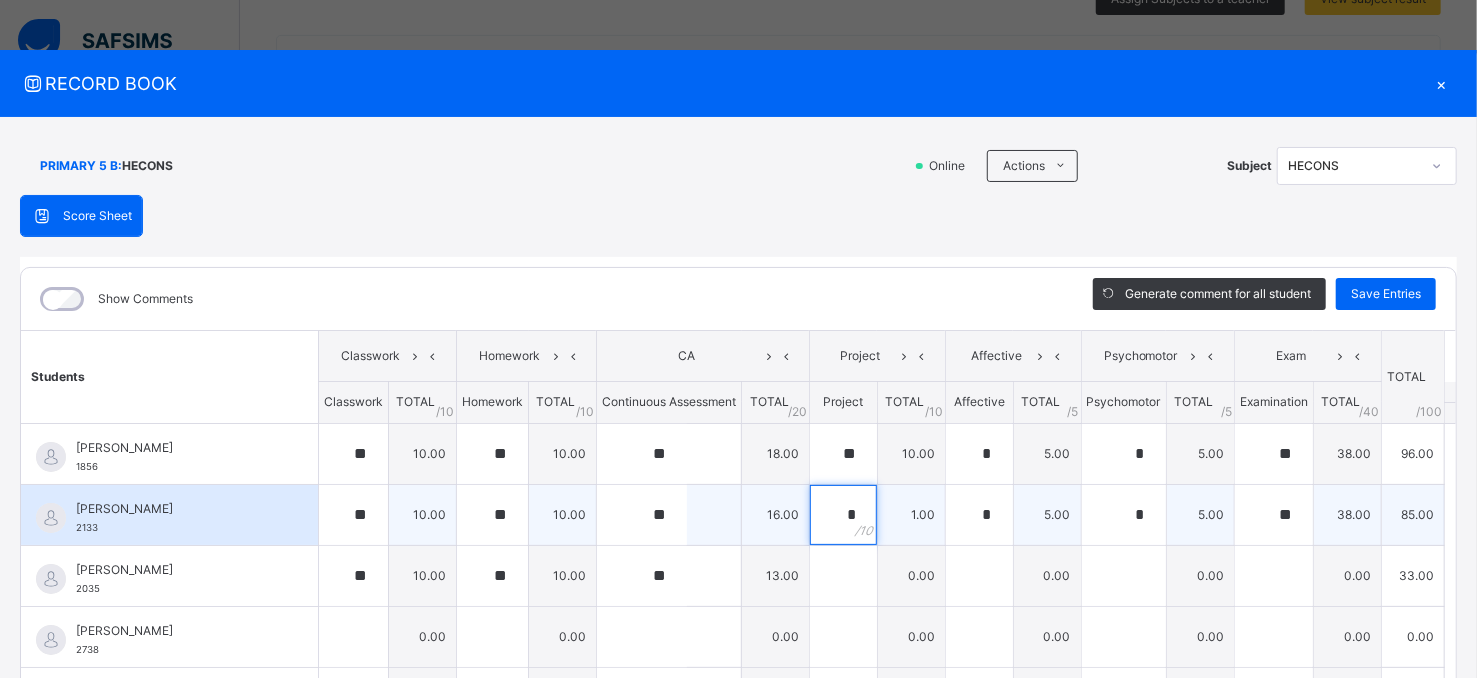 click on "*" at bounding box center (843, 515) 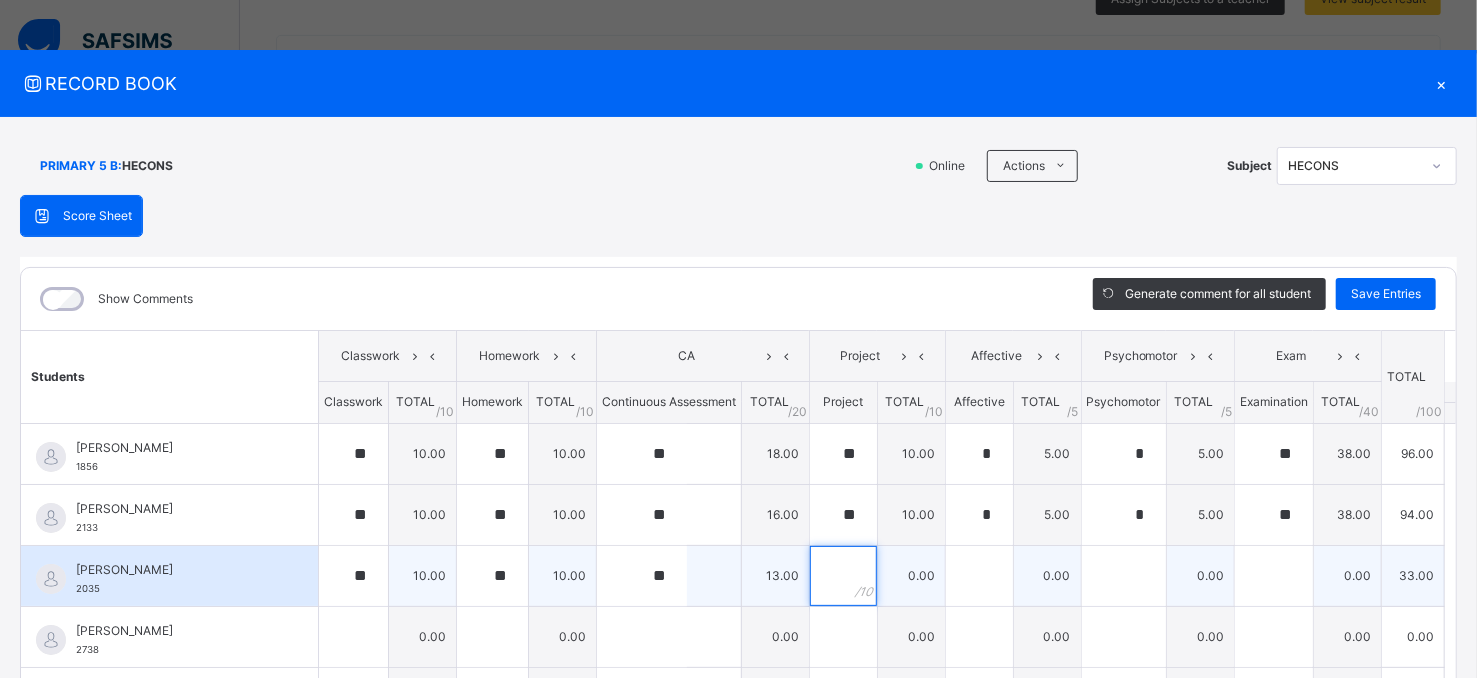 click at bounding box center [843, 576] 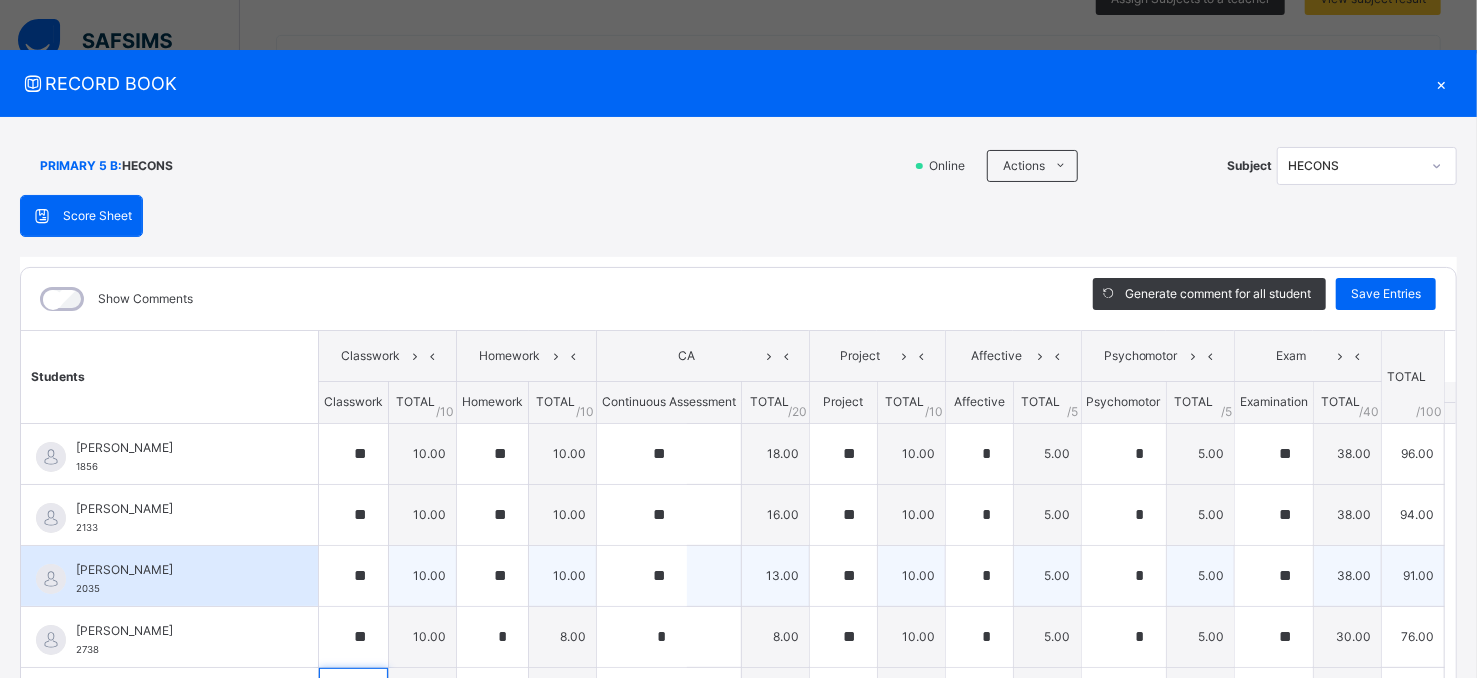 scroll, scrollTop: 233, scrollLeft: 0, axis: vertical 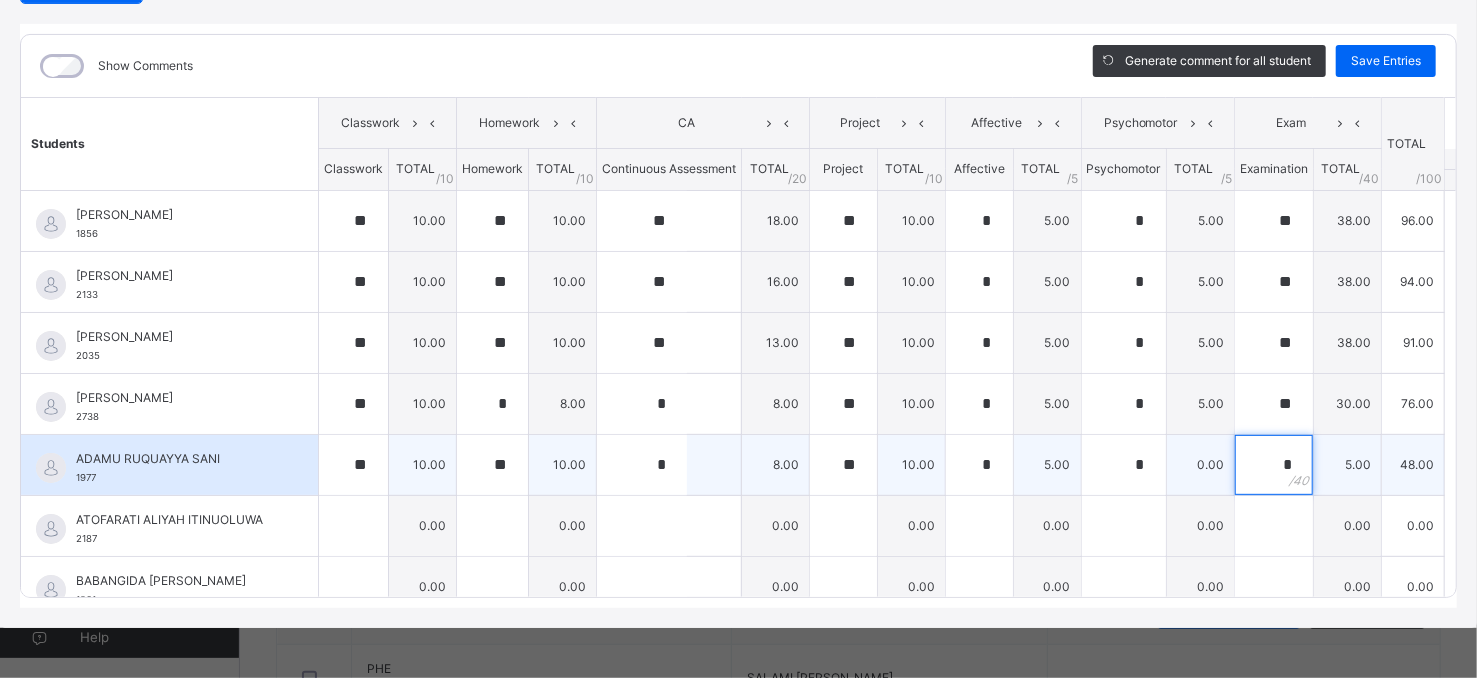 click on "*" at bounding box center [1274, 465] 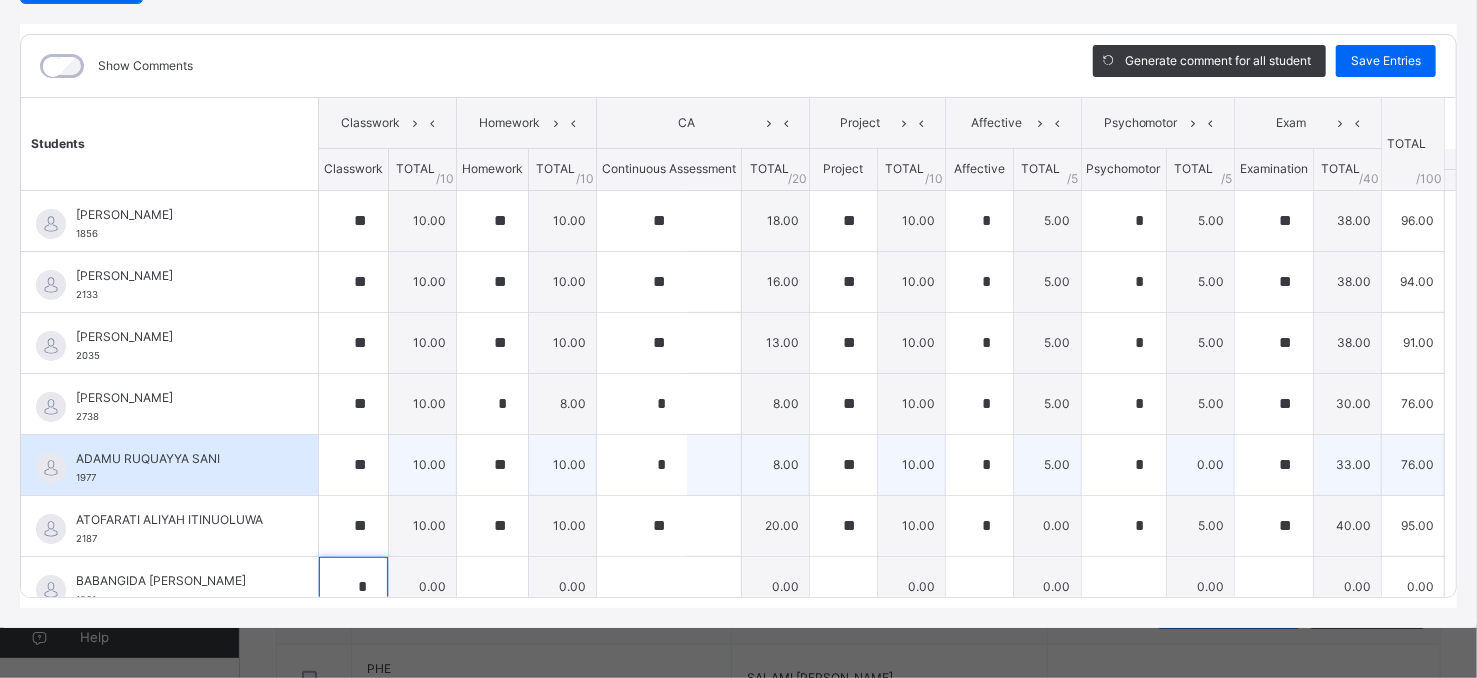 scroll, scrollTop: 1, scrollLeft: 0, axis: vertical 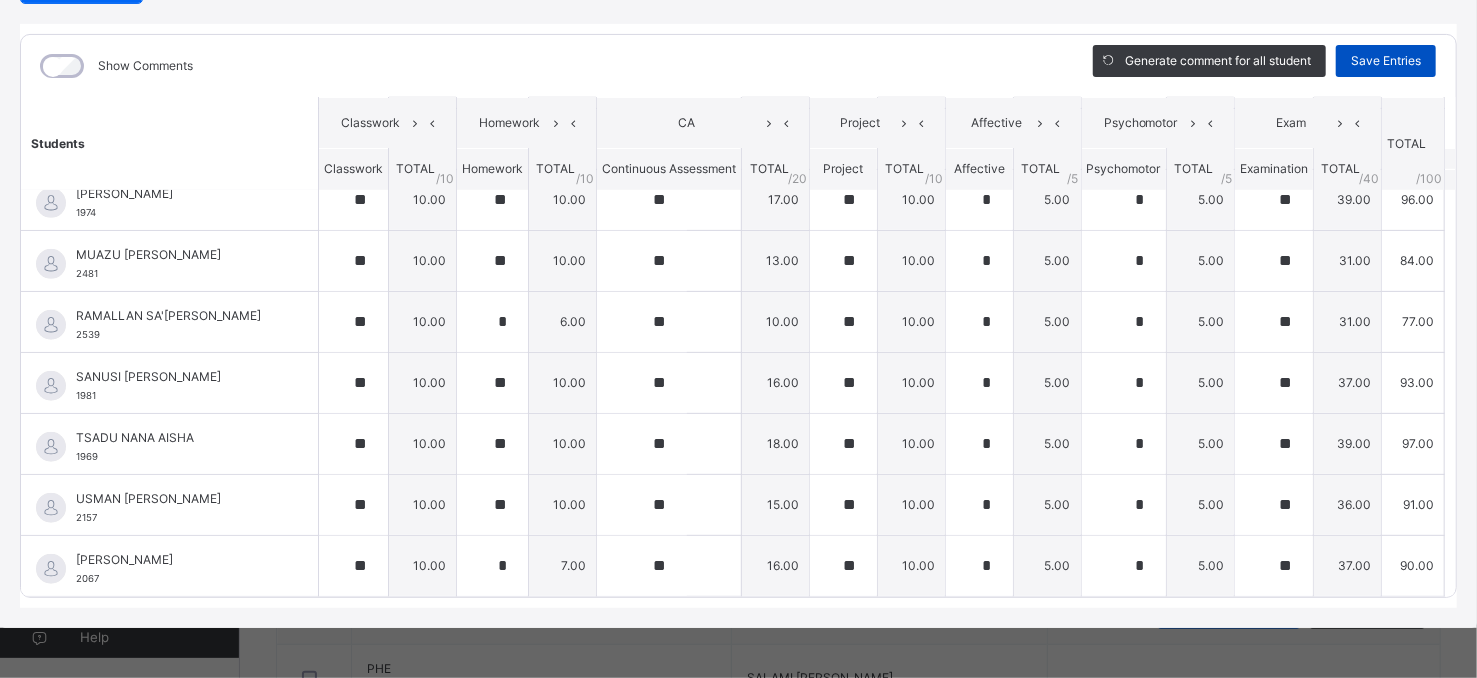 click on "Save Entries" at bounding box center (1386, 61) 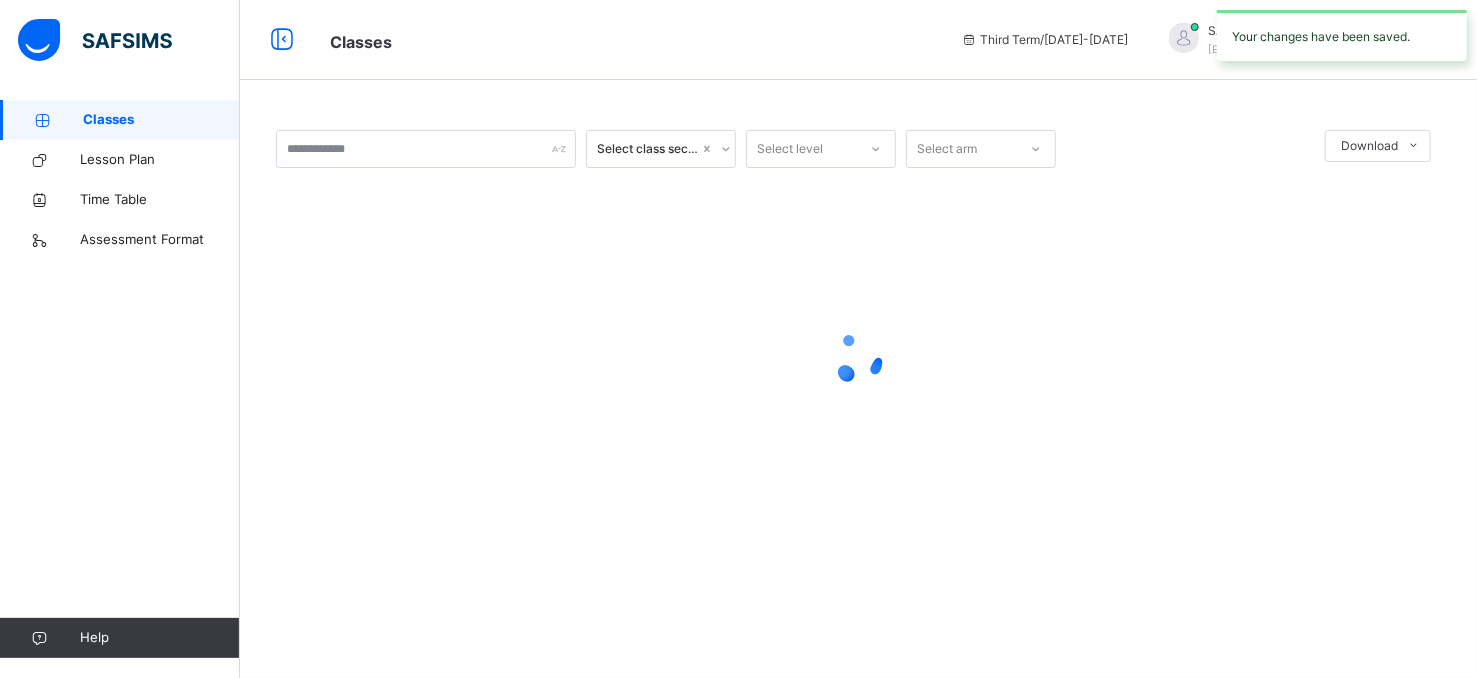 scroll, scrollTop: 0, scrollLeft: 0, axis: both 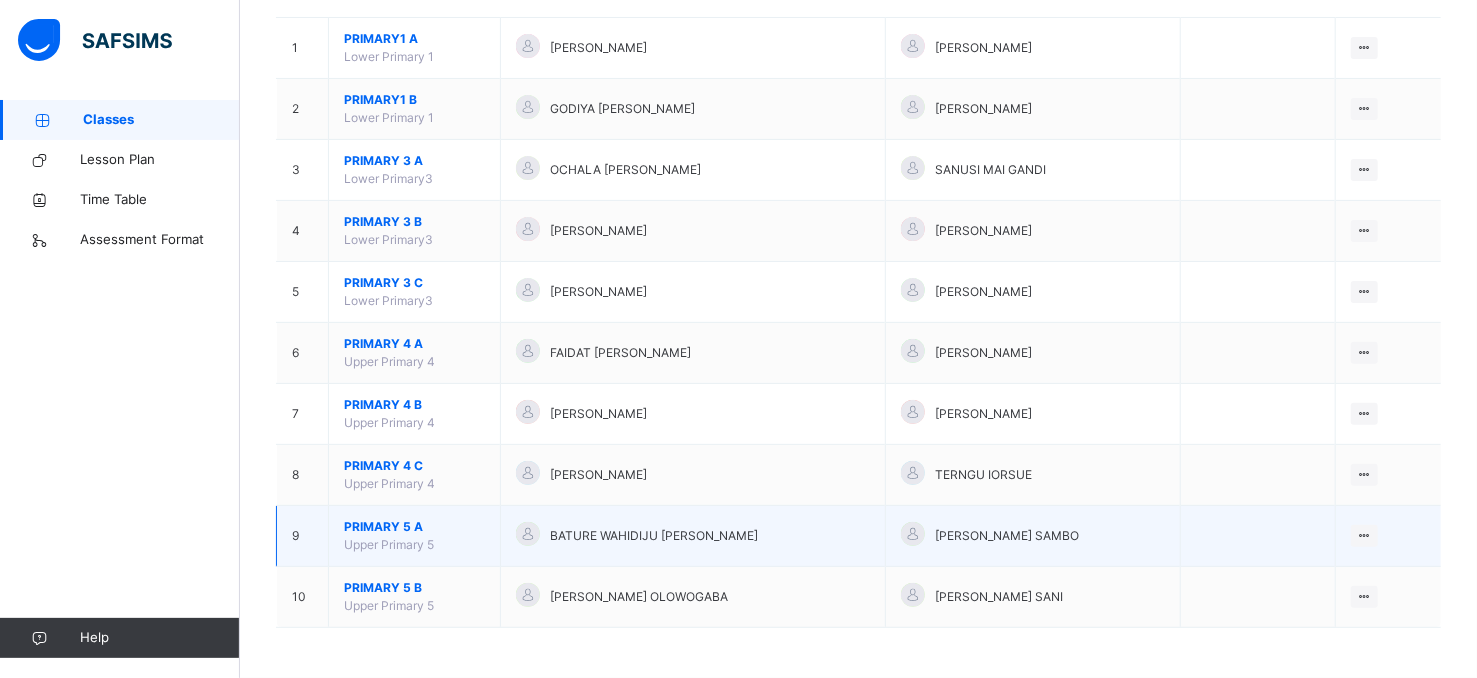 click on "PRIMARY 5   A" at bounding box center [414, 527] 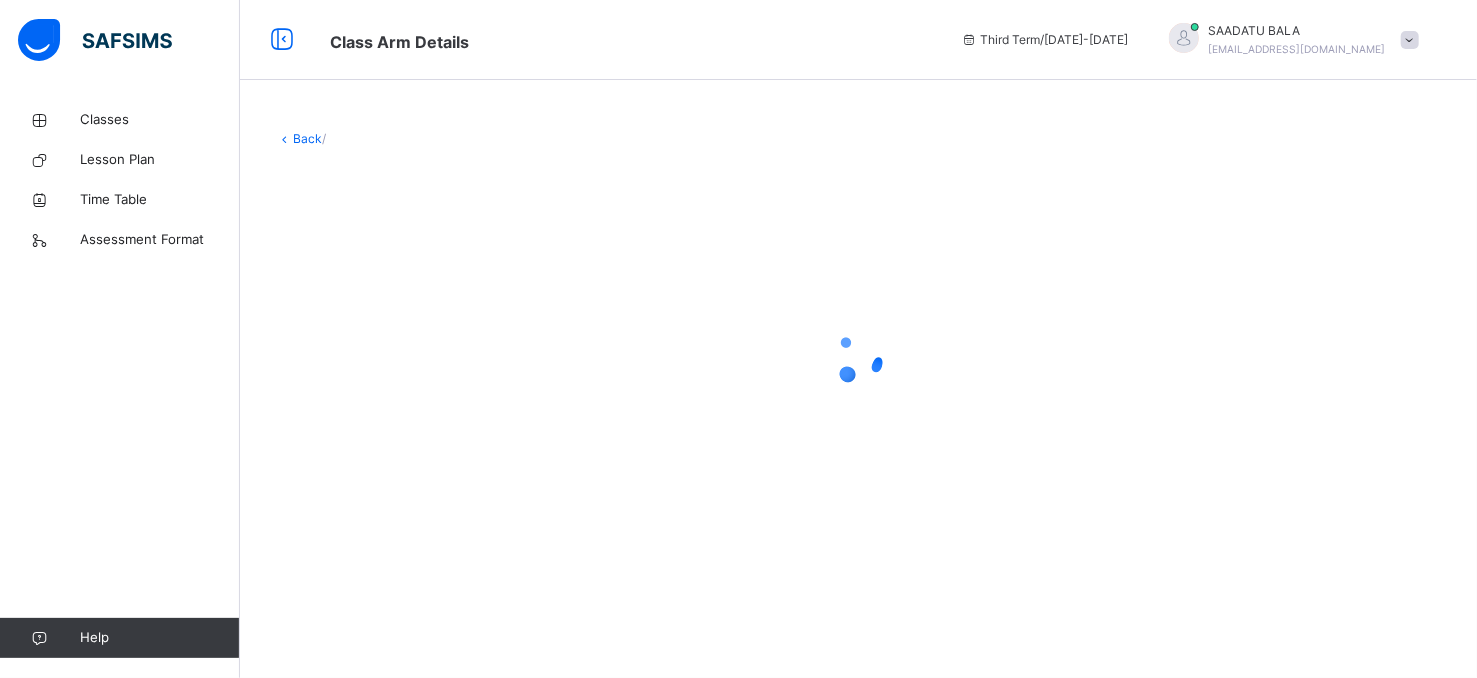 scroll, scrollTop: 0, scrollLeft: 0, axis: both 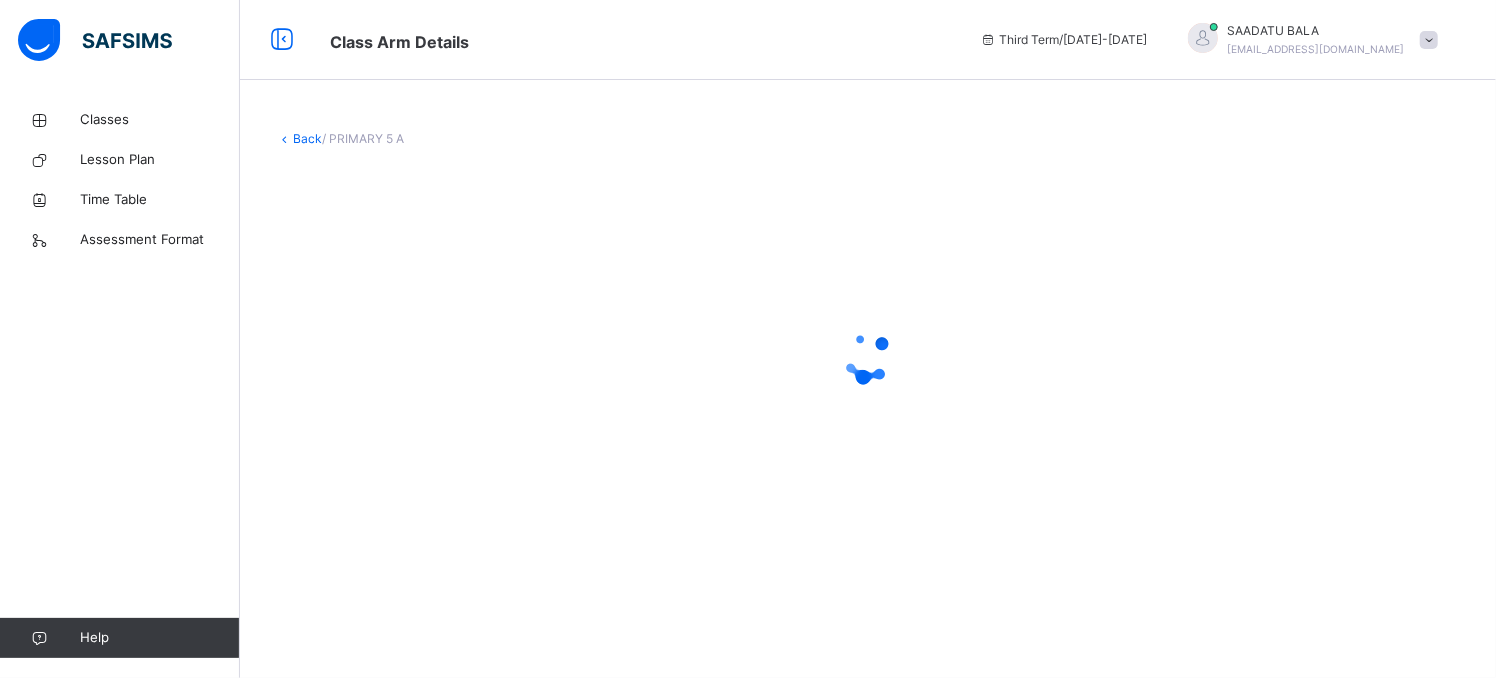 click at bounding box center [868, 358] 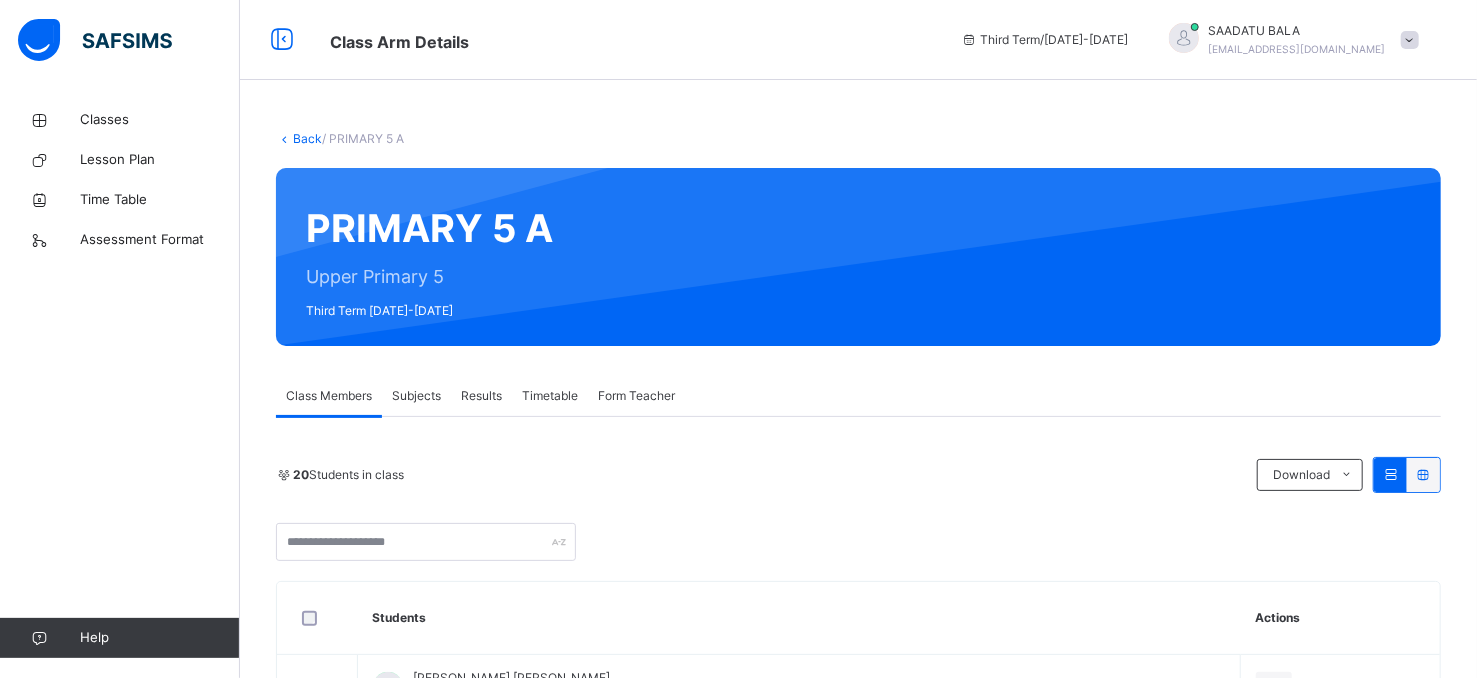 click on "Subjects" at bounding box center (416, 396) 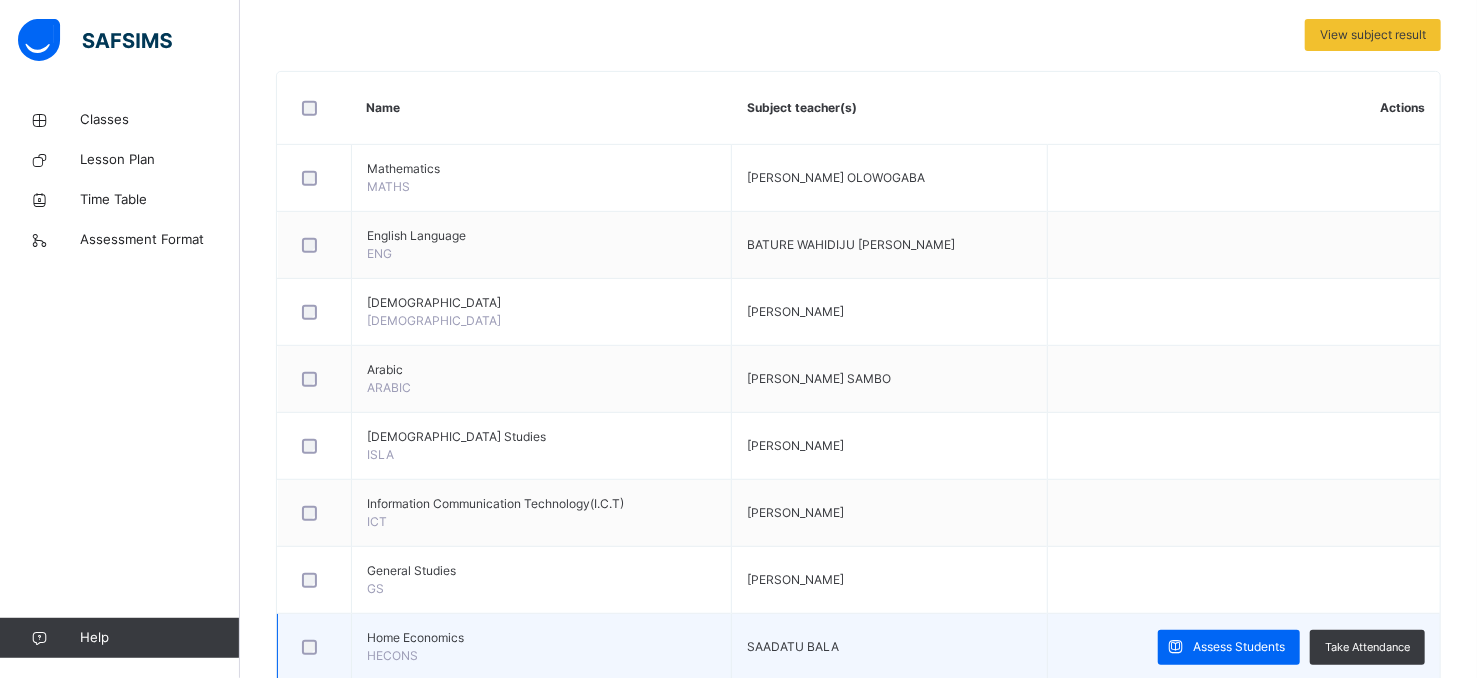 scroll, scrollTop: 482, scrollLeft: 0, axis: vertical 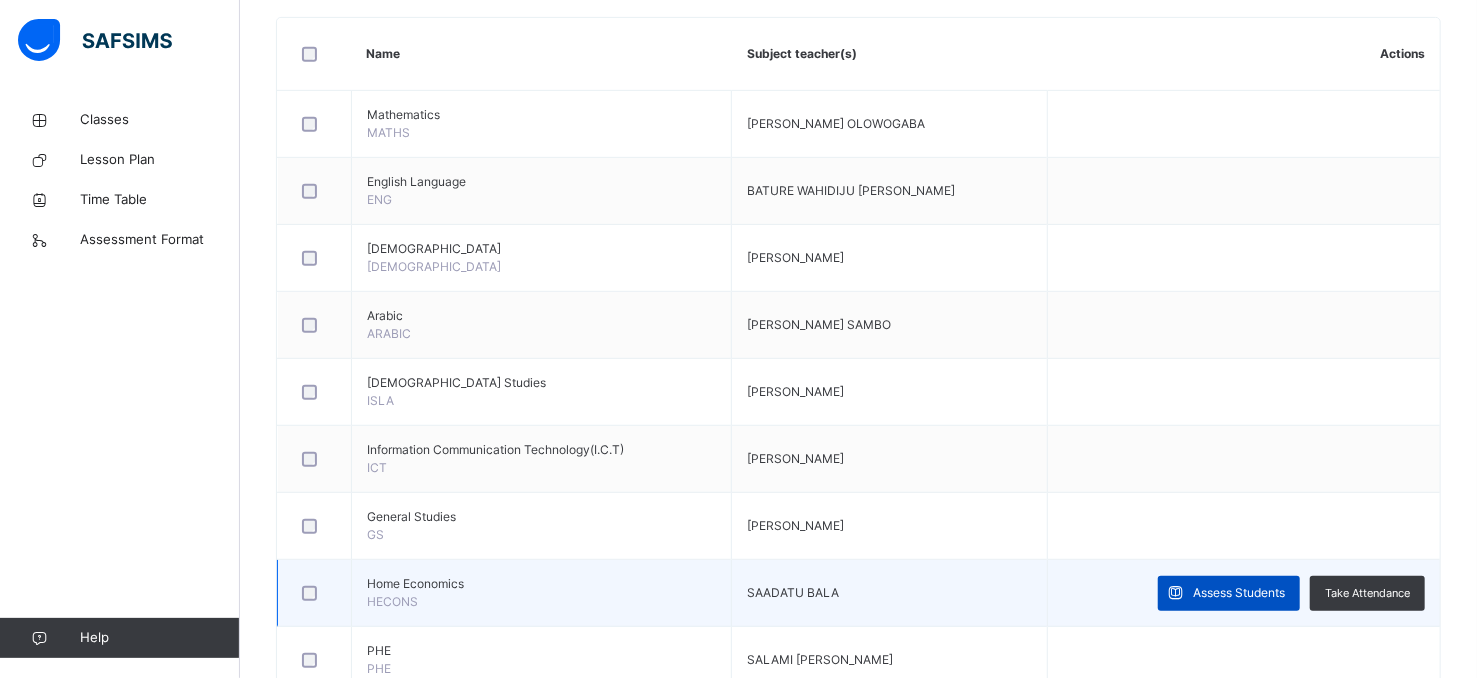 click on "Assess Students" at bounding box center [1239, 593] 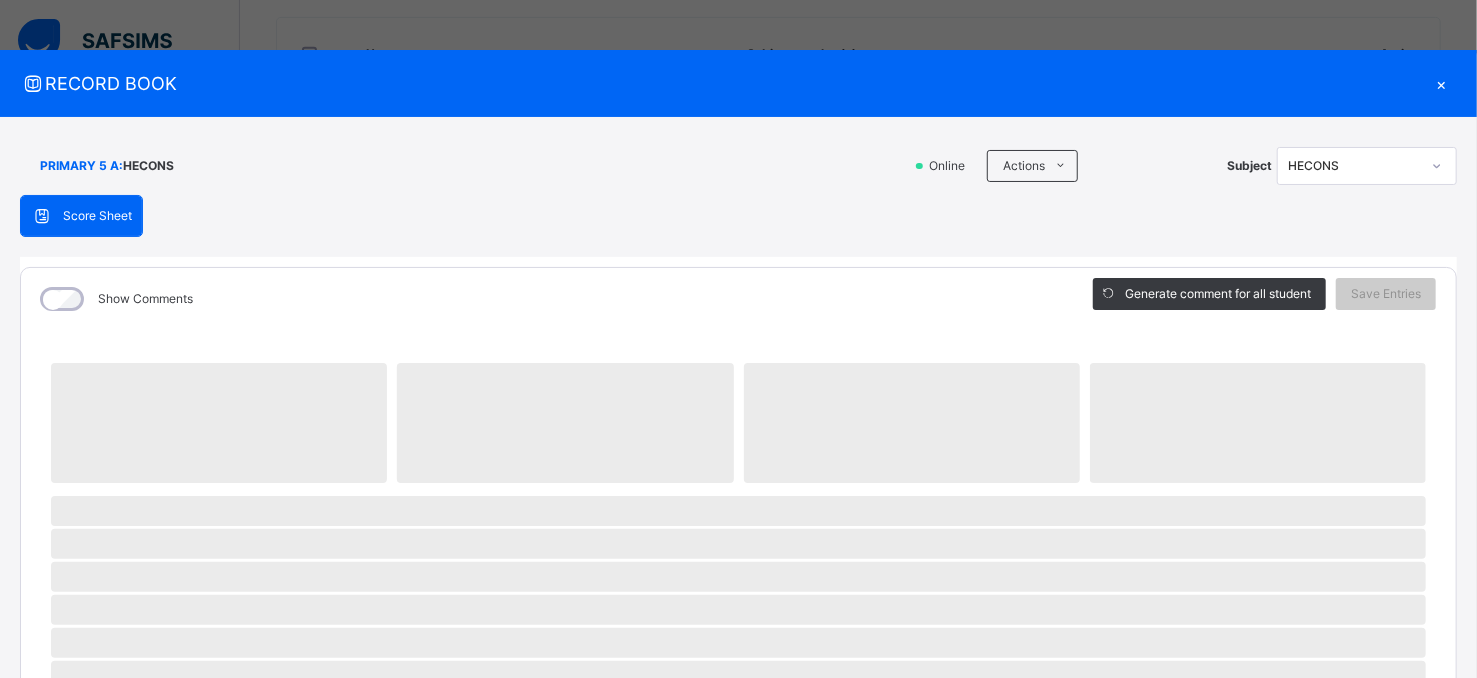 click on "‌" at bounding box center [738, 610] 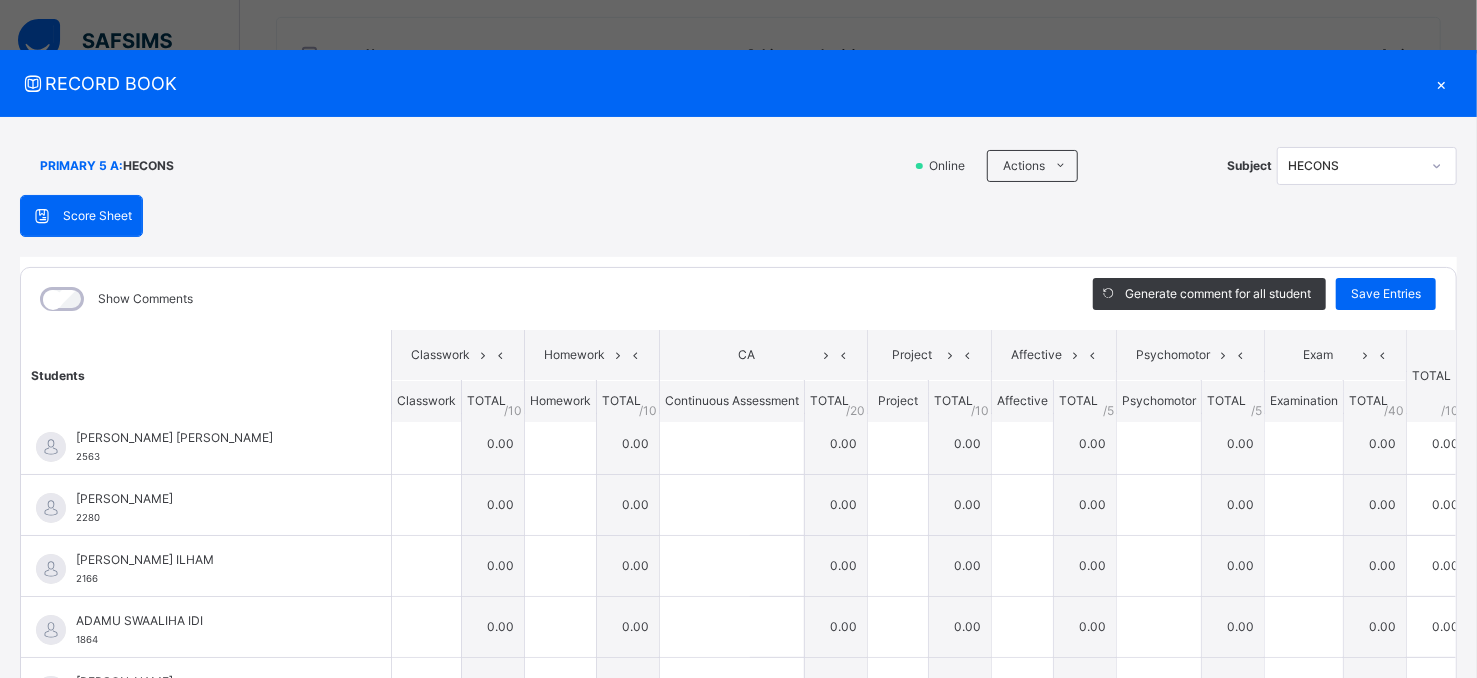 scroll, scrollTop: 0, scrollLeft: 0, axis: both 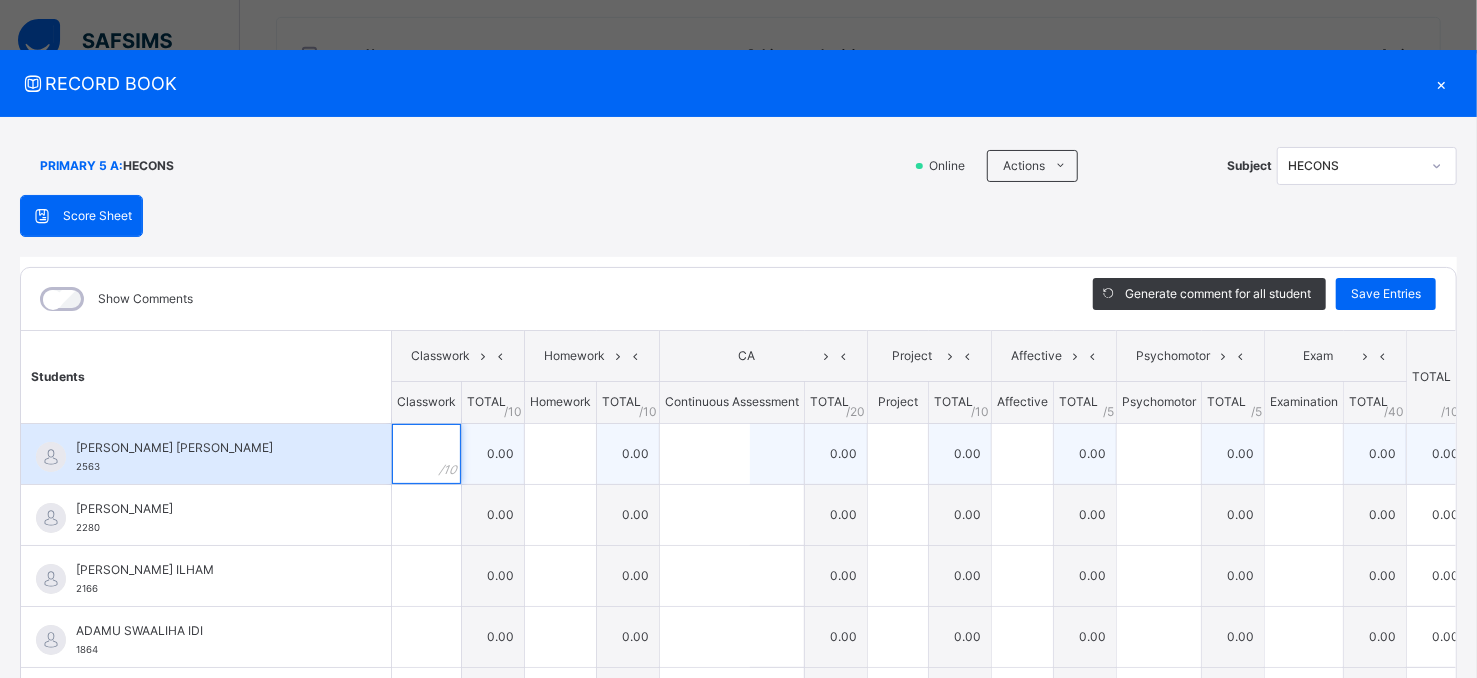 click at bounding box center [426, 454] 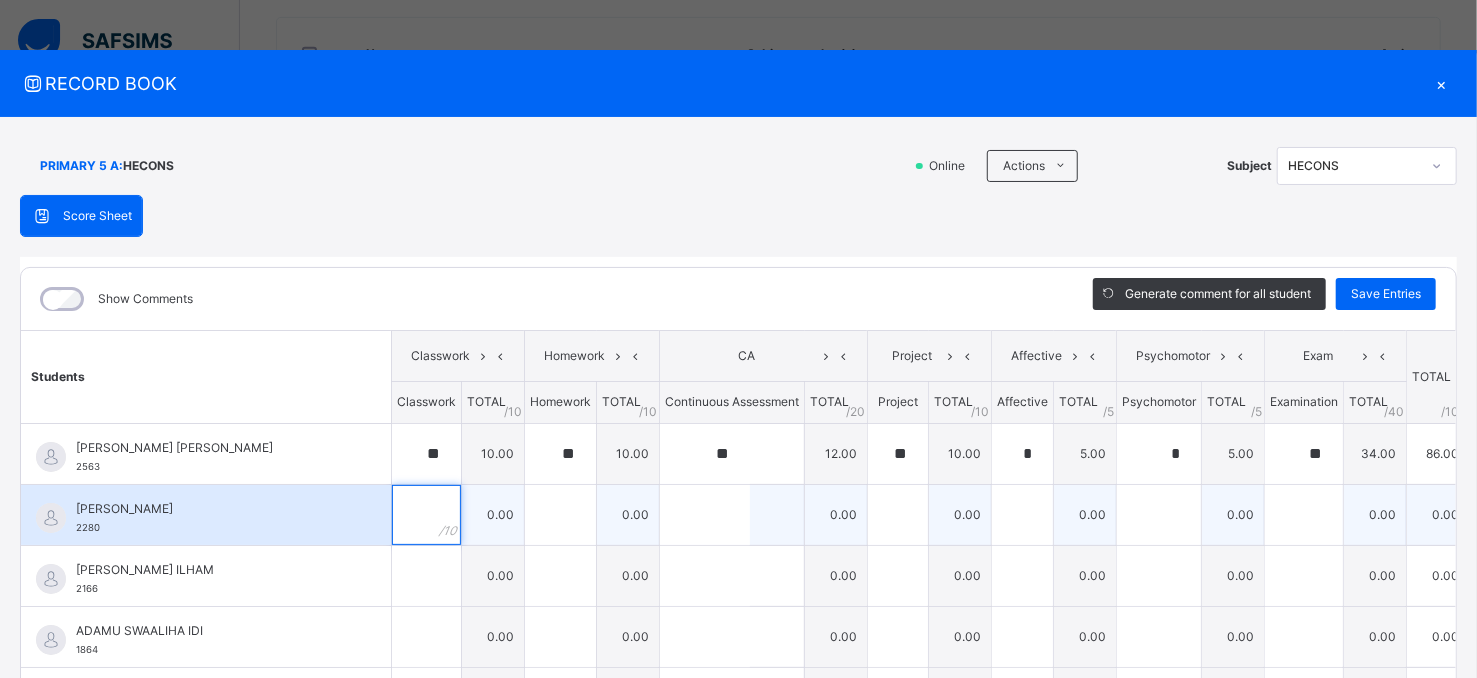 click at bounding box center [426, 515] 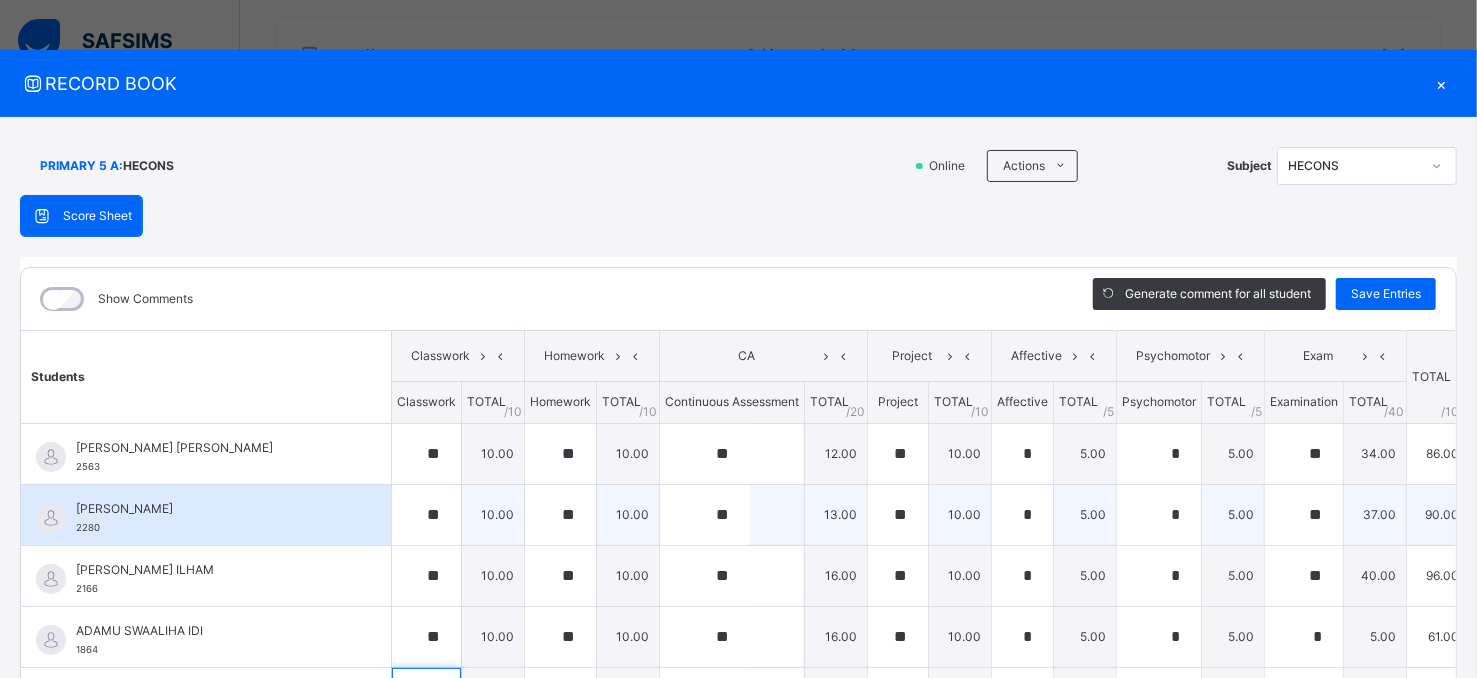 scroll, scrollTop: 233, scrollLeft: 0, axis: vertical 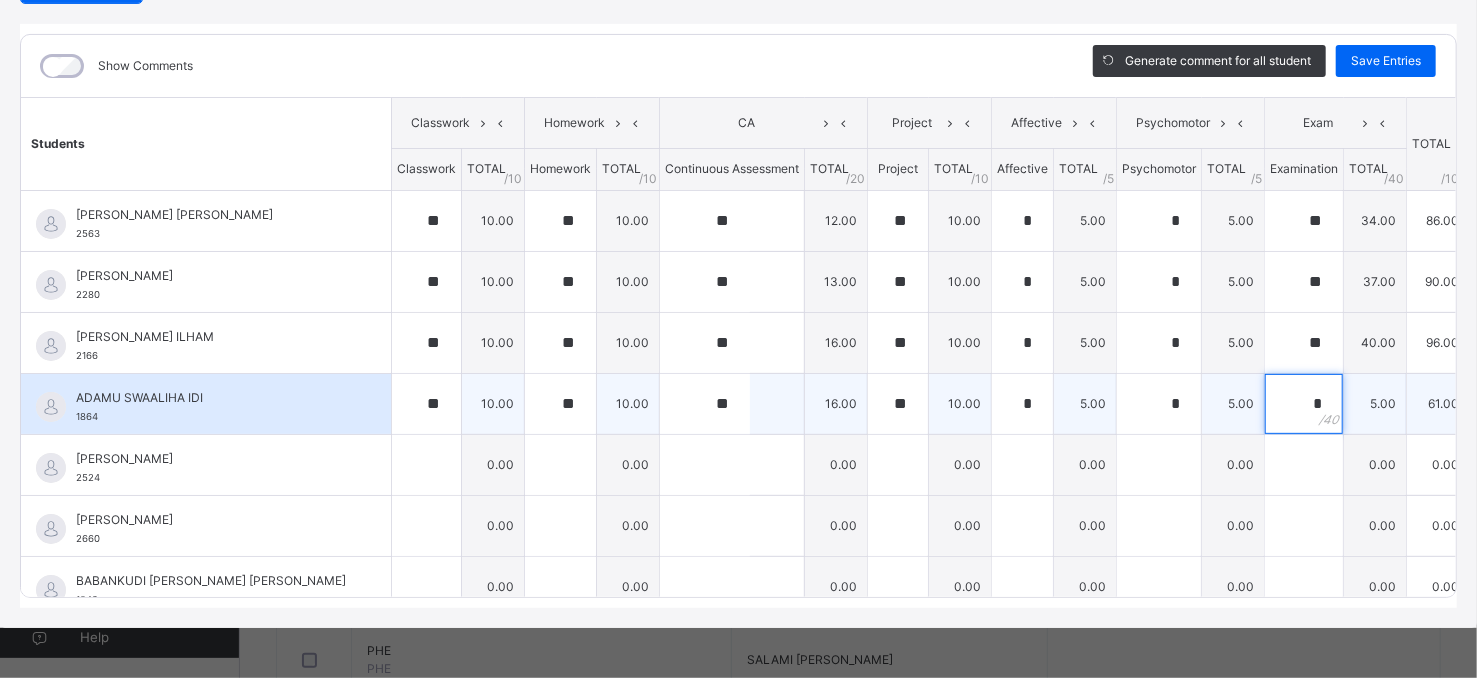 click on "*" at bounding box center [1304, 404] 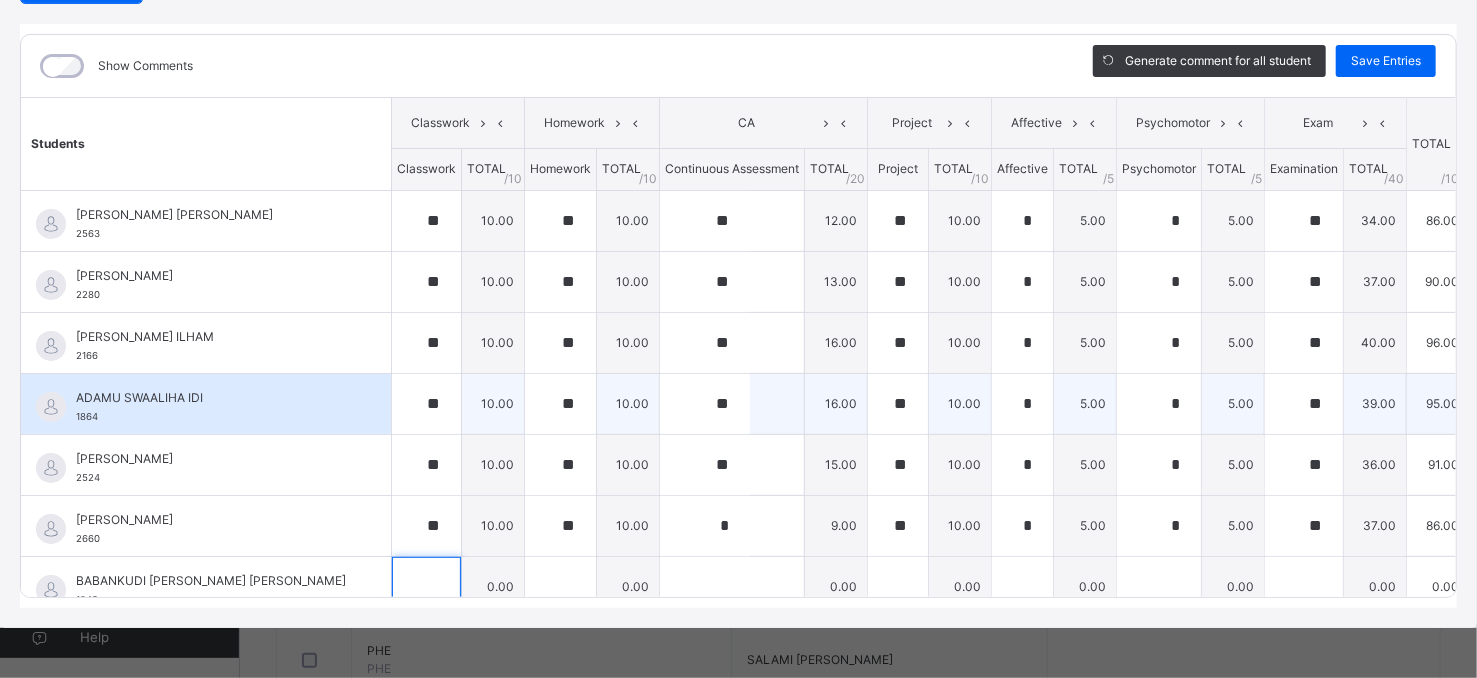 scroll, scrollTop: 250, scrollLeft: 0, axis: vertical 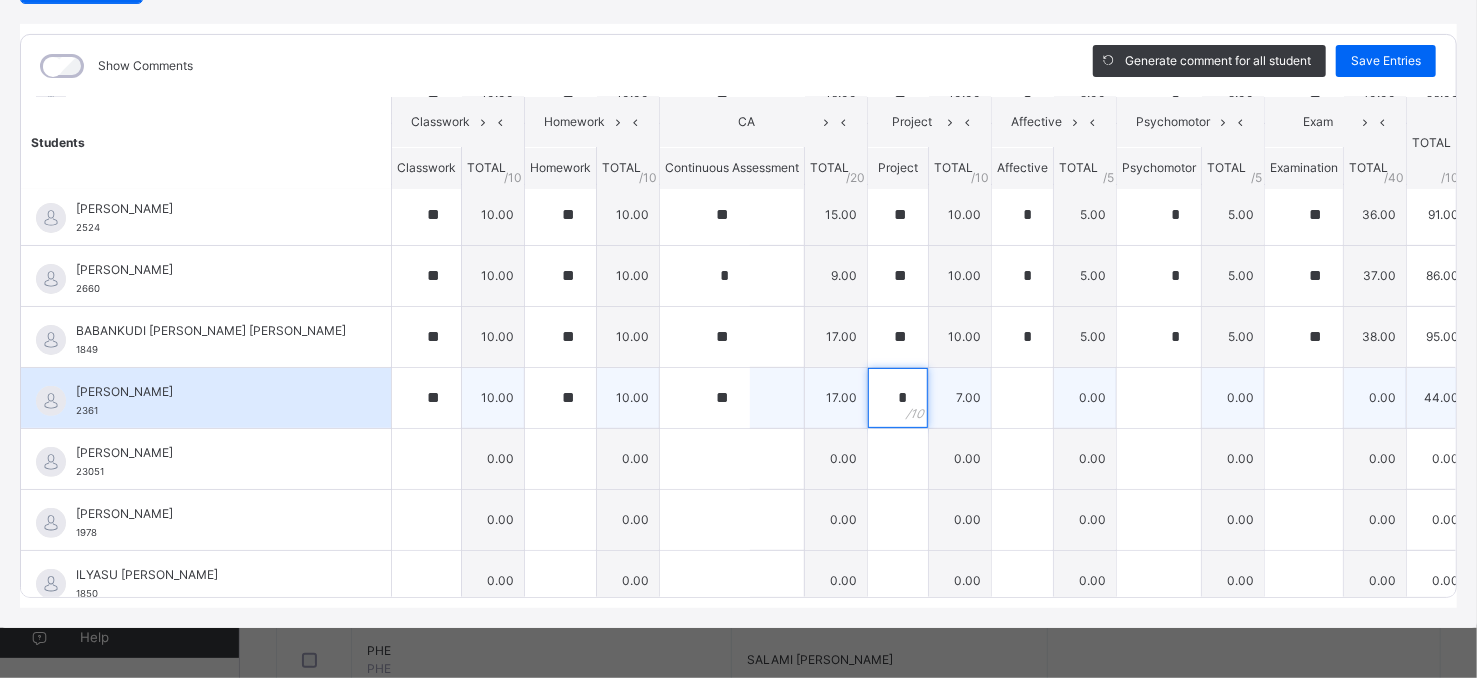 click on "*" at bounding box center (898, 398) 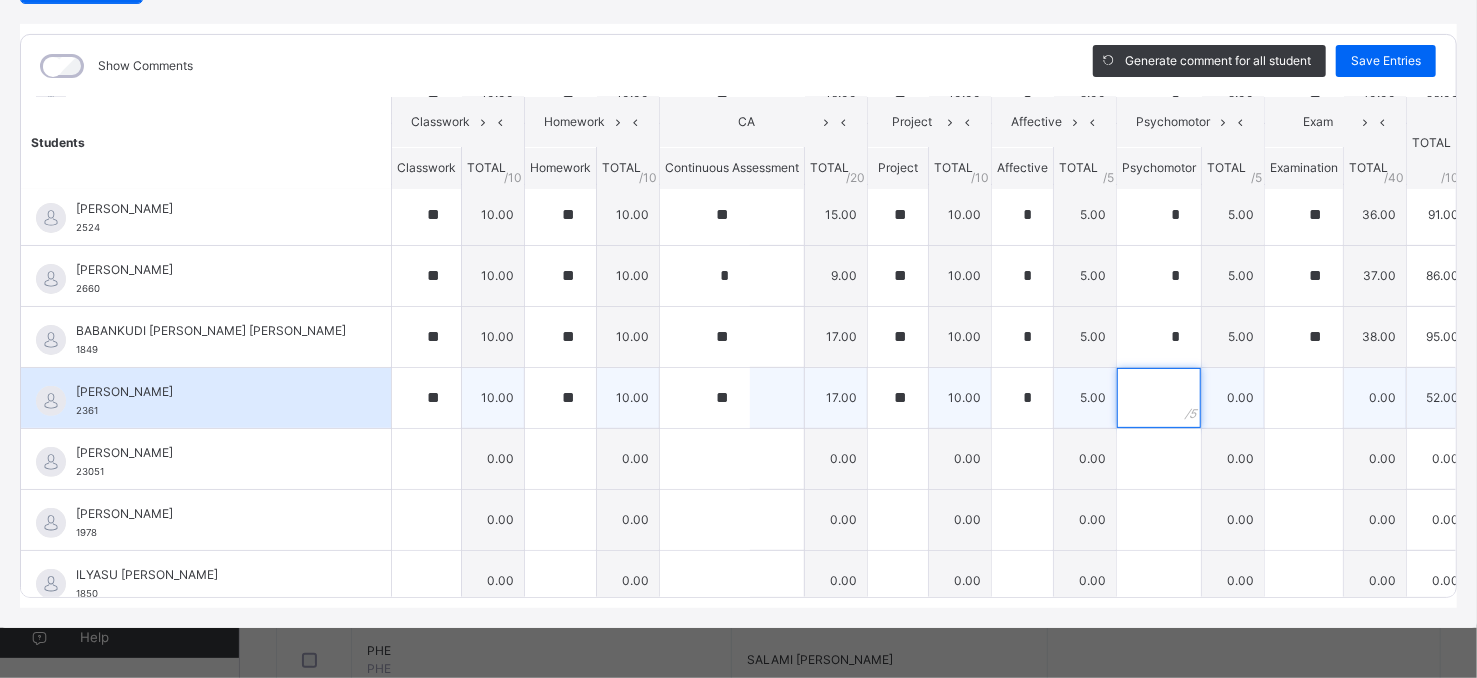 click at bounding box center (1159, 398) 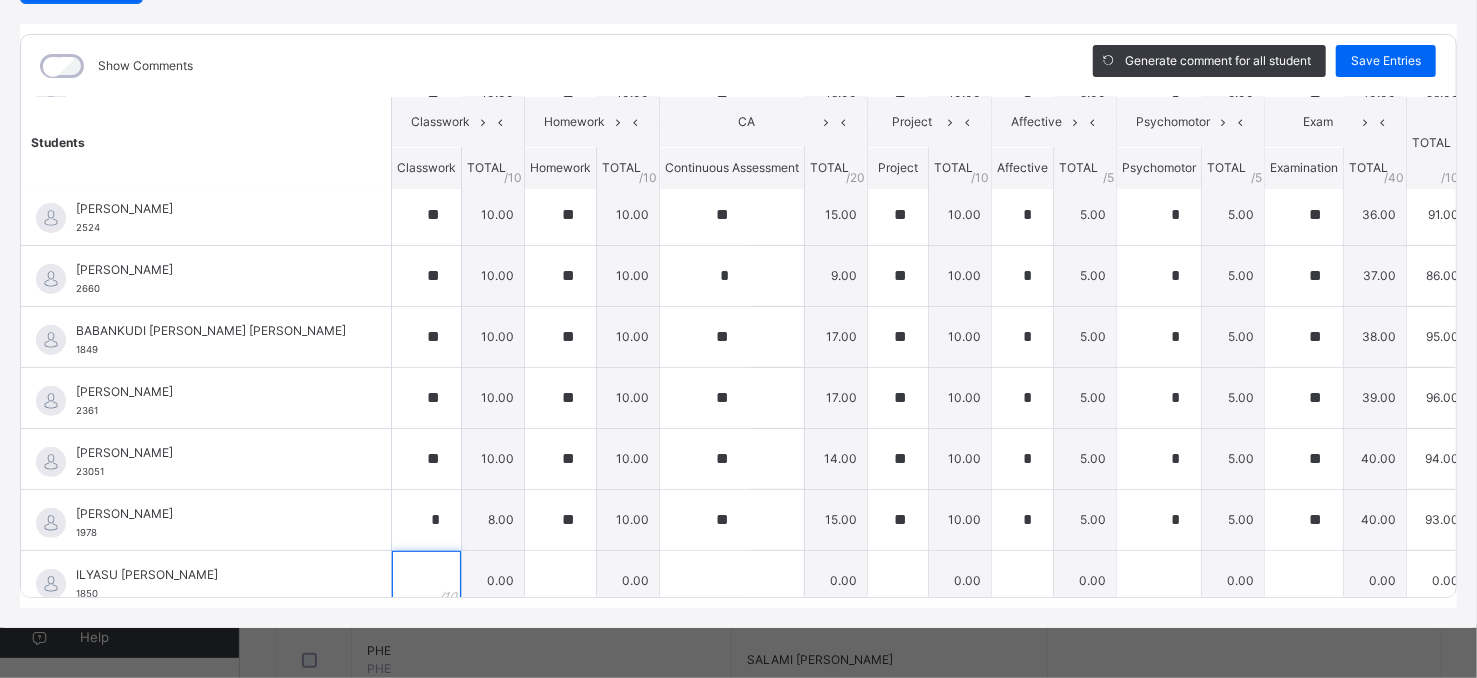 scroll, scrollTop: 294, scrollLeft: 0, axis: vertical 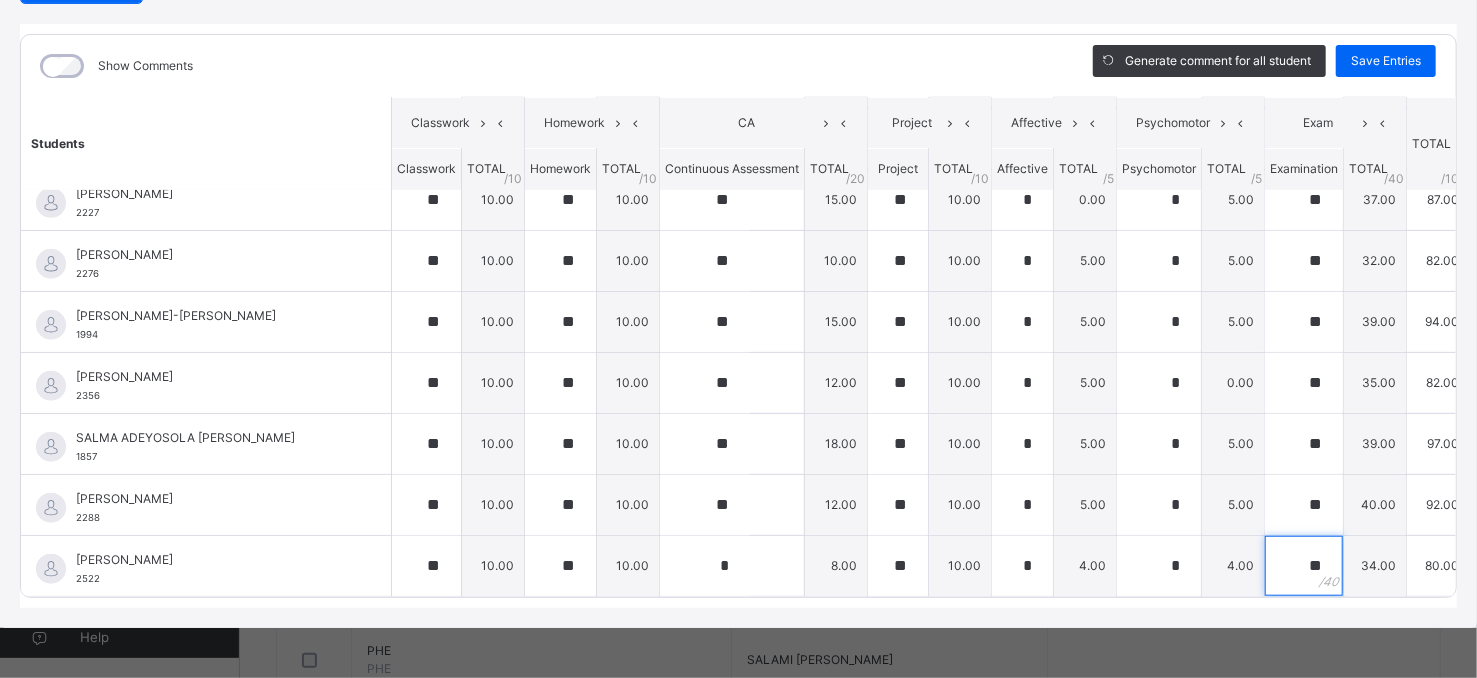 drag, startPoint x: 1423, startPoint y: 566, endPoint x: 1466, endPoint y: 385, distance: 186.03763 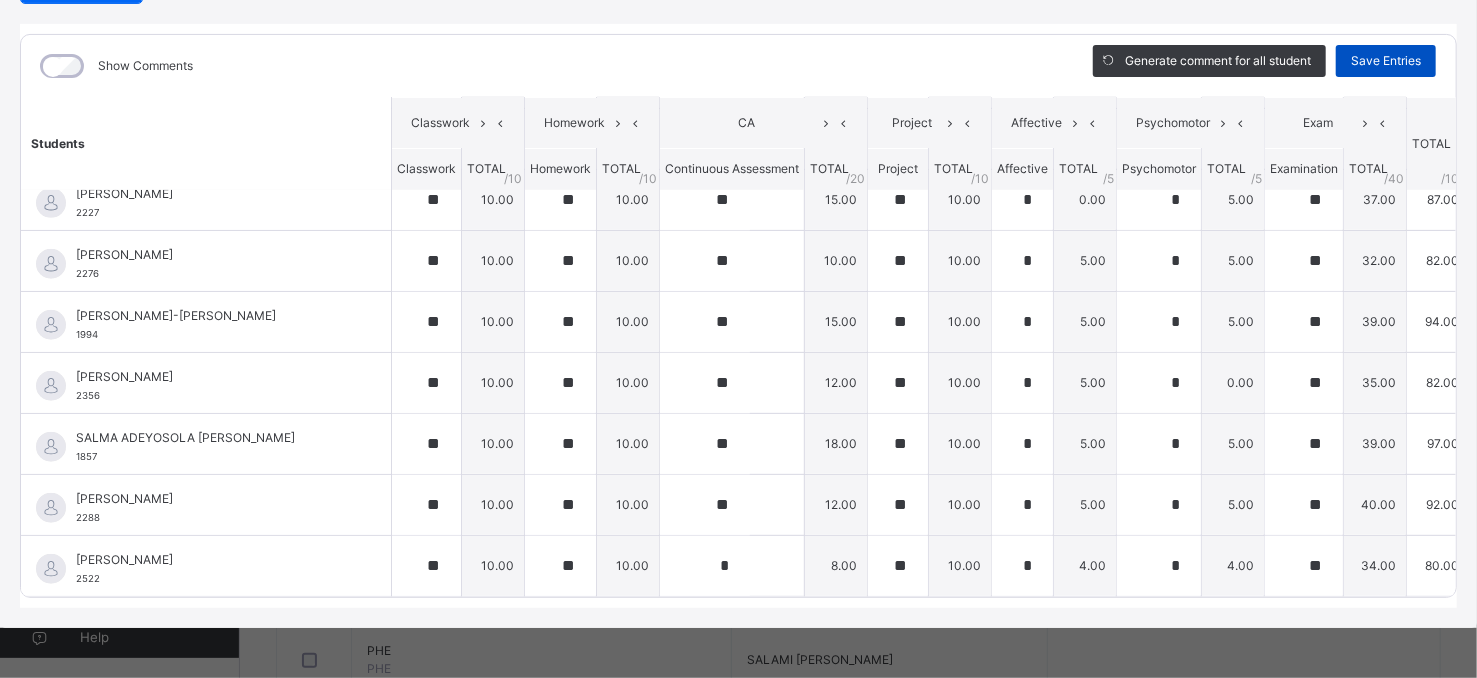 click on "Save Entries" at bounding box center (1386, 61) 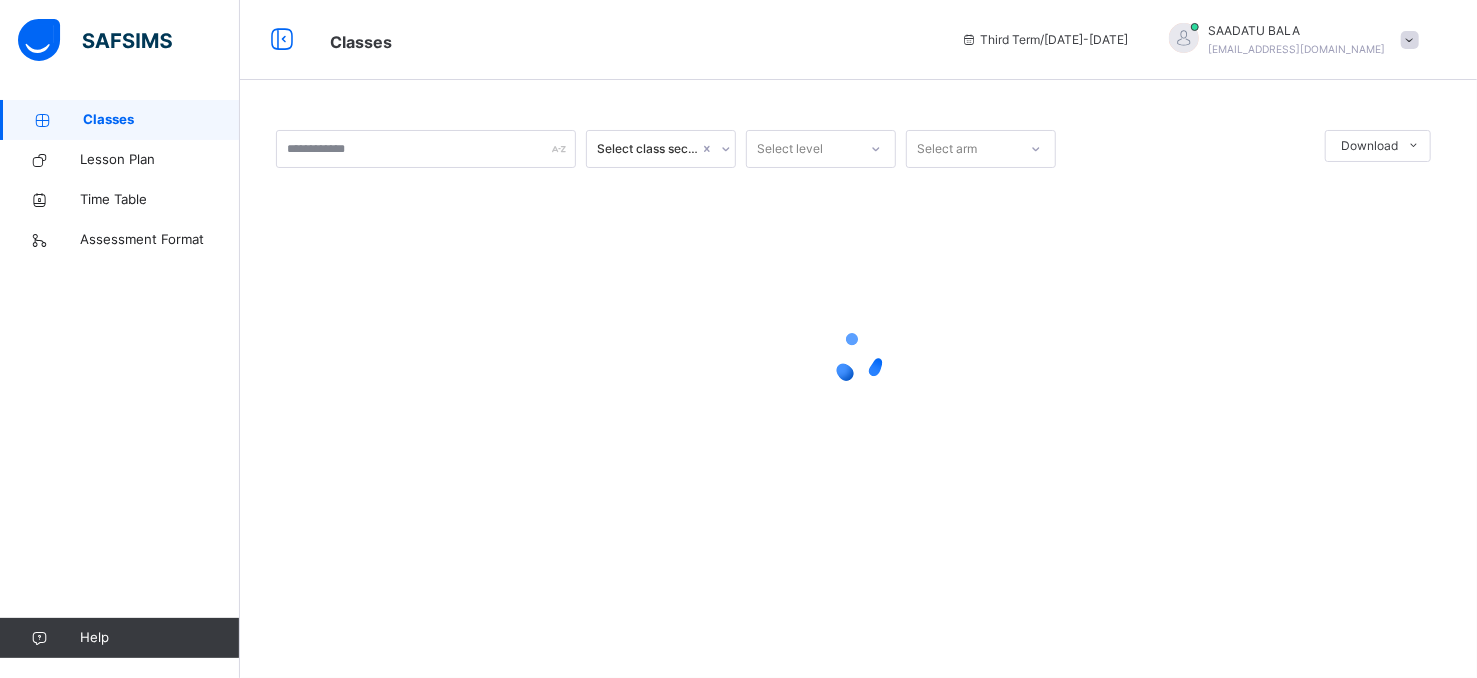 scroll, scrollTop: 0, scrollLeft: 0, axis: both 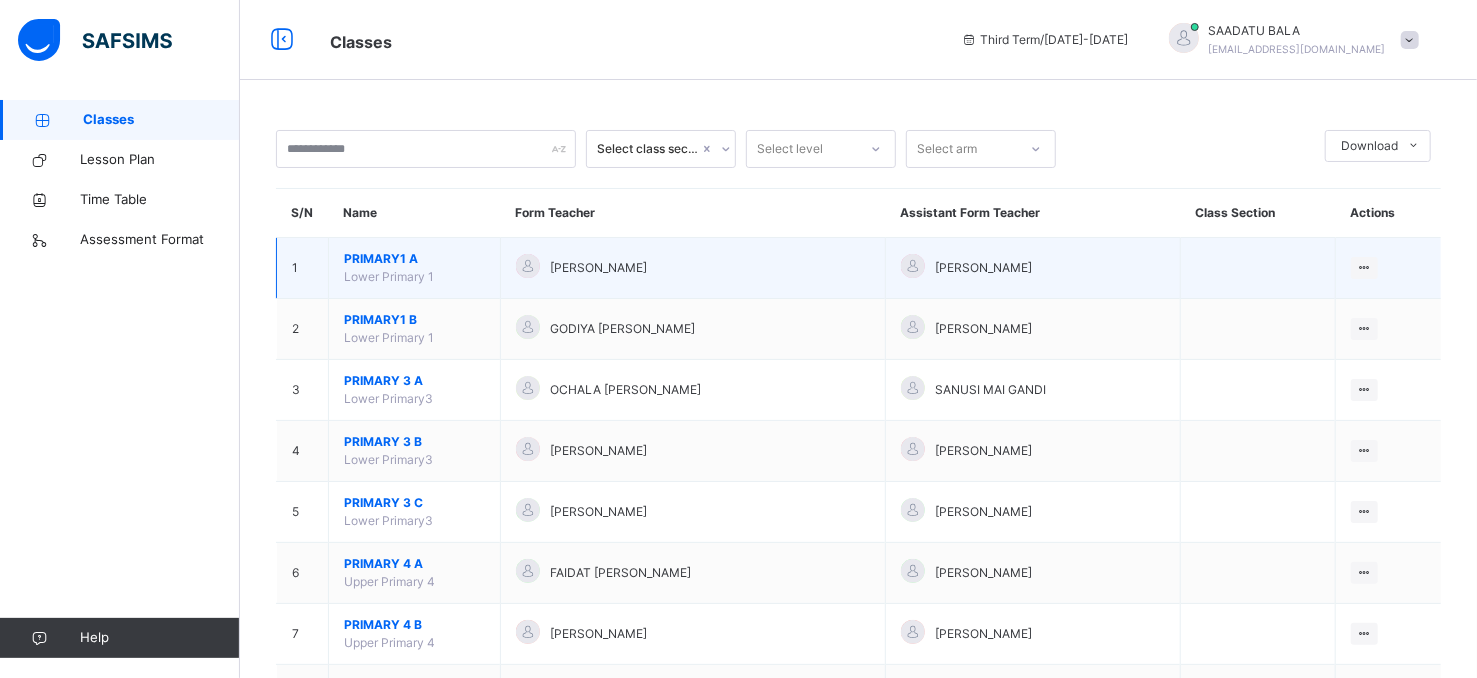 click on "PRIMARY1   A" at bounding box center [414, 259] 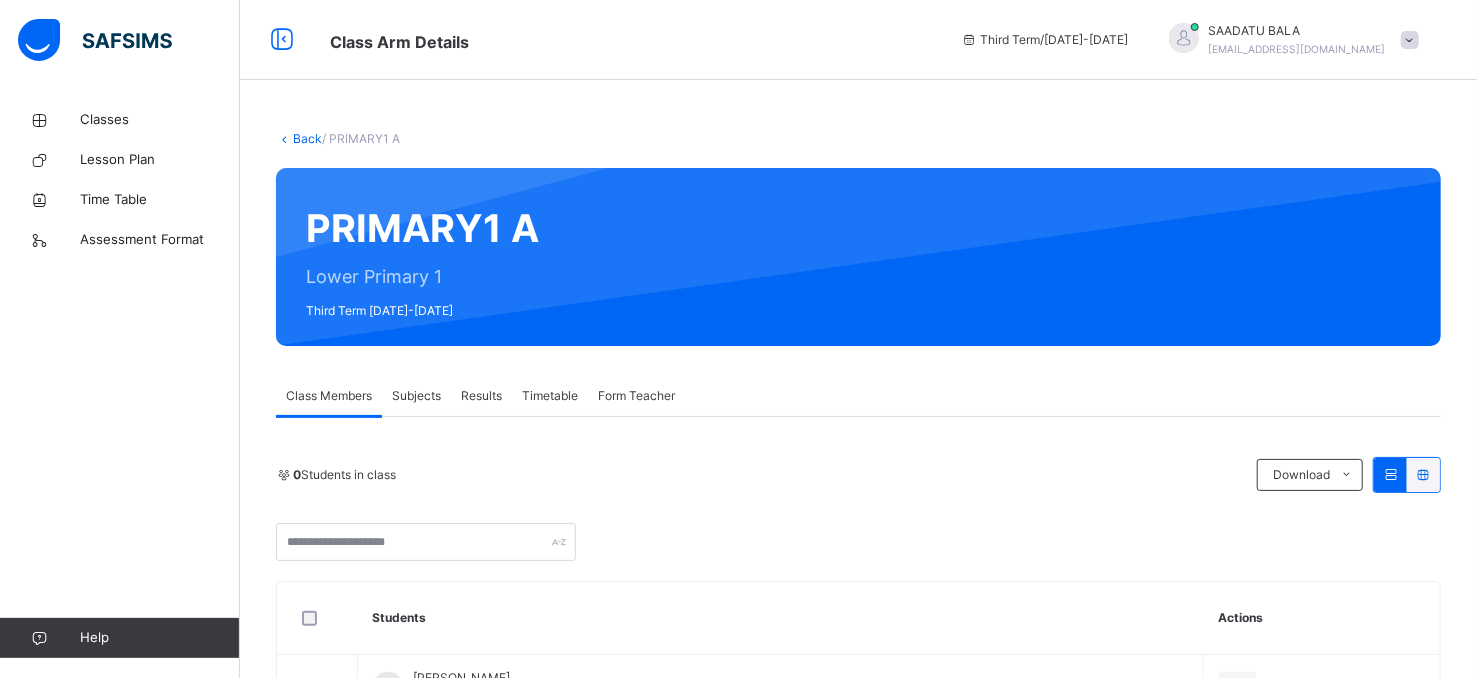 click on "Subjects" at bounding box center (416, 396) 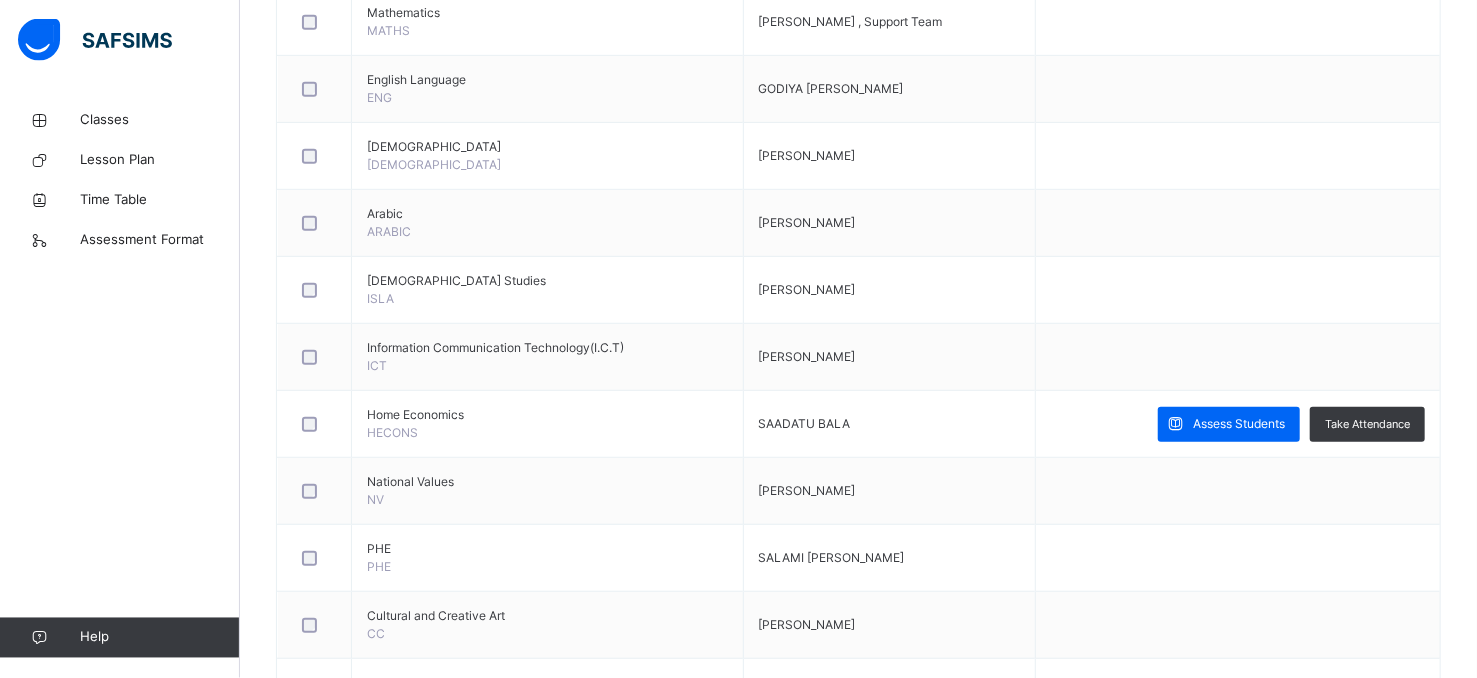 scroll, scrollTop: 589, scrollLeft: 0, axis: vertical 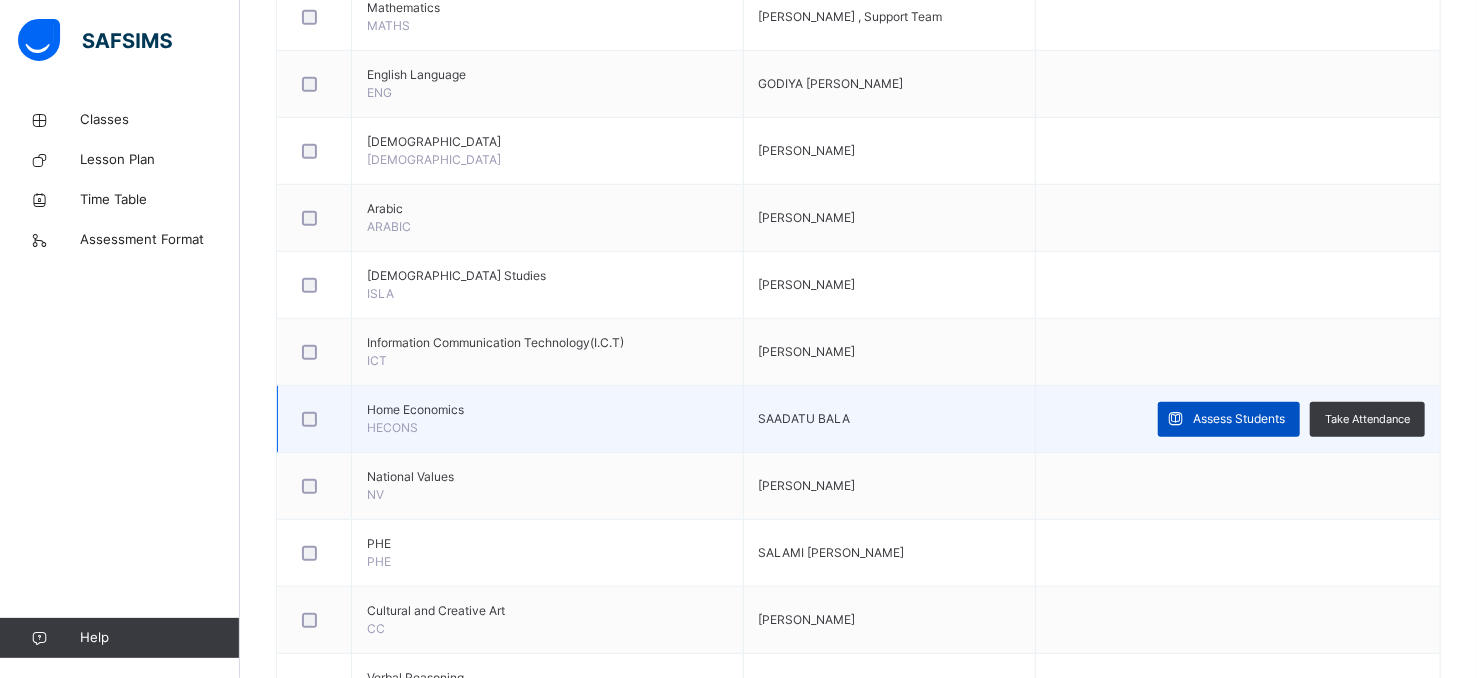 click on "Assess Students" at bounding box center (1239, 419) 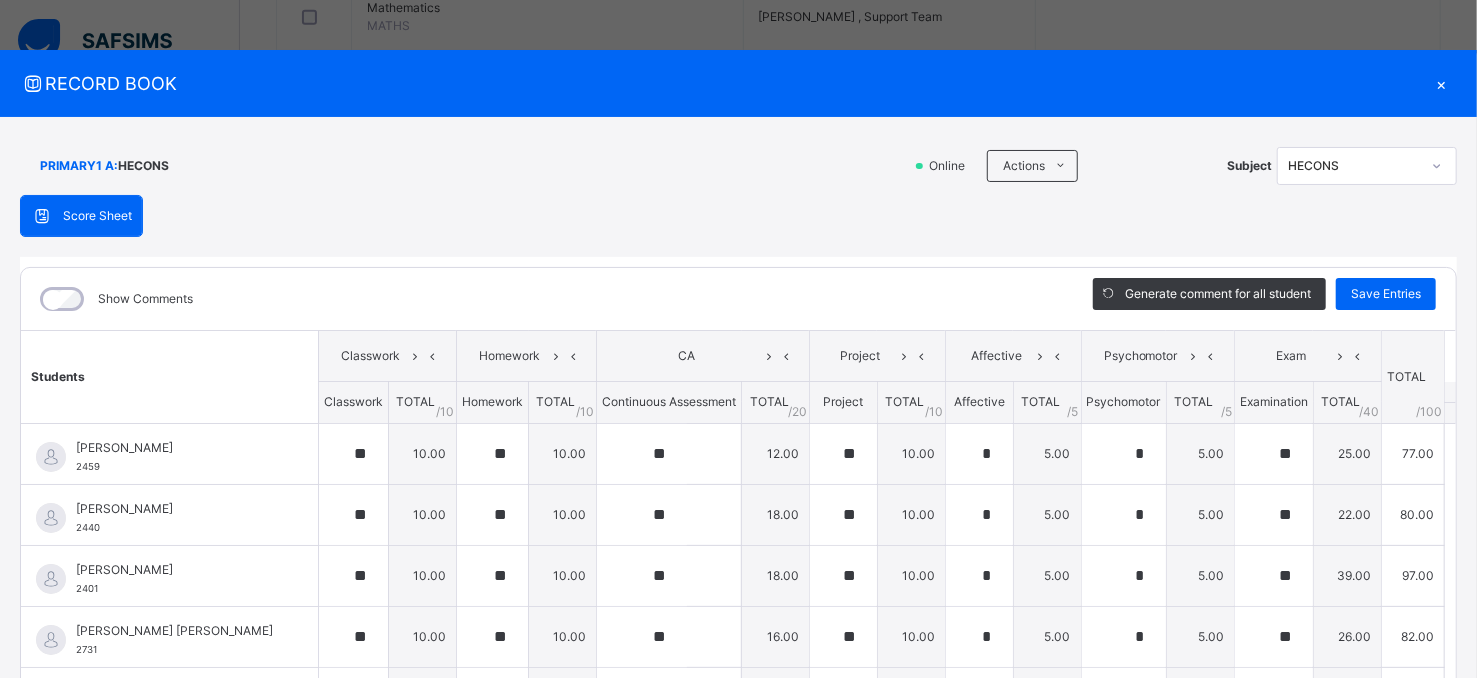 drag, startPoint x: 1485, startPoint y: 664, endPoint x: 1444, endPoint y: 431, distance: 236.5798 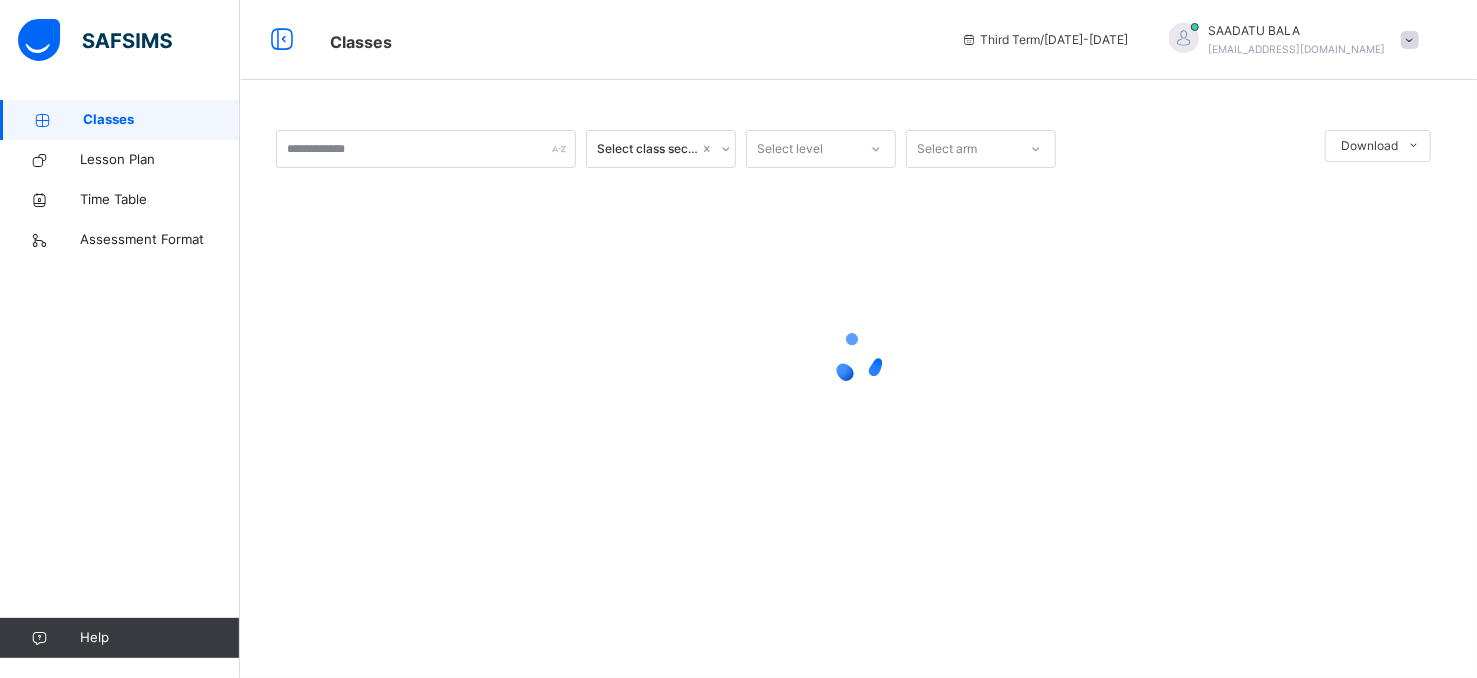 scroll, scrollTop: 0, scrollLeft: 0, axis: both 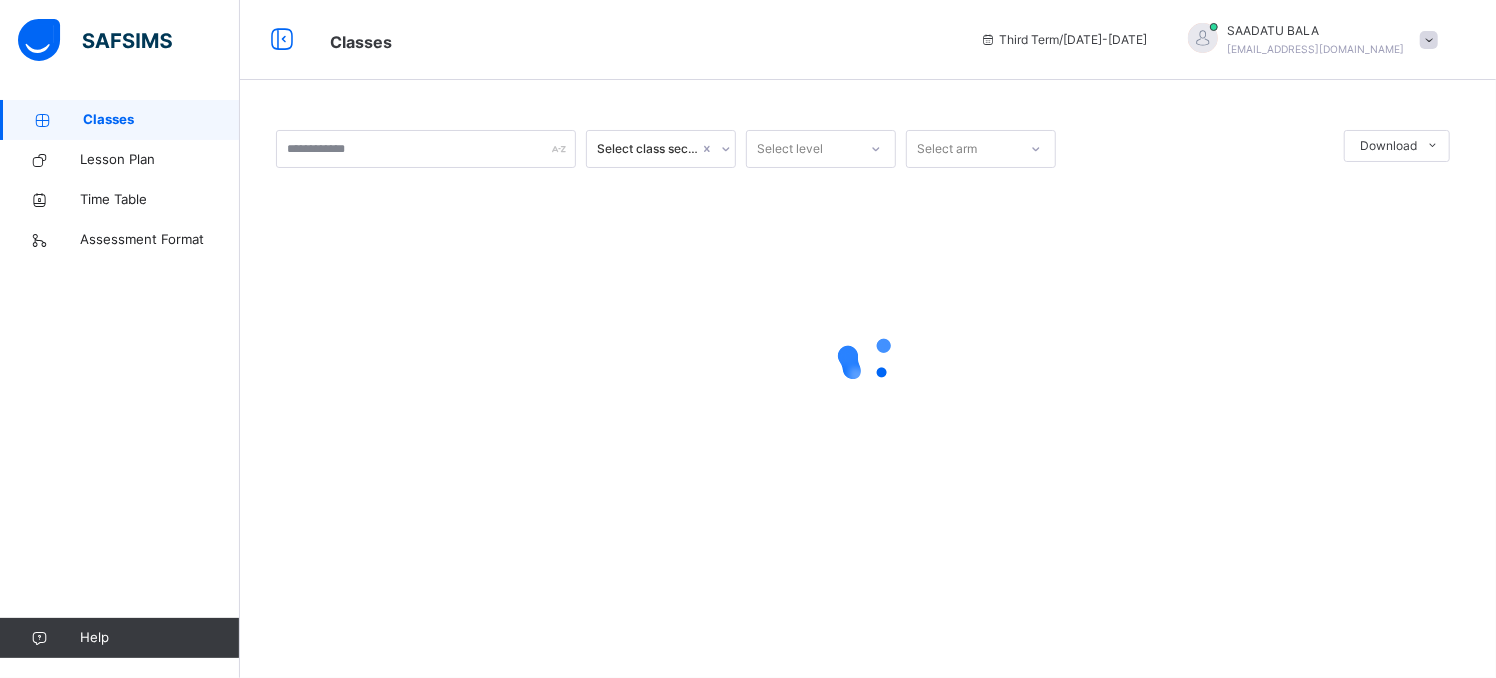 click on "Select class section Select level Select arm Download Pdf Report Excel Report × Form Teacher Select Form Teacher [PERSON_NAME]  Select Assistant Form Teacher [PERSON_NAME]  Cancel Save" at bounding box center [868, 339] 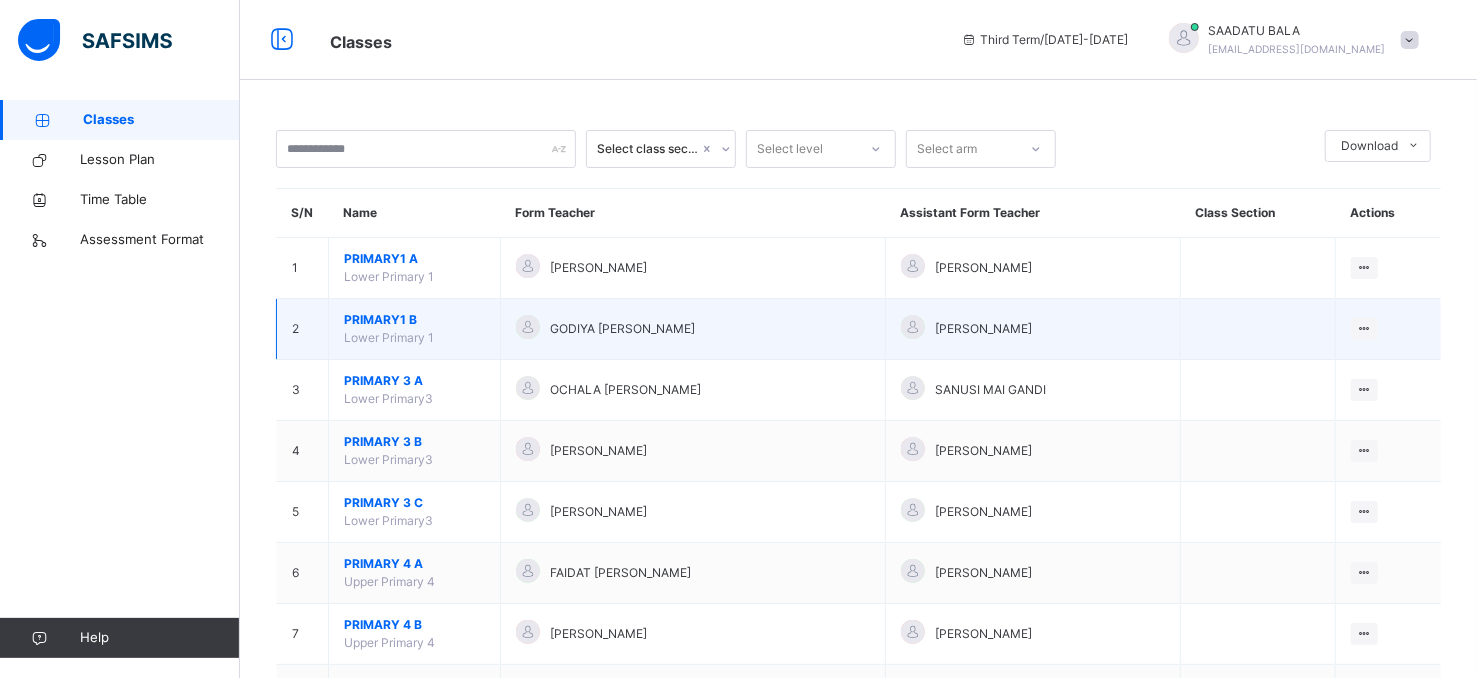 click on "Lower Primary 1" at bounding box center [389, 337] 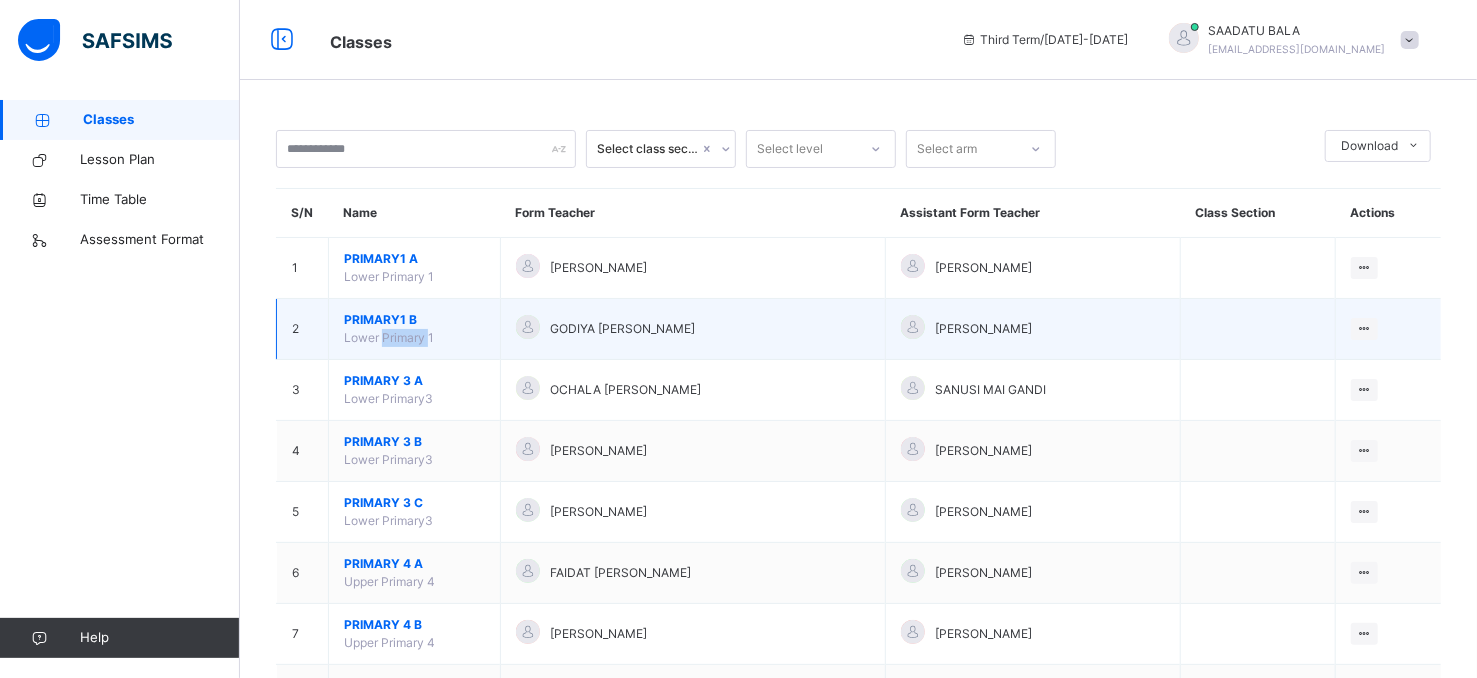 click on "Lower Primary 1" at bounding box center [389, 337] 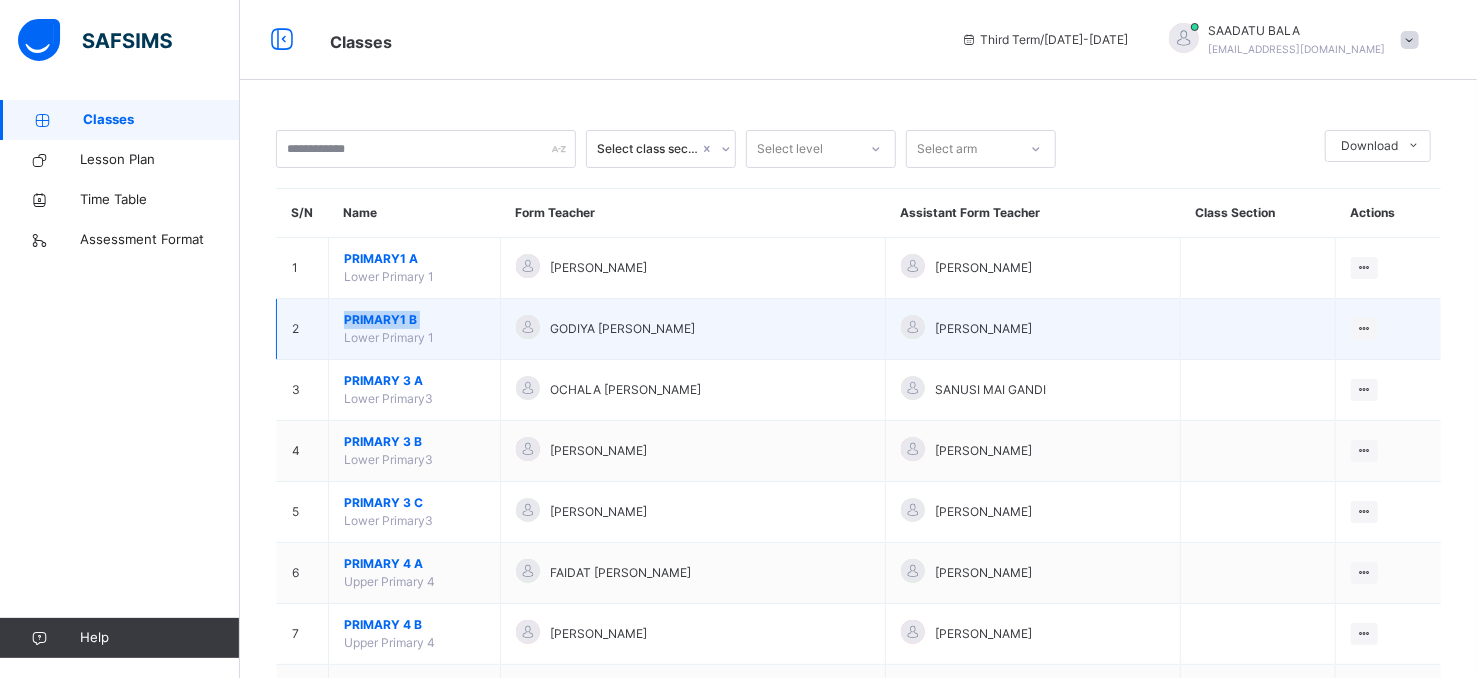 click on "Lower Primary 1" at bounding box center (389, 337) 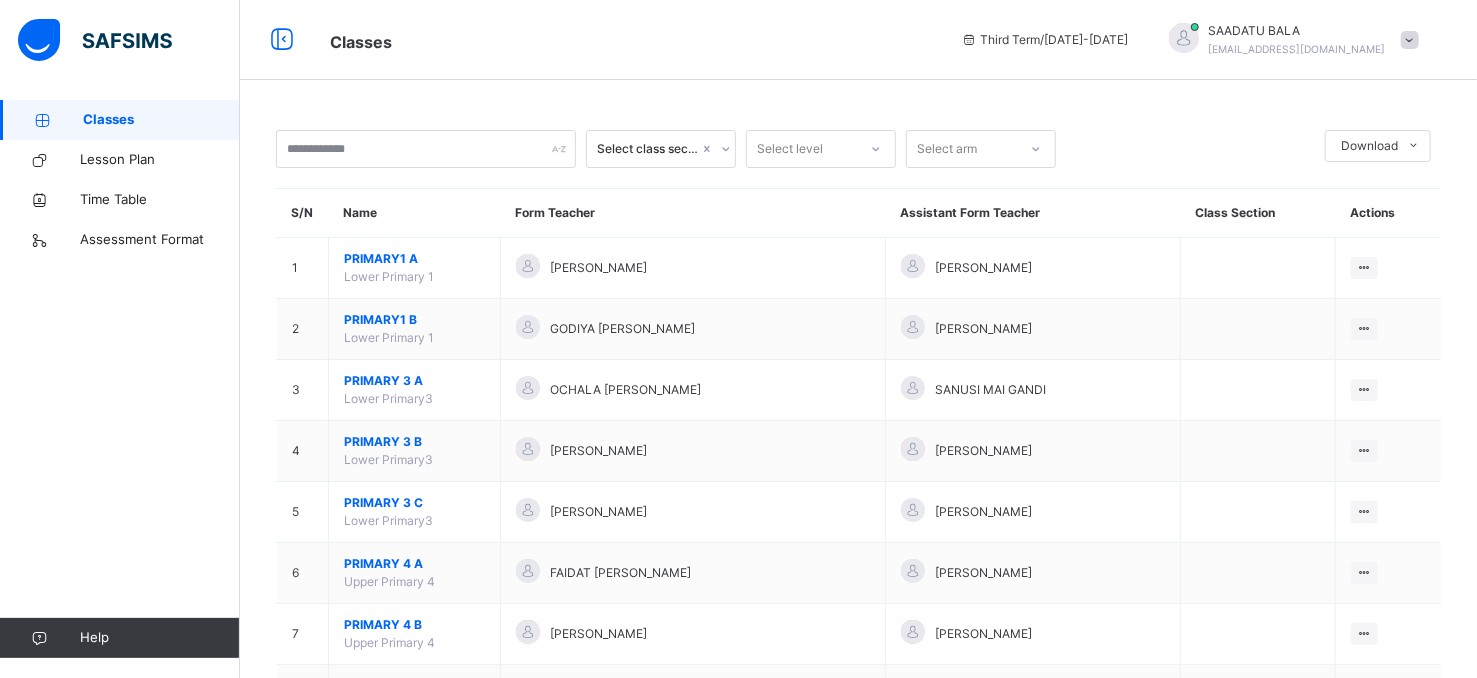 click on "Classes Lesson Plan Time Table Assessment Format   Help" at bounding box center [120, 379] 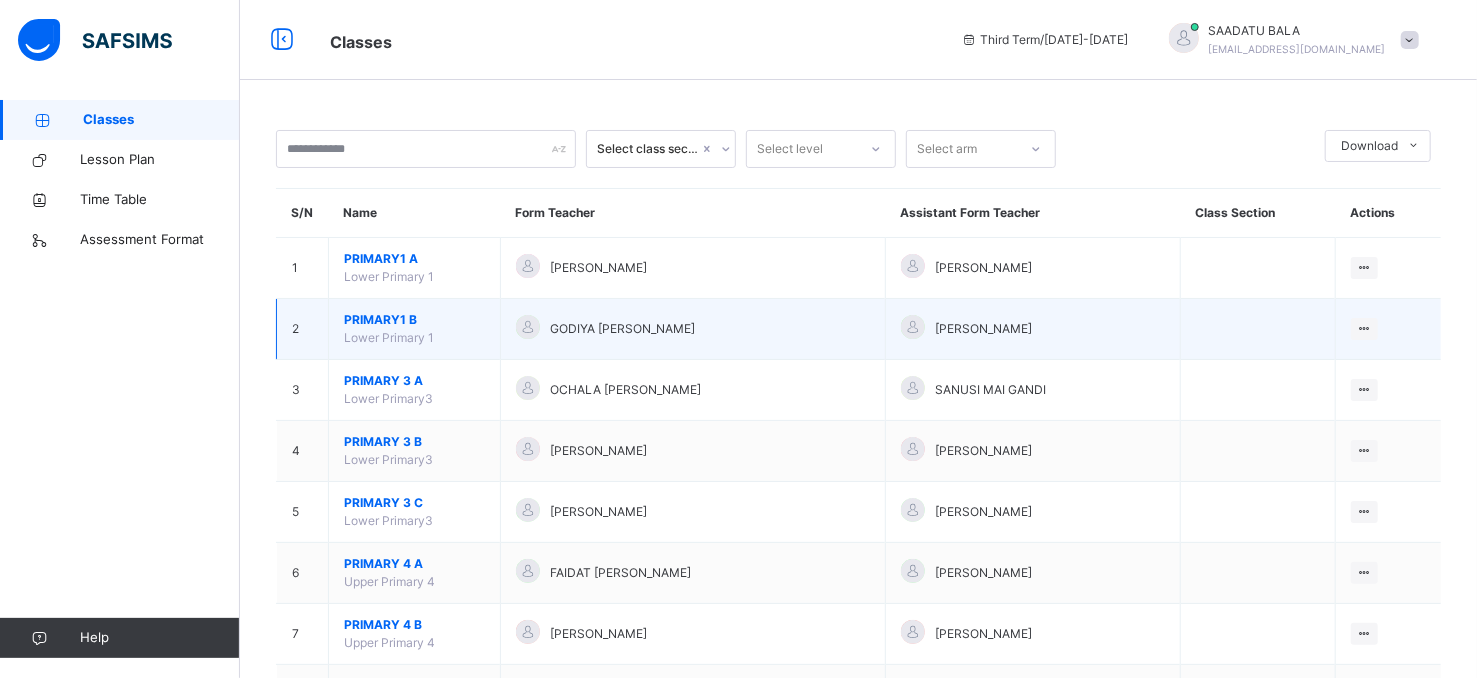 click on "PRIMARY1   [GEOGRAPHIC_DATA] 1" at bounding box center [415, 329] 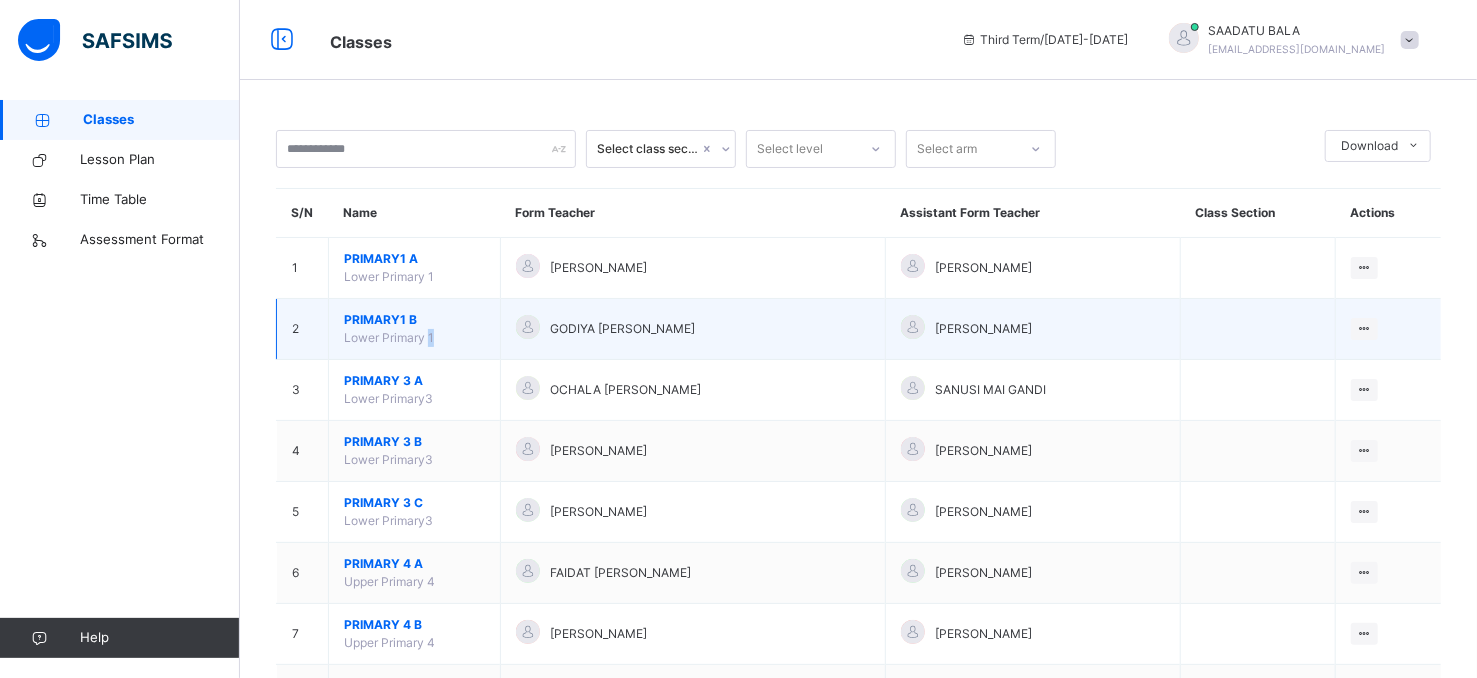 click on "PRIMARY1   B" at bounding box center [414, 320] 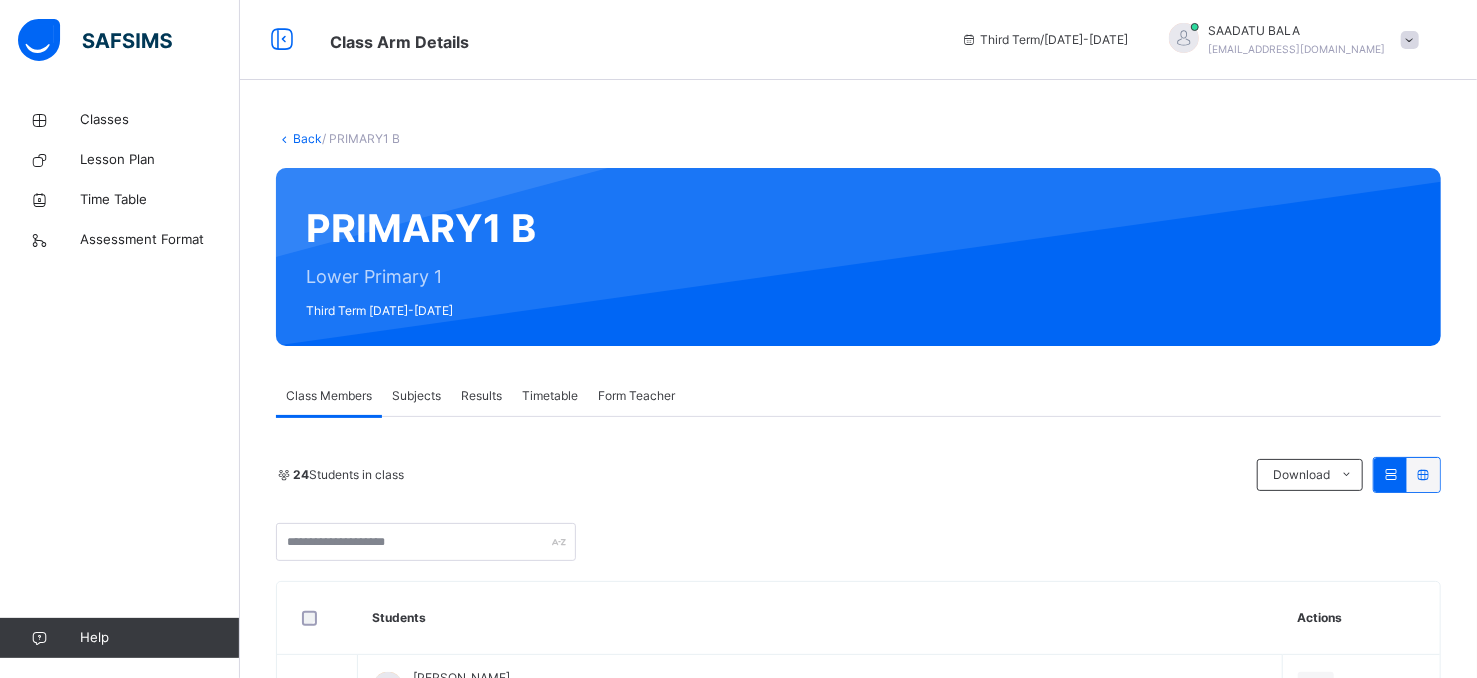 click on "Subjects" at bounding box center (416, 396) 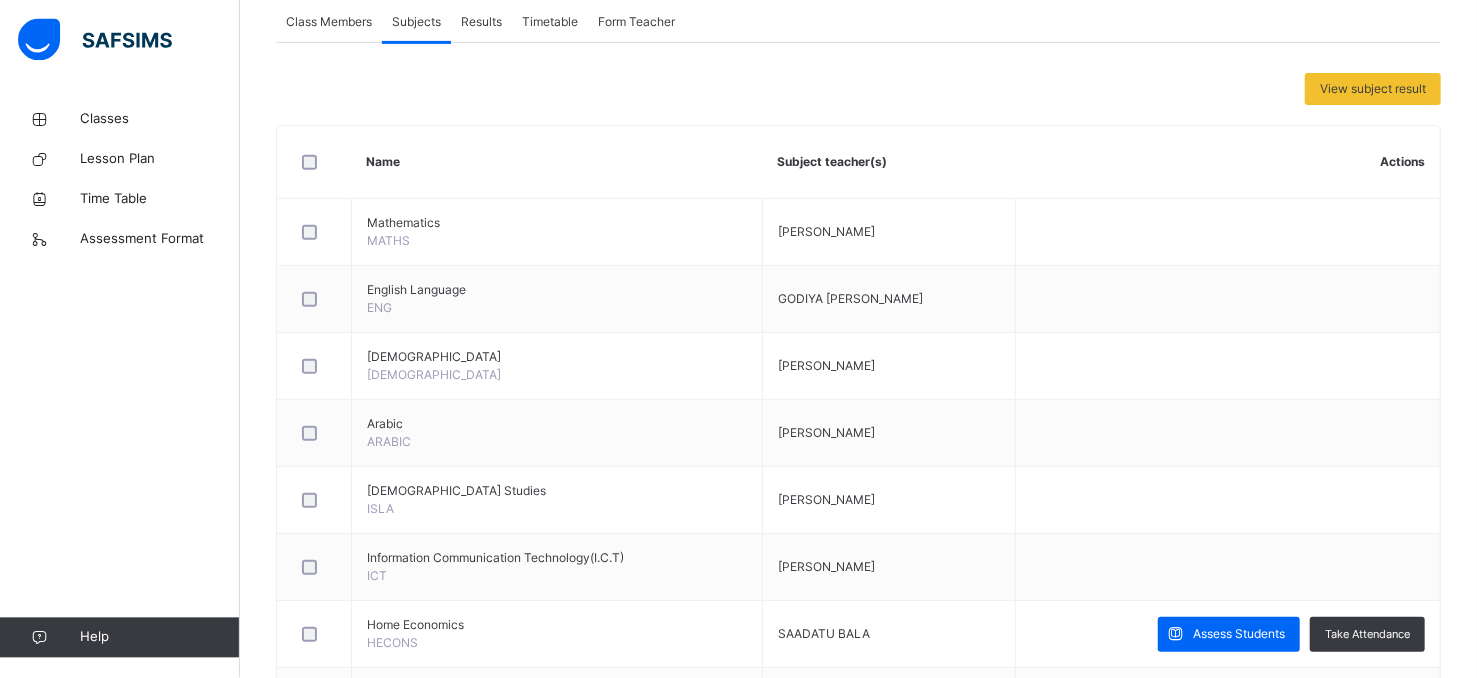 scroll, scrollTop: 375, scrollLeft: 0, axis: vertical 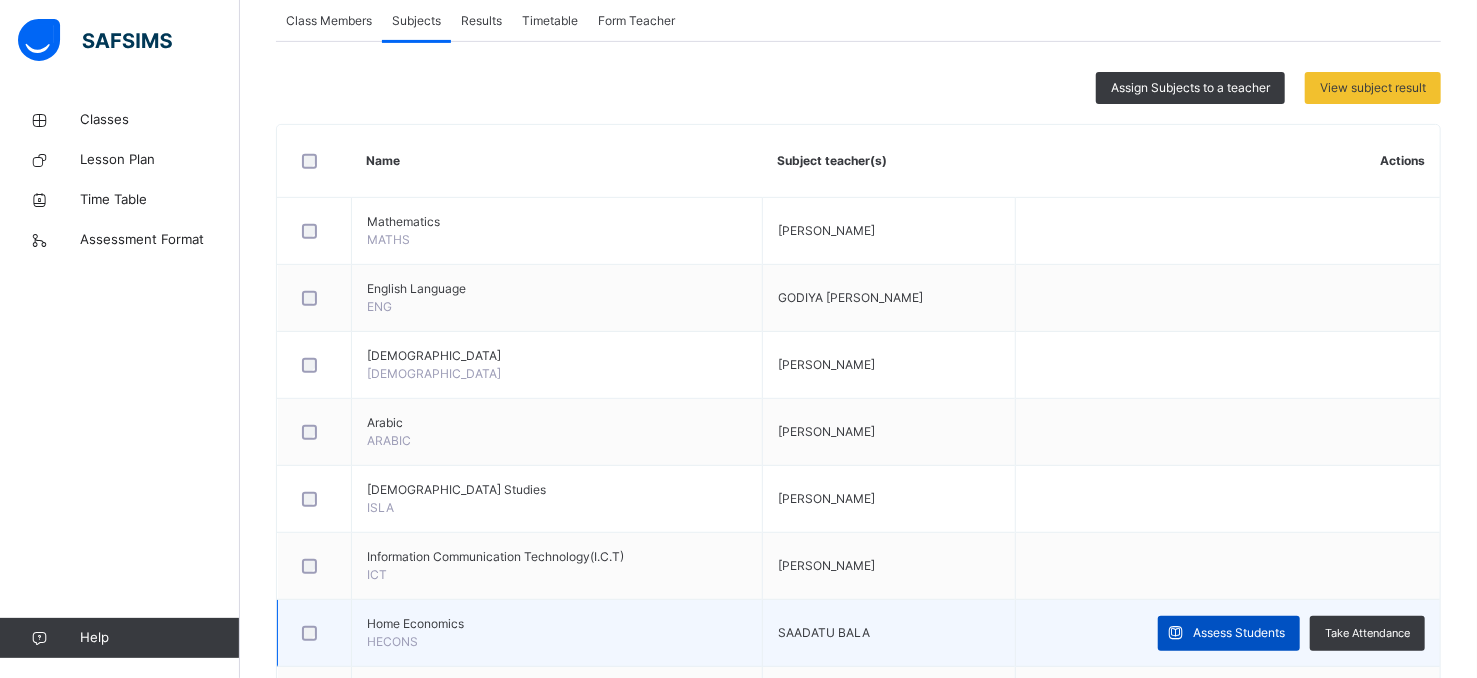 click at bounding box center [1175, 633] 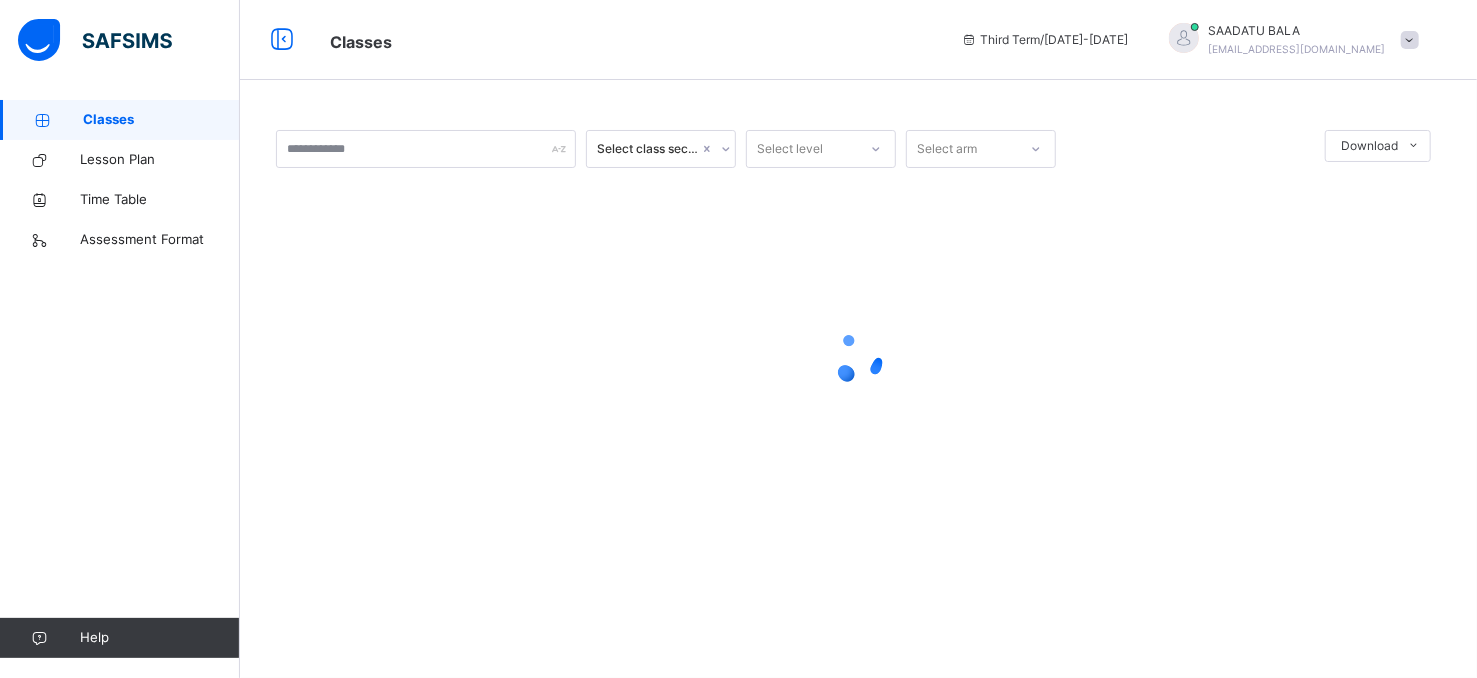 scroll, scrollTop: 0, scrollLeft: 0, axis: both 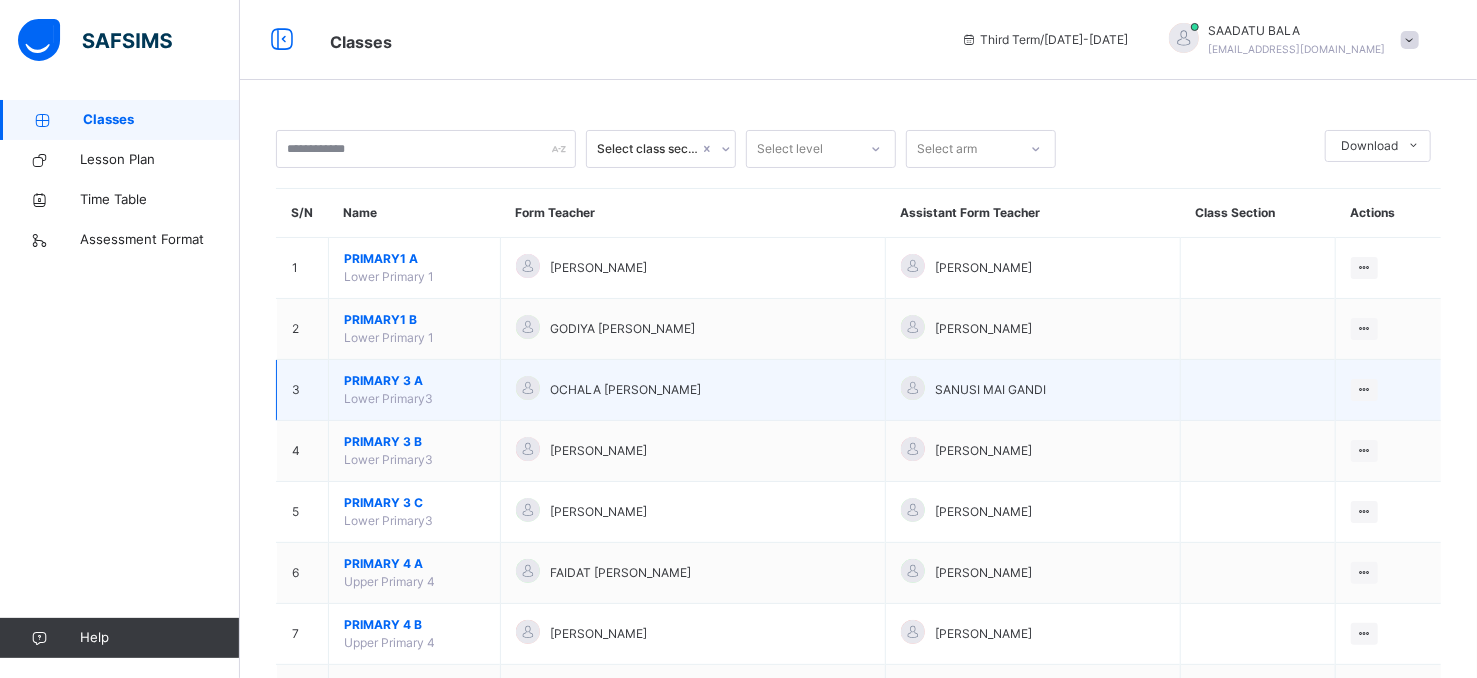 click on "PRIMARY 3   A" at bounding box center [414, 381] 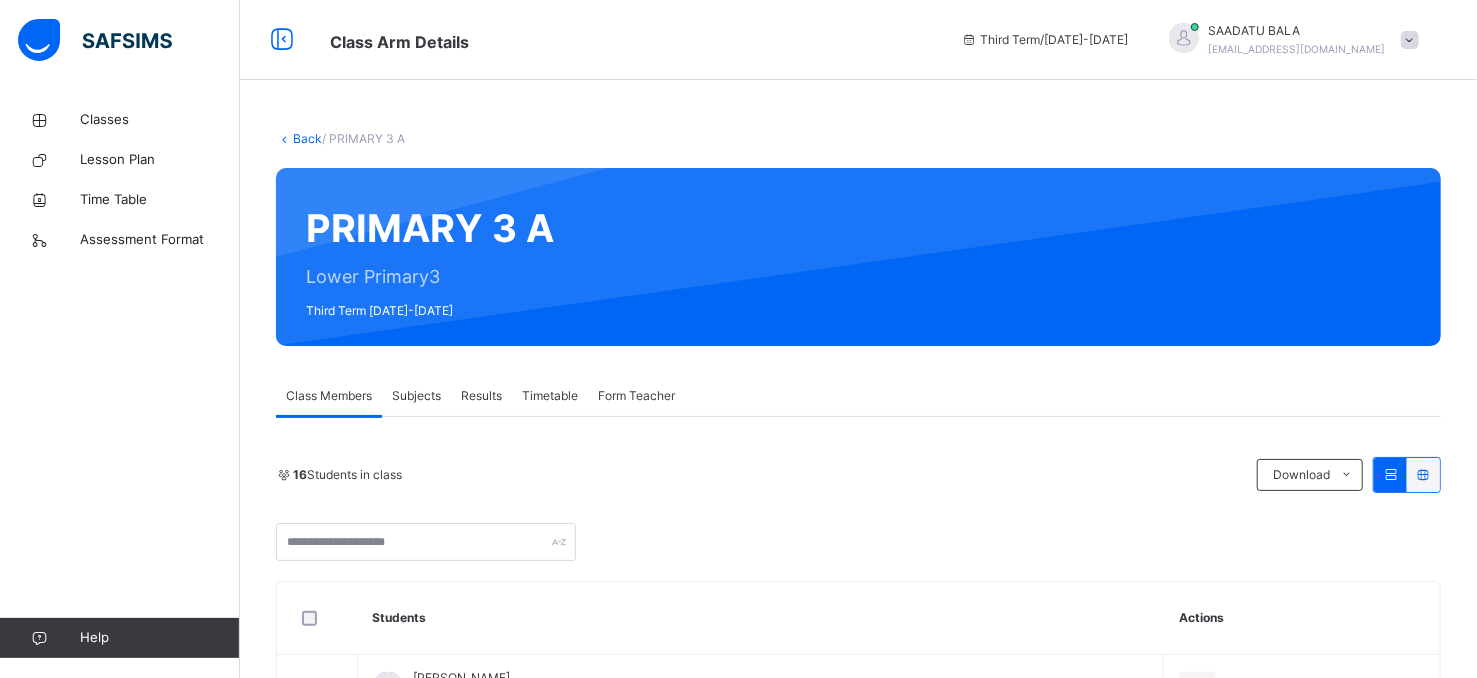 click on "Subjects" at bounding box center [416, 396] 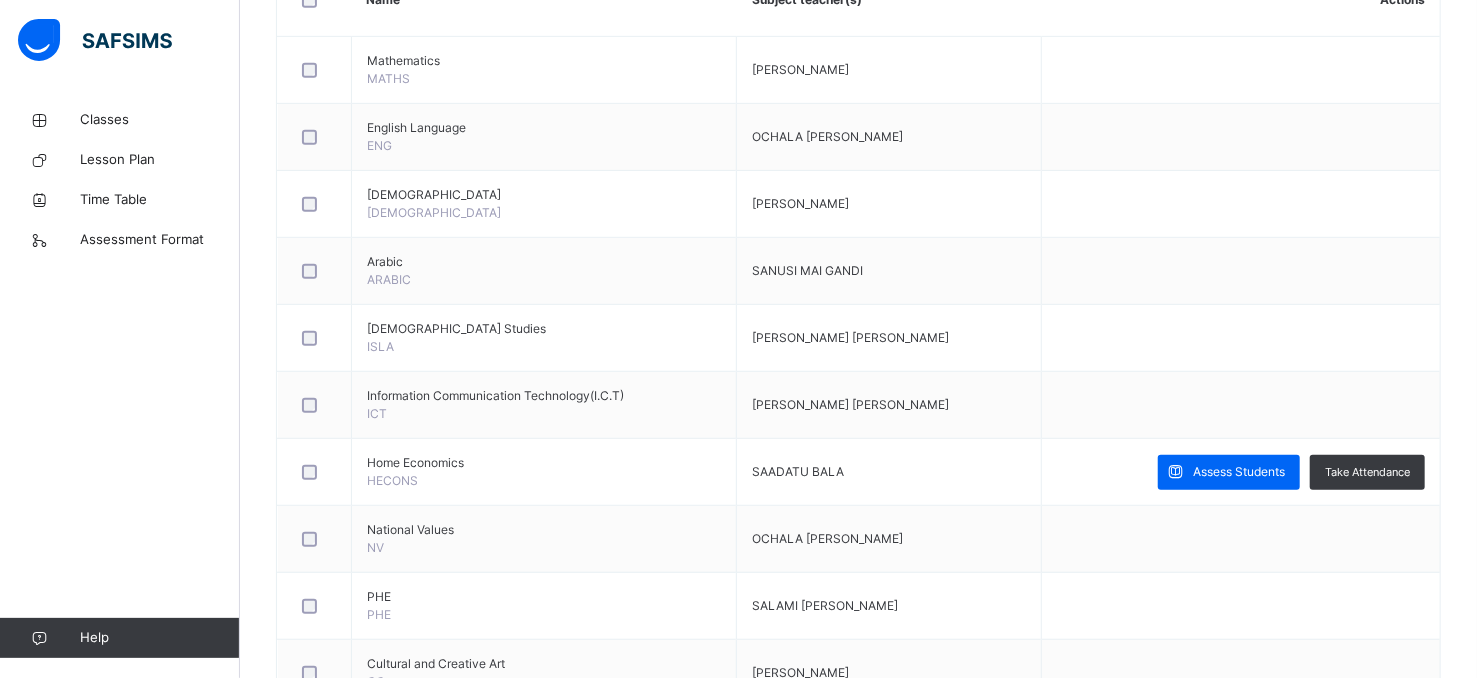 scroll, scrollTop: 589, scrollLeft: 0, axis: vertical 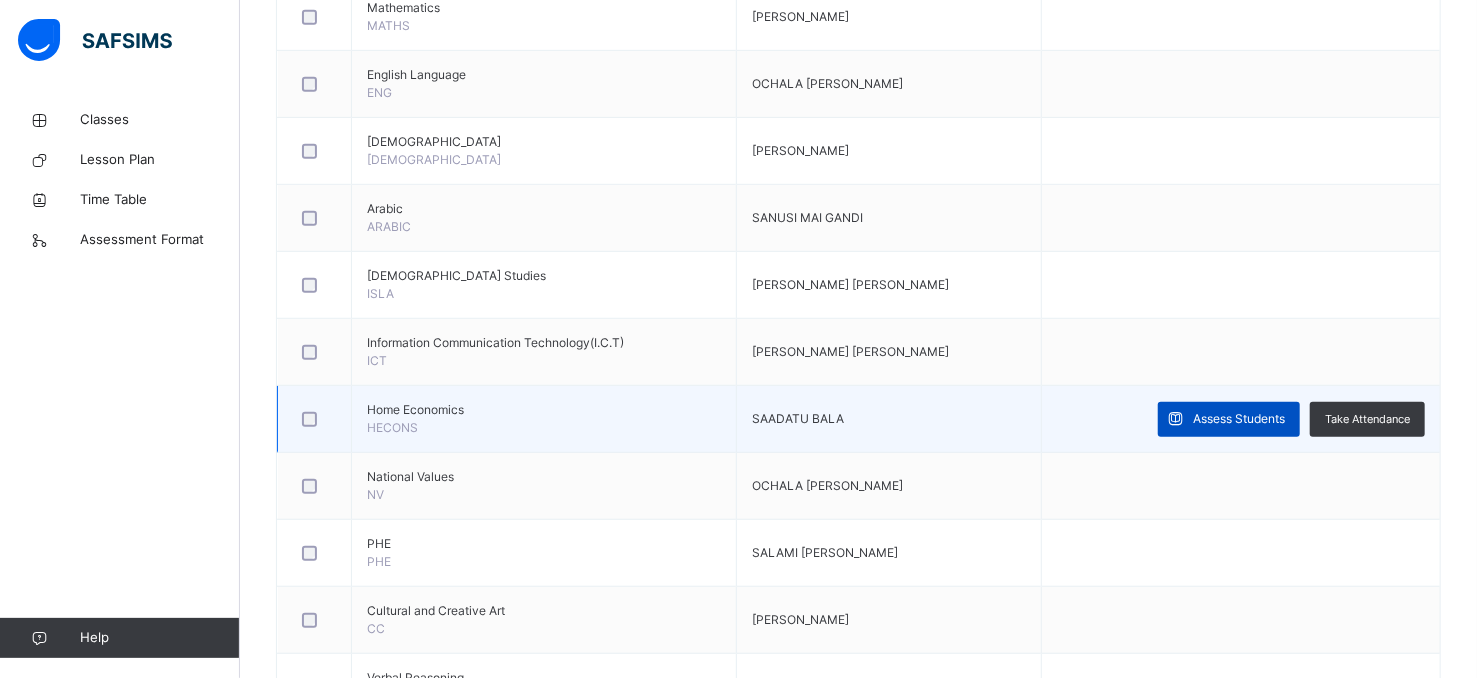 click on "Assess Students" at bounding box center (1239, 419) 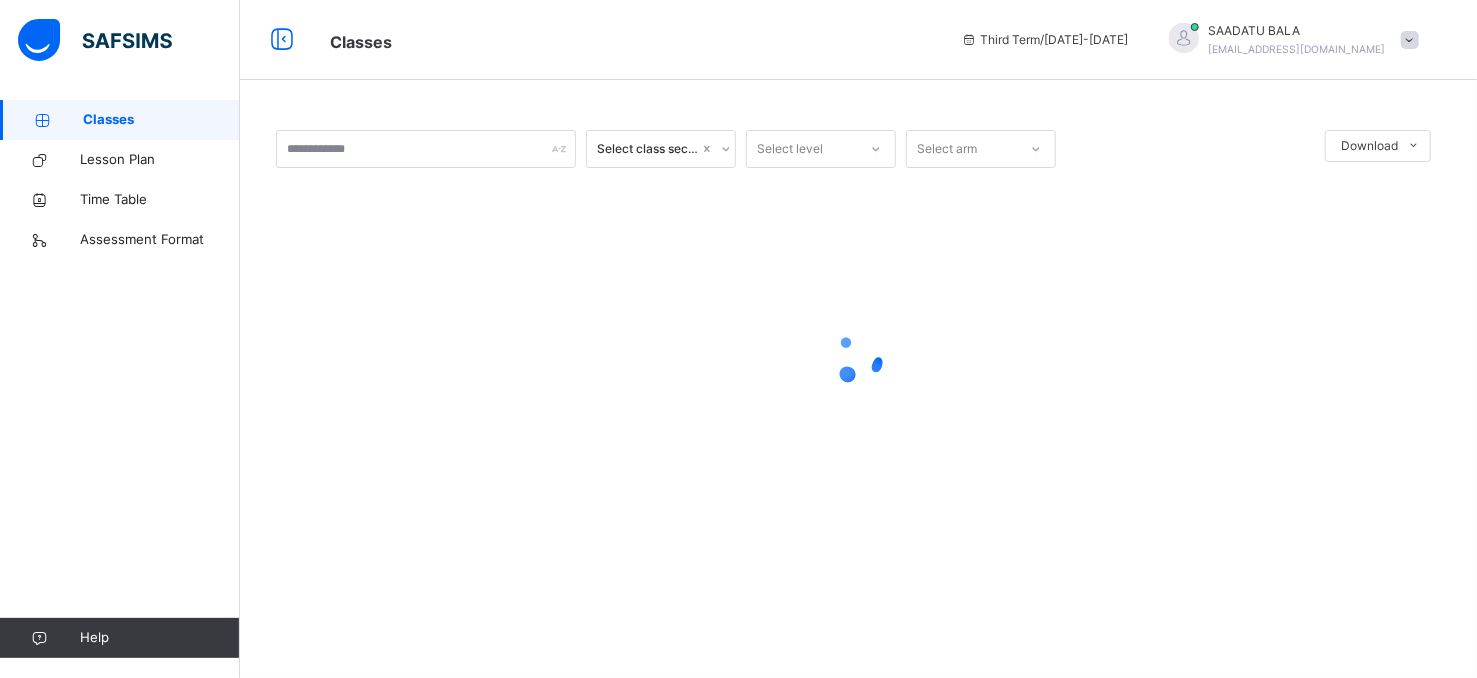 scroll, scrollTop: 0, scrollLeft: 0, axis: both 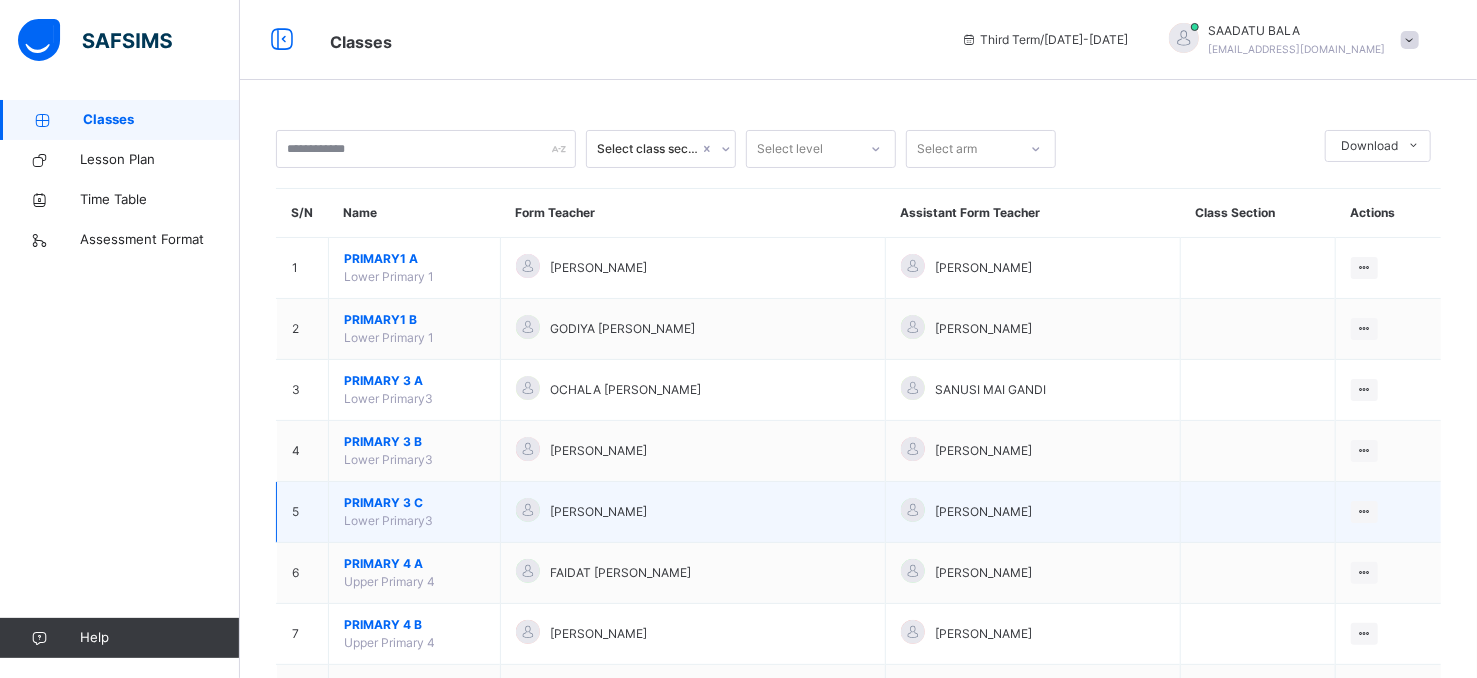 click on "PRIMARY 3   C   Lower Primary3" at bounding box center (415, 512) 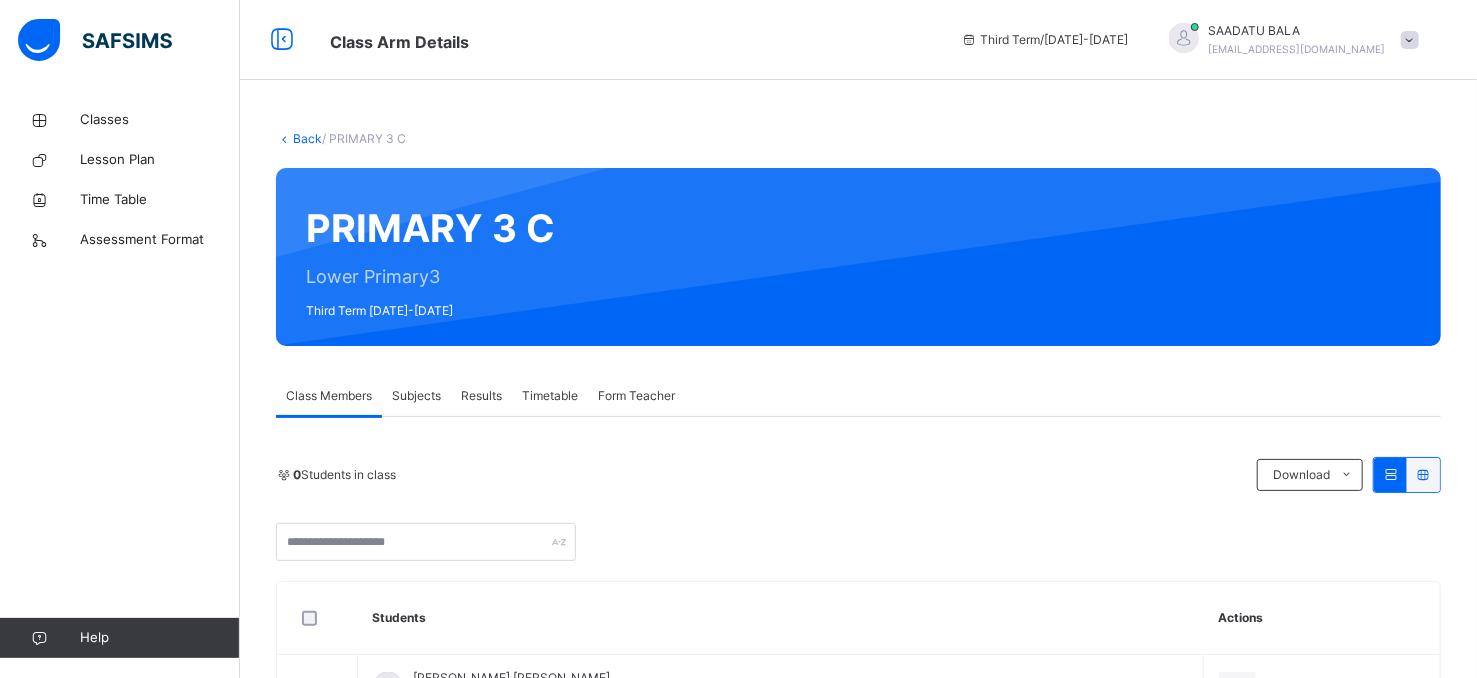 click on "Subjects" at bounding box center (416, 396) 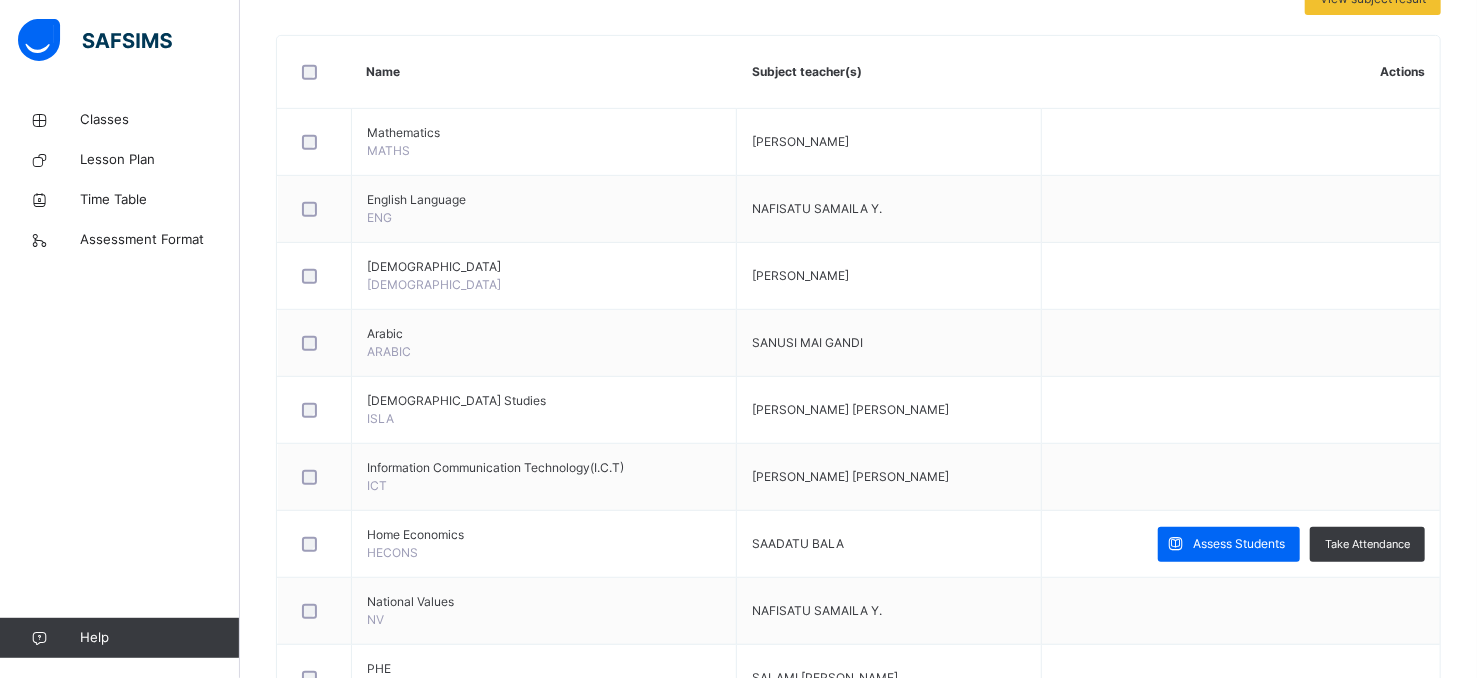 scroll, scrollTop: 482, scrollLeft: 0, axis: vertical 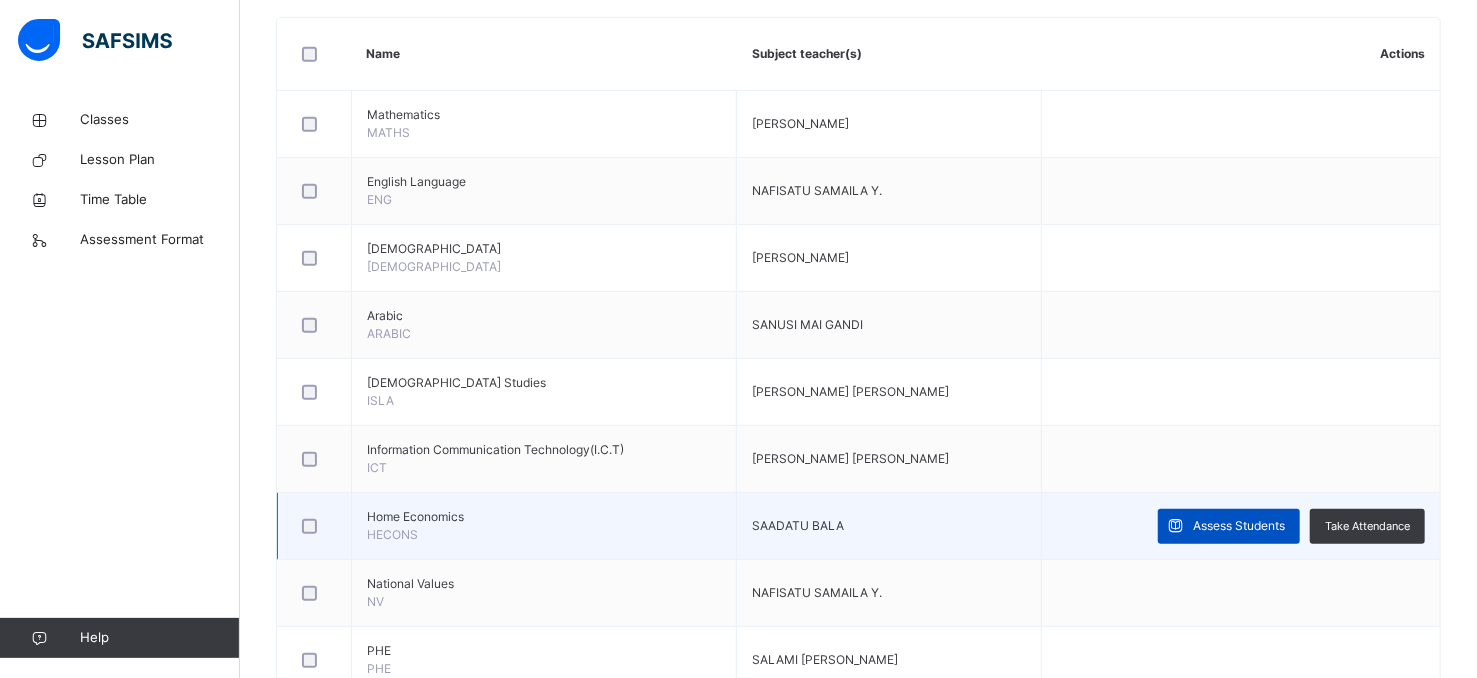 click on "Assess Students" at bounding box center [1239, 526] 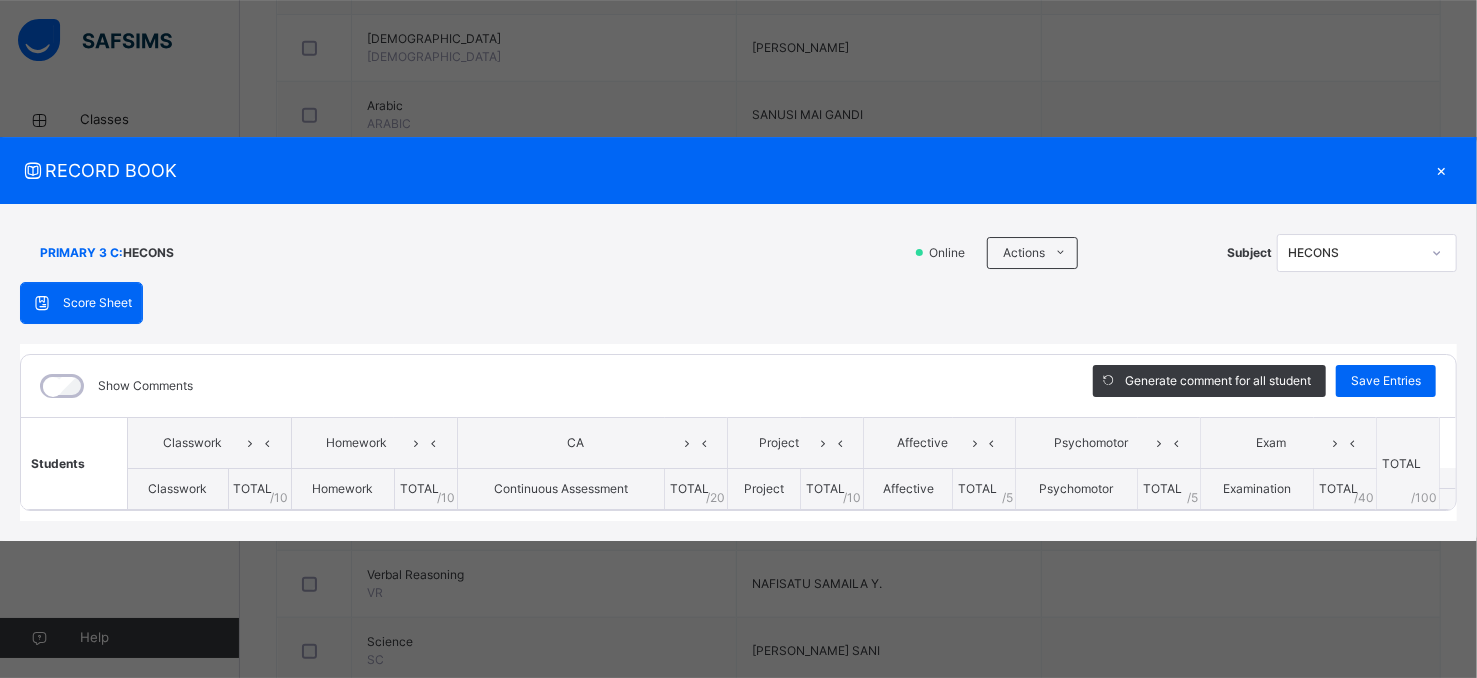 scroll, scrollTop: 750, scrollLeft: 0, axis: vertical 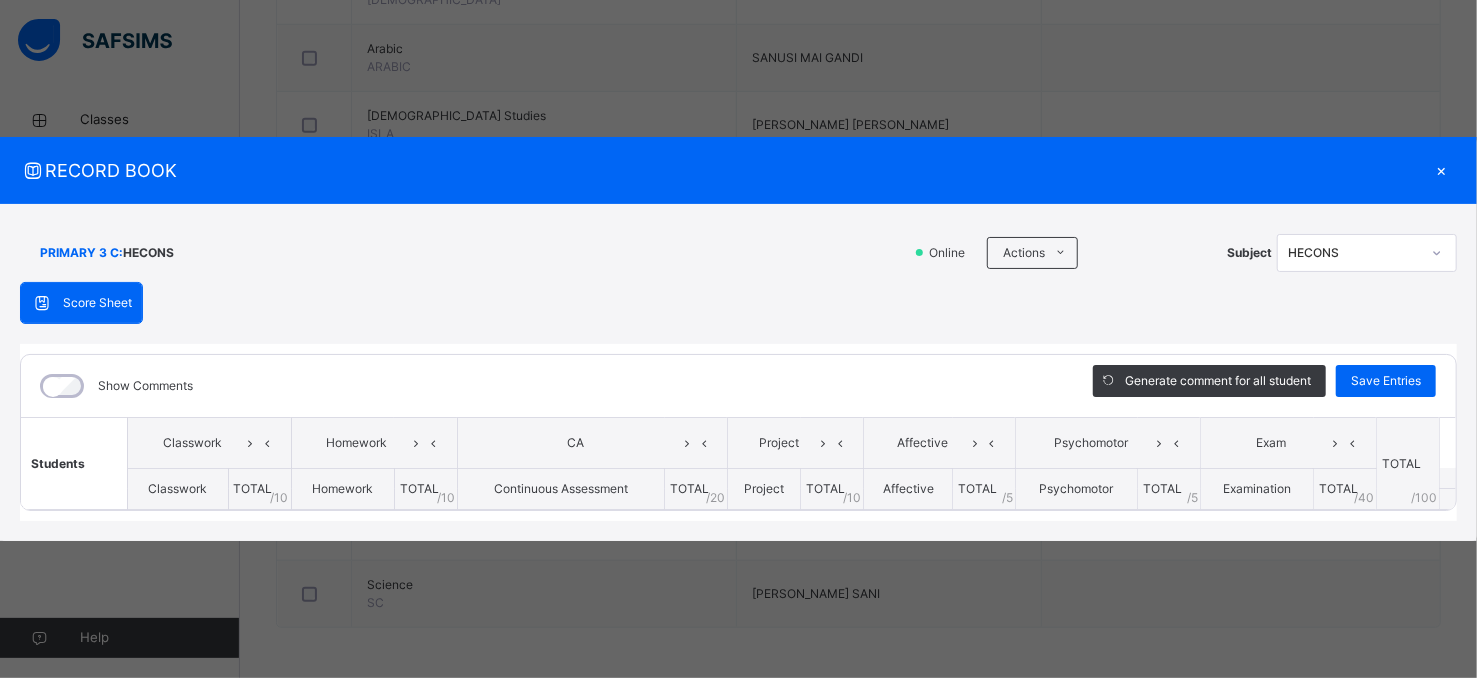 click on "RECORD BOOK × PRIMARY 3   C :   HECONS Online Actions  Download Empty Score Sheet  Upload/map score sheet Subject  HECONS ESTEEM LEARNING CENTRE Date: [DATE] 12:01:42 pm Score Sheet Score Sheet Show Comments   Generate comment for all student   Save Entries Class Level:  PRIMARY 3   C Subject:  HECONS Session:  2024/2025 Session Session:  Third Term Students Classwork Homework CA Project Affective Psychomotor Exam TOTAL /100 Comment Classwork TOTAL / 10 Homework TOTAL / 10 Continuous Assessment TOTAL / 20 Project TOTAL / 10 Affective TOTAL / 5 Psychomotor TOTAL / 5 Examination TOTAL / 40   ×   Subject Teacher’s Comment Generate and see in full the comment developed by the AI with an option to regenerate the comment [PERSON_NAME] Bot Please wait while the [PERSON_NAME] Bot generates comments for all your students × How satisfied are you with using SAFSIMS? 😞 🙁 😐 🙂 😄 Very Dissatisfied Very Satisfied Submit Close Import subject assessment score Map your assessment to those on our system   Browse File" at bounding box center [738, 339] 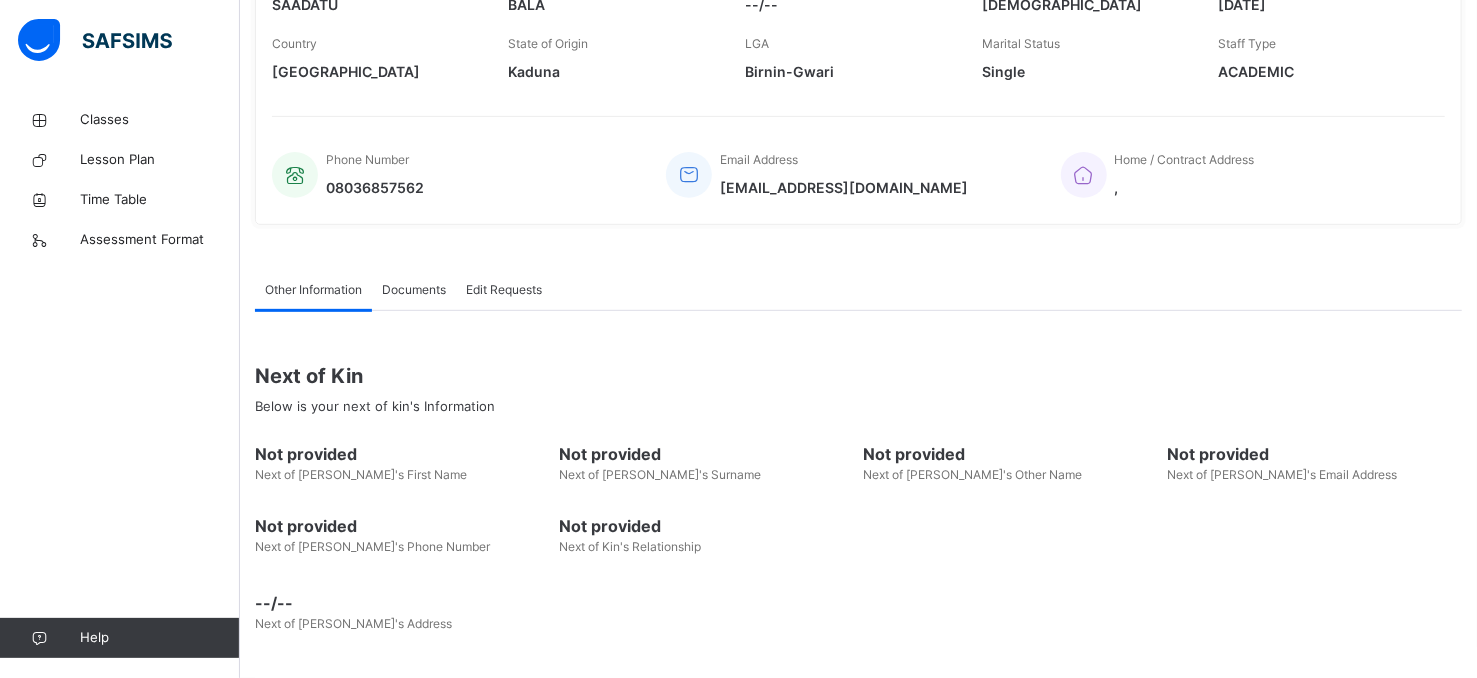 scroll, scrollTop: 0, scrollLeft: 0, axis: both 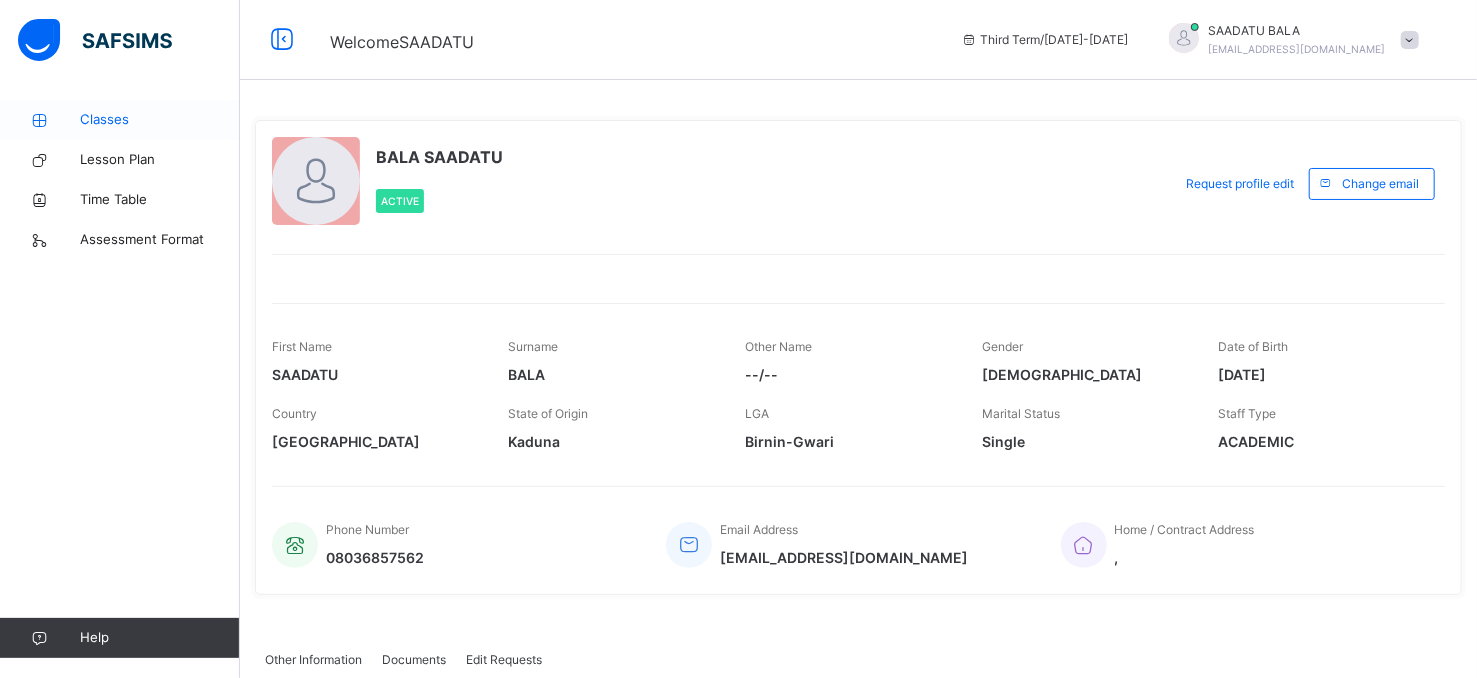 click on "Classes" at bounding box center [160, 120] 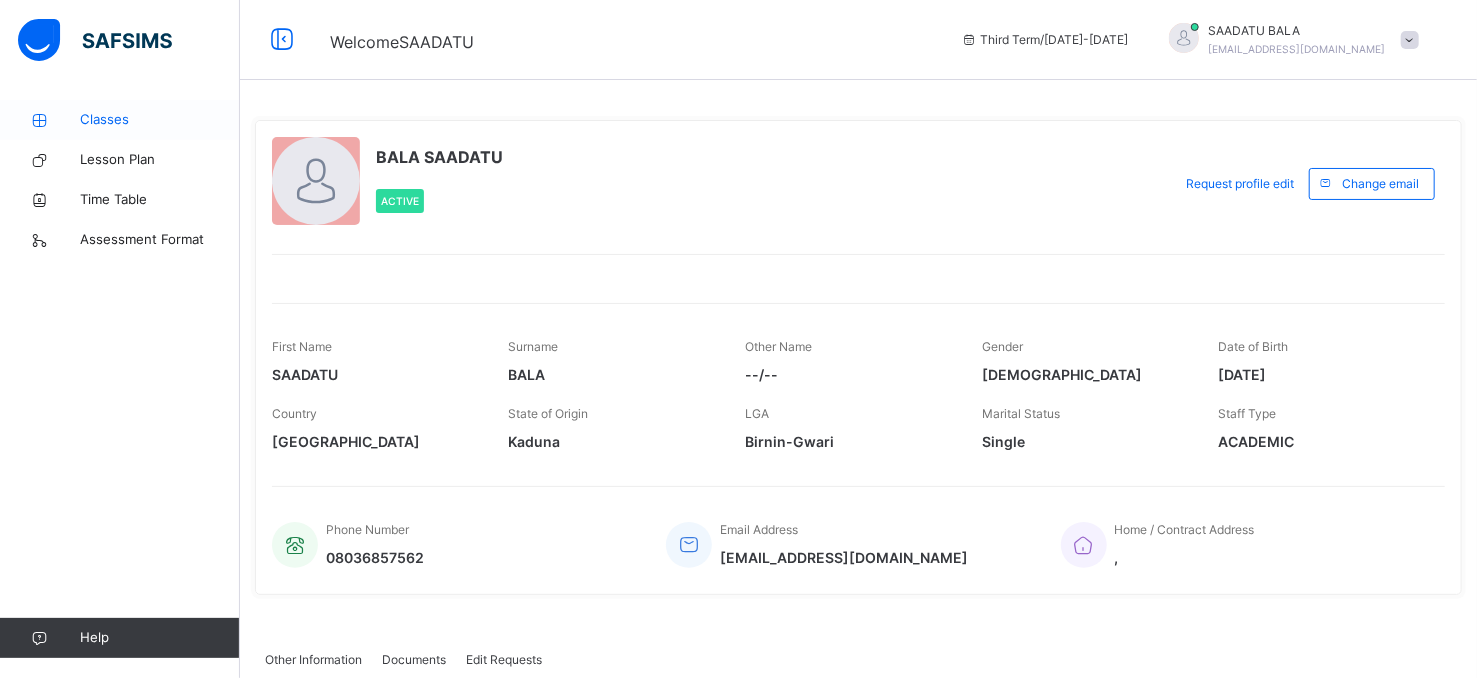 click on "Classes" at bounding box center (160, 120) 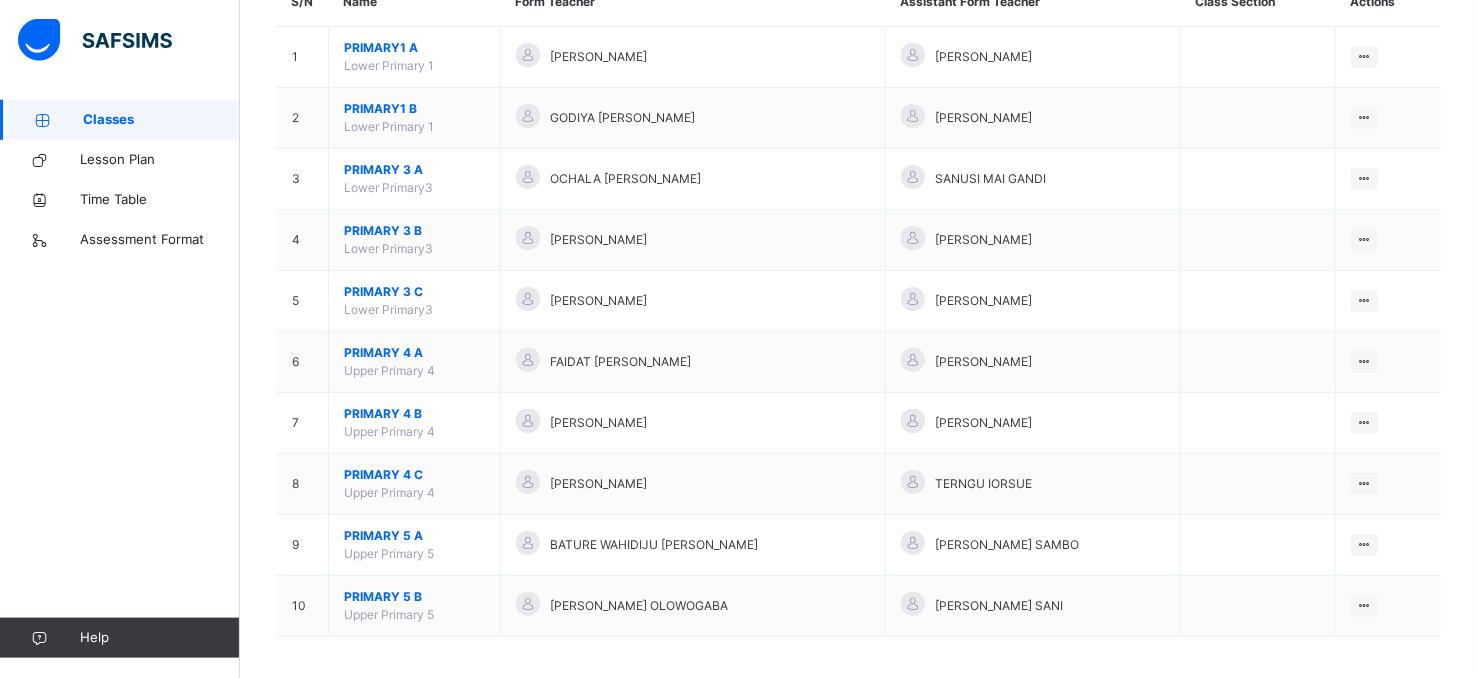 scroll, scrollTop: 240, scrollLeft: 0, axis: vertical 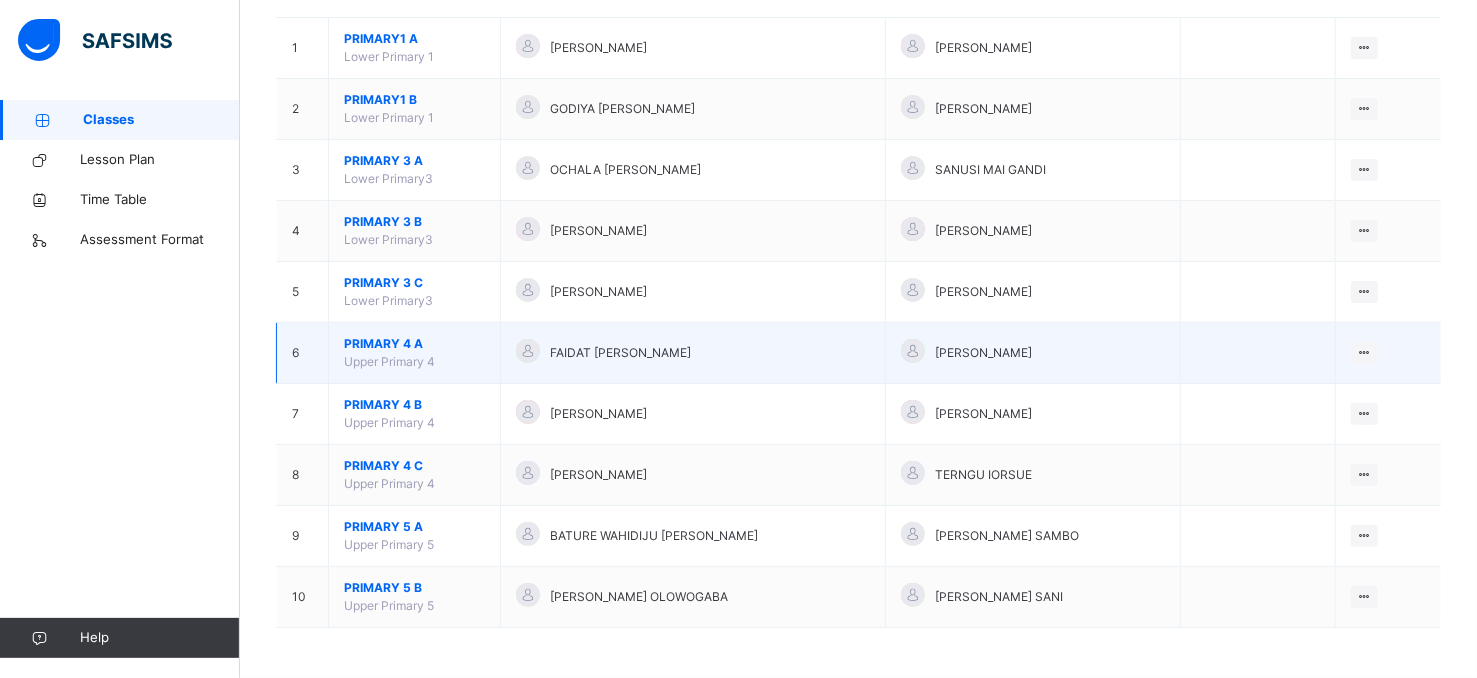 click on "PRIMARY 4   A" at bounding box center [414, 344] 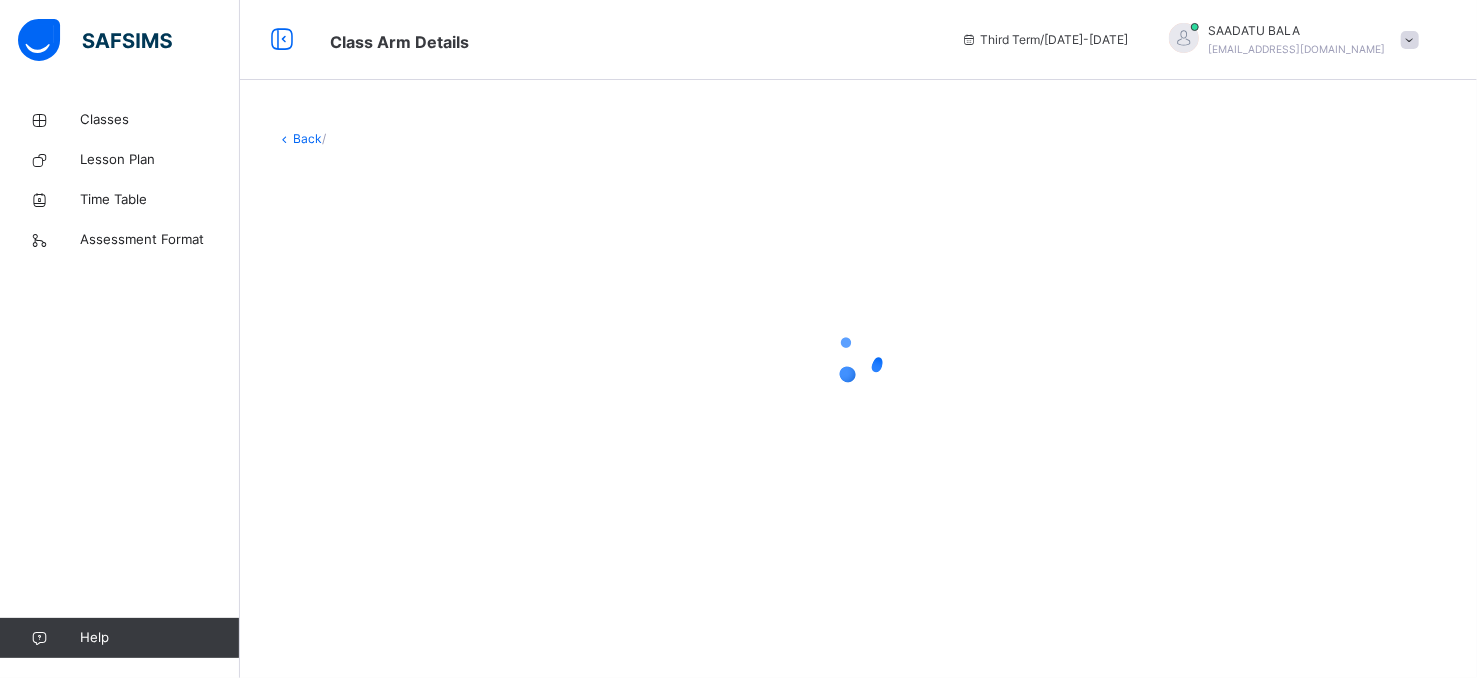 scroll, scrollTop: 0, scrollLeft: 0, axis: both 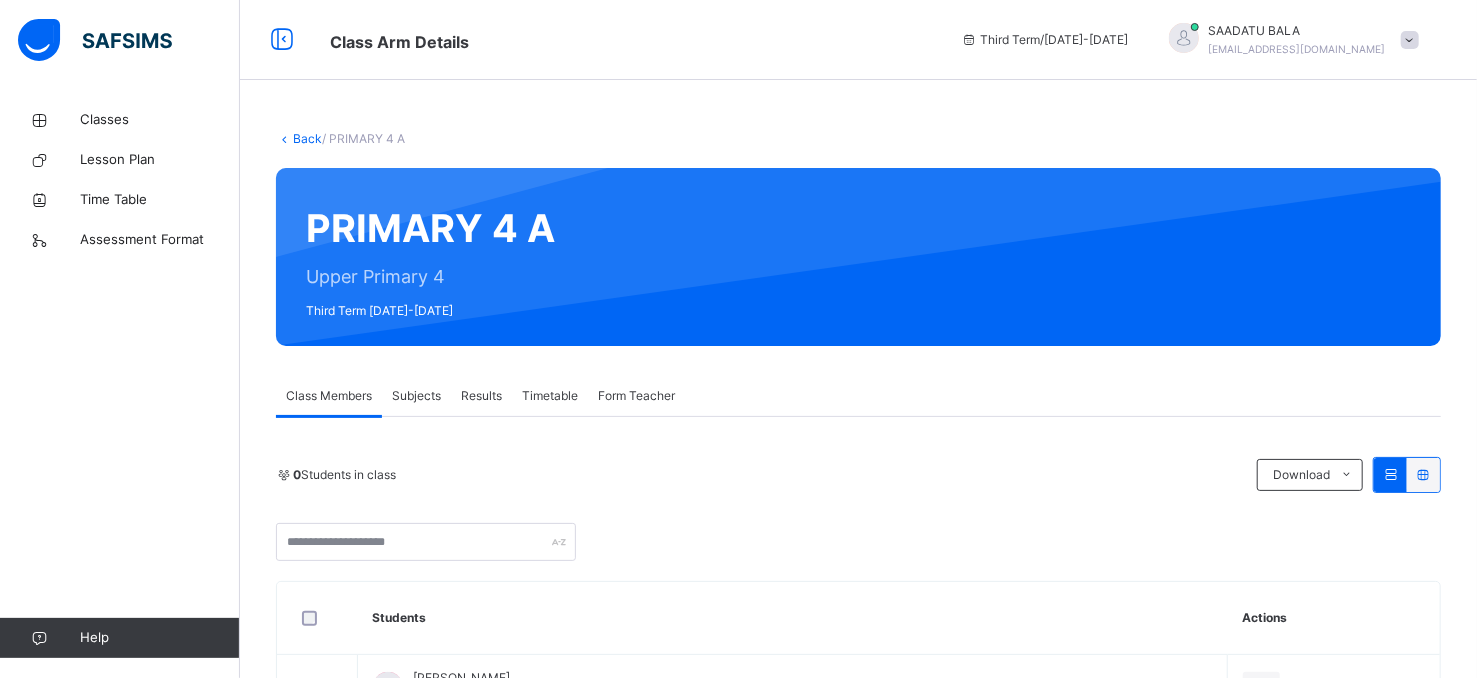 click on "Subjects" at bounding box center (416, 396) 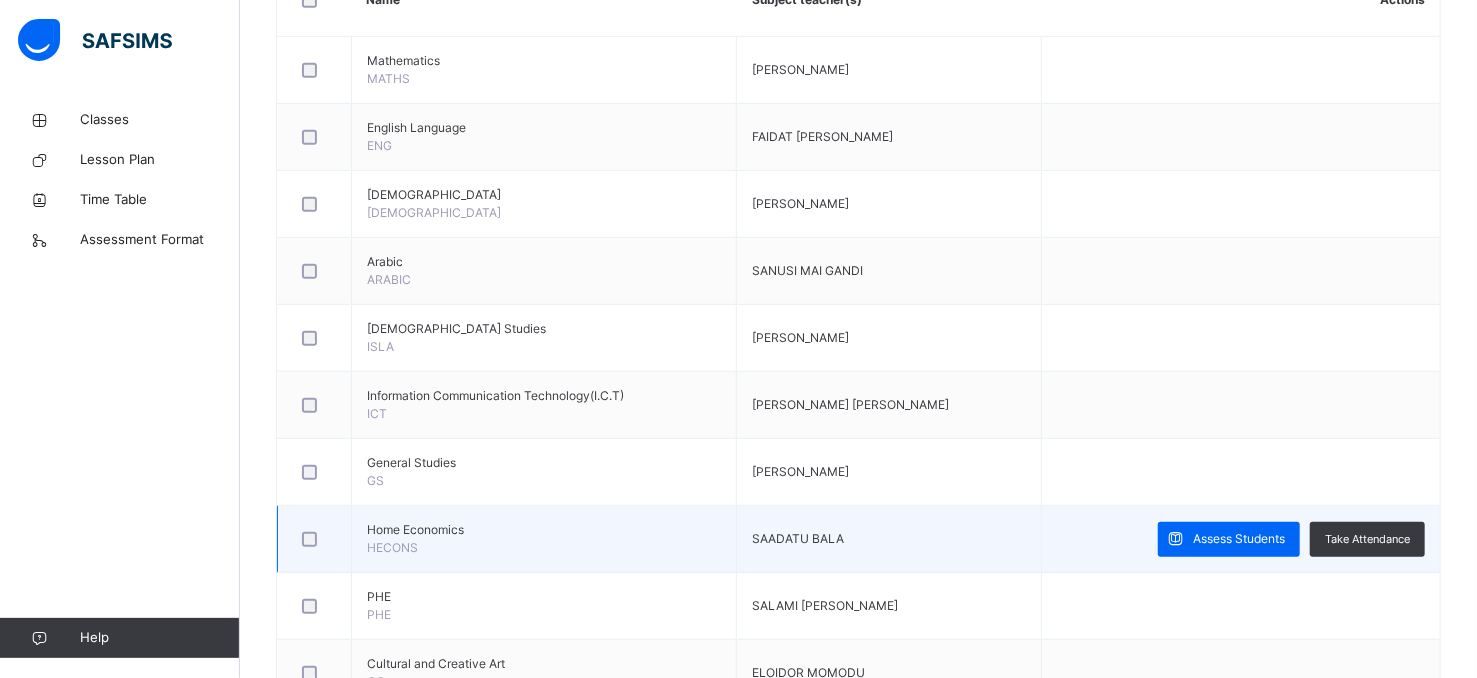 scroll, scrollTop: 589, scrollLeft: 0, axis: vertical 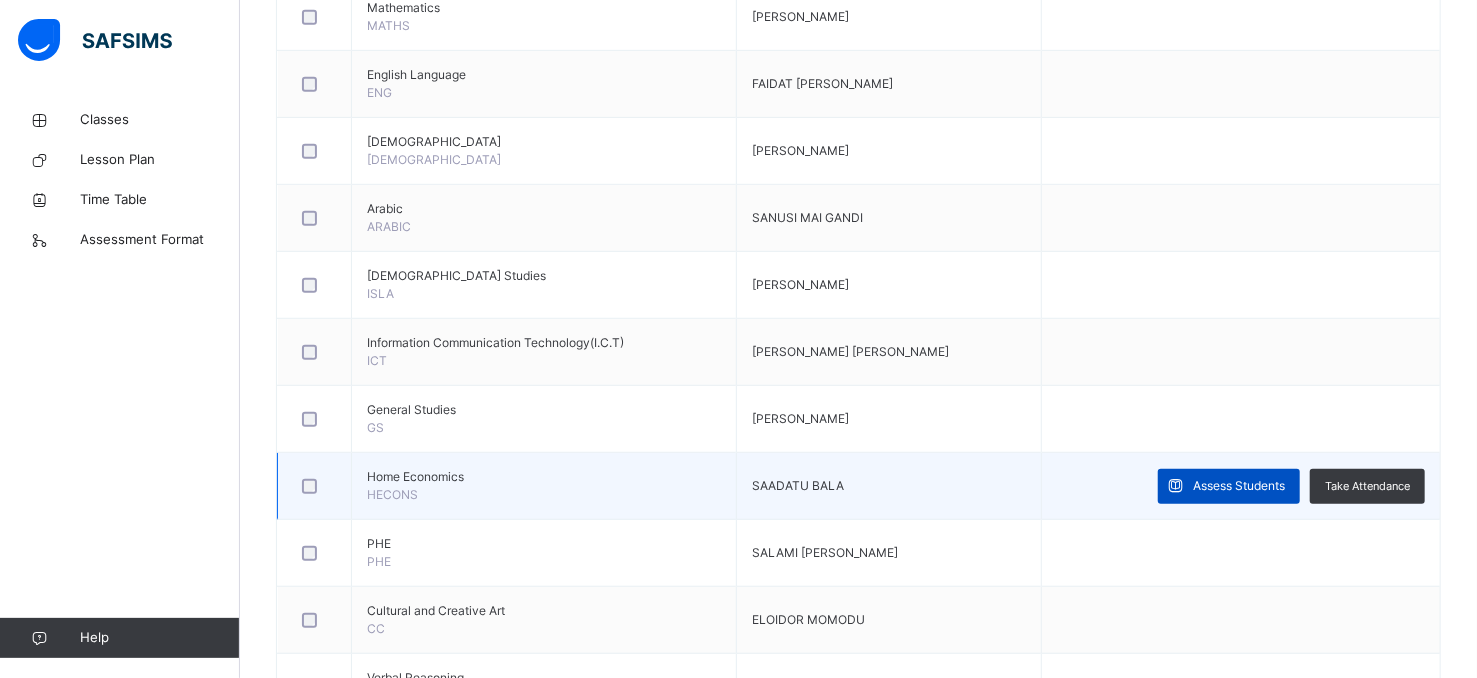 click on "Assess Students" at bounding box center (1239, 486) 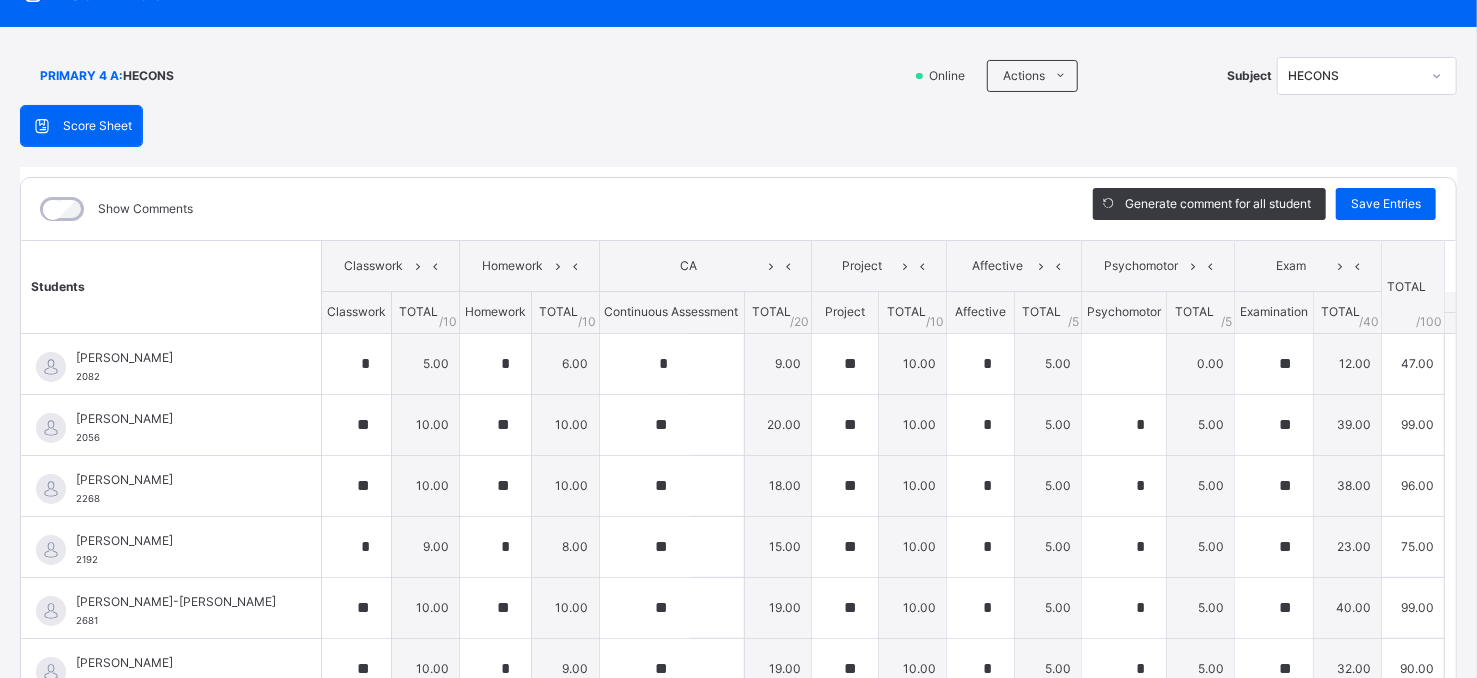 scroll, scrollTop: 174, scrollLeft: 0, axis: vertical 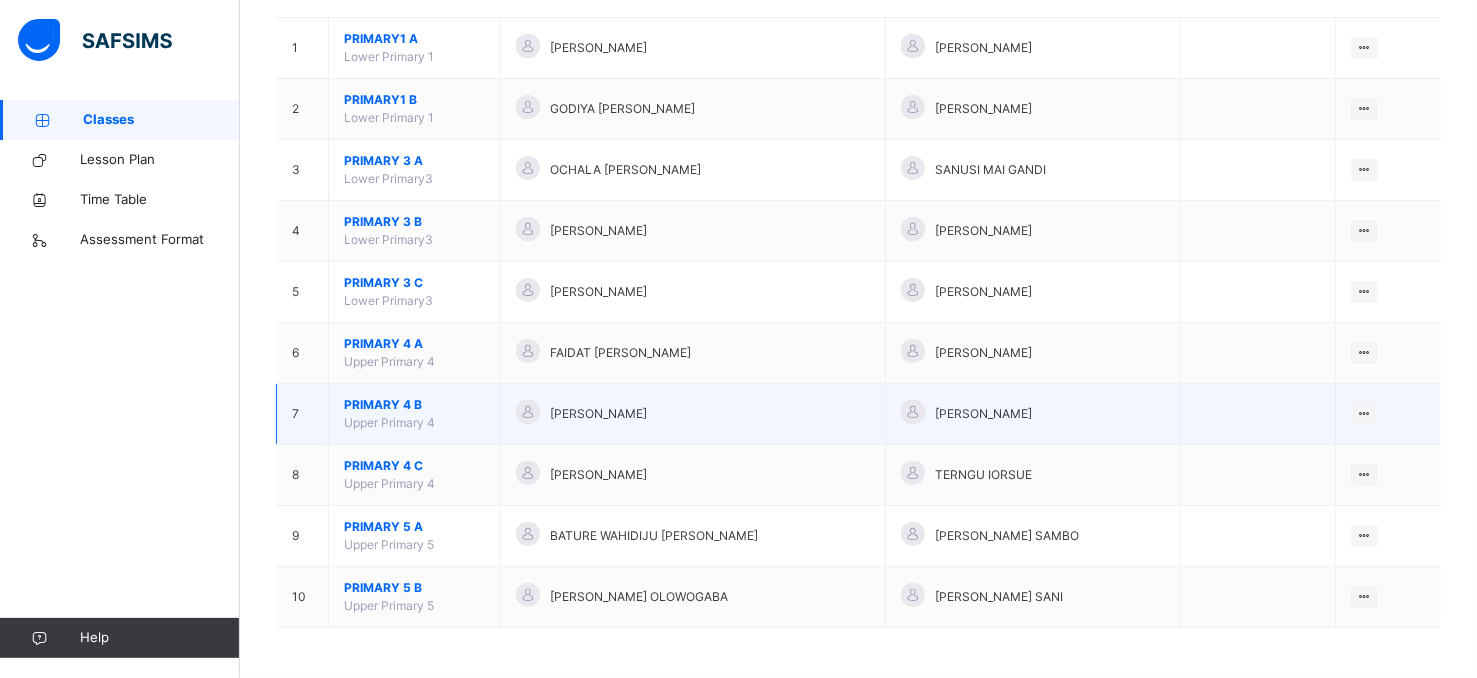 click on "PRIMARY 4   B" at bounding box center (414, 405) 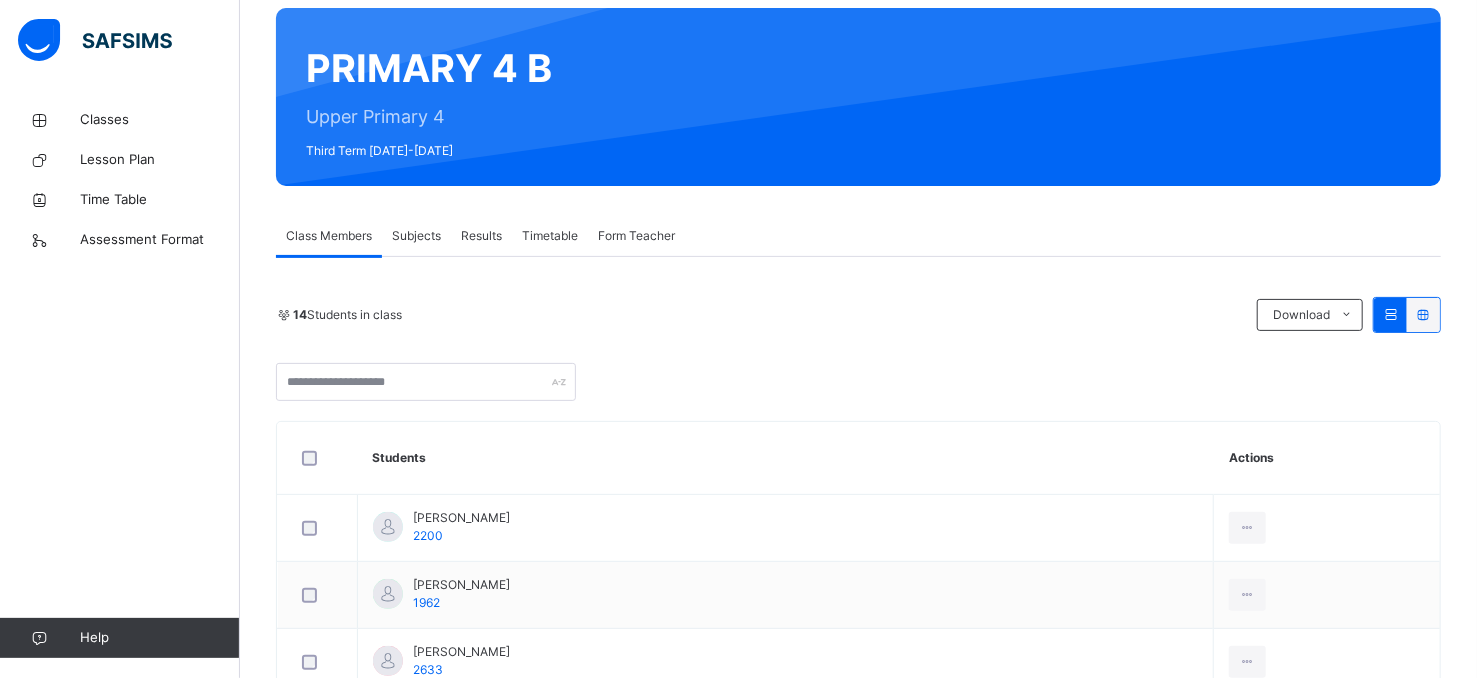 scroll, scrollTop: 214, scrollLeft: 0, axis: vertical 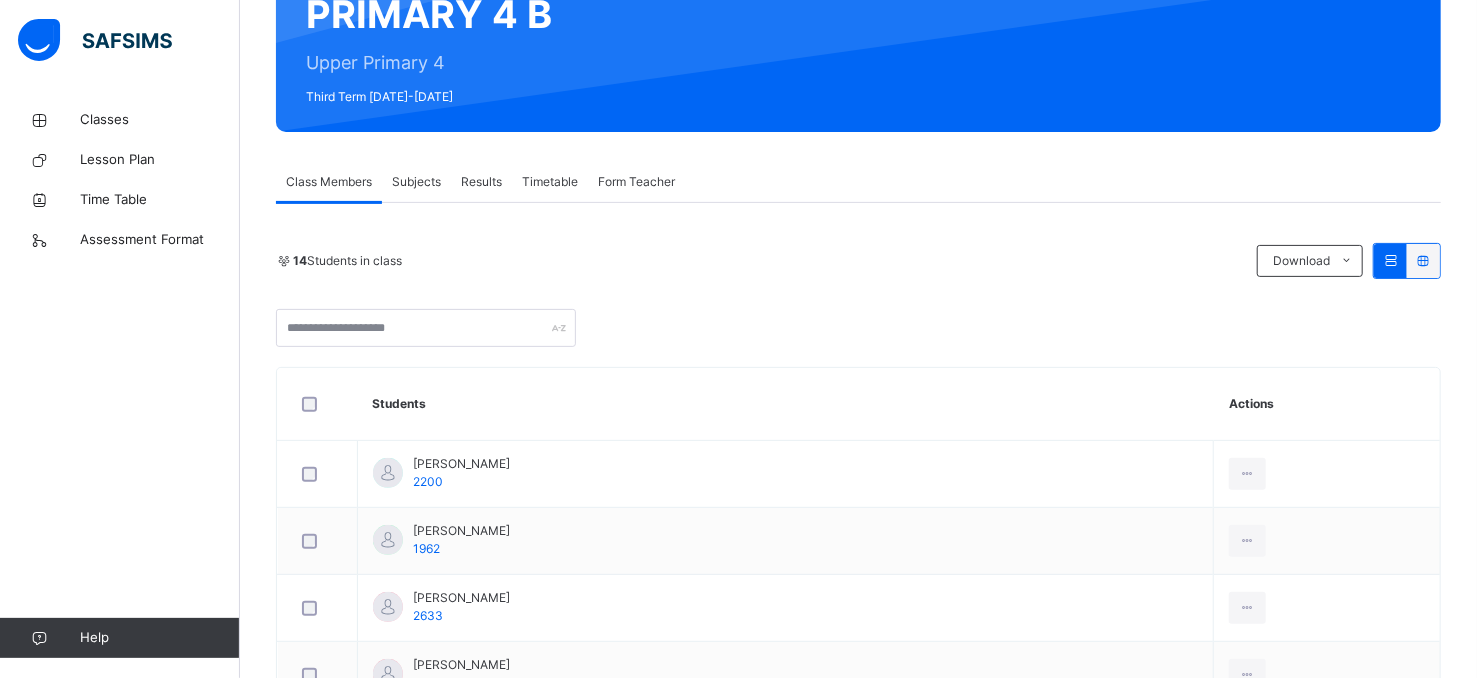 click on "Subjects" at bounding box center [416, 182] 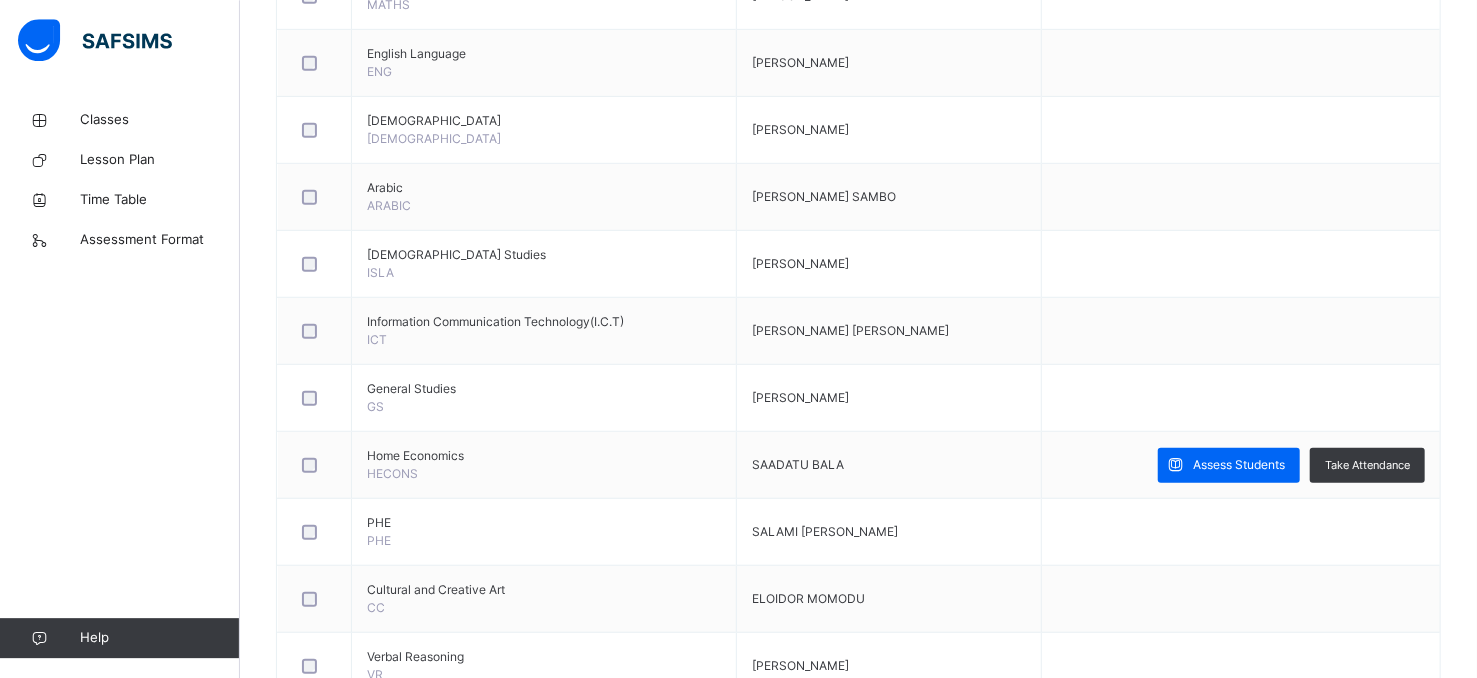 drag, startPoint x: 1486, startPoint y: 669, endPoint x: 213, endPoint y: 502, distance: 1283.9073 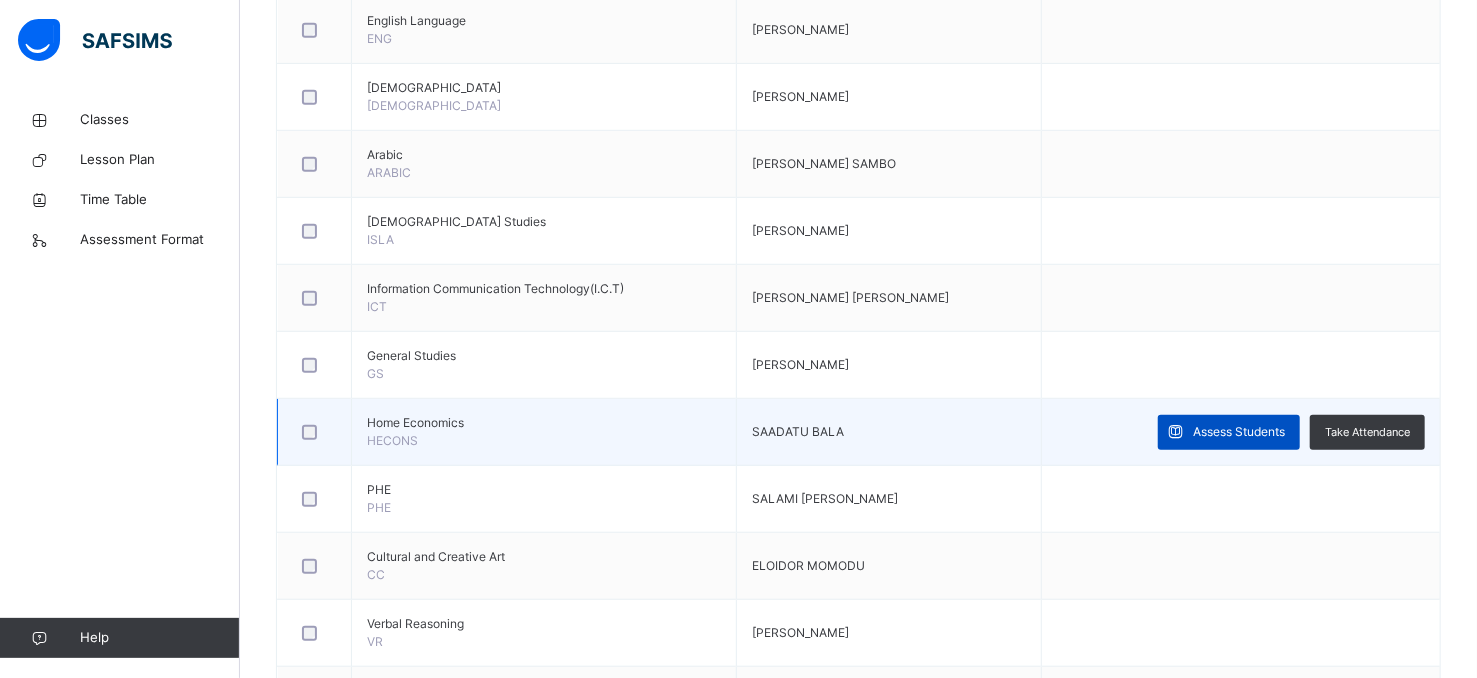 click on "Assess Students" at bounding box center [1229, 432] 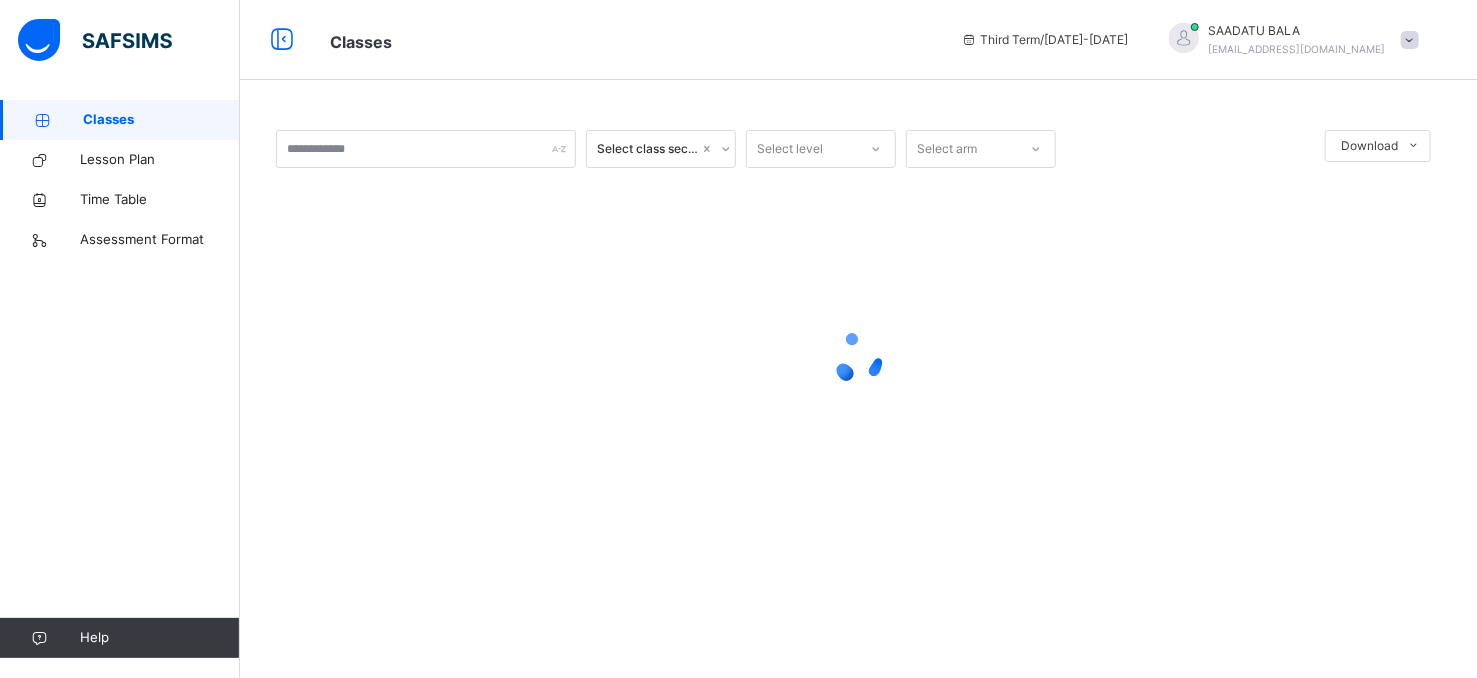 scroll, scrollTop: 0, scrollLeft: 0, axis: both 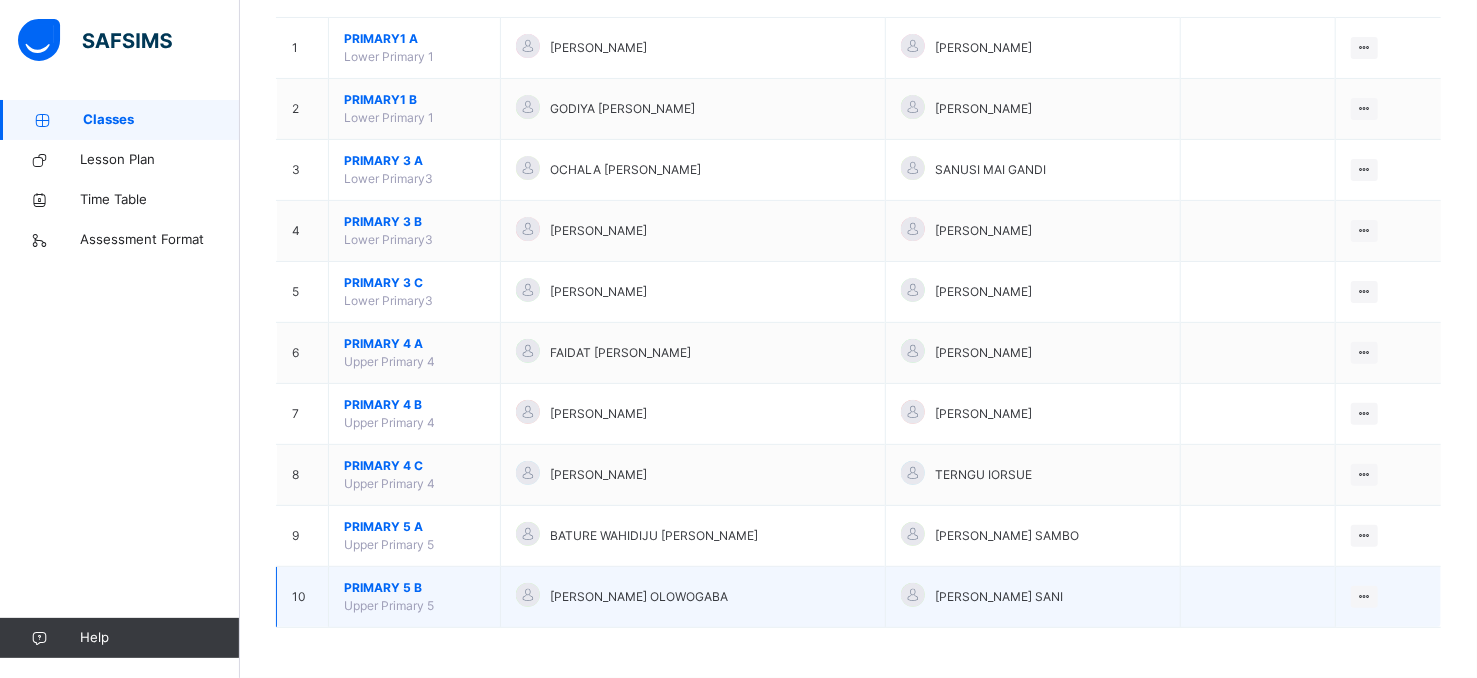 click on "[PERSON_NAME] OLOWOGABA" at bounding box center [693, 597] 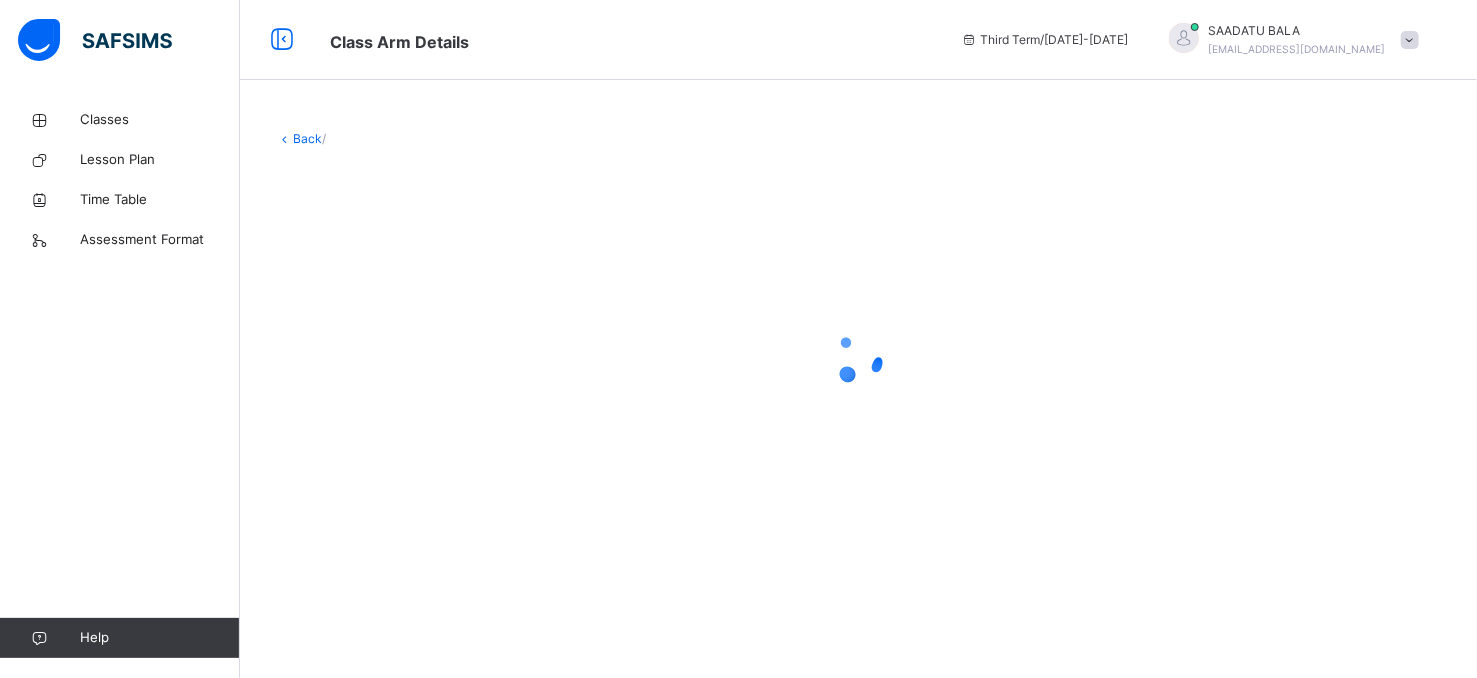 scroll, scrollTop: 0, scrollLeft: 0, axis: both 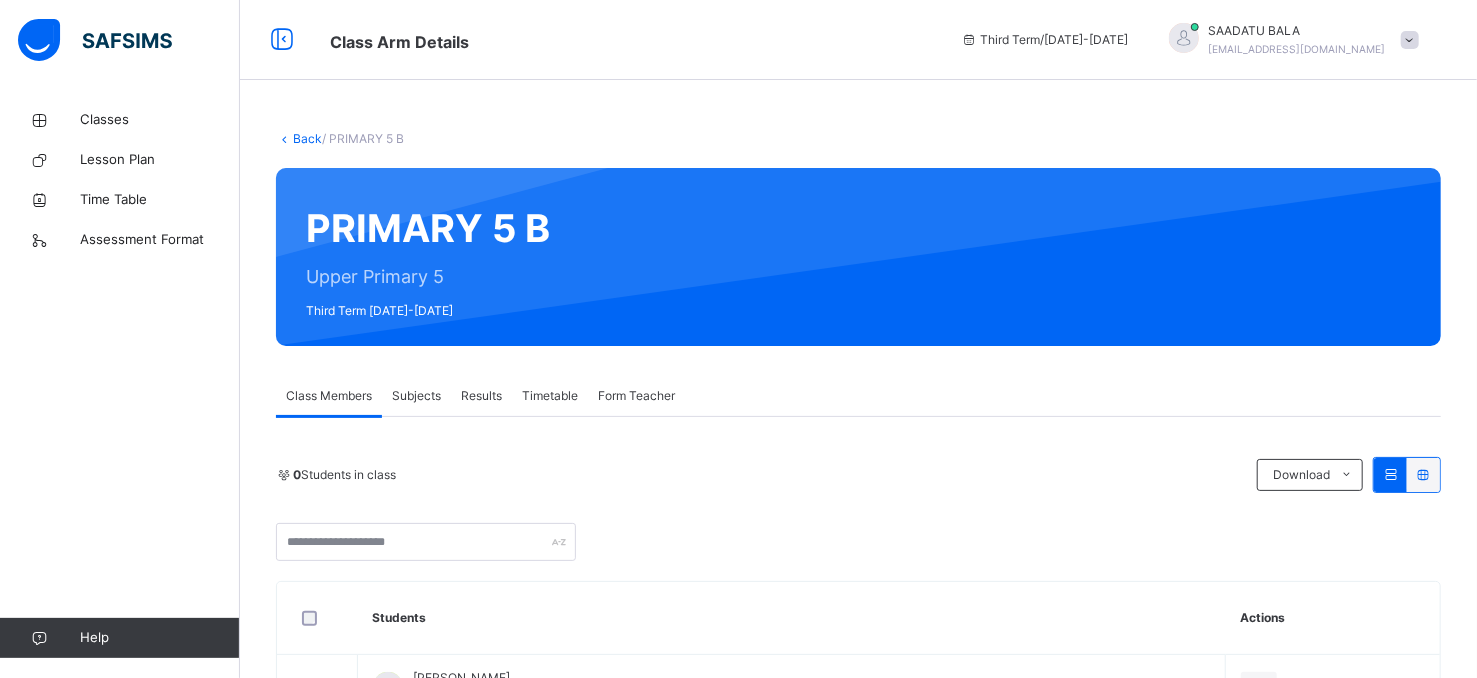 click on "Subjects" at bounding box center (416, 396) 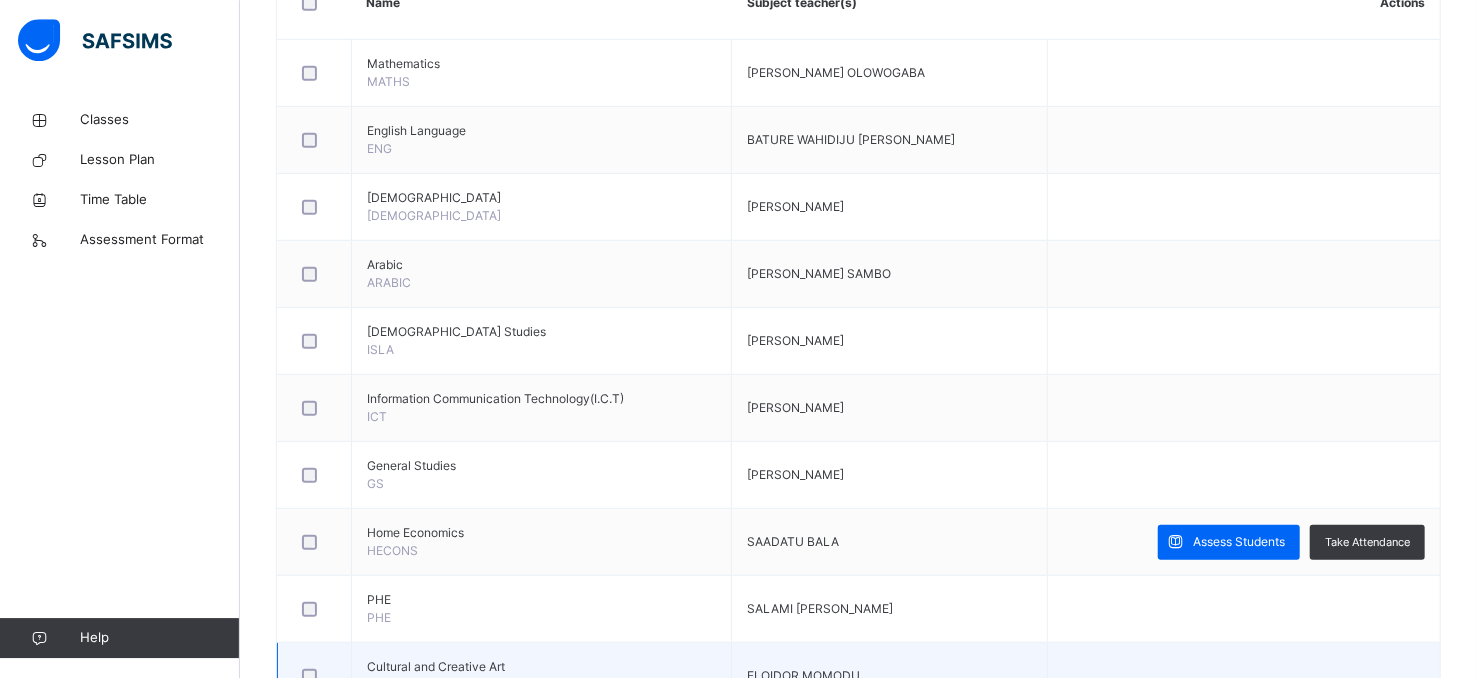 scroll, scrollTop: 643, scrollLeft: 0, axis: vertical 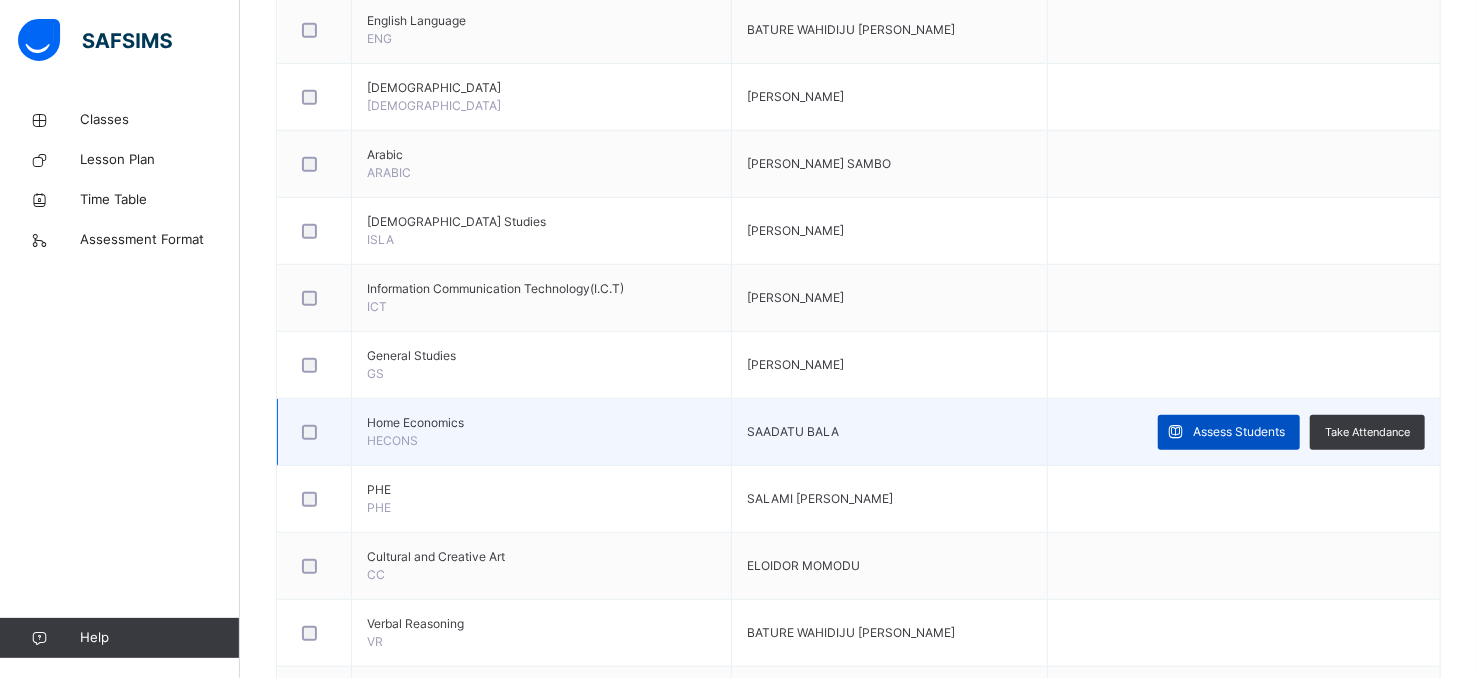 click on "Assess Students" at bounding box center (1239, 432) 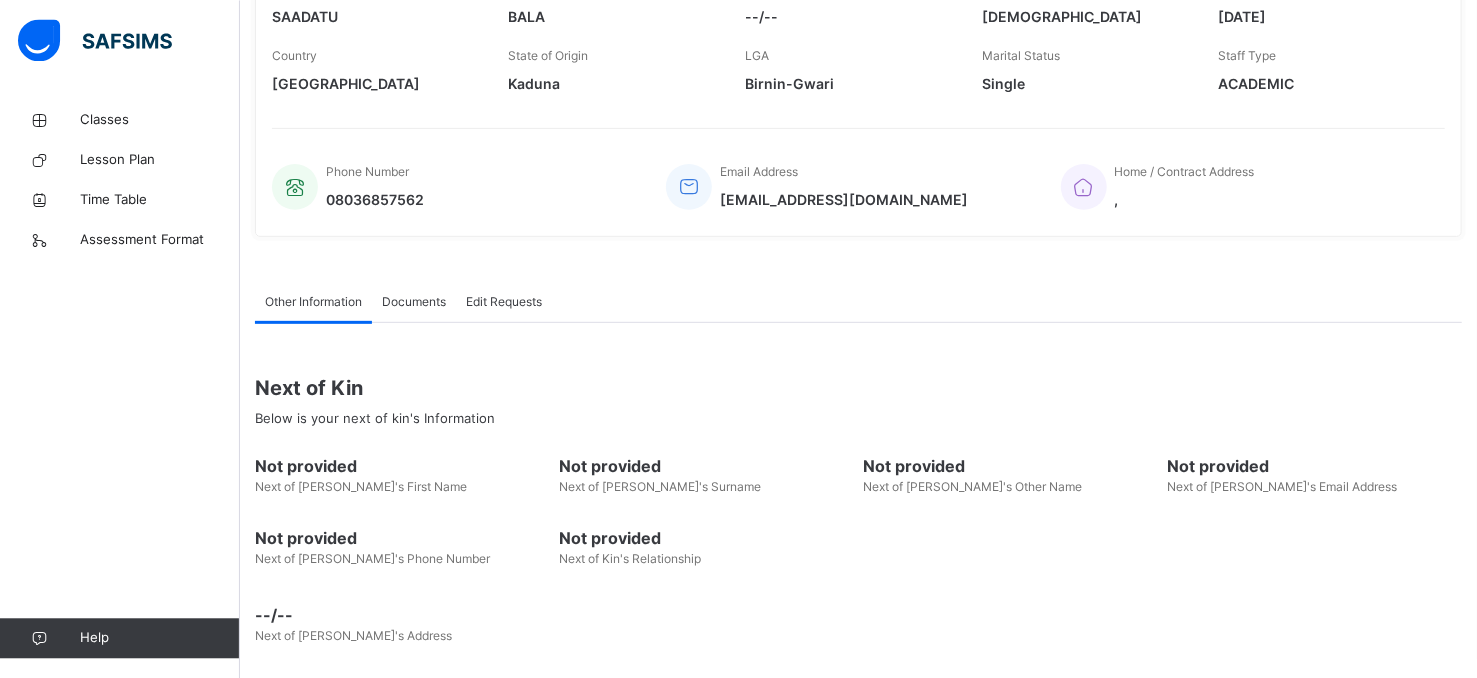 scroll, scrollTop: 370, scrollLeft: 0, axis: vertical 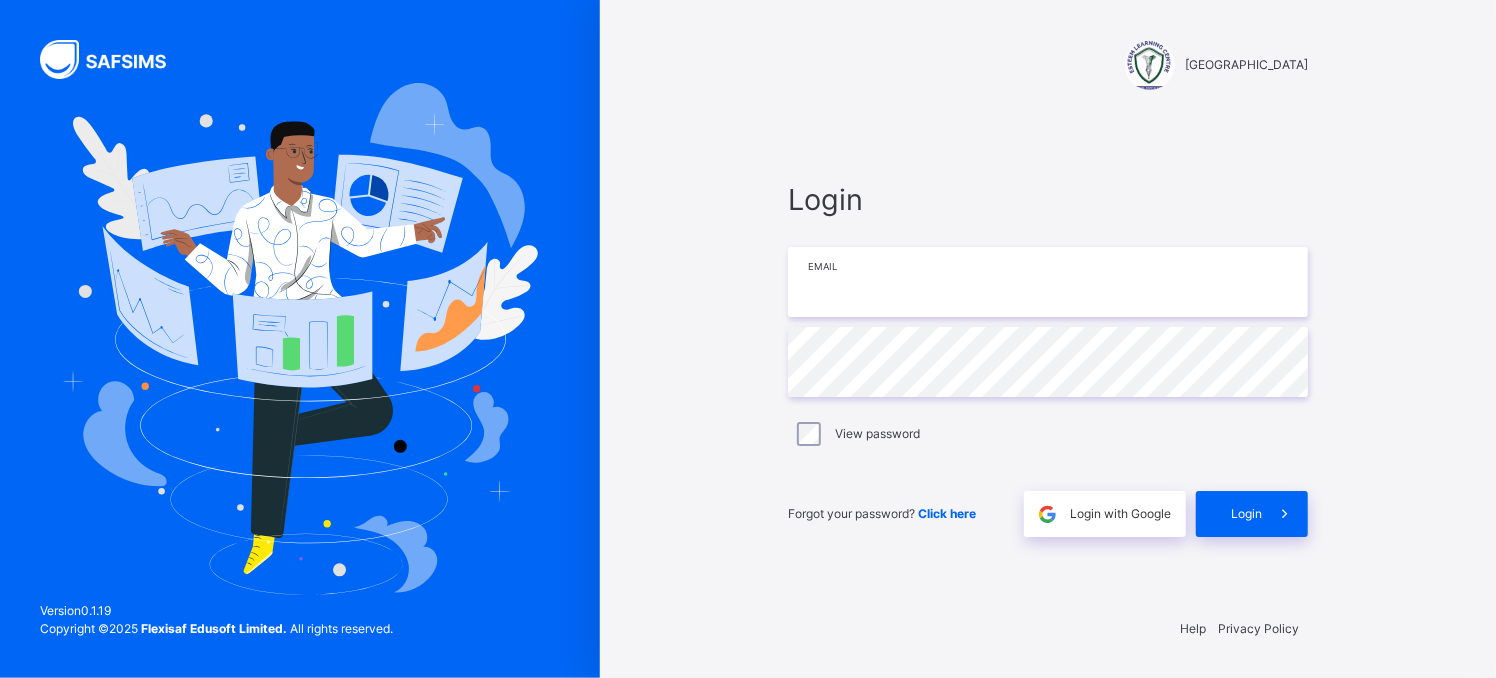click at bounding box center (1048, 282) 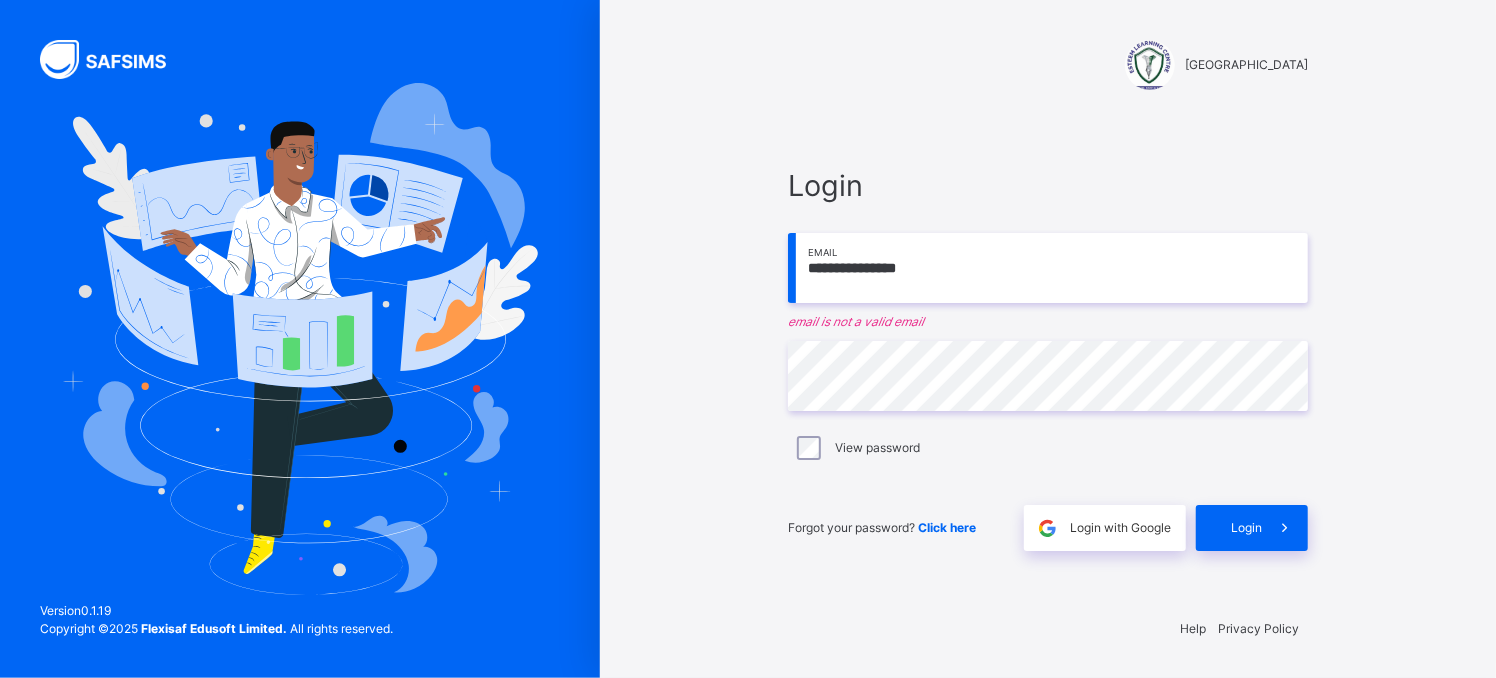 click on "**********" at bounding box center [1048, 268] 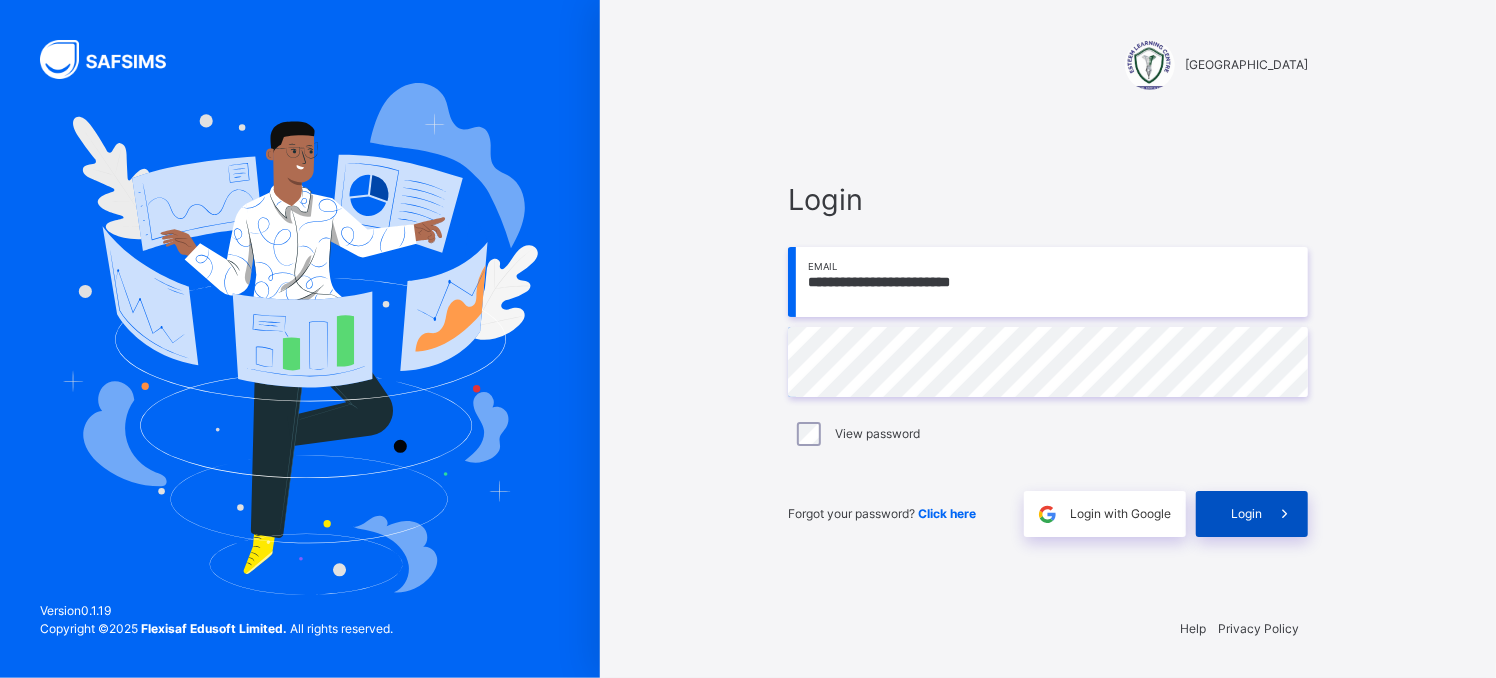 click on "Login" at bounding box center [1246, 514] 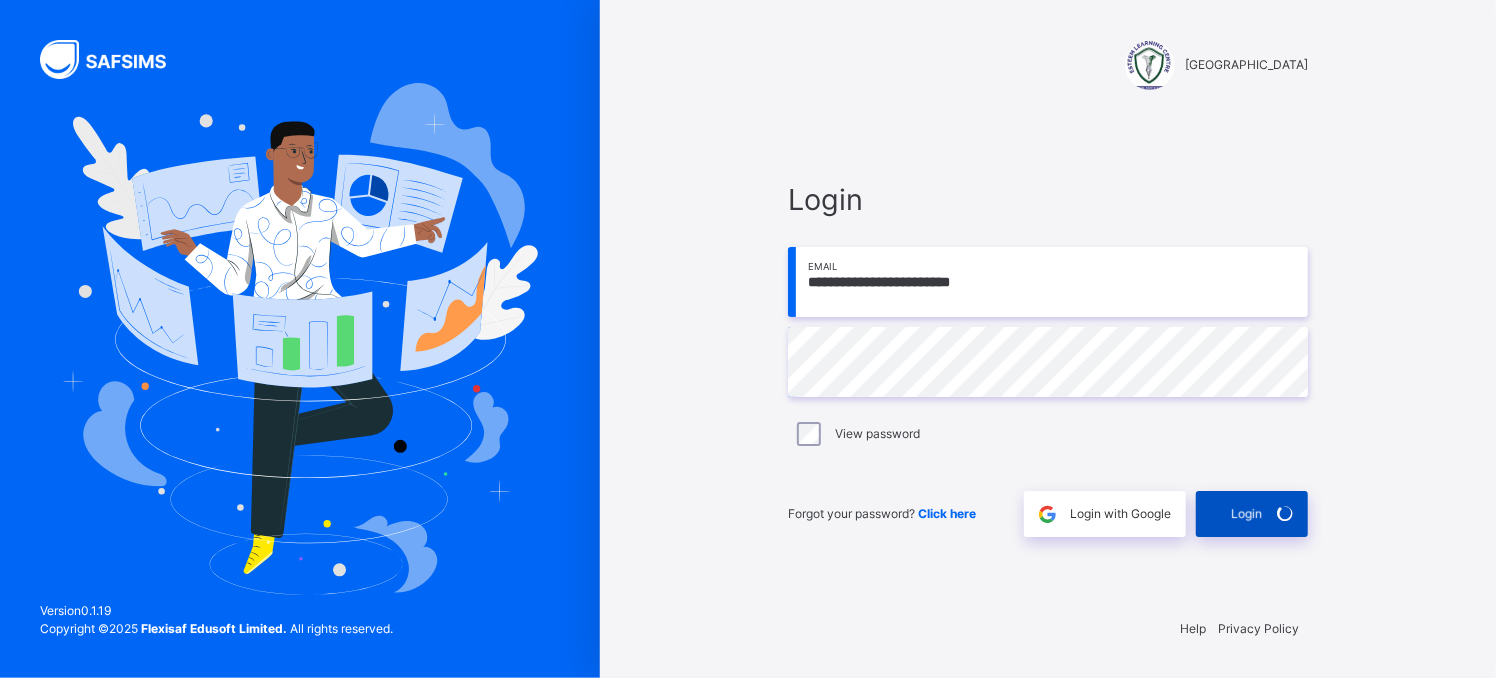 click on "Login" at bounding box center (1246, 514) 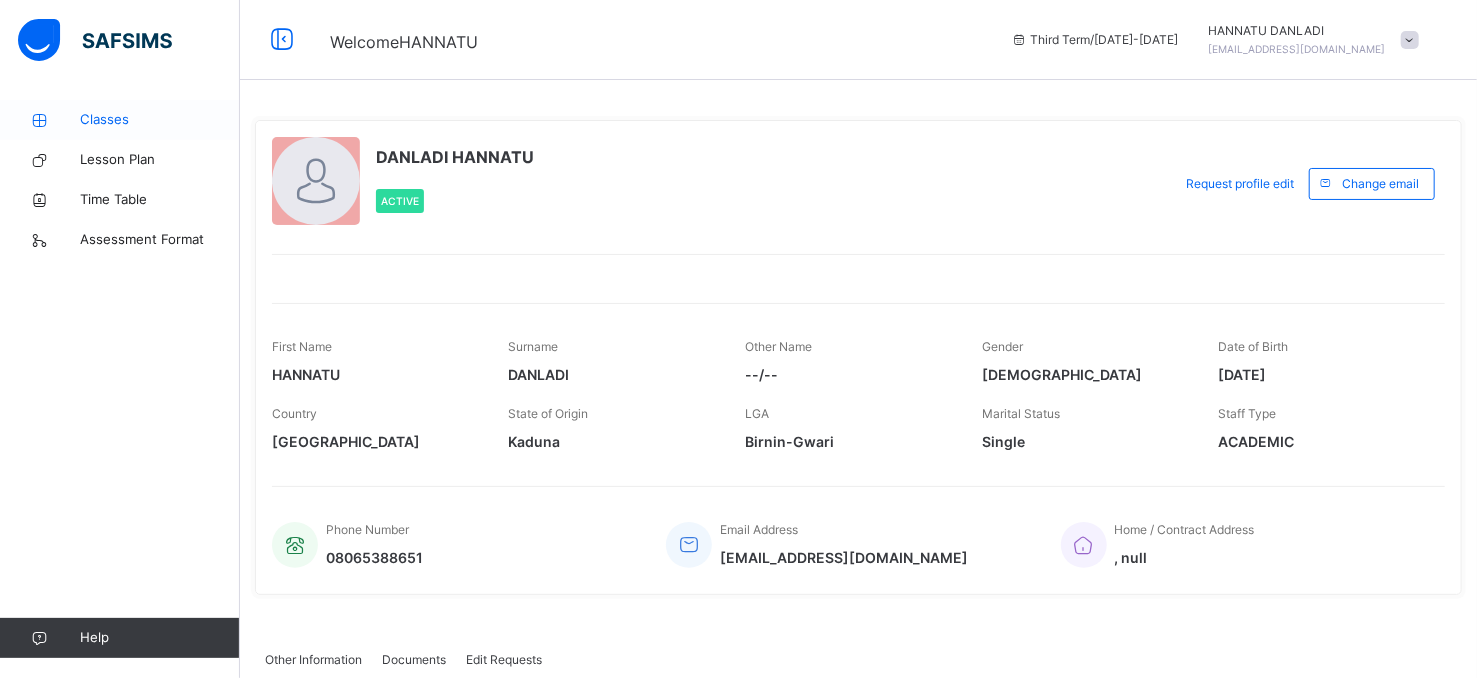 click on "Classes" at bounding box center (160, 120) 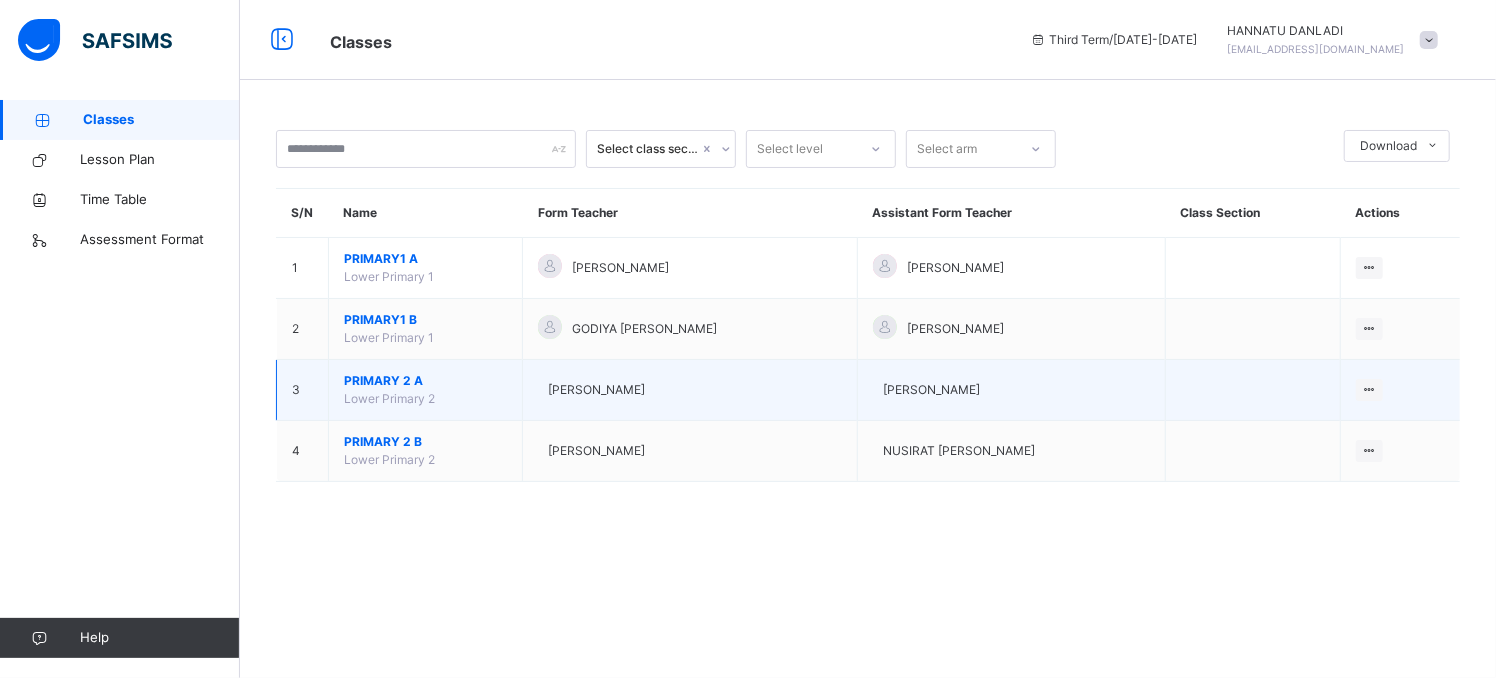 click on "[PERSON_NAME]" at bounding box center (1012, 390) 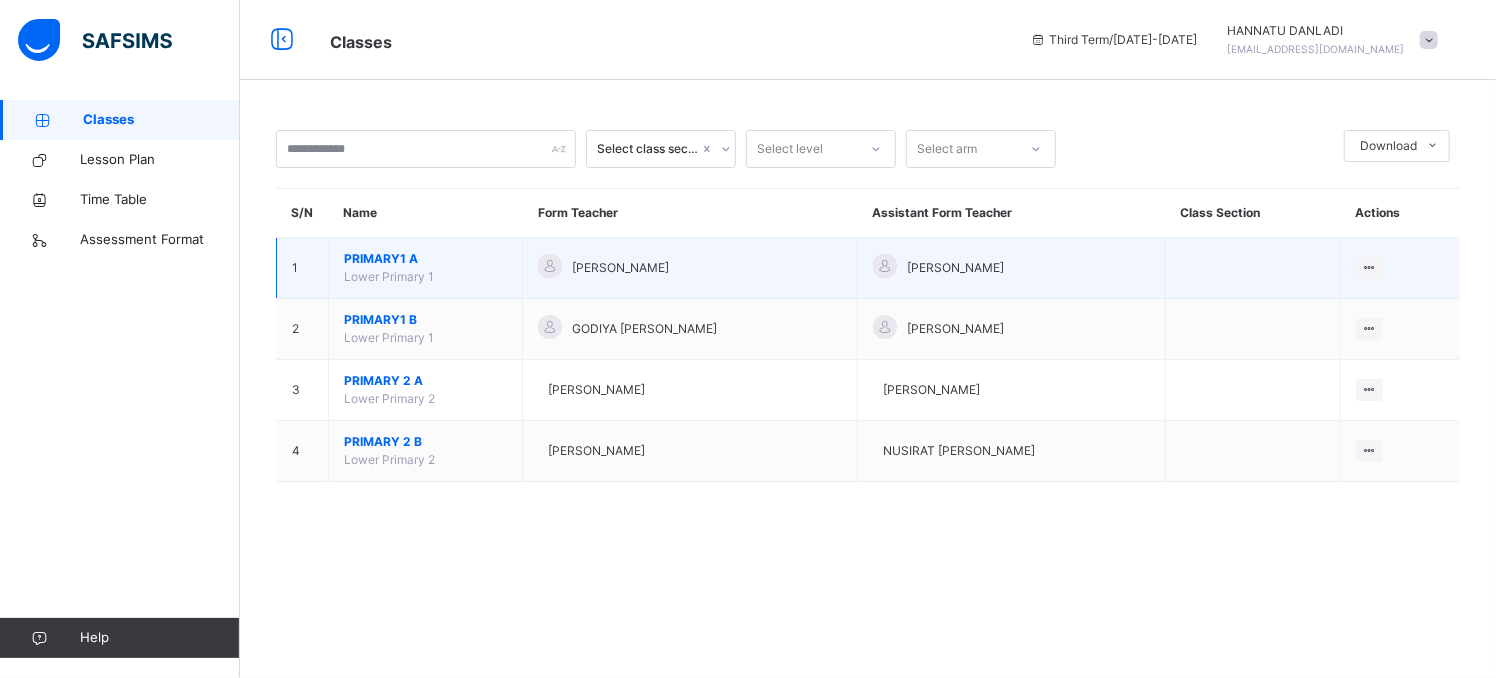drag, startPoint x: 759, startPoint y: 283, endPoint x: 721, endPoint y: 299, distance: 41.231056 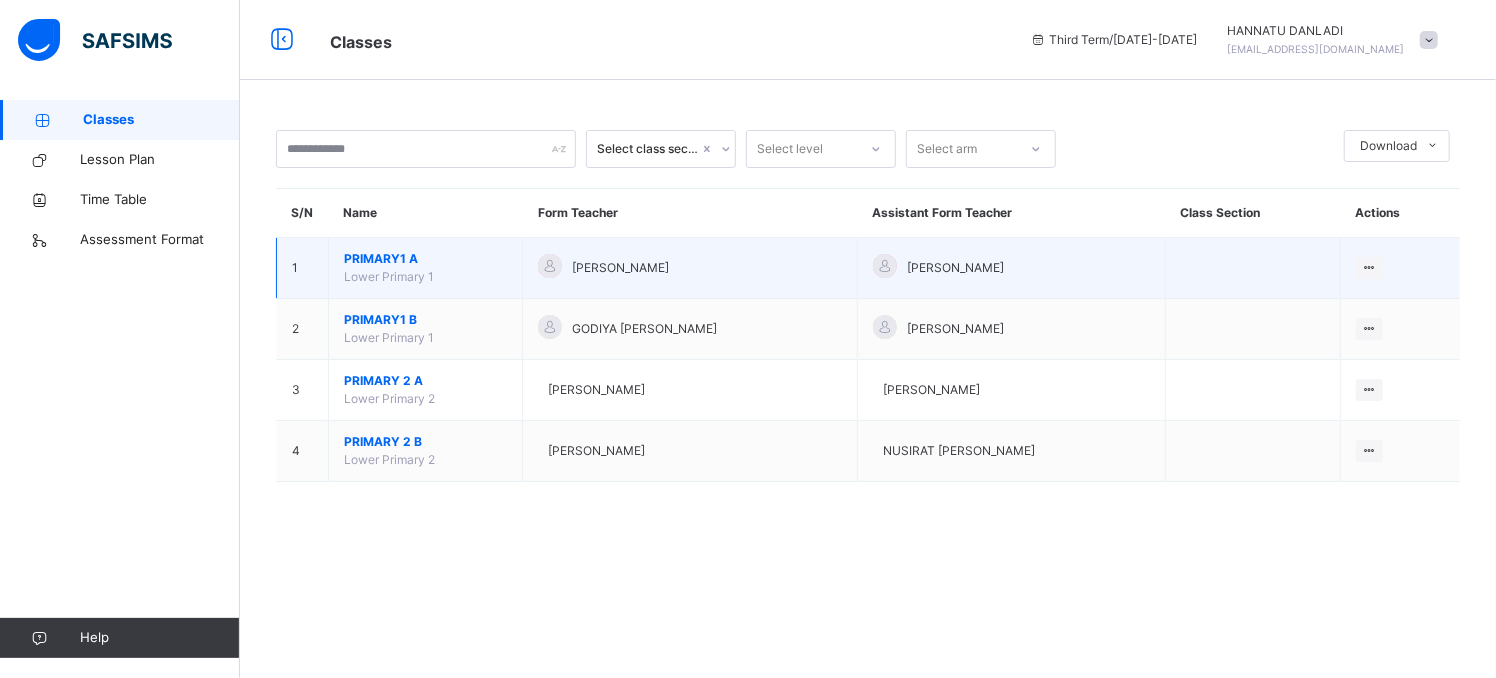 click on "PRIMARY1   A" at bounding box center (425, 259) 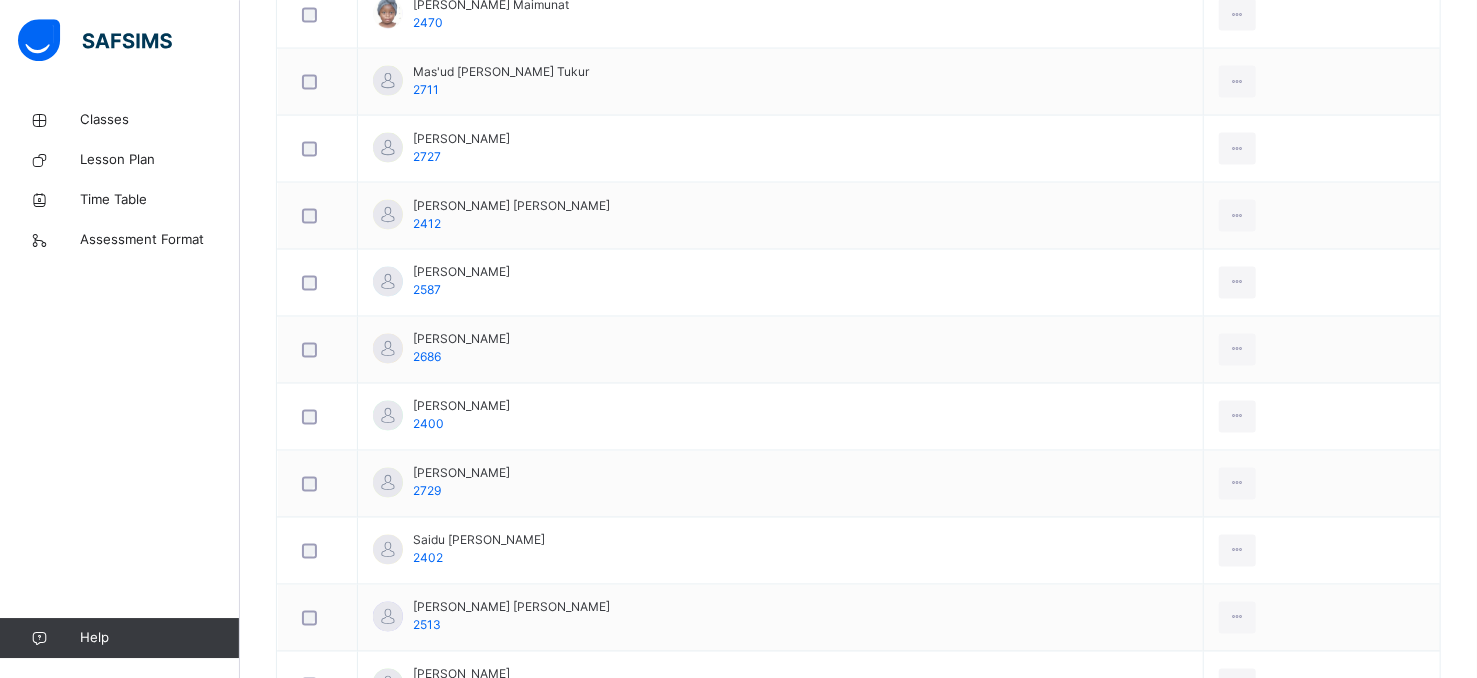 scroll, scrollTop: 1926, scrollLeft: 0, axis: vertical 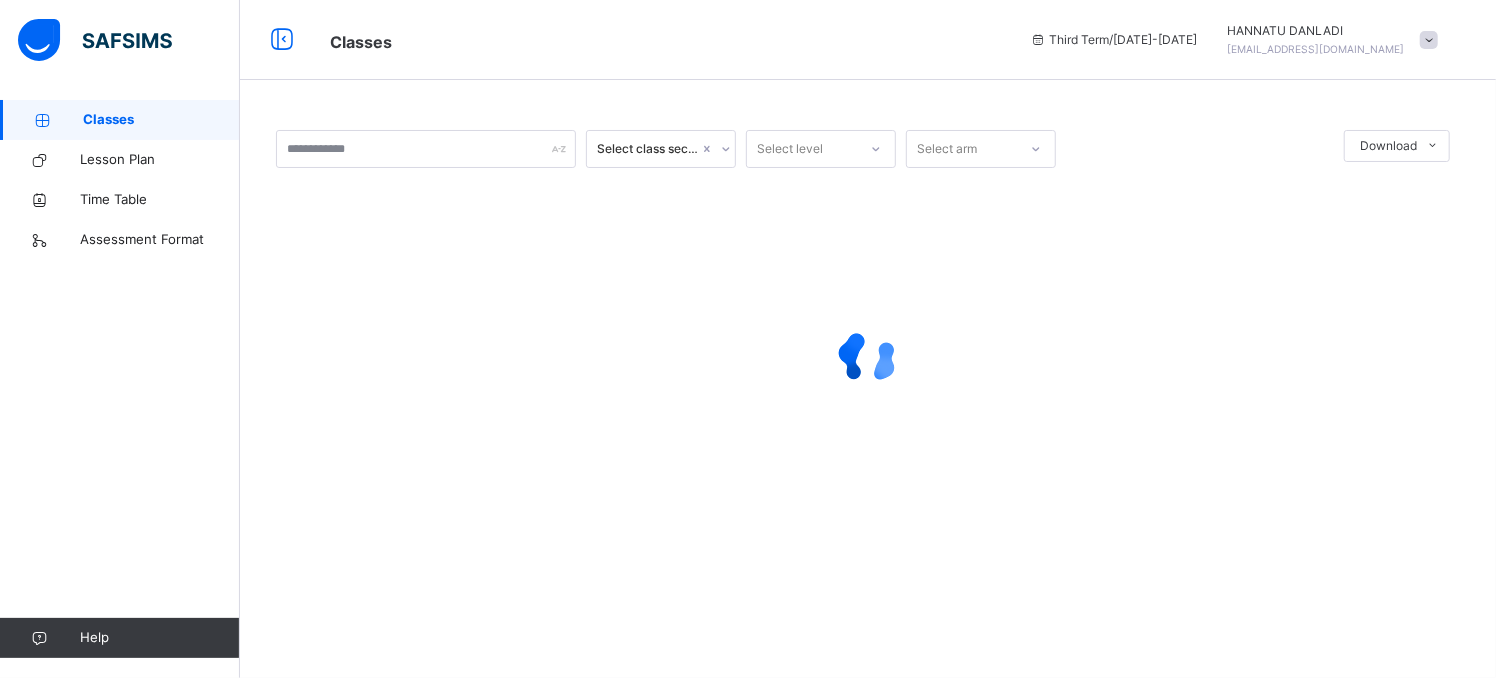 click on "Classes" at bounding box center [161, 120] 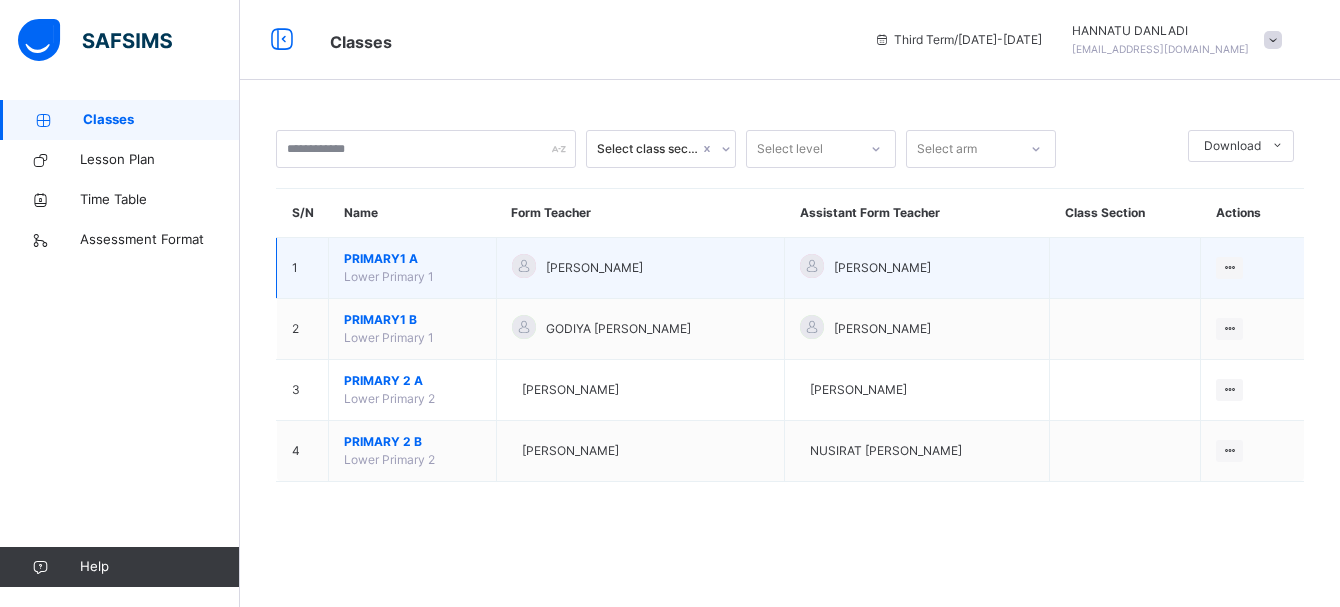 click on "PRIMARY1   A" at bounding box center (412, 259) 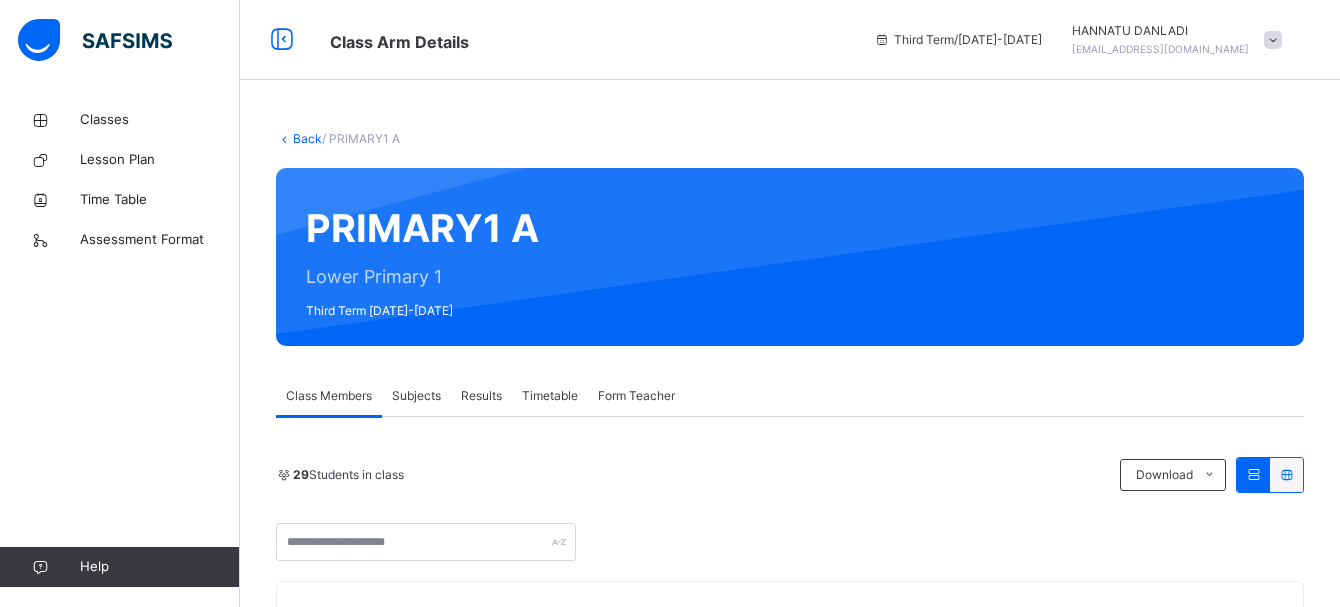 click on "PRIMARY1 A Lower Primary 1 Third Term [DATE]-[DATE]" at bounding box center [790, 257] 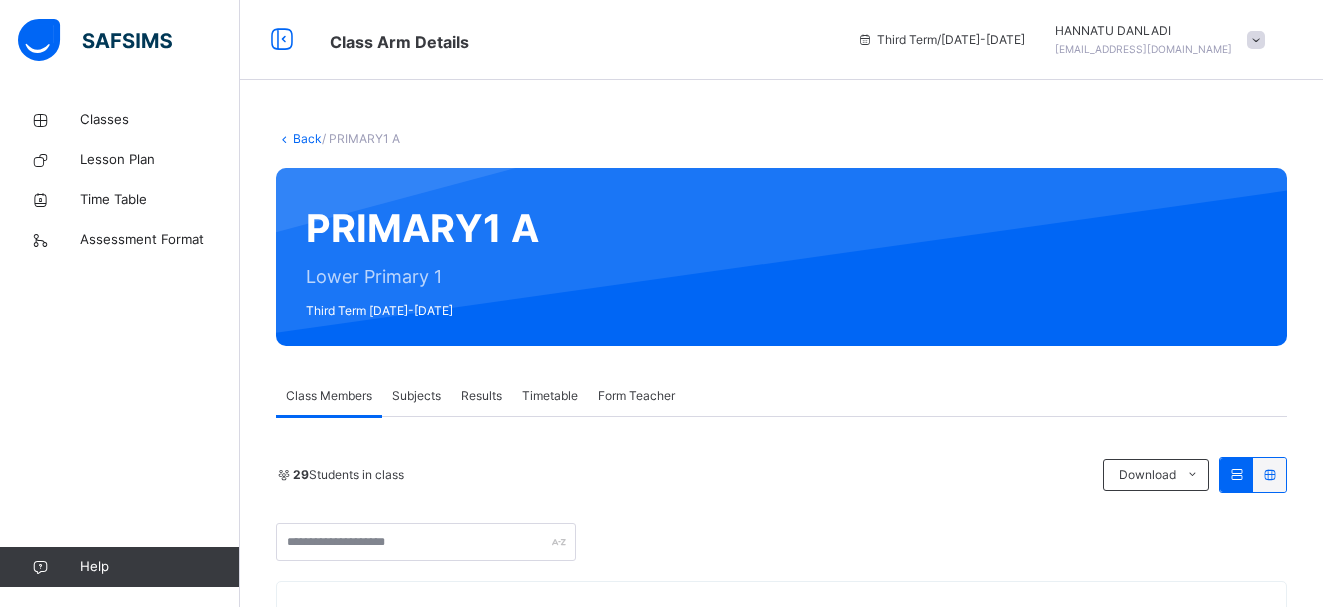 click on "Subjects" at bounding box center (416, 396) 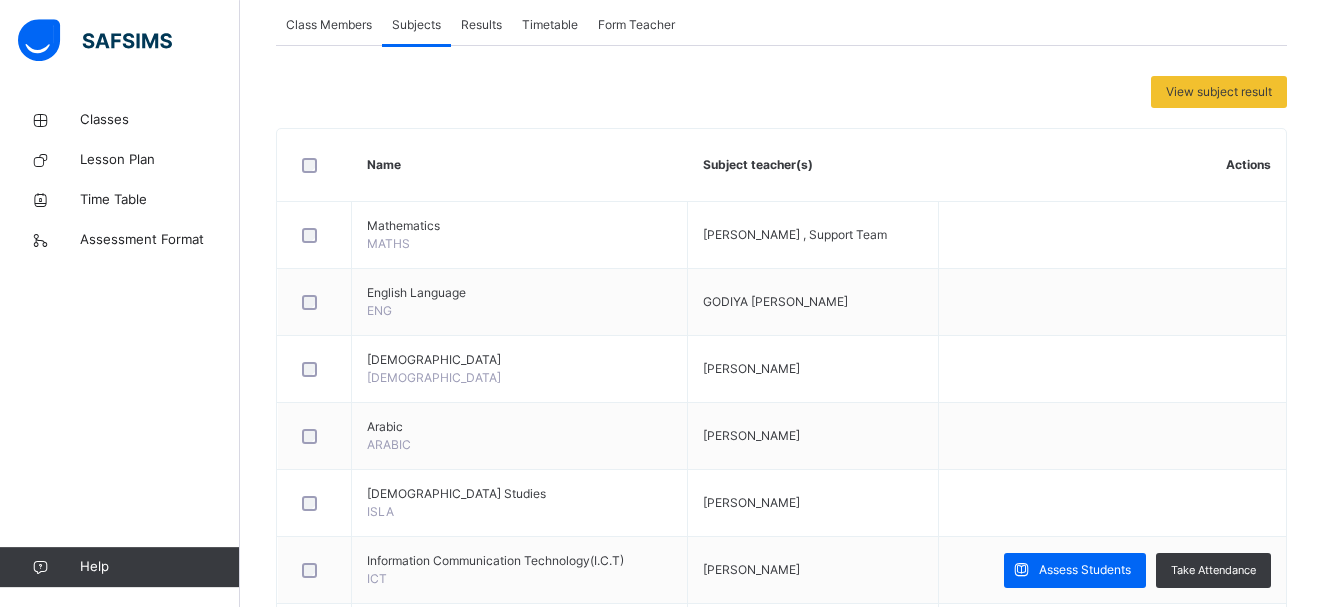 scroll, scrollTop: 374, scrollLeft: 0, axis: vertical 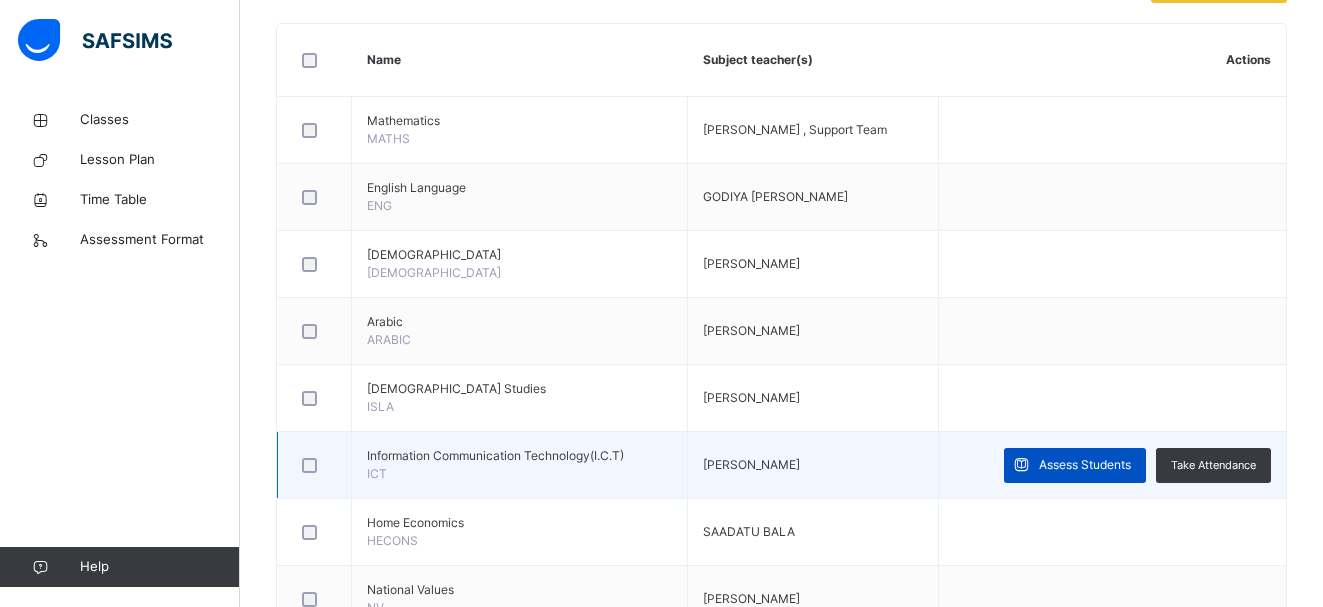 click on "Assess Students" at bounding box center [1085, 465] 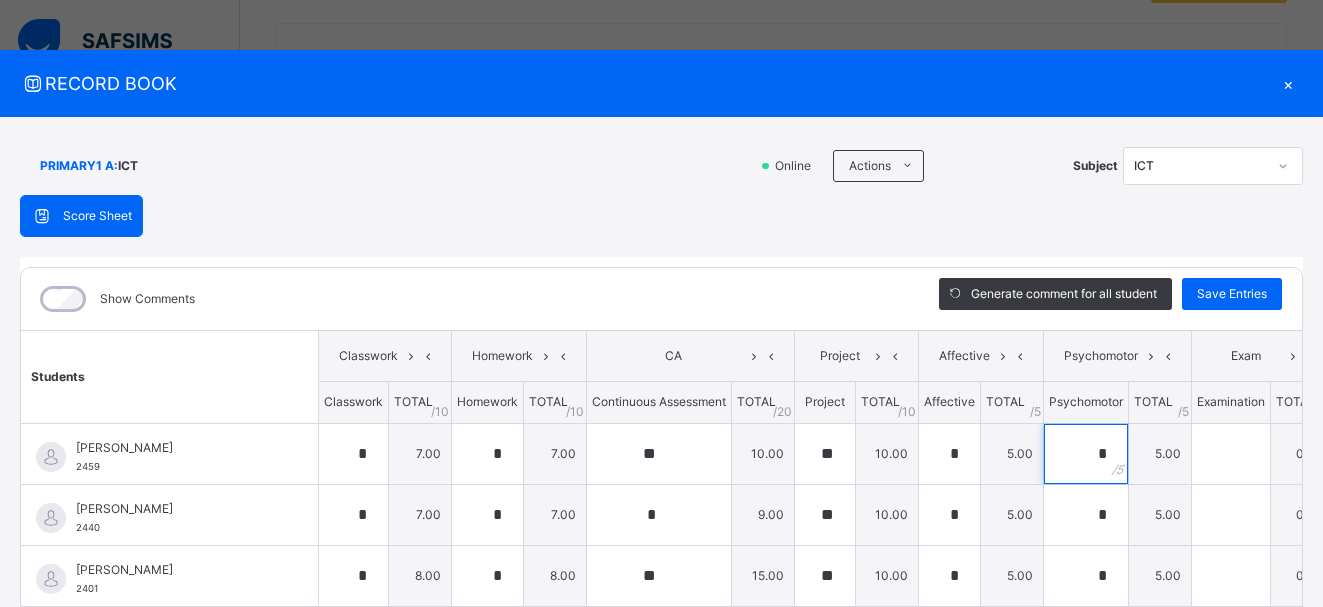 click on "*" at bounding box center (1086, 454) 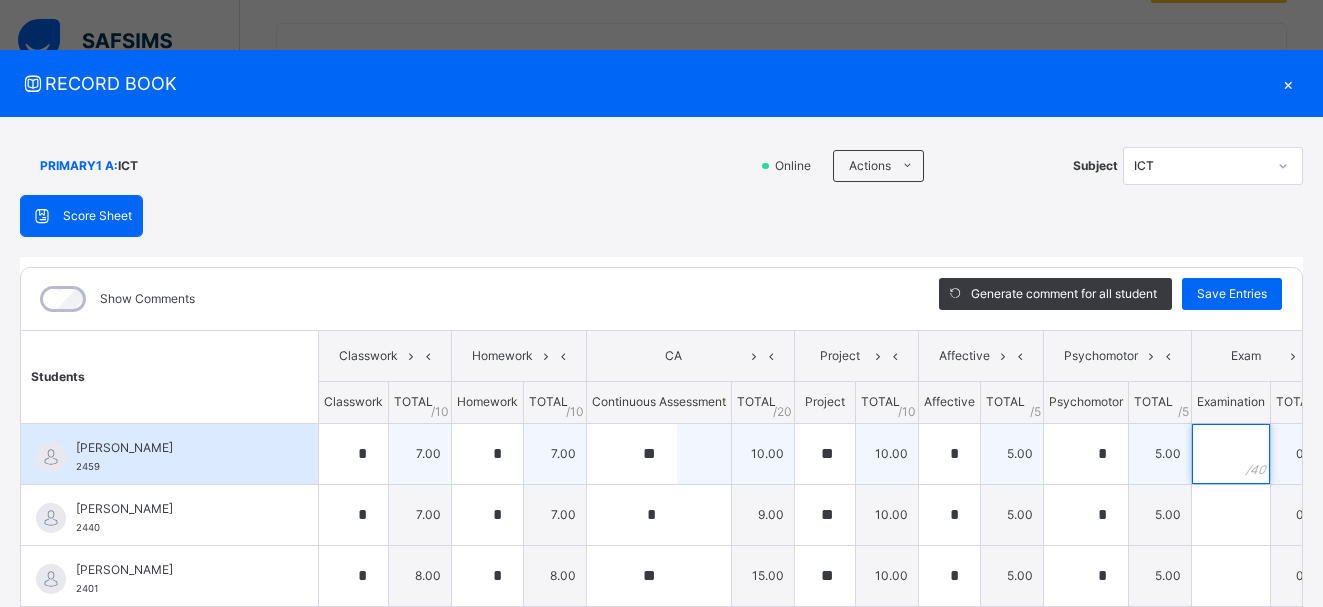 click at bounding box center (1231, 454) 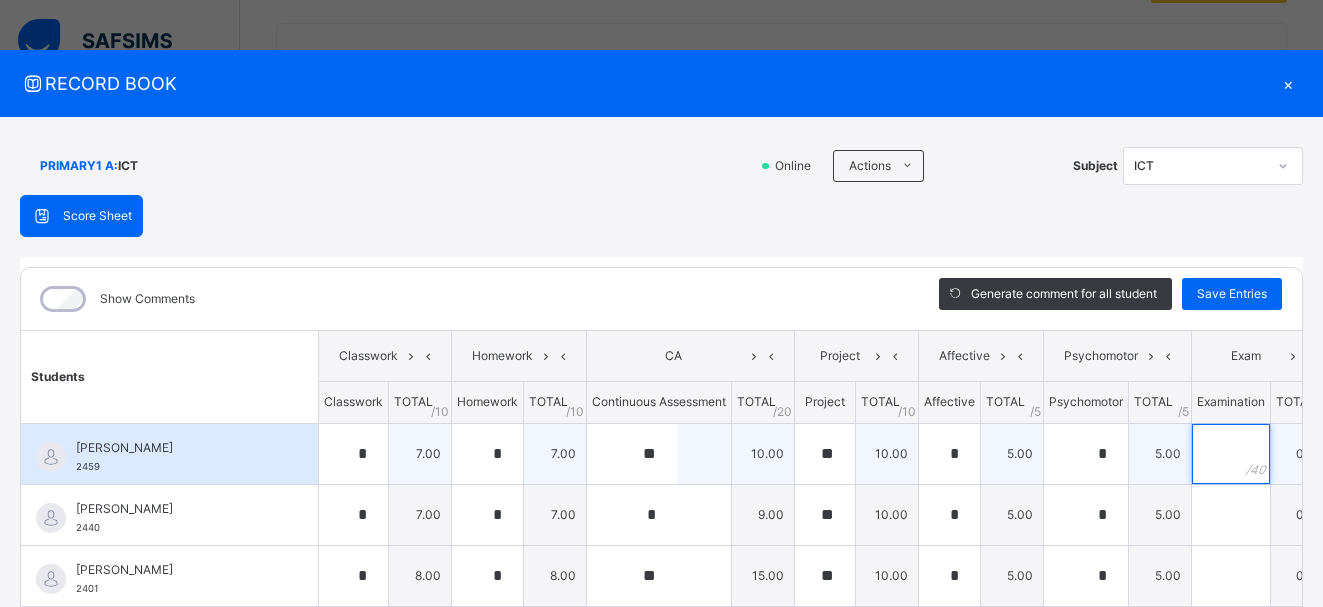 click at bounding box center (1231, 454) 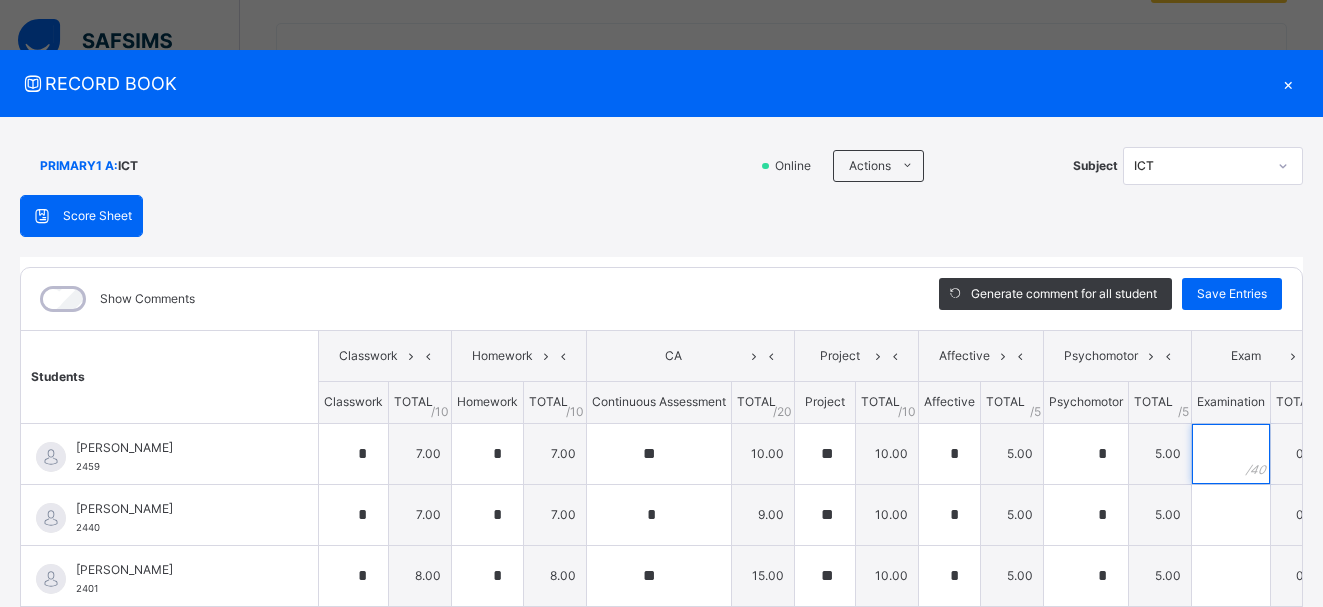 scroll, scrollTop: 45, scrollLeft: 0, axis: vertical 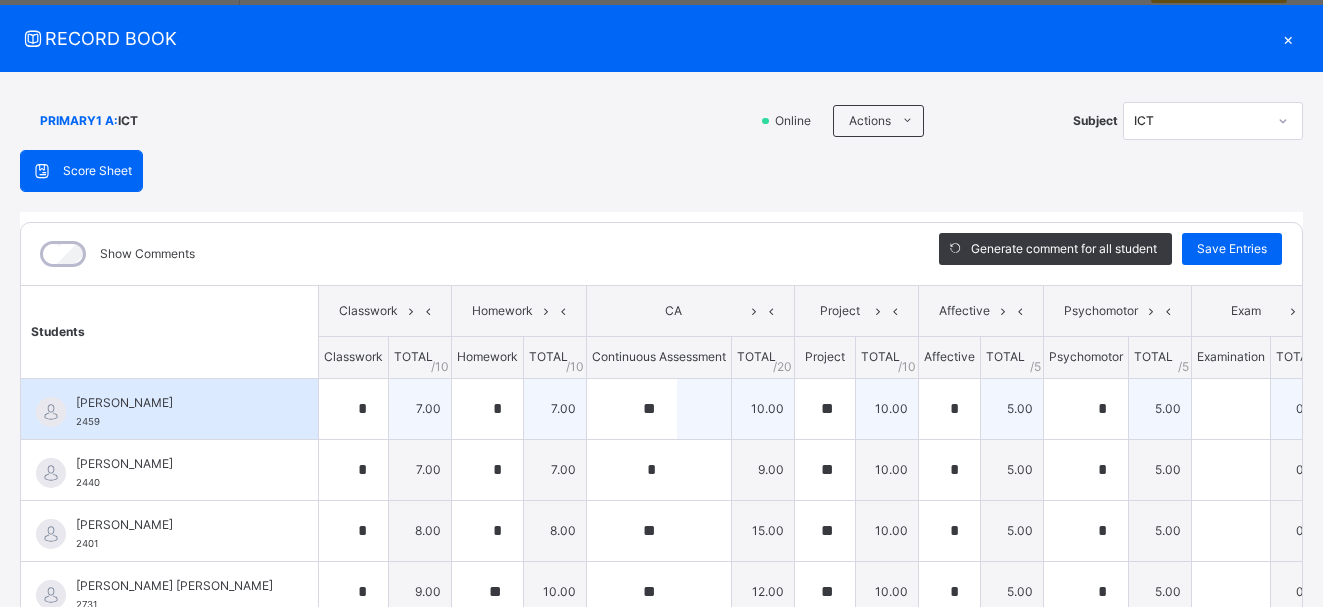 click at bounding box center [1231, 409] 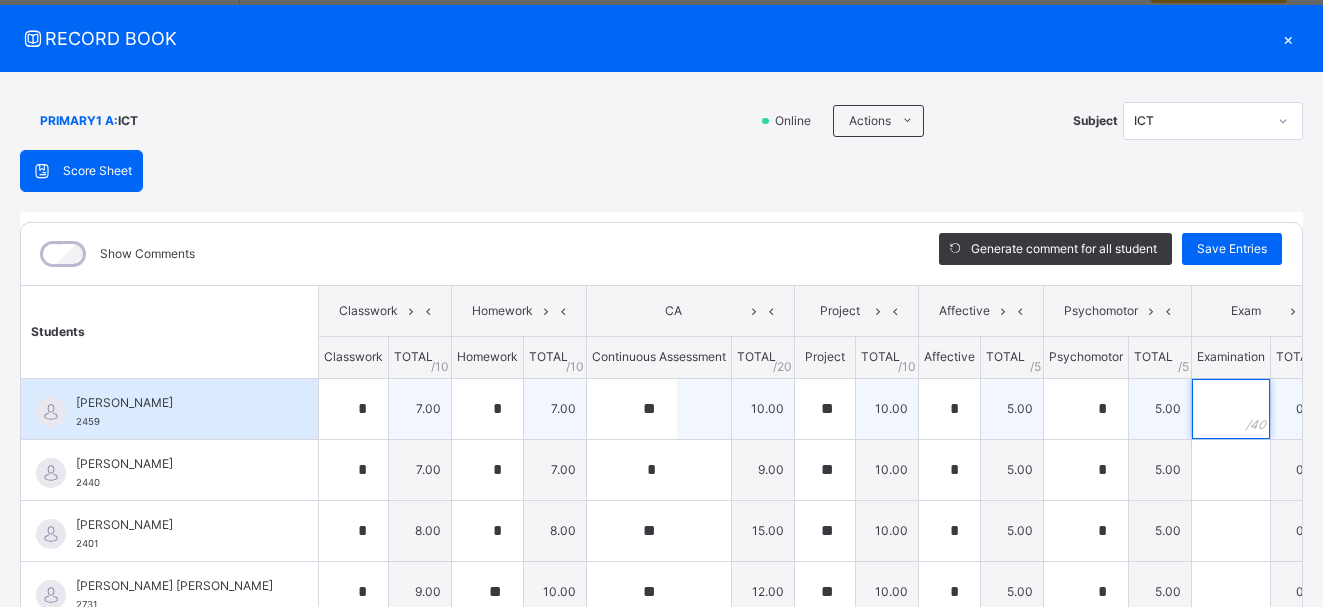 click at bounding box center (1231, 409) 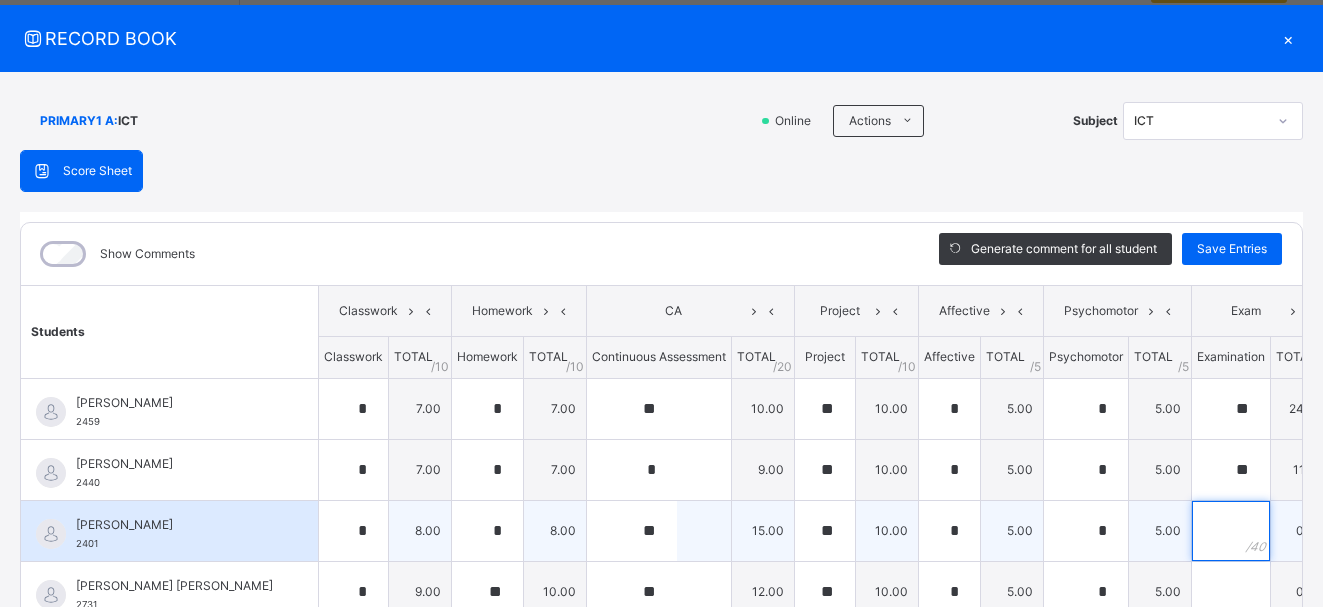 click at bounding box center (1231, 531) 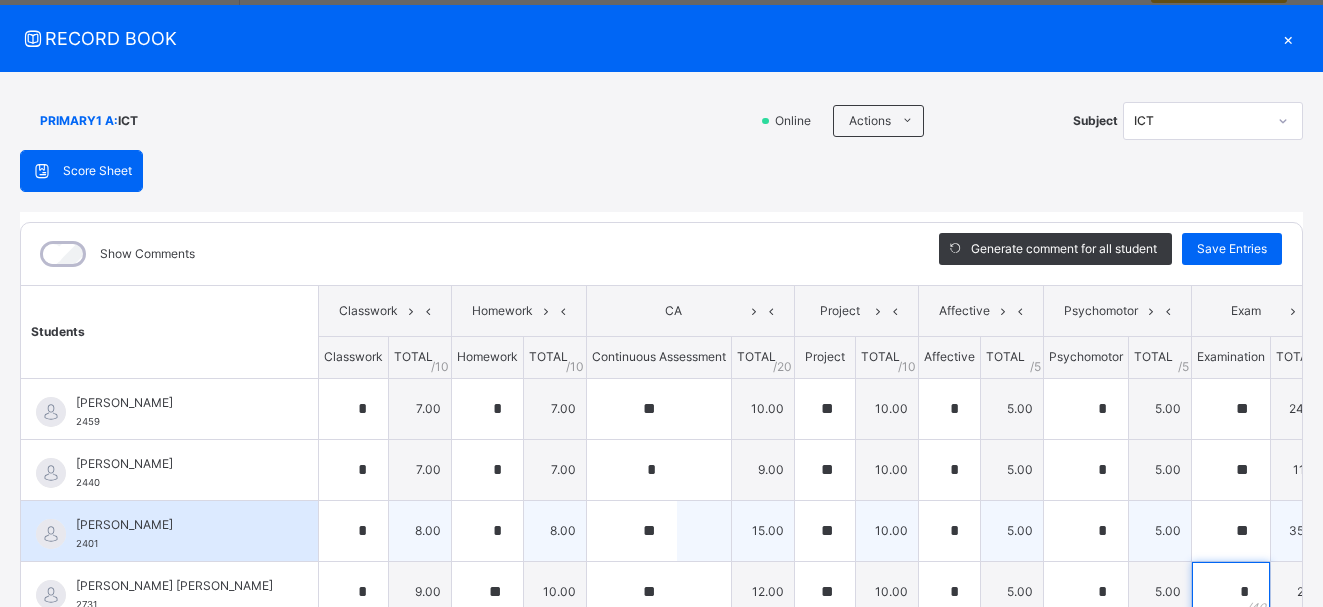 scroll, scrollTop: 57, scrollLeft: 0, axis: vertical 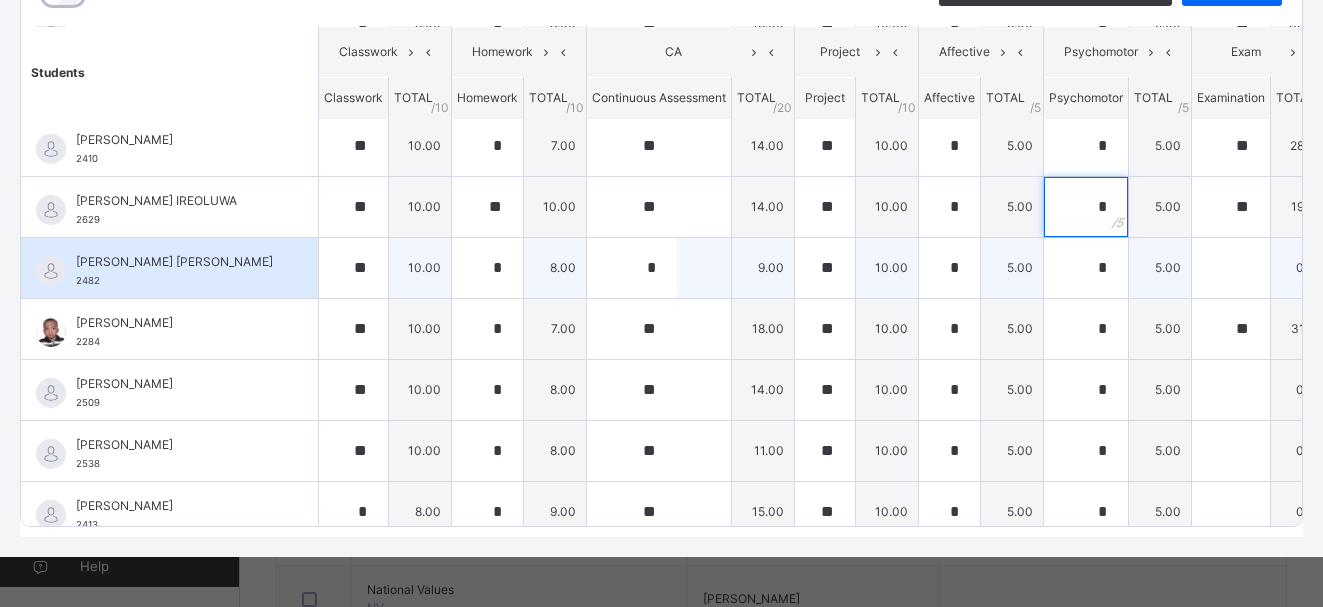 click on "*" at bounding box center [1086, 207] 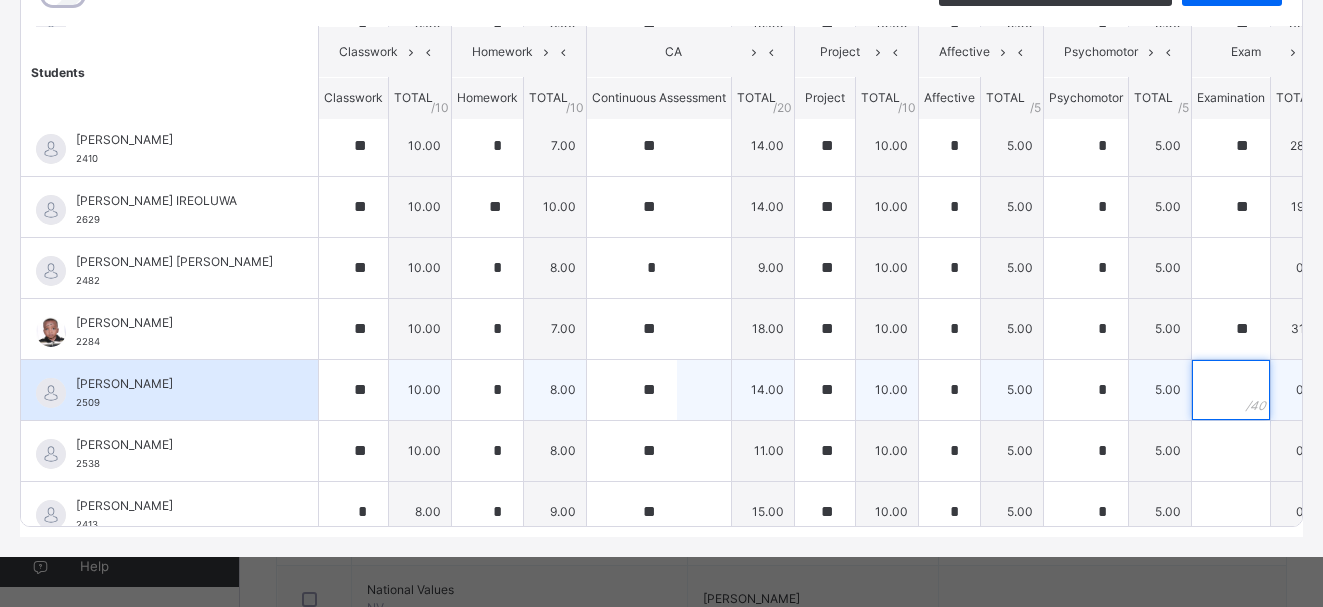click at bounding box center [1231, 390] 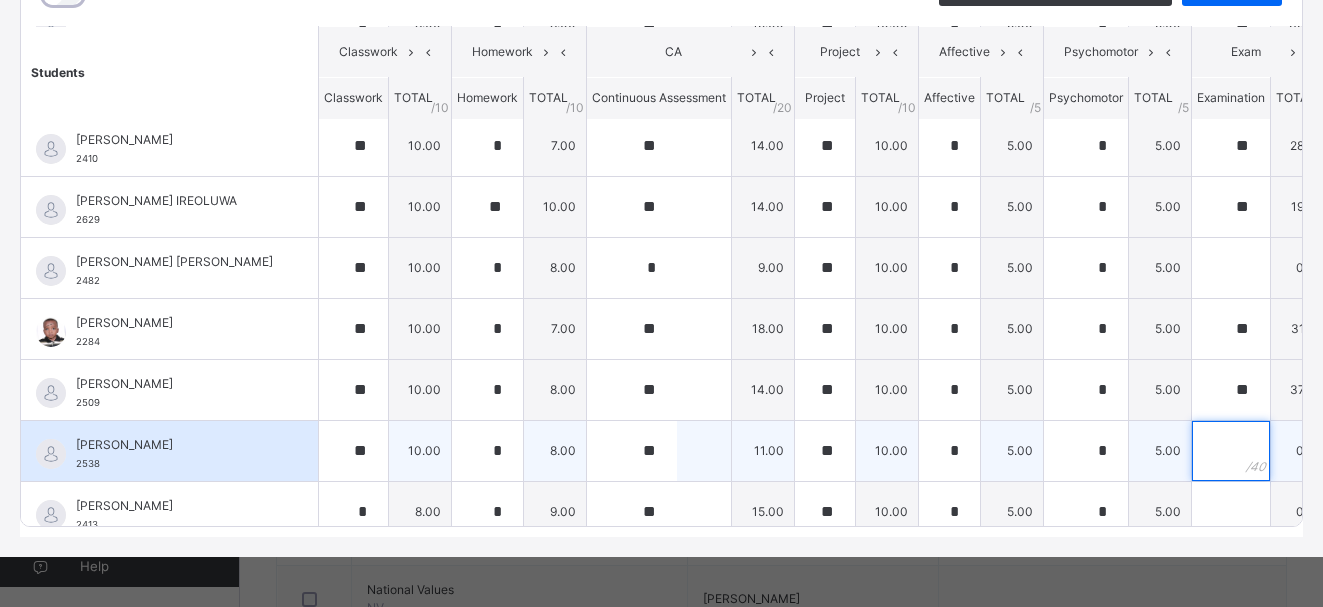 click at bounding box center [1231, 451] 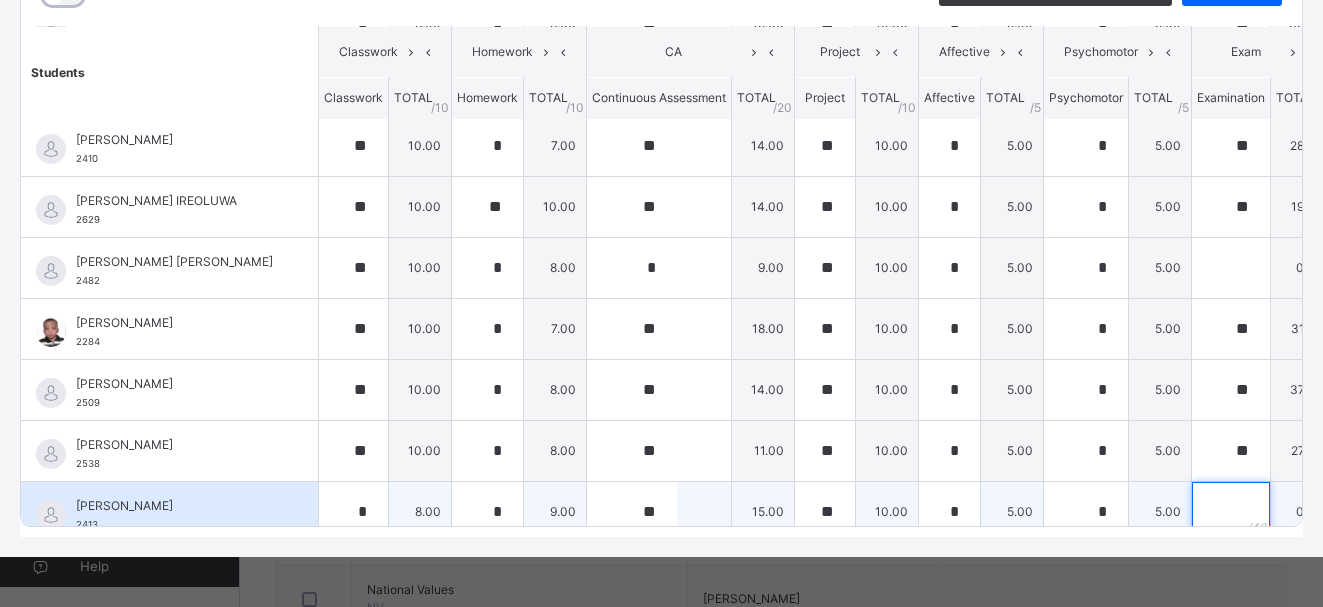 click at bounding box center [1231, 512] 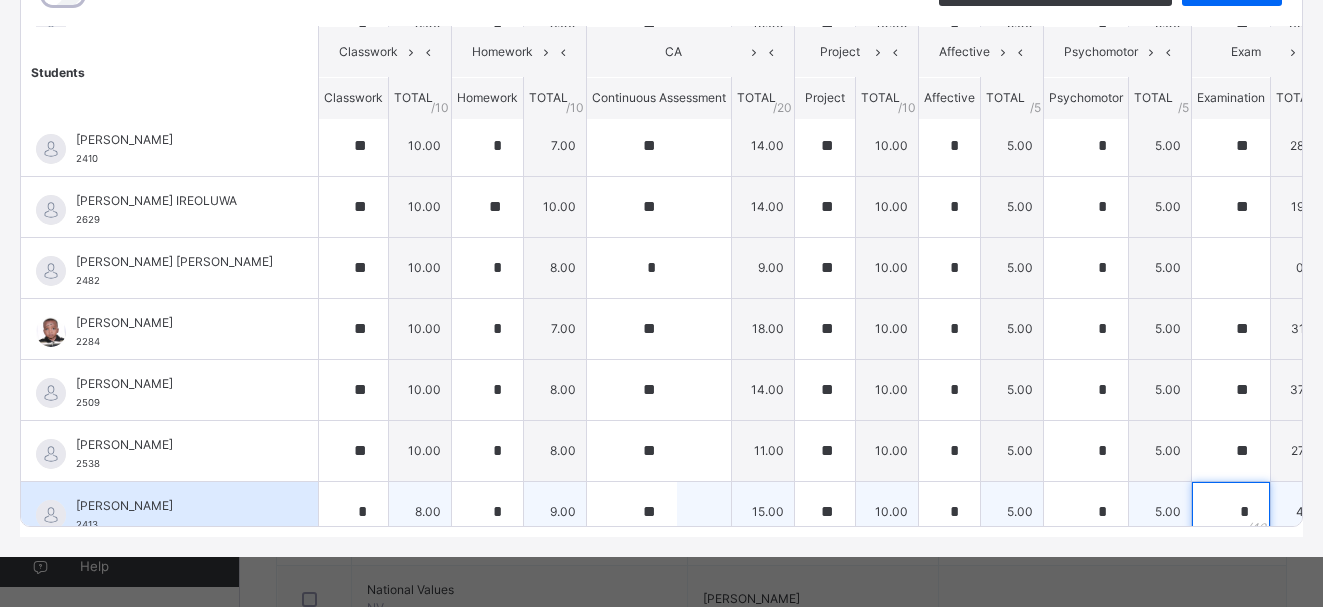 click on "*" at bounding box center [1231, 512] 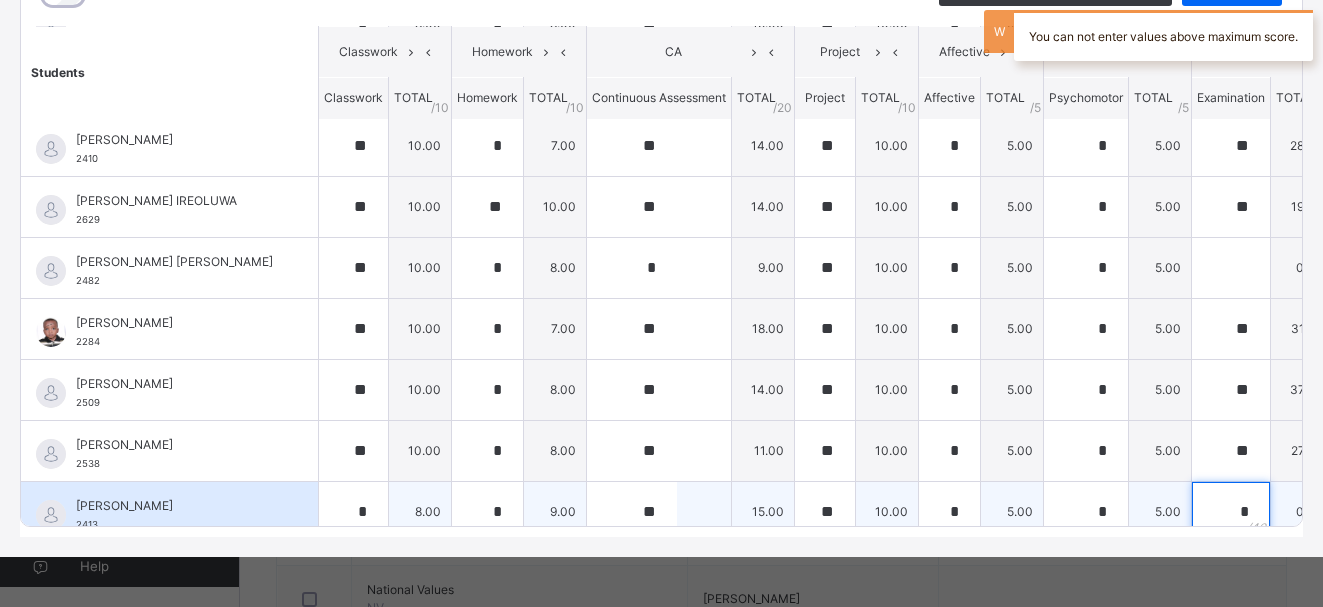 scroll, scrollTop: 261, scrollLeft: 0, axis: vertical 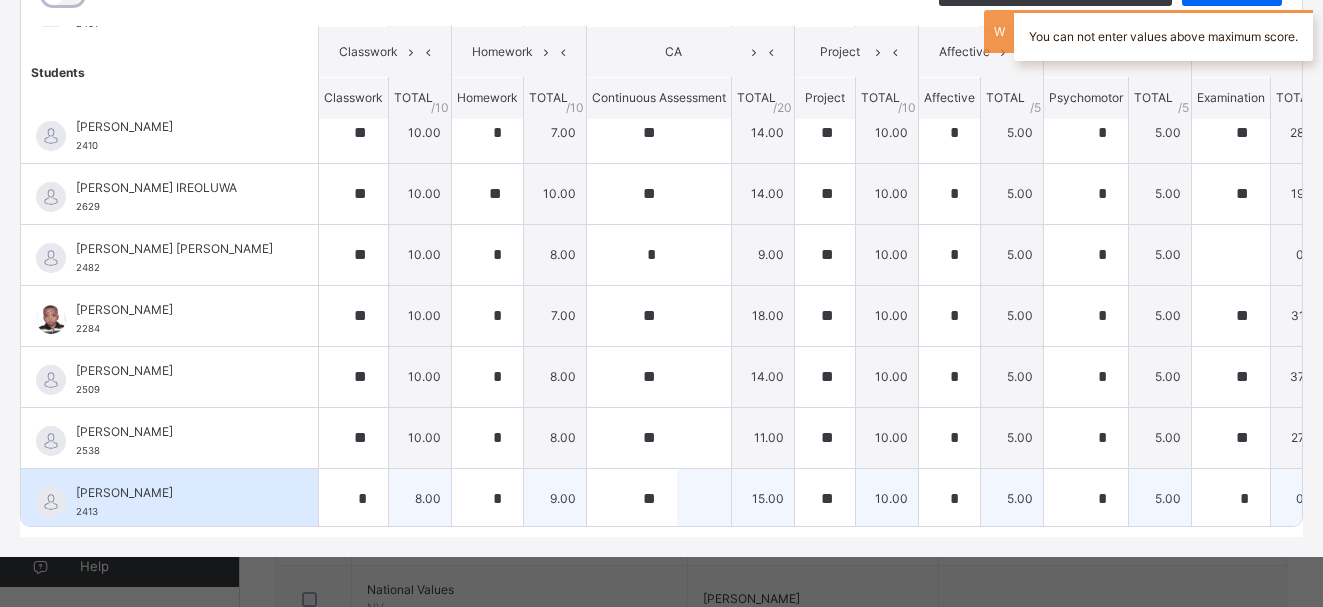 click on "*" at bounding box center [1231, 499] 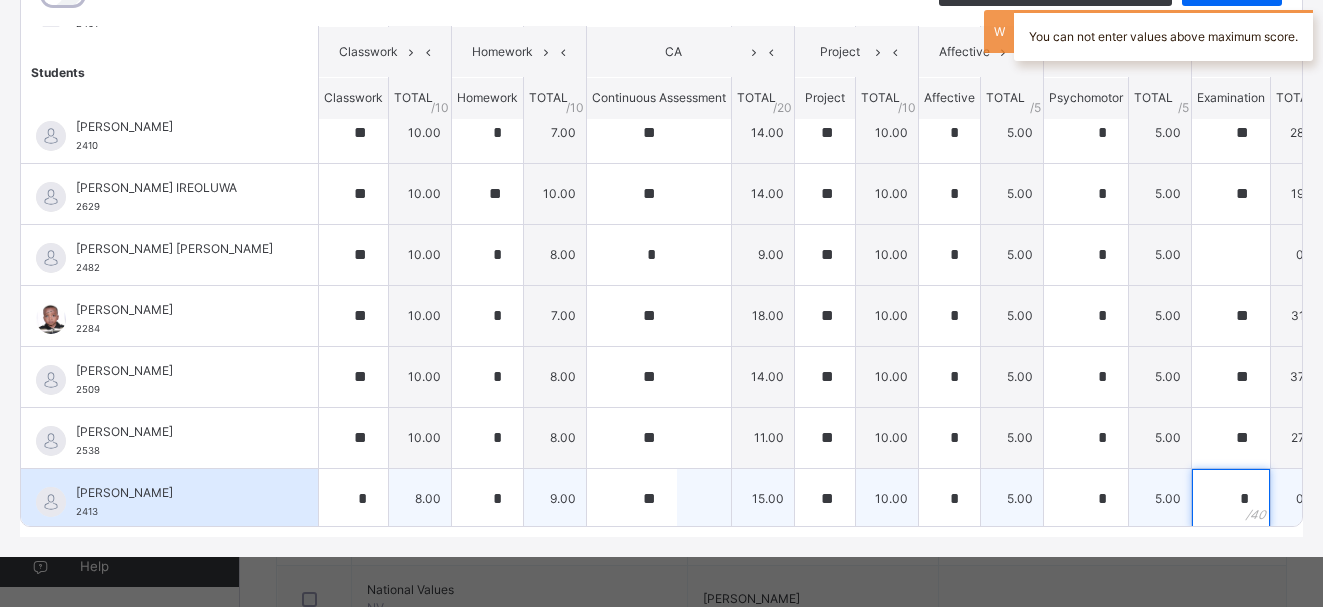 click on "*" at bounding box center (1231, 499) 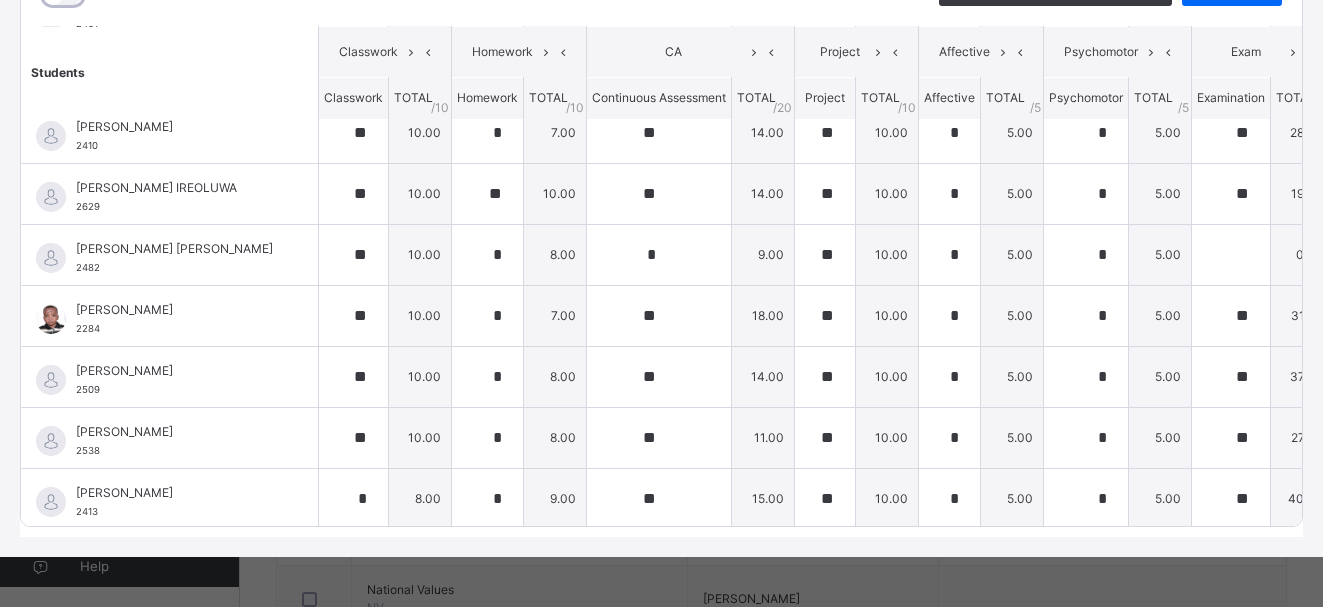 click on "RECORD BOOK × PRIMARY1   A :   ICT Online Actions  Download Empty Score Sheet  Upload/map score sheet Subject  ICT ESTEEM LEARNING CENTRE Date: [DATE] 12:52:20 pm Score Sheet Score Sheet Show Comments   Generate comment for all student   Save Entries Class Level:  PRIMARY1   A Subject:  ICT Session:  2024/2025 Session Session:  Third Term Students Classwork Homework CA Project Affective Psychomotor Exam TOTAL /100 Comment Classwork TOTAL / 10 Homework TOTAL / 10 Continuous Assessment TOTAL / 20 Project TOTAL / 10 Affective TOTAL / 5 Psychomotor TOTAL / 5 Examination TOTAL / 40 [PERSON_NAME]  2459 [PERSON_NAME]  2459 * 7.00 * 7.00 ** 10.00 ** 10.00 * 5.00 * 5.00 ** 24.00 68.00 Generate comment 0 / 250   ×   Subject Teacher’s Comment Generate and see in full the comment developed by the AI with an option to regenerate the comment [PERSON_NAME] [PERSON_NAME]    2459   Total 68.00  / 100.00 [PERSON_NAME] Bot   Regenerate     Use this comment   [PERSON_NAME] 2440 [PERSON_NAME] 2440 * 7.00 * *" at bounding box center [661, 303] 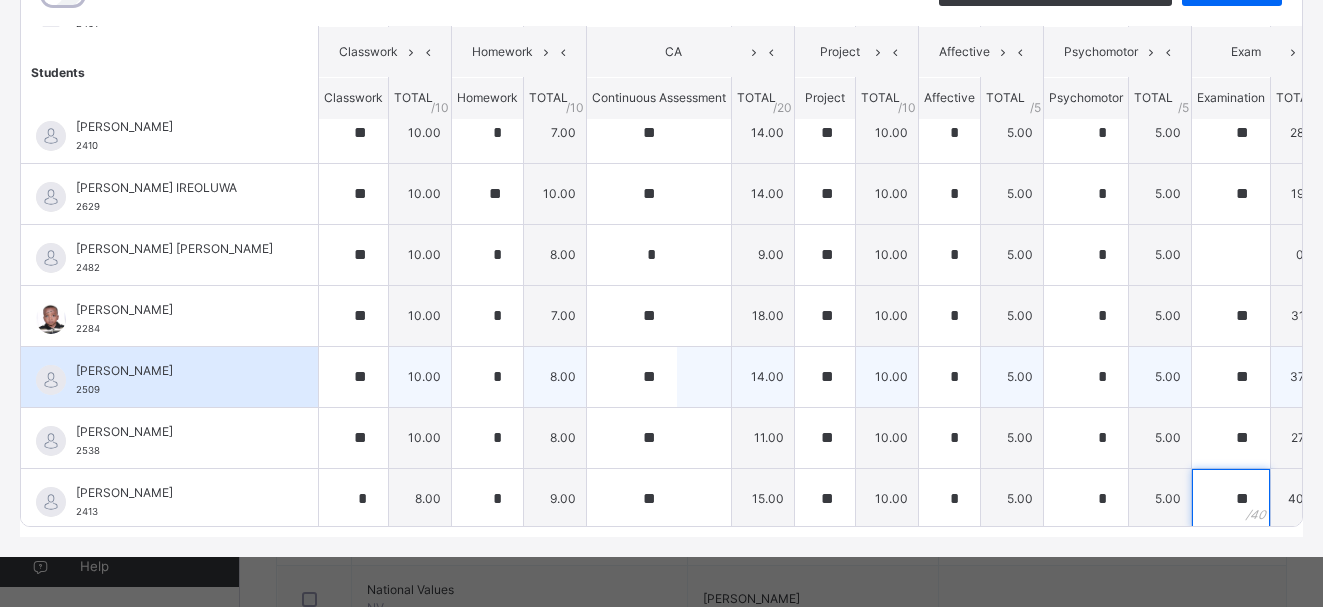 click on "**" at bounding box center (1231, 499) 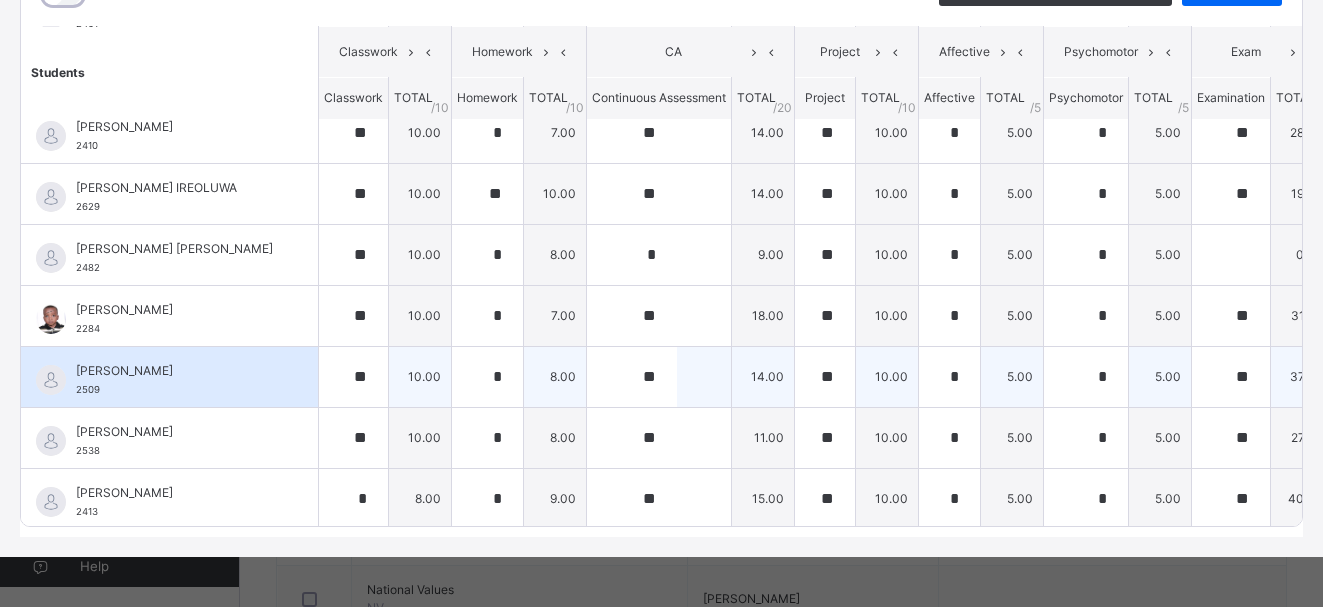 click on "[PERSON_NAME]  2509 [PERSON_NAME]  2509 ** 10.00 * 8.00 ** 14.00 ** 10.00 * 5.00 * 5.00 ** 37.00 89.00 Generate comment 0 / 250" at bounding box center [714, 376] 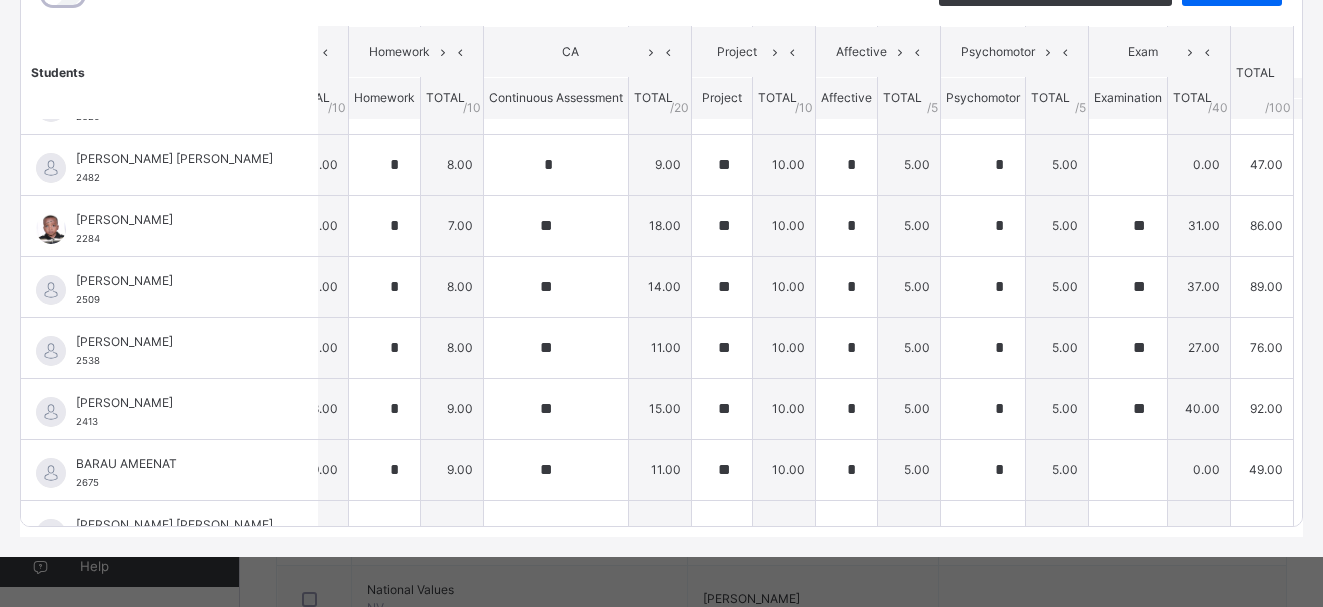 scroll, scrollTop: 576, scrollLeft: 103, axis: both 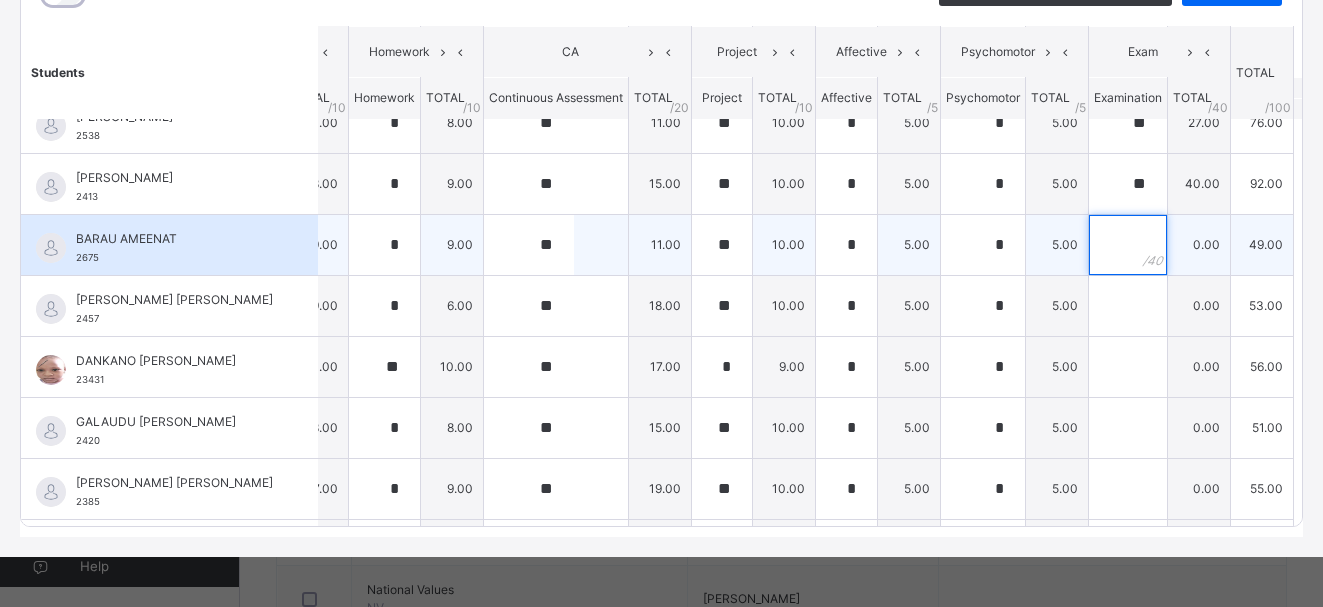 click at bounding box center [1128, 245] 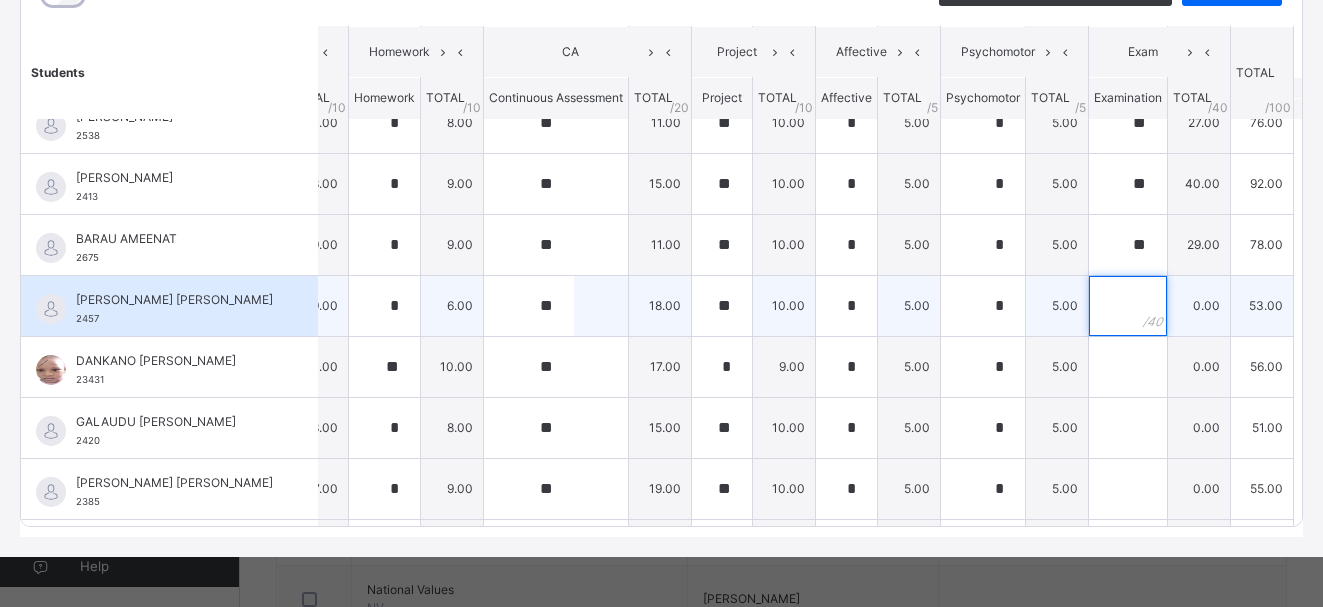 click at bounding box center (1128, 306) 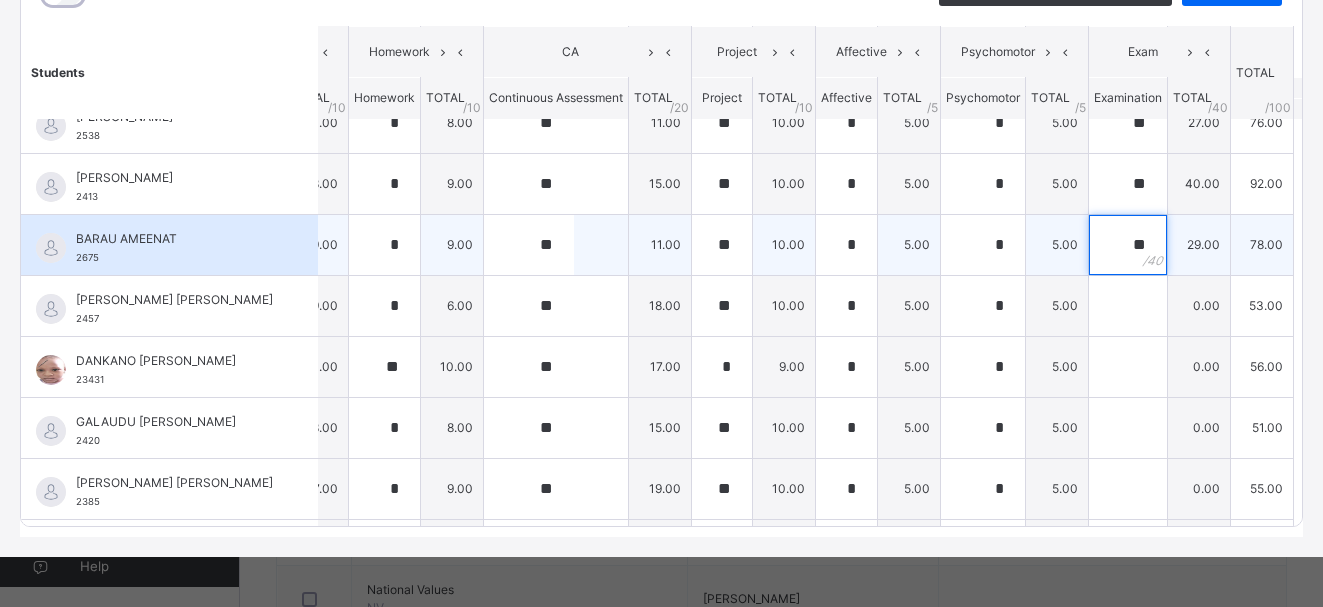 click on "**" at bounding box center [1128, 245] 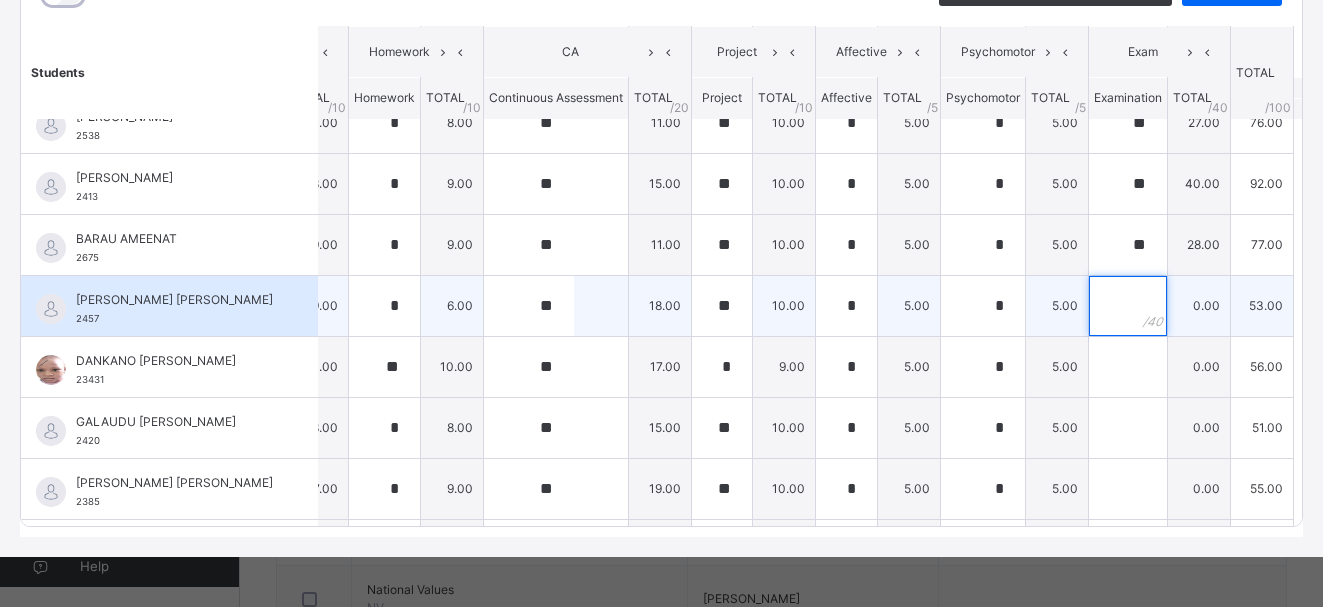 click at bounding box center [1128, 306] 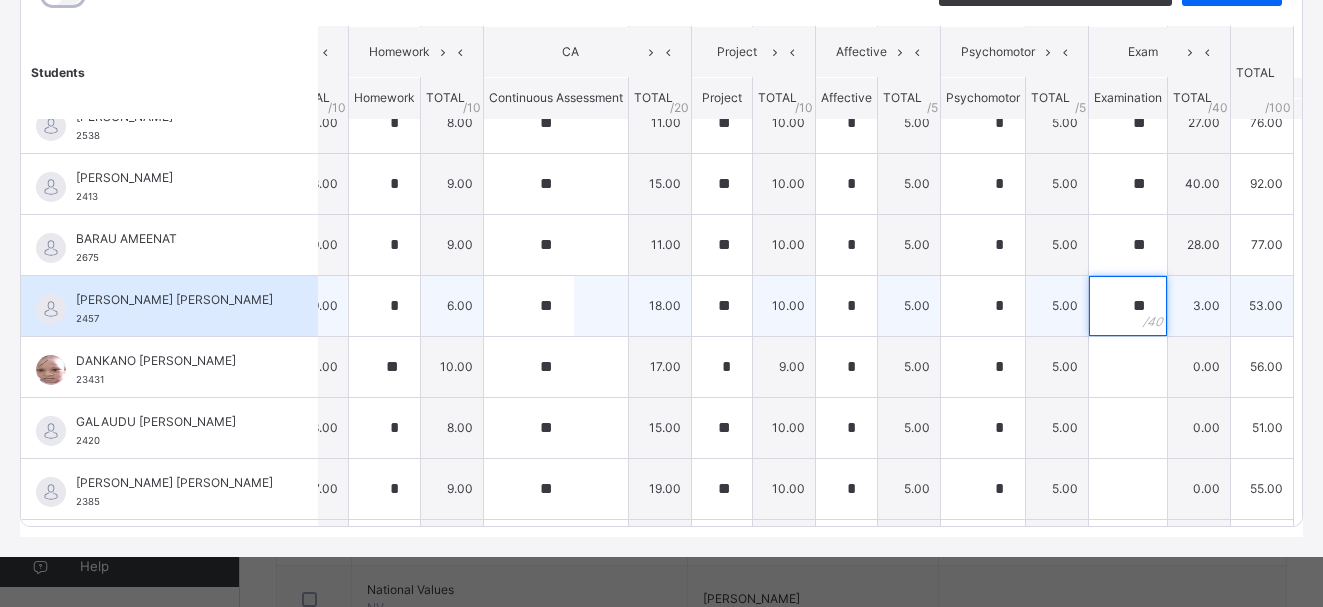 click on "**" at bounding box center (1128, 306) 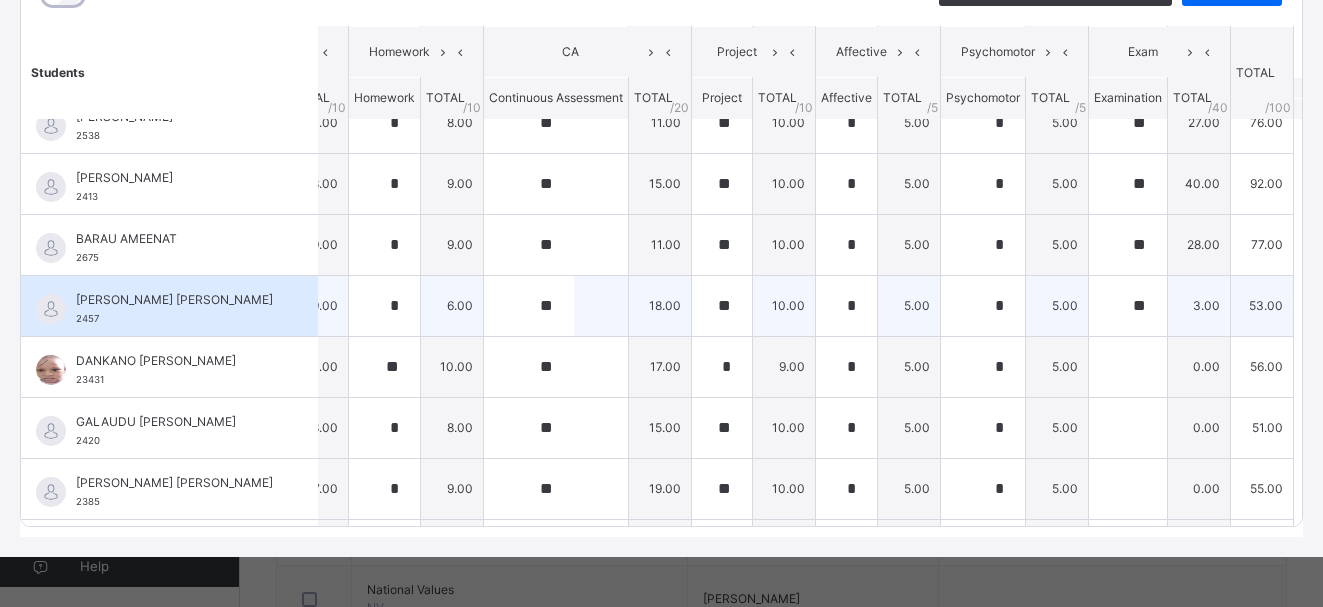 click on "**" at bounding box center (1128, 306) 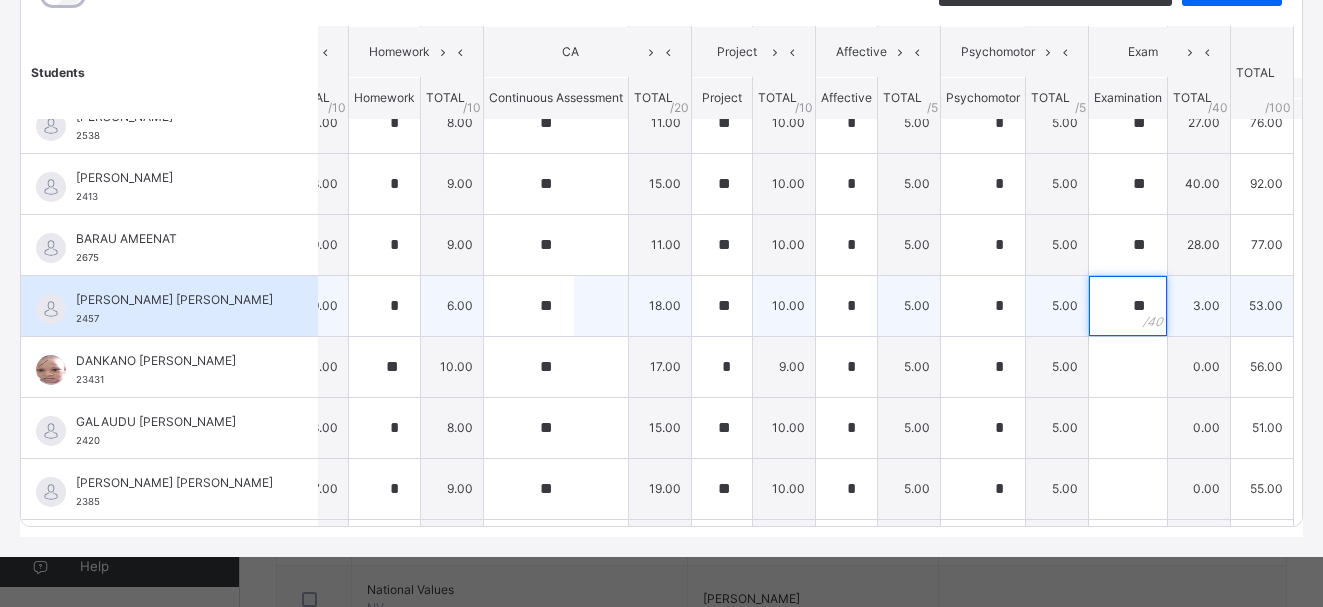 click on "**" at bounding box center [1128, 306] 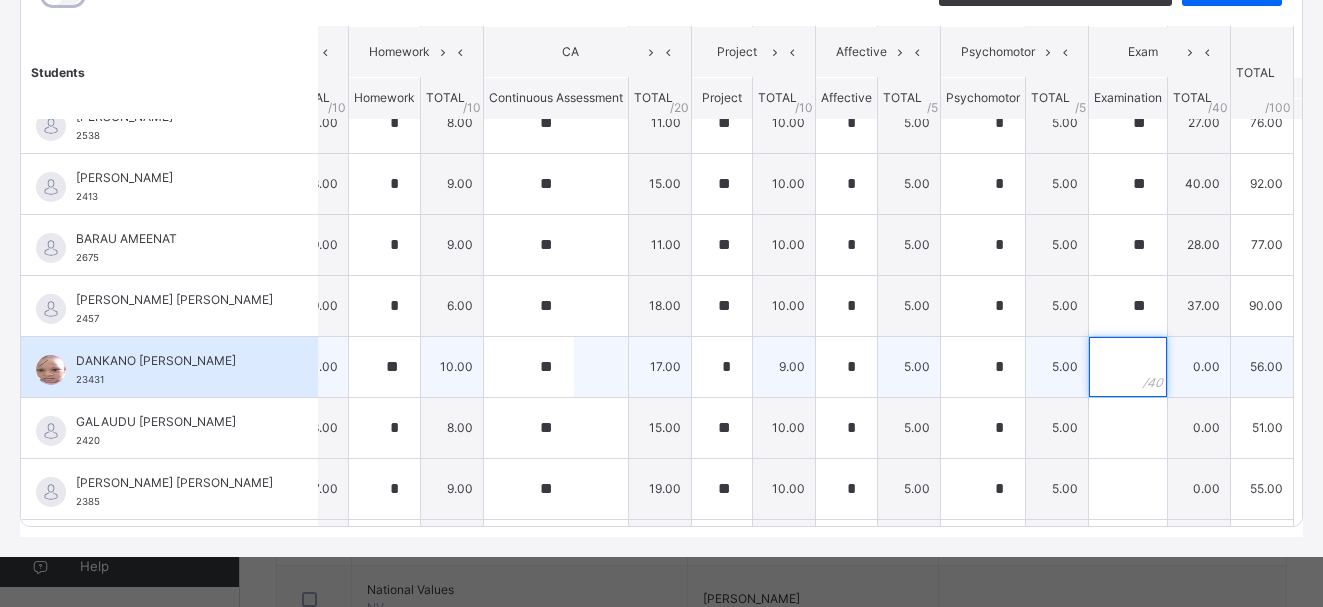 click at bounding box center [1128, 367] 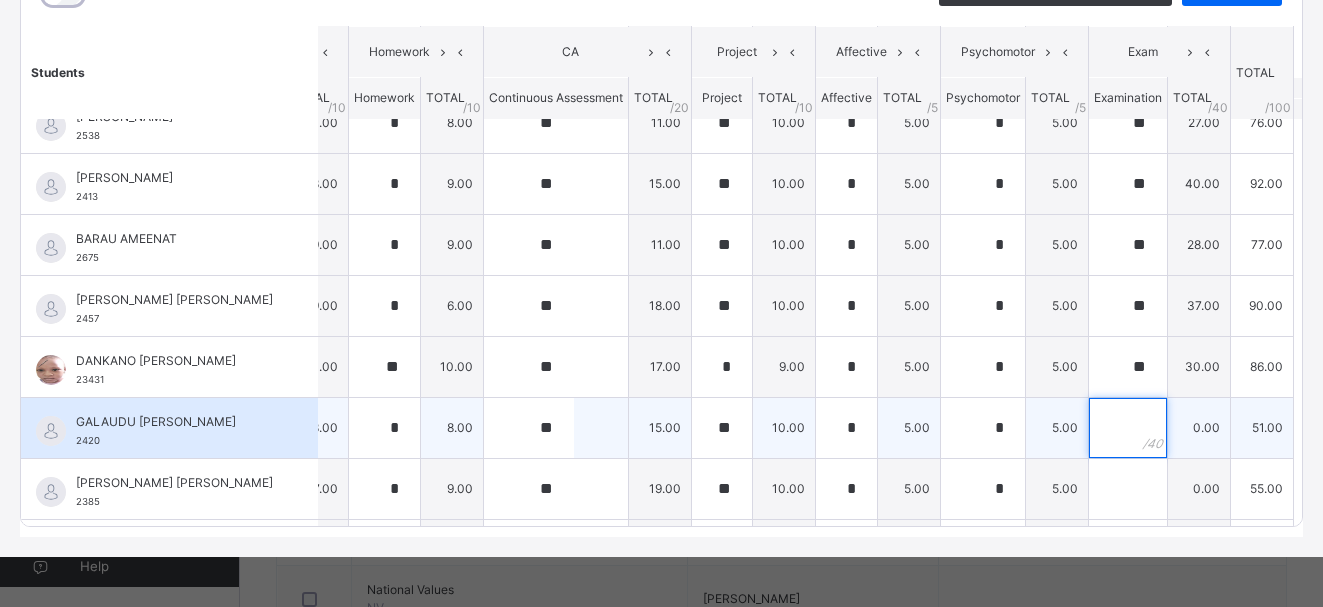 click at bounding box center (1128, 428) 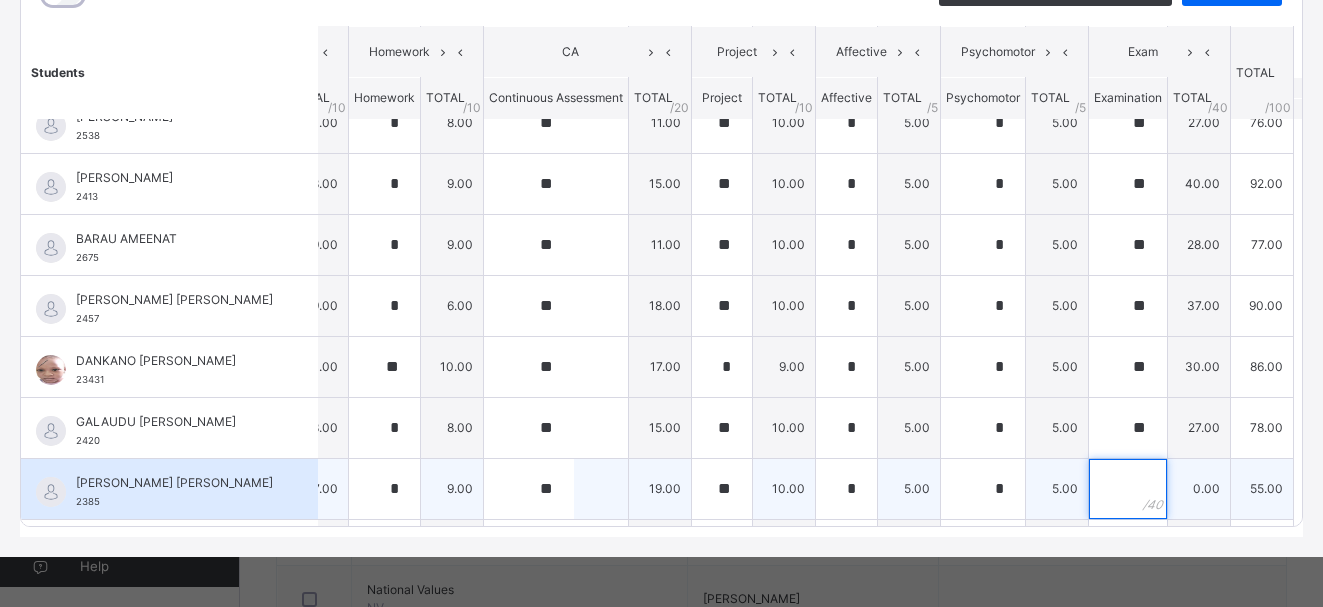 click at bounding box center (1128, 489) 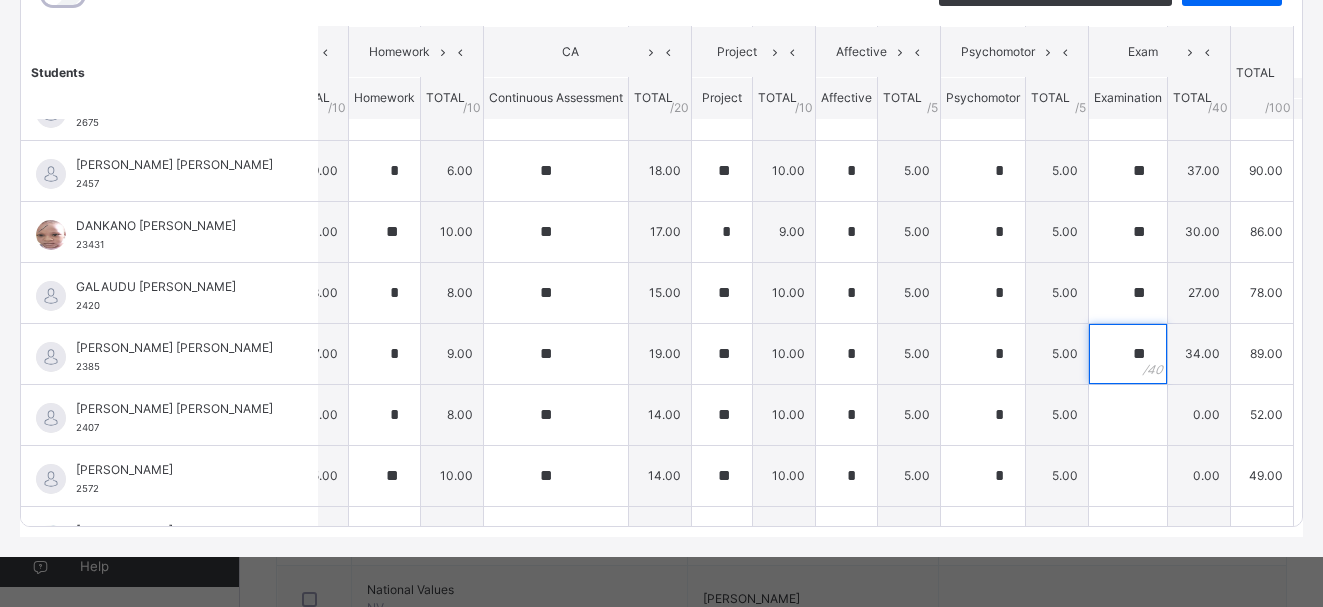 scroll, scrollTop: 801, scrollLeft: 103, axis: both 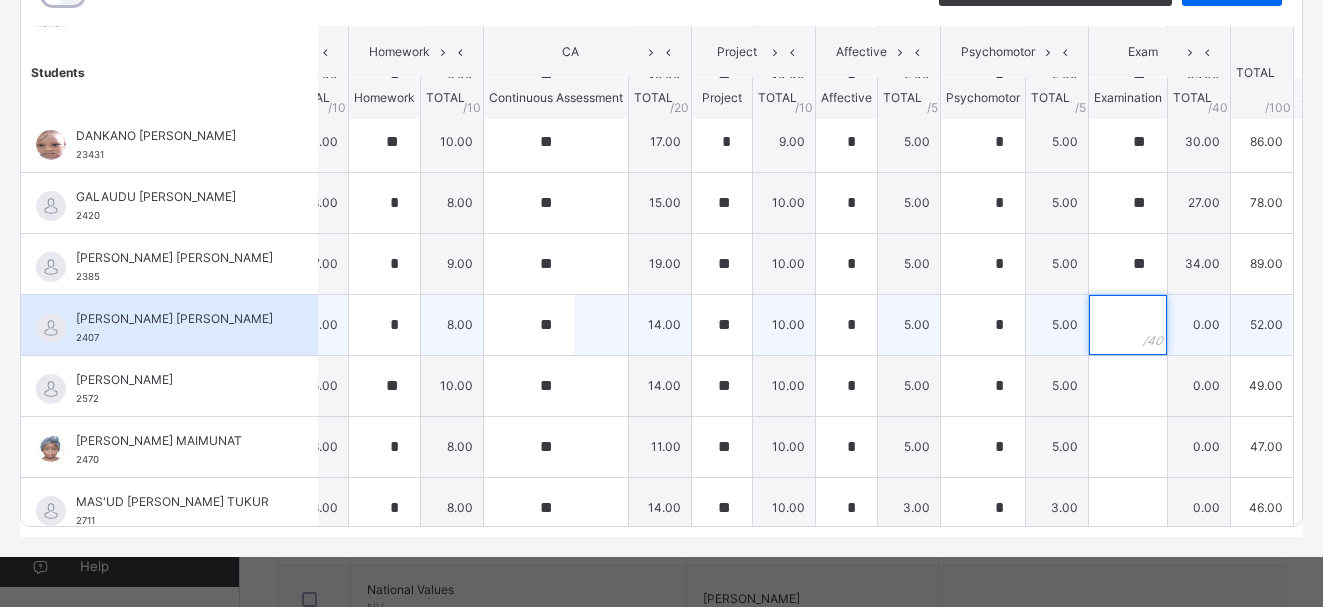click at bounding box center (1128, 325) 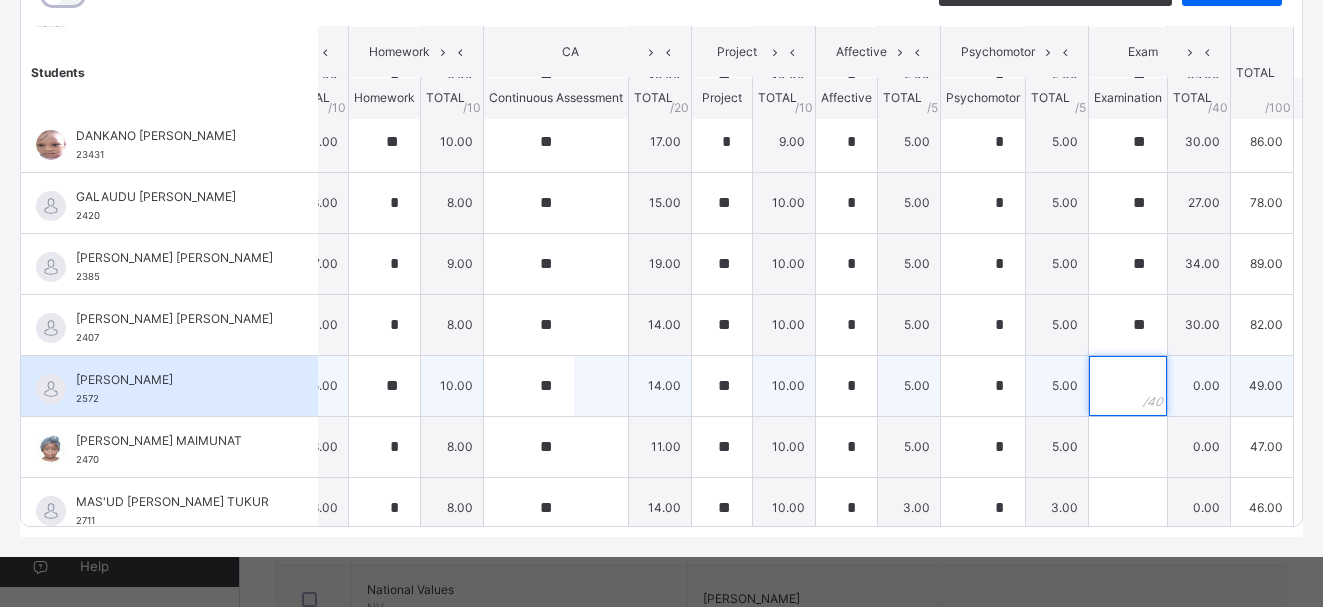 click at bounding box center [1128, 386] 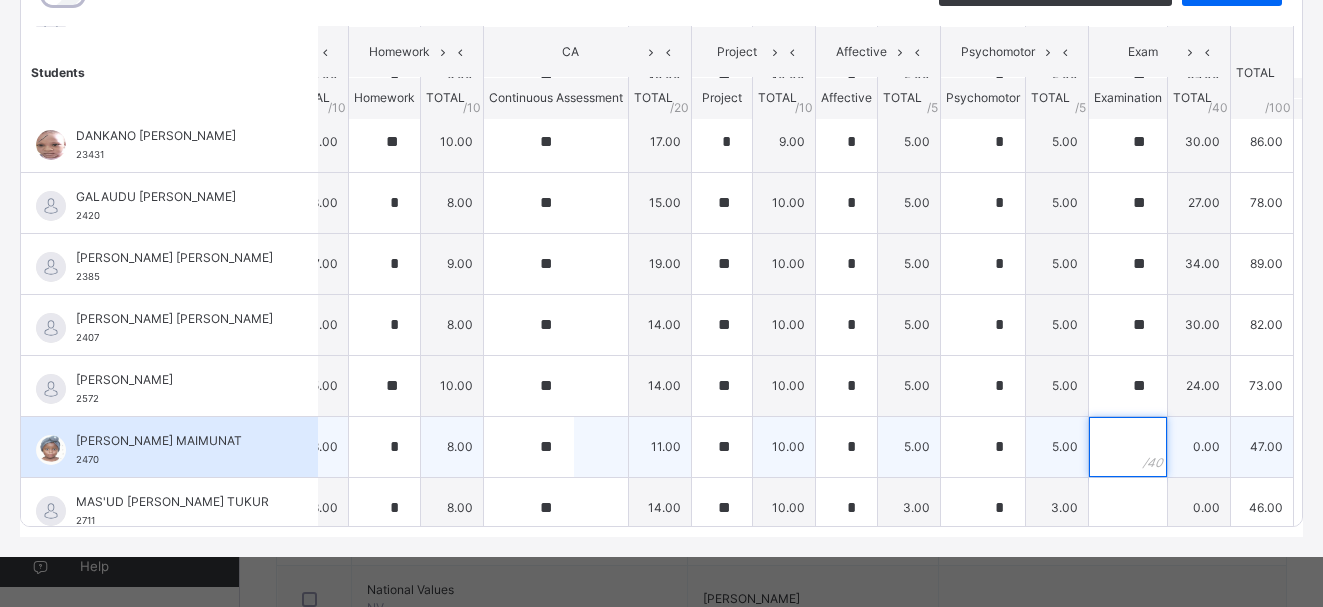 click at bounding box center (1128, 447) 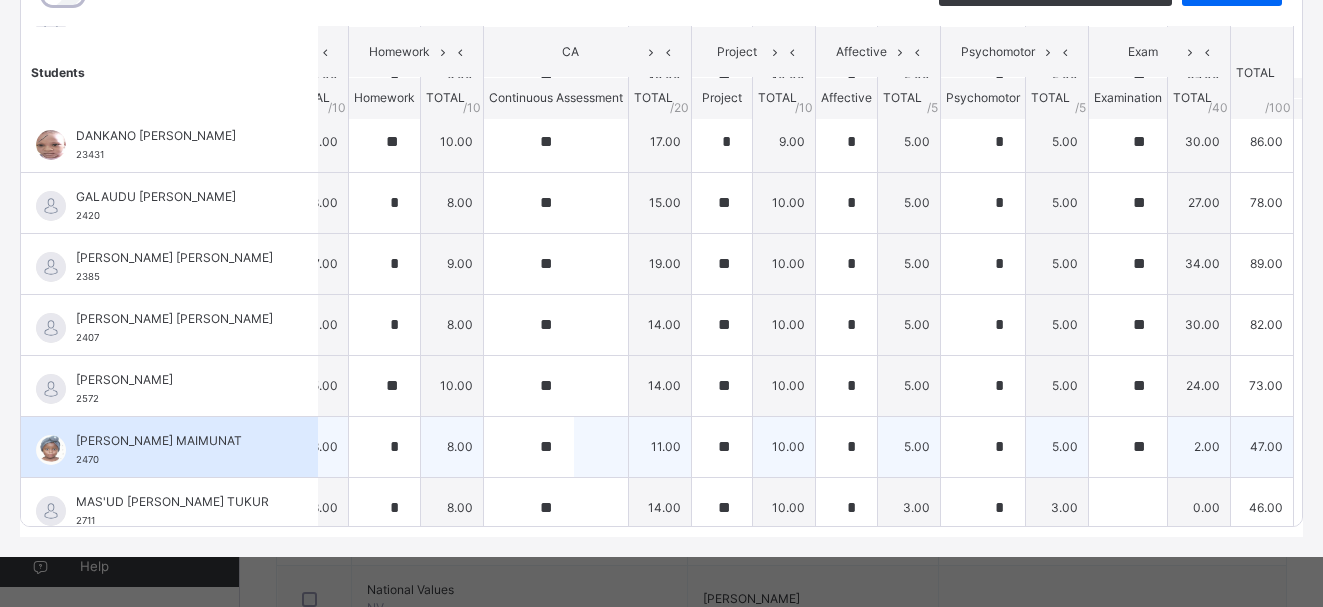 click on "**" at bounding box center (1128, 447) 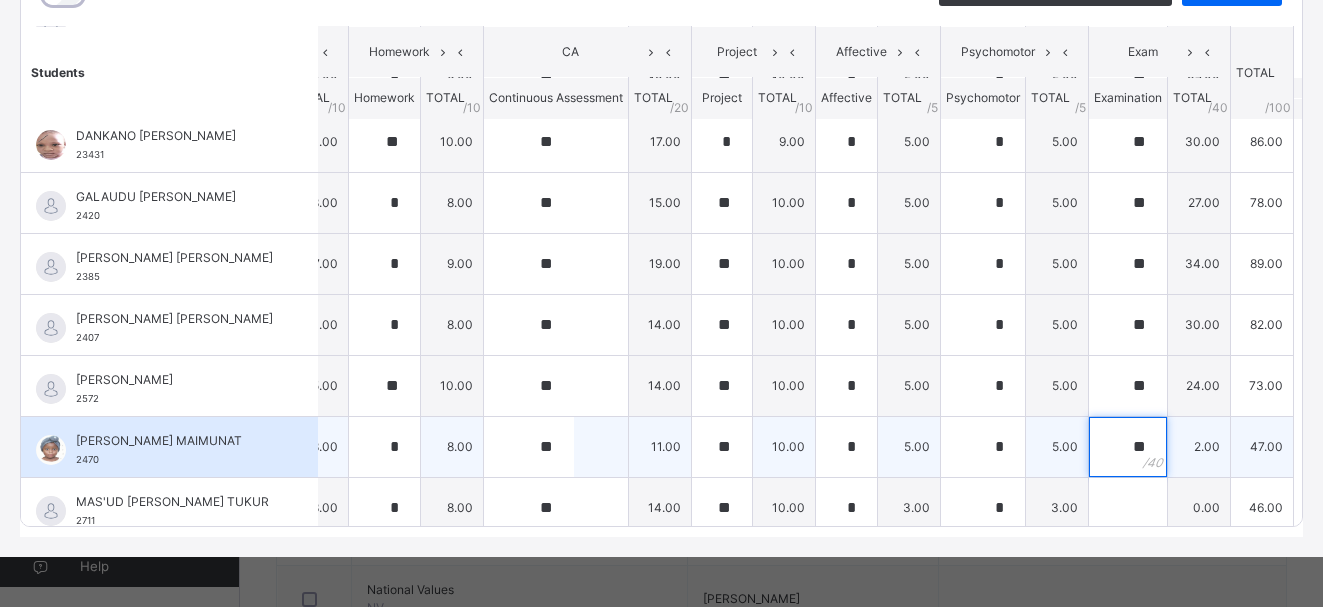click on "**" at bounding box center [1128, 447] 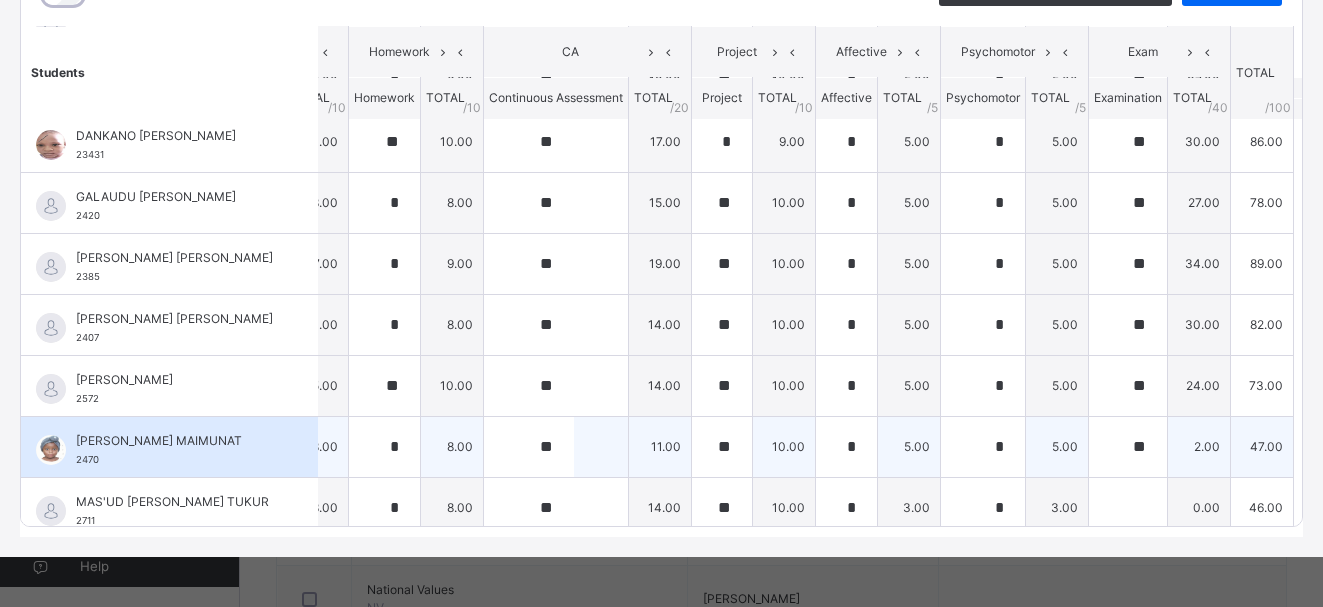 click on "**" at bounding box center (1128, 447) 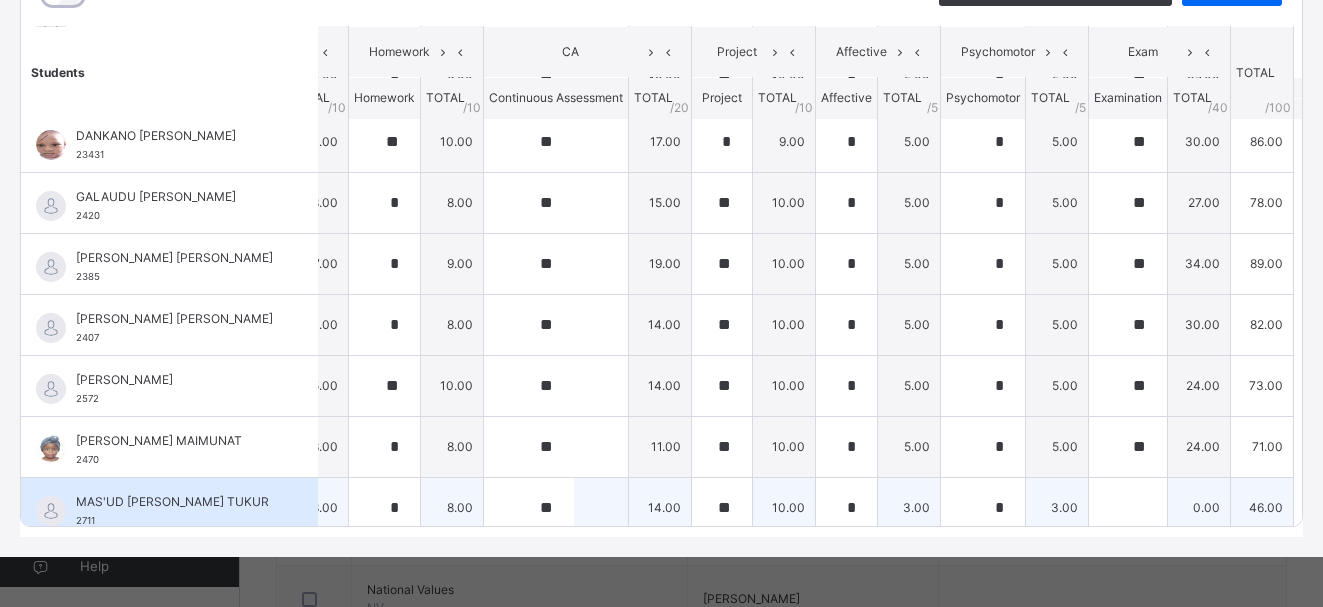 click at bounding box center [1128, 507] 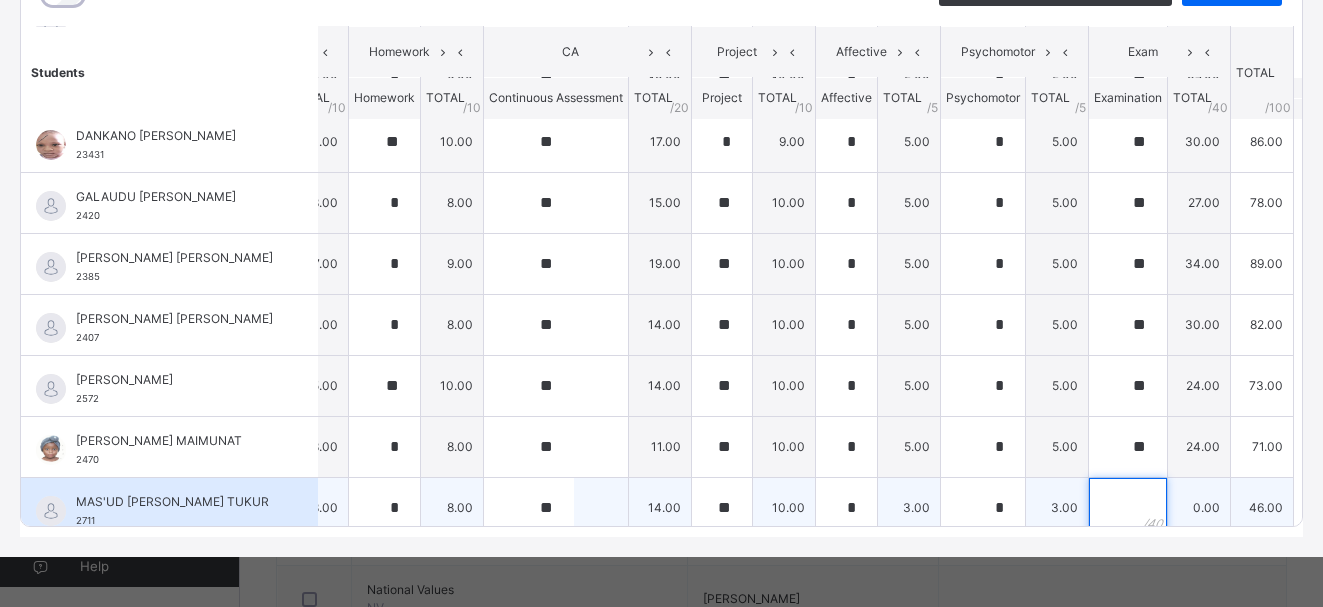 click at bounding box center [1128, 508] 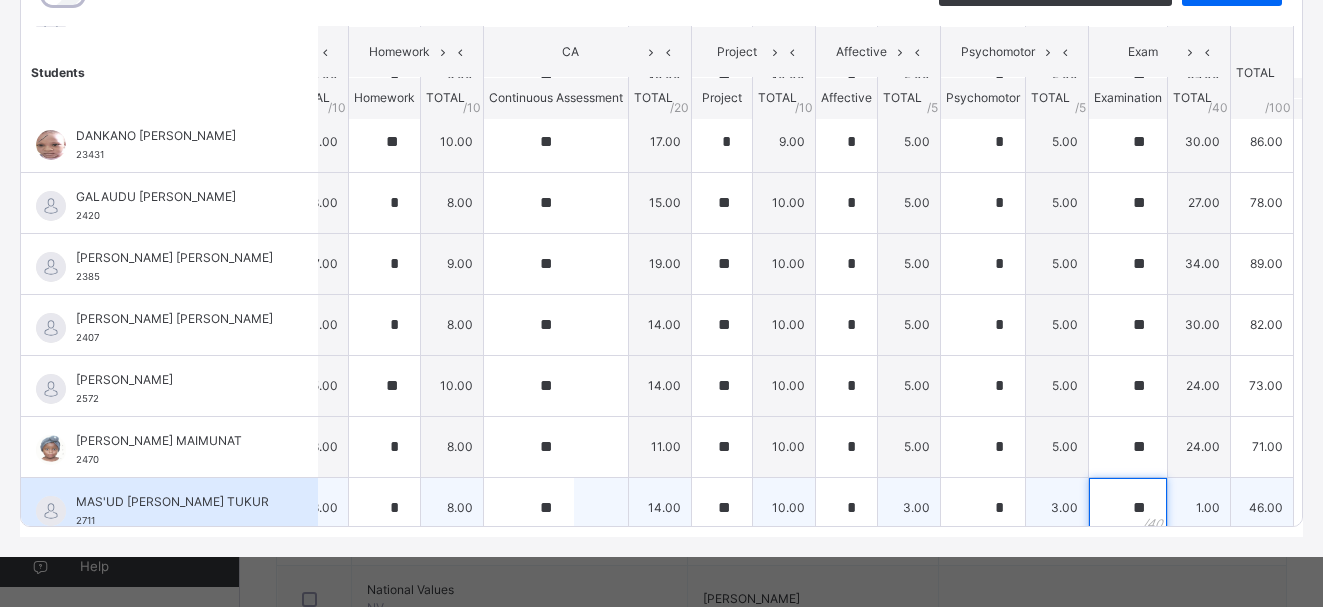 scroll, scrollTop: 810, scrollLeft: 103, axis: both 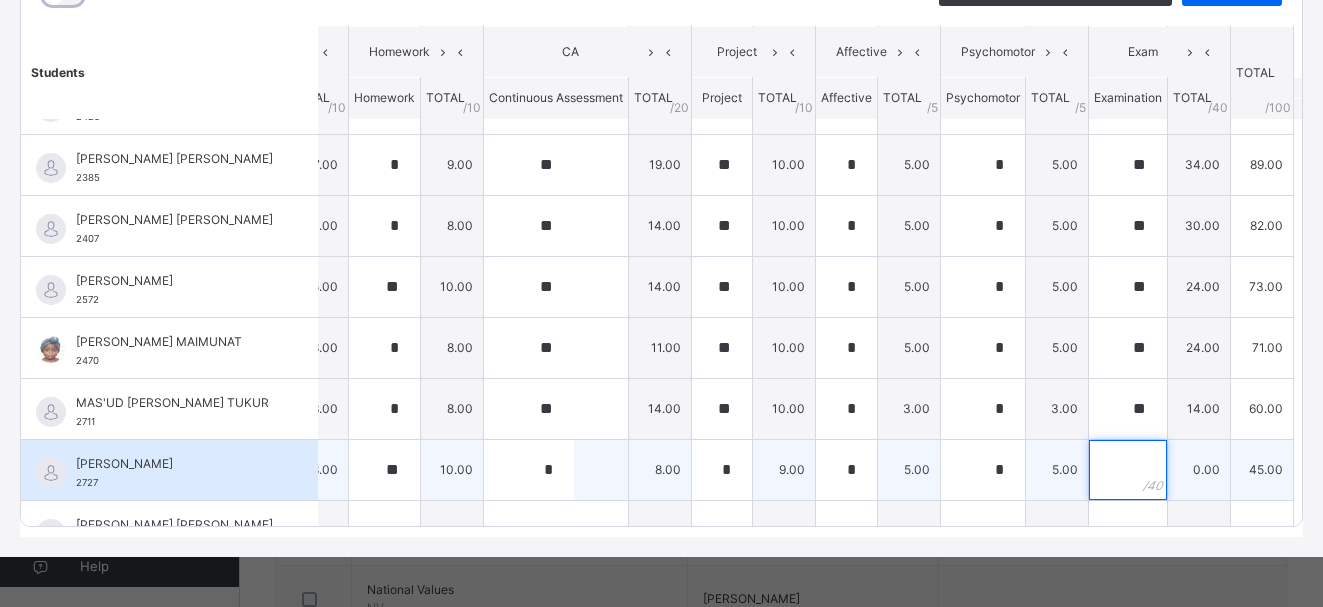 click at bounding box center (1128, 470) 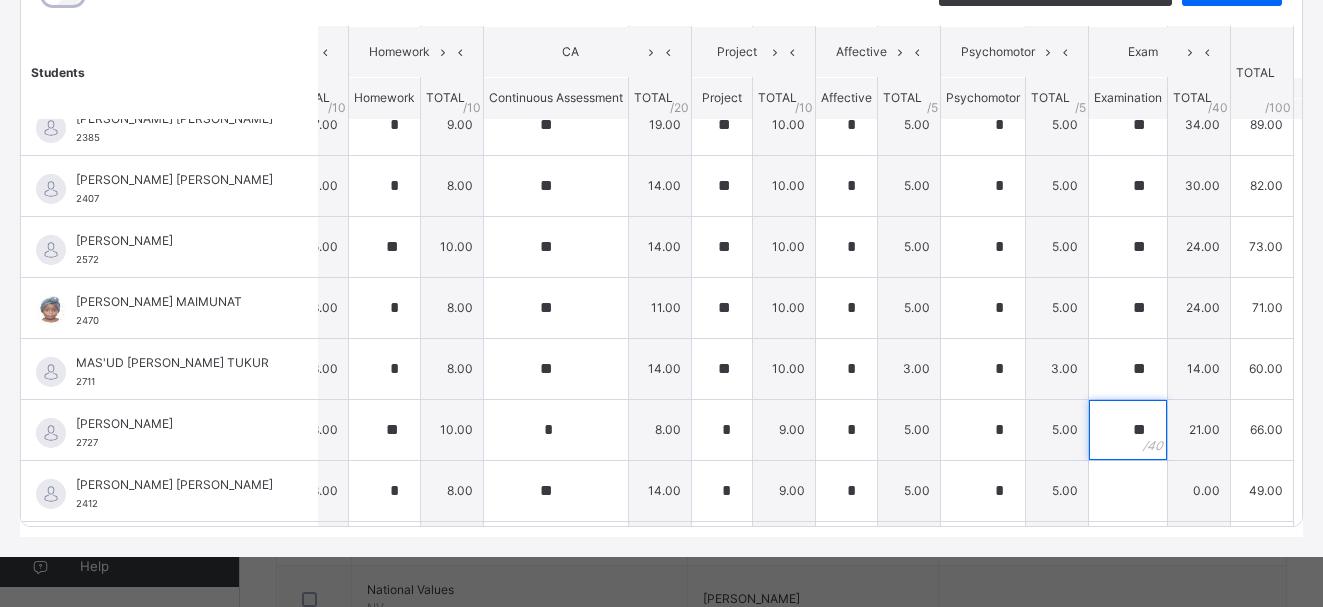 scroll, scrollTop: 945, scrollLeft: 103, axis: both 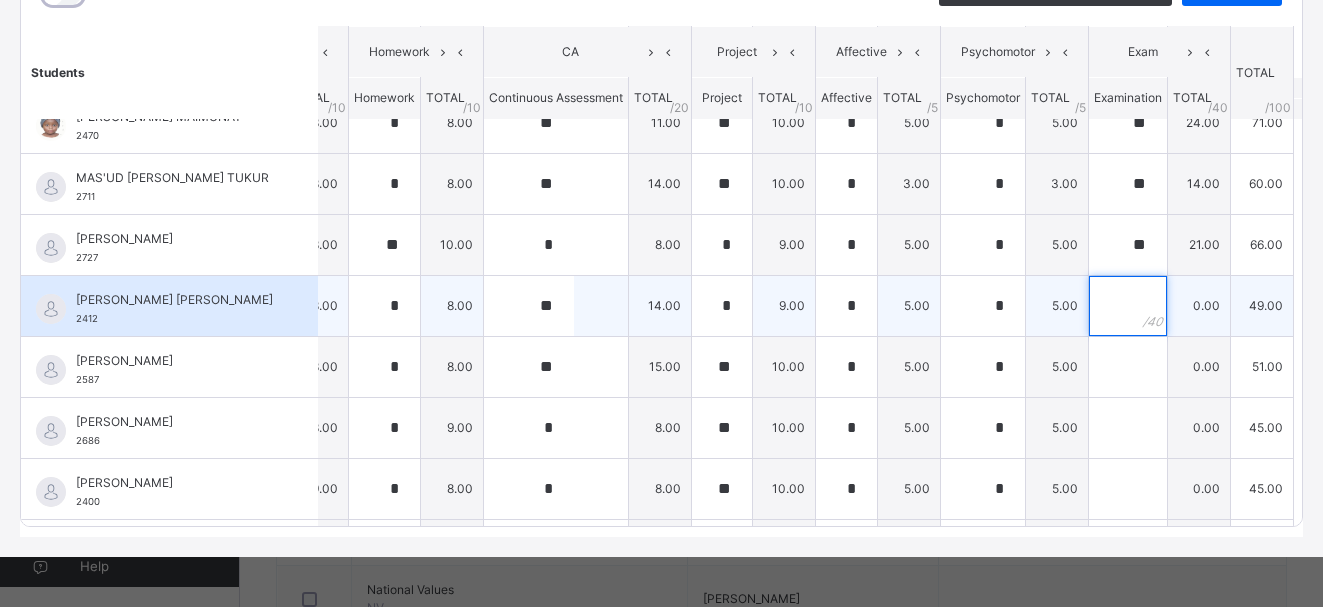 click at bounding box center [1128, 306] 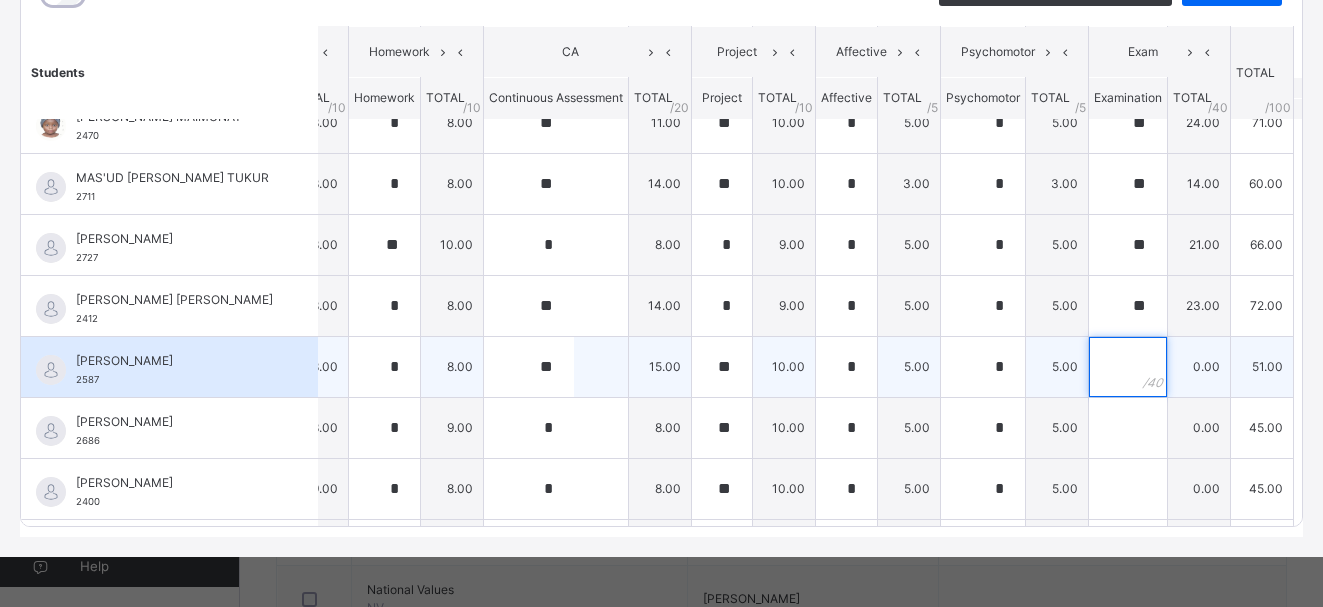 click at bounding box center (1128, 367) 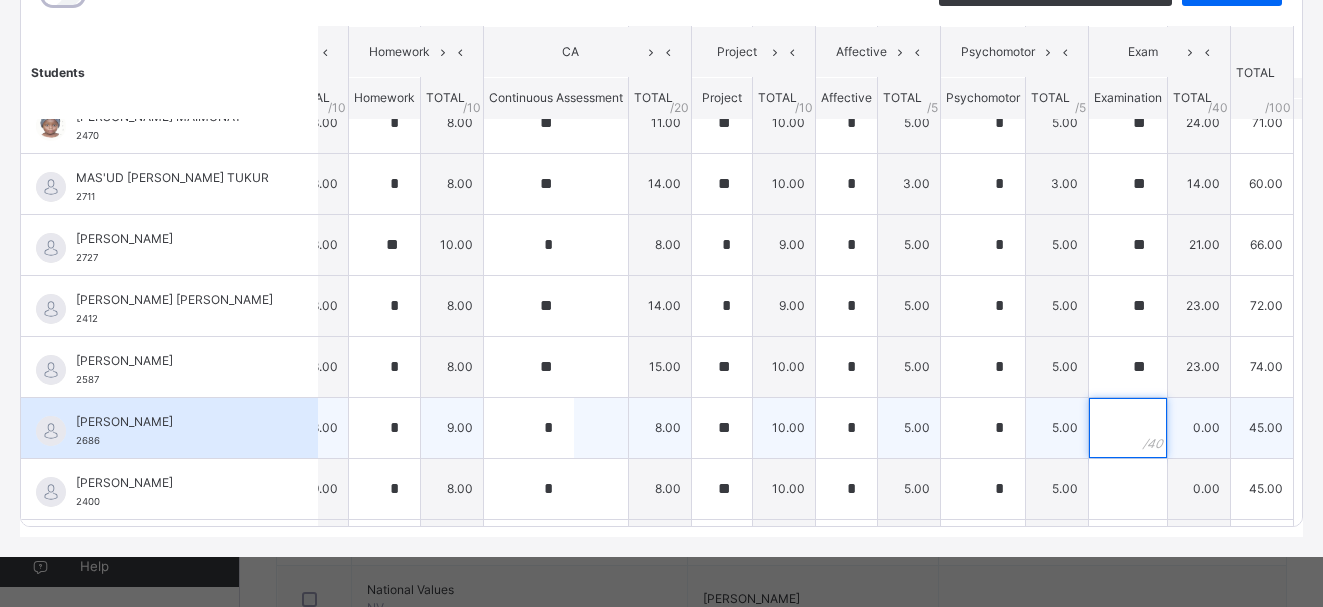 click at bounding box center (1128, 428) 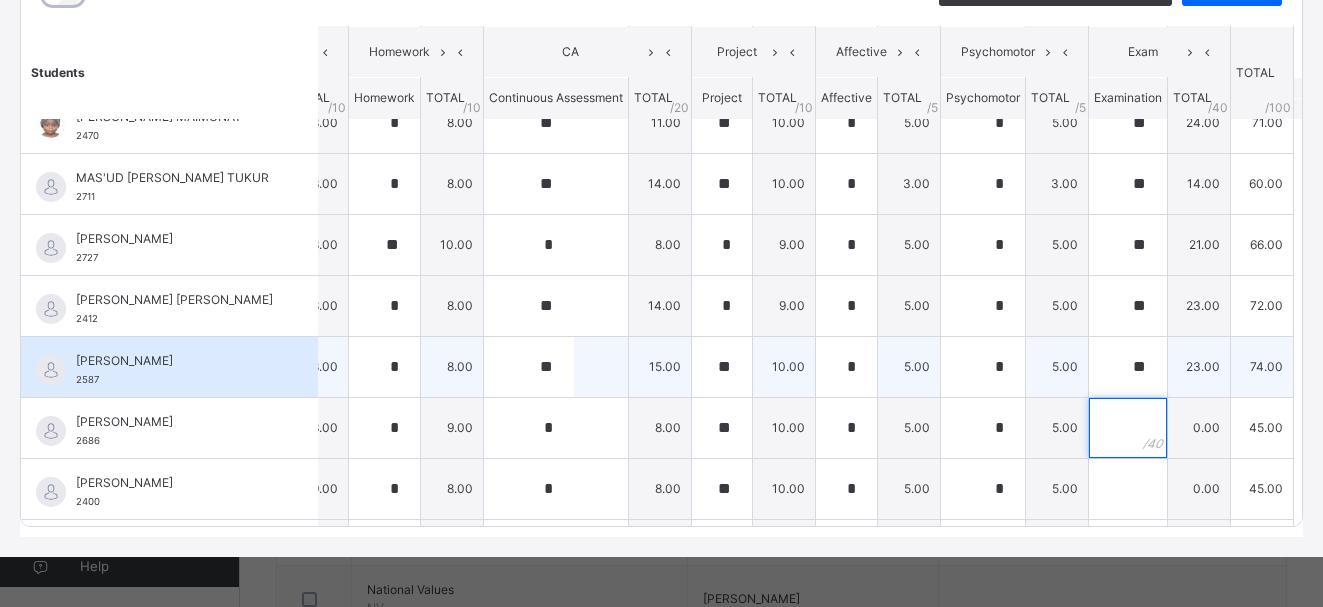 click at bounding box center [1128, 428] 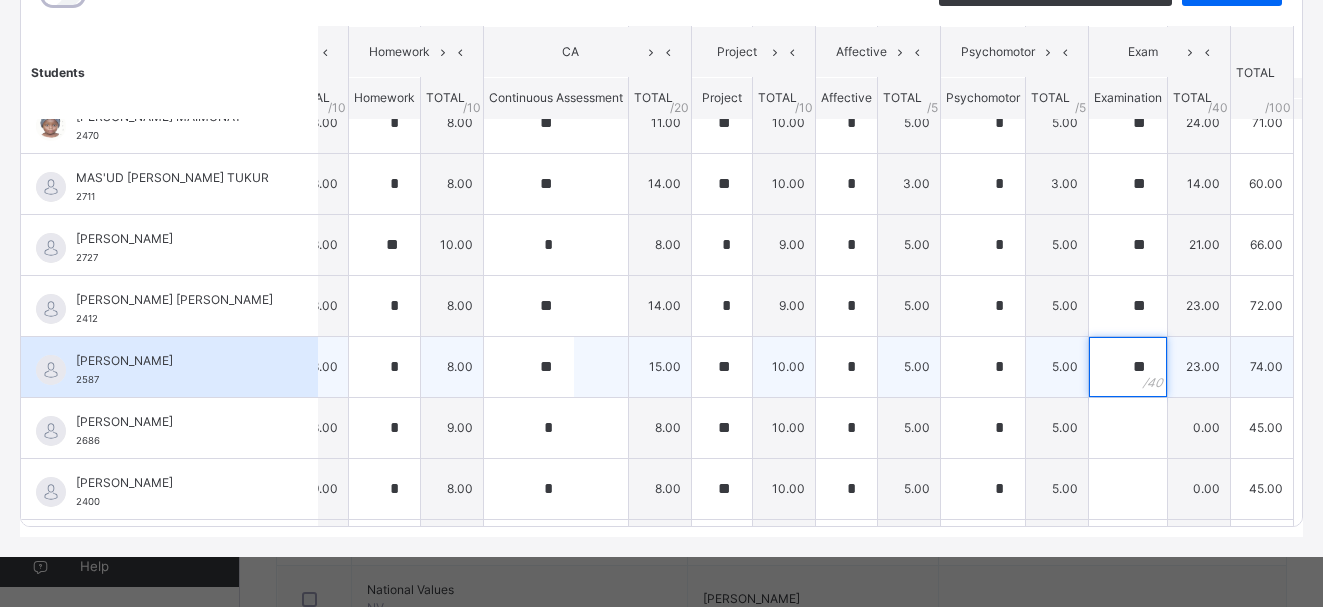 click on "**" at bounding box center (1128, 367) 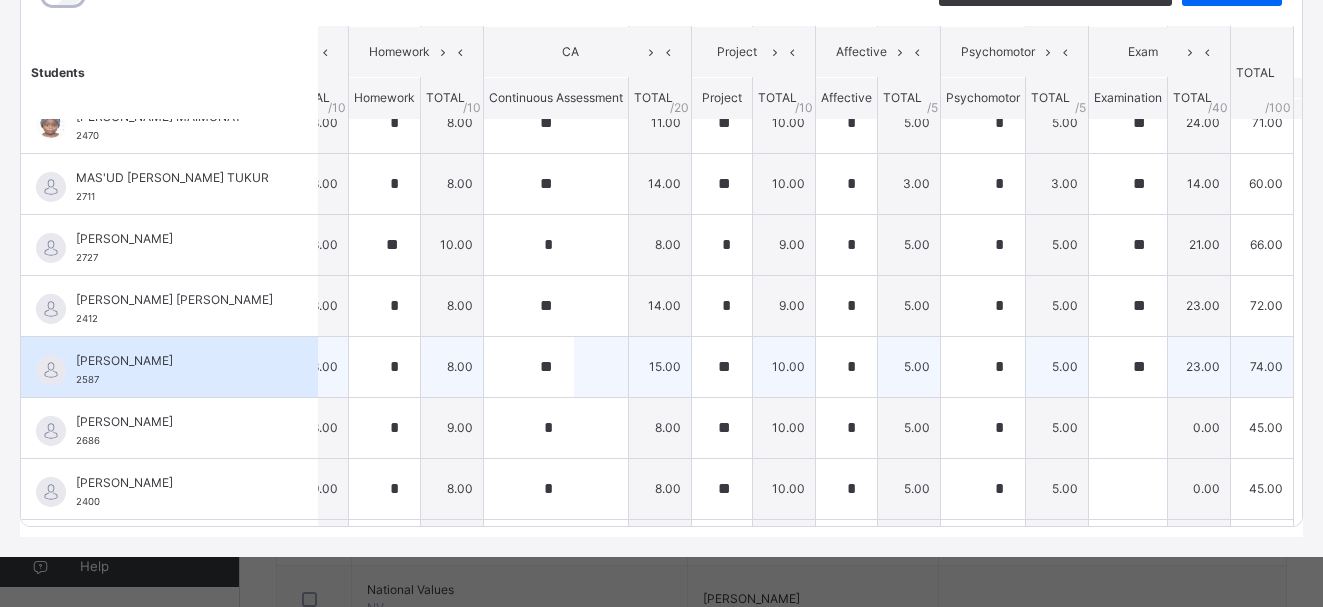 click on "5.00" at bounding box center [1057, 366] 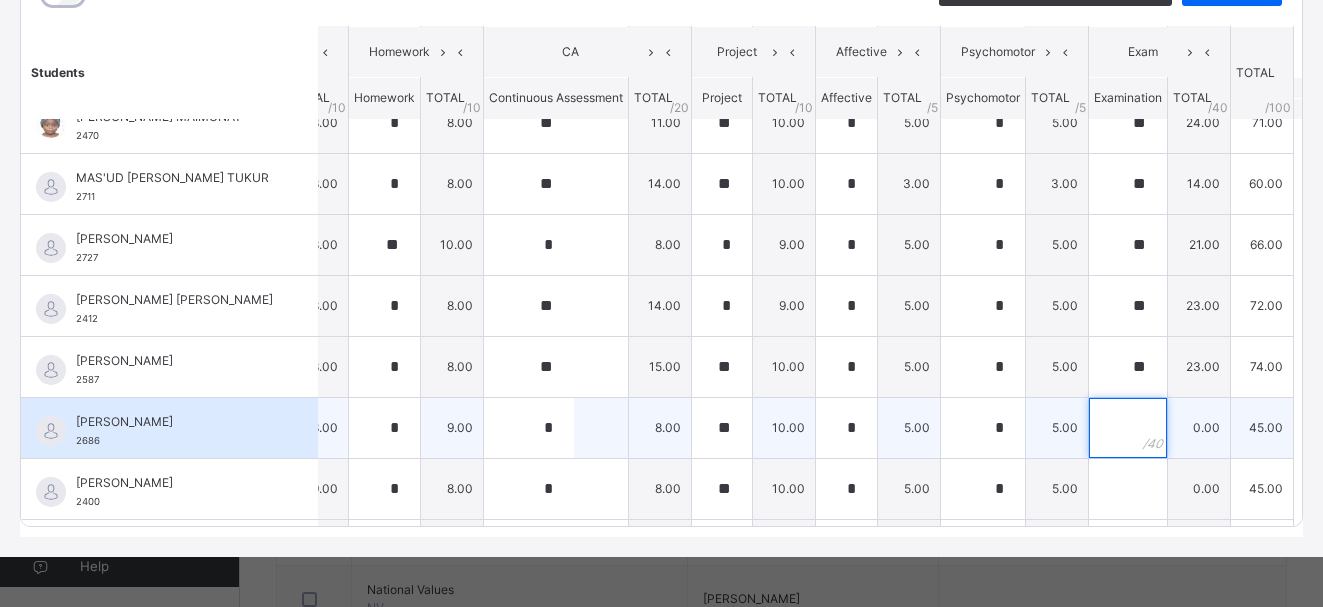 click at bounding box center (1128, 428) 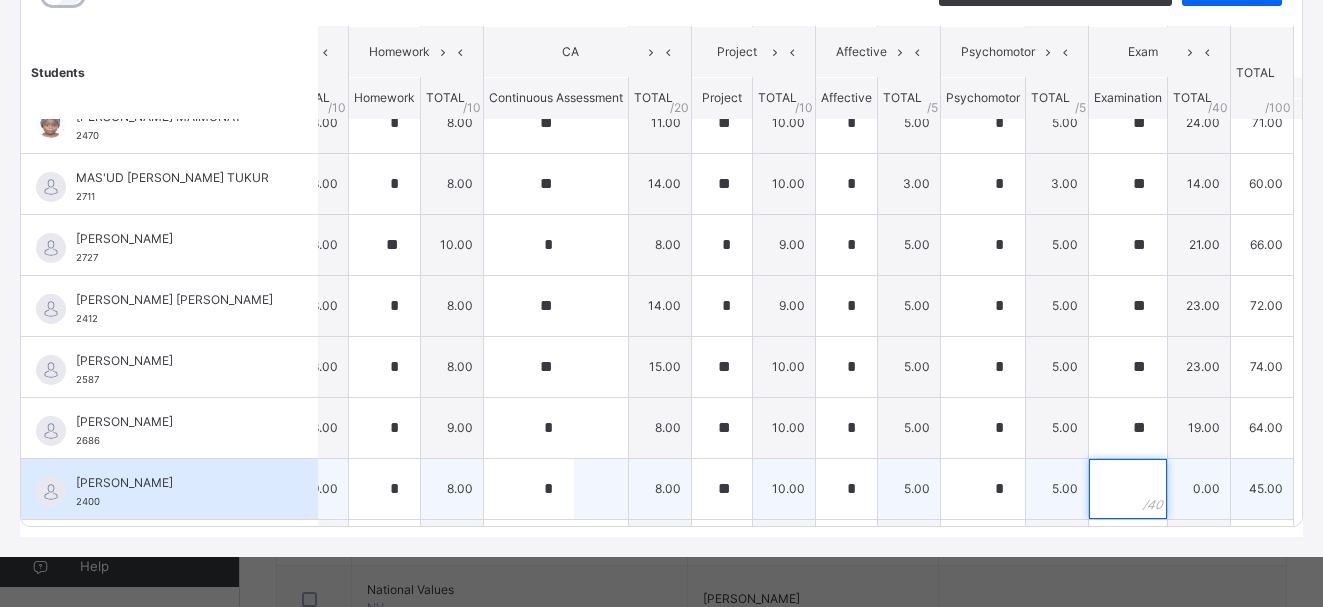 click at bounding box center (1128, 489) 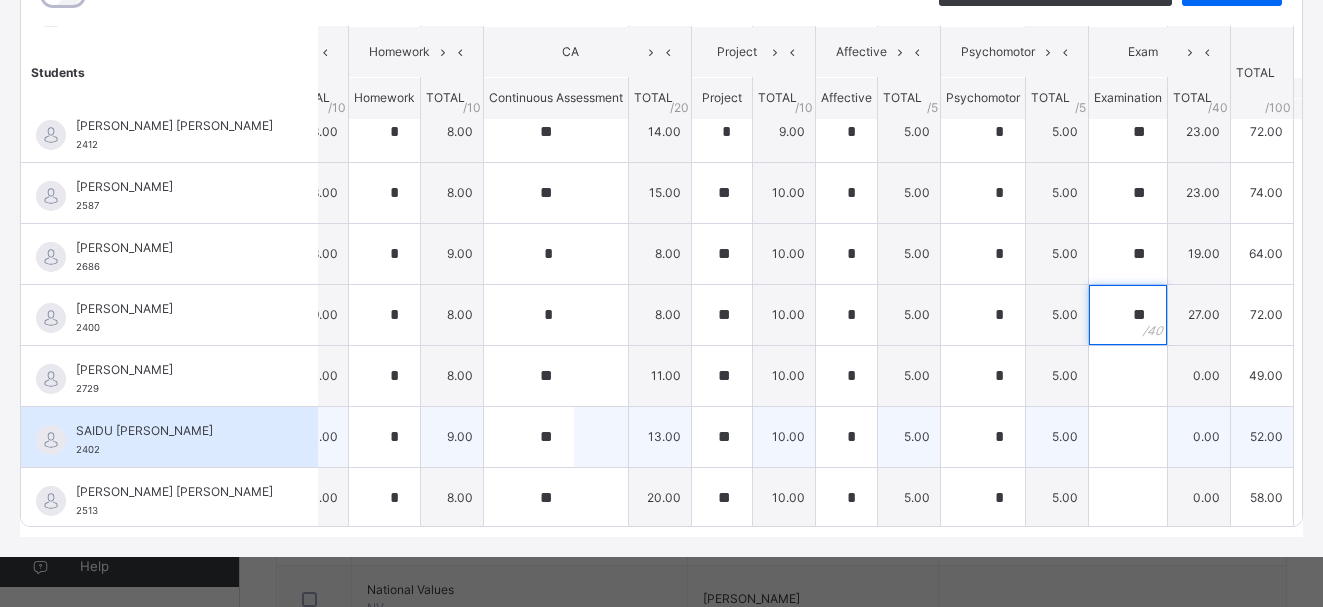 scroll, scrollTop: 1305, scrollLeft: 103, axis: both 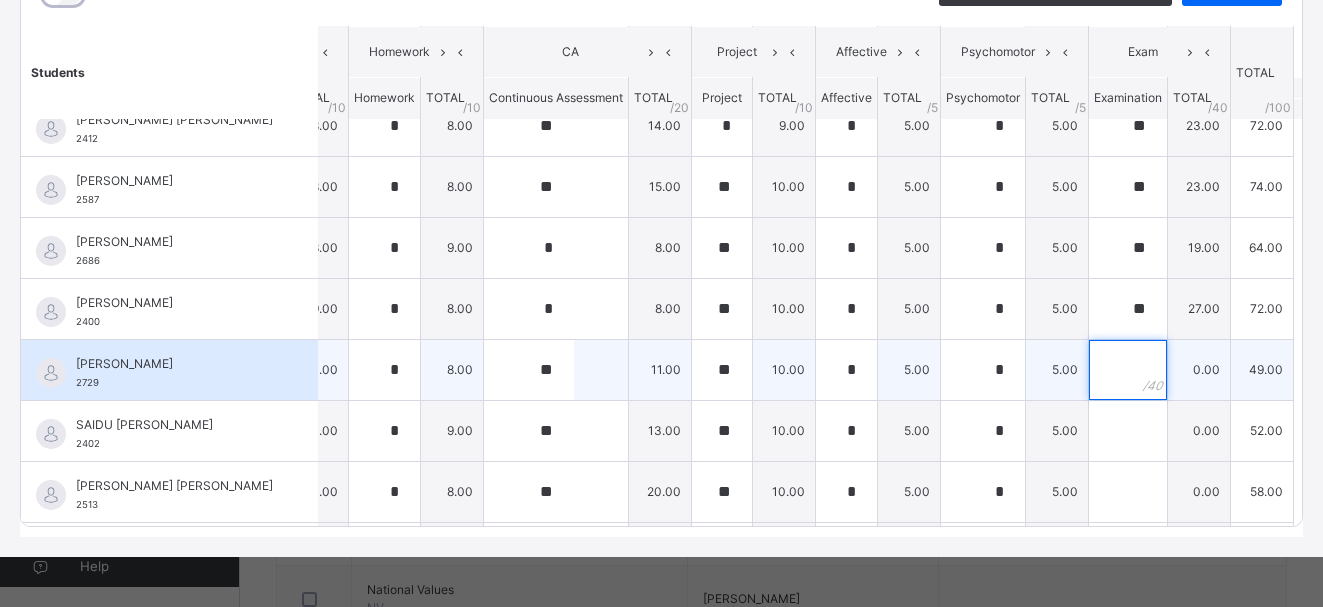 click at bounding box center [1128, 370] 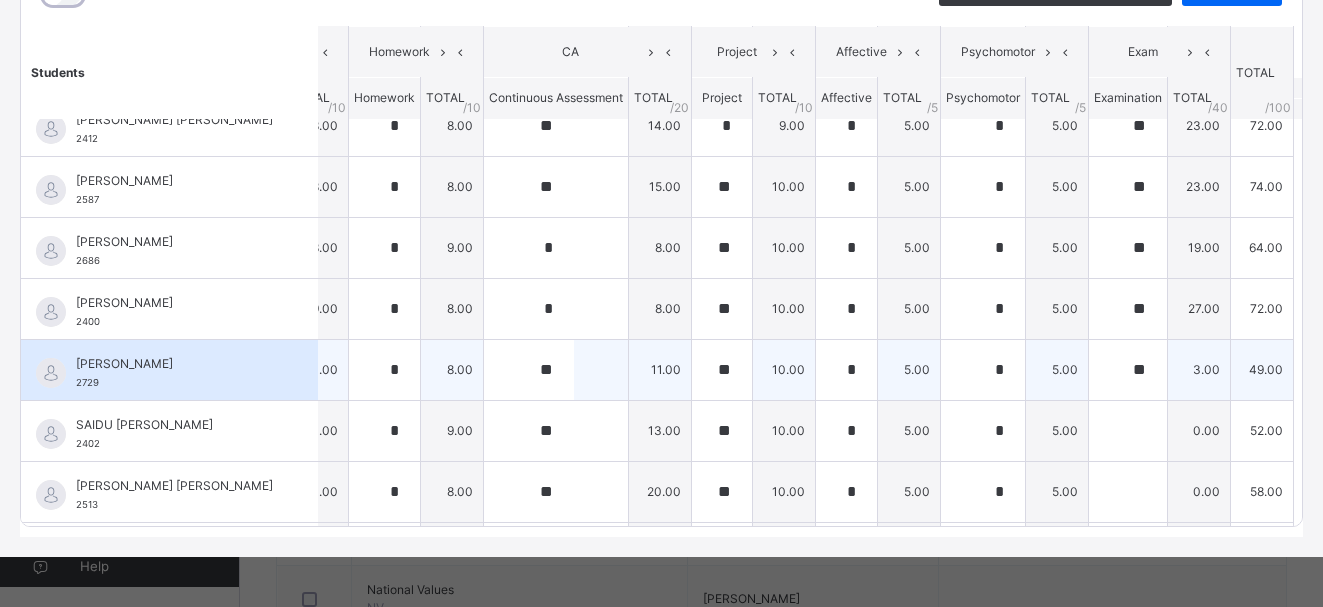 click on "**" at bounding box center (1128, 370) 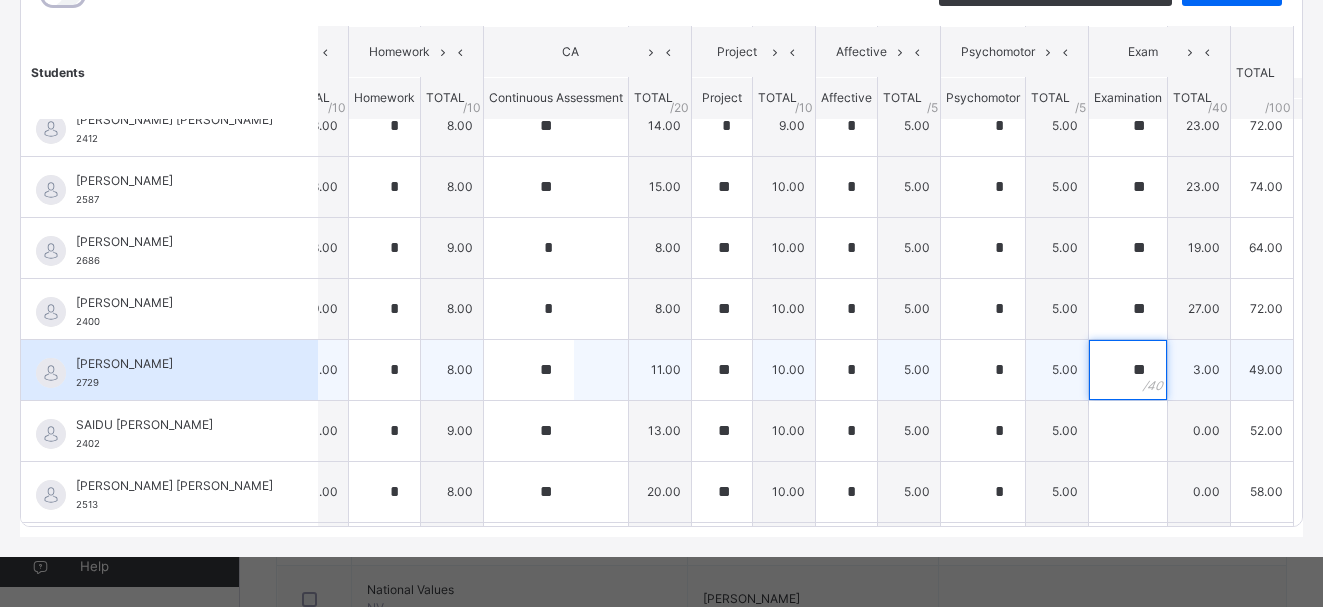 click on "**" at bounding box center [1128, 370] 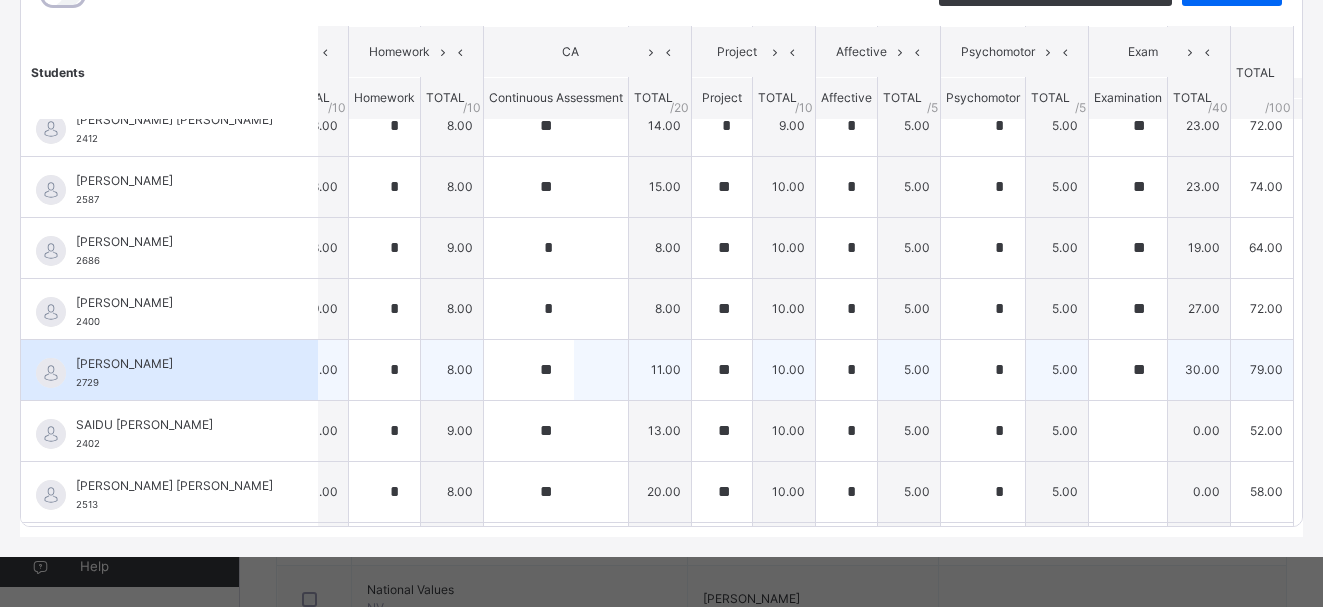 click on "5.00" at bounding box center (1057, 369) 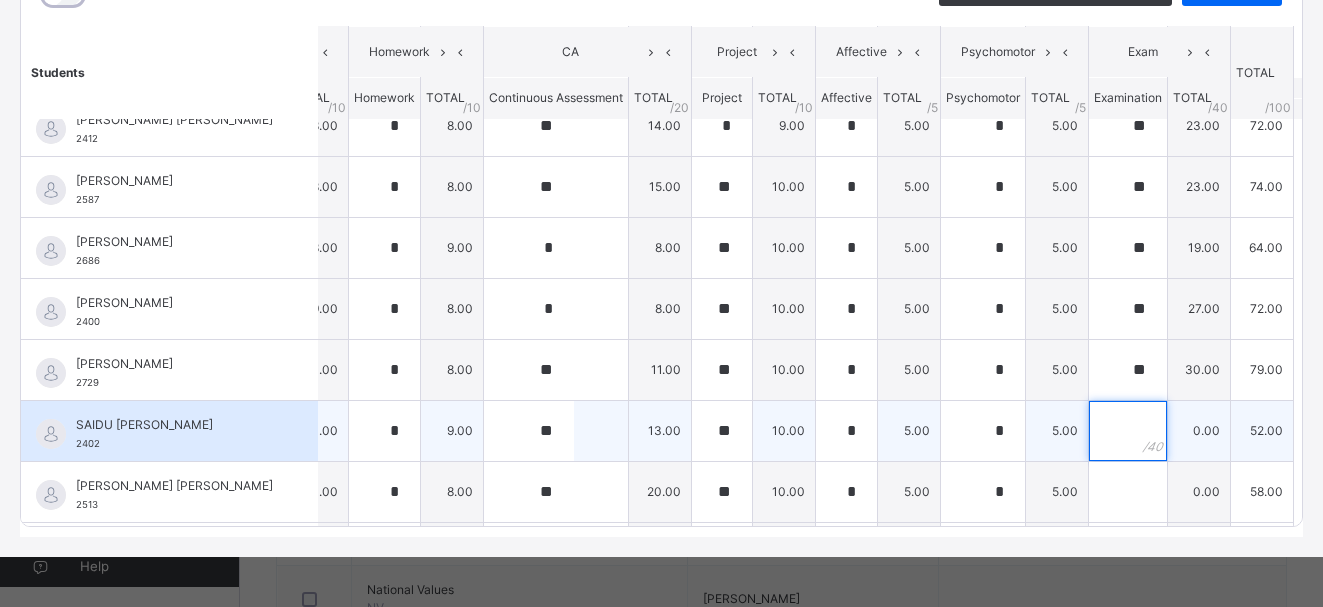 click at bounding box center (1128, 431) 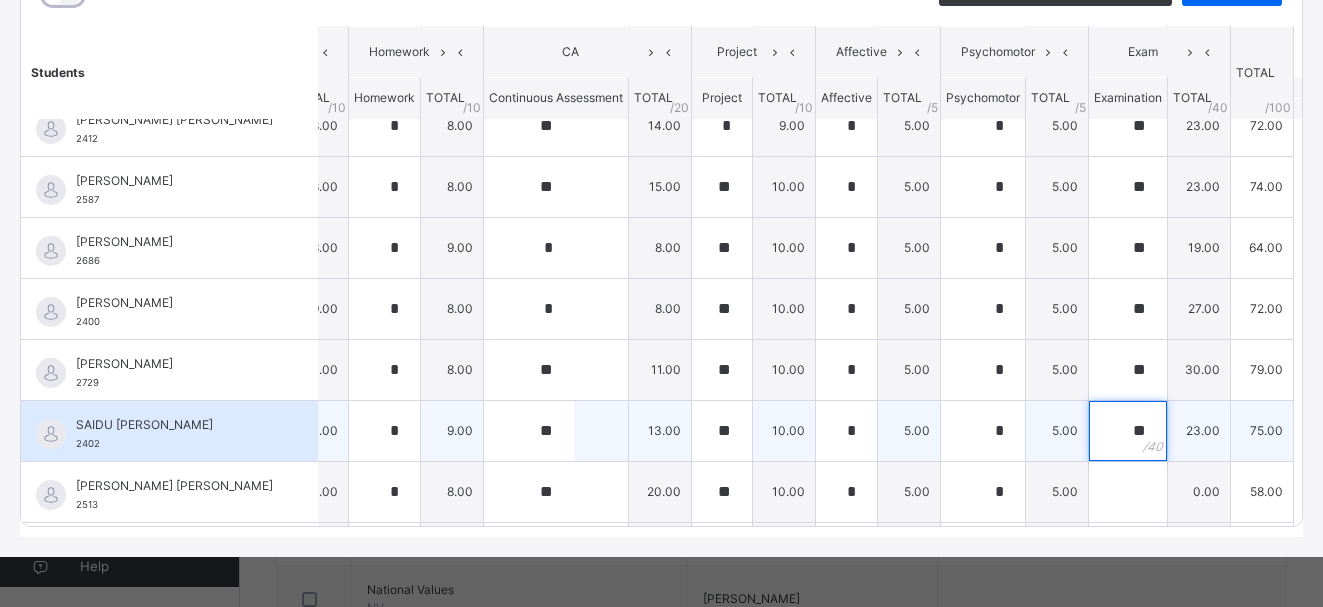 drag, startPoint x: 1094, startPoint y: 402, endPoint x: 1269, endPoint y: 351, distance: 182.28 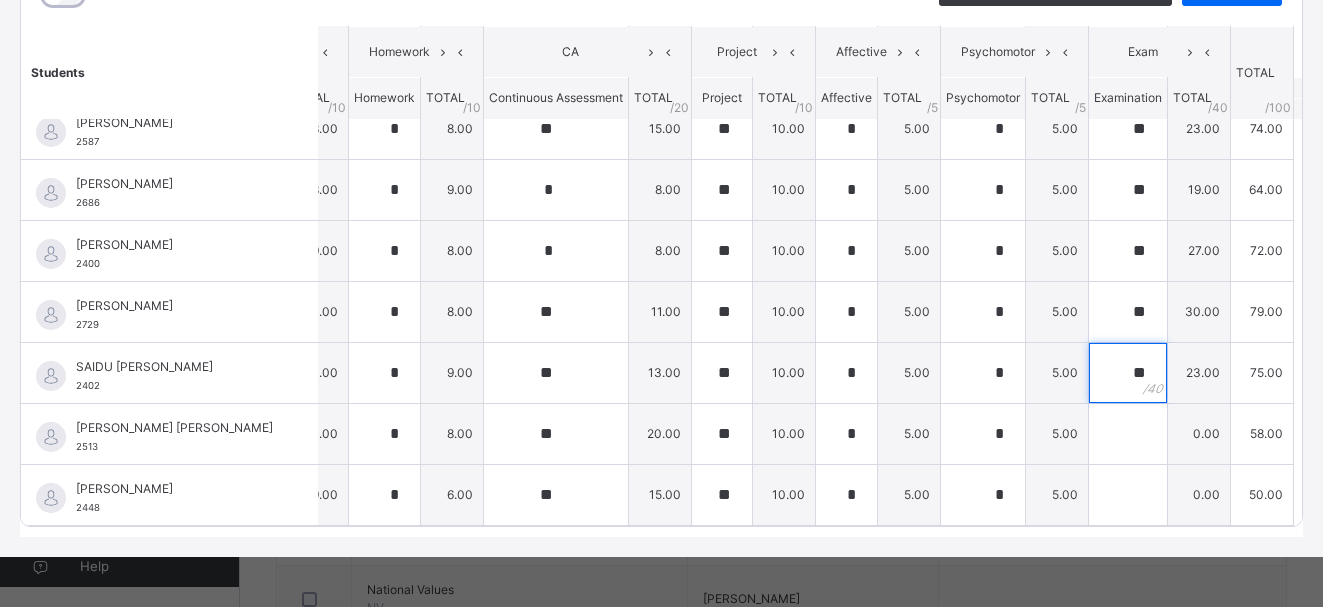 scroll, scrollTop: 1380, scrollLeft: 103, axis: both 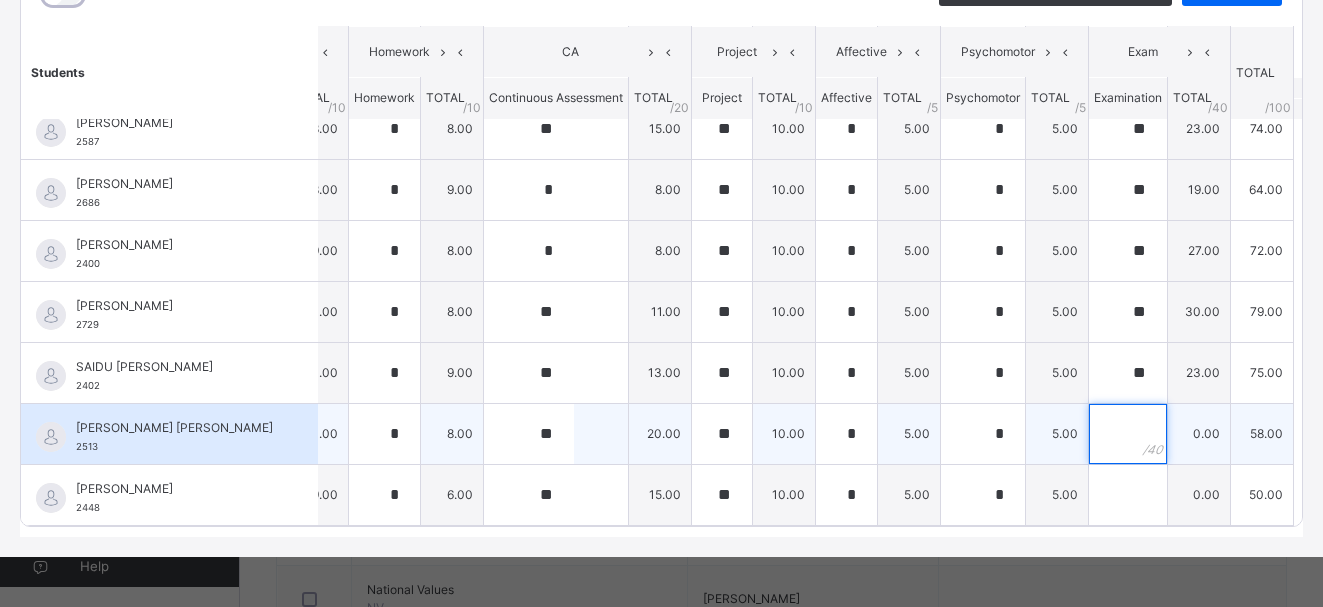 click at bounding box center (1128, 434) 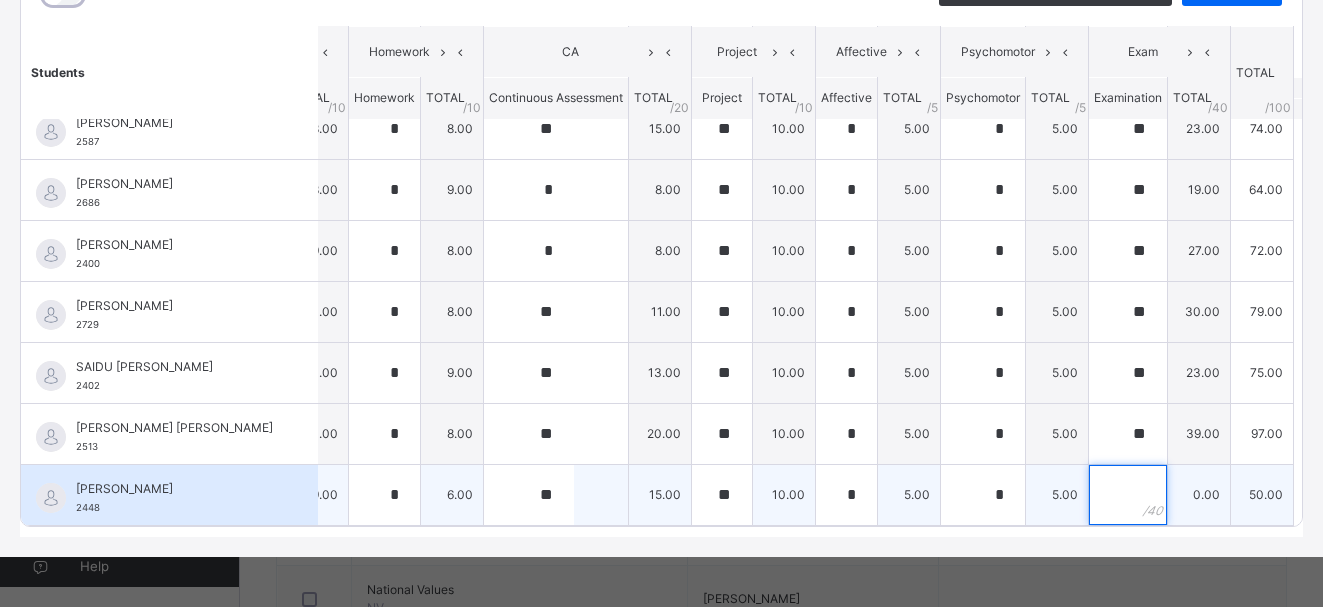click at bounding box center [1128, 495] 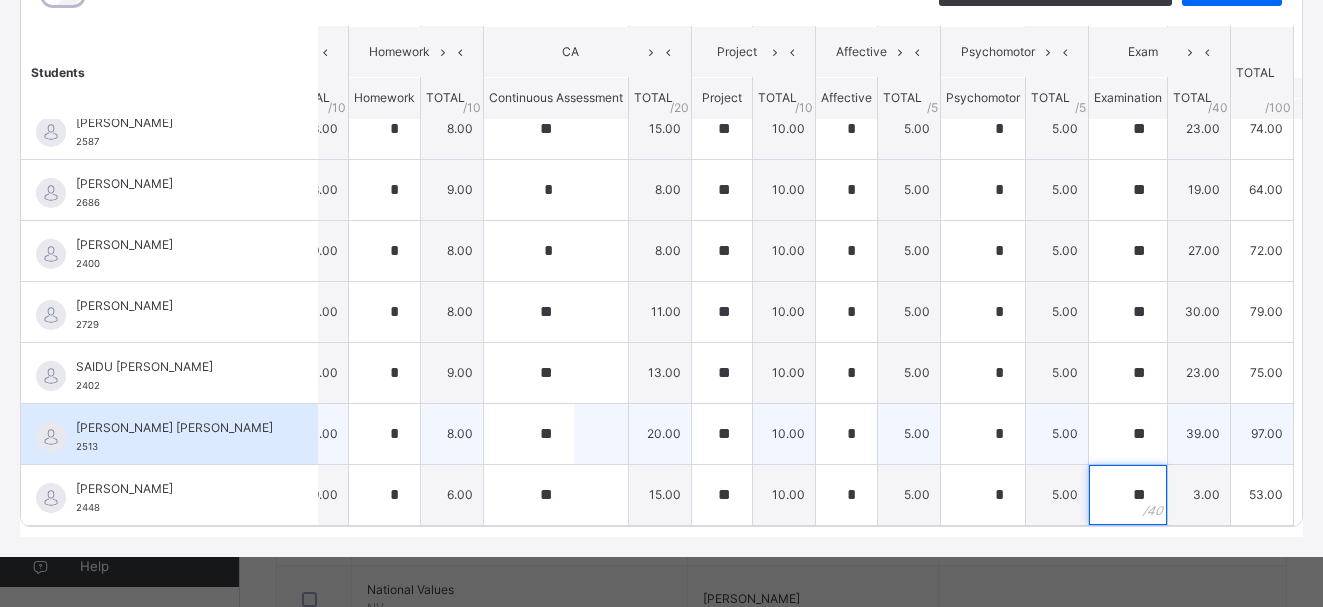 click on "**" at bounding box center (1128, 495) 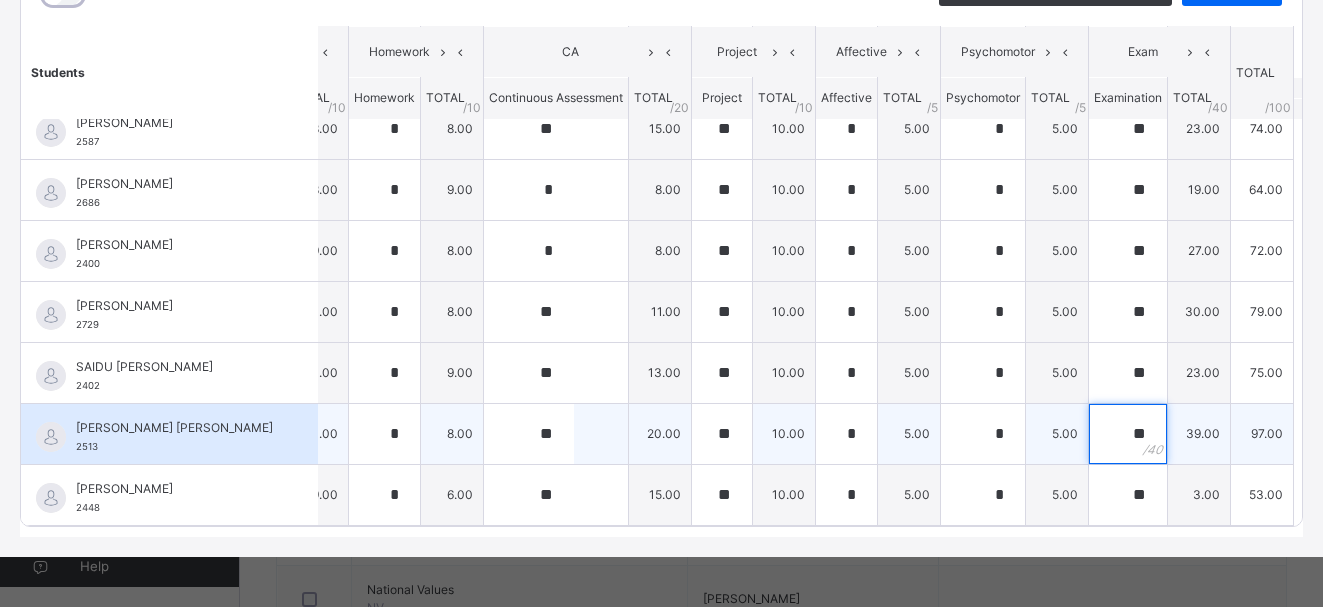 click on "**" at bounding box center (1128, 434) 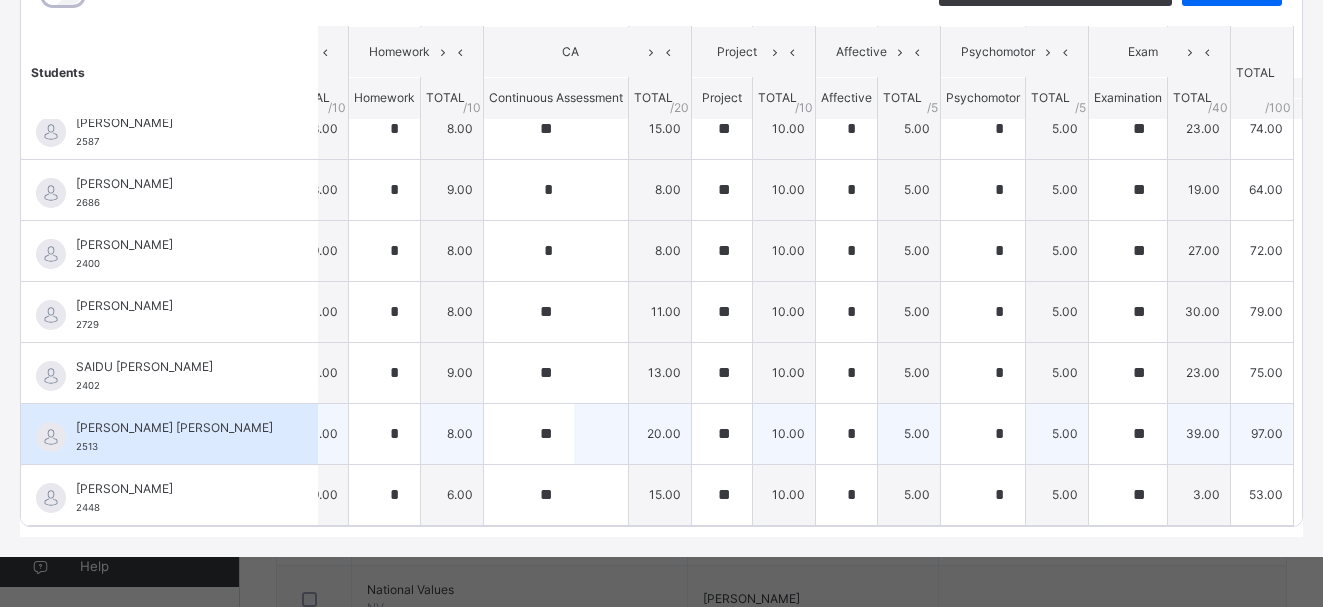 click on "5.00" at bounding box center (1057, 433) 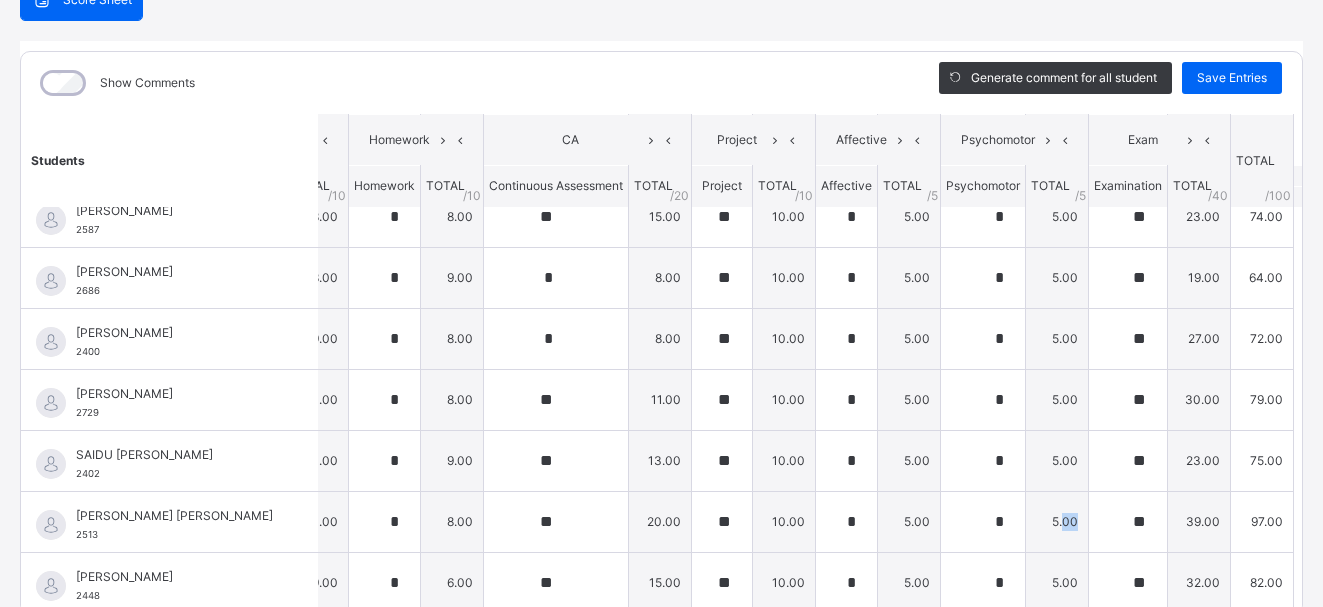 scroll, scrollTop: 201, scrollLeft: 34, axis: both 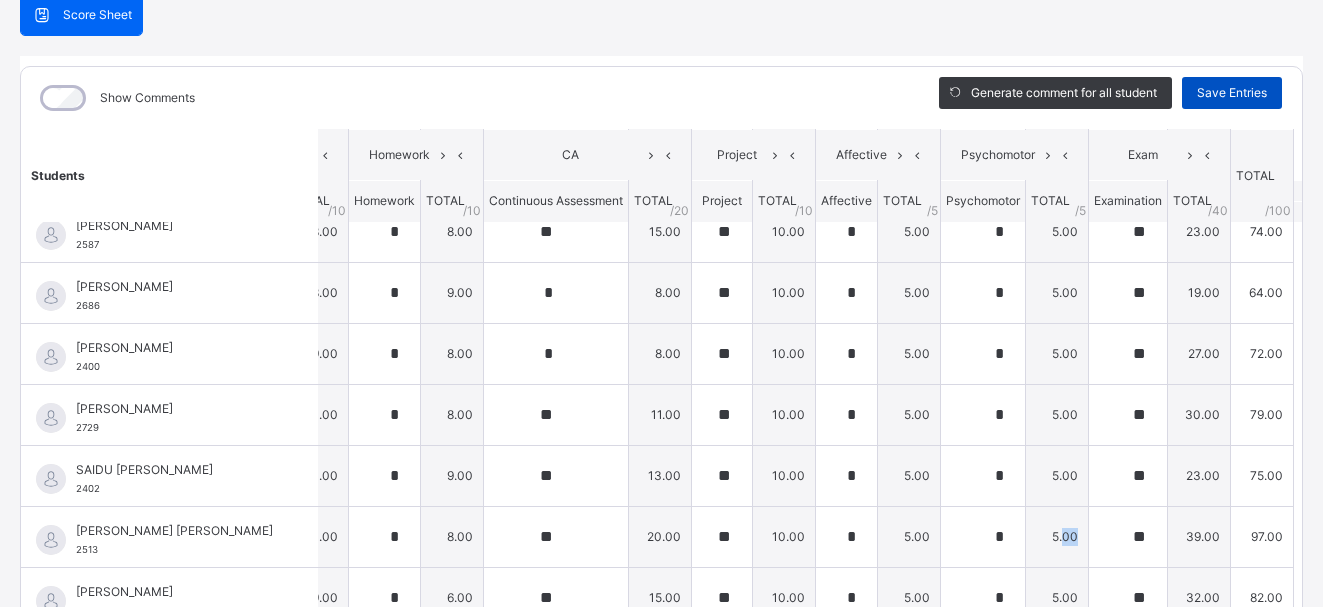 click on "Save Entries" at bounding box center [1232, 93] 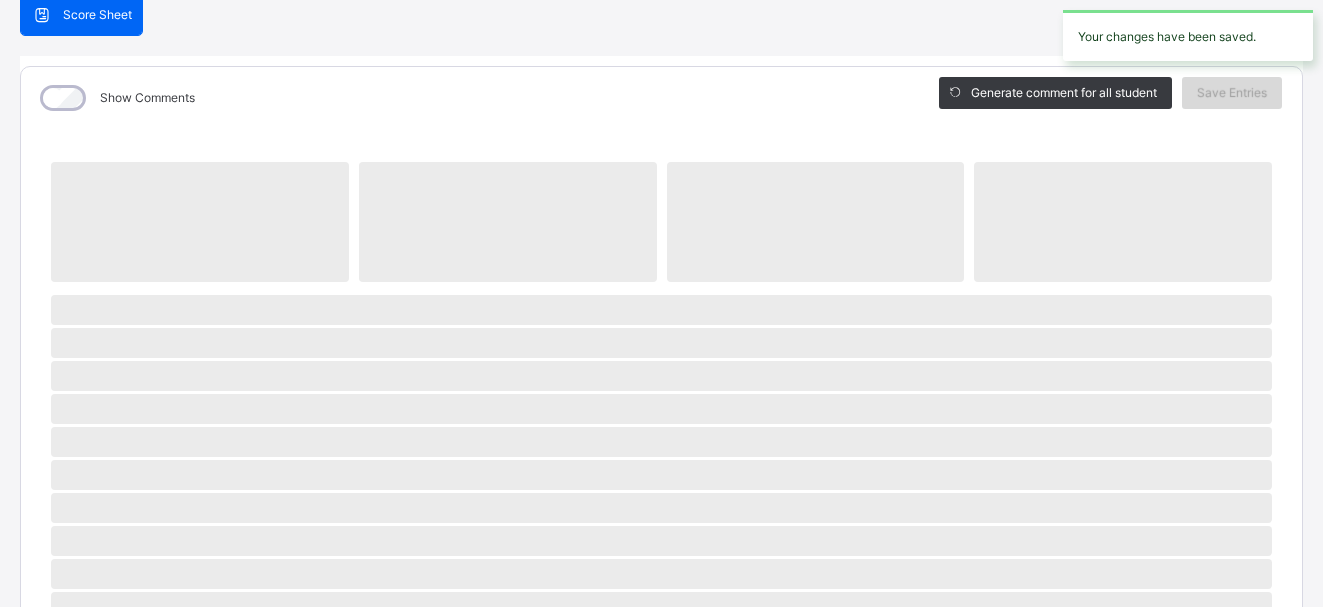 scroll, scrollTop: 201, scrollLeft: 0, axis: vertical 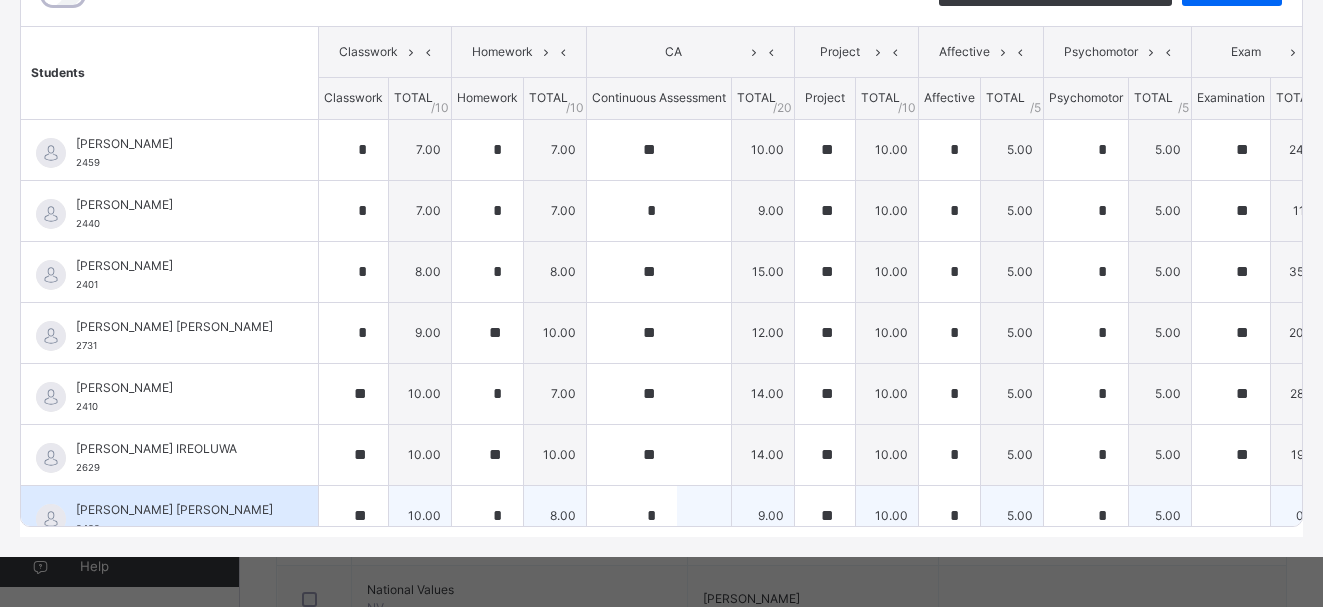 click on "5.00" at bounding box center [1160, 515] 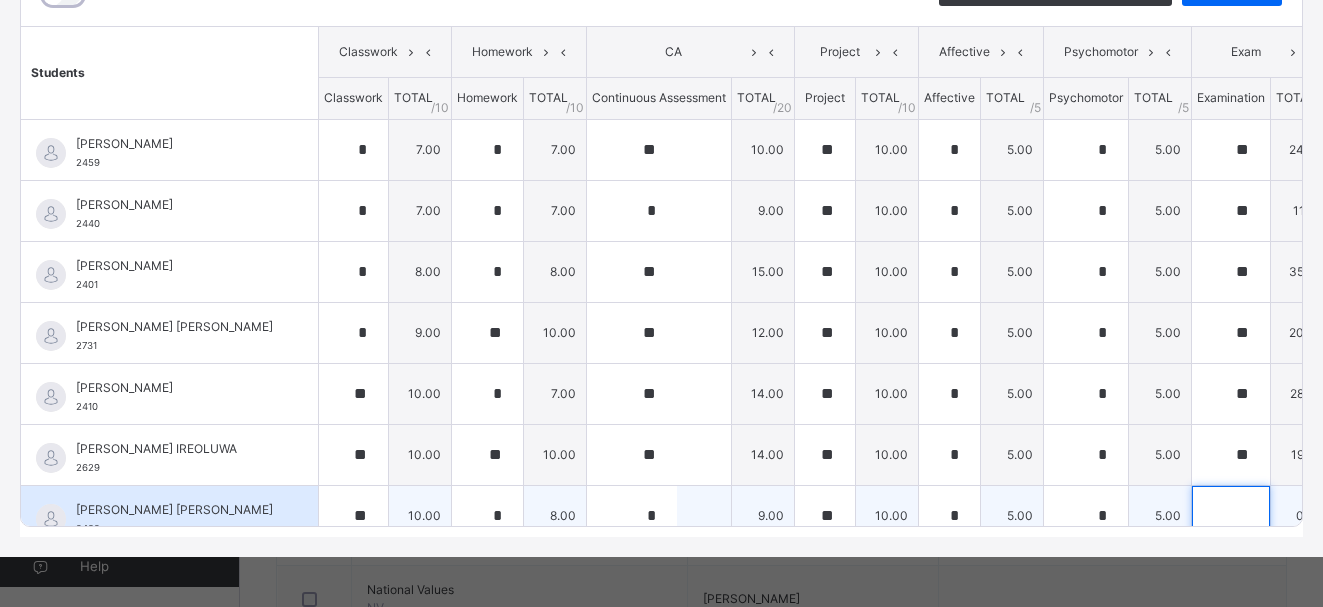 click at bounding box center (1231, 516) 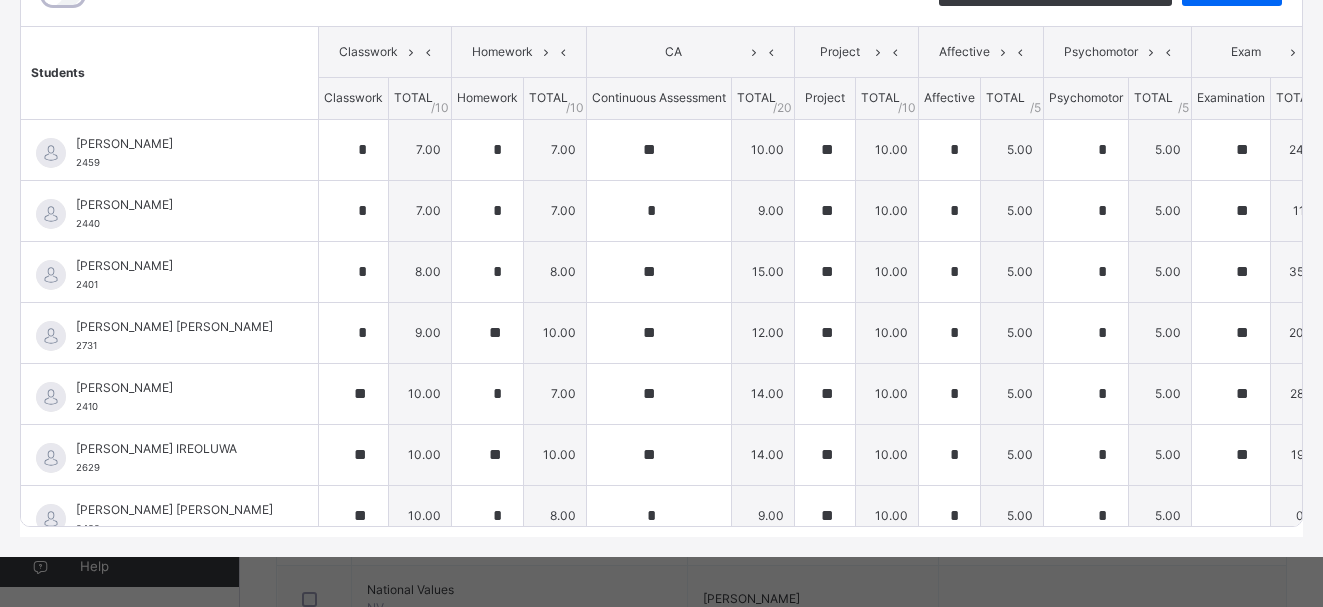 drag, startPoint x: 1294, startPoint y: 516, endPoint x: 1302, endPoint y: 501, distance: 17 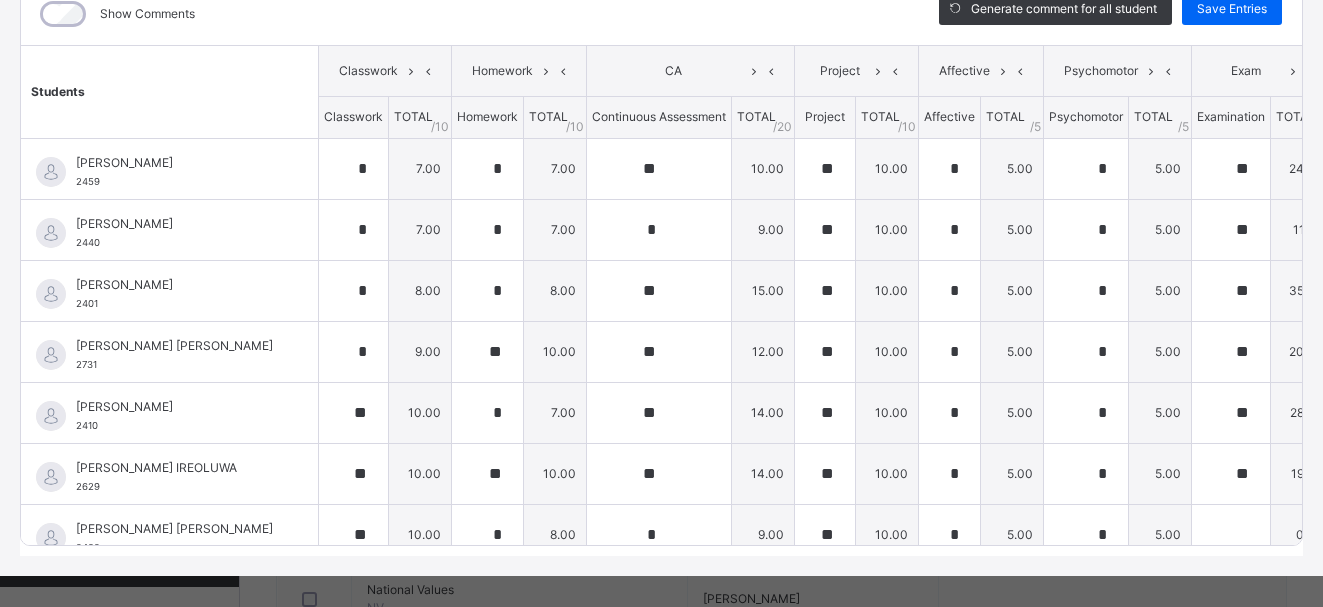 scroll, scrollTop: 321, scrollLeft: 0, axis: vertical 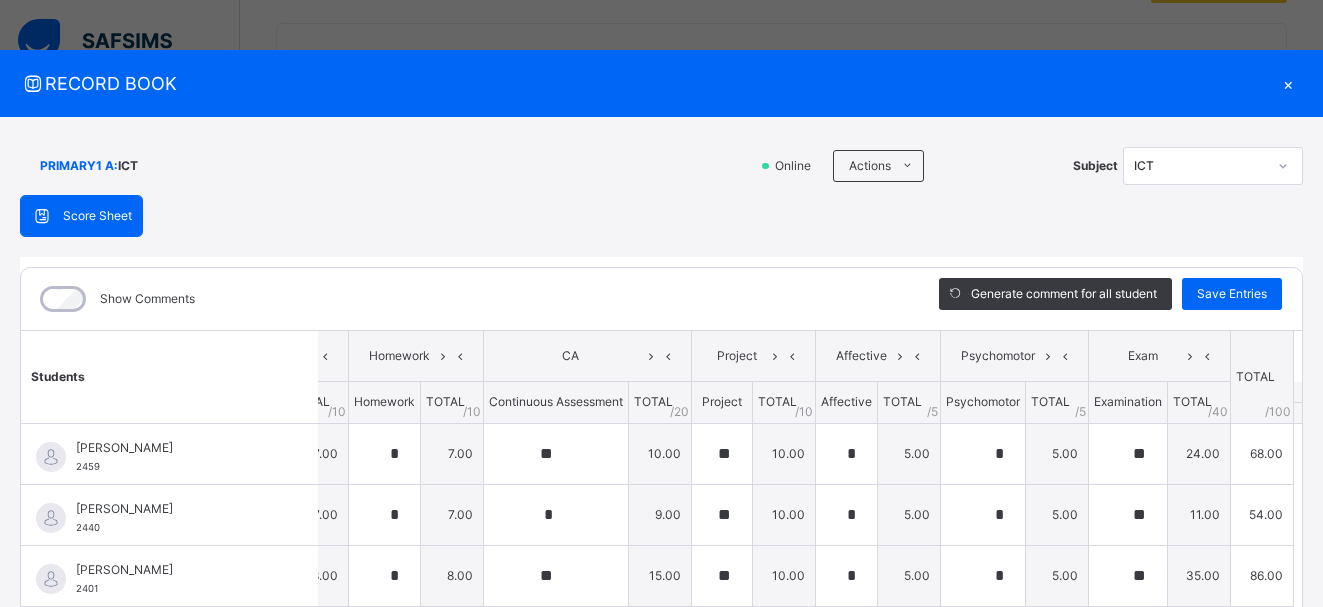 drag, startPoint x: 1202, startPoint y: 118, endPoint x: 1214, endPoint y: 126, distance: 14.422205 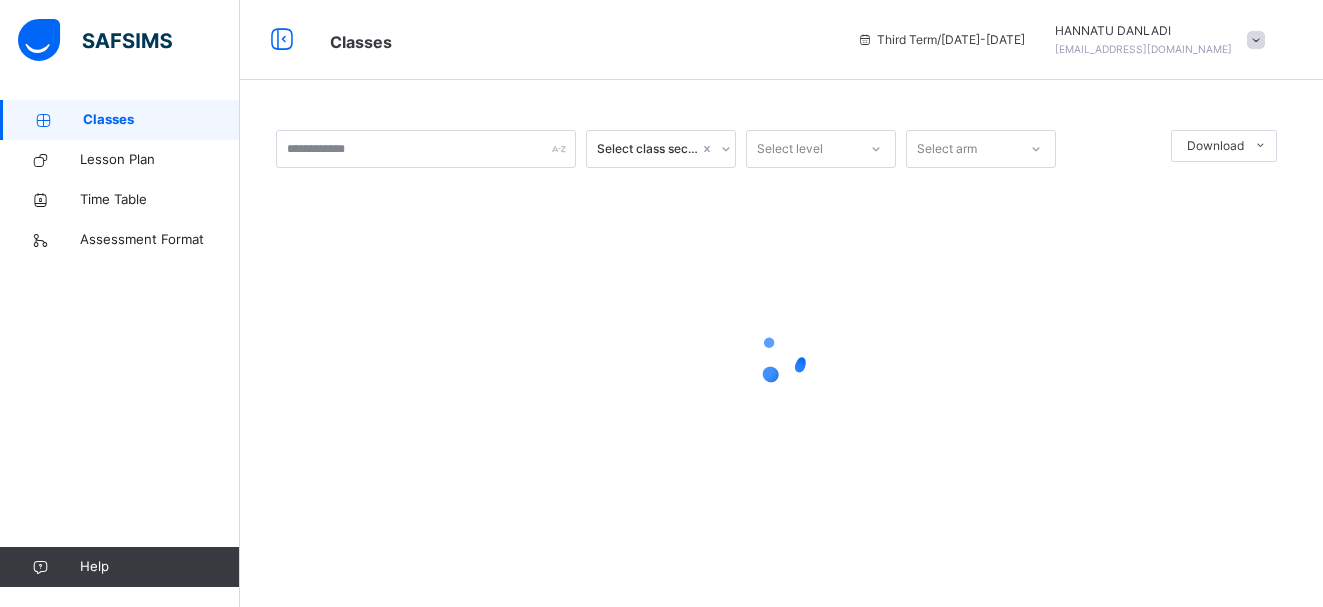 scroll, scrollTop: 0, scrollLeft: 0, axis: both 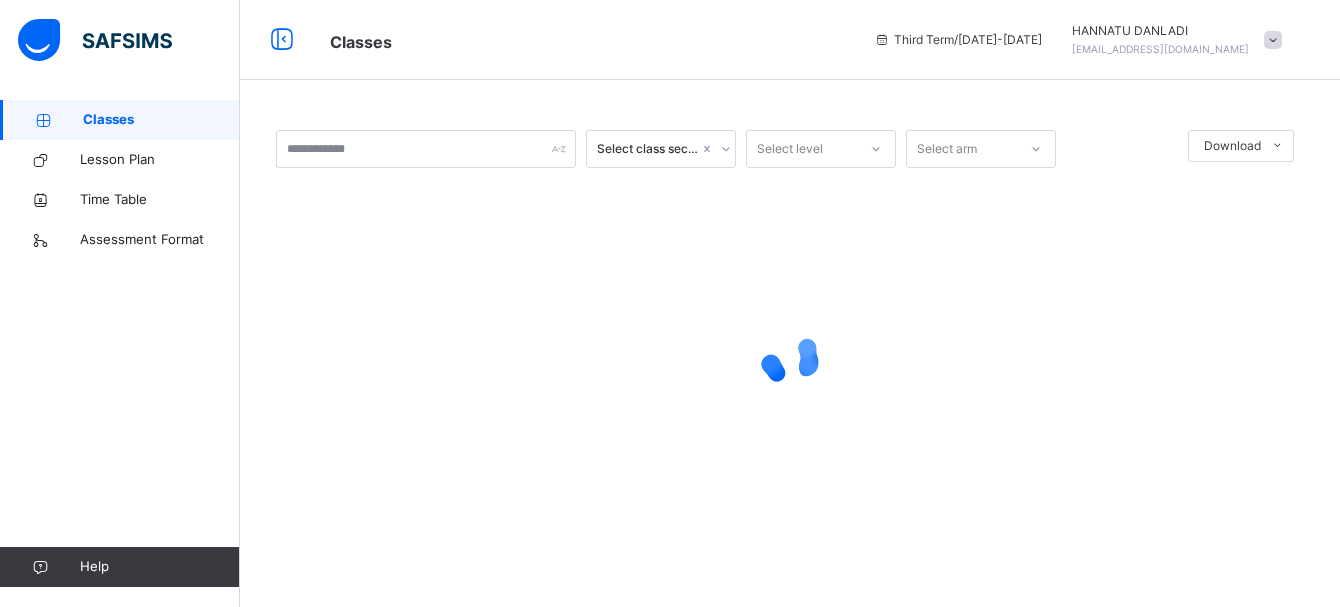 click at bounding box center (790, 358) 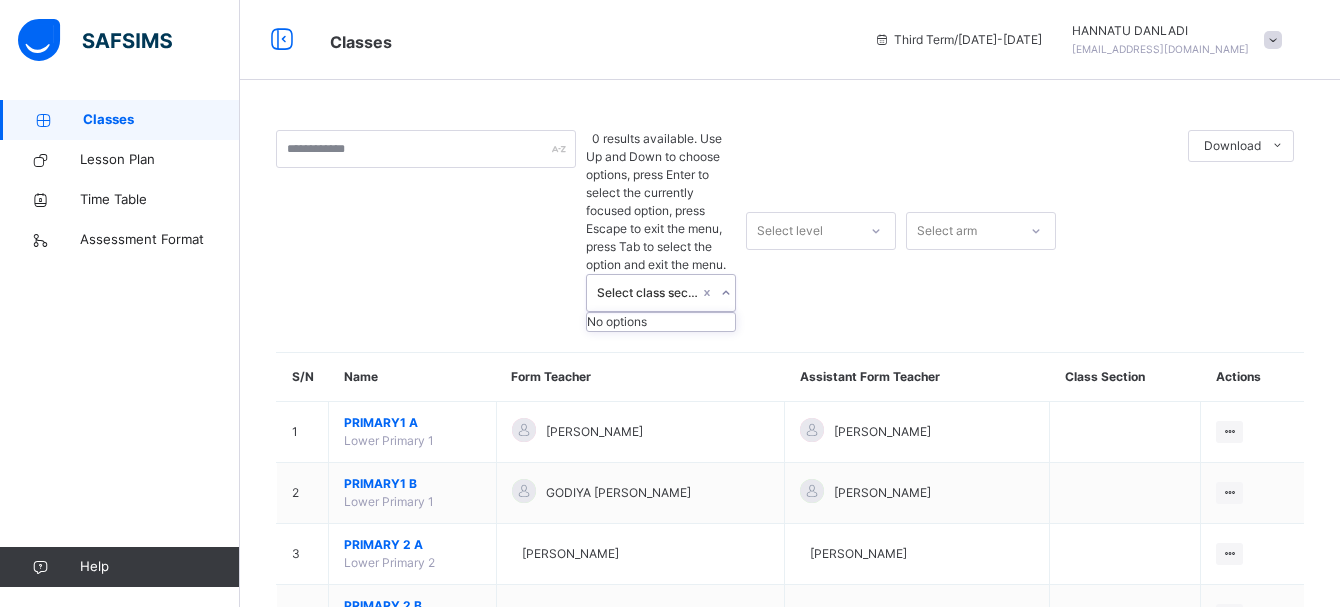 click on "Select class section" at bounding box center [648, 293] 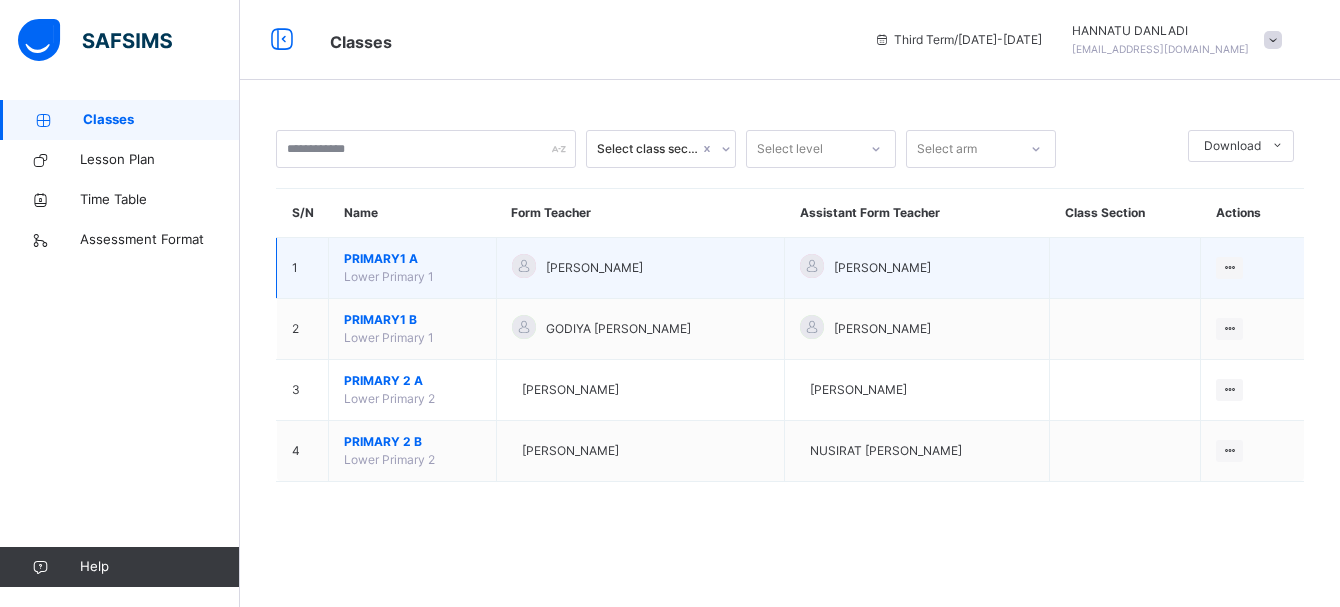 click on "[PERSON_NAME]" at bounding box center [640, 268] 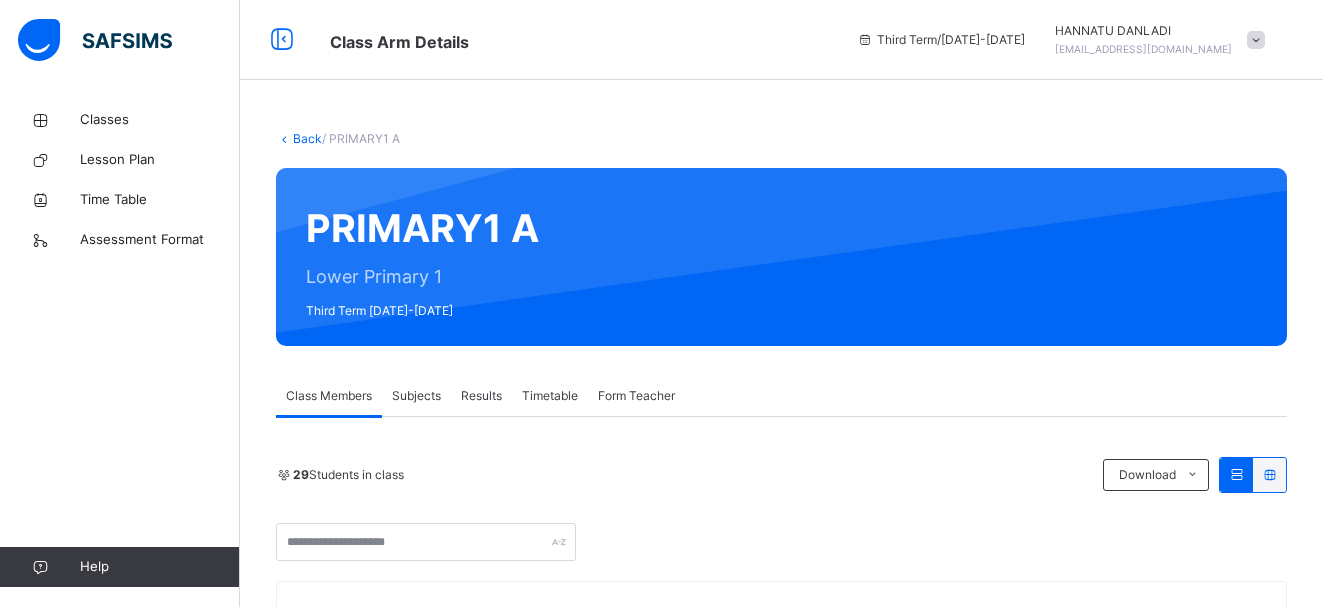 click on "Subjects" at bounding box center (416, 396) 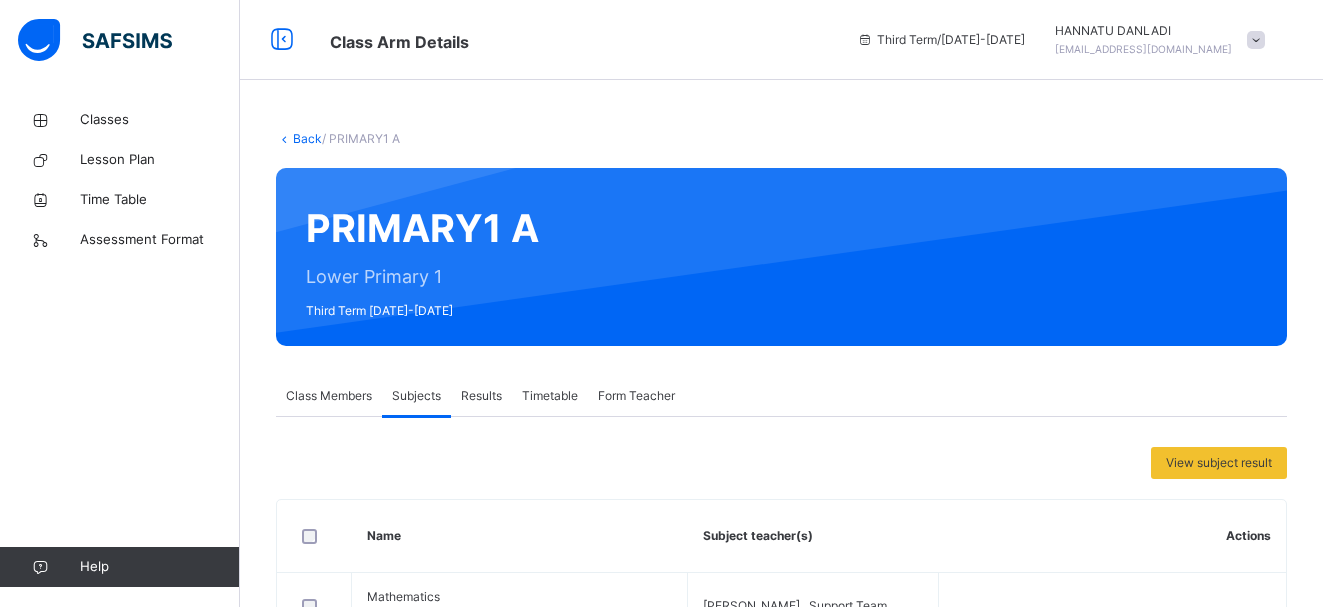 click on "Subjects" at bounding box center (416, 396) 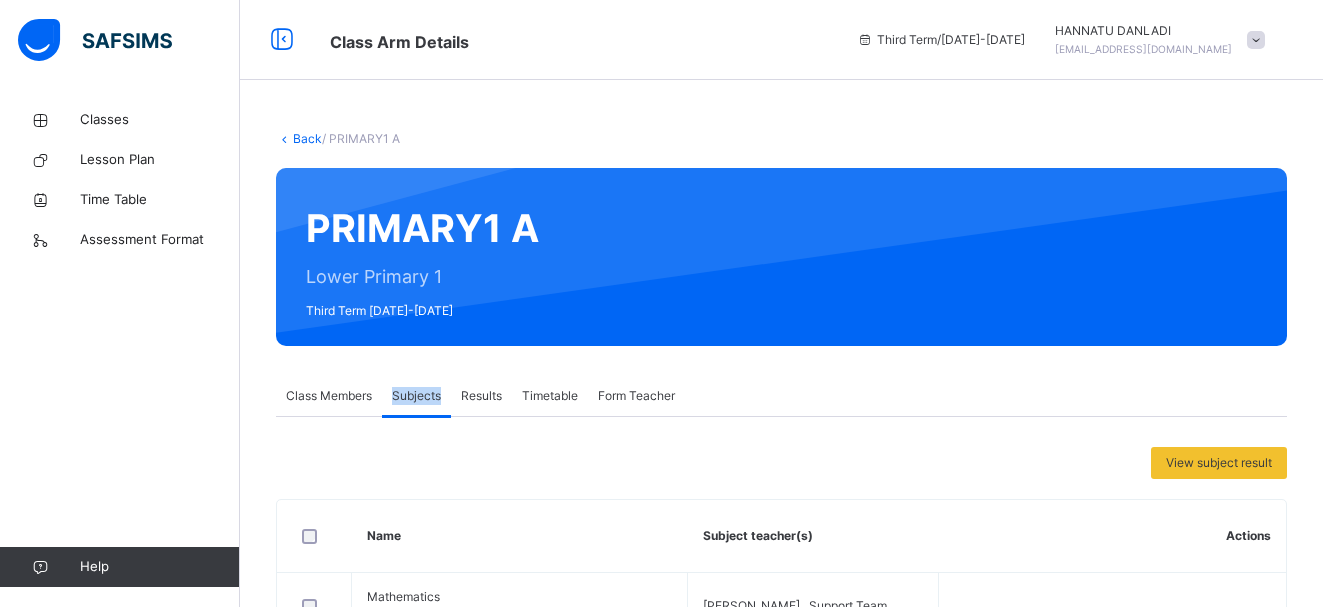 click on "Subjects" at bounding box center [416, 396] 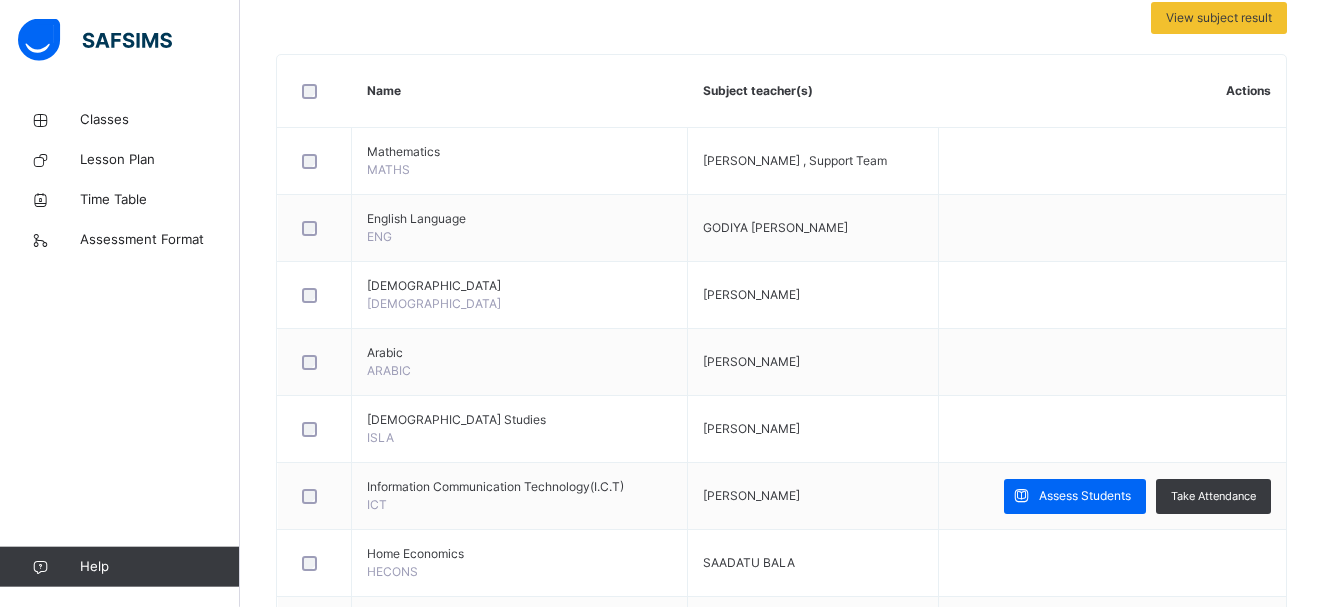 scroll, scrollTop: 476, scrollLeft: 0, axis: vertical 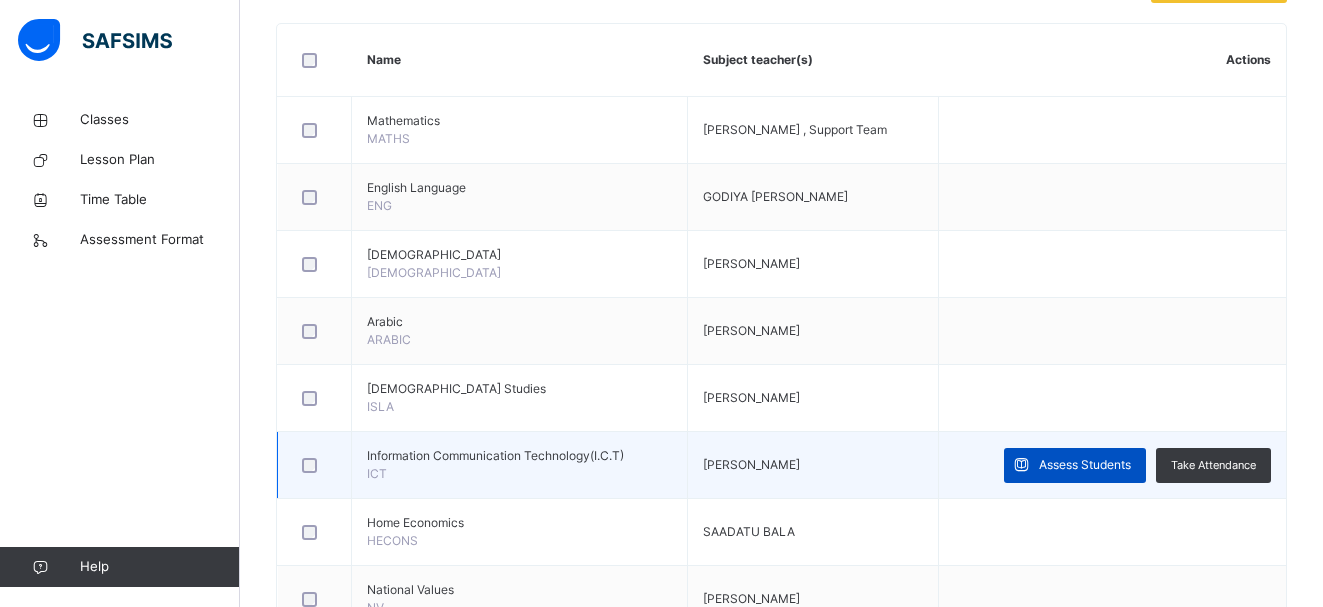 click on "Assess Students" at bounding box center (1085, 465) 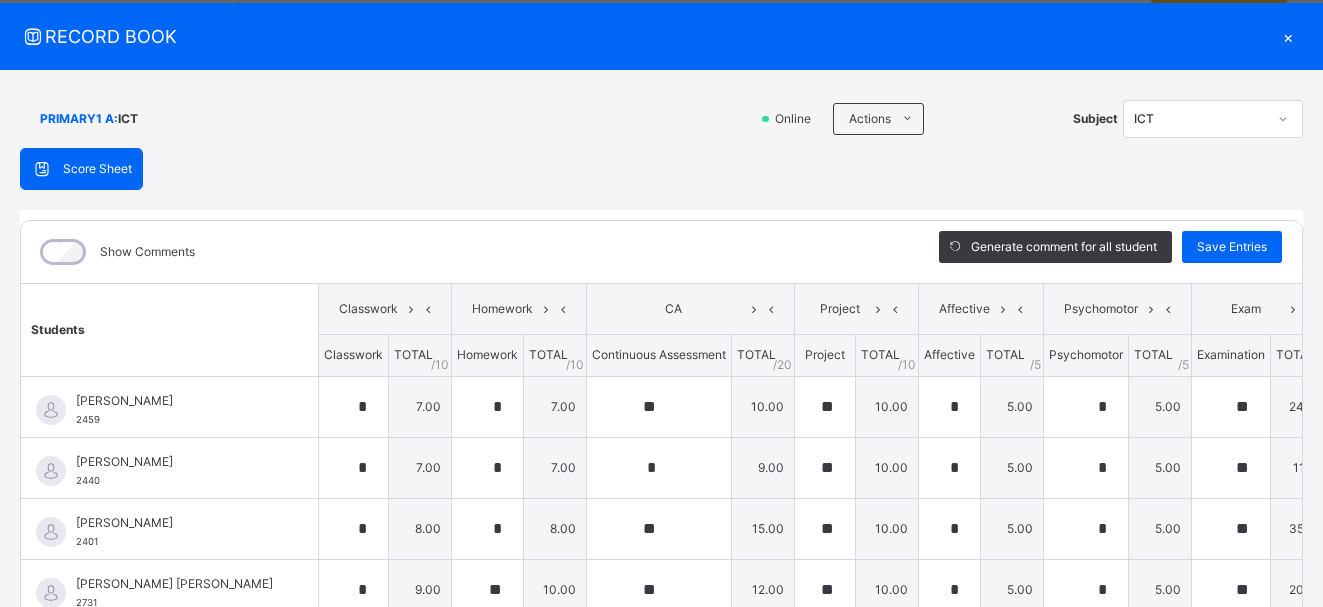 scroll, scrollTop: 90, scrollLeft: 0, axis: vertical 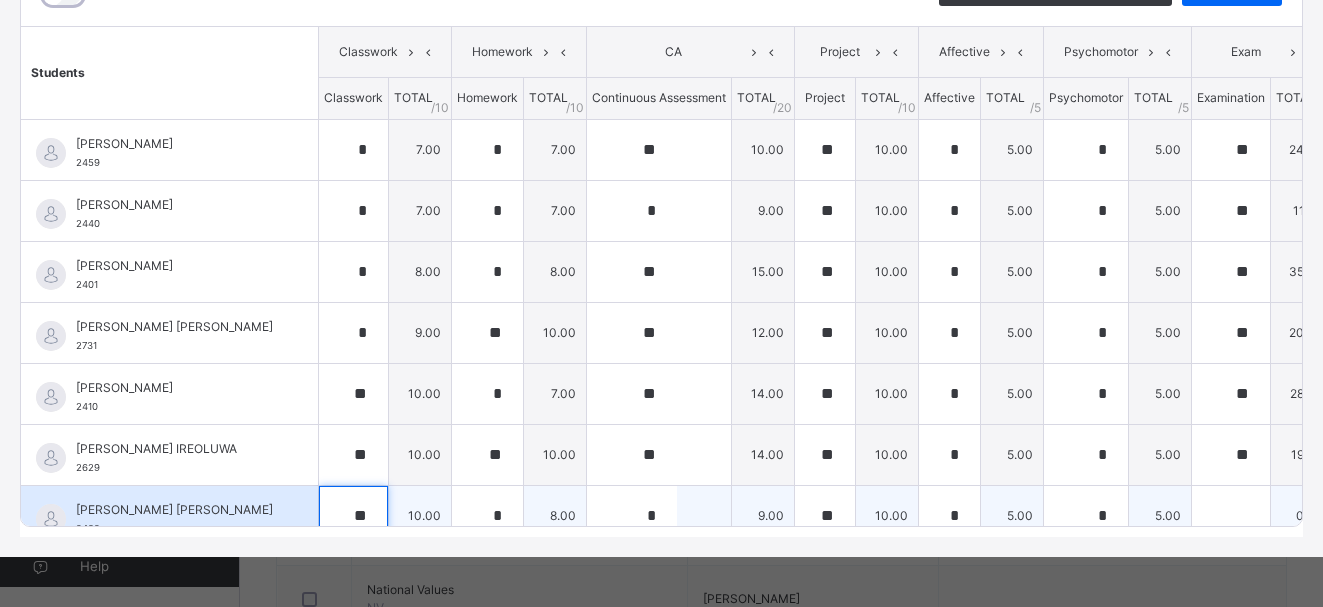 click on "**" at bounding box center (353, 516) 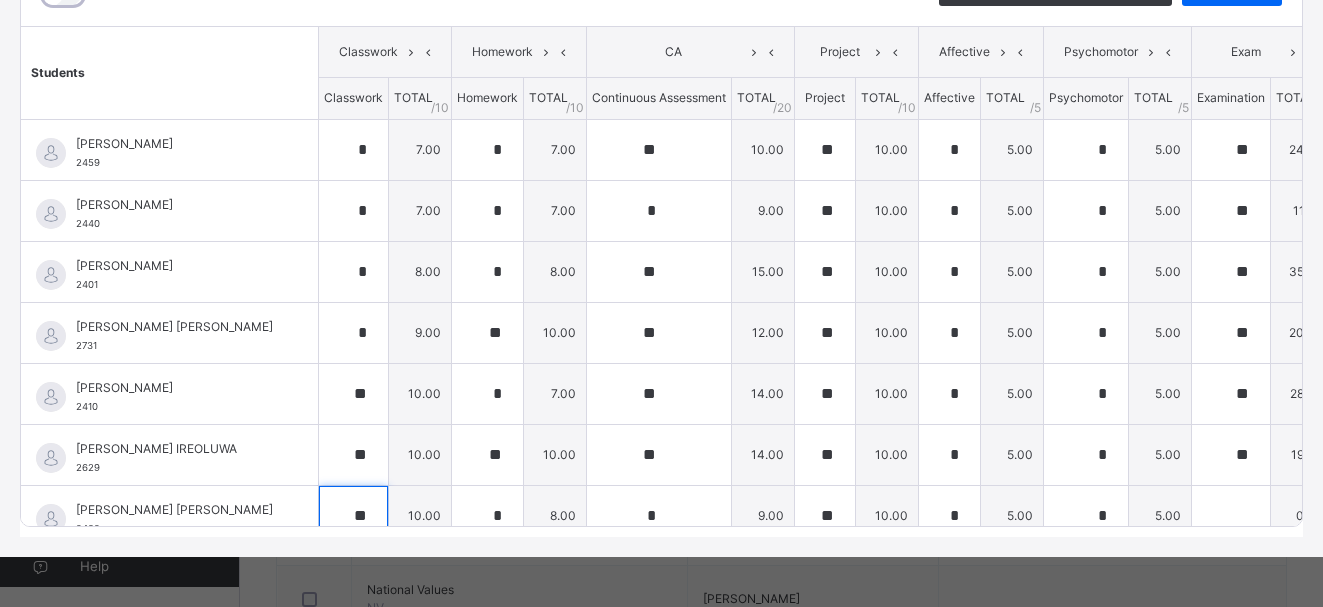 drag, startPoint x: 1316, startPoint y: 576, endPoint x: 1308, endPoint y: 565, distance: 13.601471 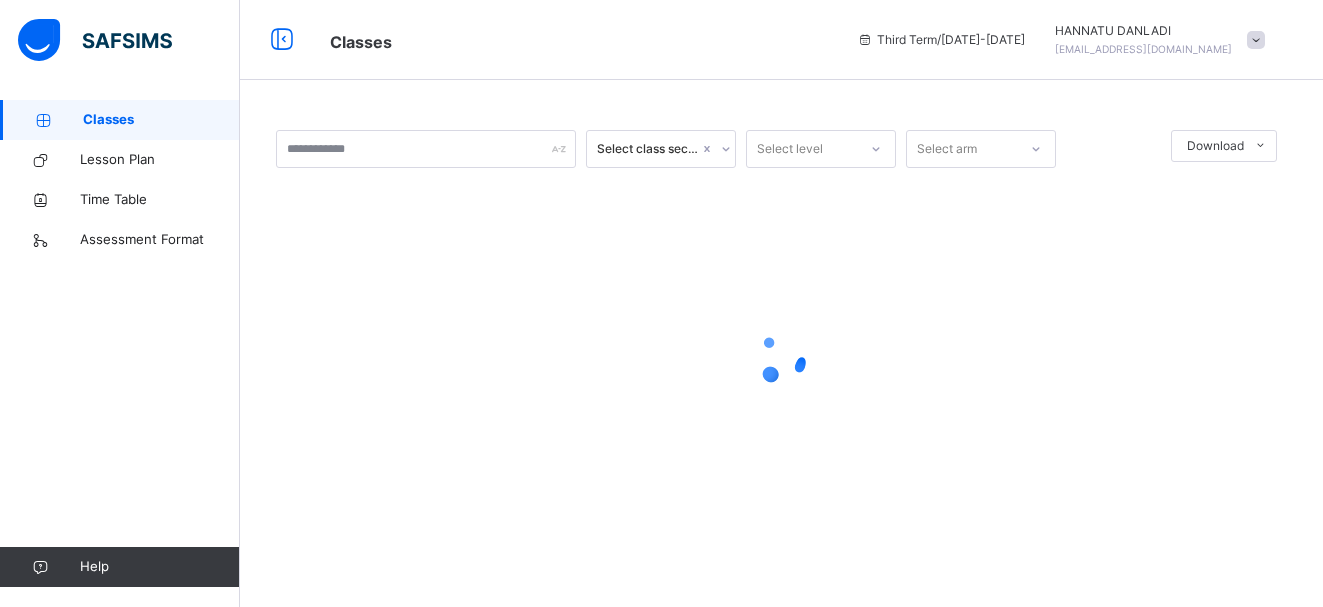 scroll, scrollTop: 0, scrollLeft: 0, axis: both 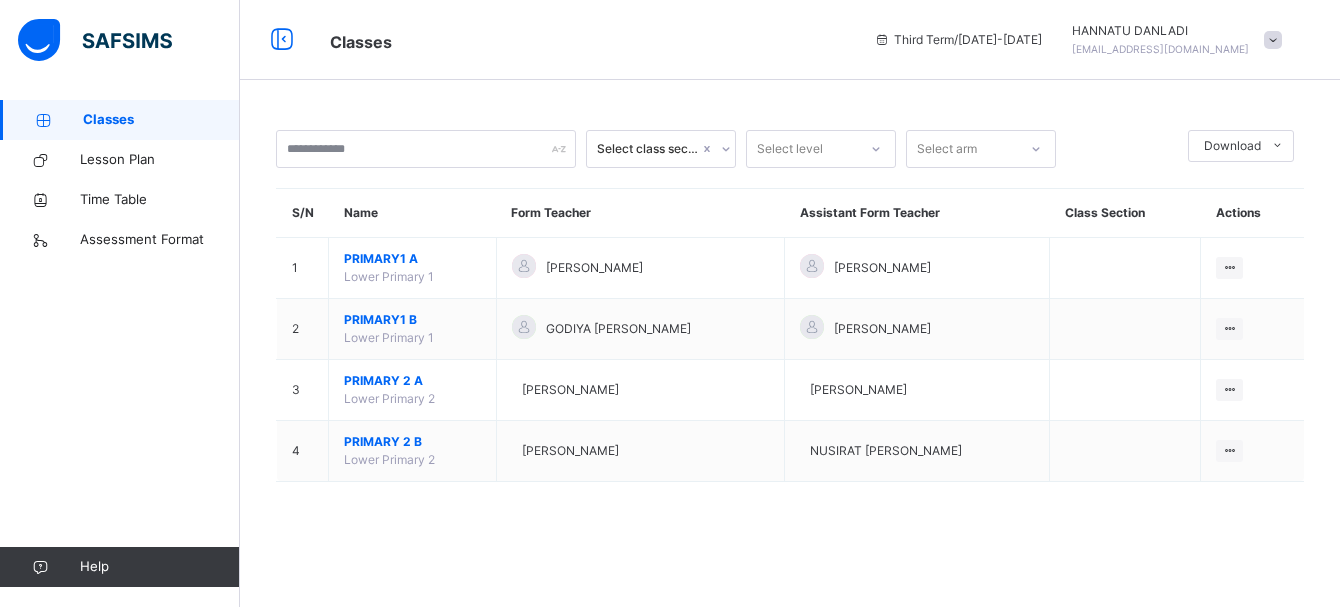 click at bounding box center [1273, 40] 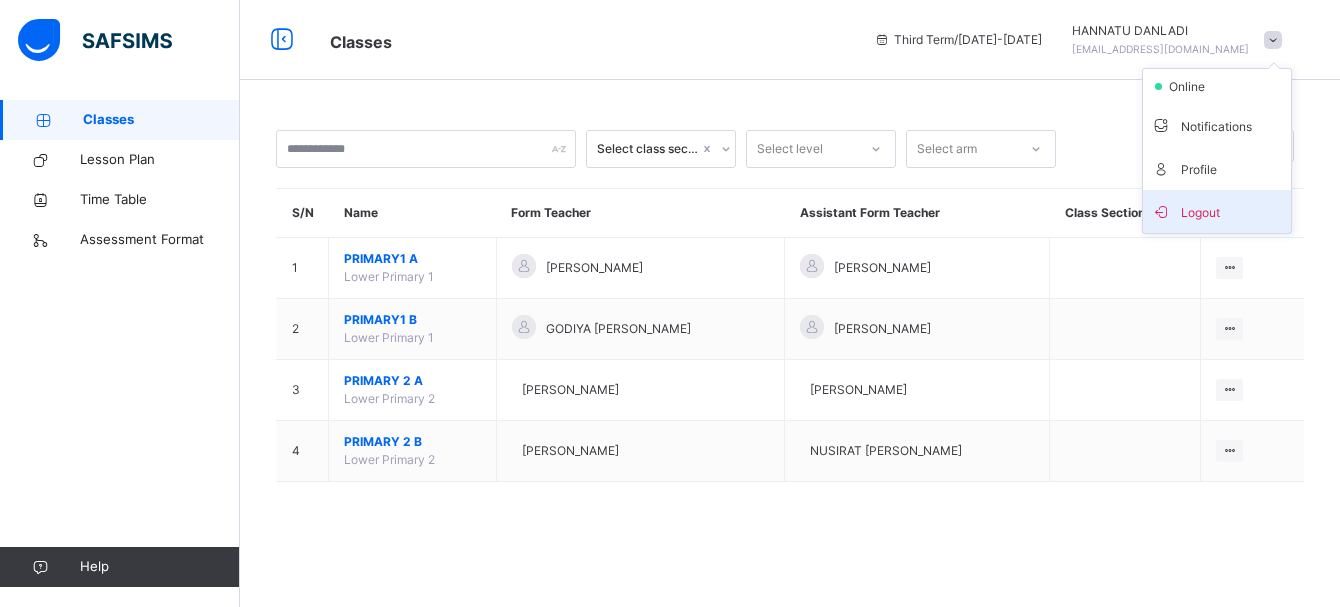 click on "Logout" at bounding box center [1217, 211] 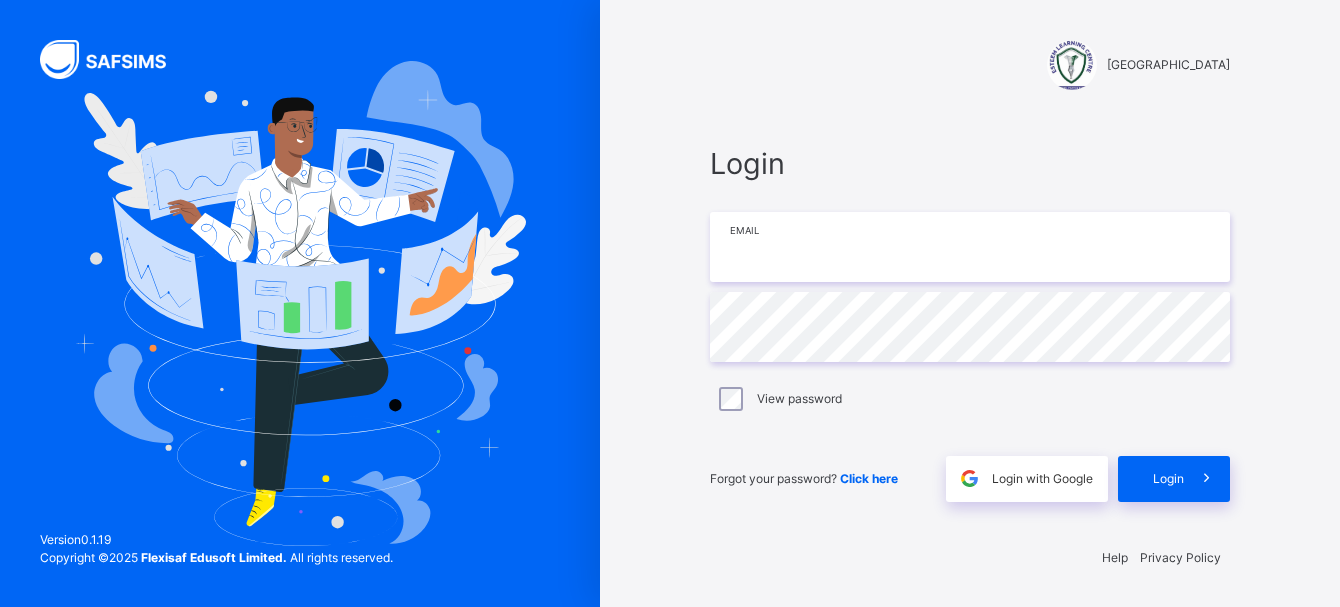 click at bounding box center [970, 247] 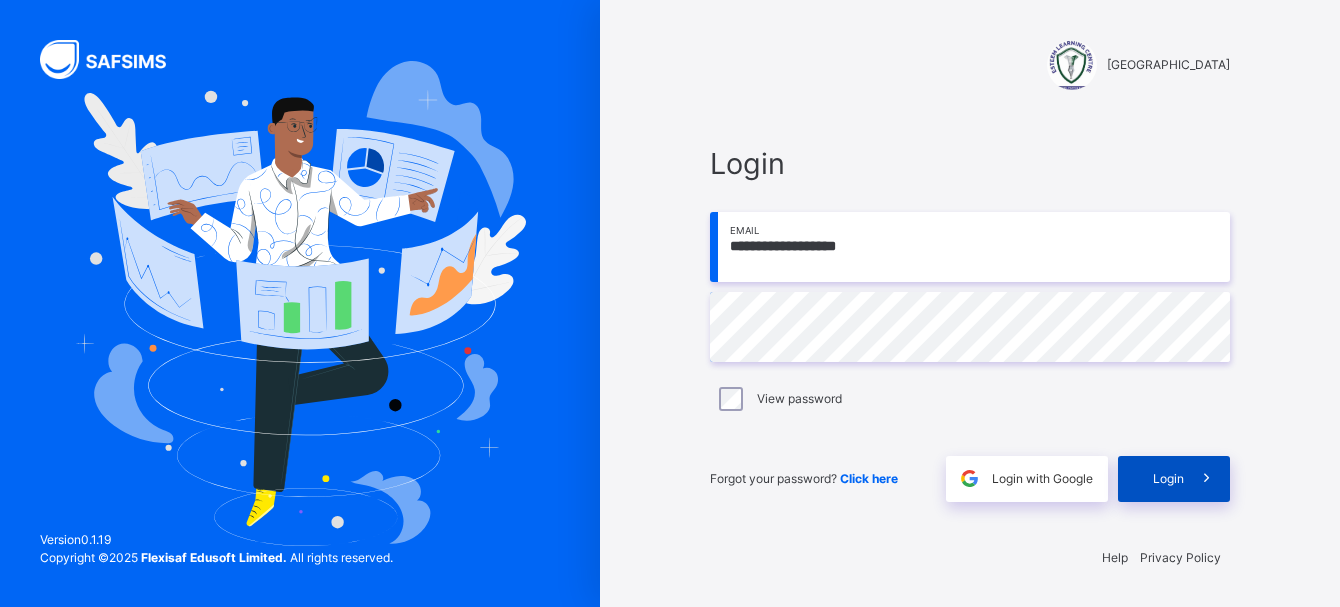 click at bounding box center (1207, 479) 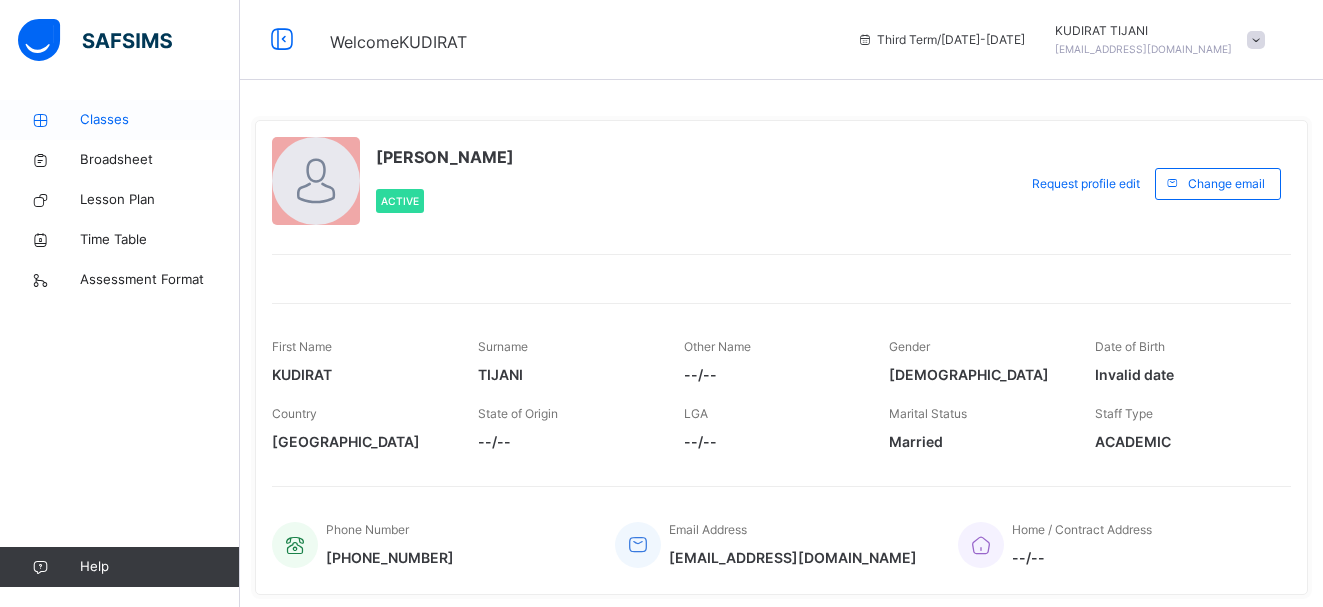click on "Classes" at bounding box center [160, 120] 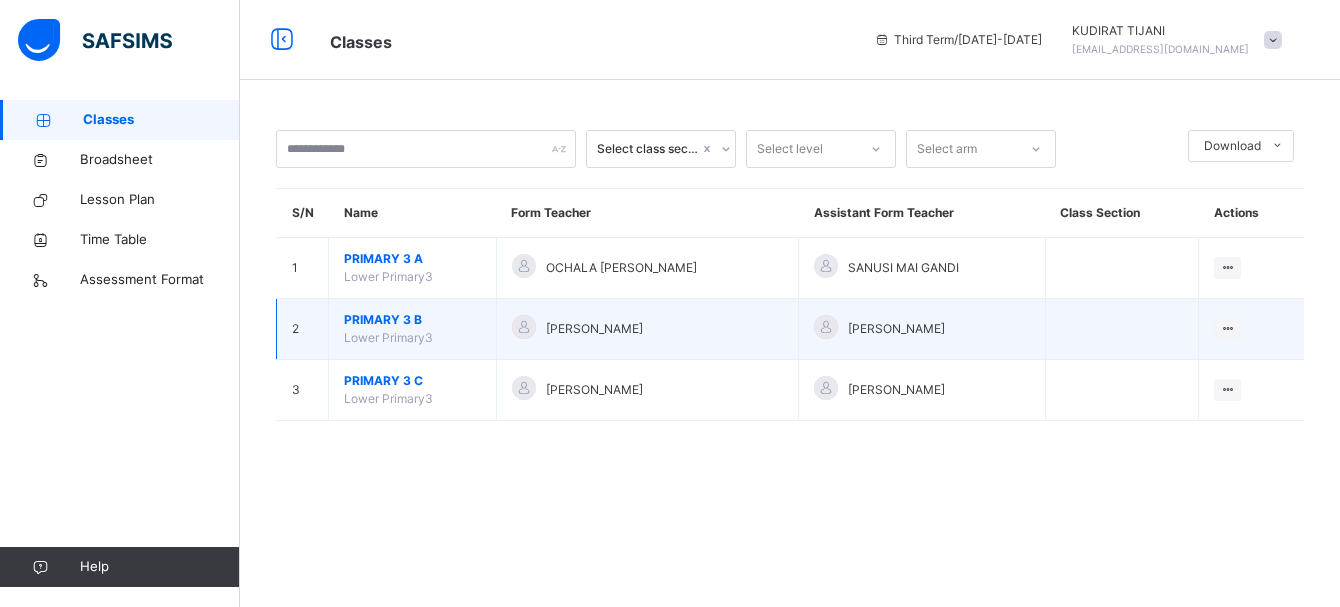 click on "PRIMARY [GEOGRAPHIC_DATA]" at bounding box center [413, 329] 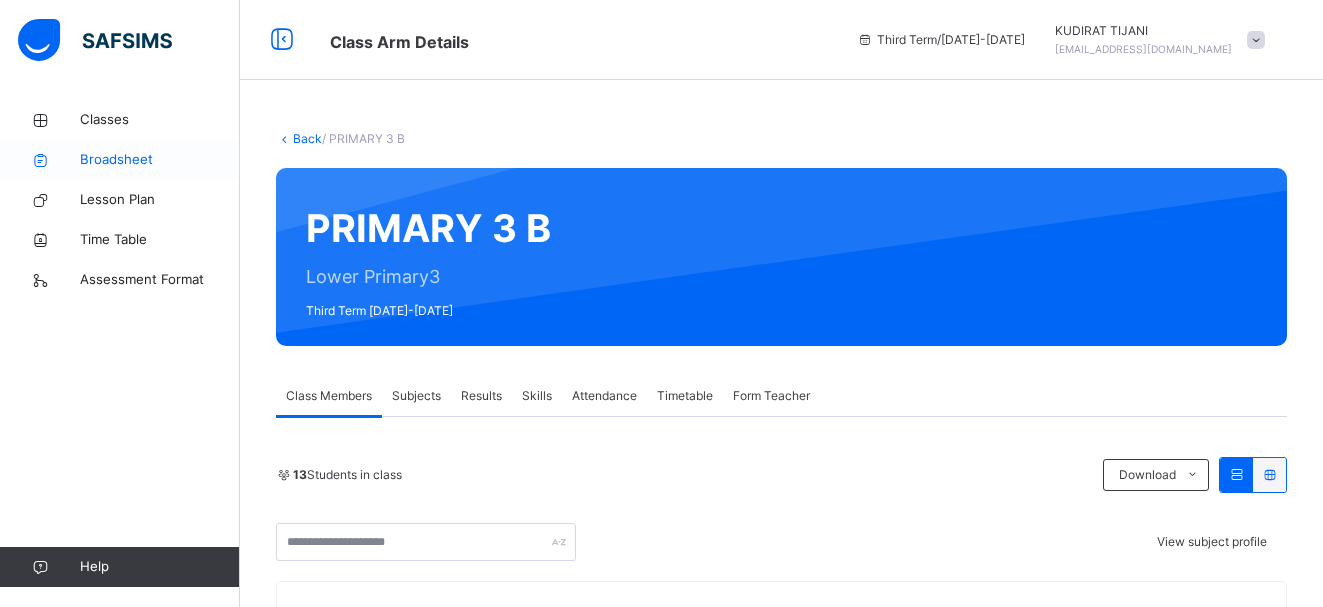 click on "Broadsheet" at bounding box center (160, 160) 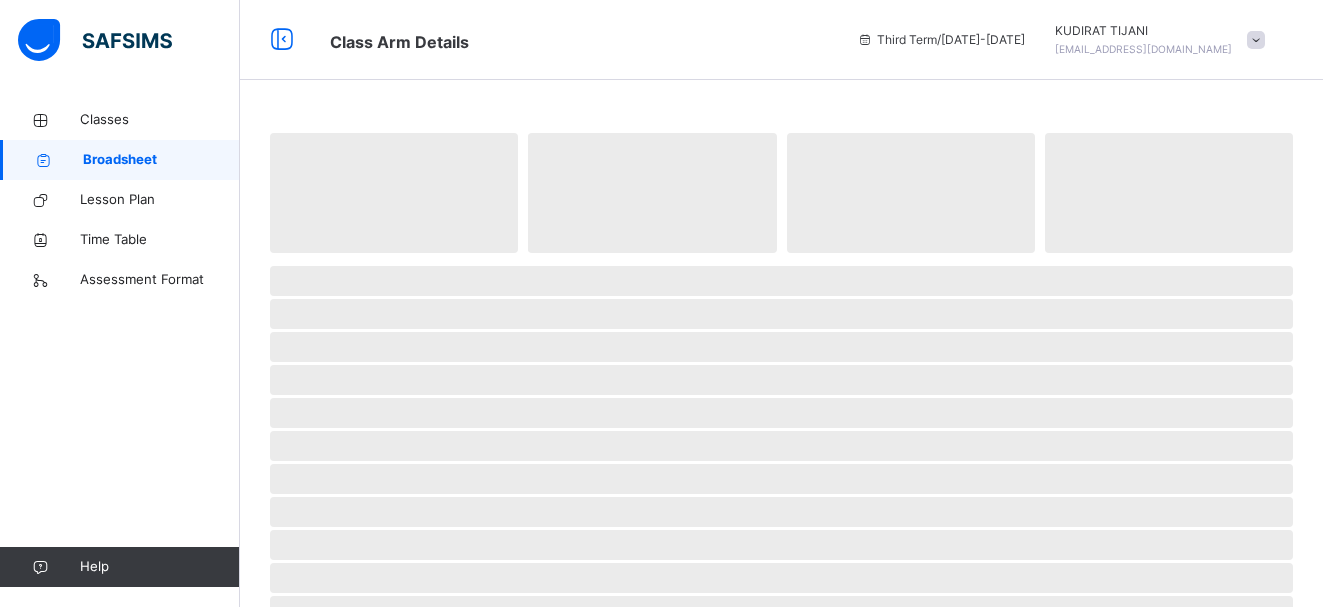 click on "Broadsheet" at bounding box center (161, 160) 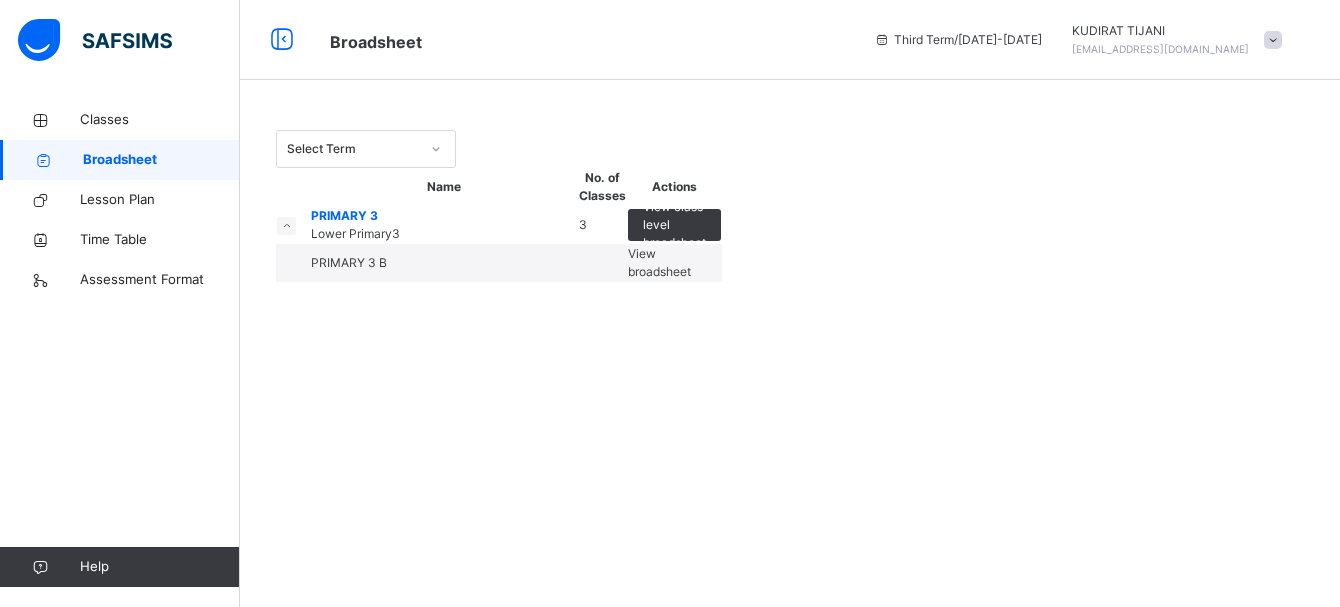 click on "View broadsheet" at bounding box center [659, 262] 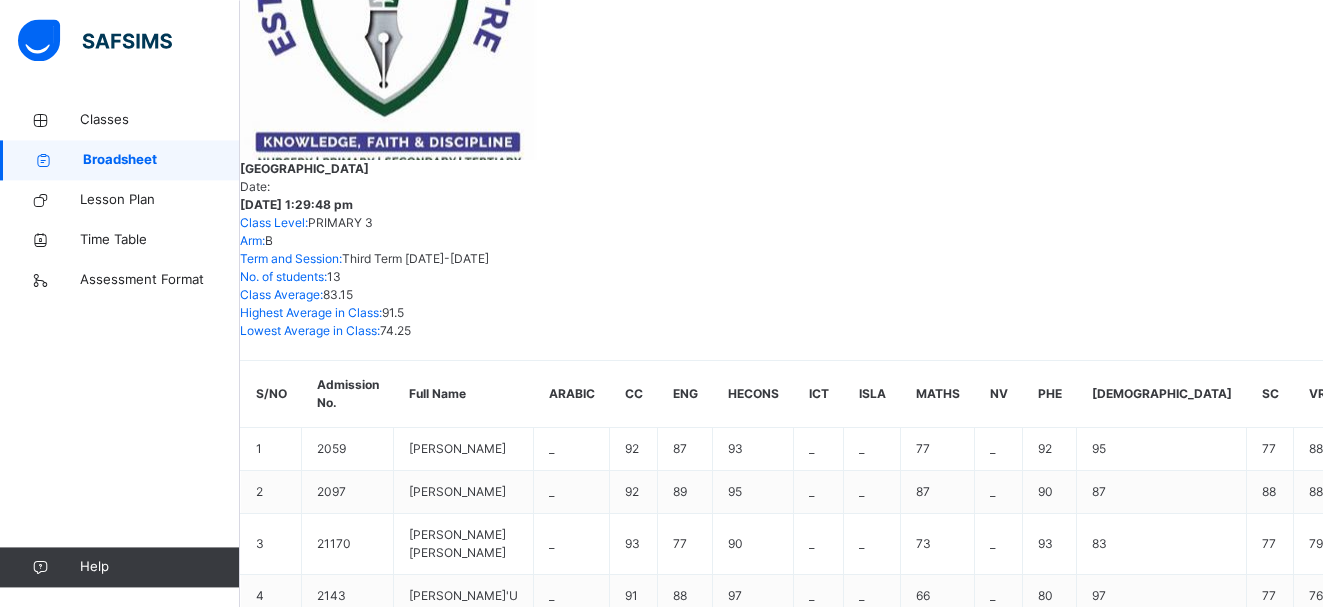 scroll, scrollTop: 486, scrollLeft: 0, axis: vertical 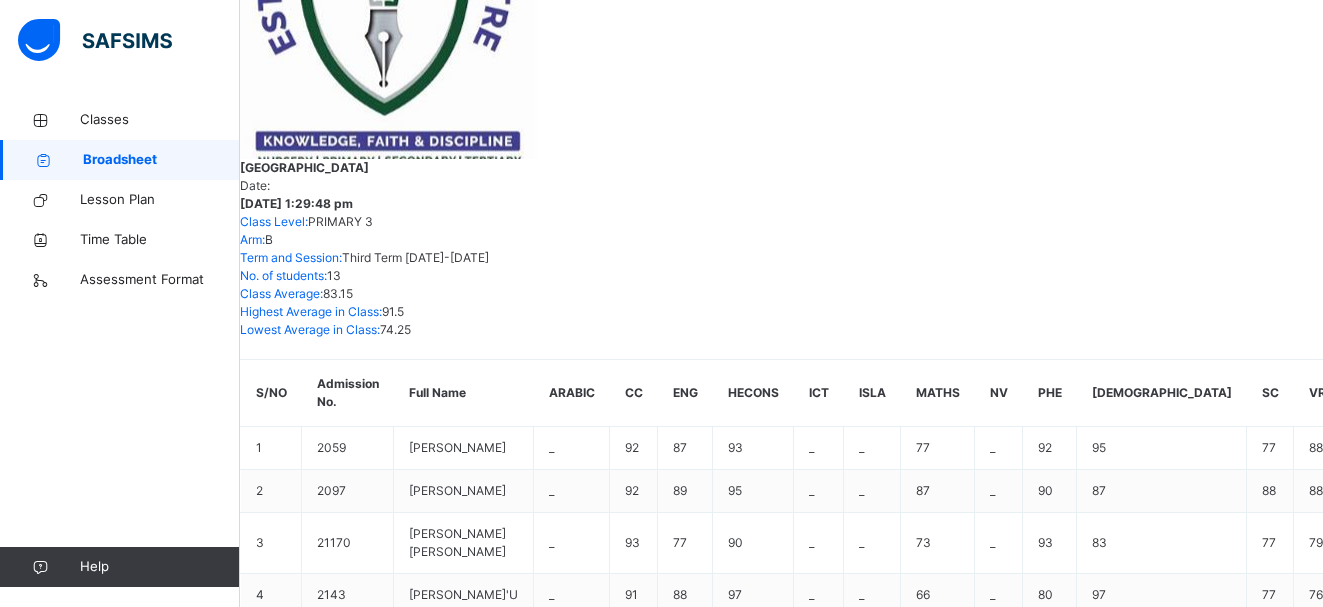 click on "MD [PERSON_NAME]   2218" at bounding box center [376, 1157] 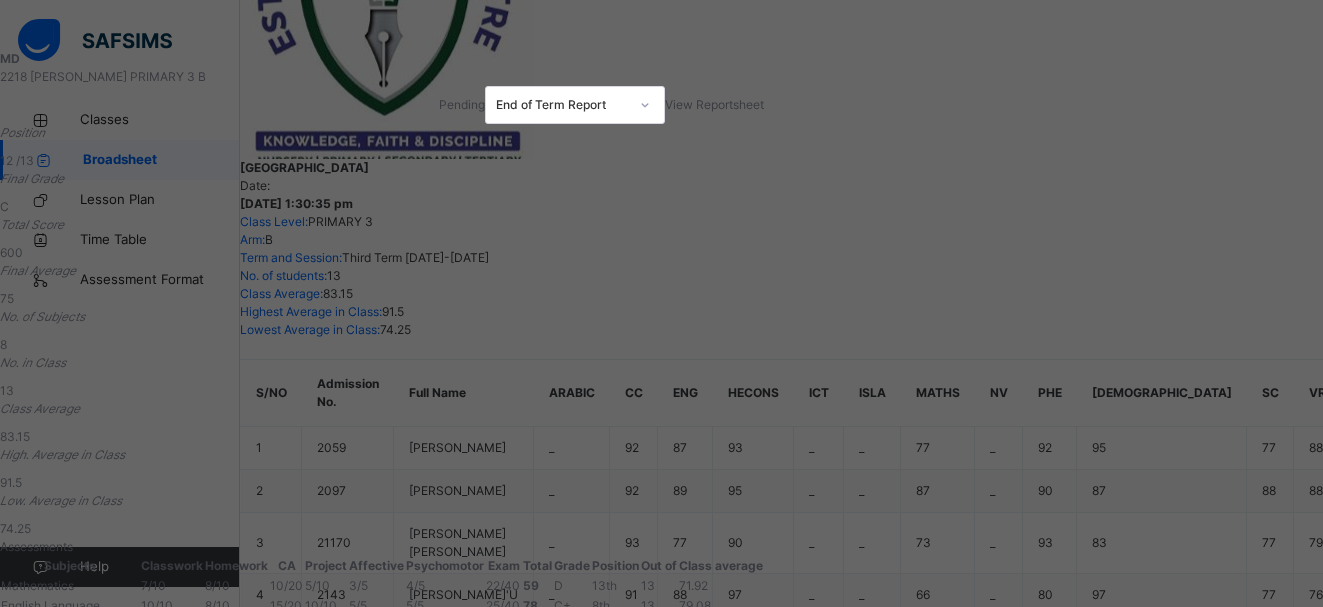 scroll, scrollTop: 135, scrollLeft: 0, axis: vertical 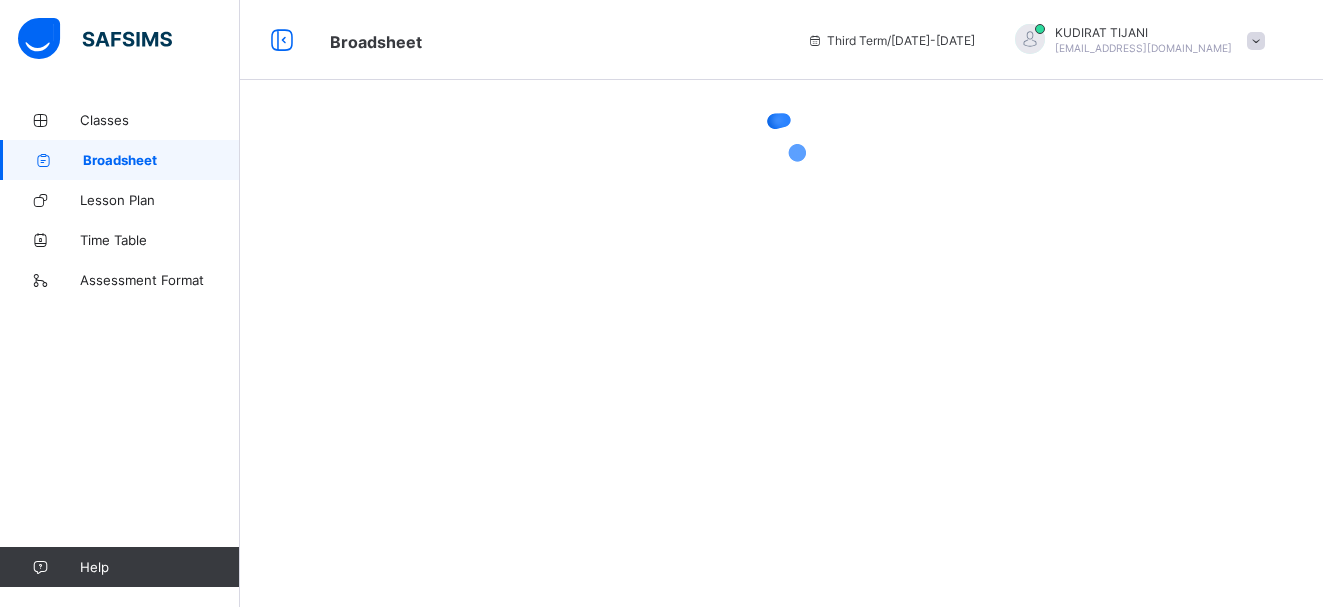 click on "Broadsheet" at bounding box center (161, 160) 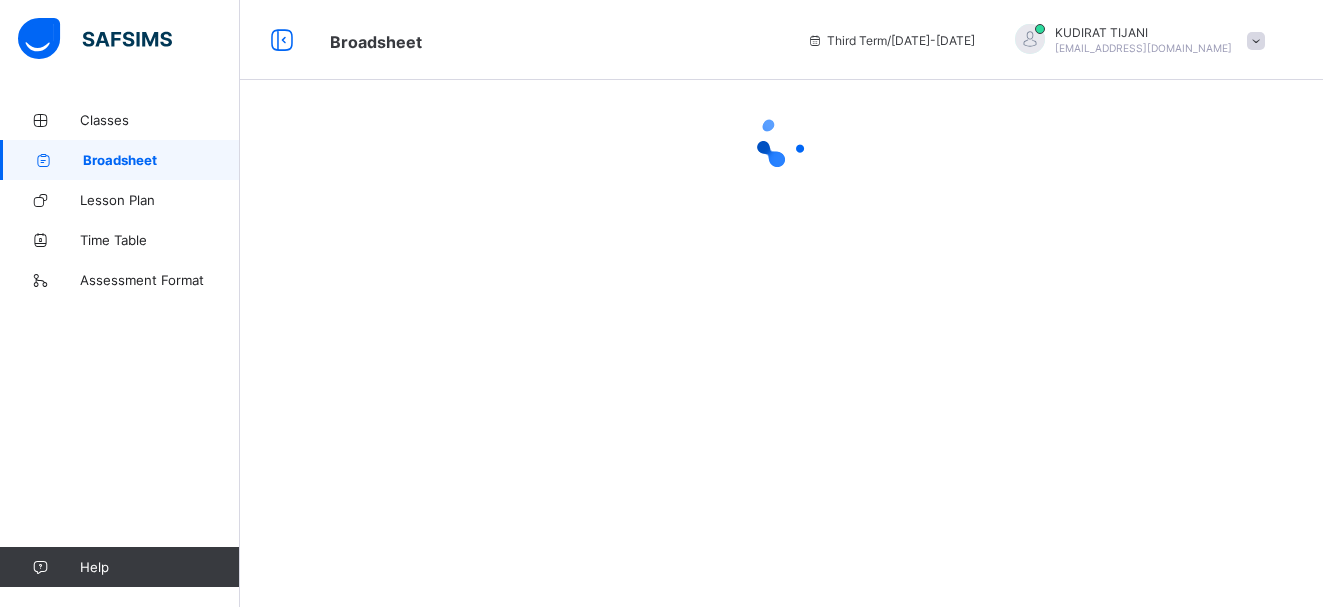 scroll, scrollTop: 0, scrollLeft: 0, axis: both 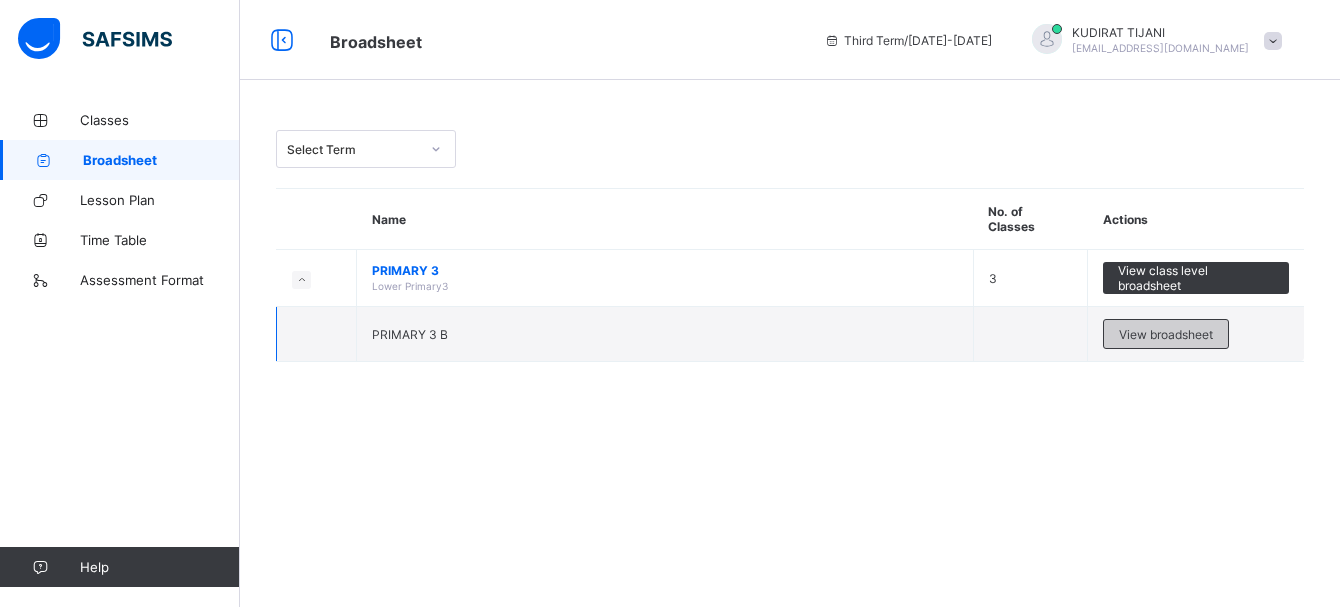 click on "View broadsheet" at bounding box center [1166, 334] 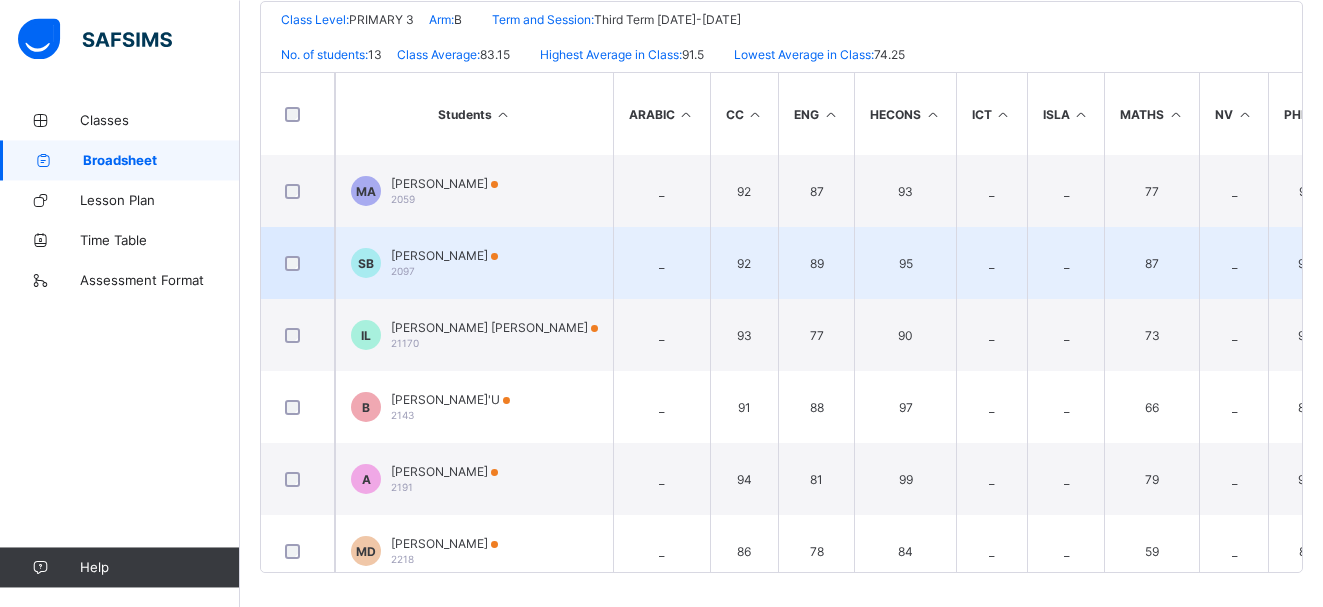 scroll, scrollTop: 474, scrollLeft: 0, axis: vertical 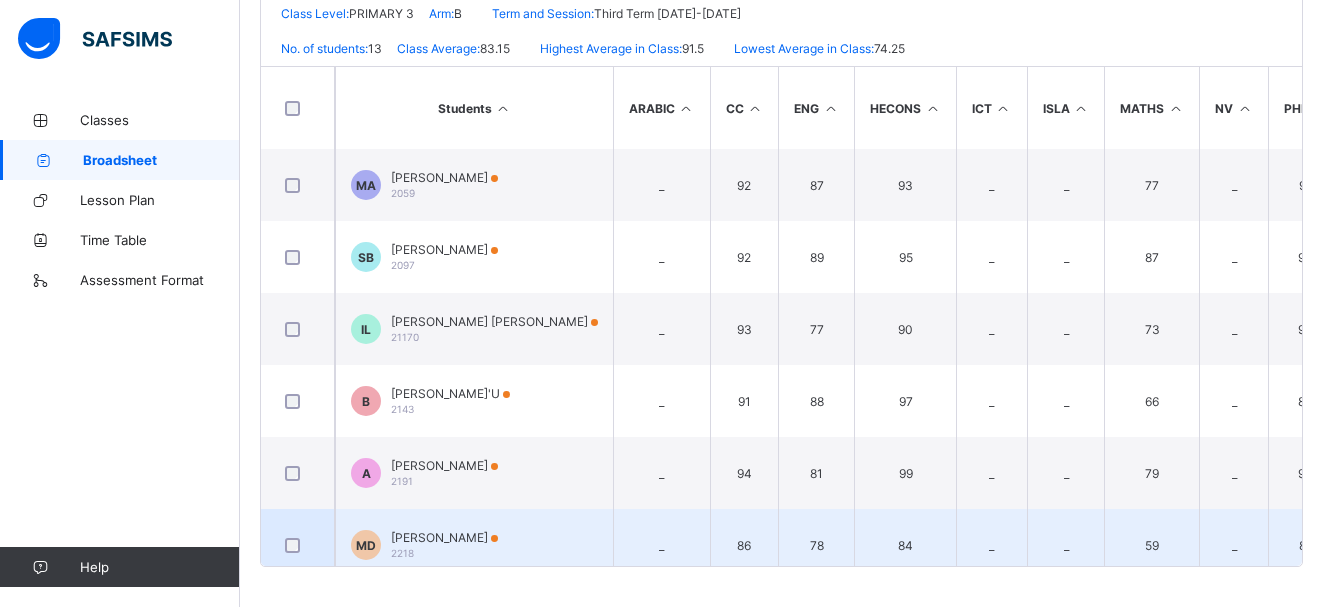 click on "[PERSON_NAME]" at bounding box center (444, 537) 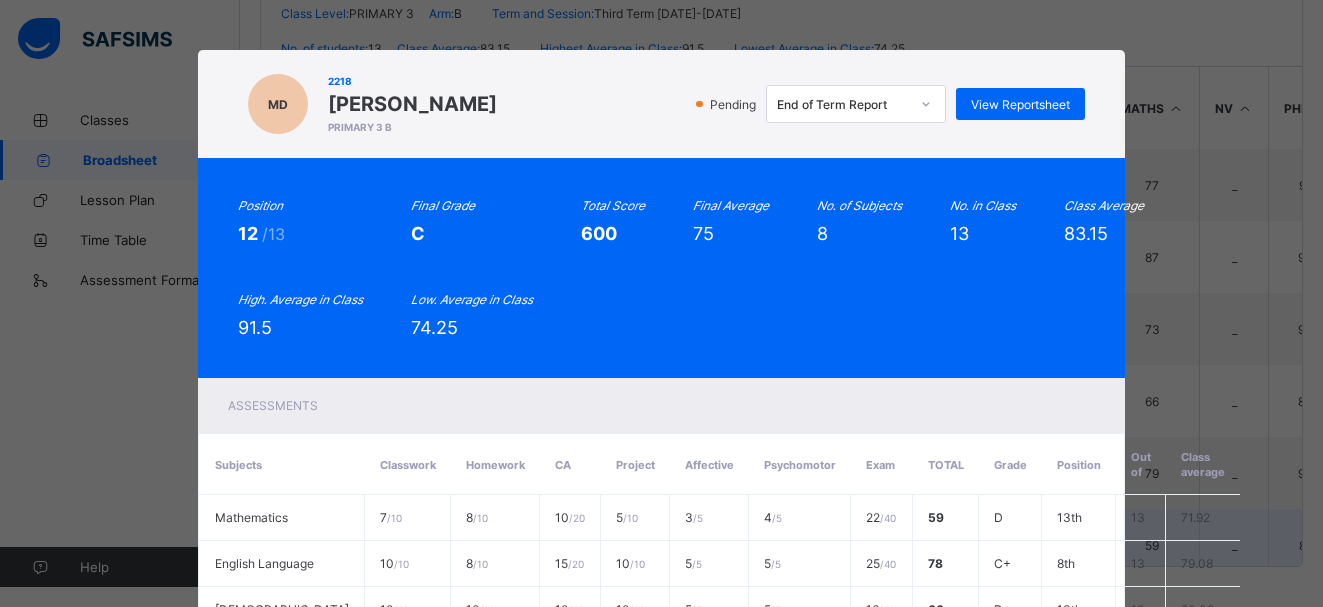 click on "5 / 10" at bounding box center [635, 518] 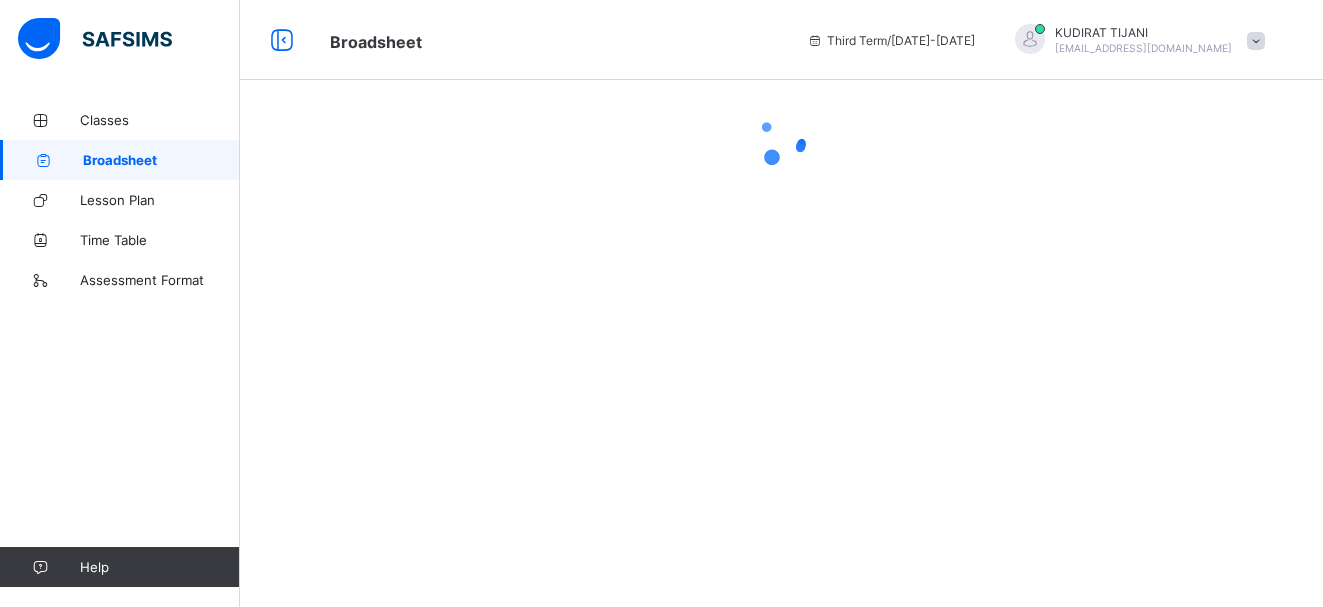 scroll, scrollTop: 0, scrollLeft: 0, axis: both 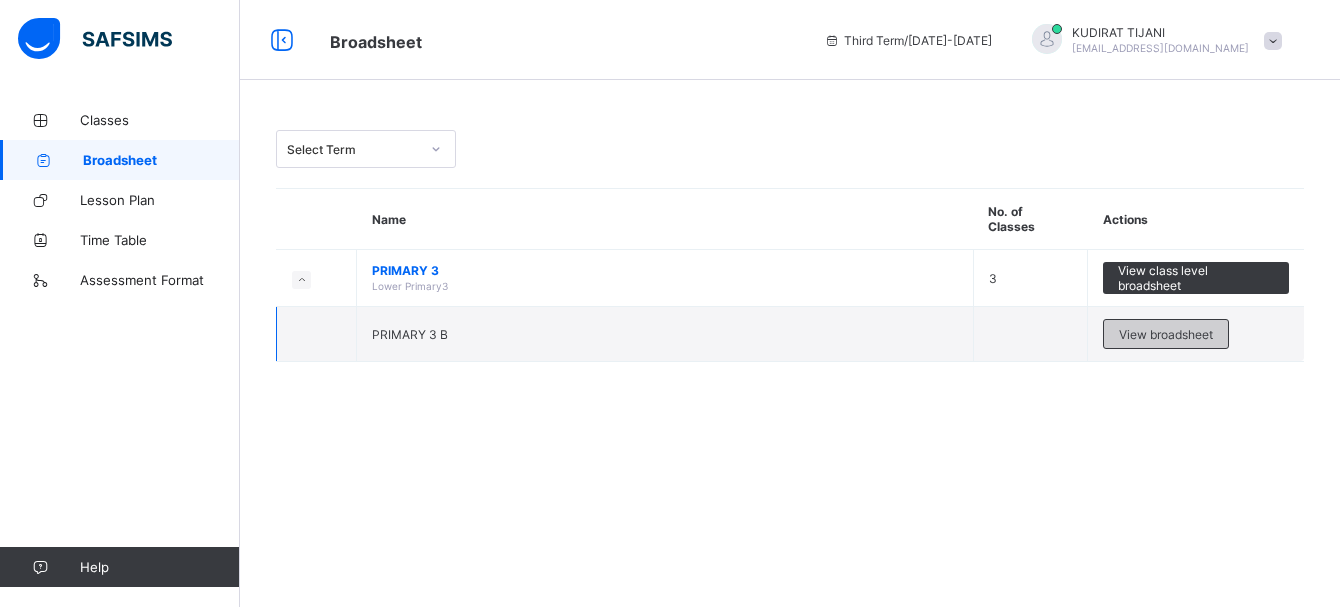 click on "View broadsheet" at bounding box center [1166, 334] 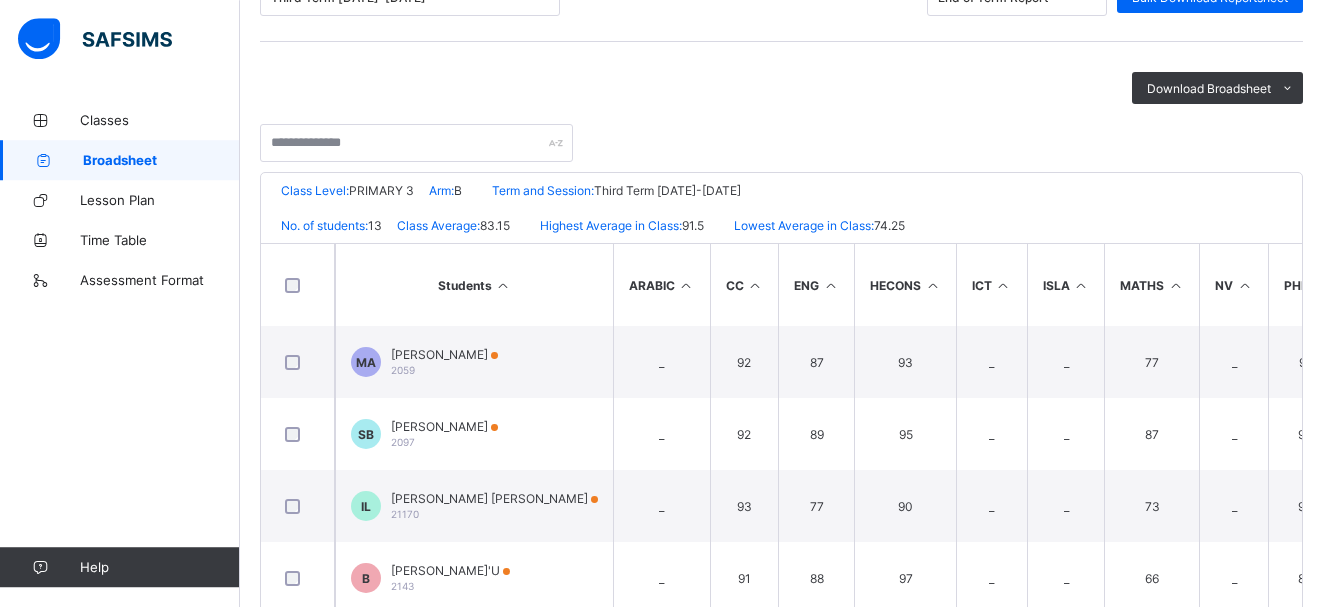 scroll, scrollTop: 306, scrollLeft: 0, axis: vertical 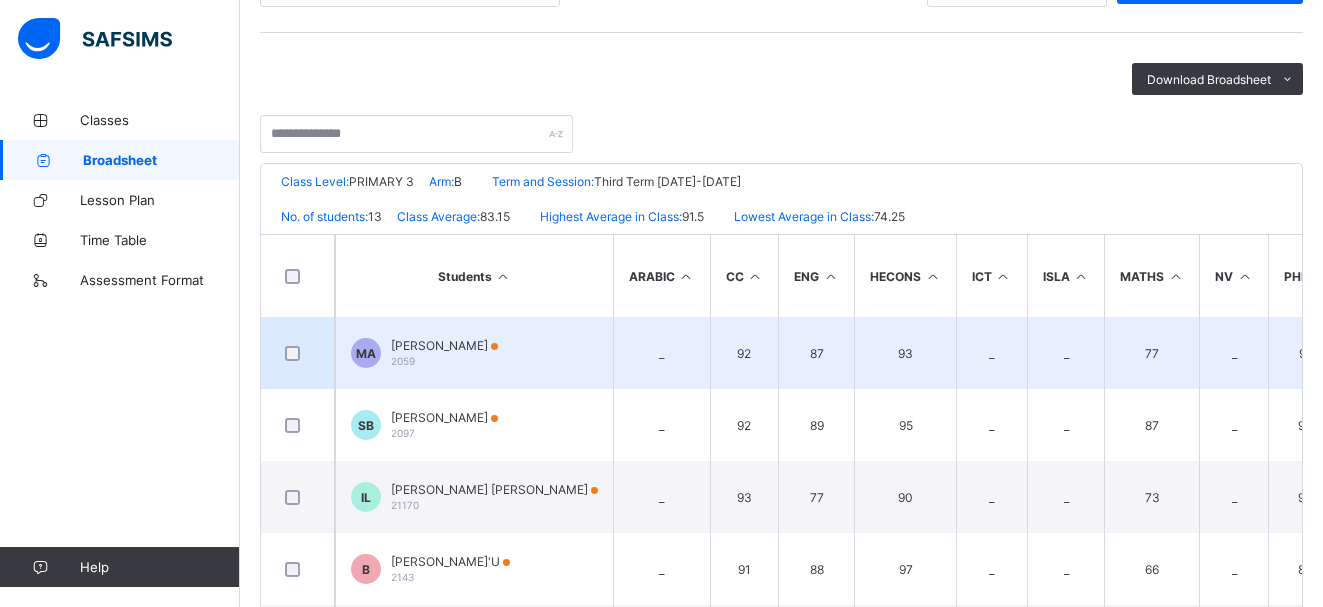 click on "92" at bounding box center [1305, 353] 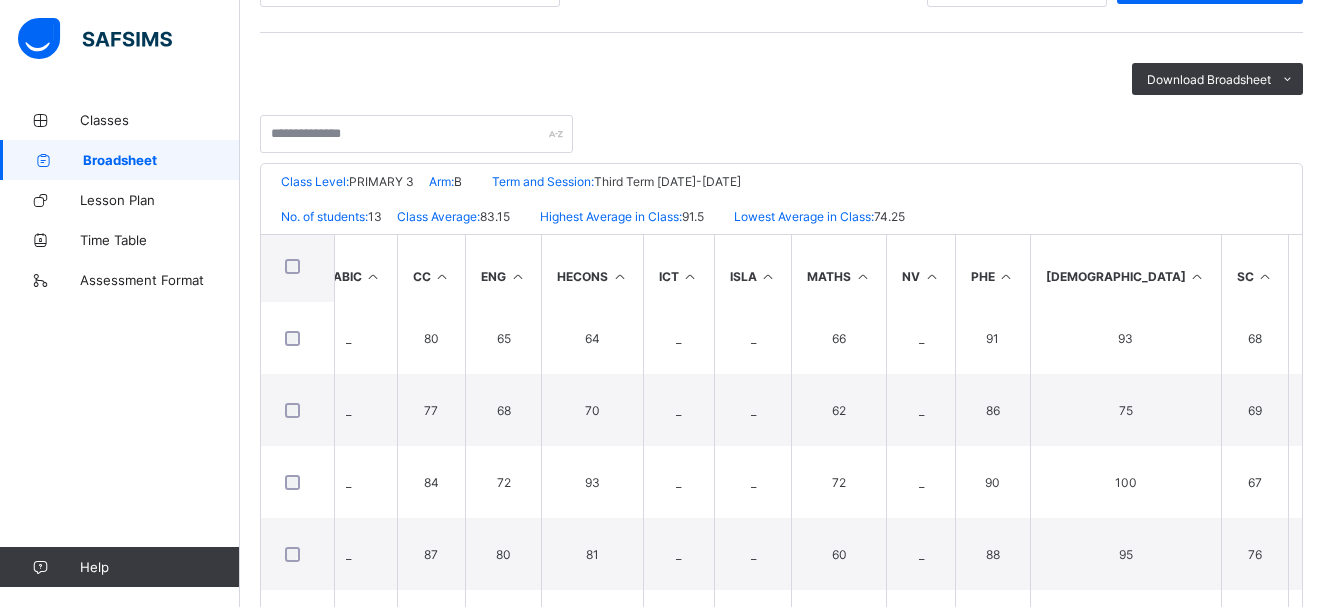 scroll, scrollTop: 536, scrollLeft: 313, axis: both 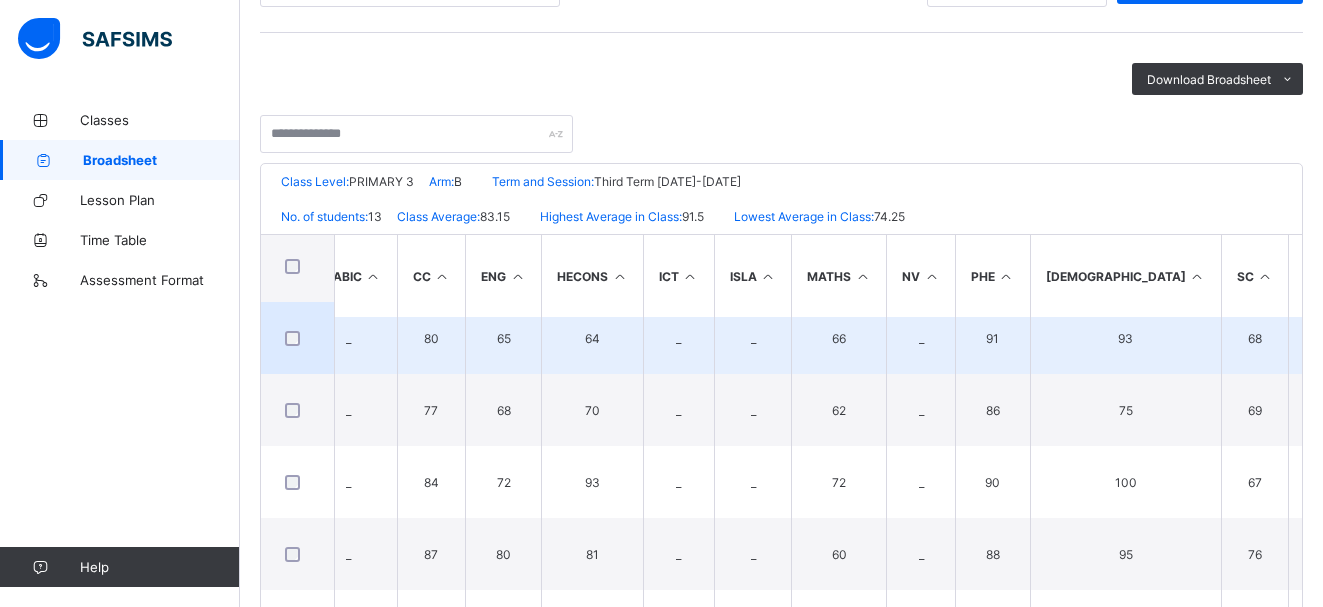 click at bounding box center (297, 338) 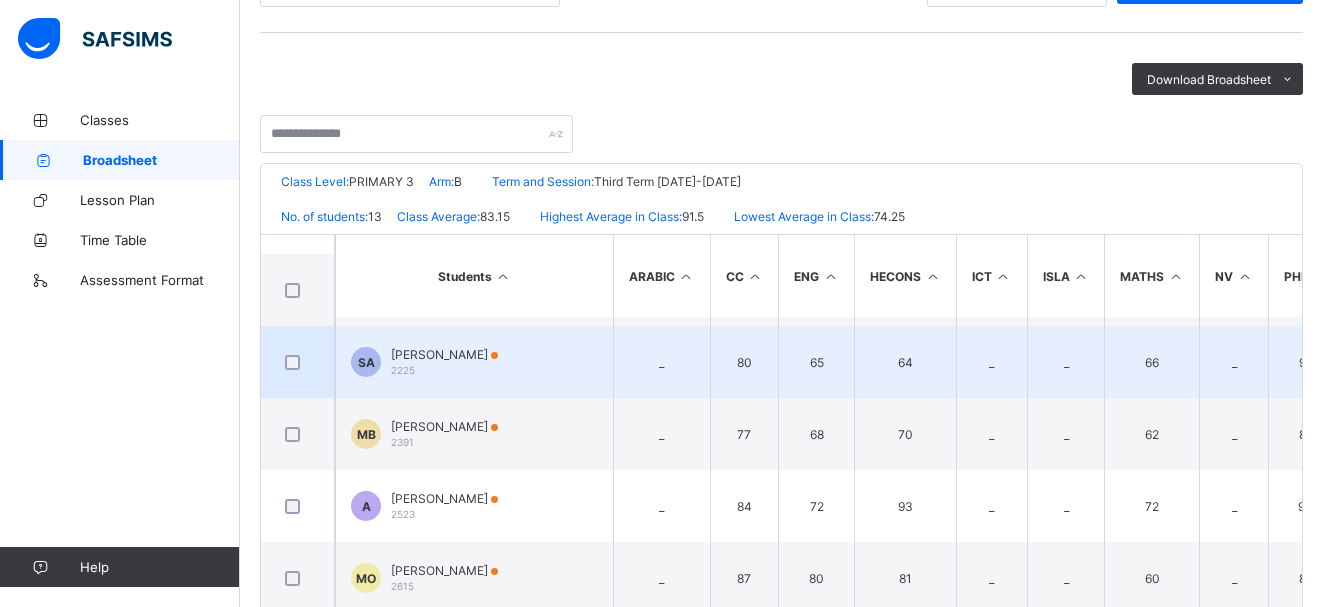 scroll, scrollTop: 536, scrollLeft: 0, axis: vertical 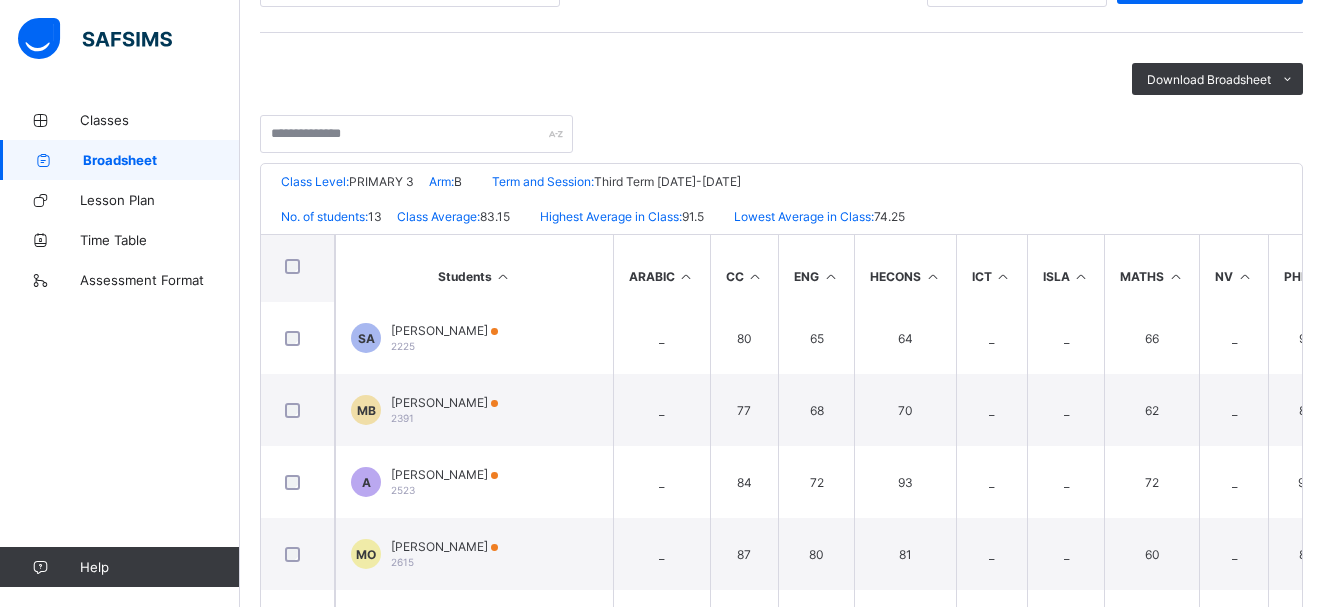 click on "Broadsheet  / PRIMARY 3 B Class Arm Broadsheet Cumulative Third Term 2024-2025 End of Term Report Bulk Download Reportsheet Download Broadsheet PDF Excel sheet ESTEEM LEARNING CENTRE Date: 14th Jul 2025, 1:35:37 pm  Class Level:  PRIMARY 3  Arm:  B  Term and Session:  Third Term 2024-2025  No. of students:  13  Class Average:  83.15  Highest Average in Class:  91.5  Lowest Average in Class:  74.25 S/NO Admission No. Full Name ARABIC CC ENG HECONS ICT ISLA MATHS NV PHE QURAN SC VR TOTAL Average Position  Grade 1 2059 MUSA AISHA ABDULLAHI   _   92   87   93   _   _   77   _   92   95   77   88 701 87.63 5th B+ 2 2097 SULEIMAN HANEEFA BELLO   _   92   89   95   _   _   87   _   90   87   88   88 716 89.5 2nd B+ 3 21170 IBRAHIM FAHAD LAU   _   93   77   90   _   _   73   _   93   83   77   79 665 83.13 8th B 4 2143 BELLO HAUWA'U    _   91   88   97   _   _   66   _   80   97   77   76 672 84 6th B 5 2191 ABDU ALI AMINA    _   94   81   99   _   _   79   _   90   94   87   92 716 89.5 2nd B+ 6 2218   _   86   78" at bounding box center (781, 284) 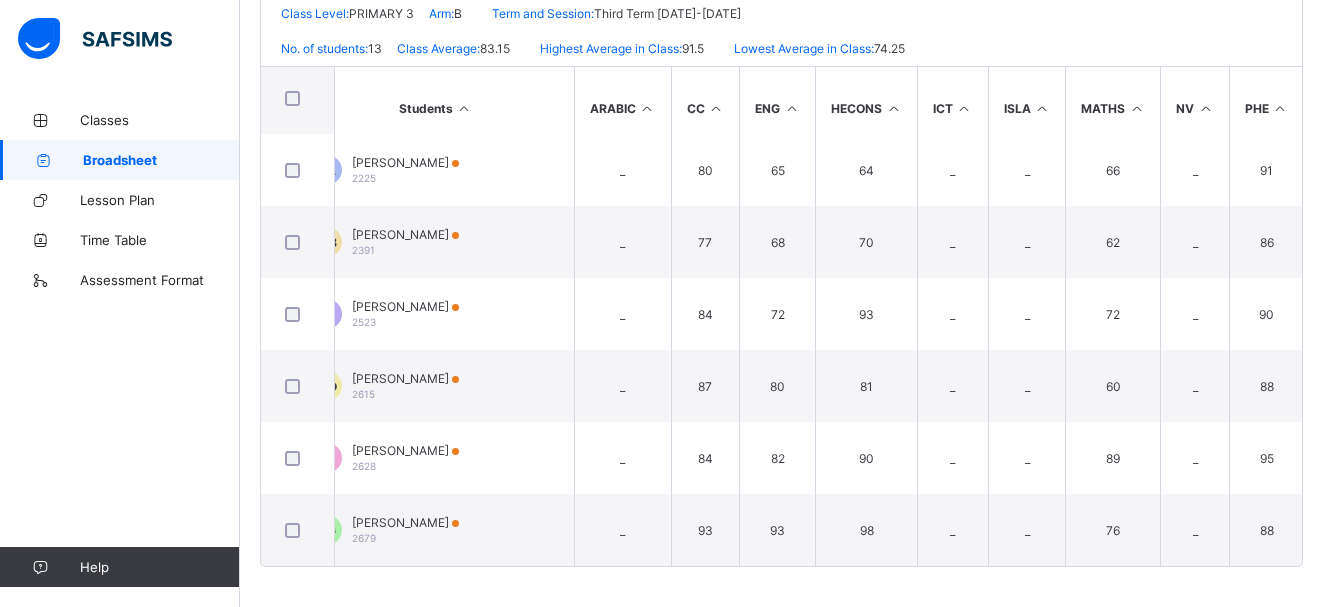 scroll, scrollTop: 536, scrollLeft: 0, axis: vertical 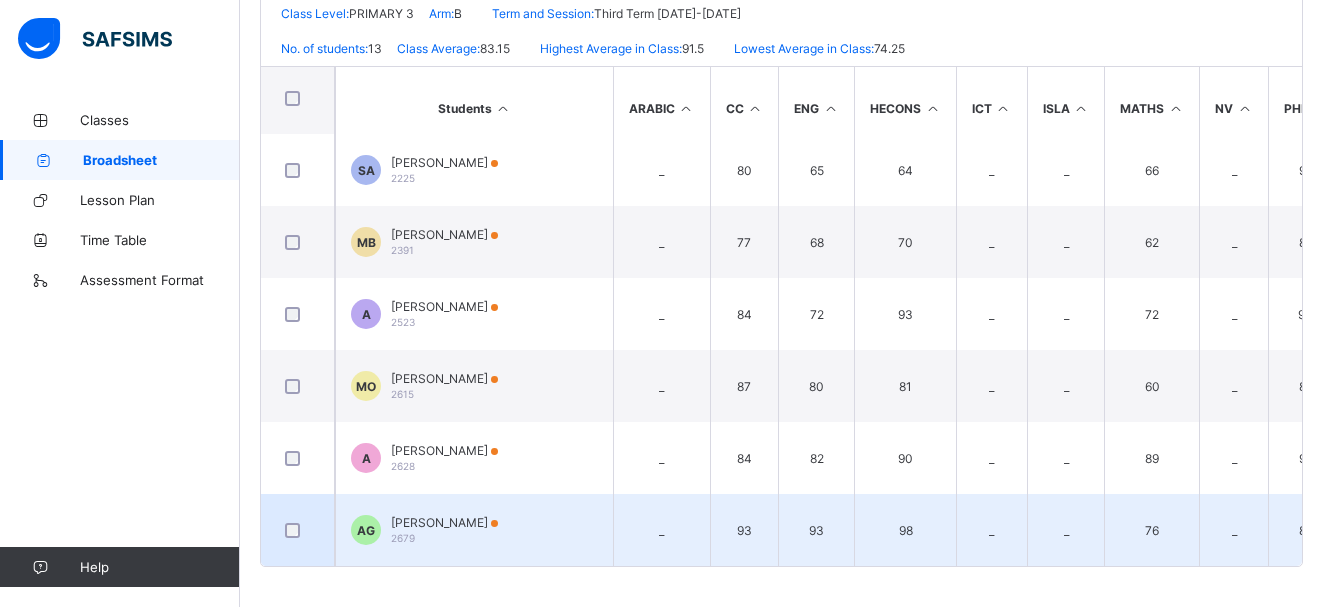 click on "76" at bounding box center [1151, 530] 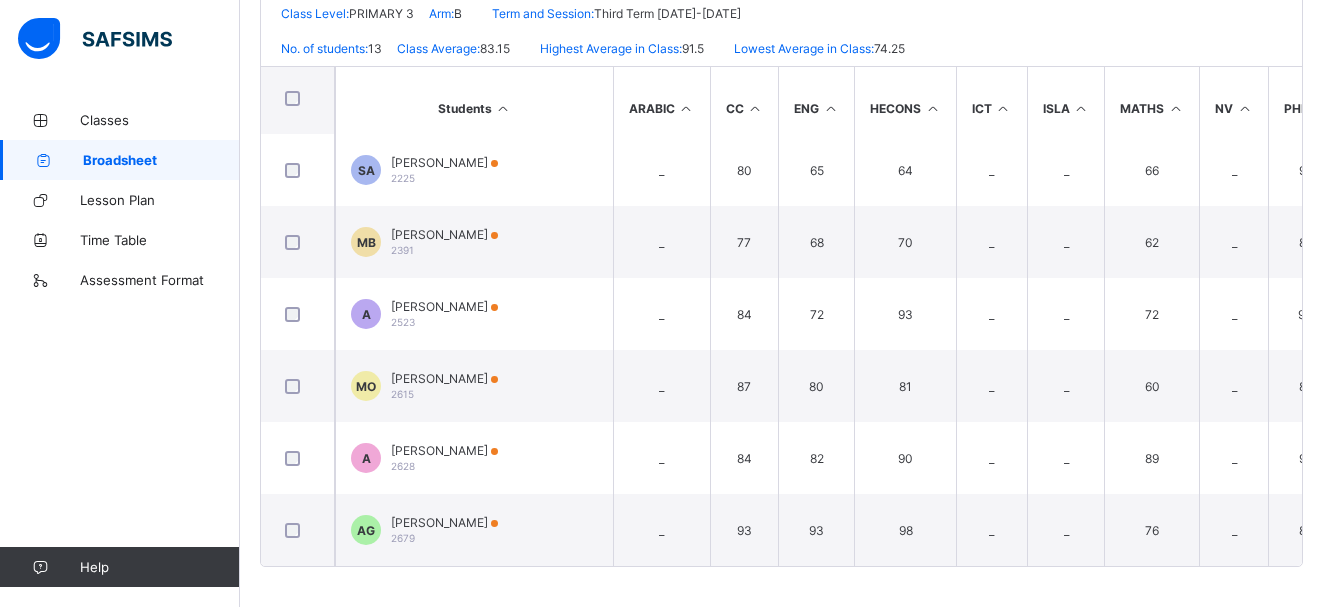 scroll, scrollTop: 536, scrollLeft: 0, axis: vertical 